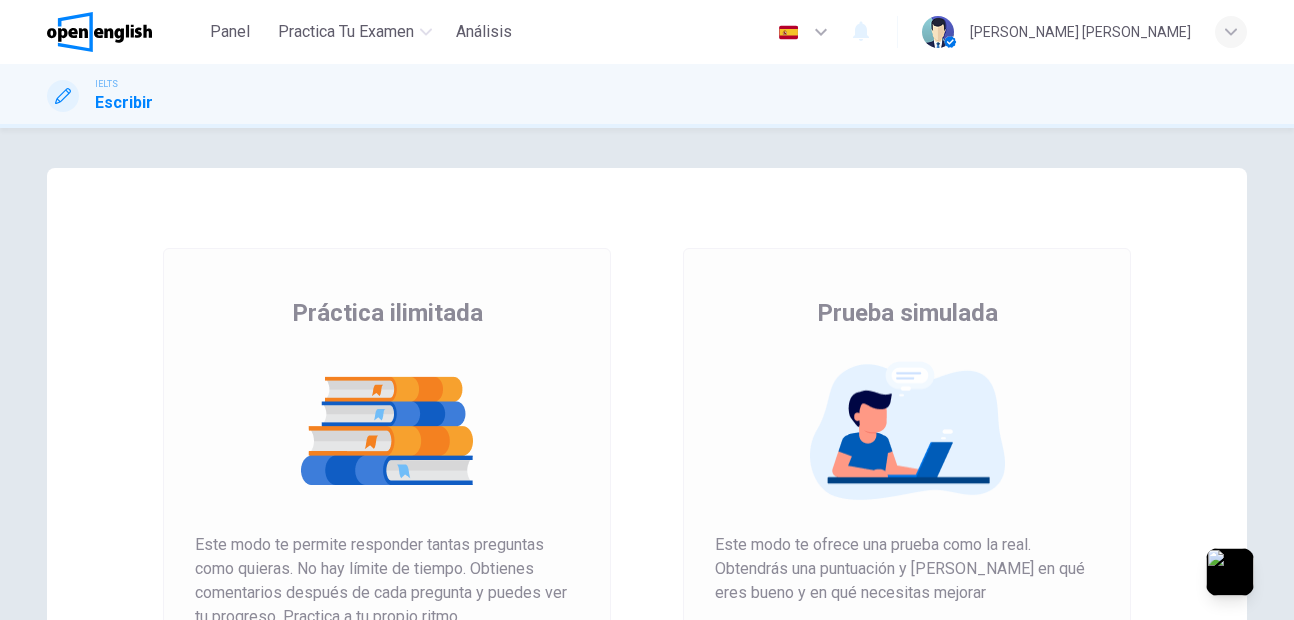 scroll, scrollTop: 0, scrollLeft: 0, axis: both 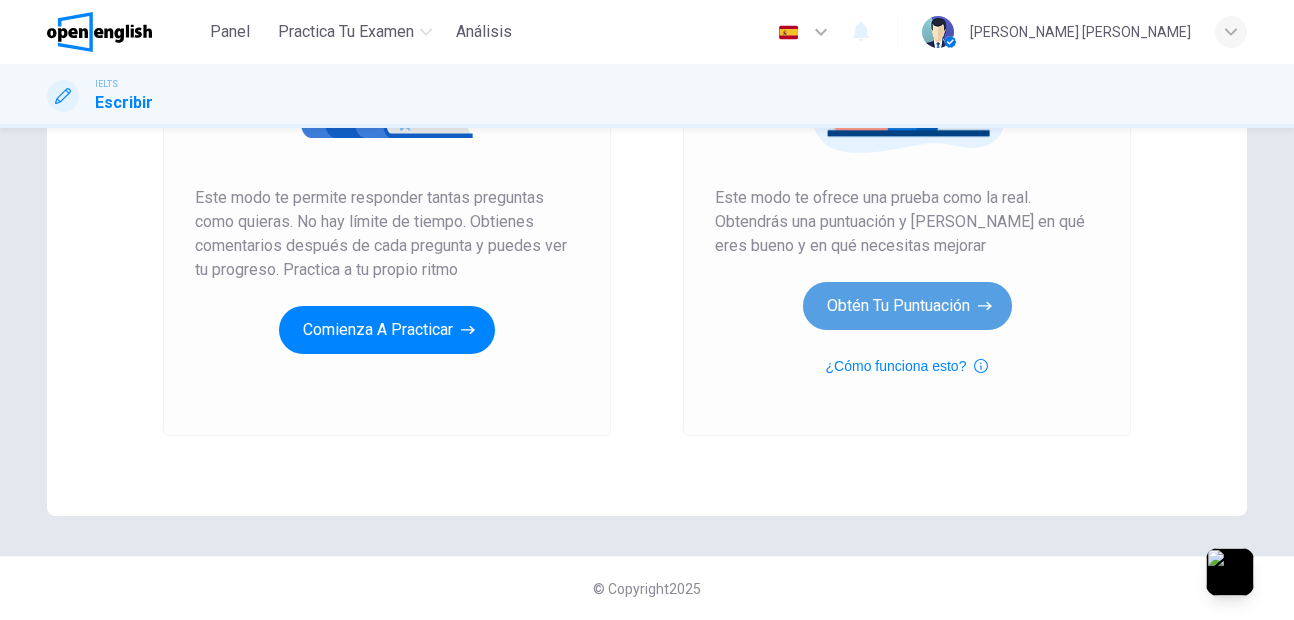 click on "Obtén tu puntuación" at bounding box center [907, 306] 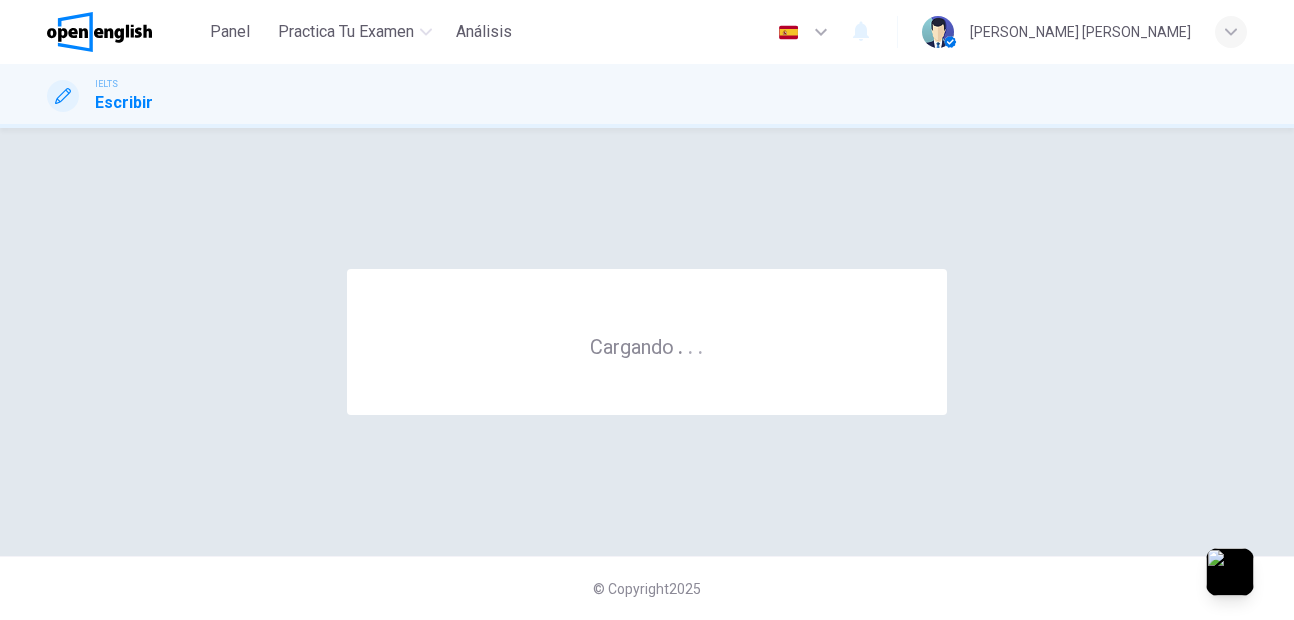 scroll, scrollTop: 0, scrollLeft: 0, axis: both 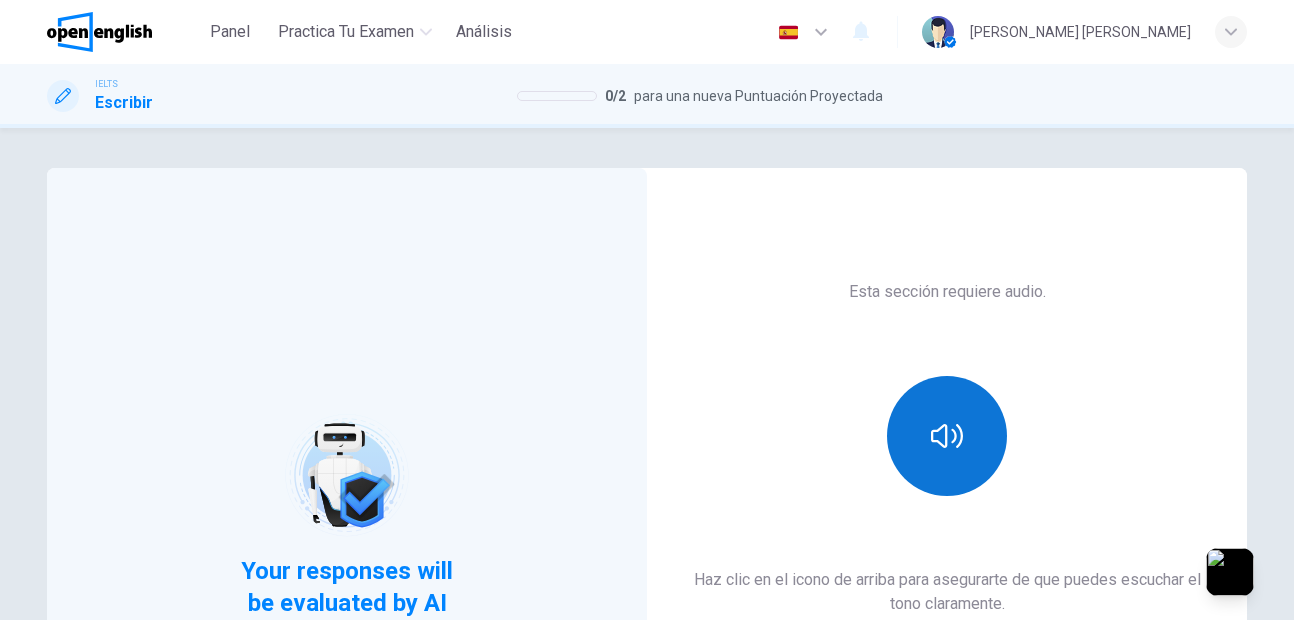 click at bounding box center [947, 436] 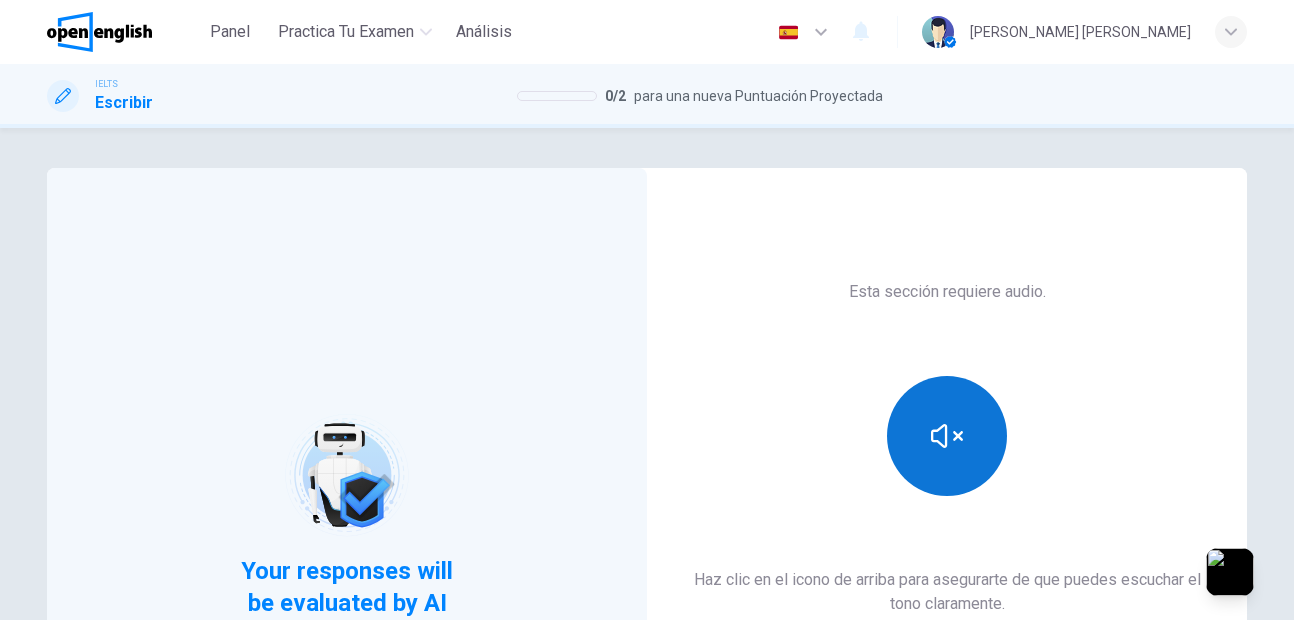 scroll, scrollTop: 347, scrollLeft: 0, axis: vertical 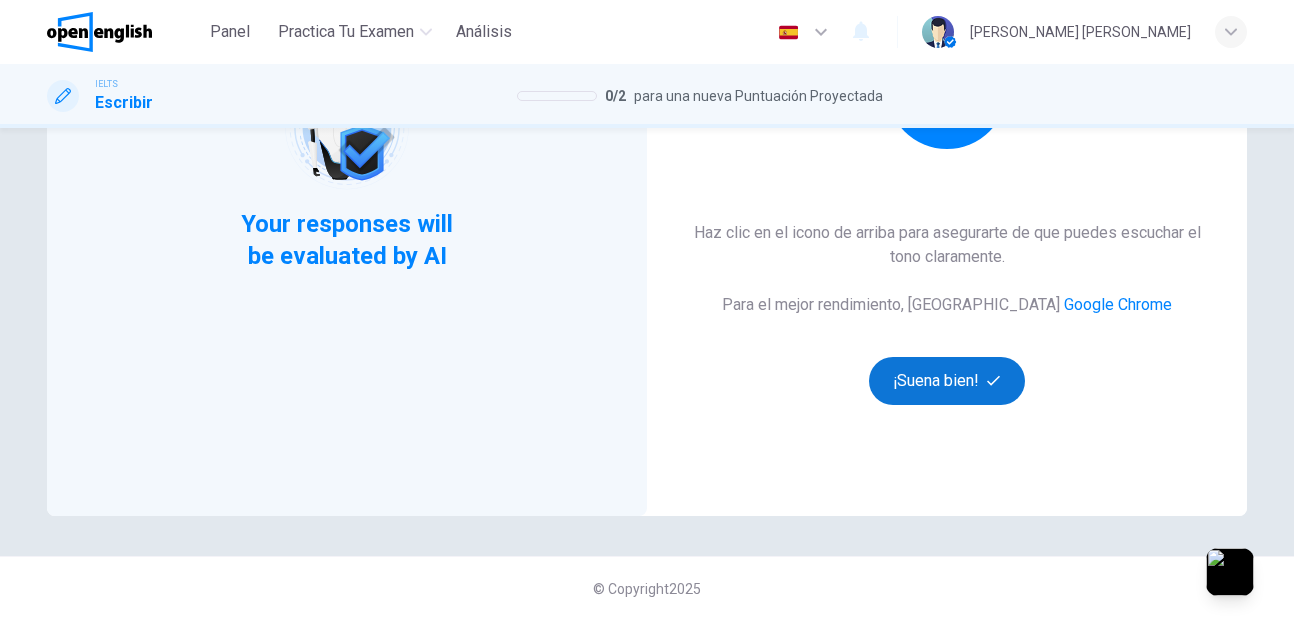 click on "¡Suena bien!" at bounding box center (947, 381) 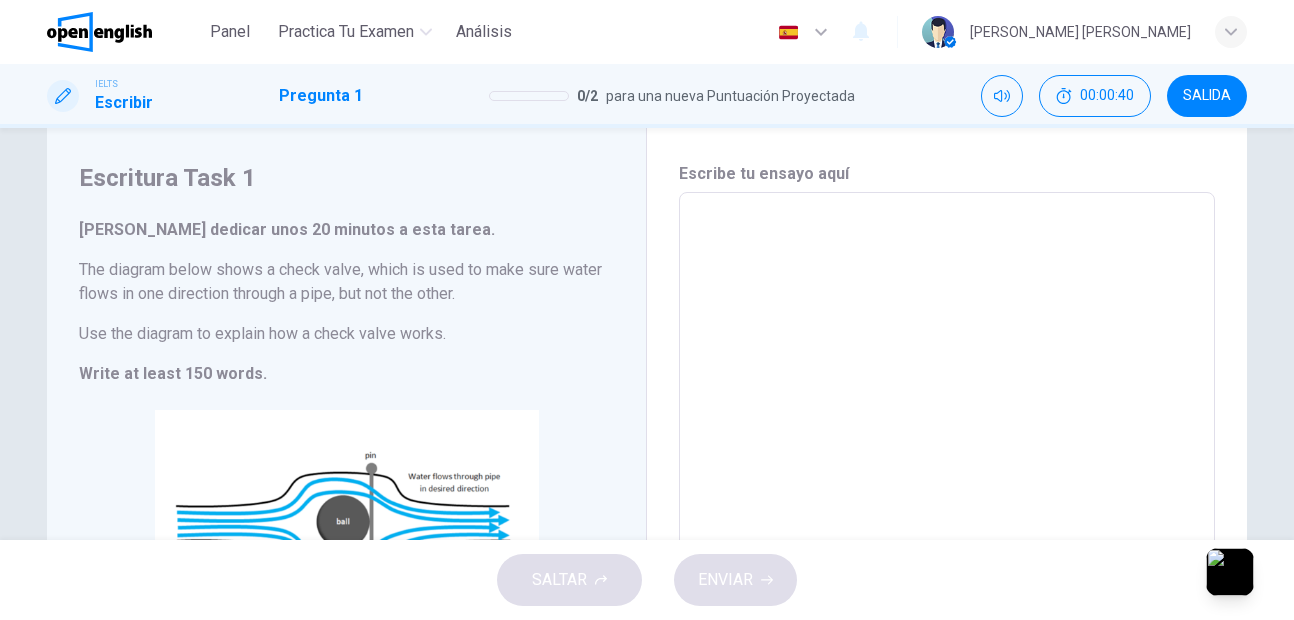 click at bounding box center (947, 476) 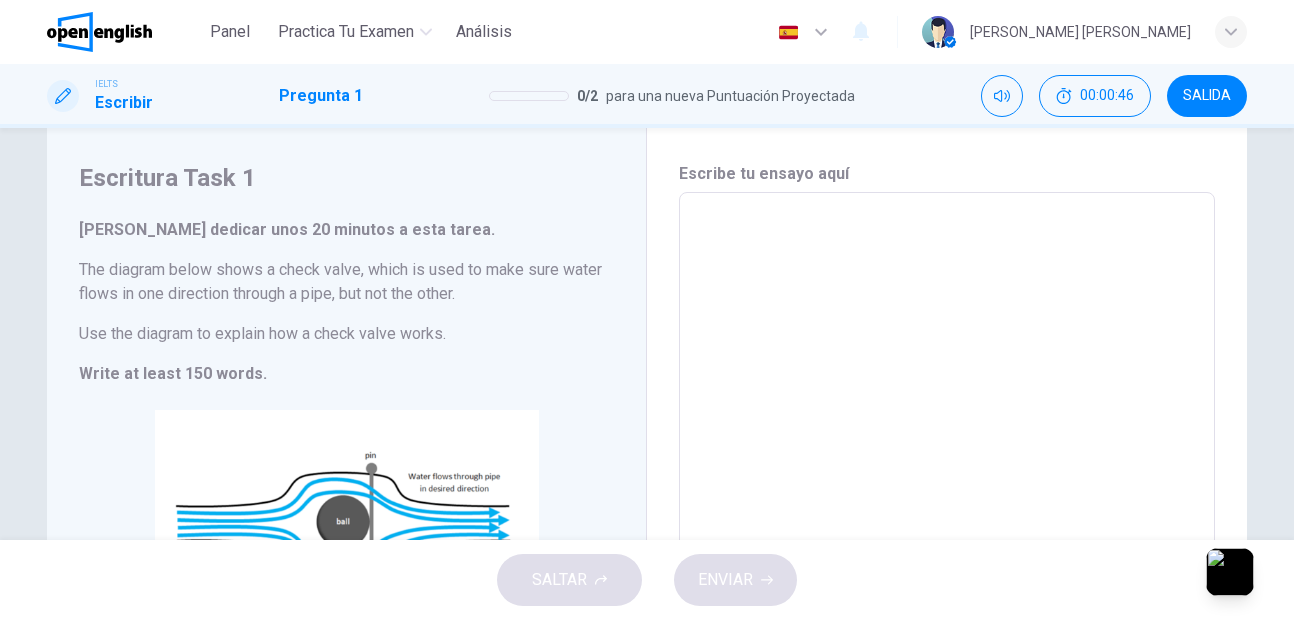 click at bounding box center (947, 476) 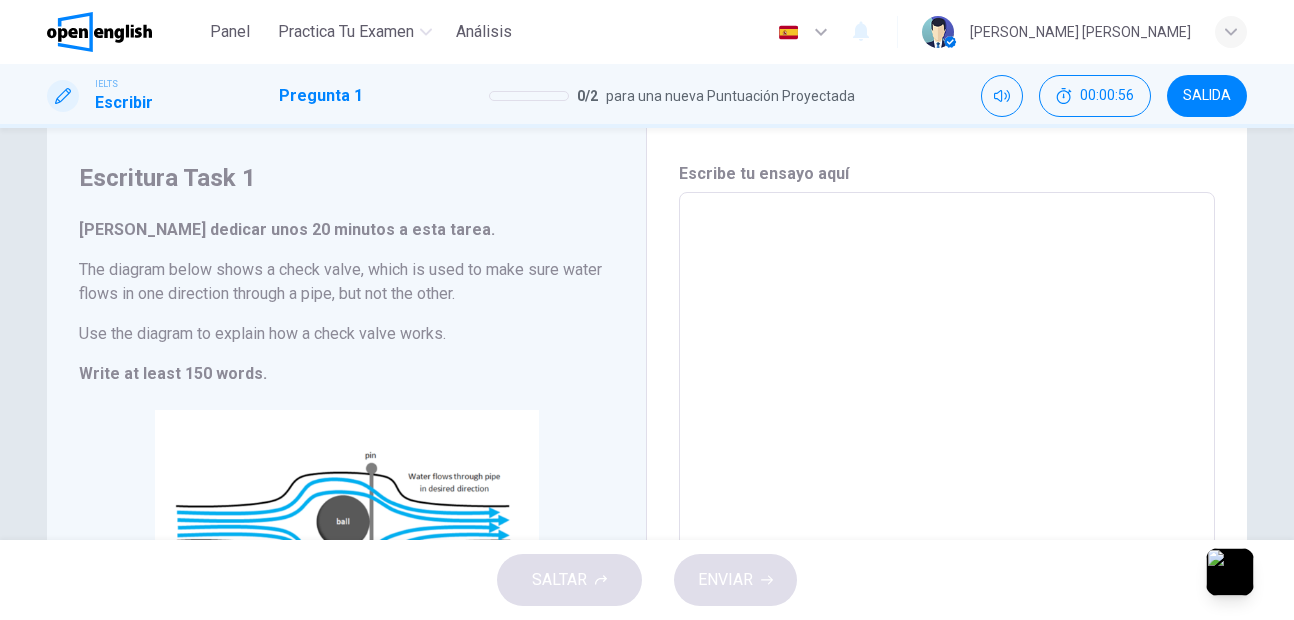click at bounding box center (947, 476) 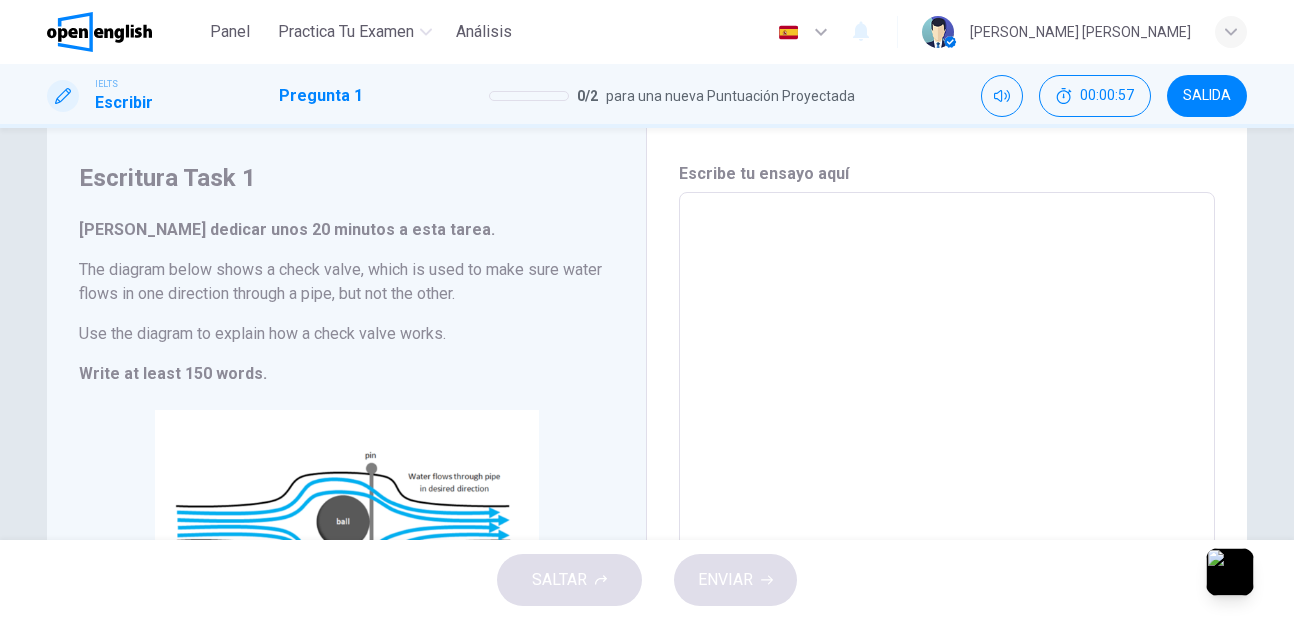 type 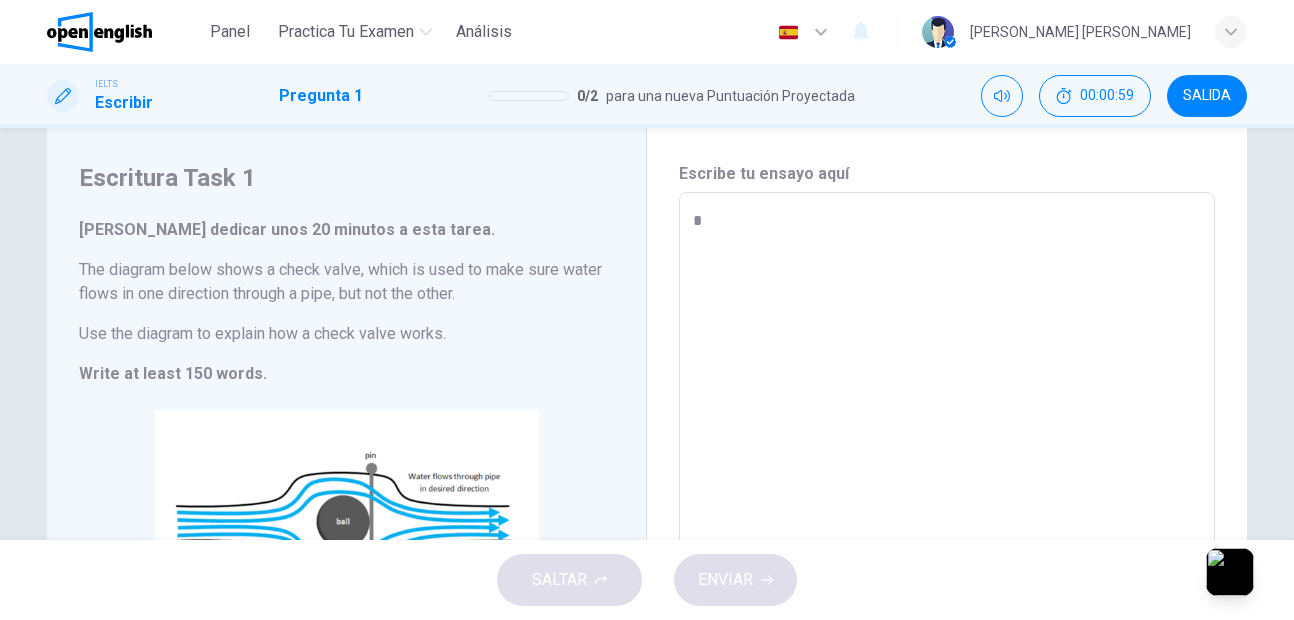 type on "*" 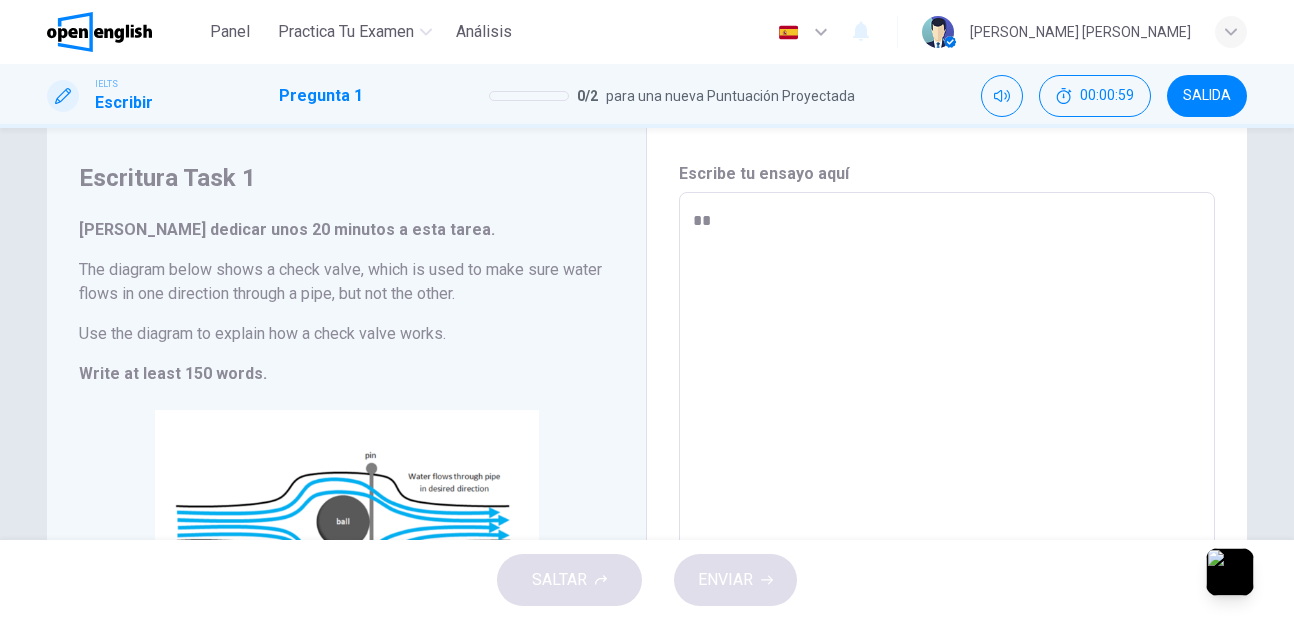 type on "*" 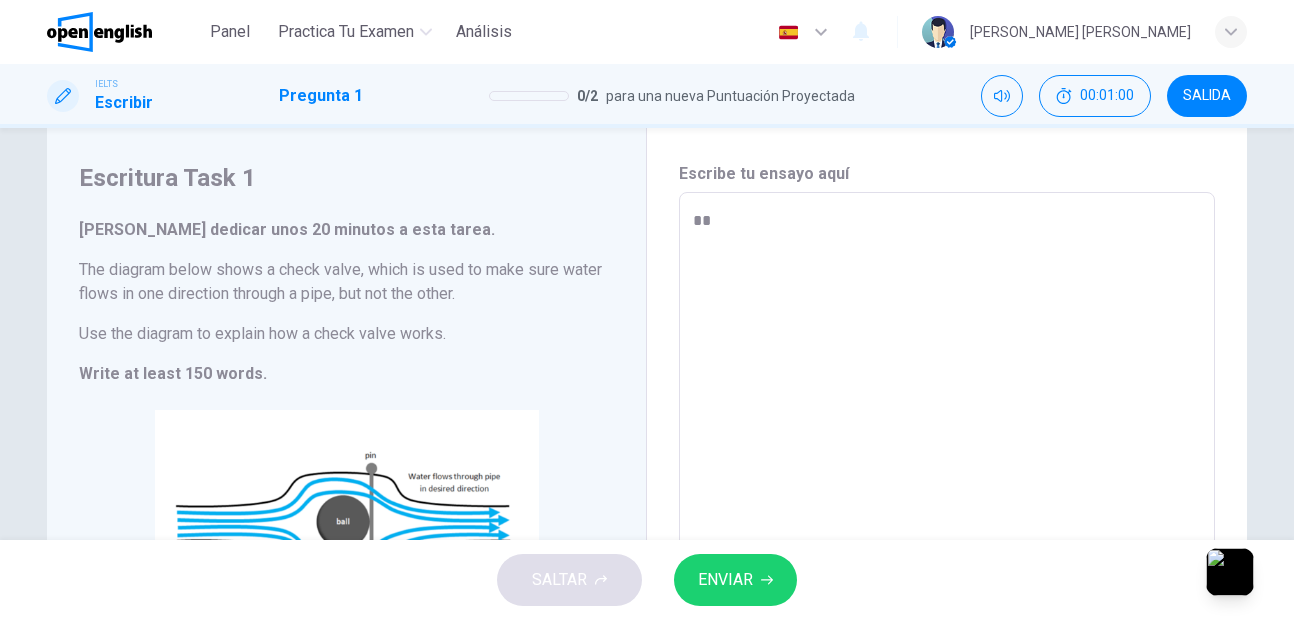 type on "*" 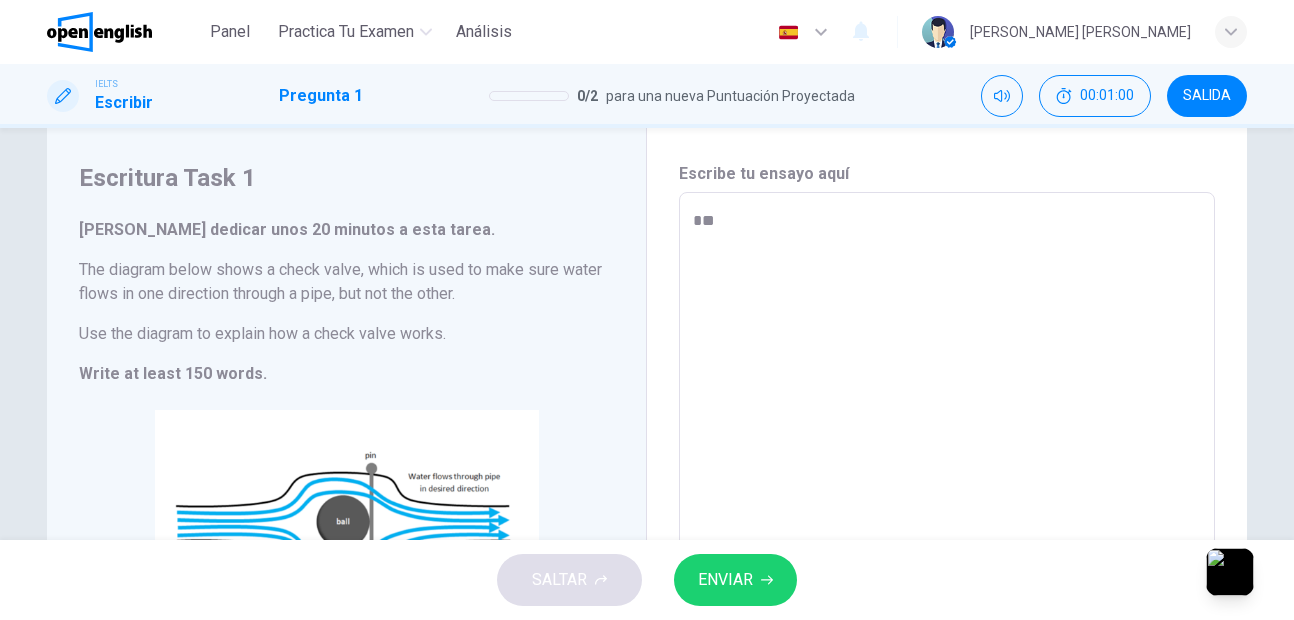 type on "*" 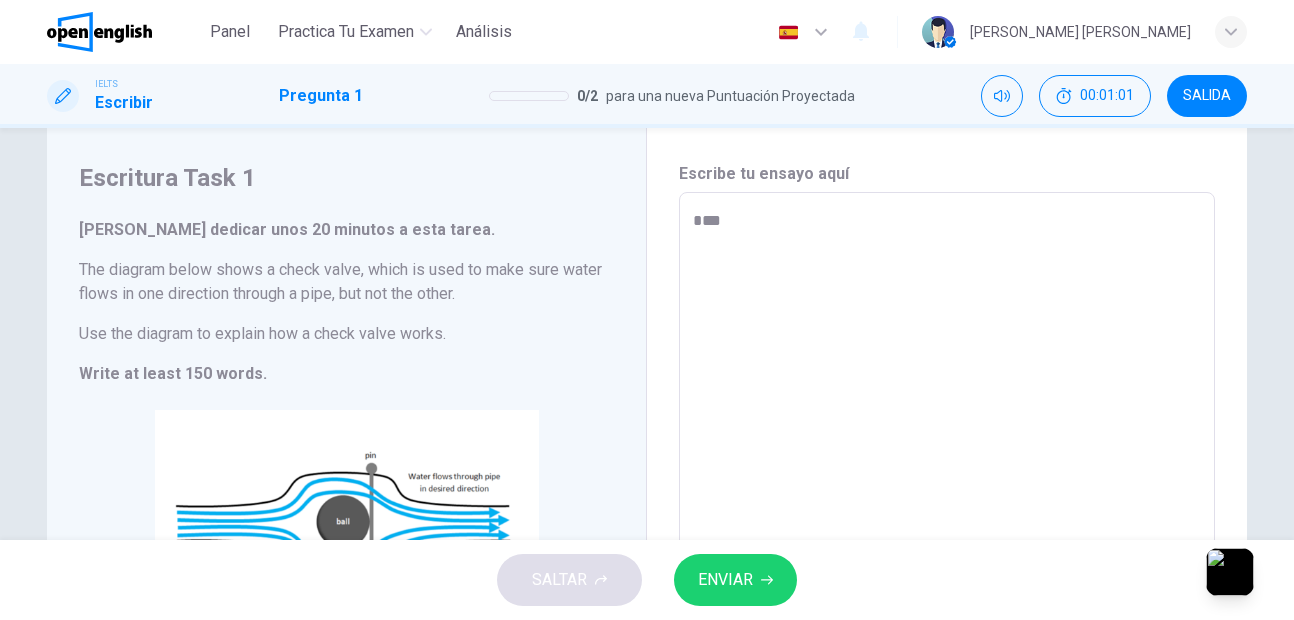 type on "****" 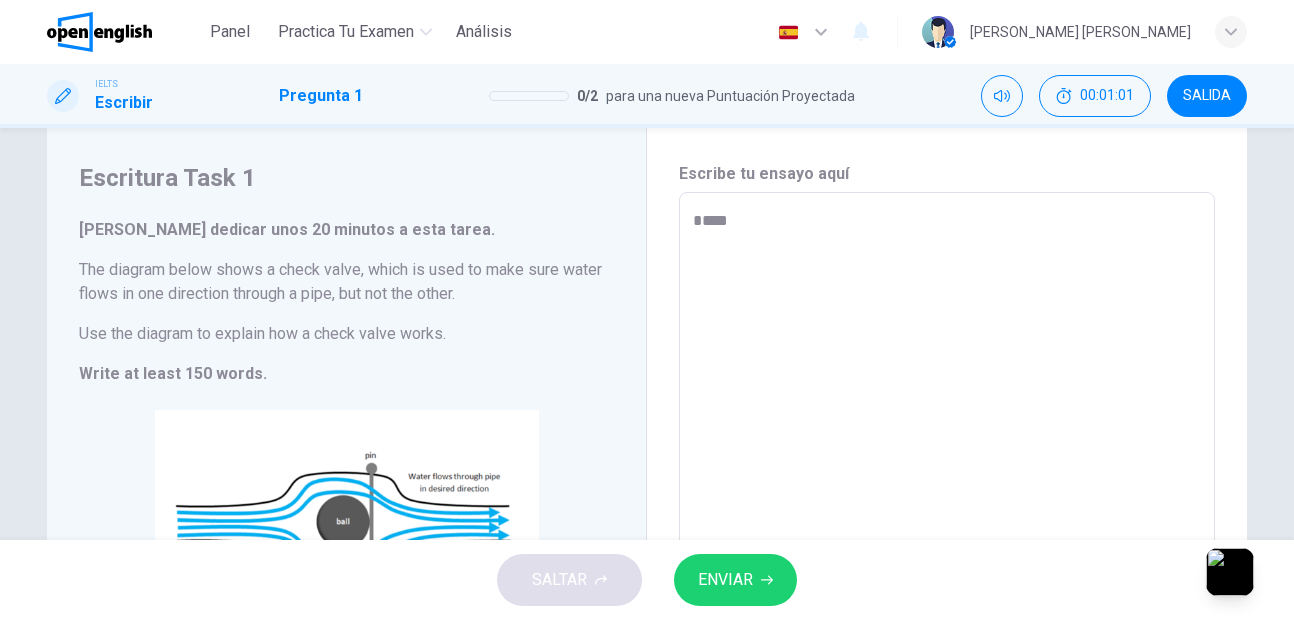 type on "*****" 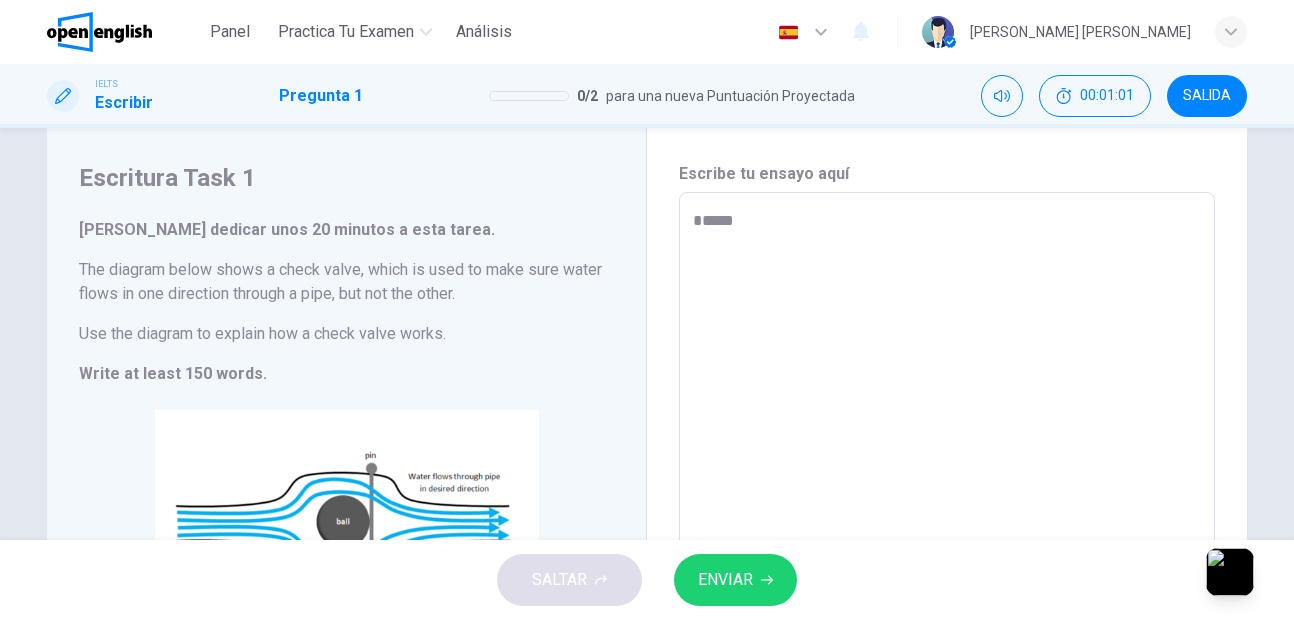 type on "*" 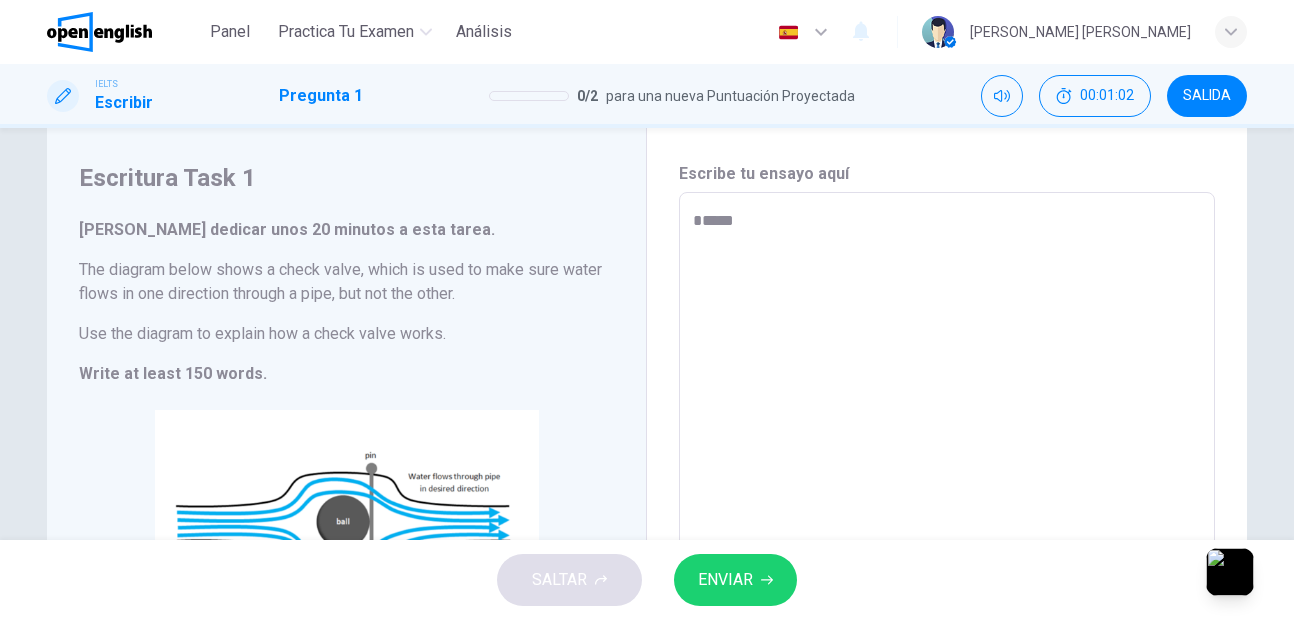 type on "******" 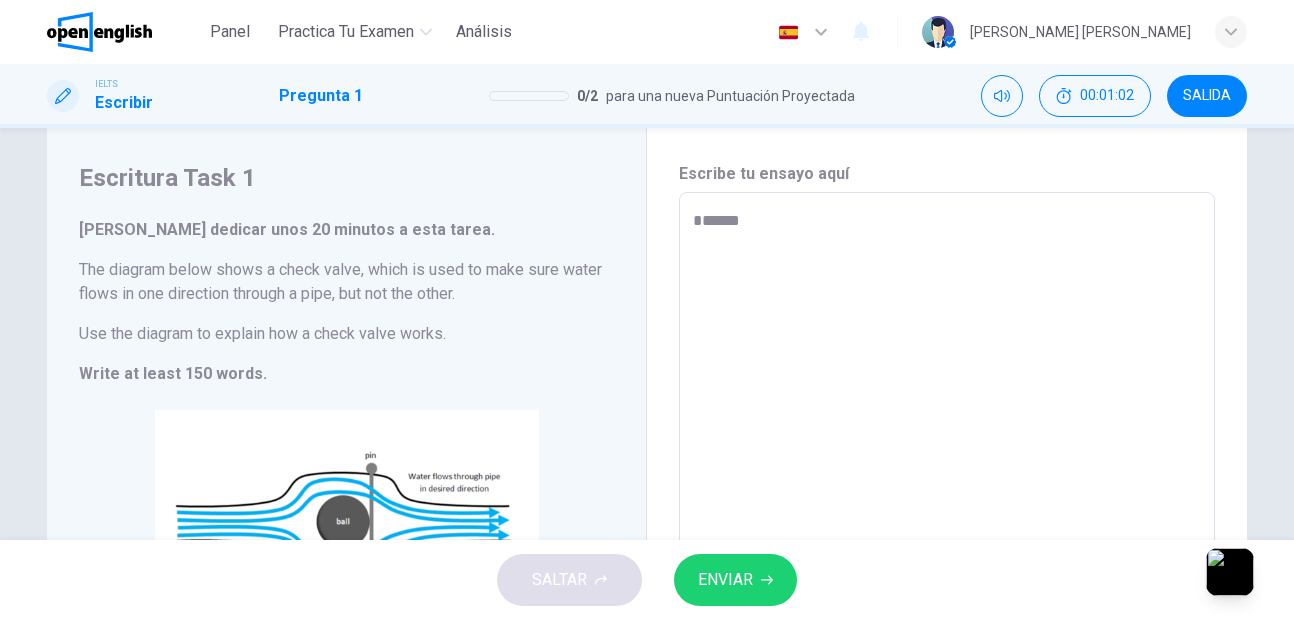 type on "*" 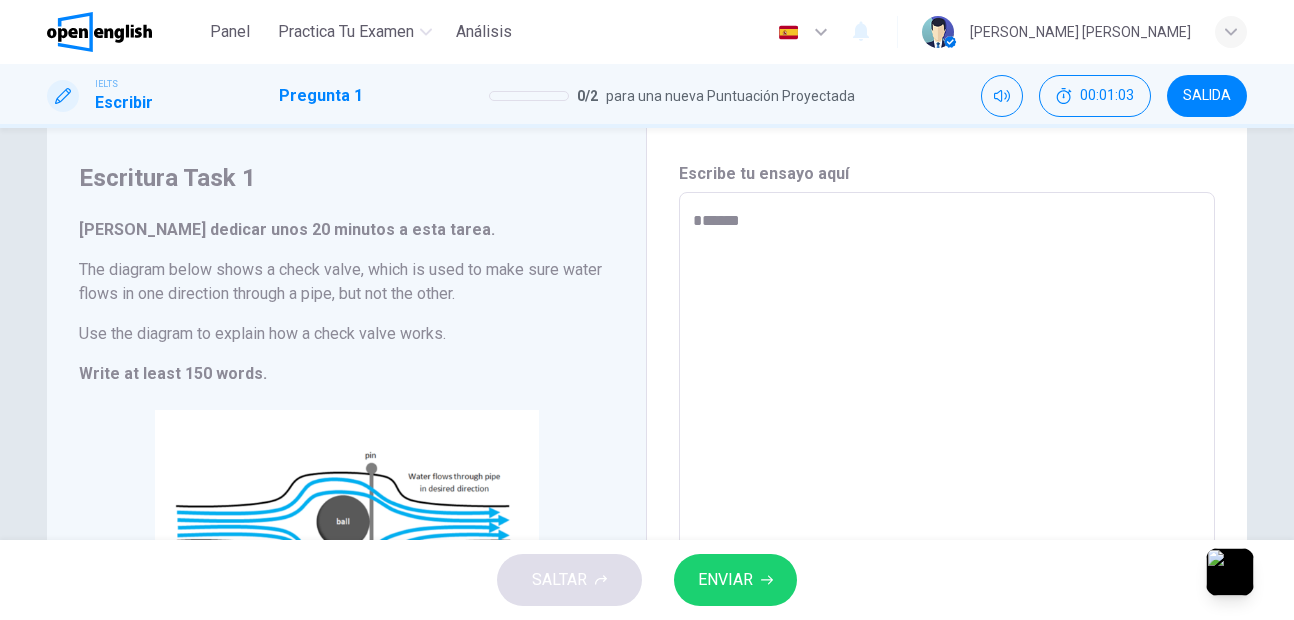 type on "*******" 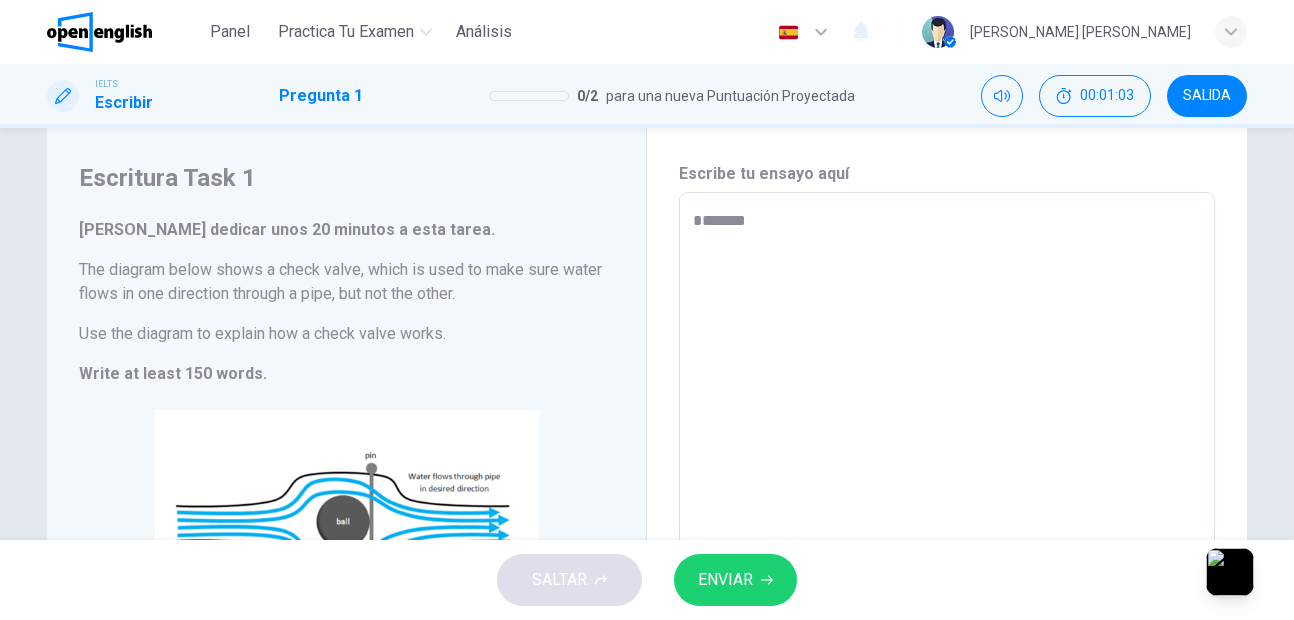 type on "*" 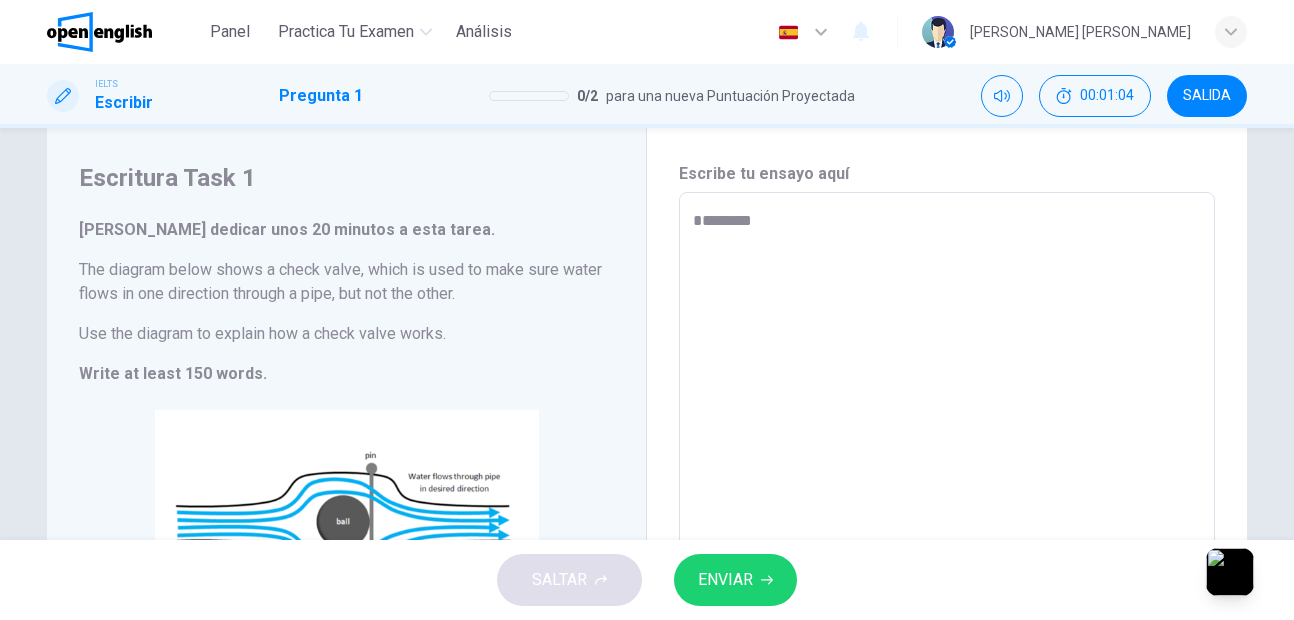 type on "*********" 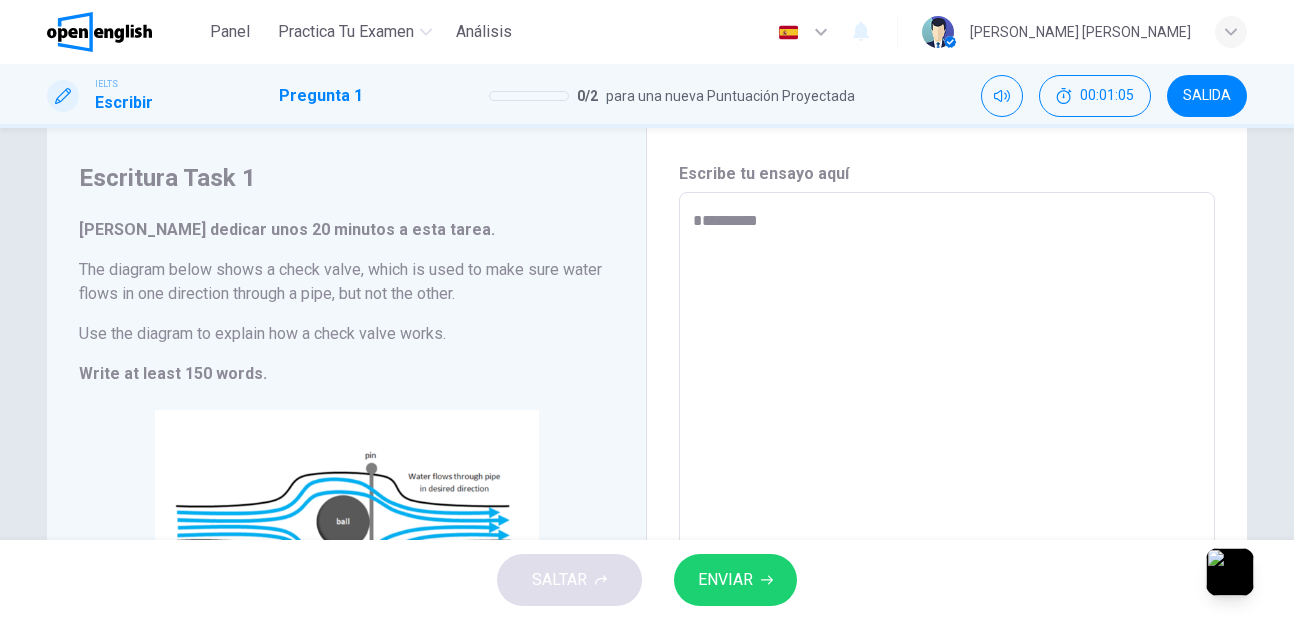 type on "**********" 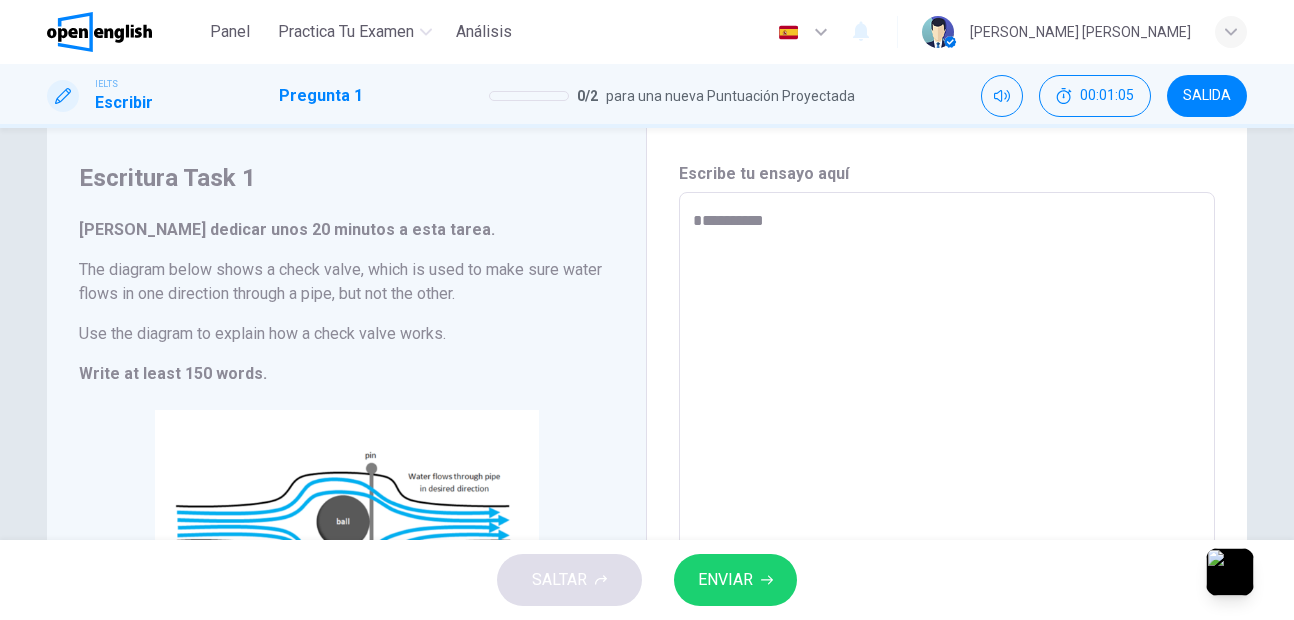 type on "*" 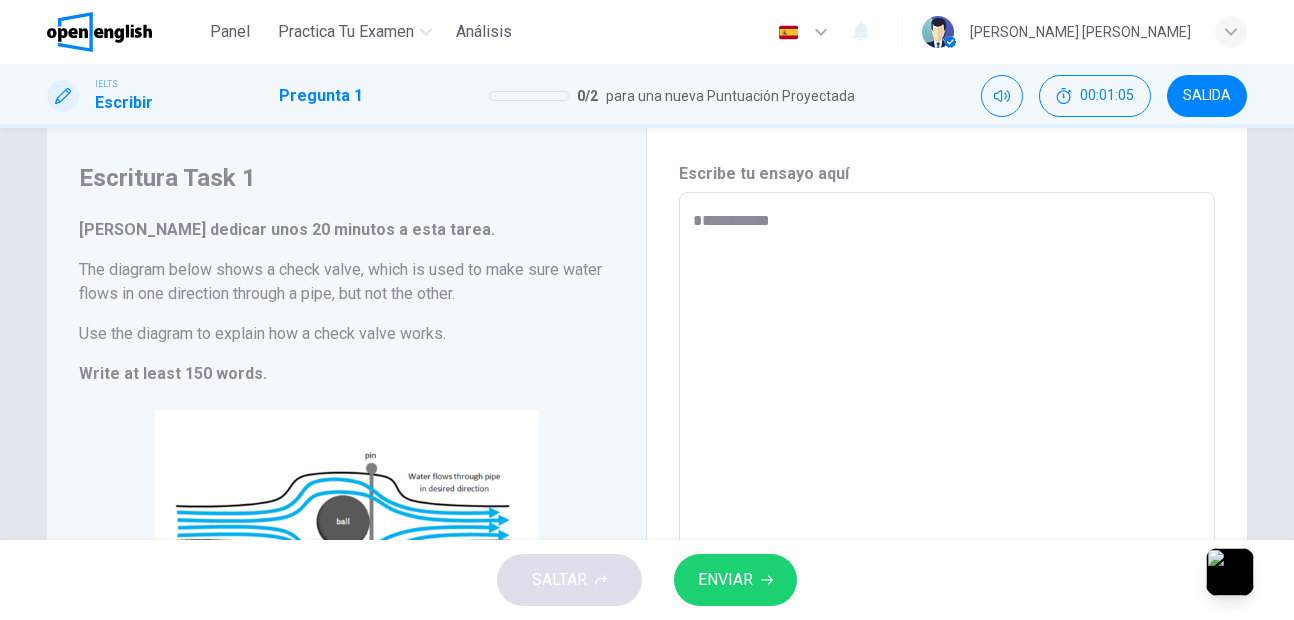 type on "*" 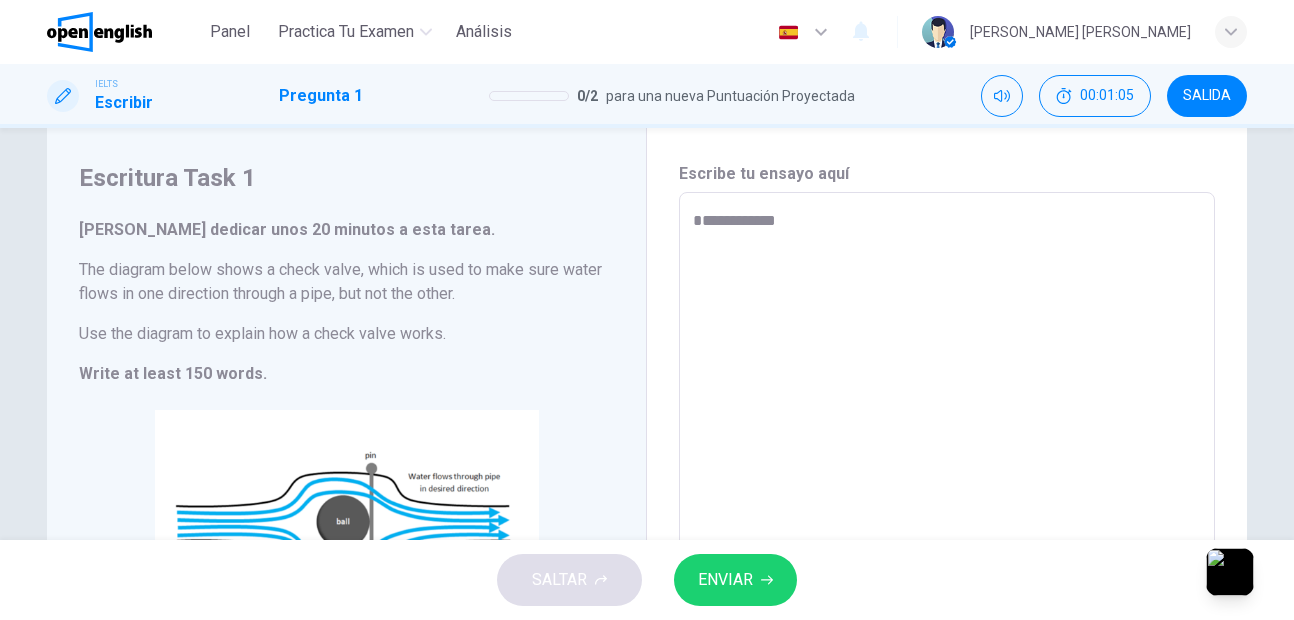 type on "*" 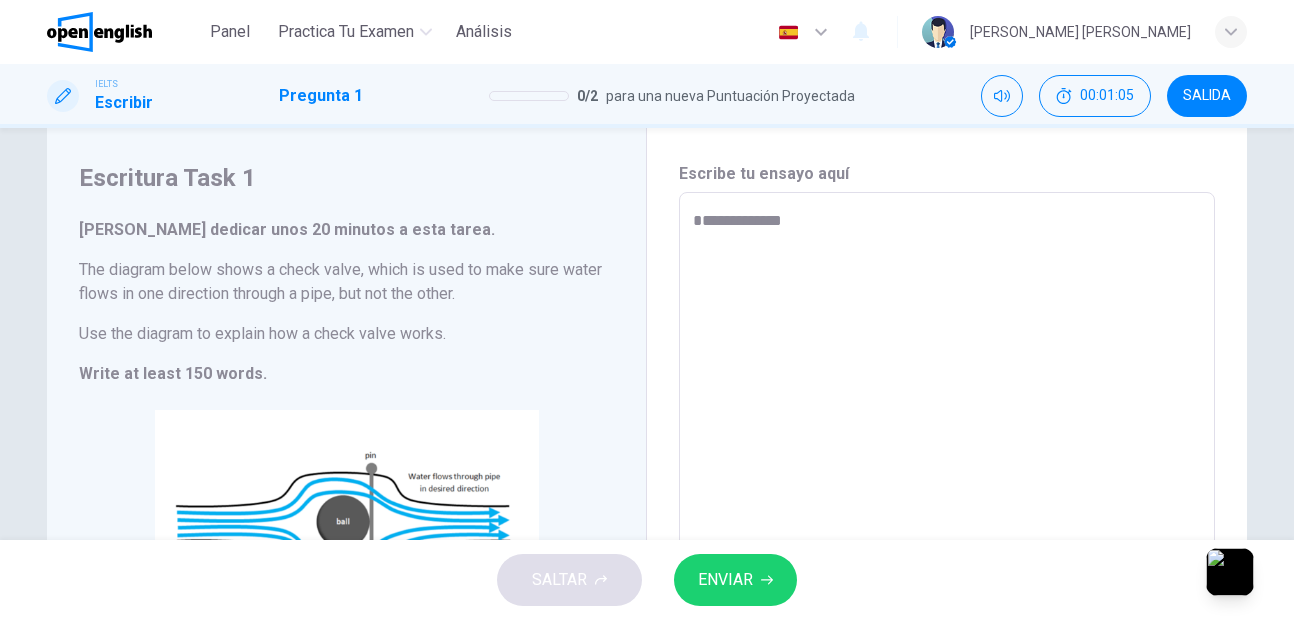 type on "*" 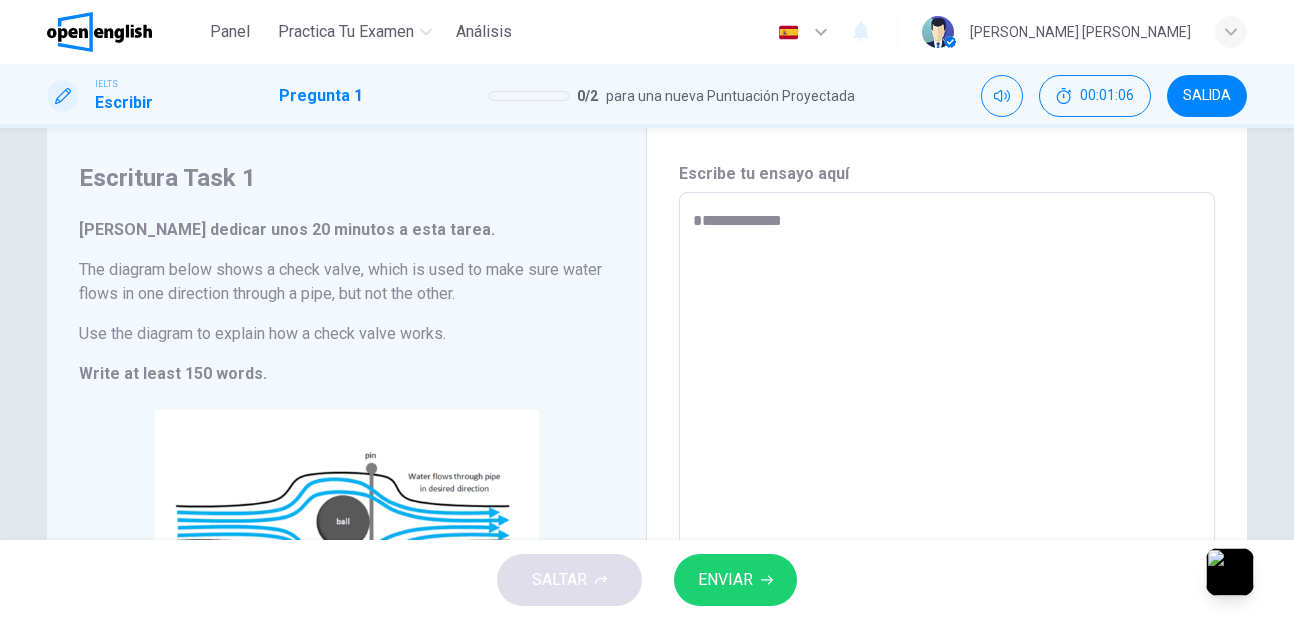 type on "**********" 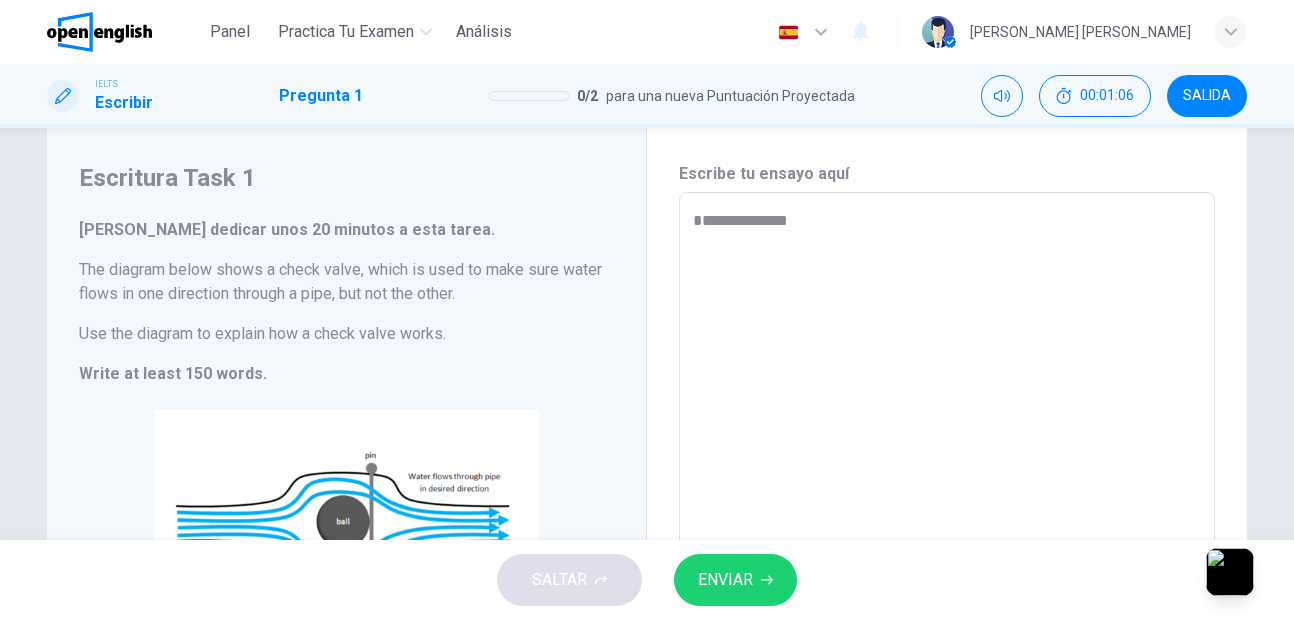 type on "*" 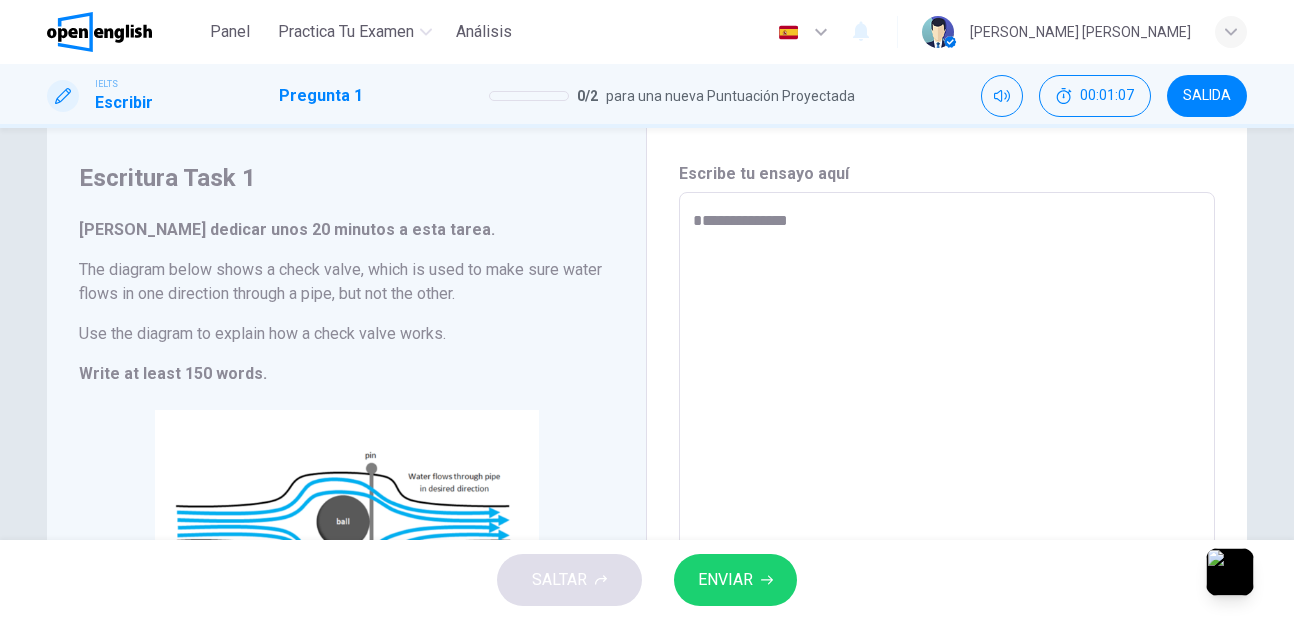 type on "**********" 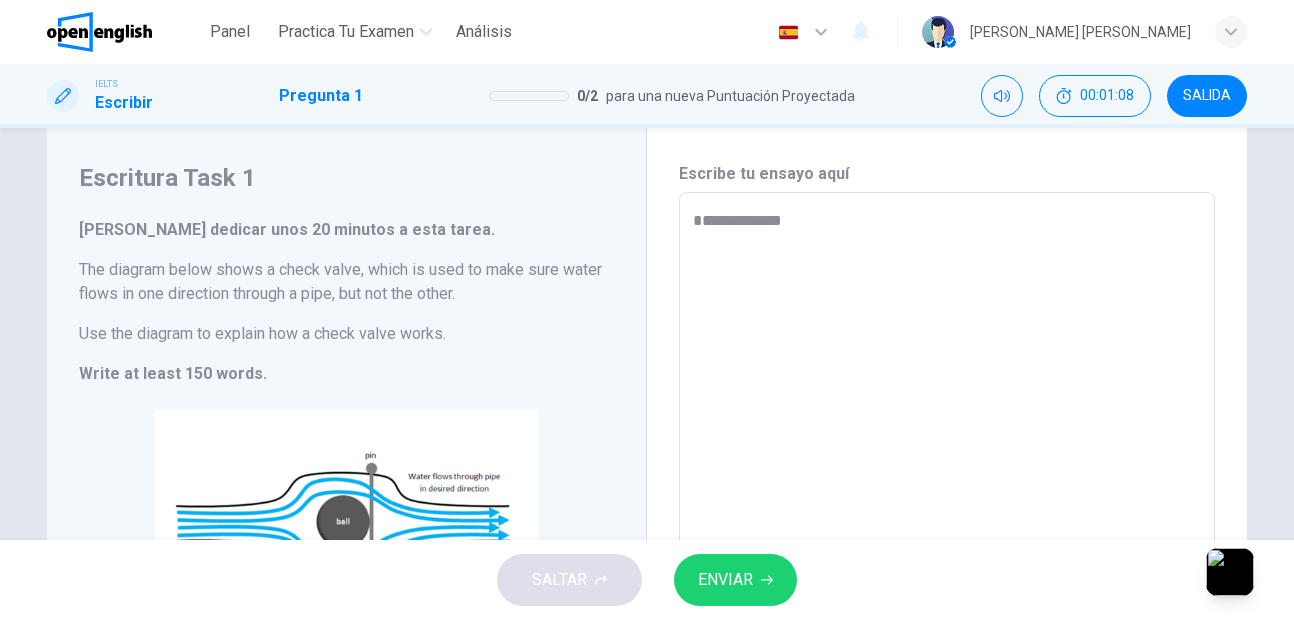 type on "**********" 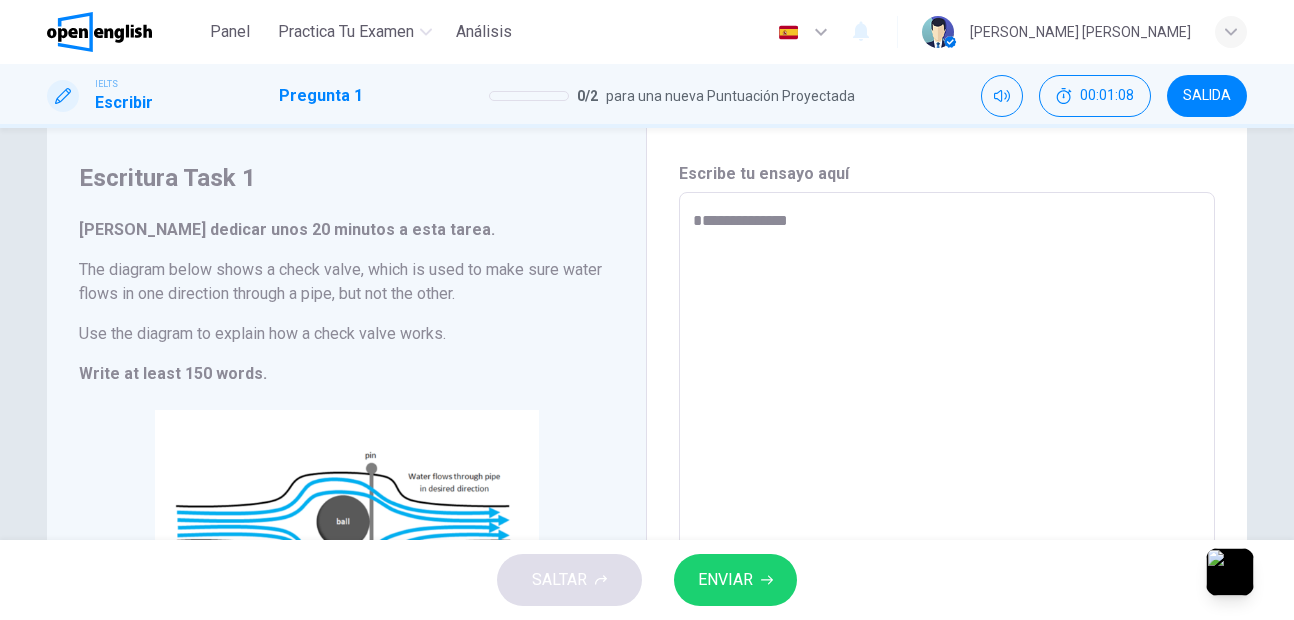 type on "*" 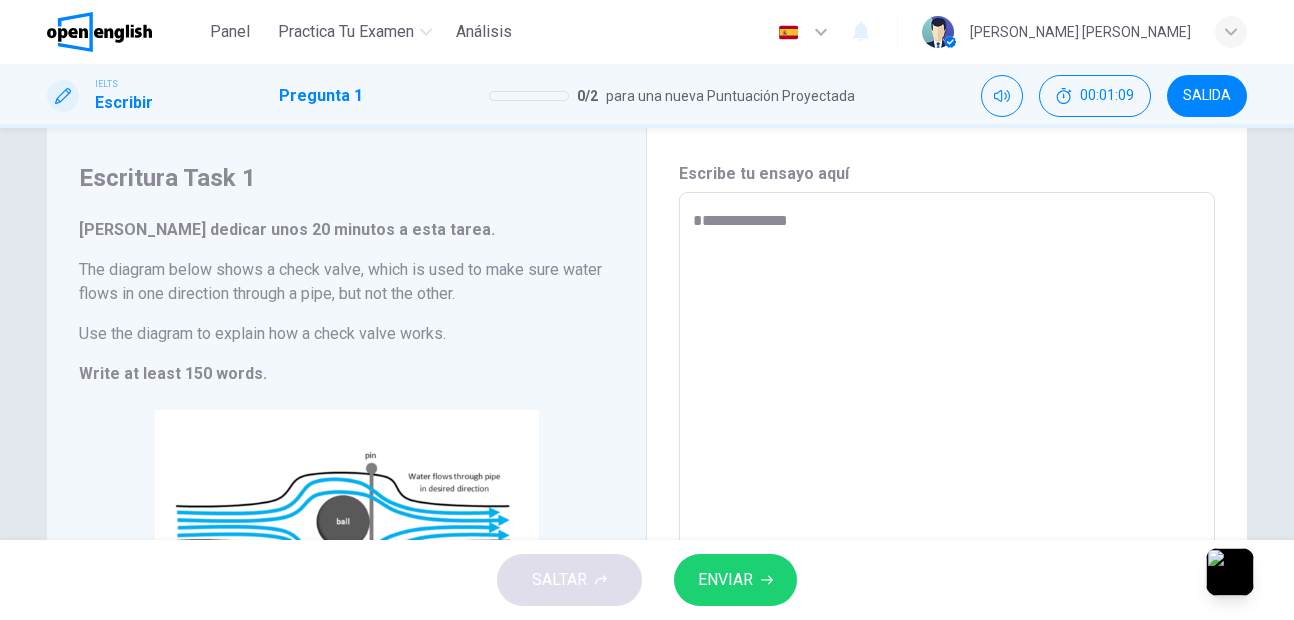 type on "**********" 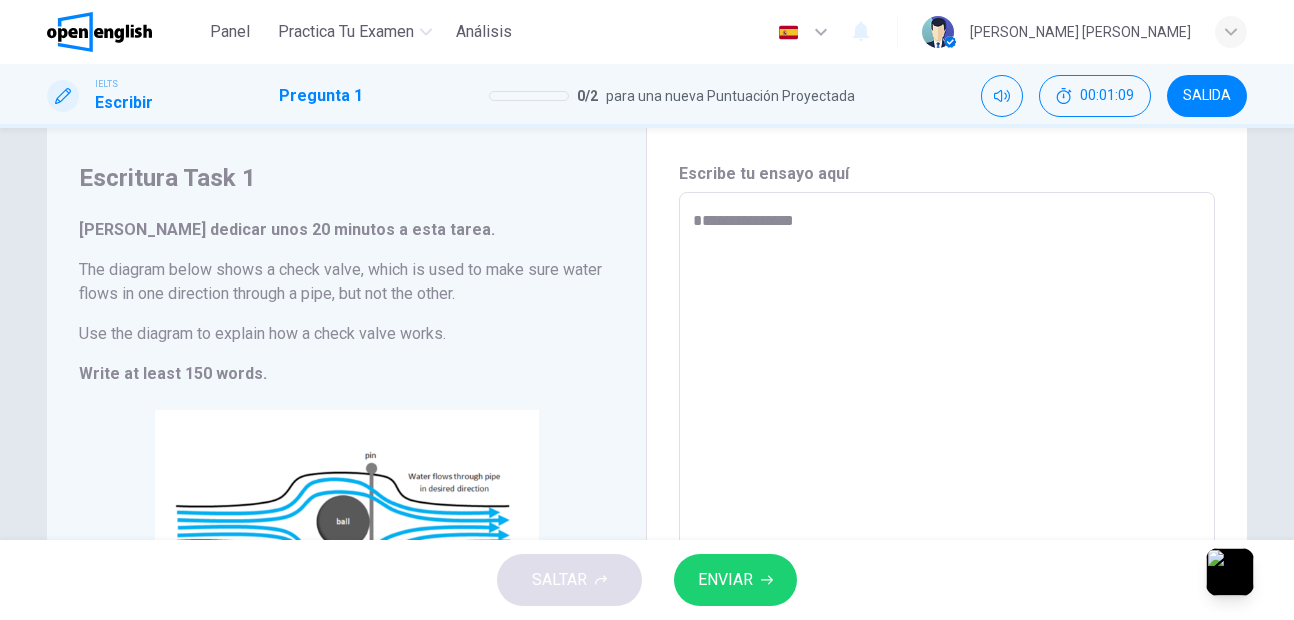 type on "**********" 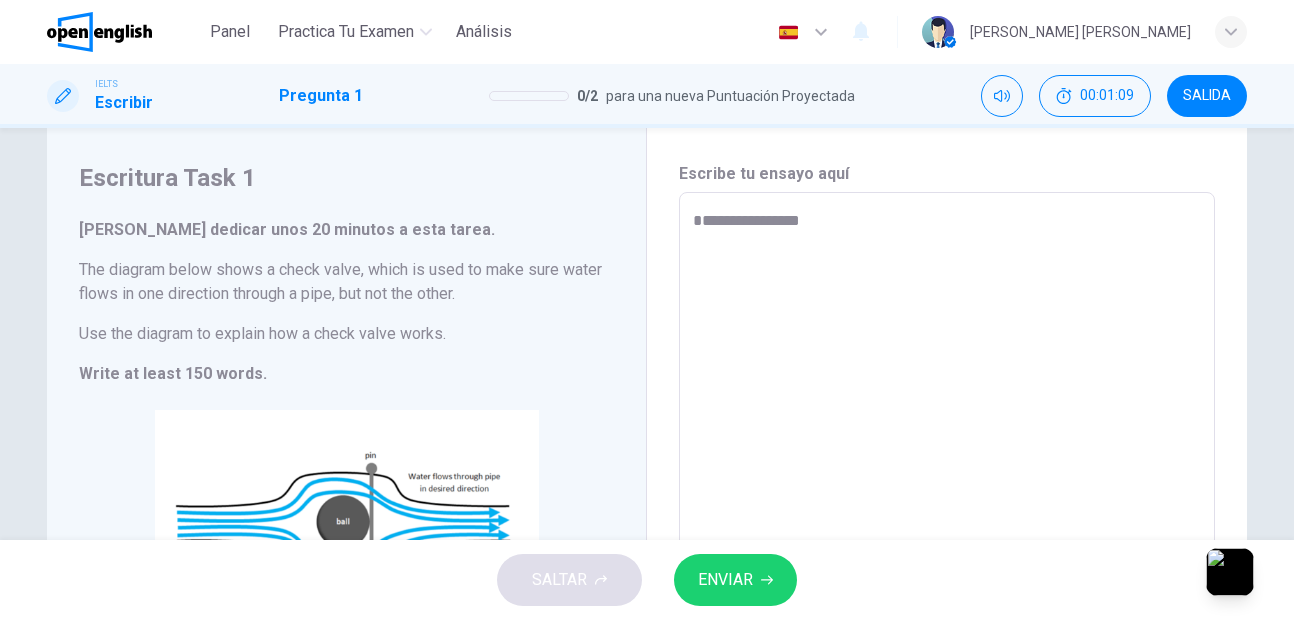 type on "**********" 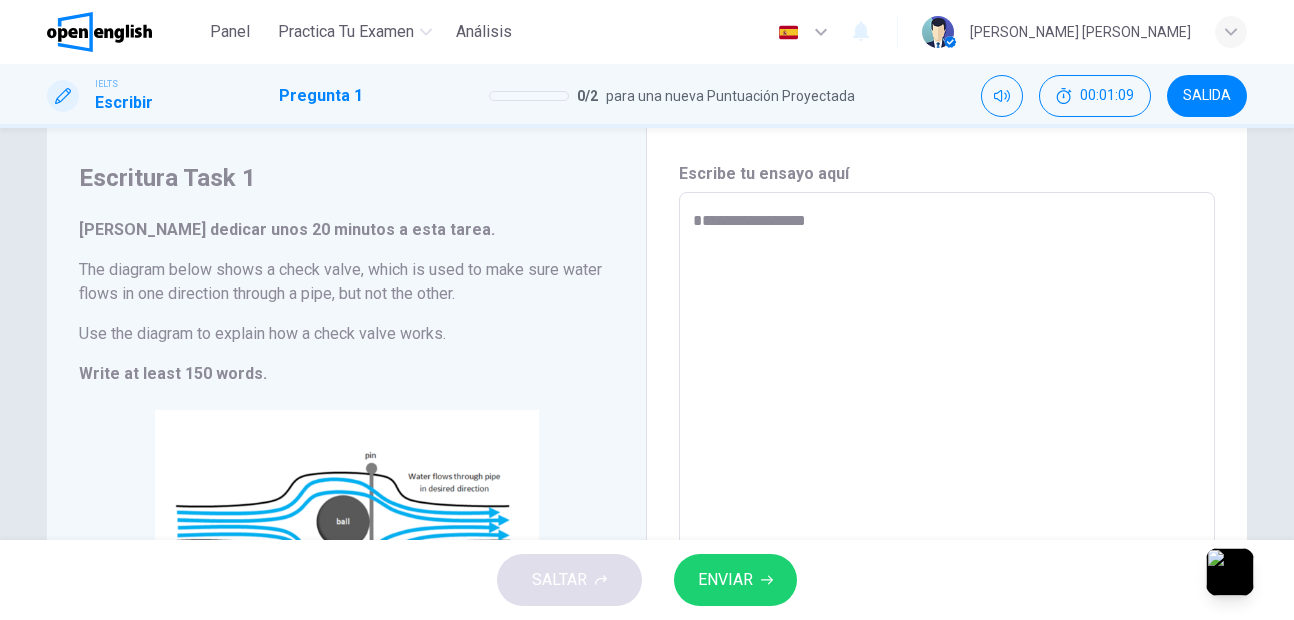 type on "*" 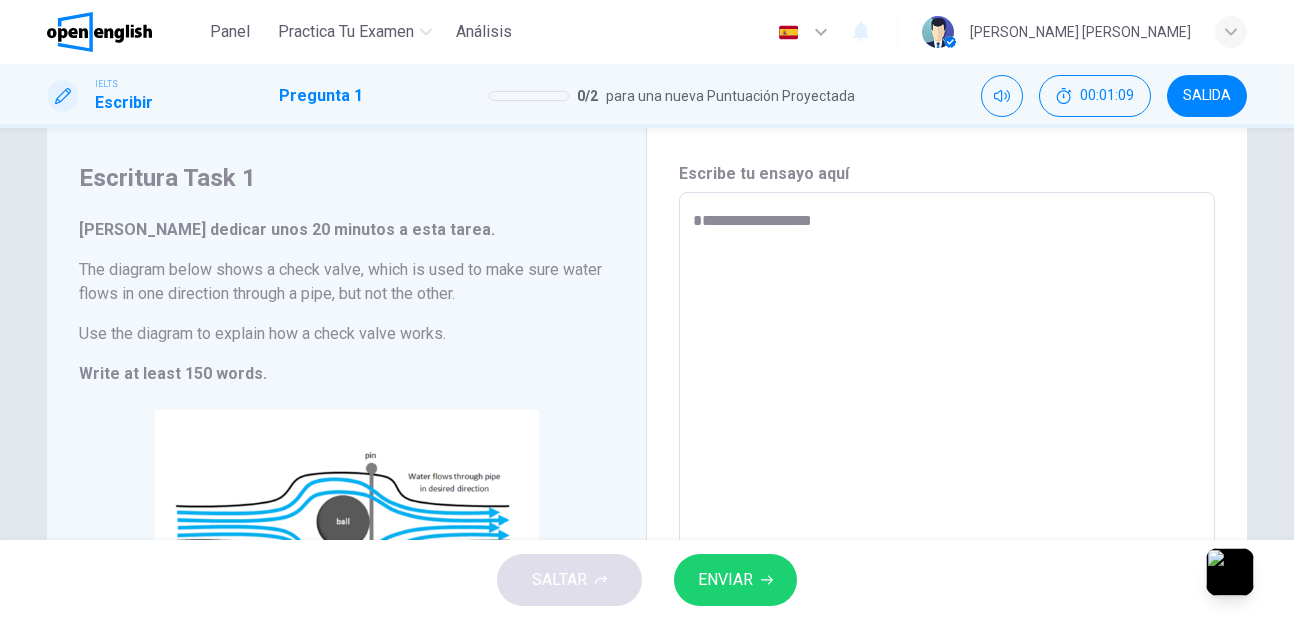 type on "*" 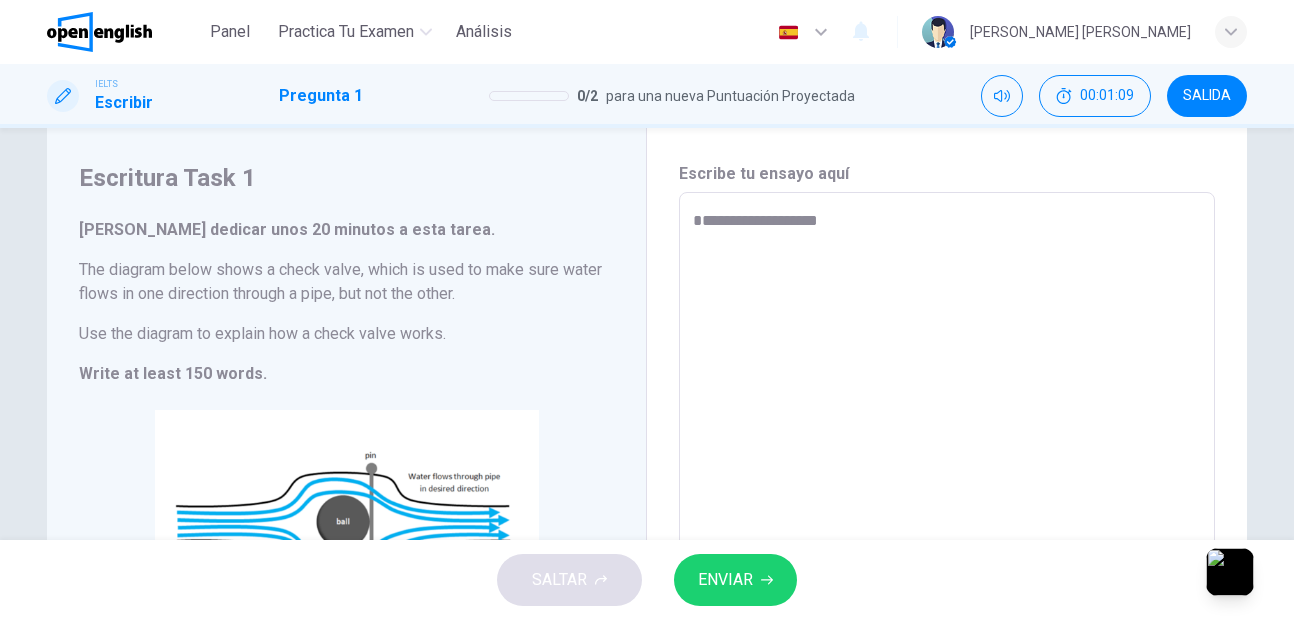 type on "*" 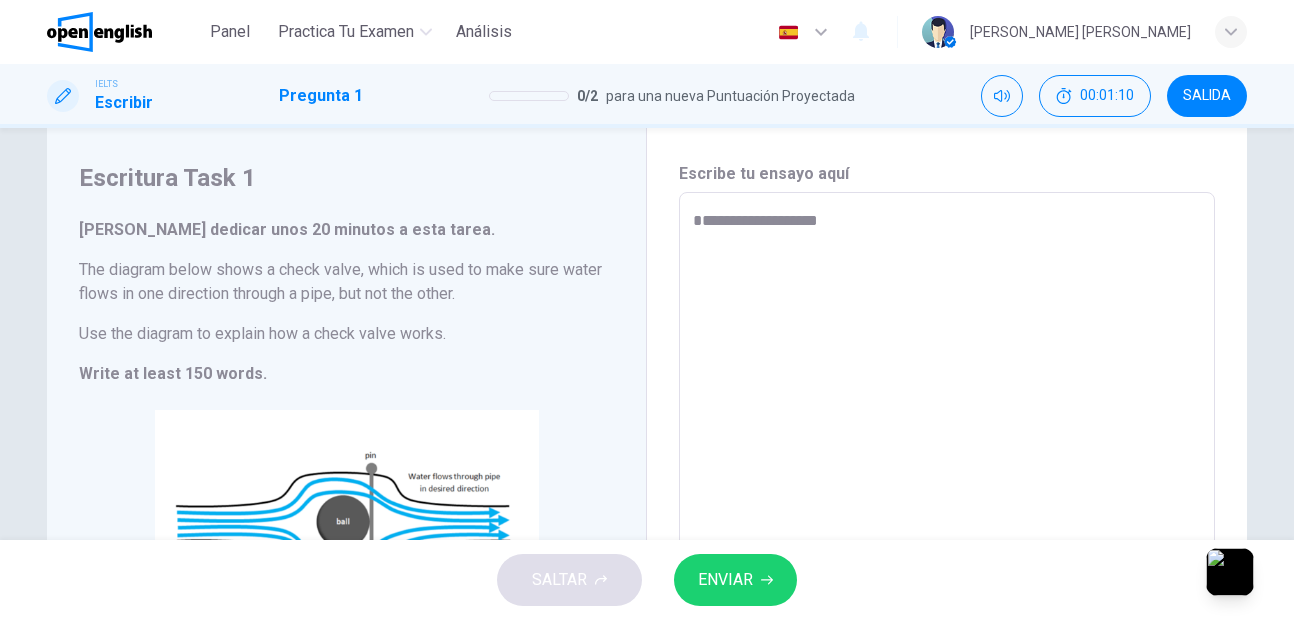 type on "**********" 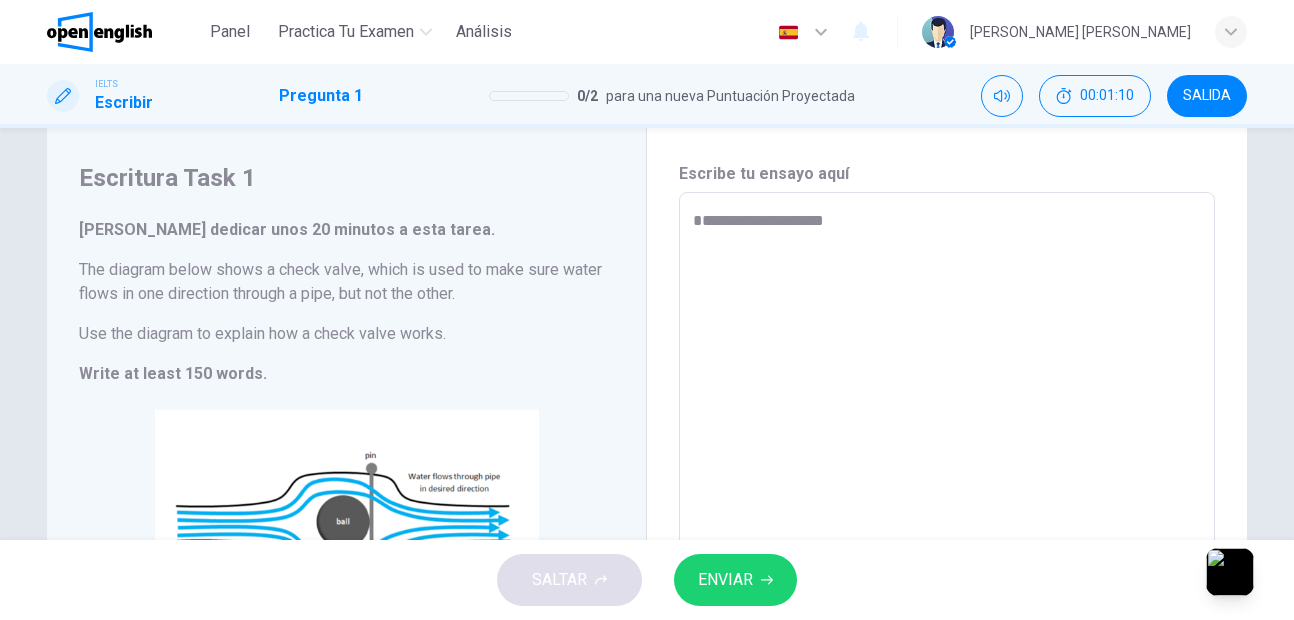 type on "*" 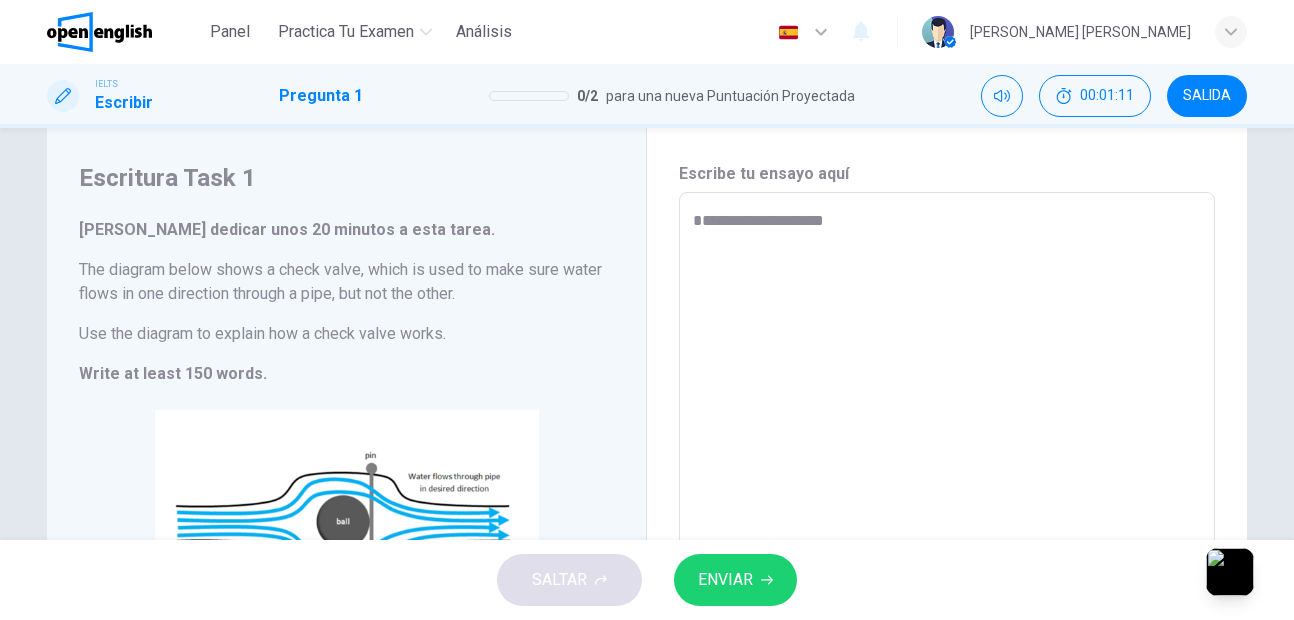 type on "**********" 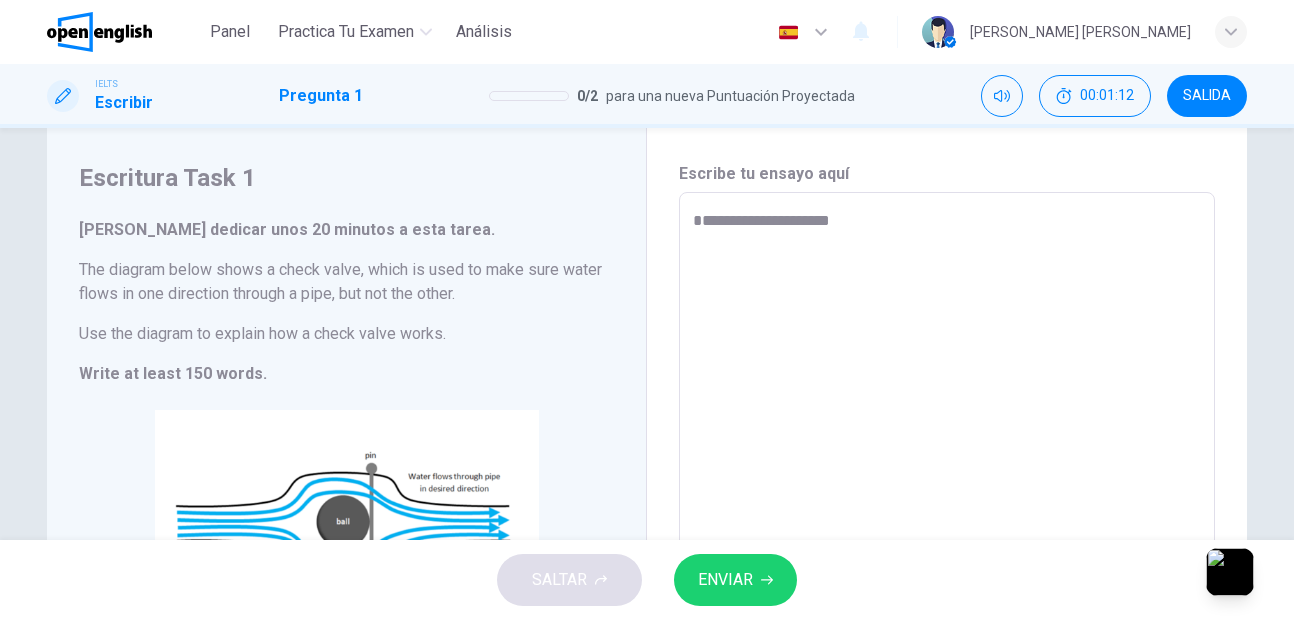 type on "**********" 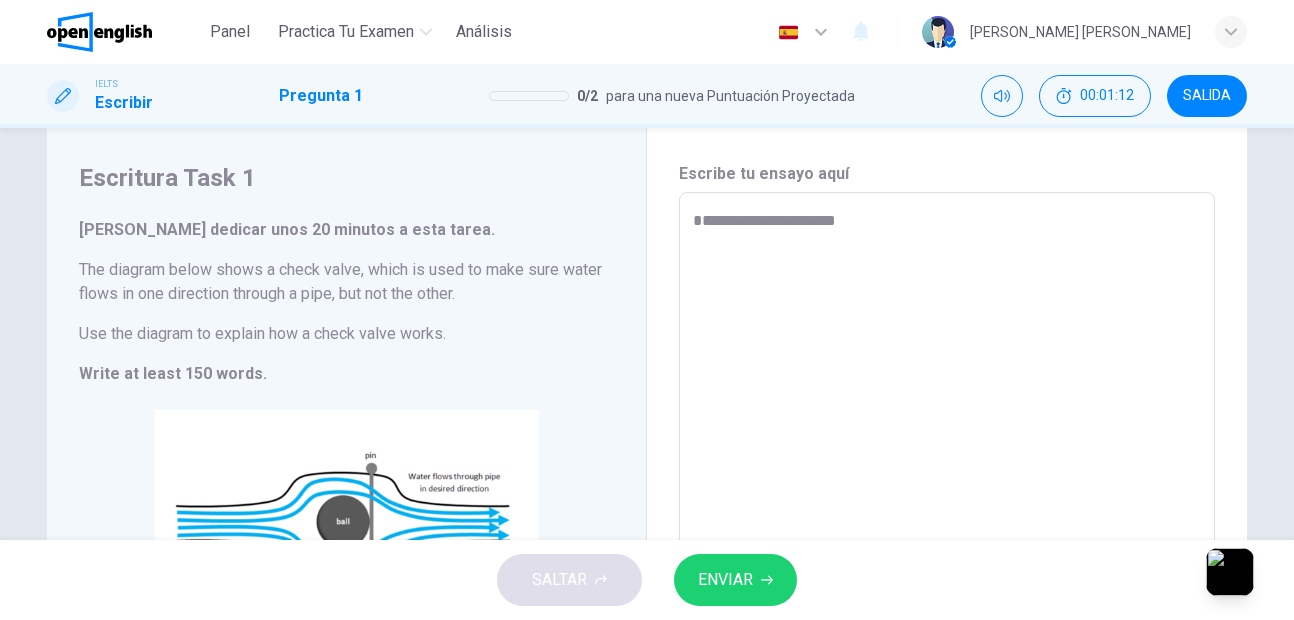 type on "*" 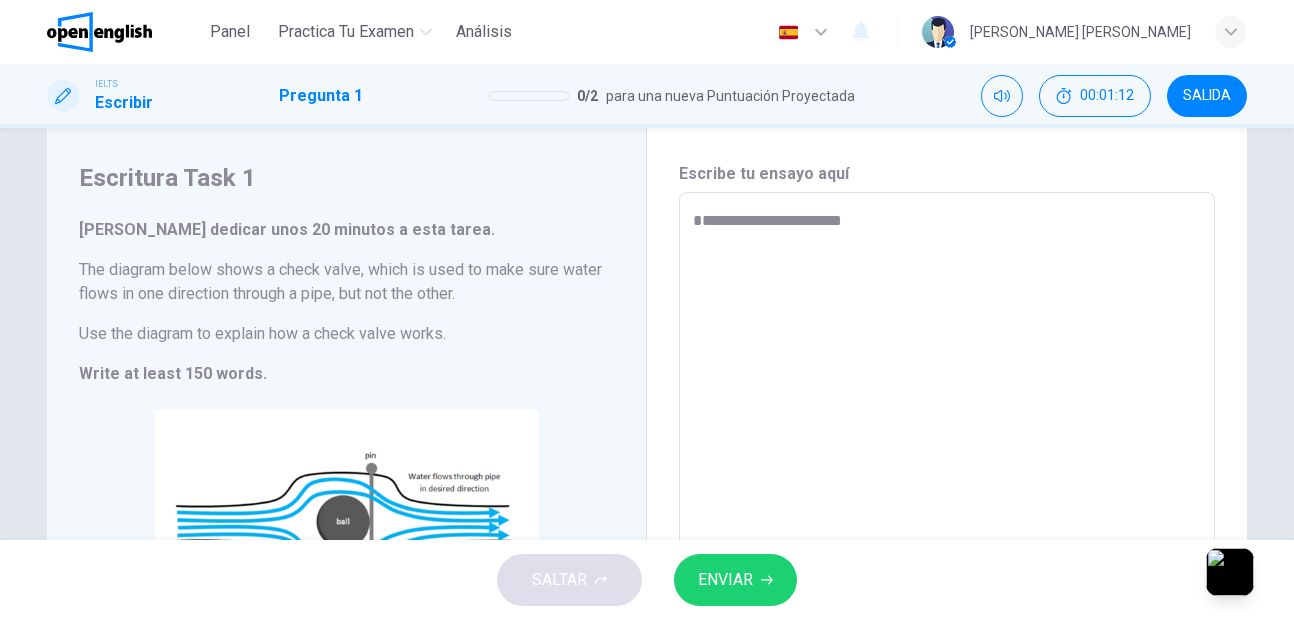 type on "*" 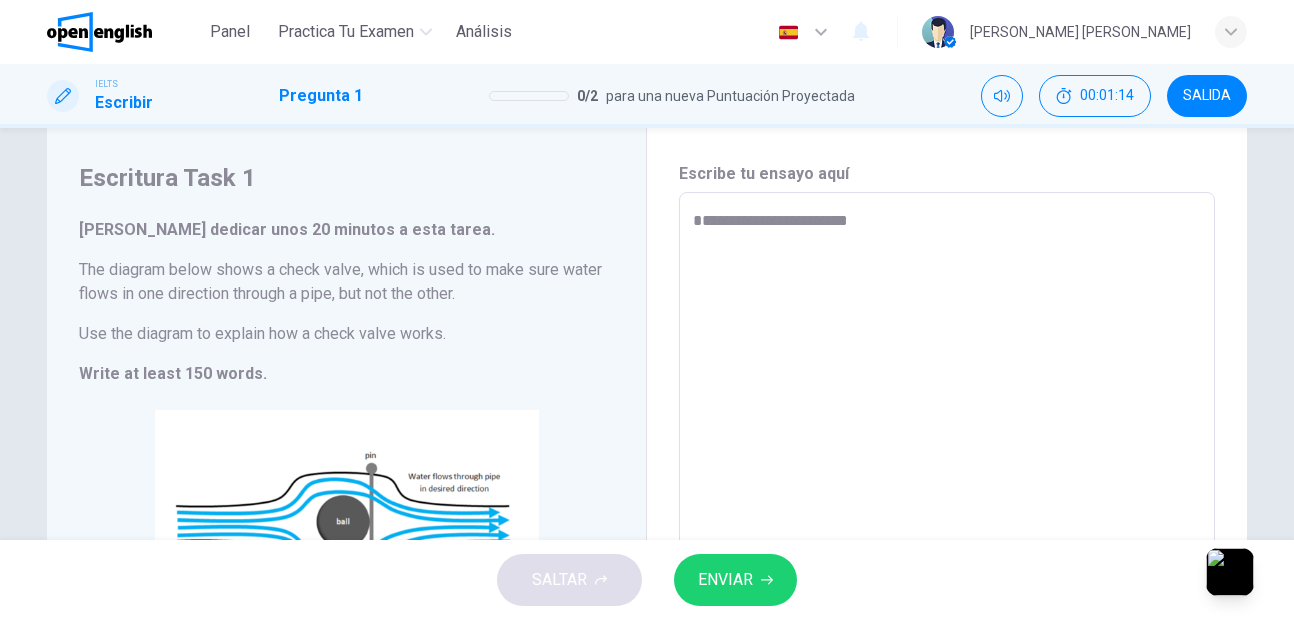 type on "**********" 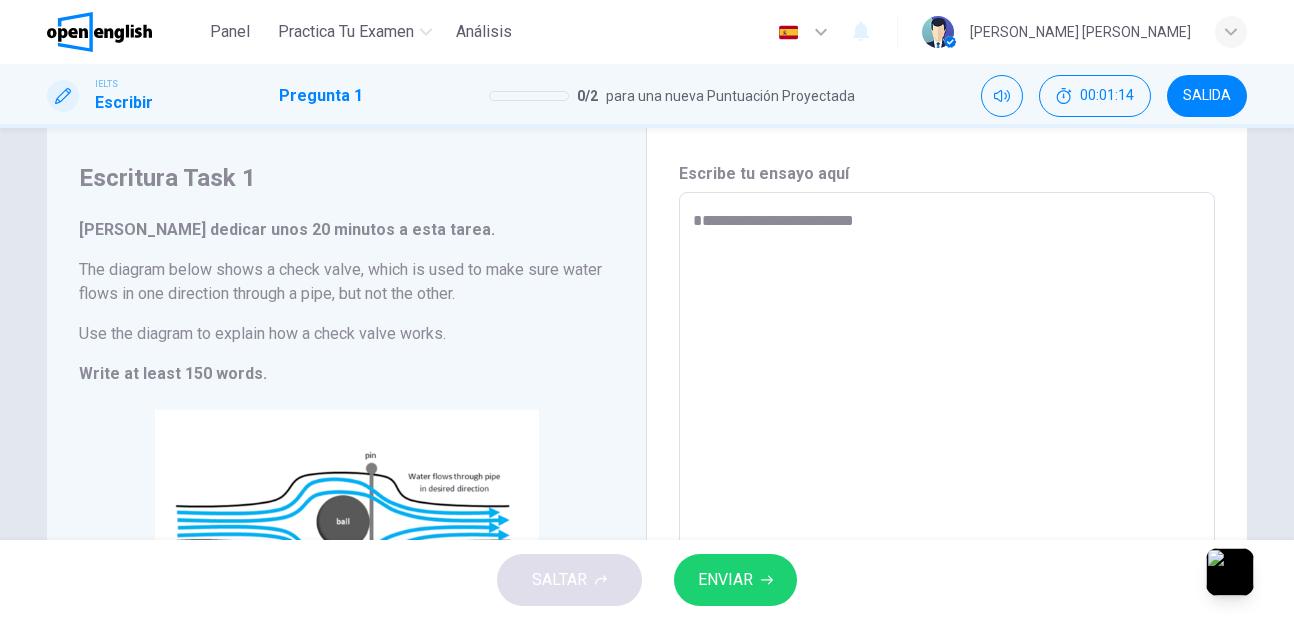 type on "**********" 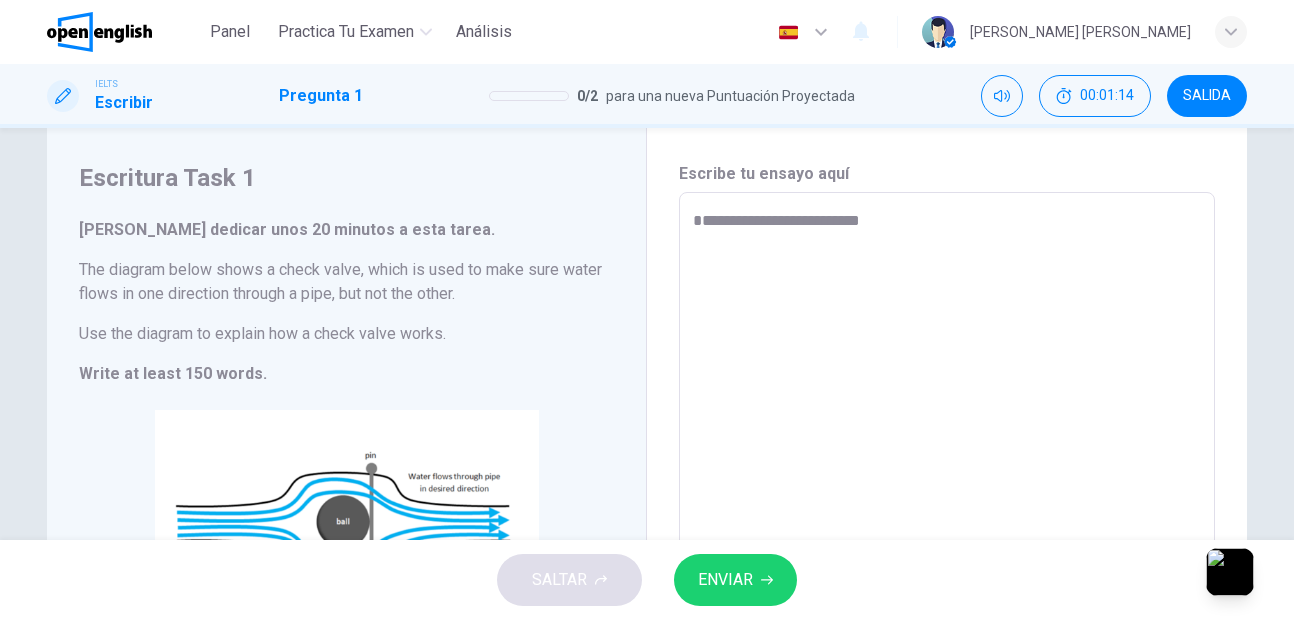type on "*" 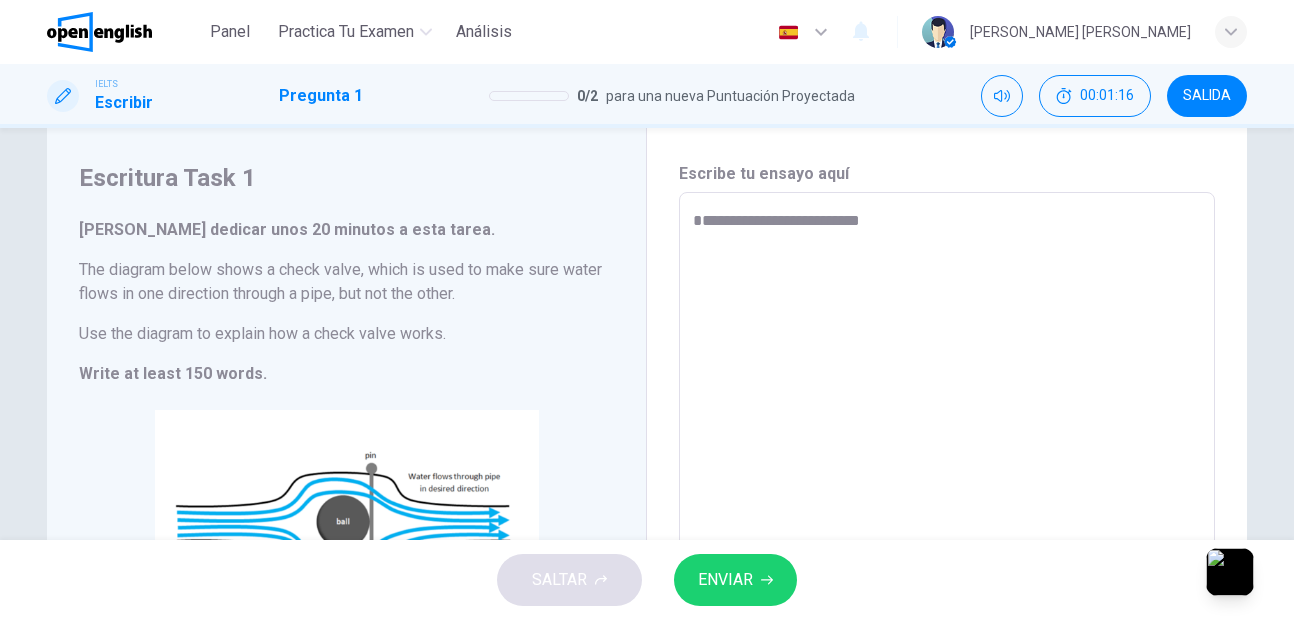 type on "**********" 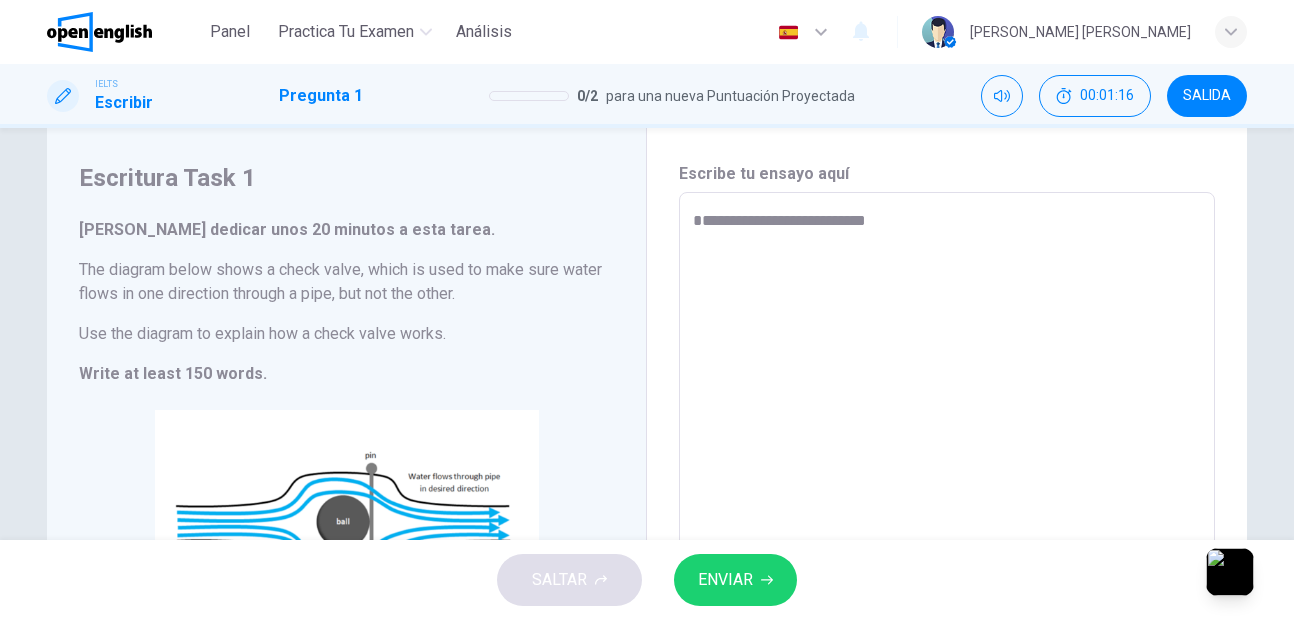 type on "**********" 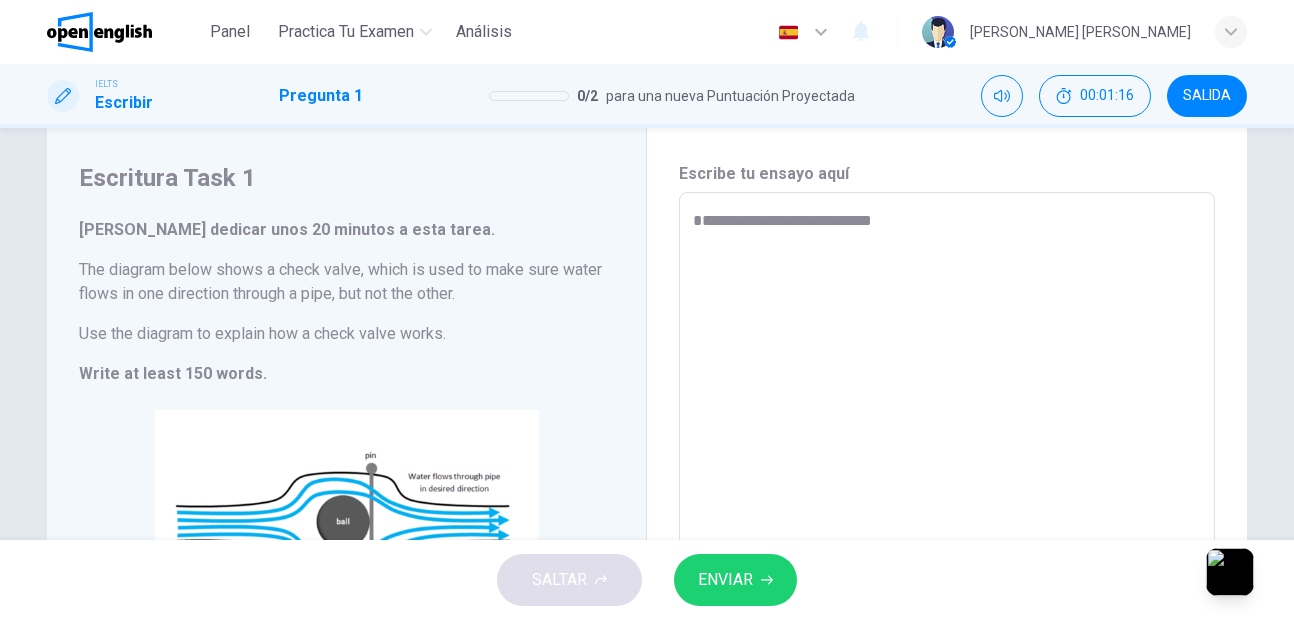 type on "**********" 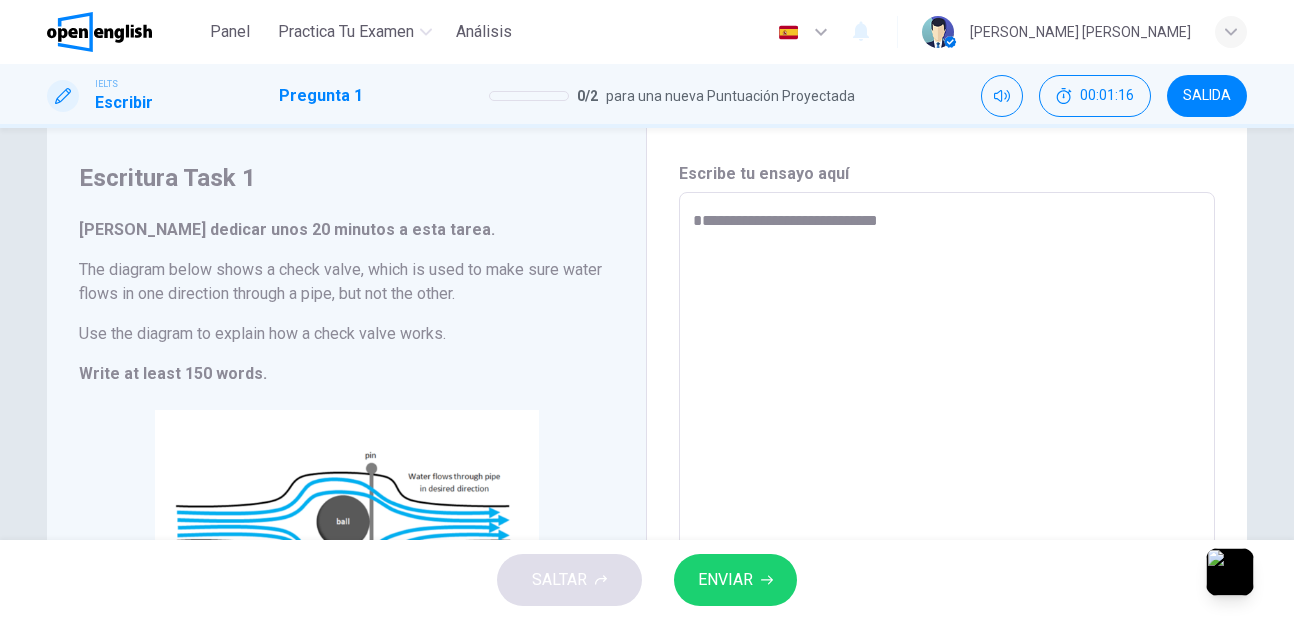 type on "*" 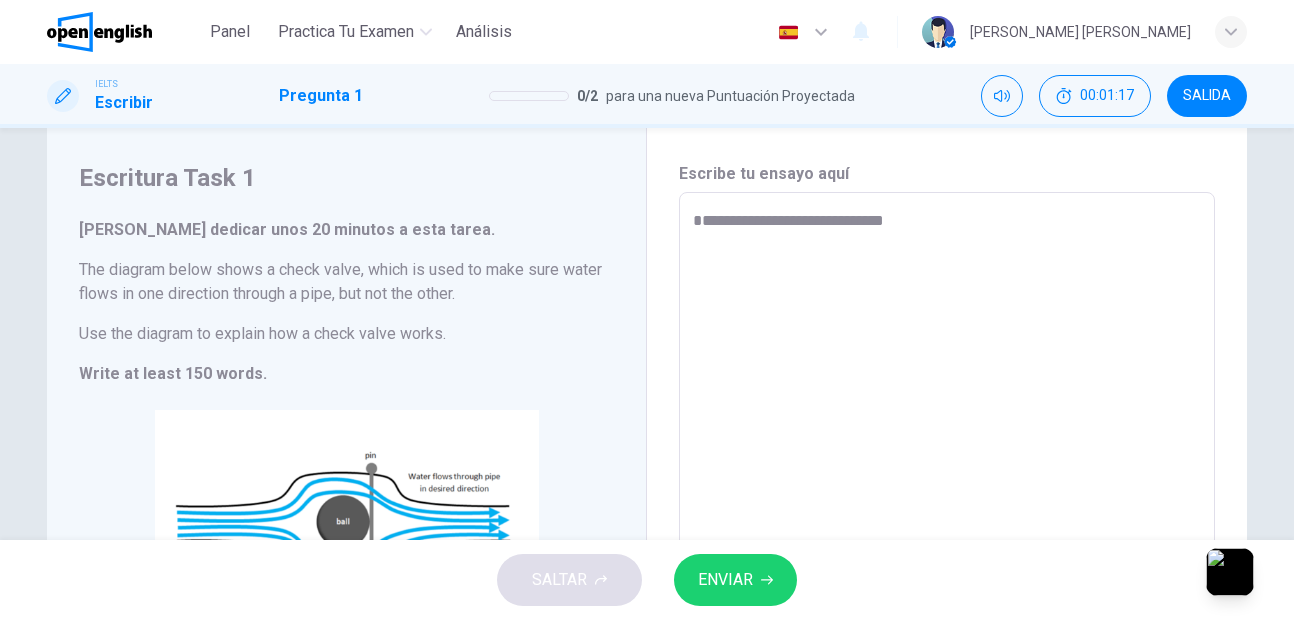 type on "**********" 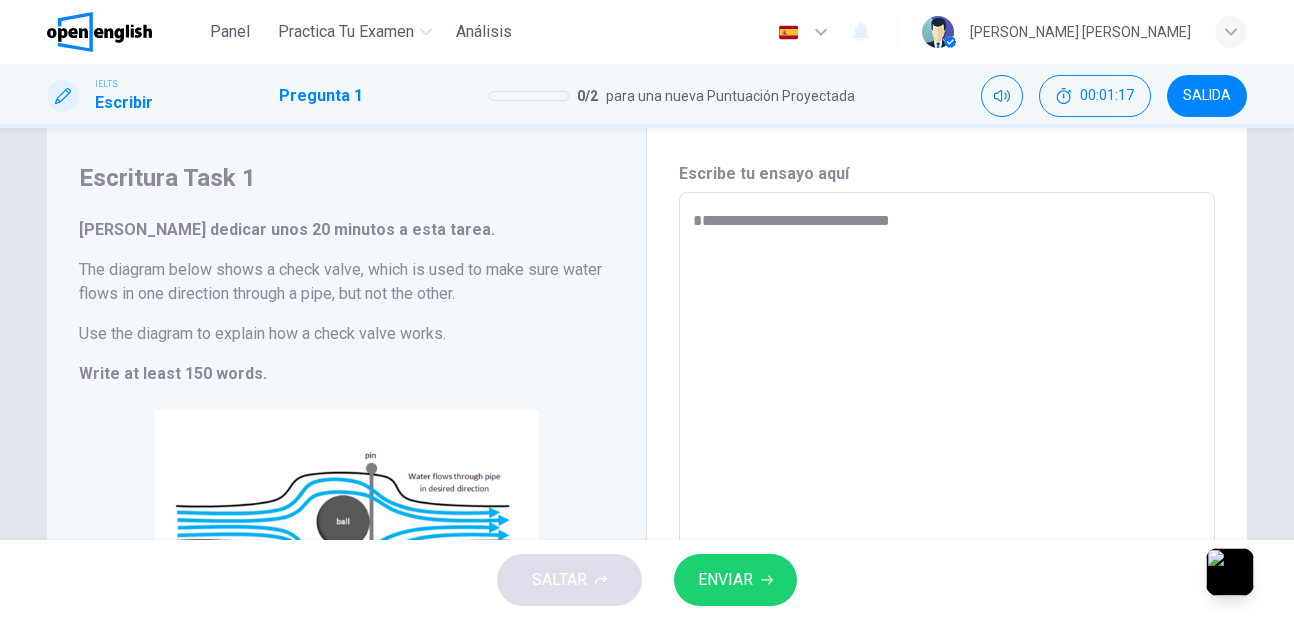type on "*" 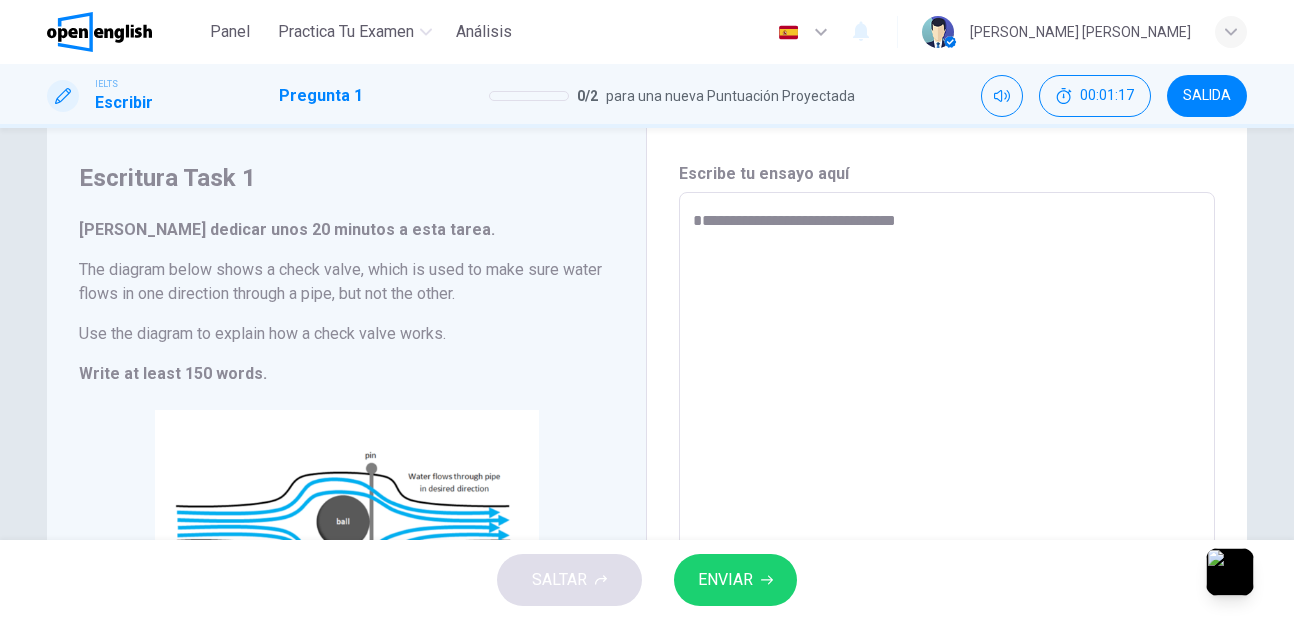 type on "*" 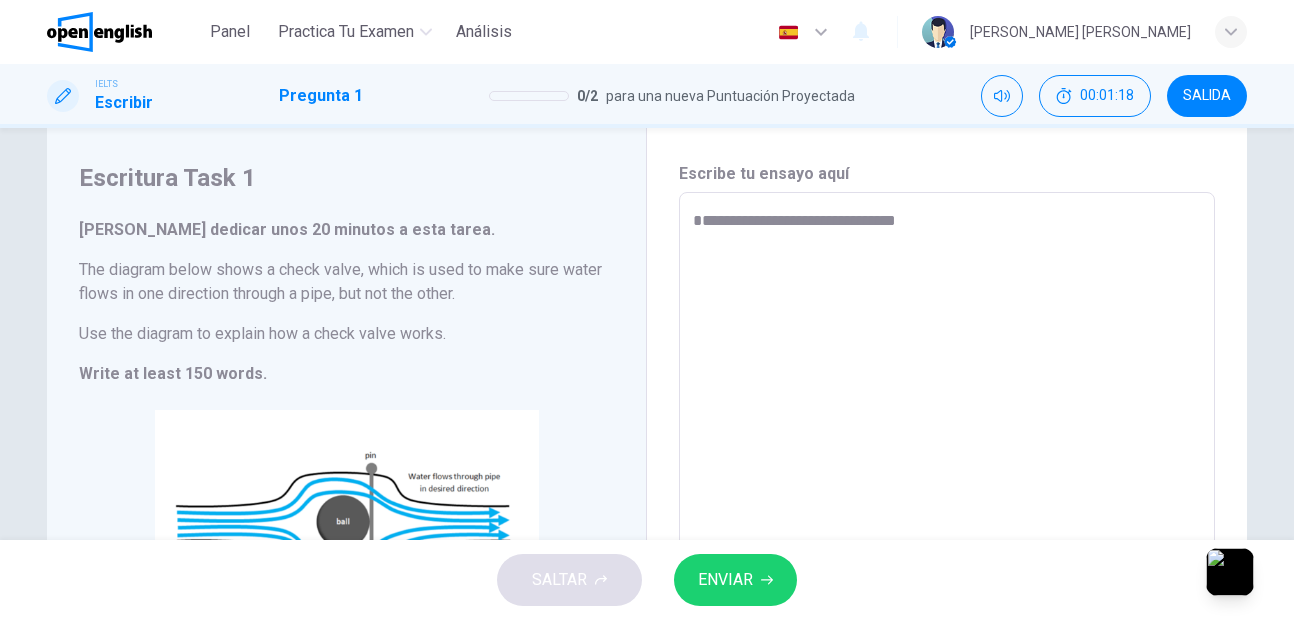type on "**********" 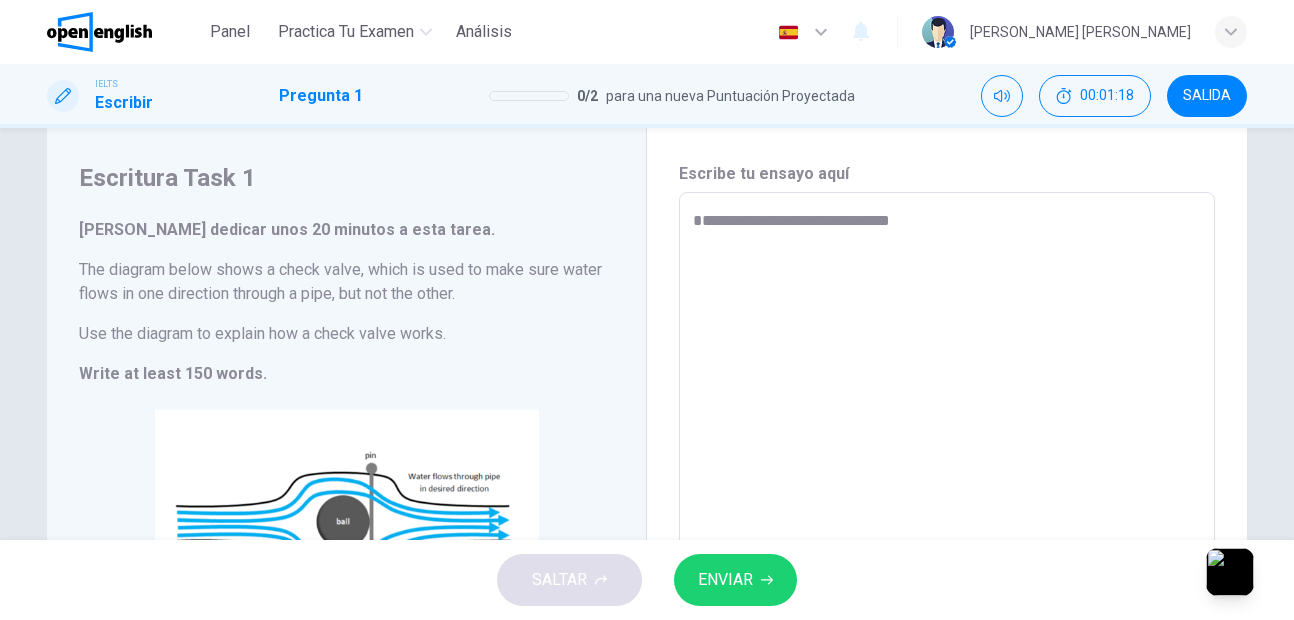 type on "**********" 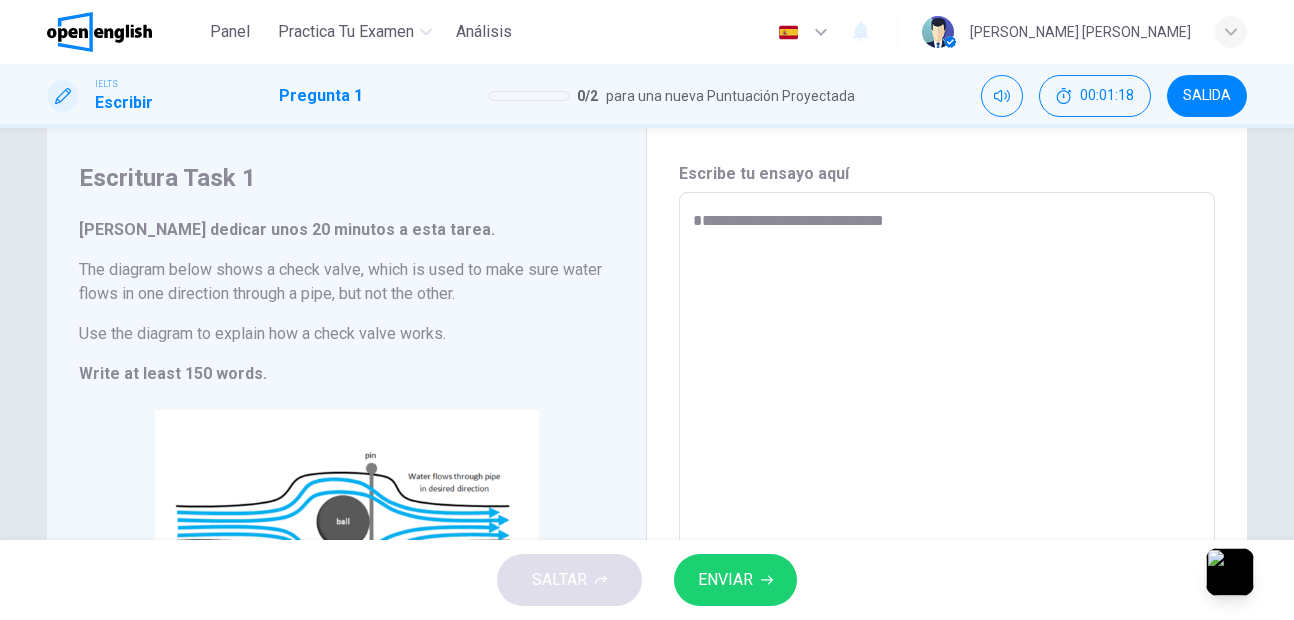 type on "*" 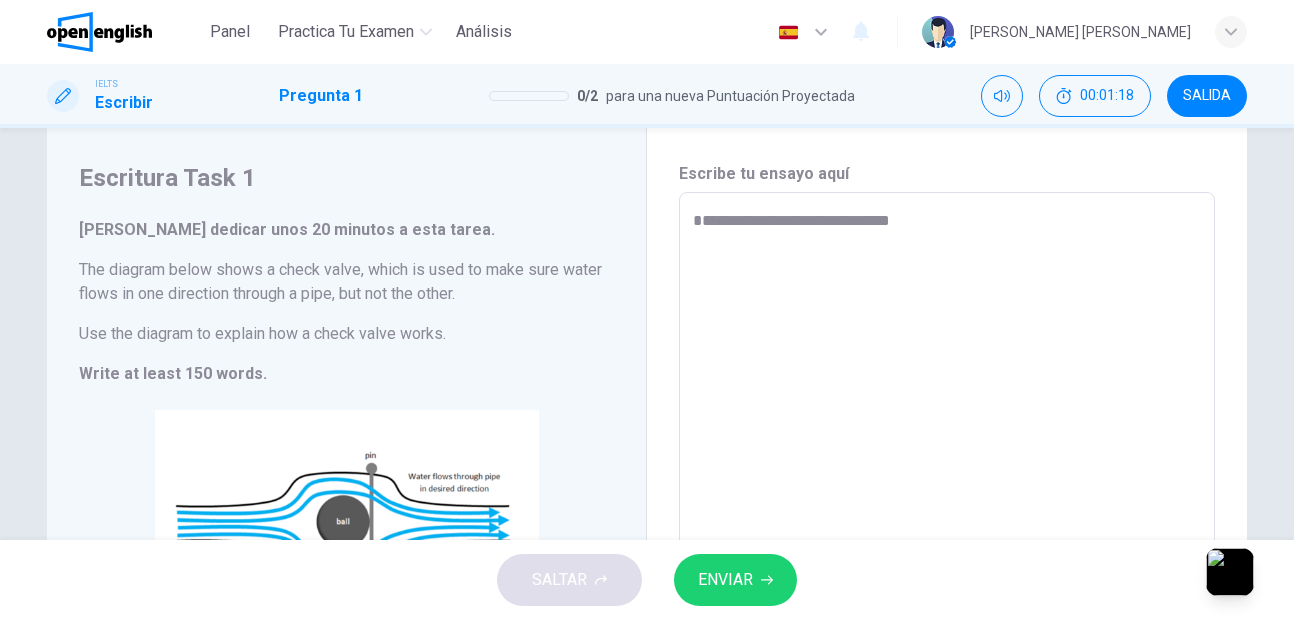 type on "*" 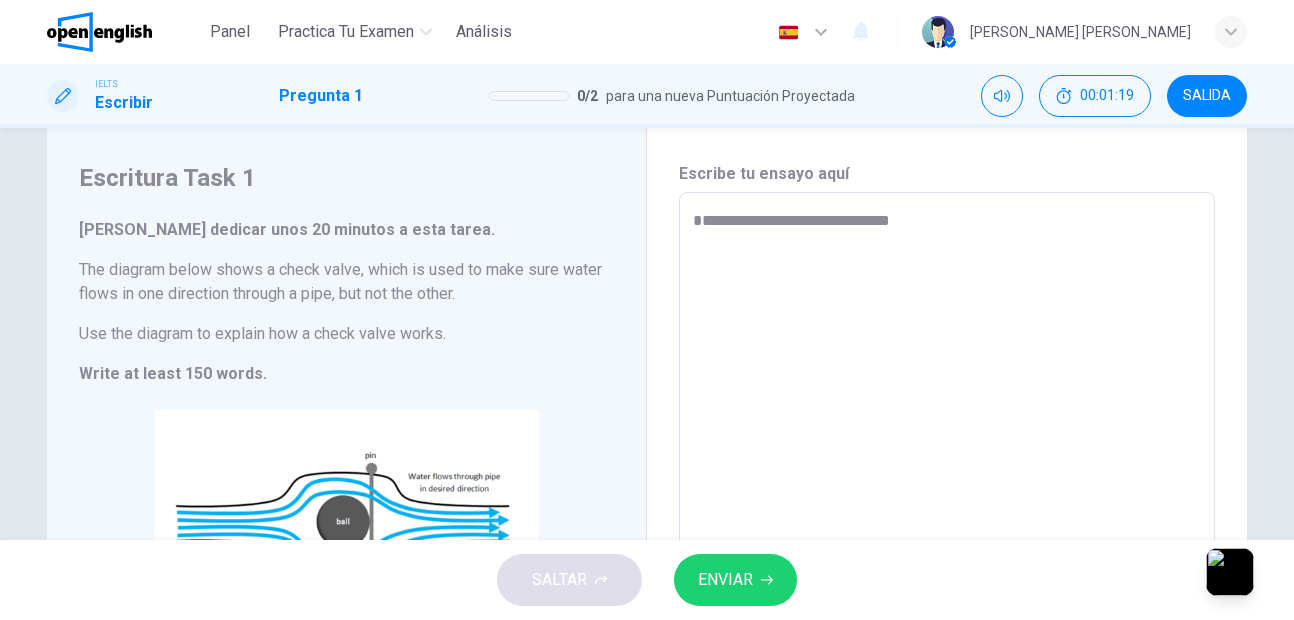 type on "**********" 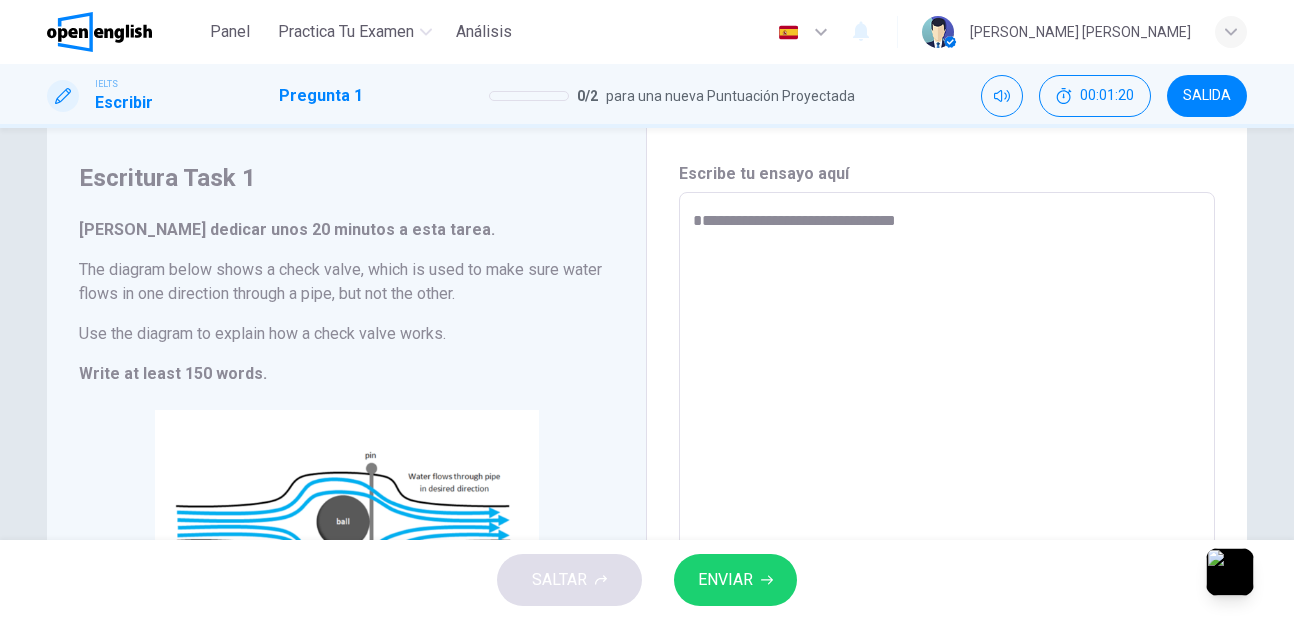 type on "**********" 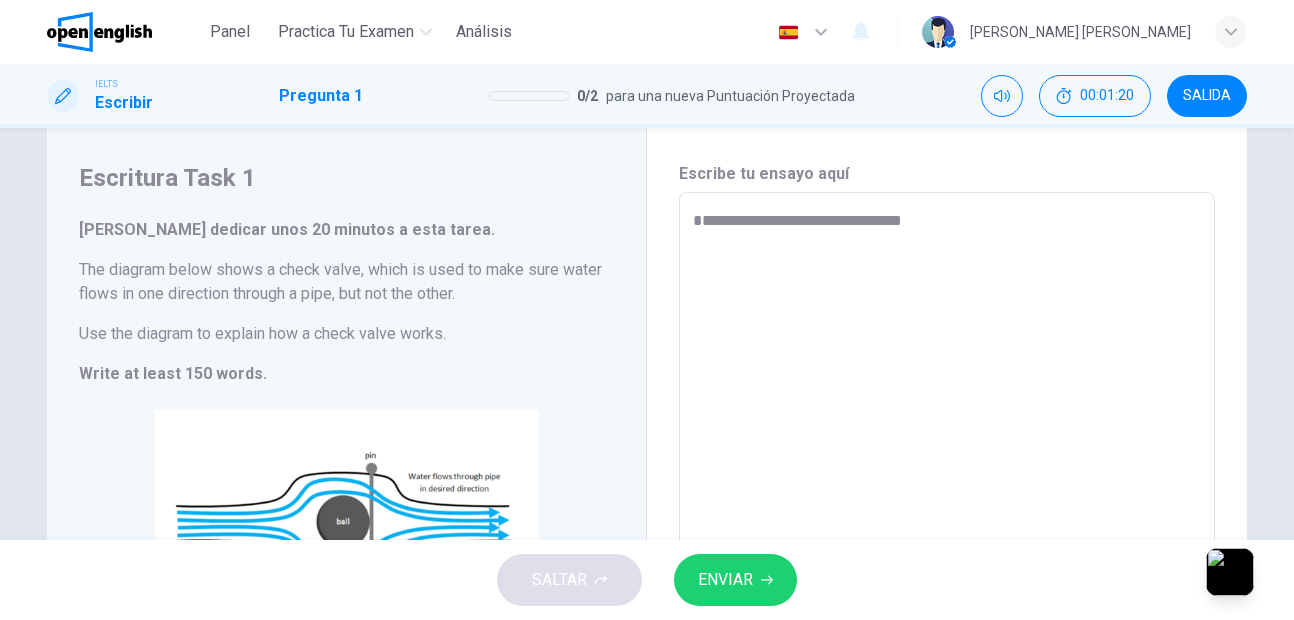 type on "*" 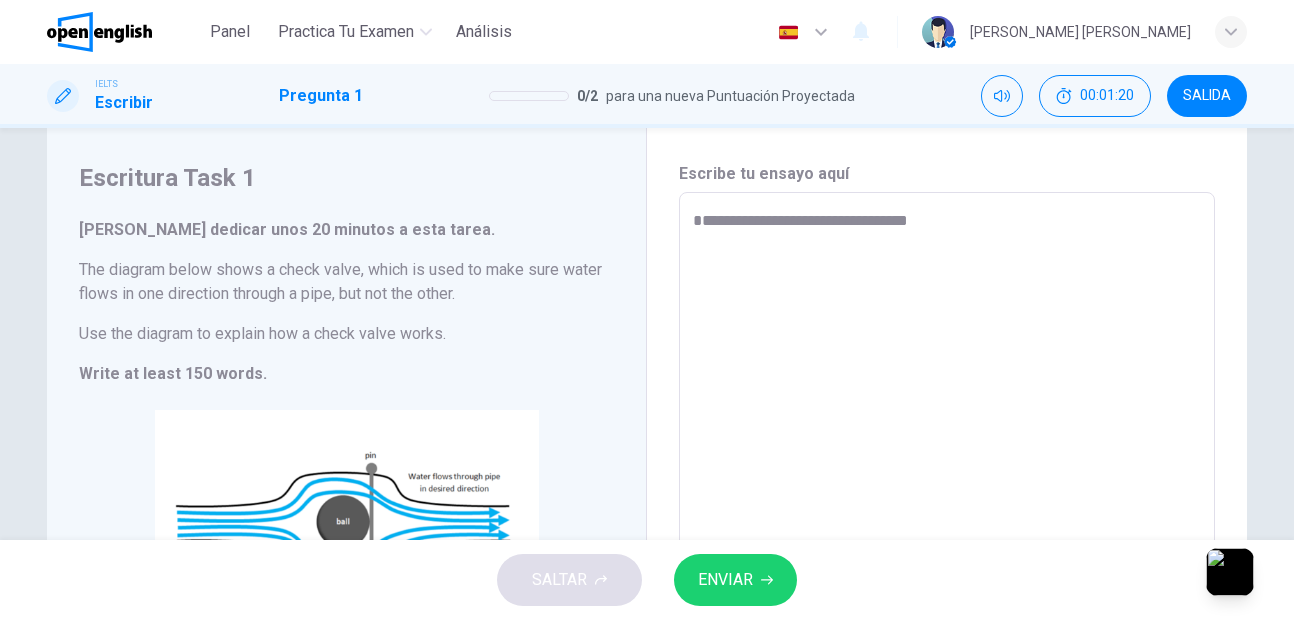 type on "**********" 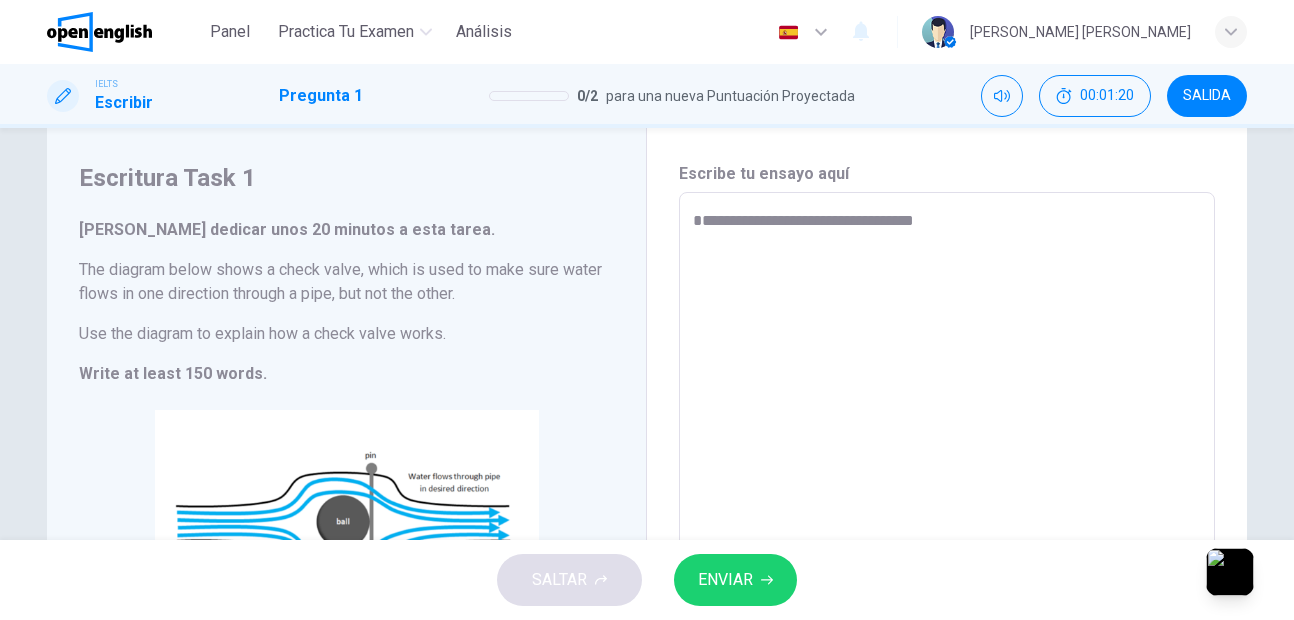 type on "*" 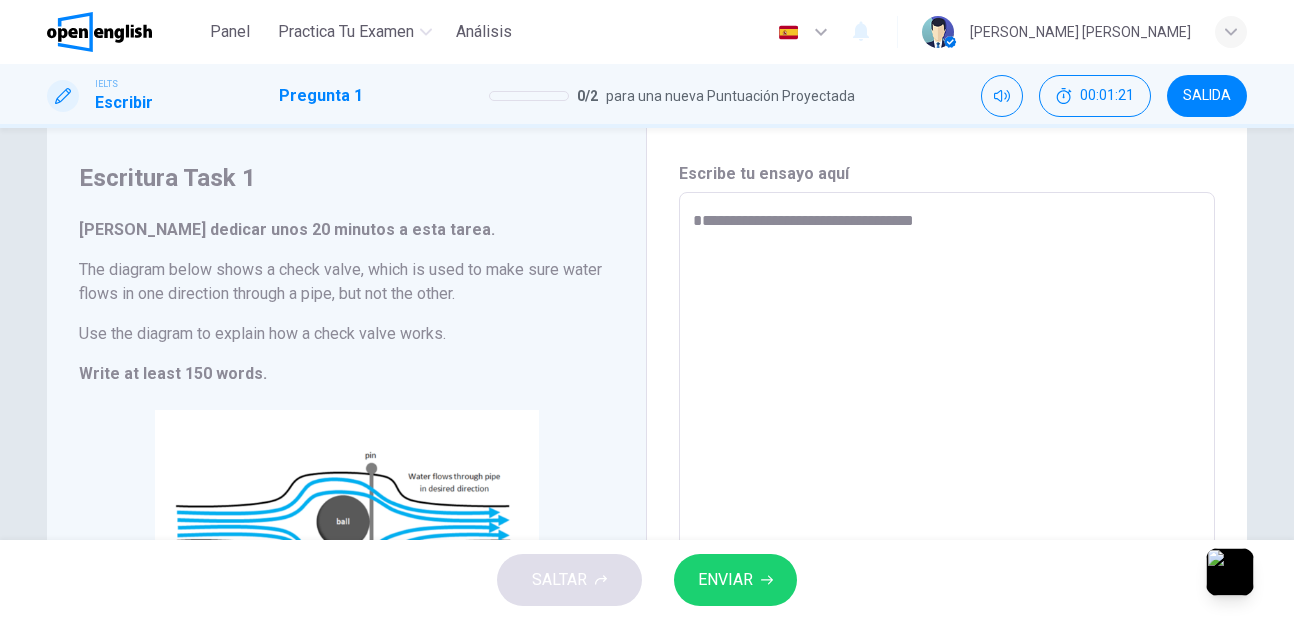 type on "**********" 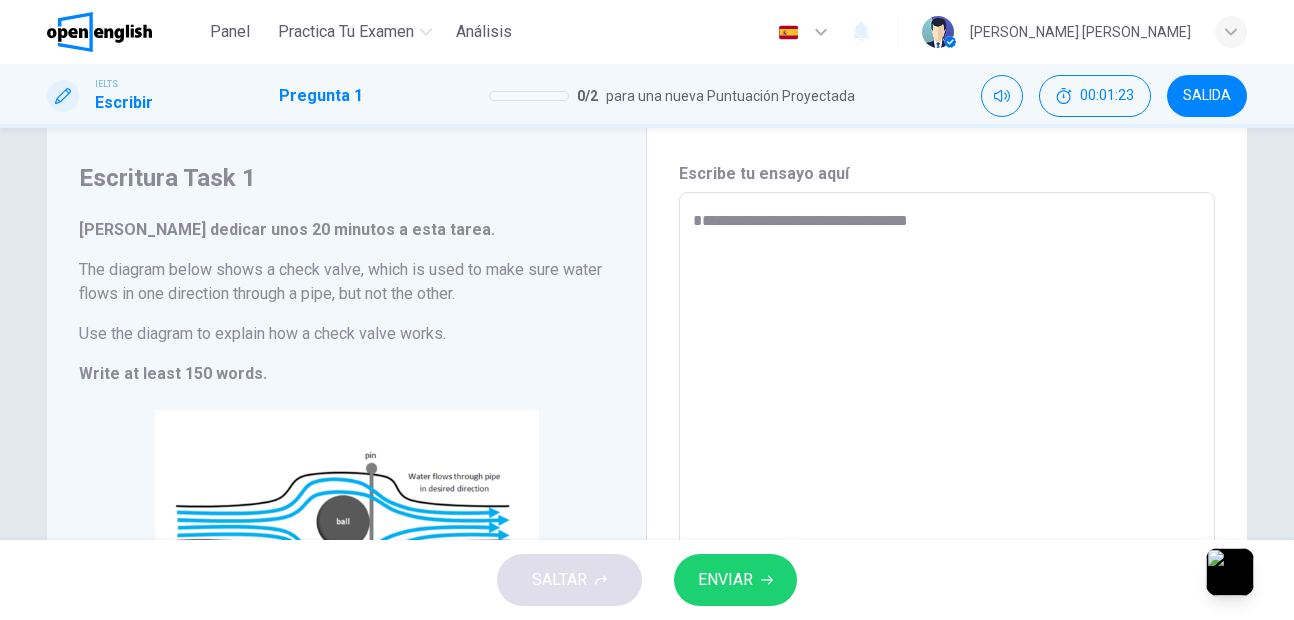 type on "**********" 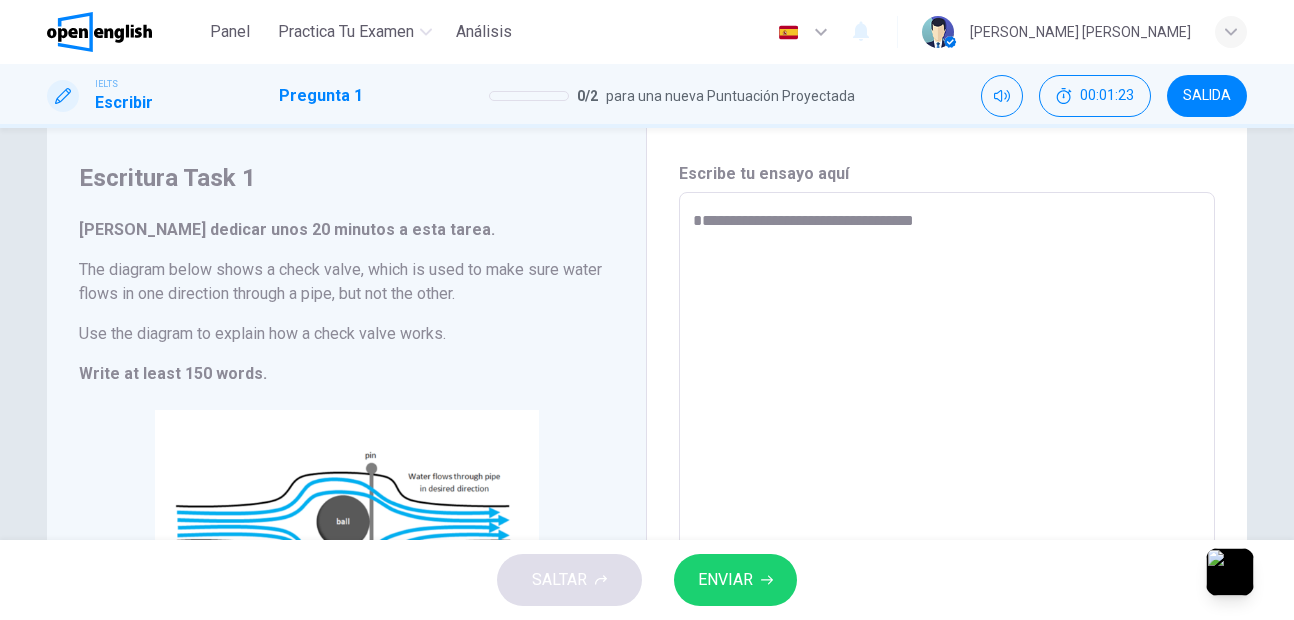 type on "*" 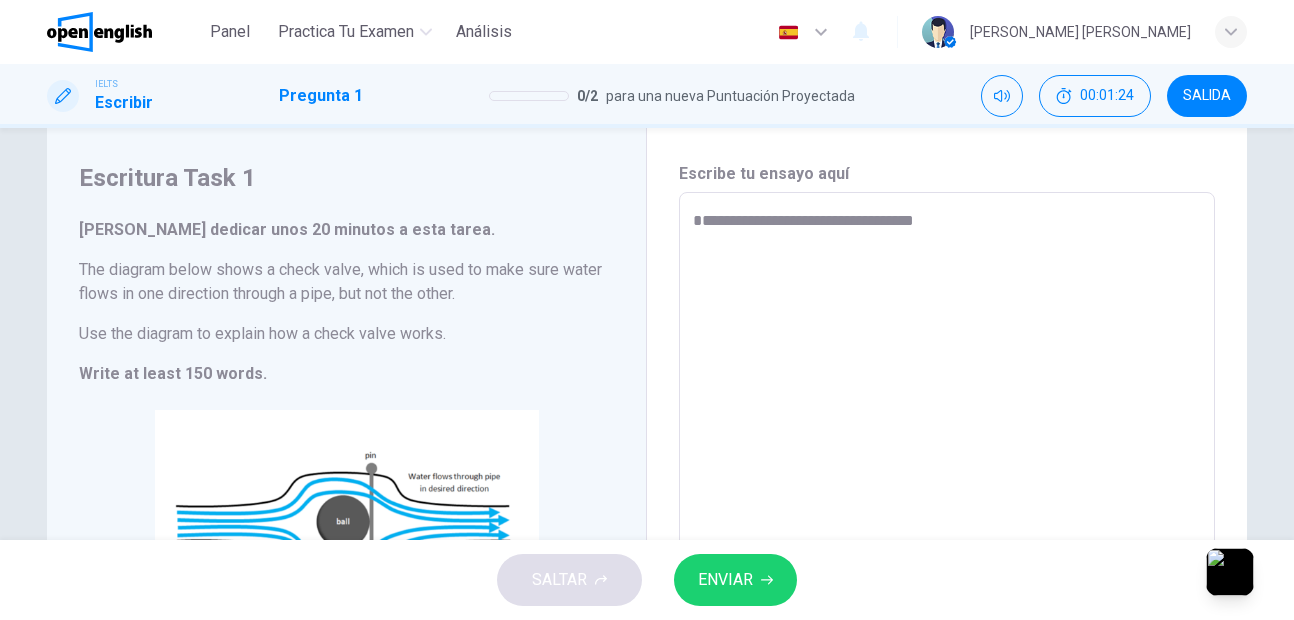 type on "**********" 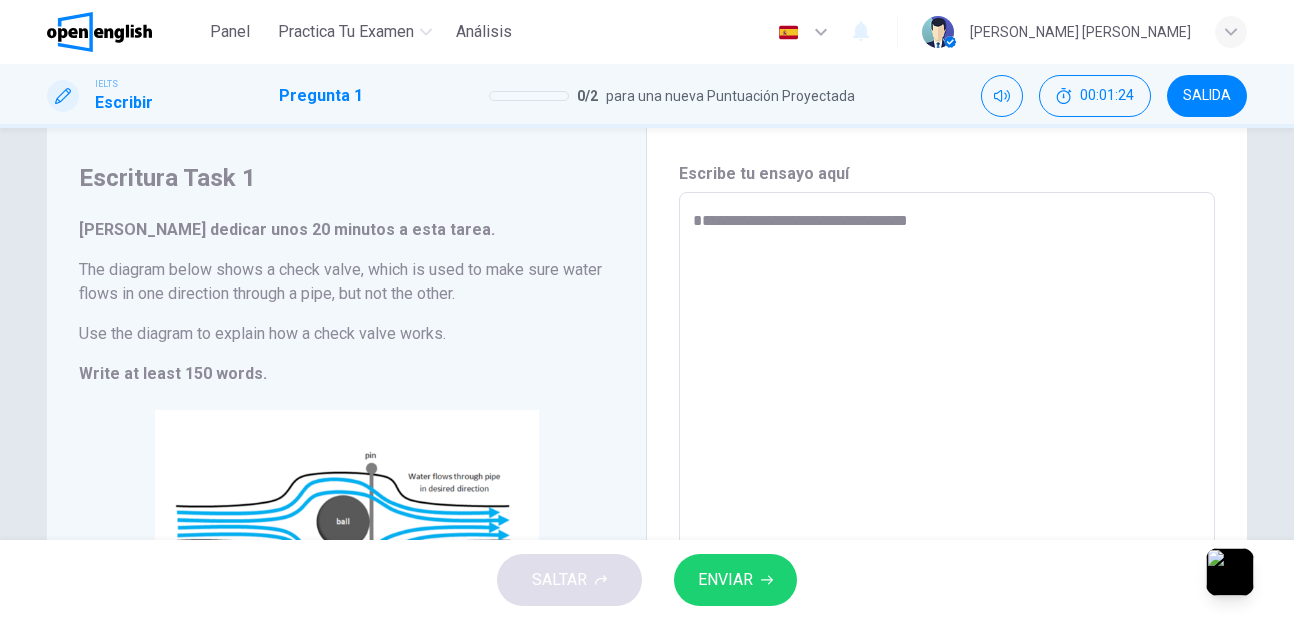 type on "*" 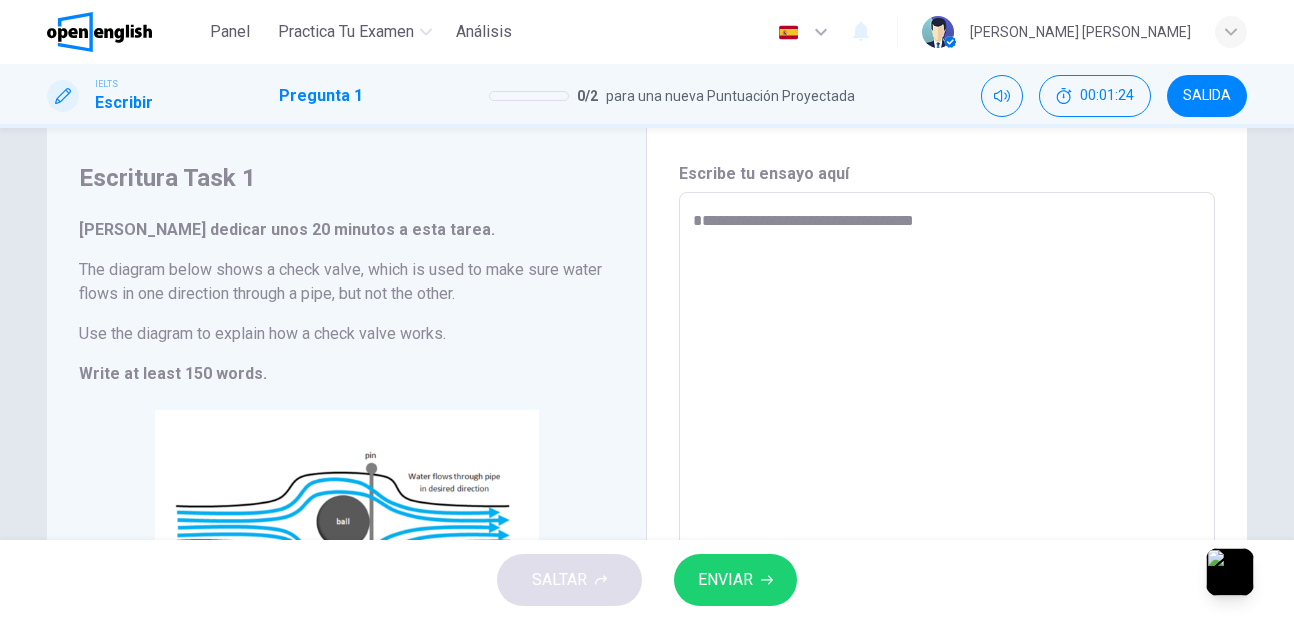 type on "*" 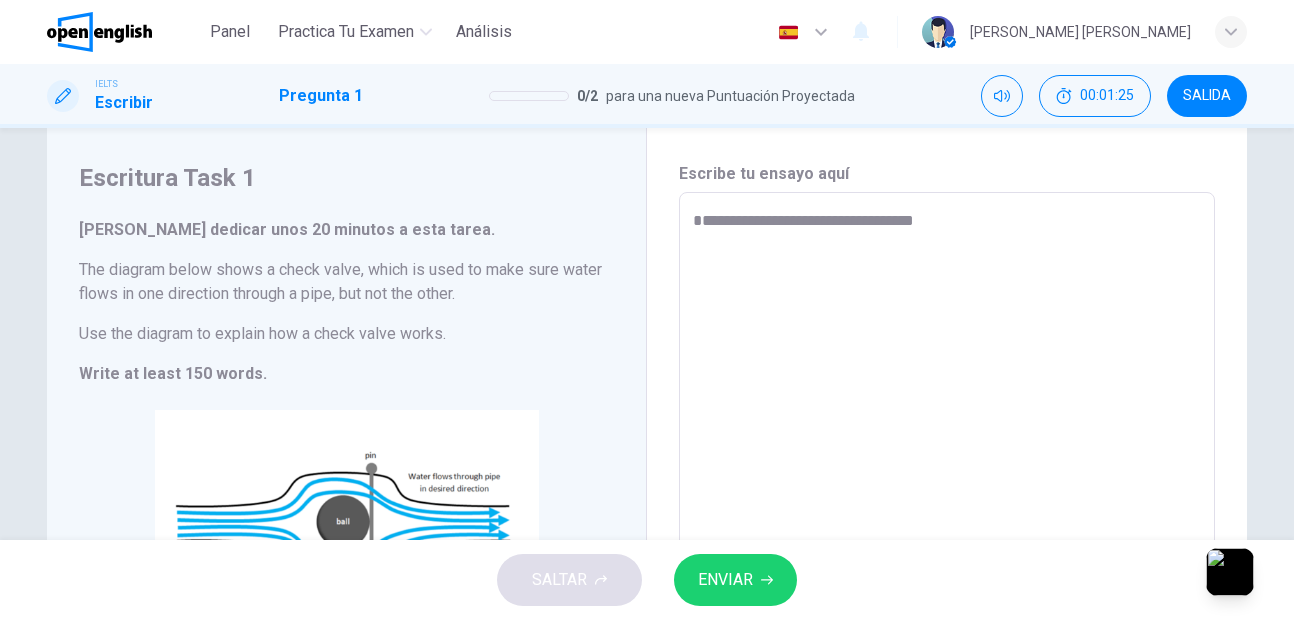 type on "**********" 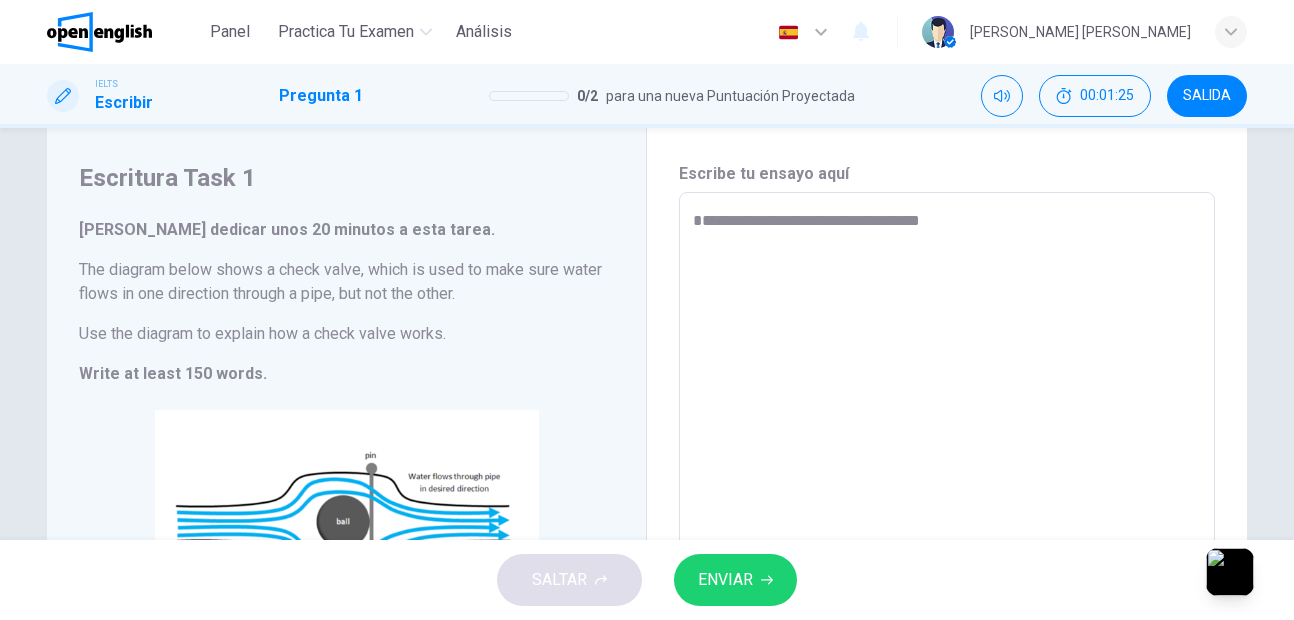type on "**********" 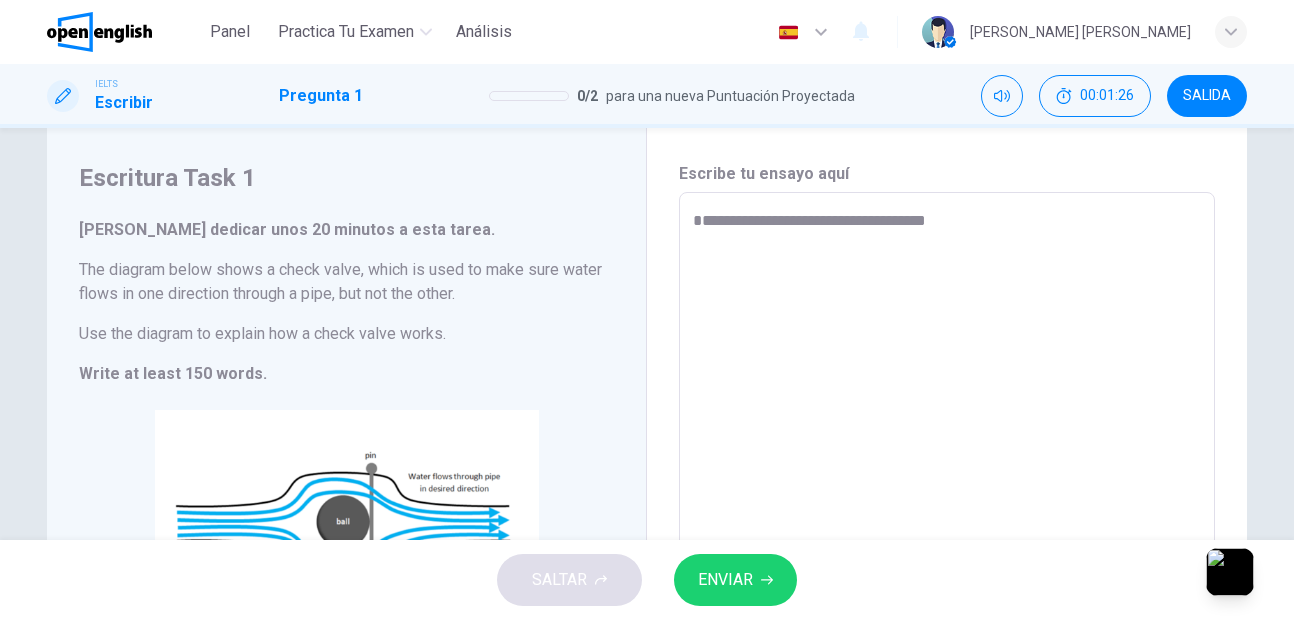 type on "*" 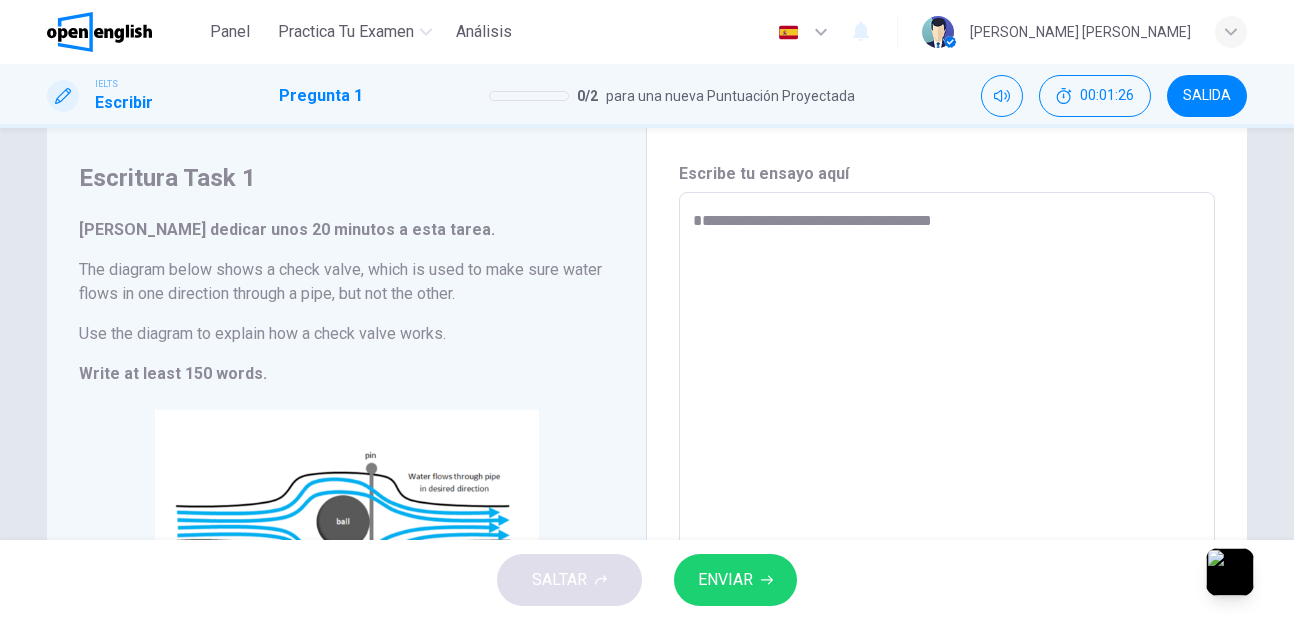 type on "*" 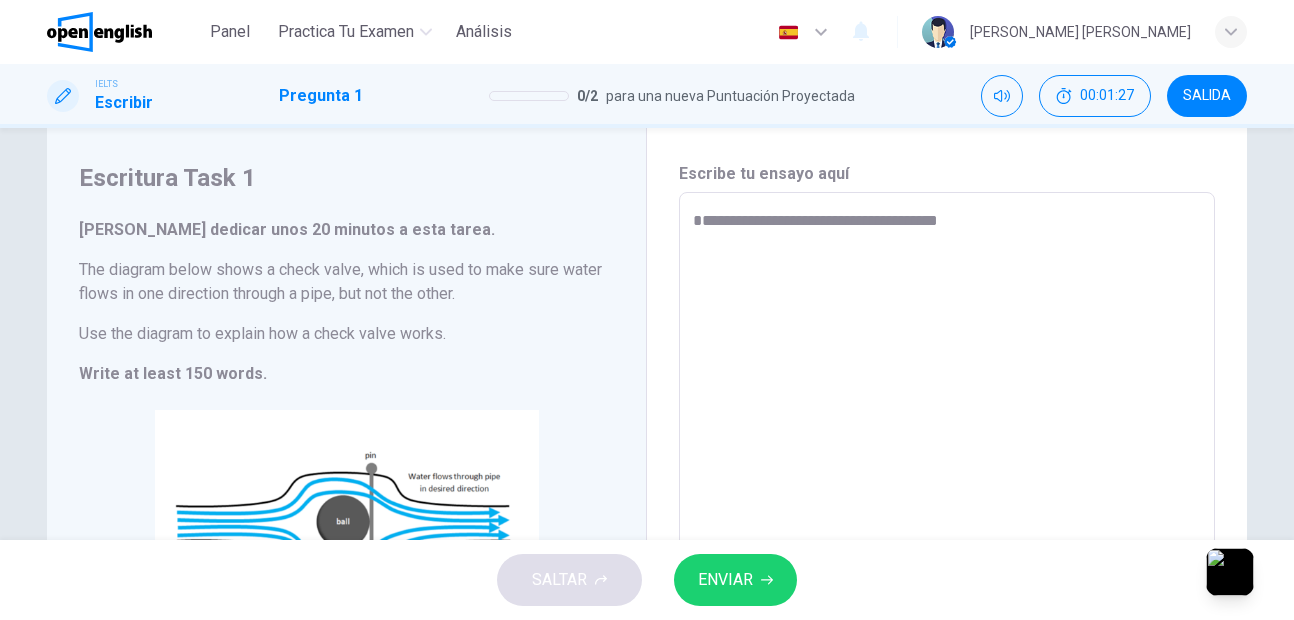 type on "**********" 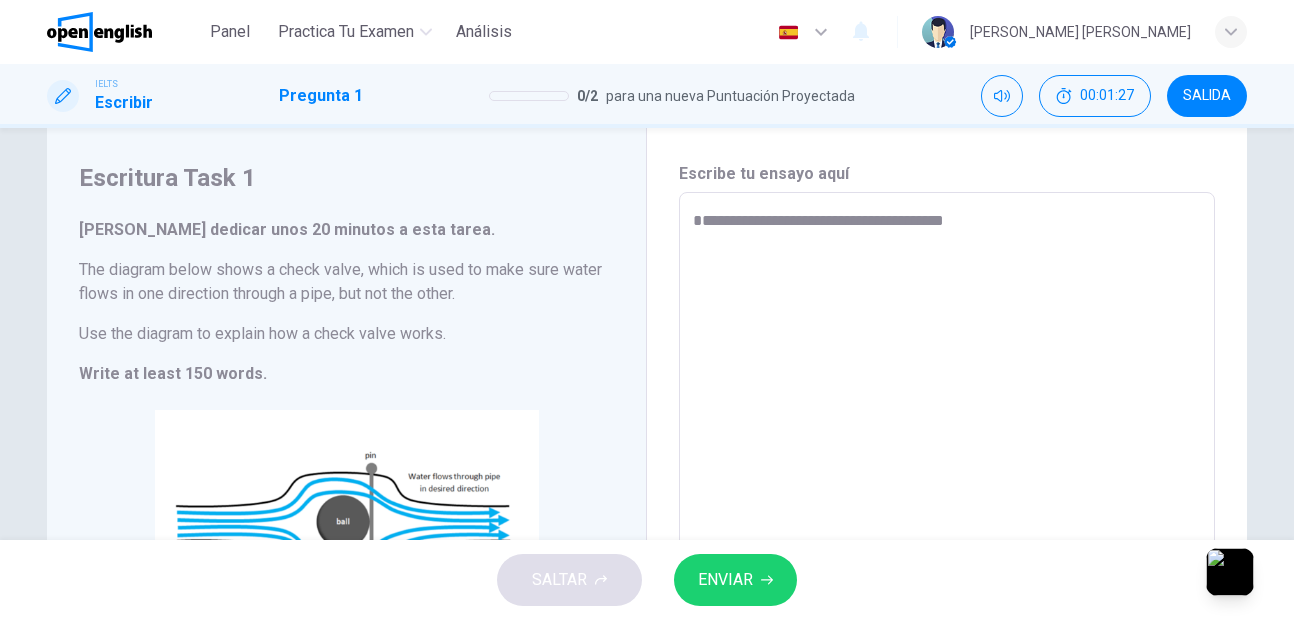type on "**********" 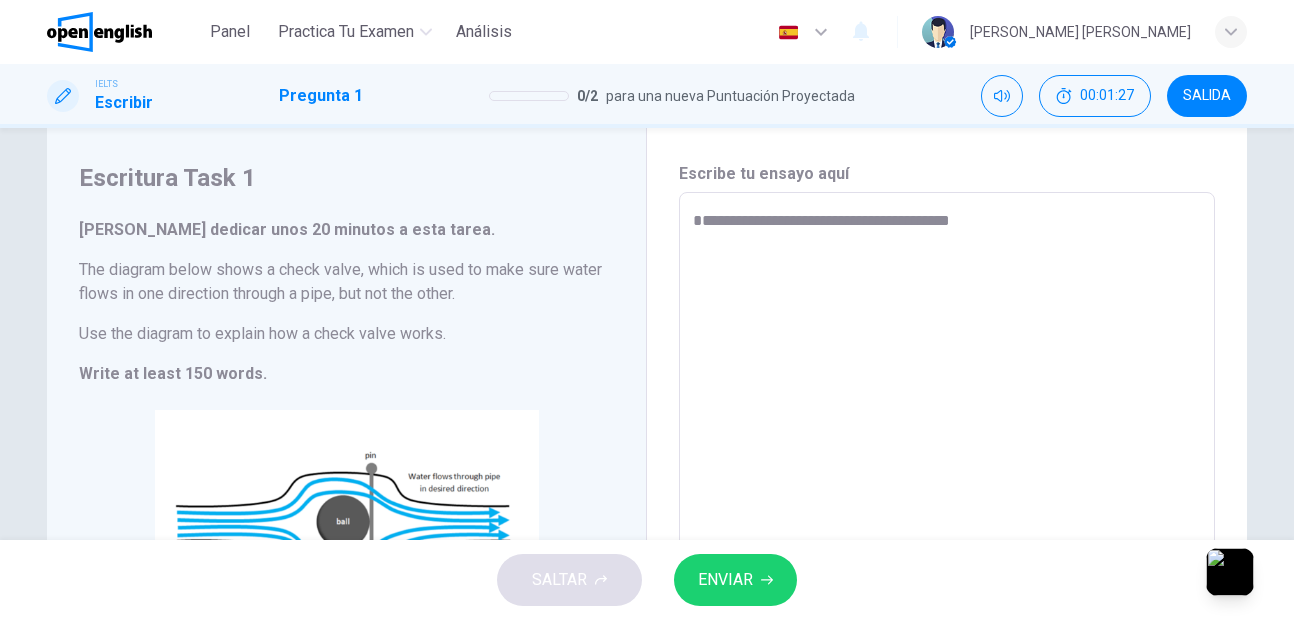 type on "*" 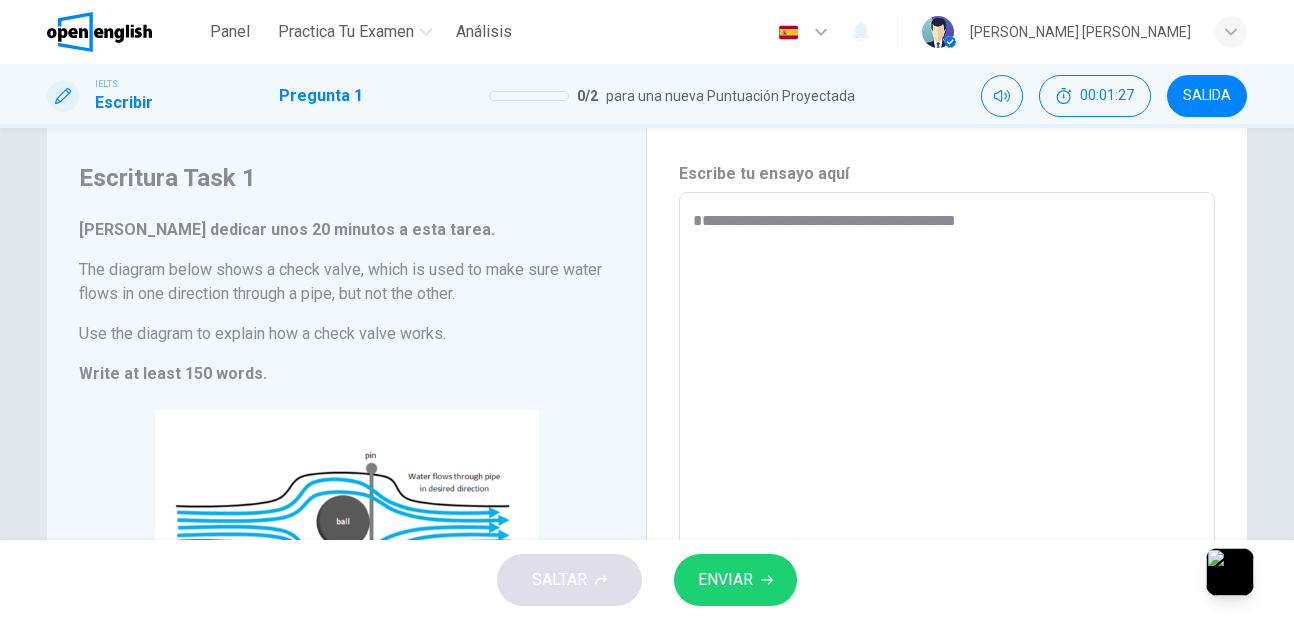 type on "*" 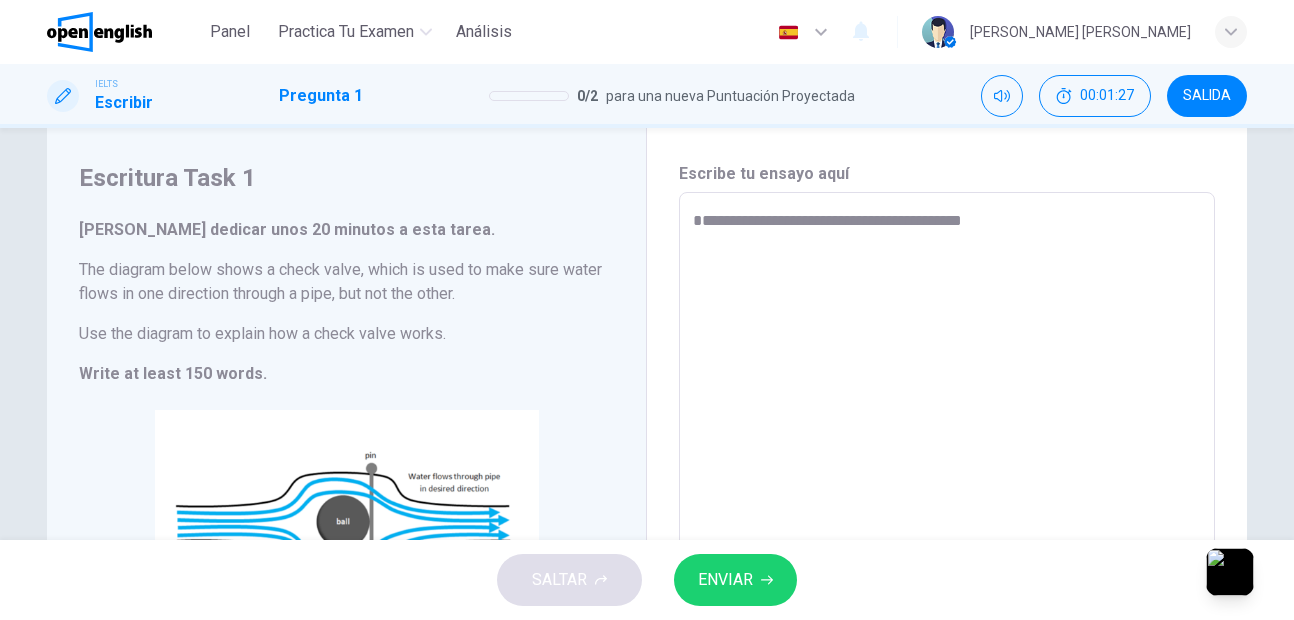 type on "*" 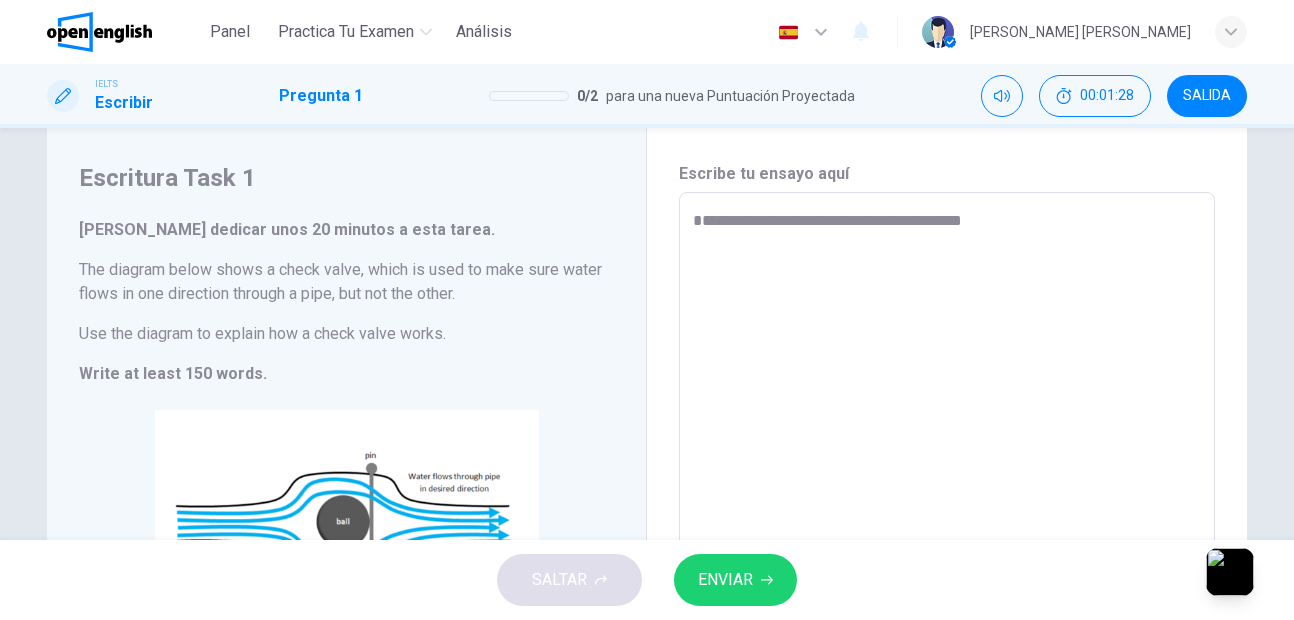 type on "**********" 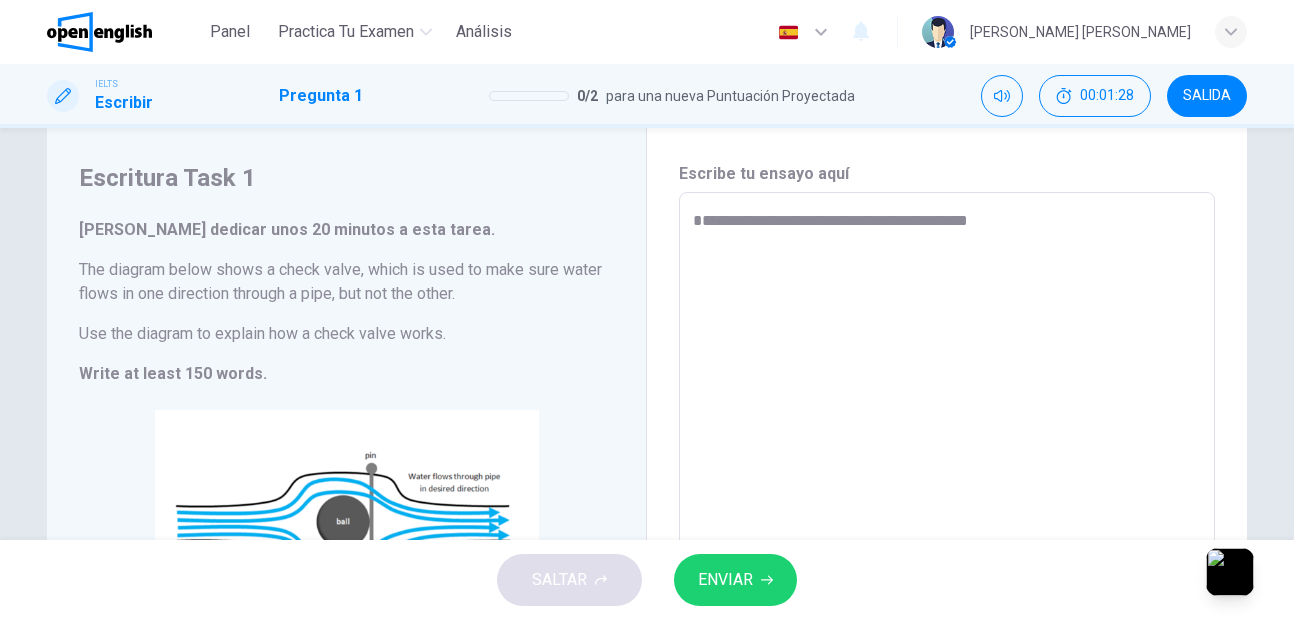 type on "*" 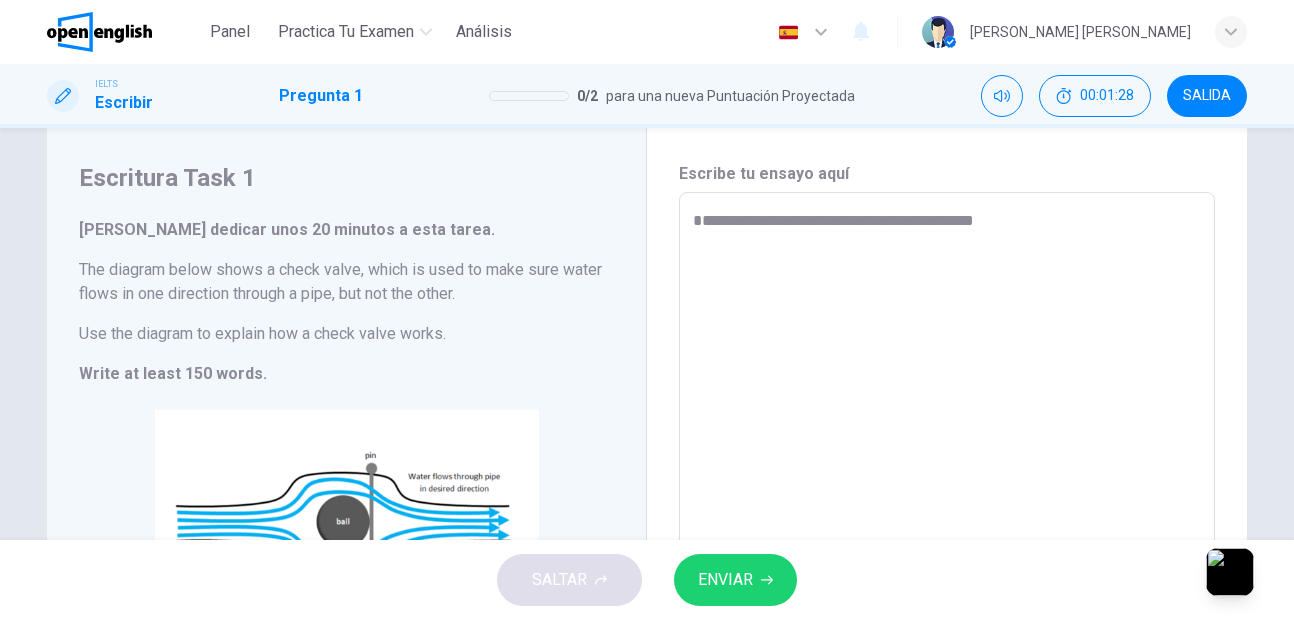 type on "**********" 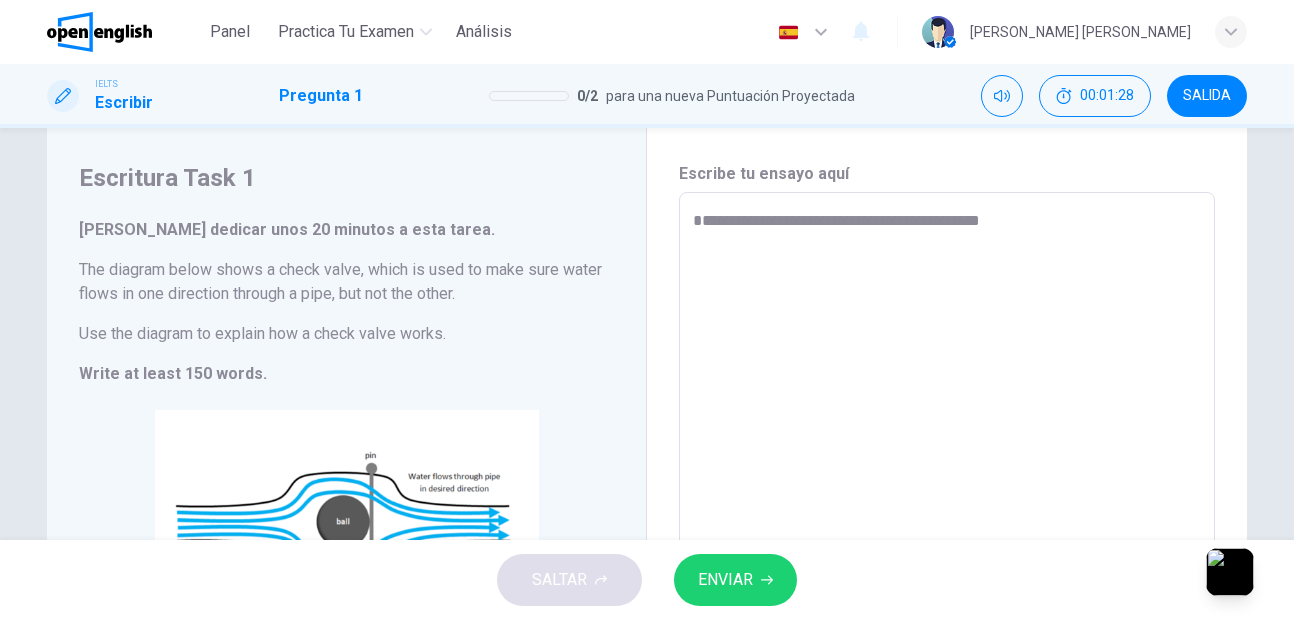 type on "*" 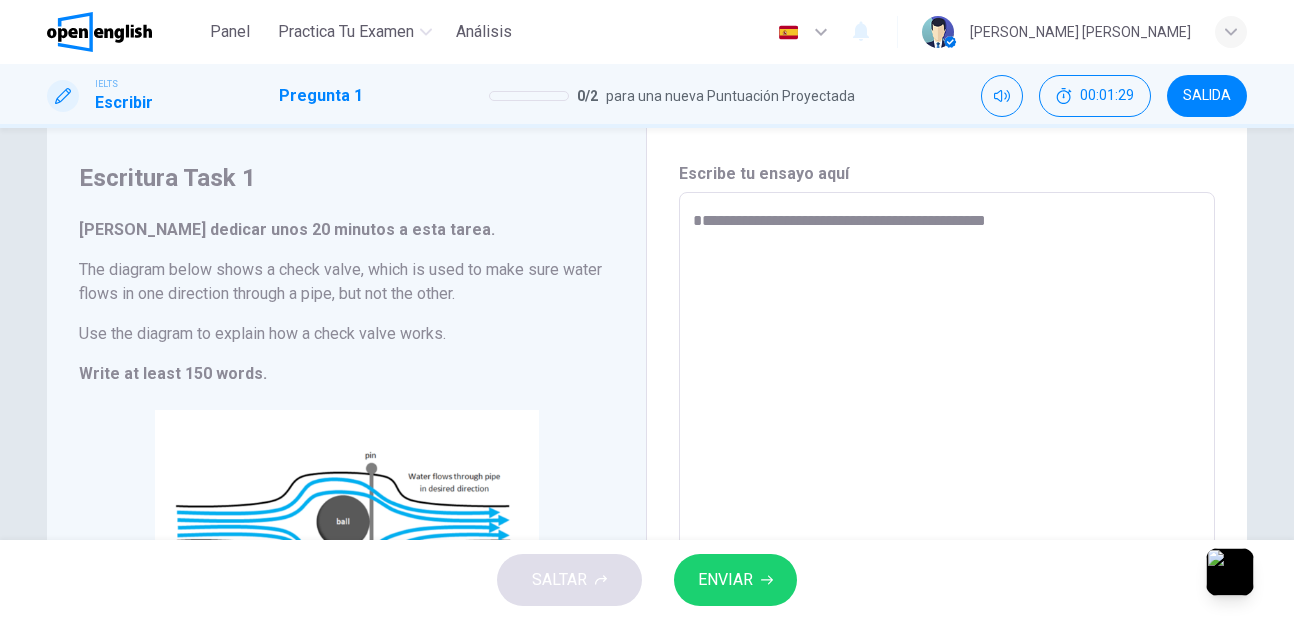 type on "**********" 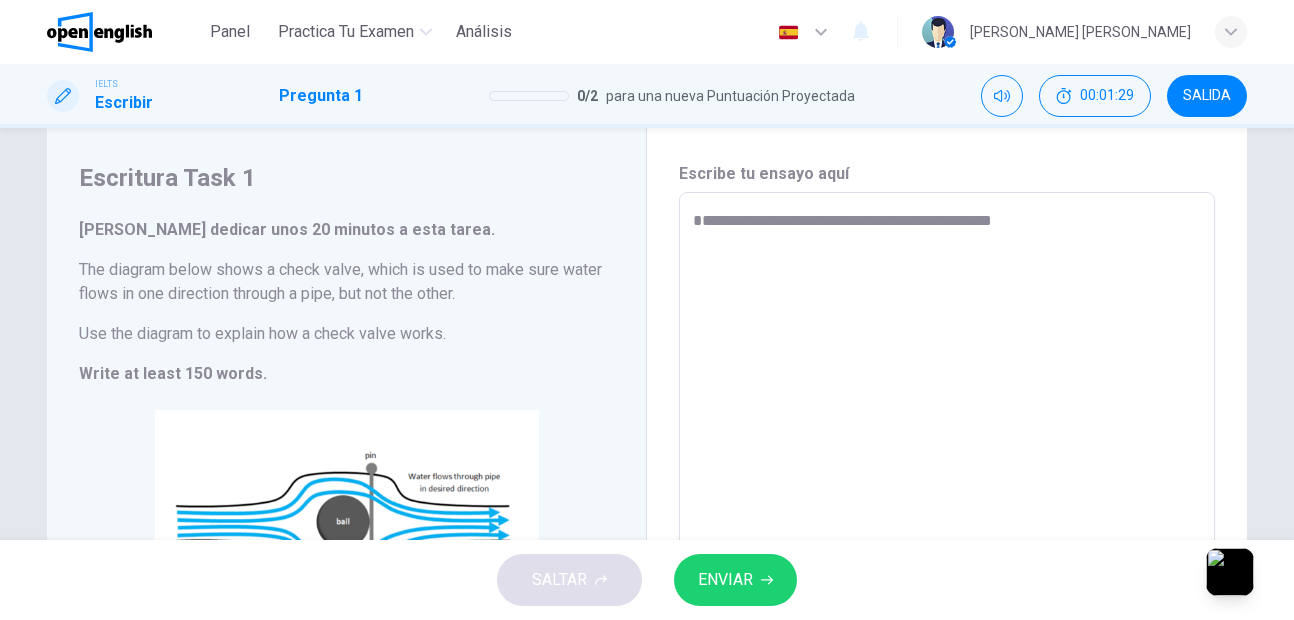 type on "**********" 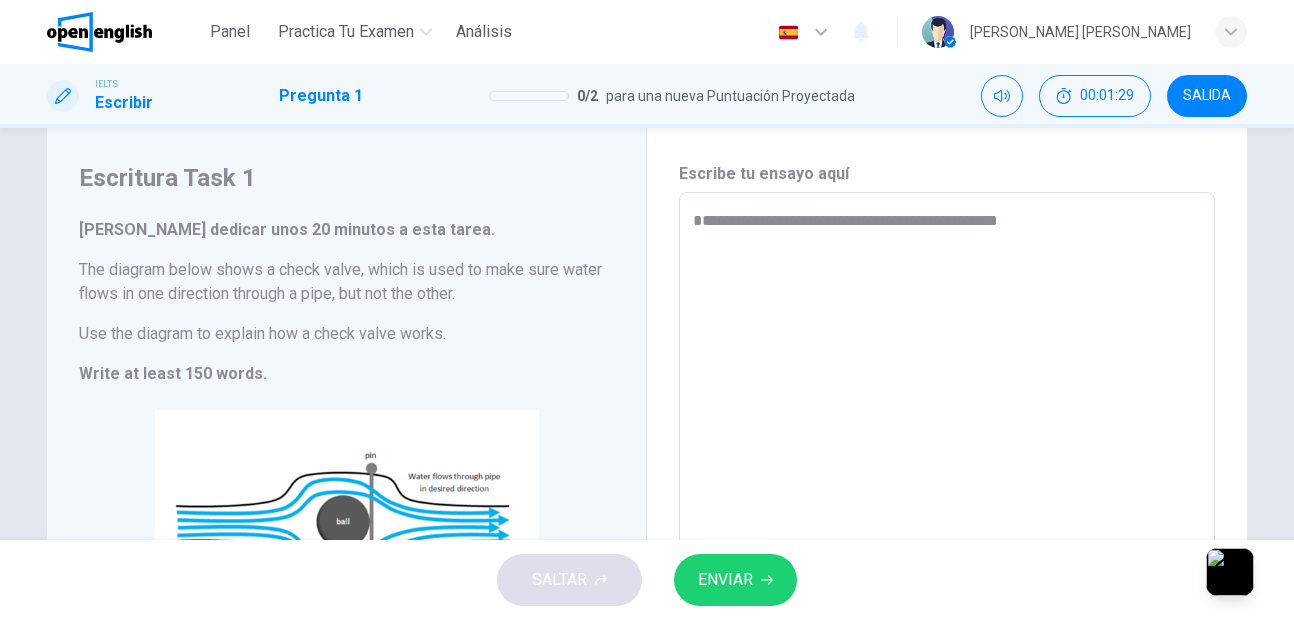 type on "*" 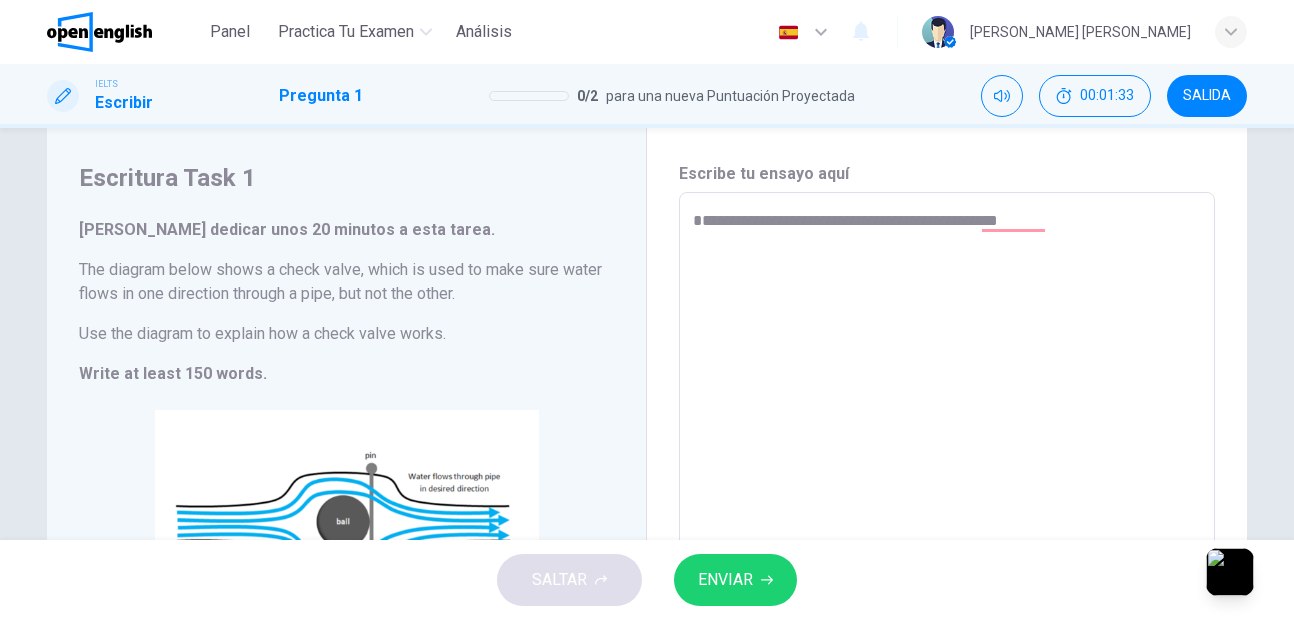 type on "**********" 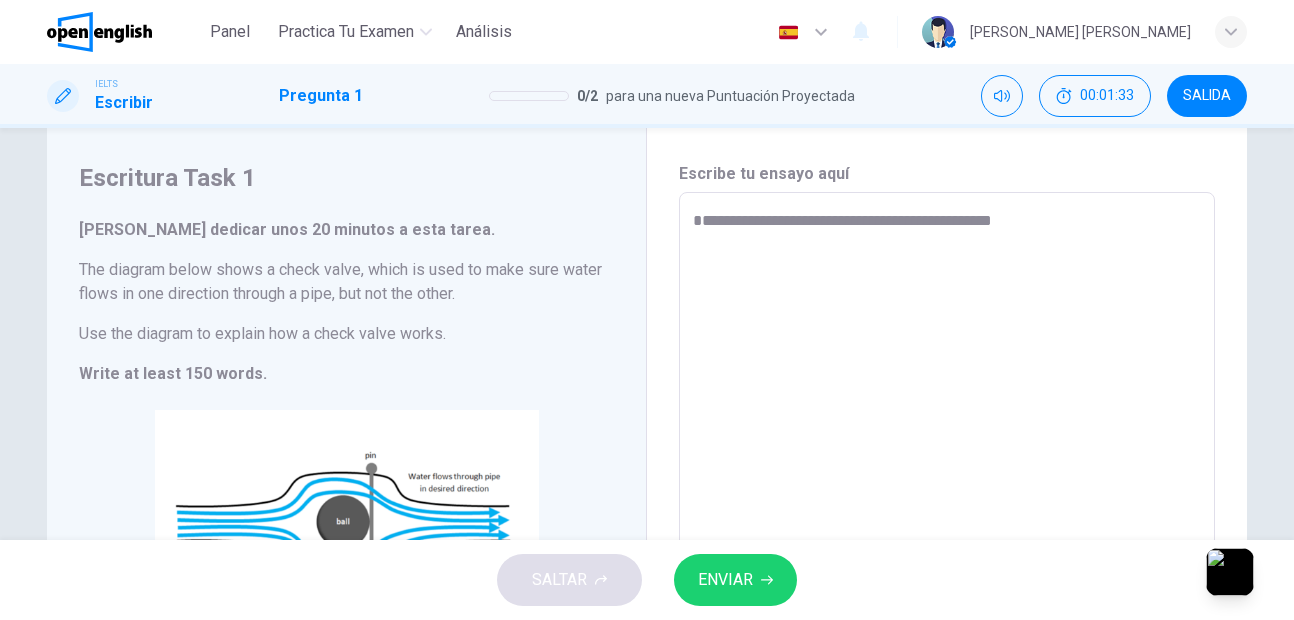 type on "**********" 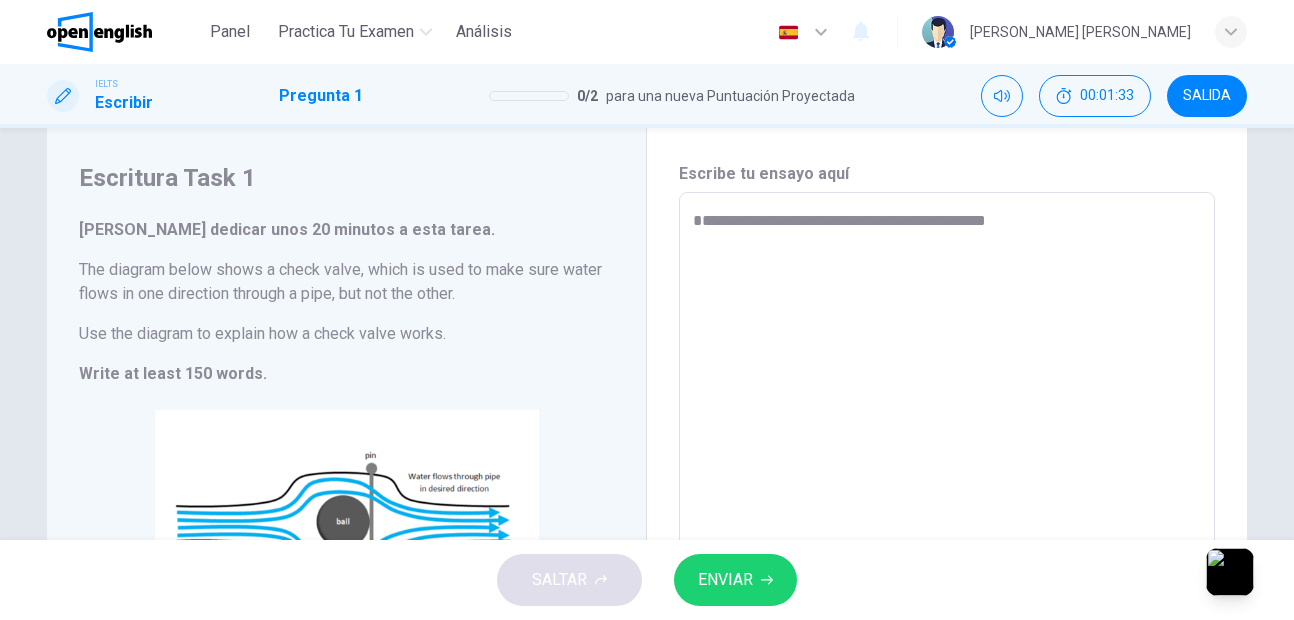 type on "*" 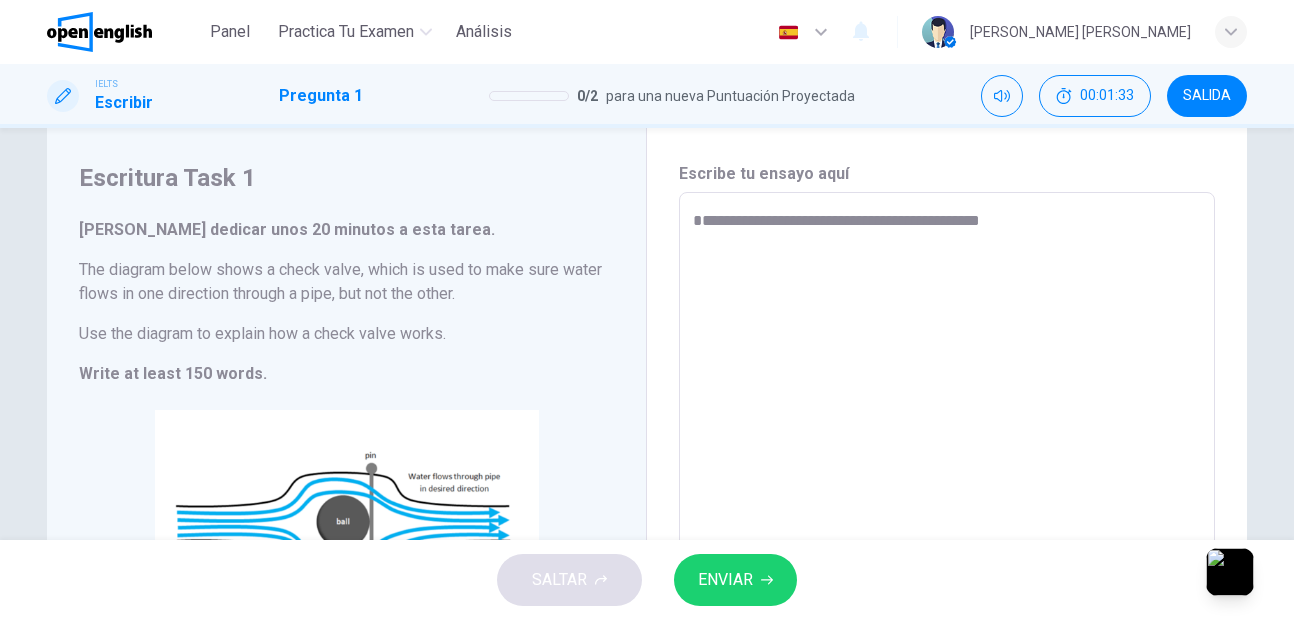 type on "*" 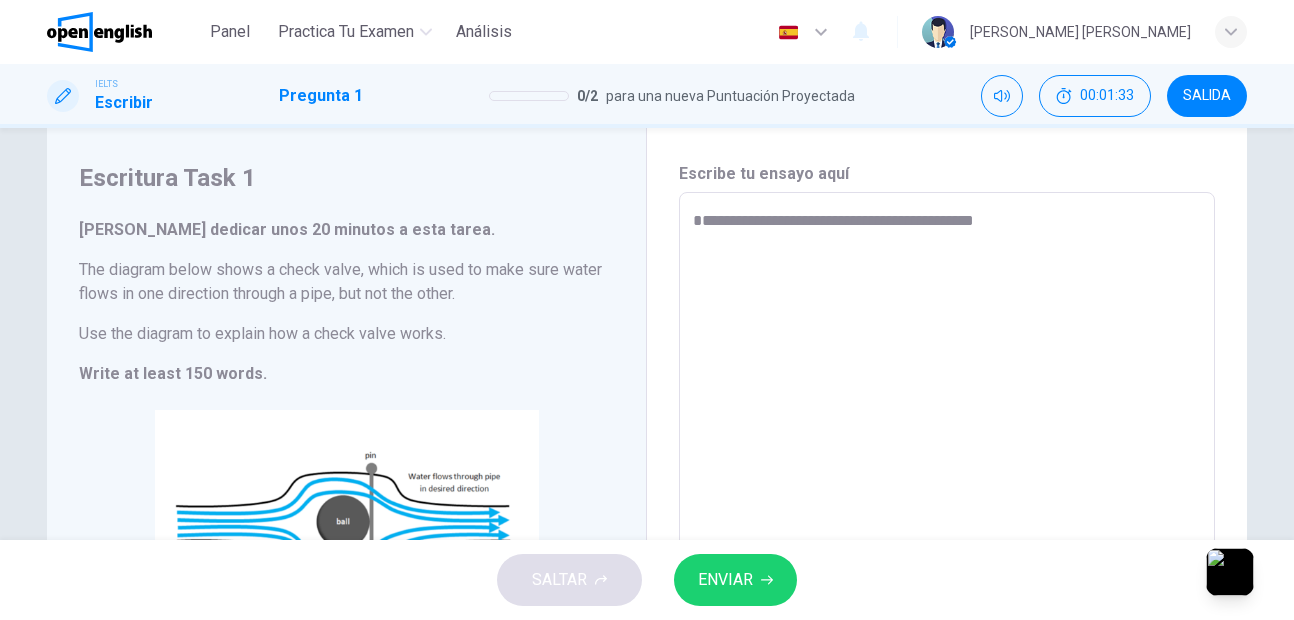 type on "*" 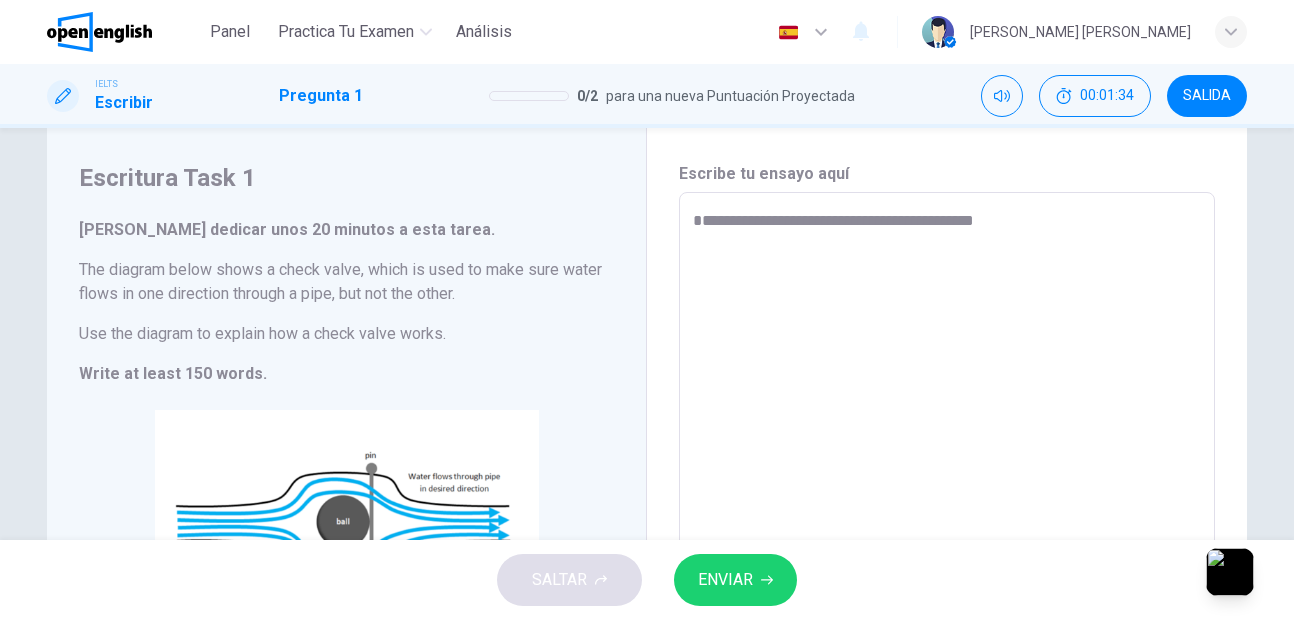 type on "**********" 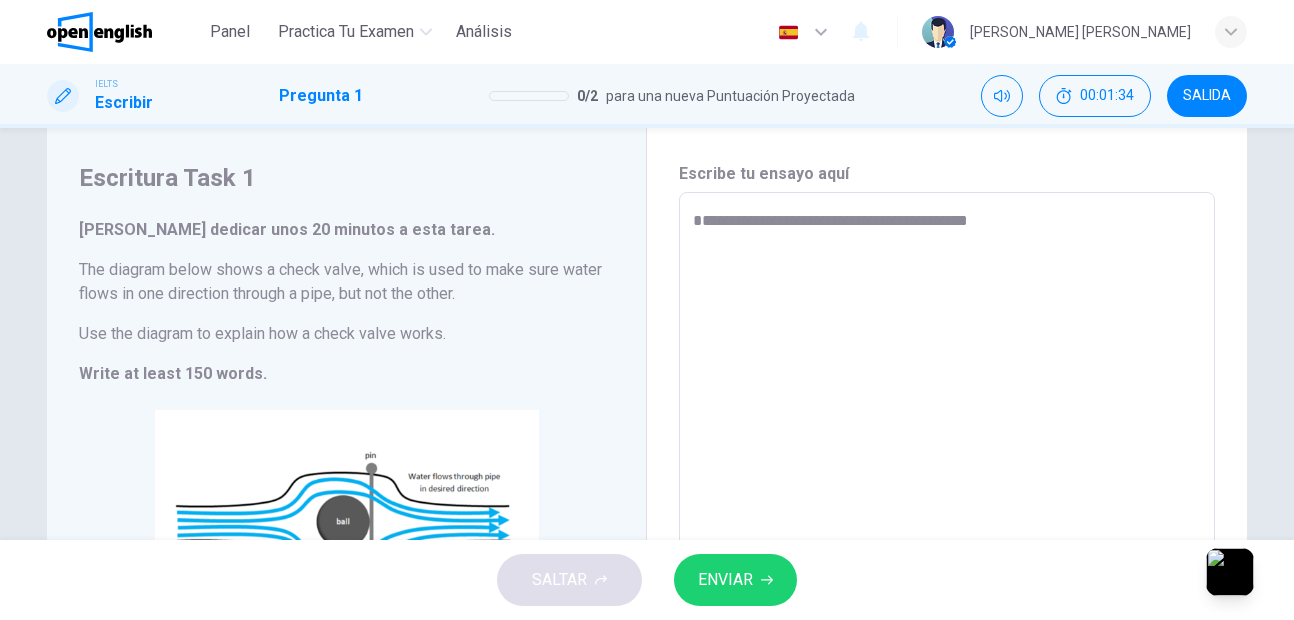type on "*" 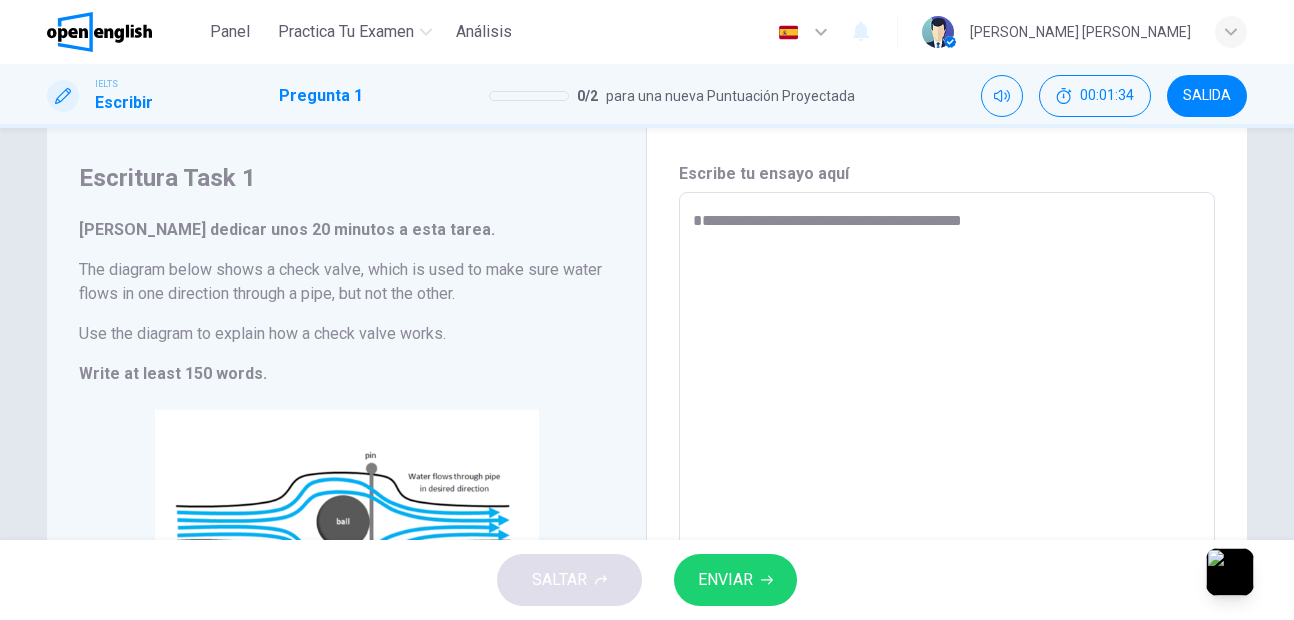 type on "*" 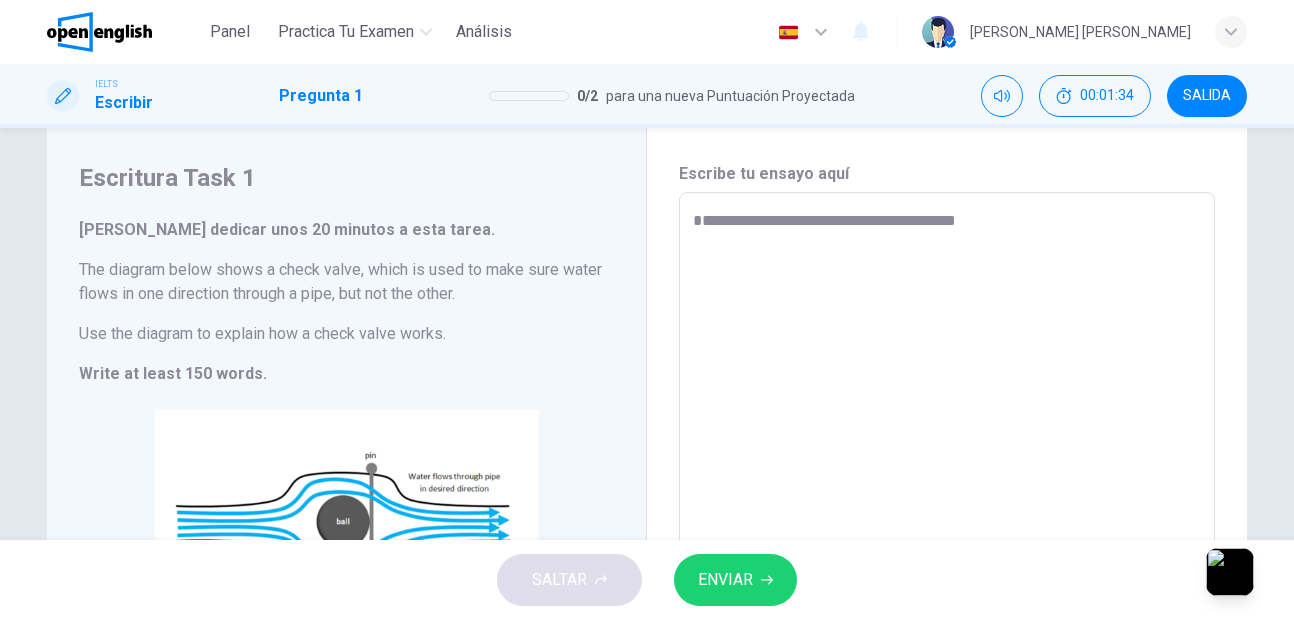 type on "*" 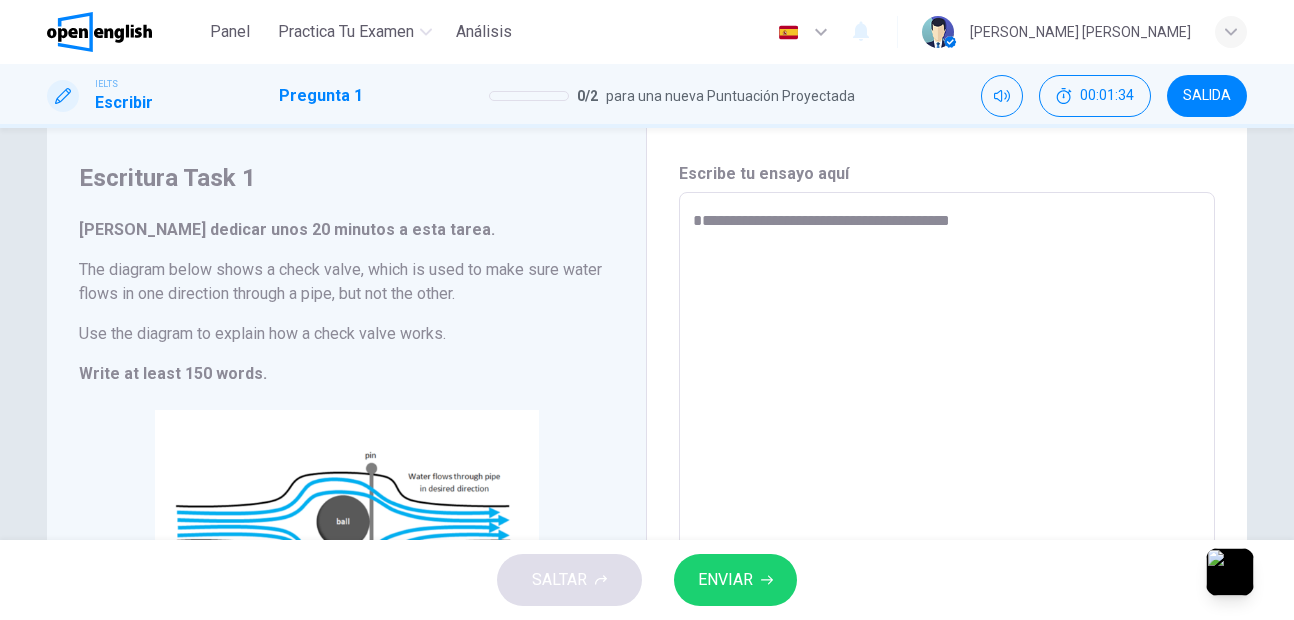 type on "*" 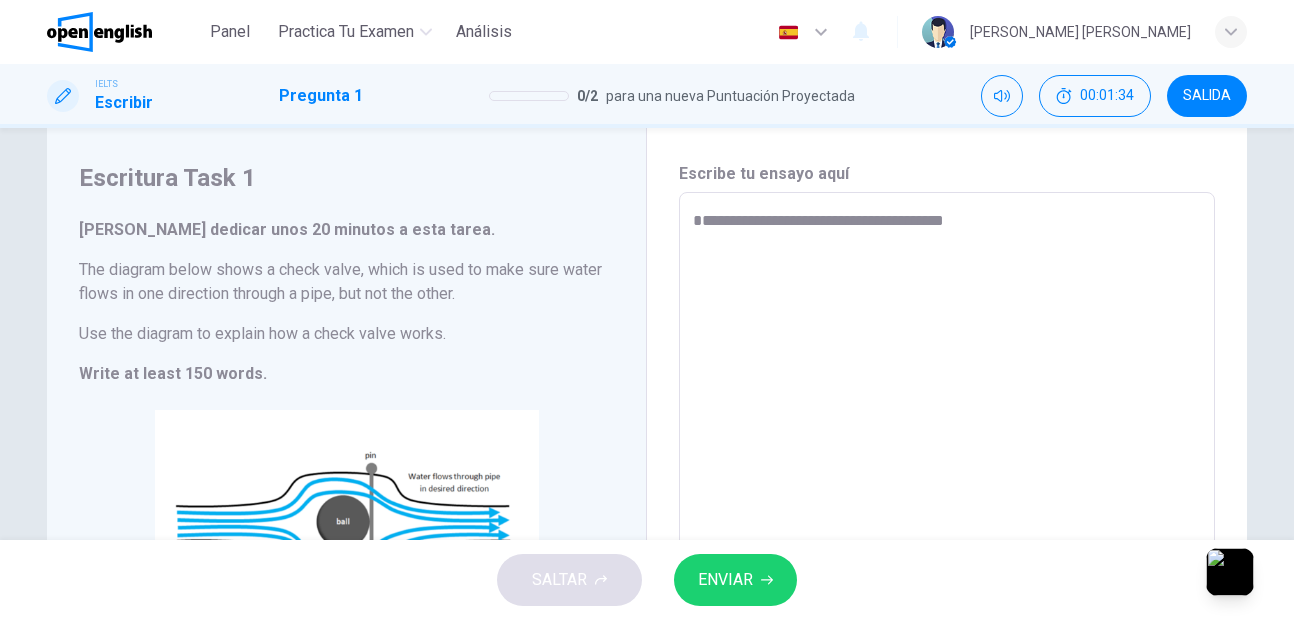type on "*" 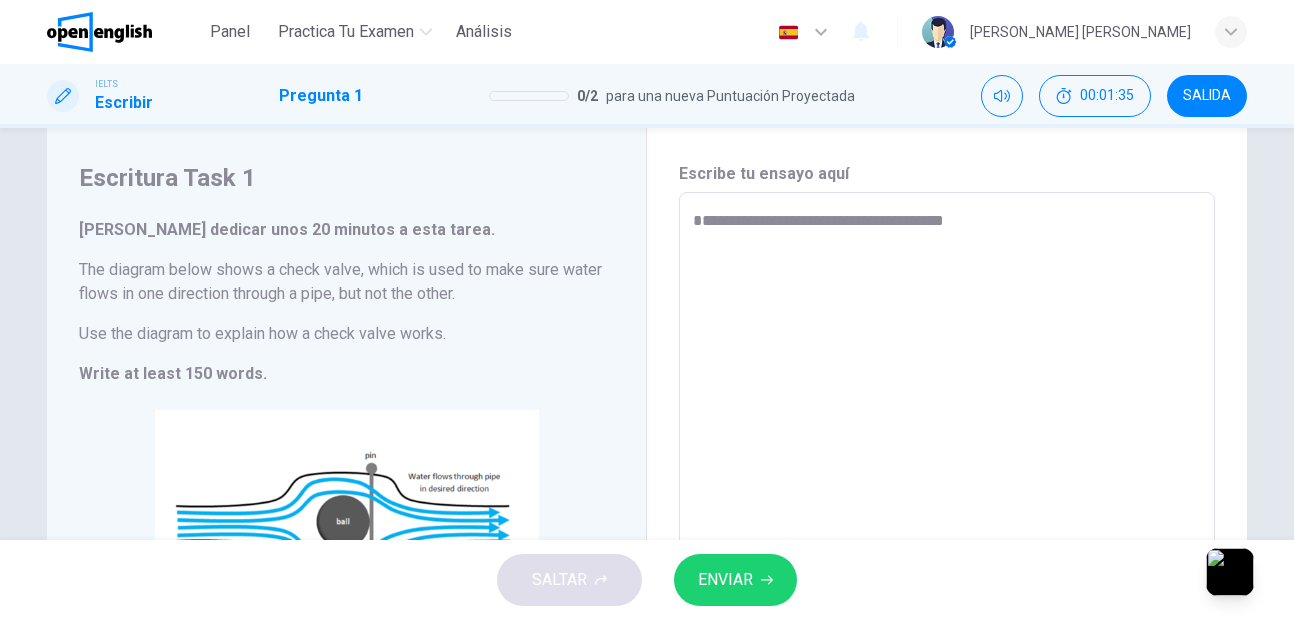 type on "**********" 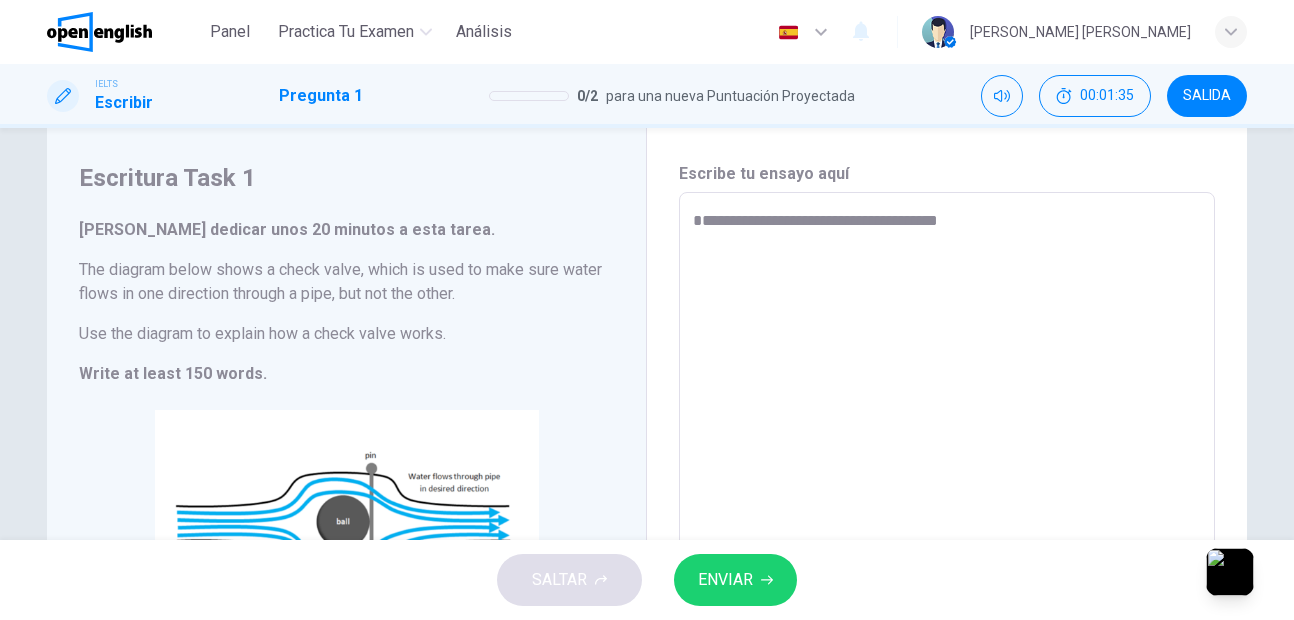 type on "*" 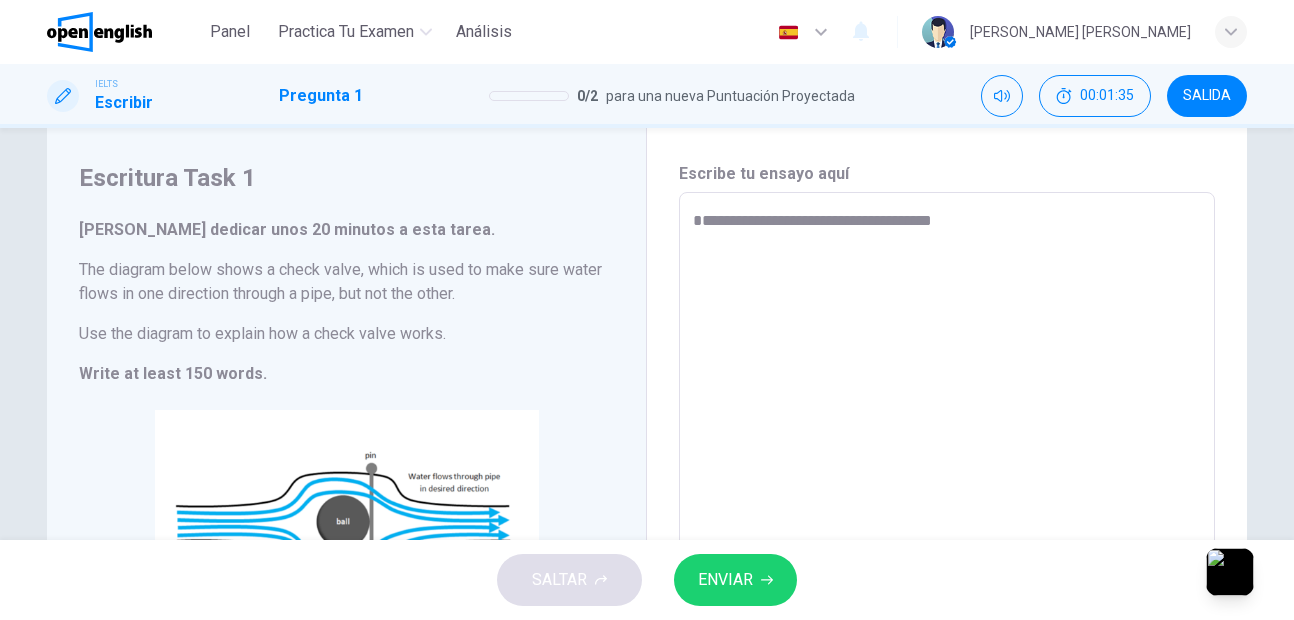 type on "*" 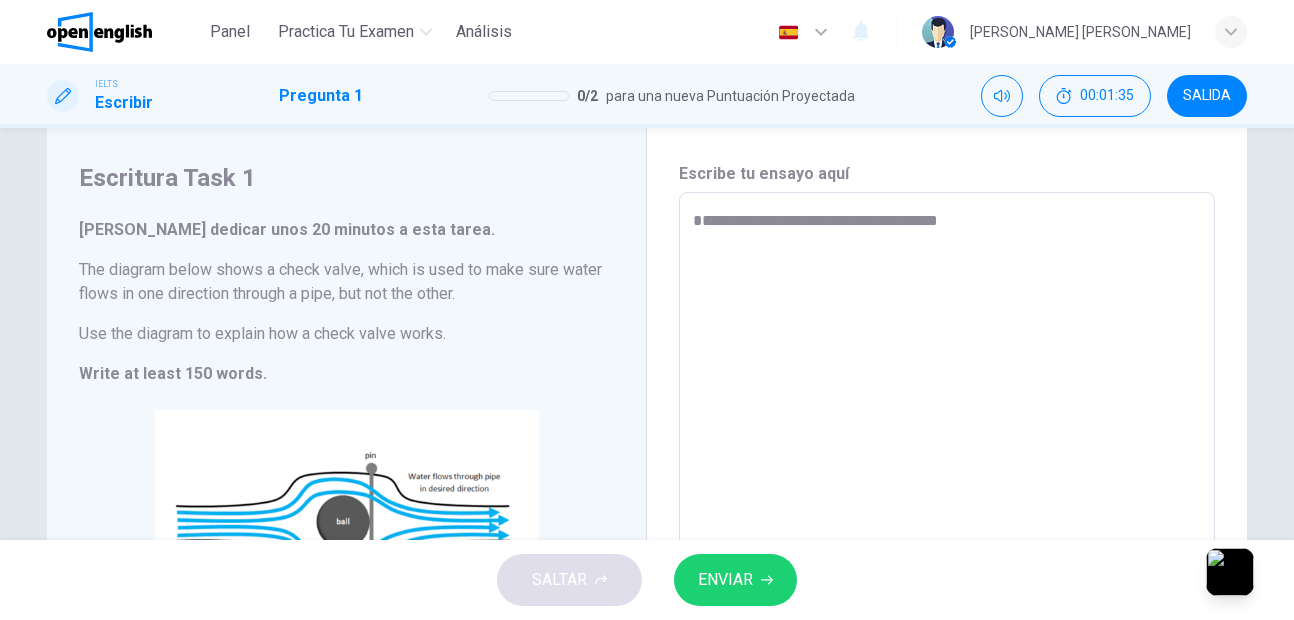 type on "*" 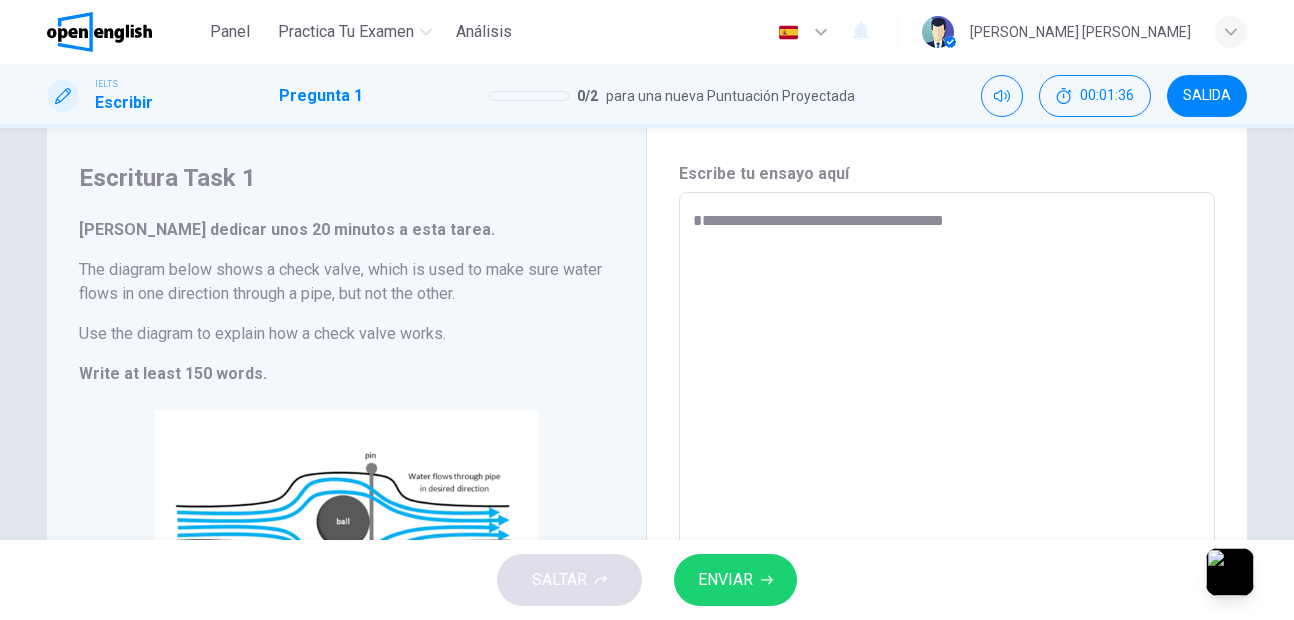 type on "**********" 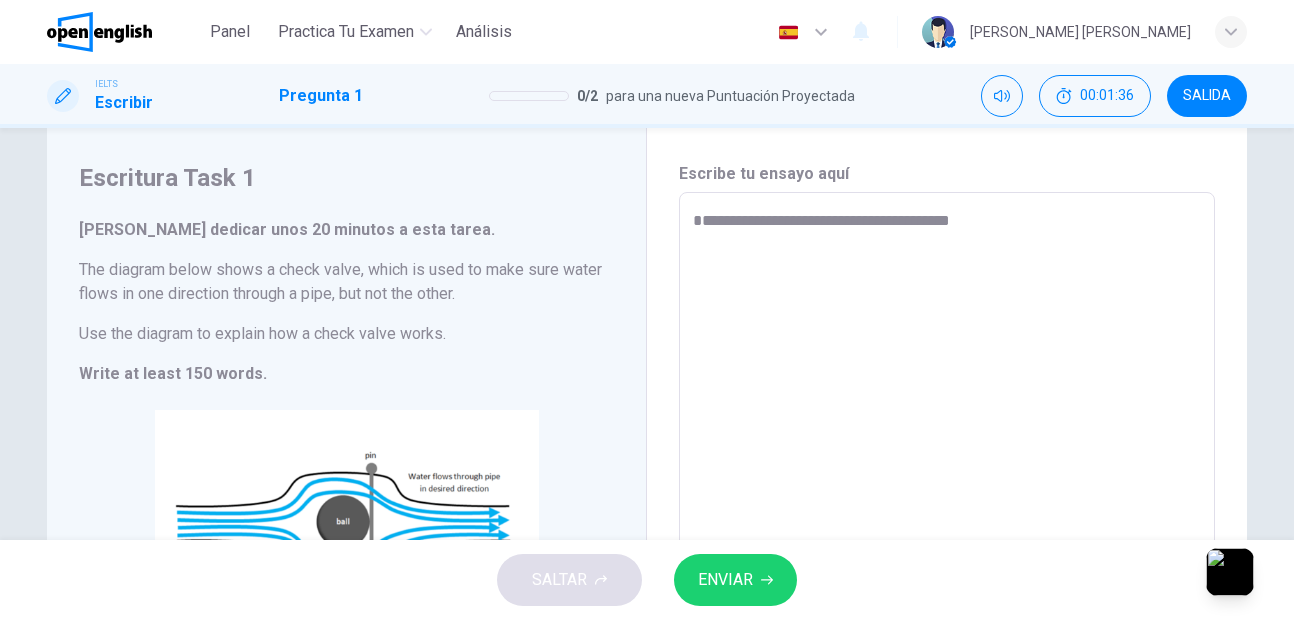 type on "*" 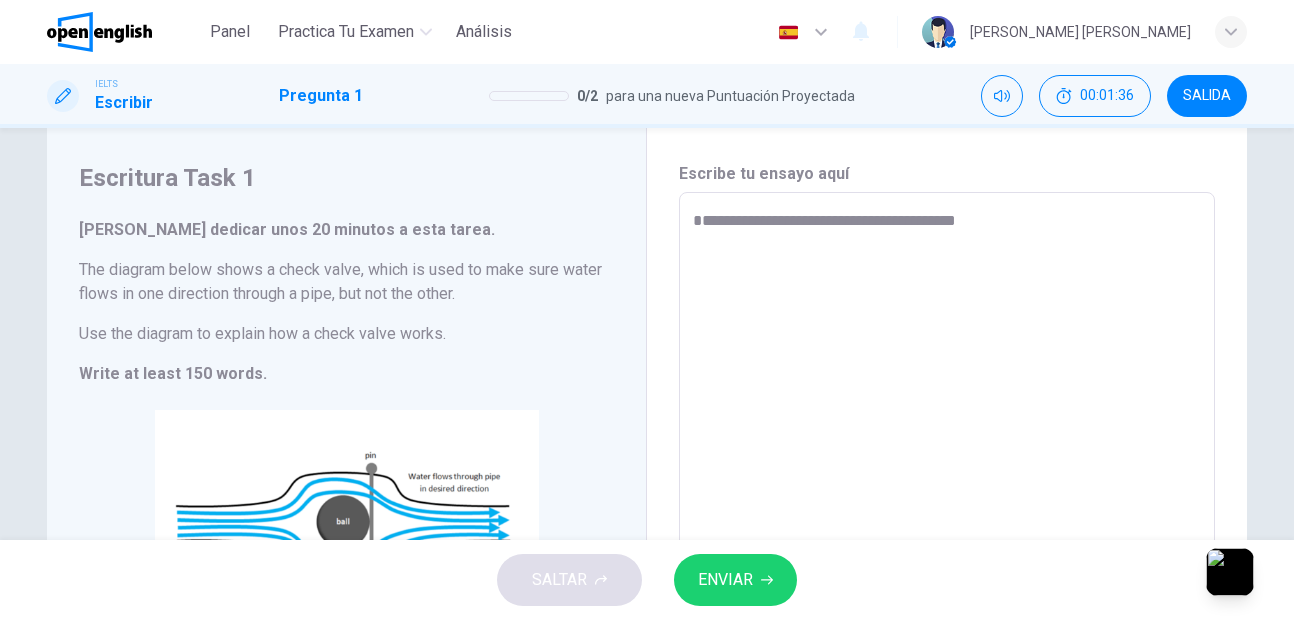 type on "*" 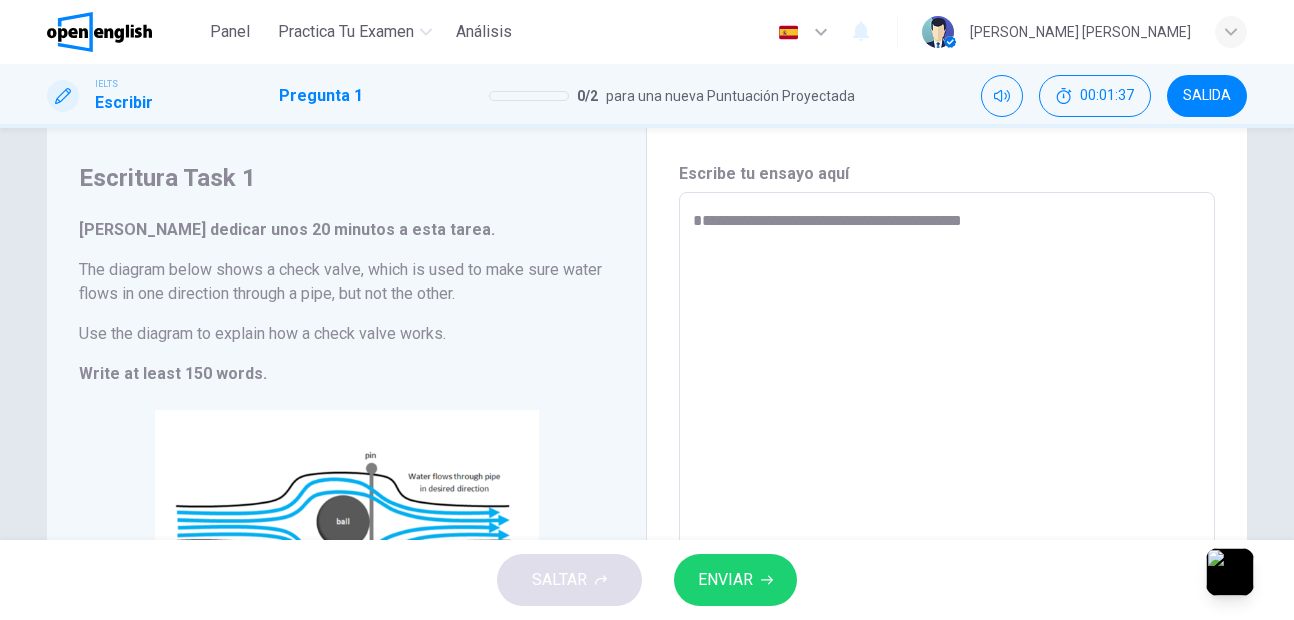 type on "**********" 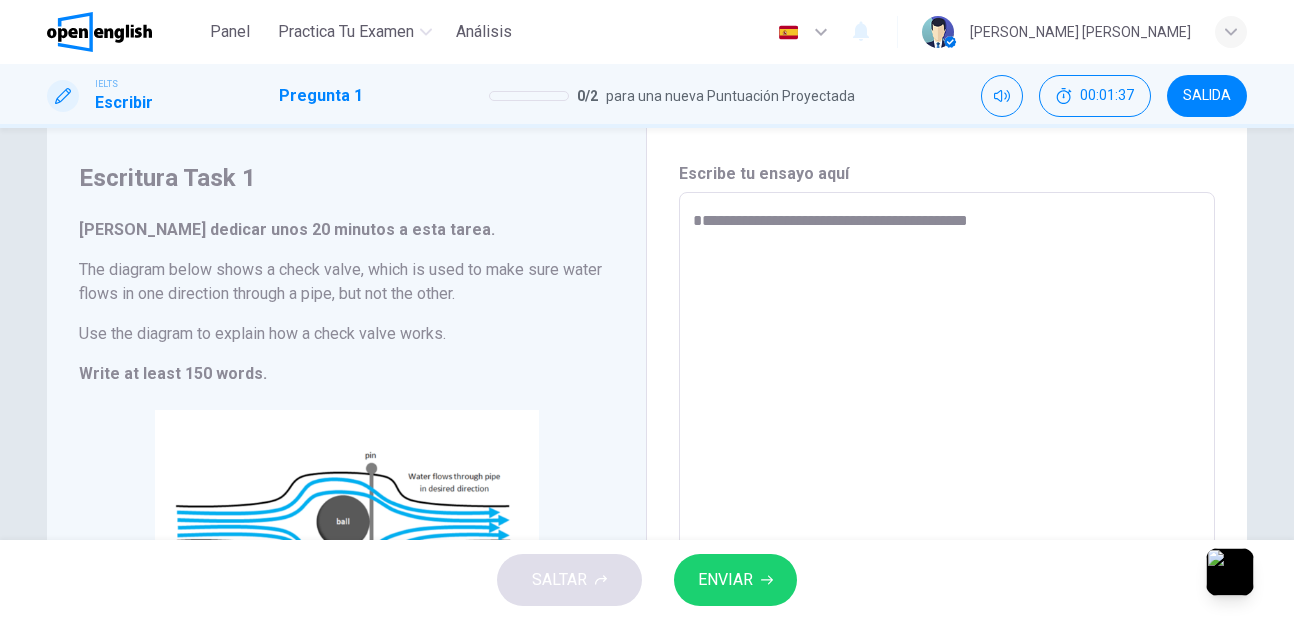 type on "*" 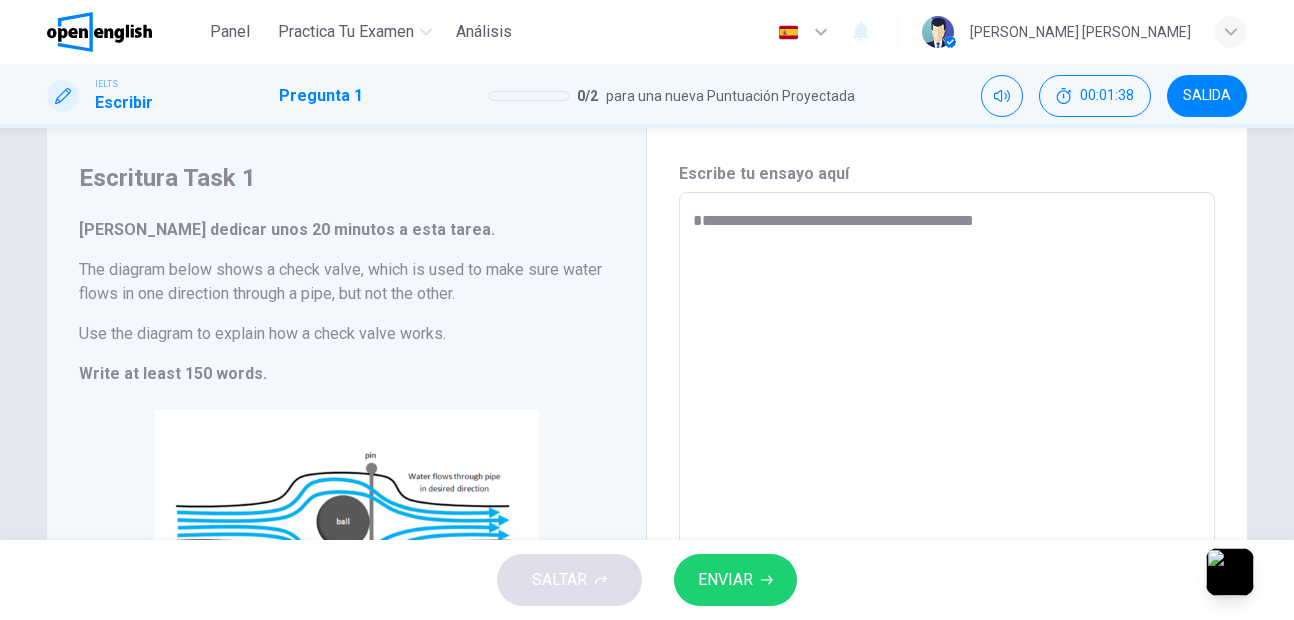 type on "**********" 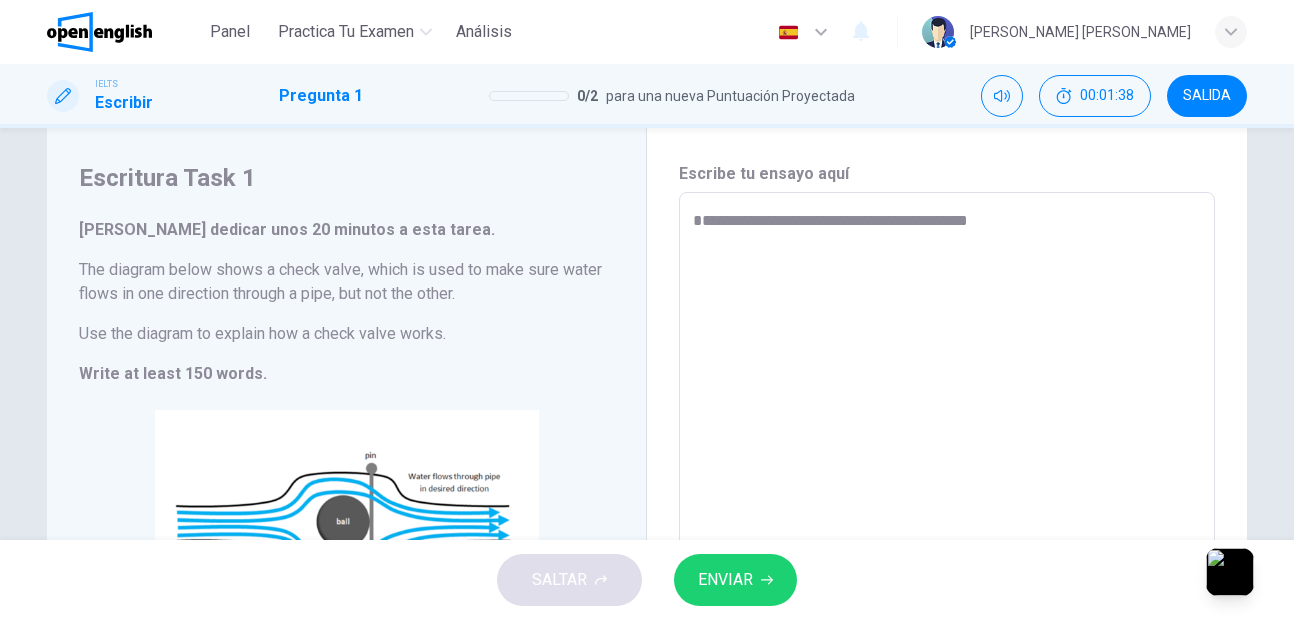 type on "*" 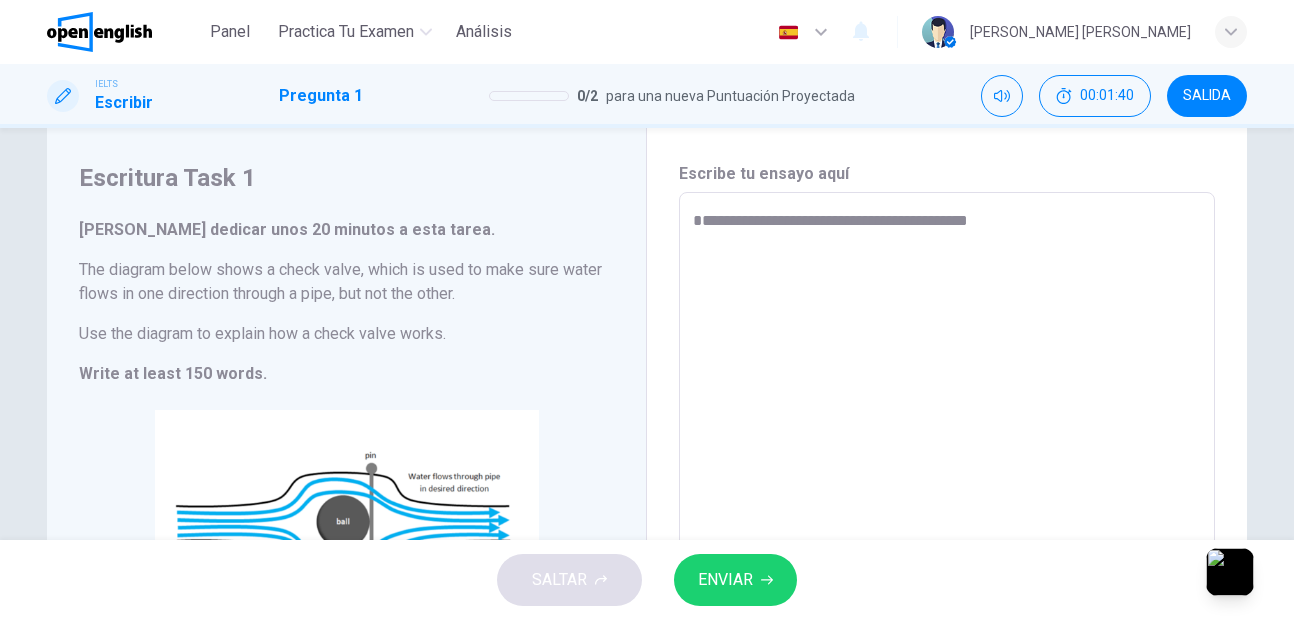 type on "**********" 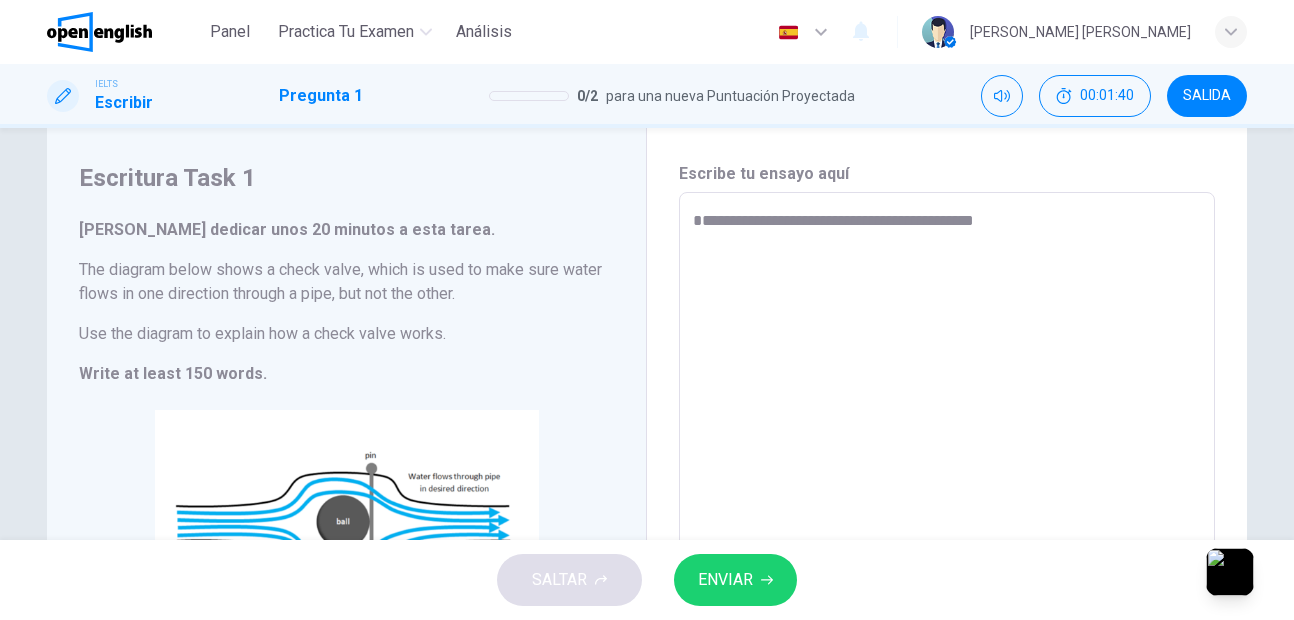 type on "**********" 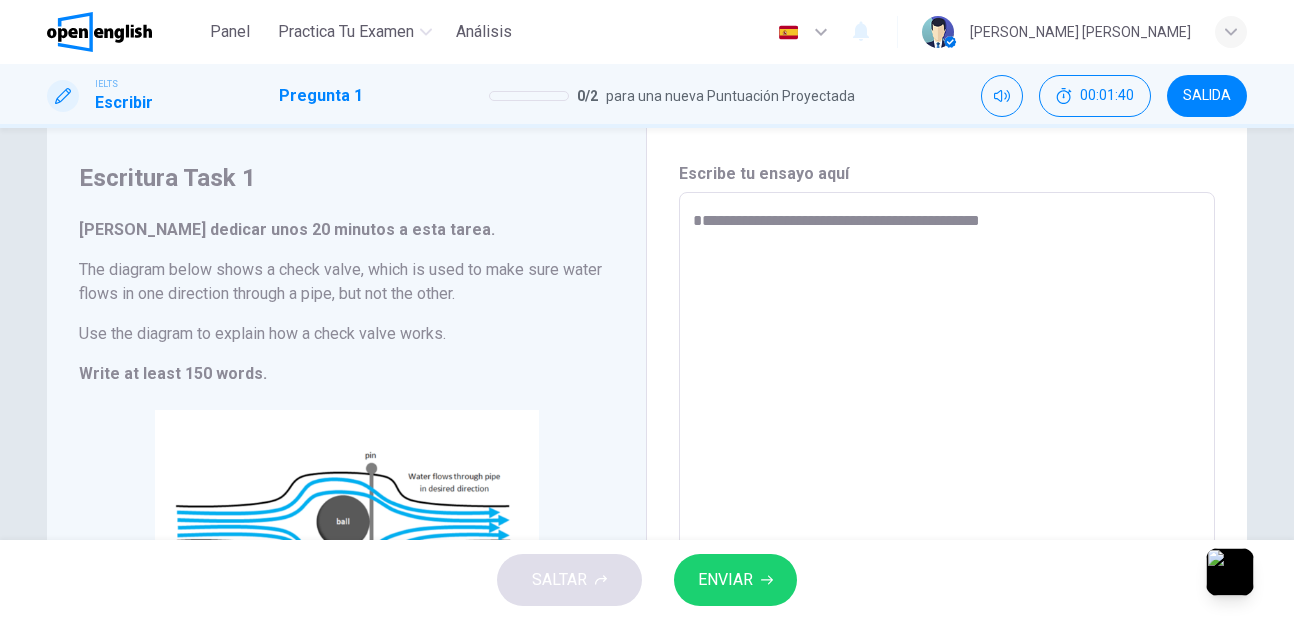 type on "*" 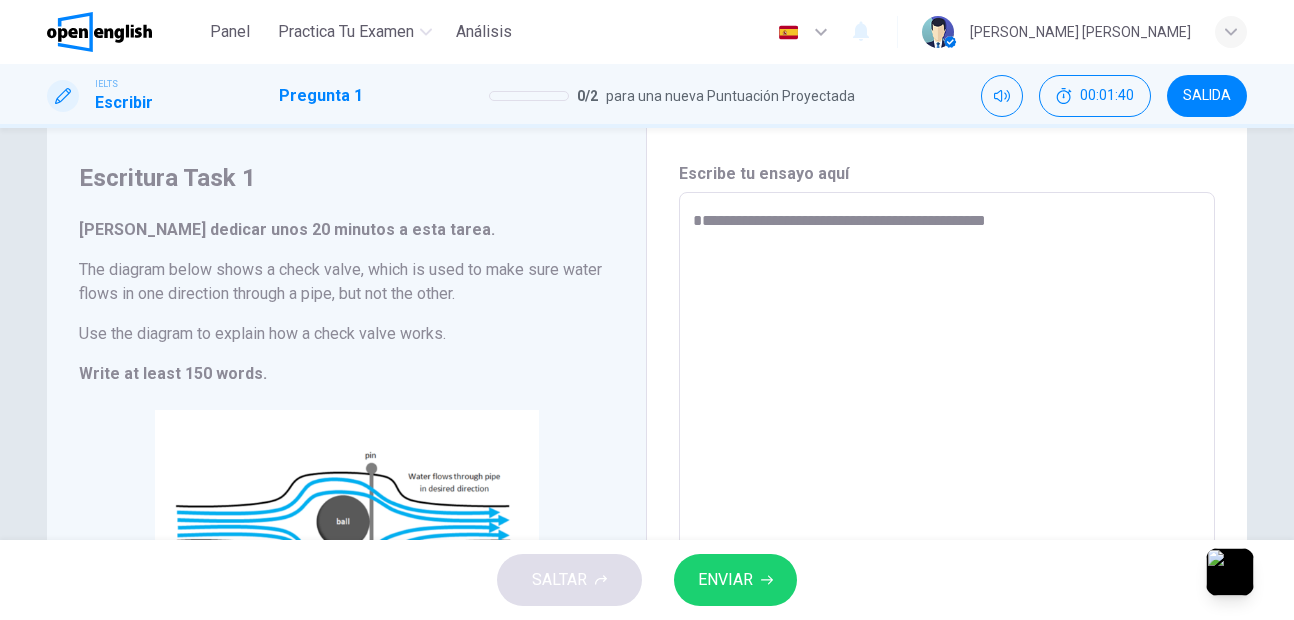 type on "*" 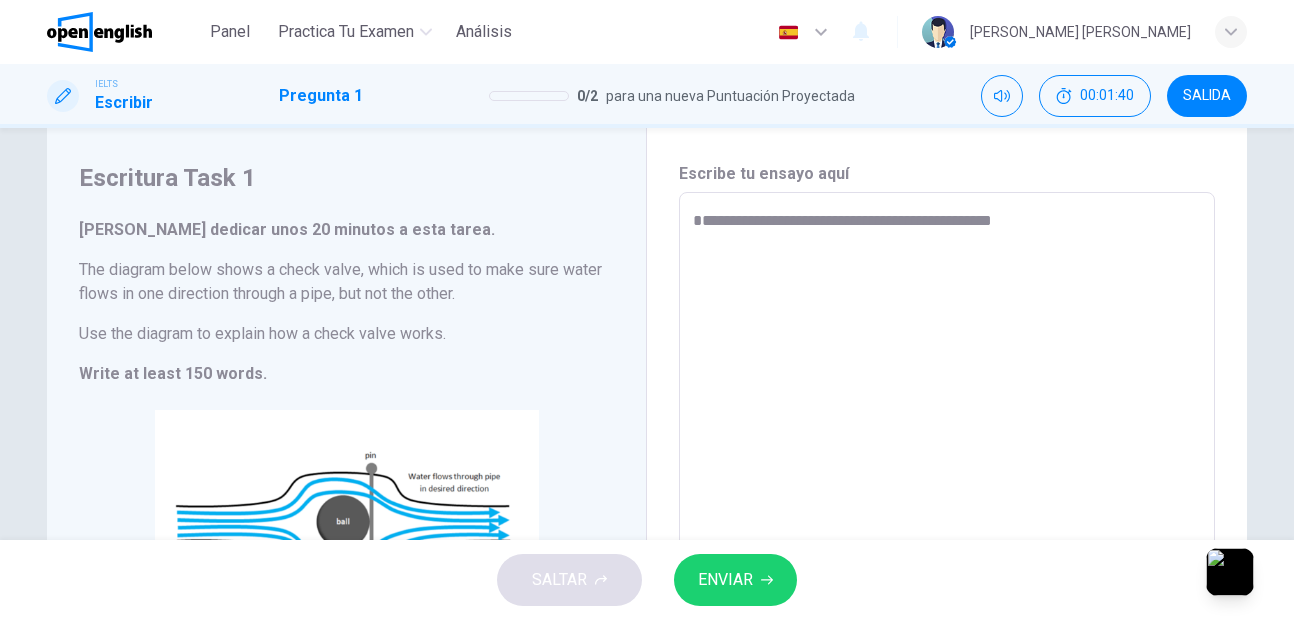 type on "*" 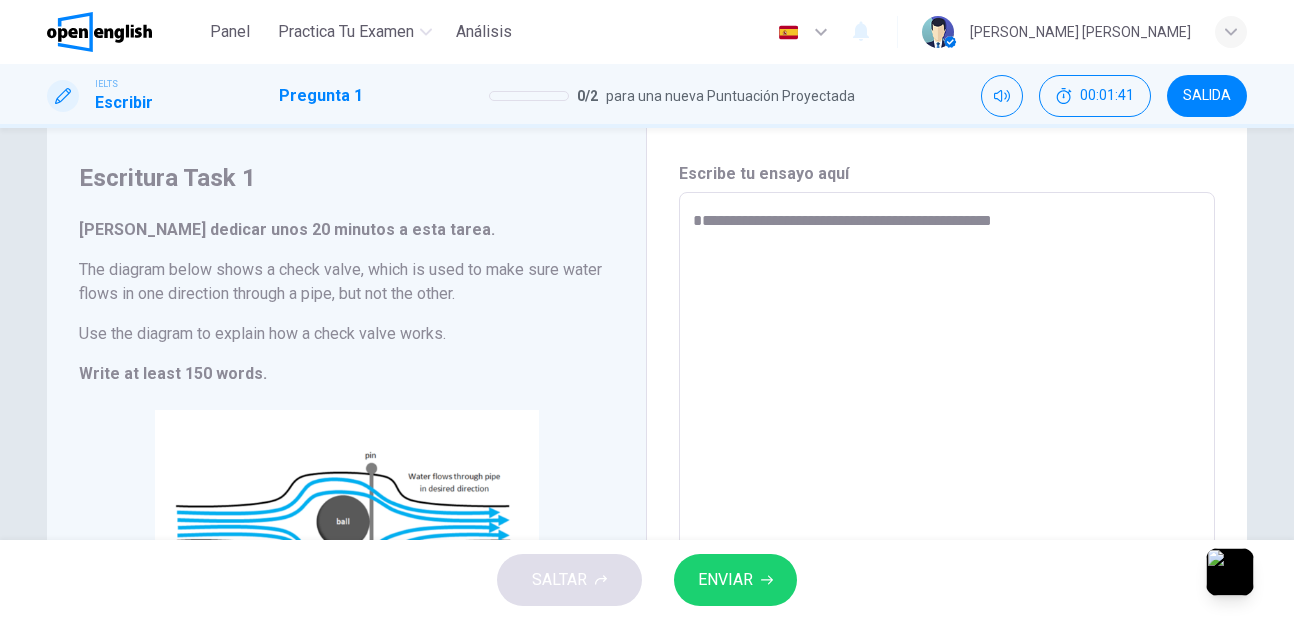 type on "**********" 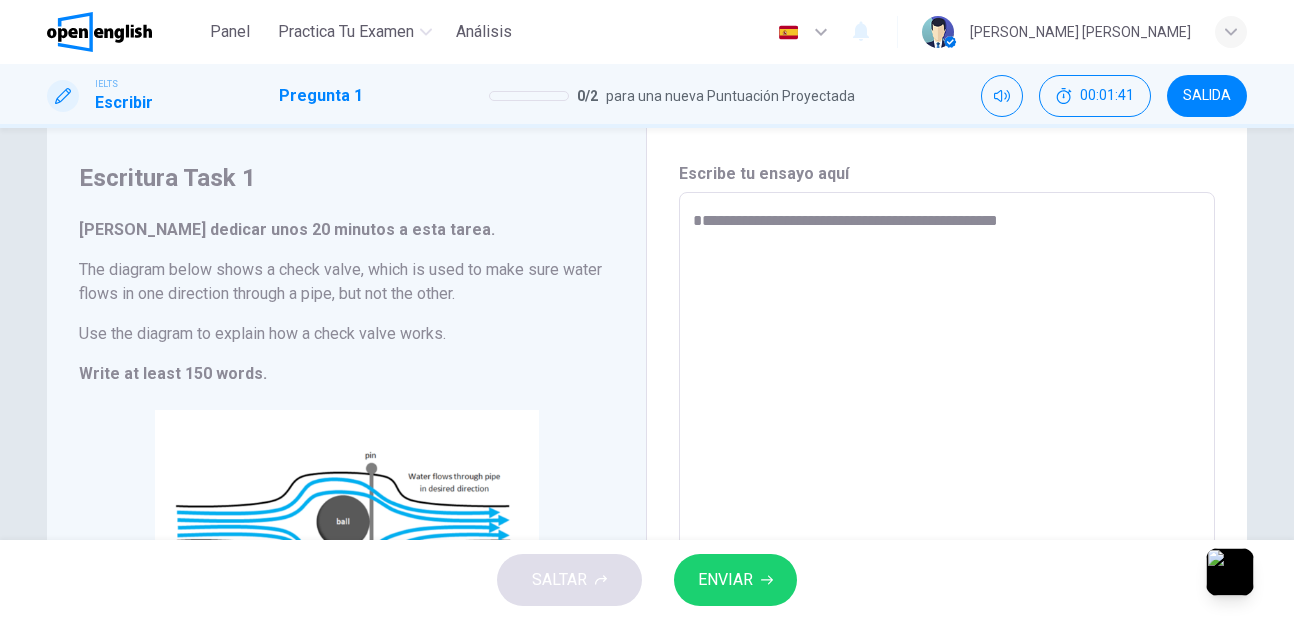type on "*" 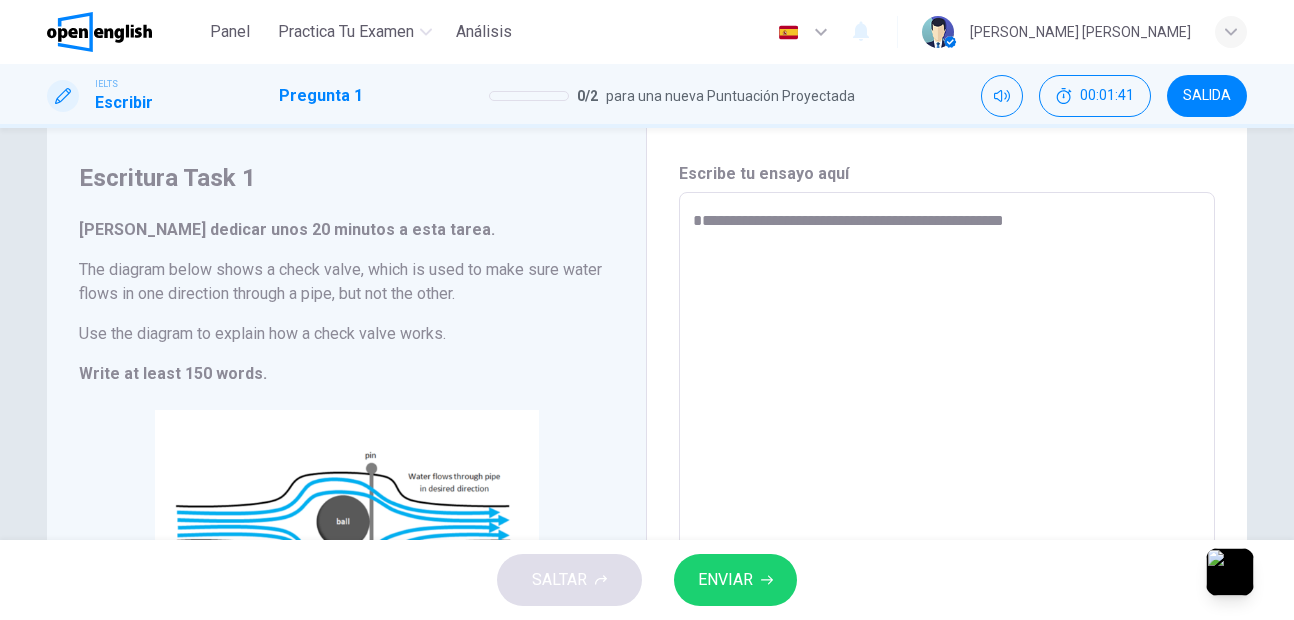 type on "*" 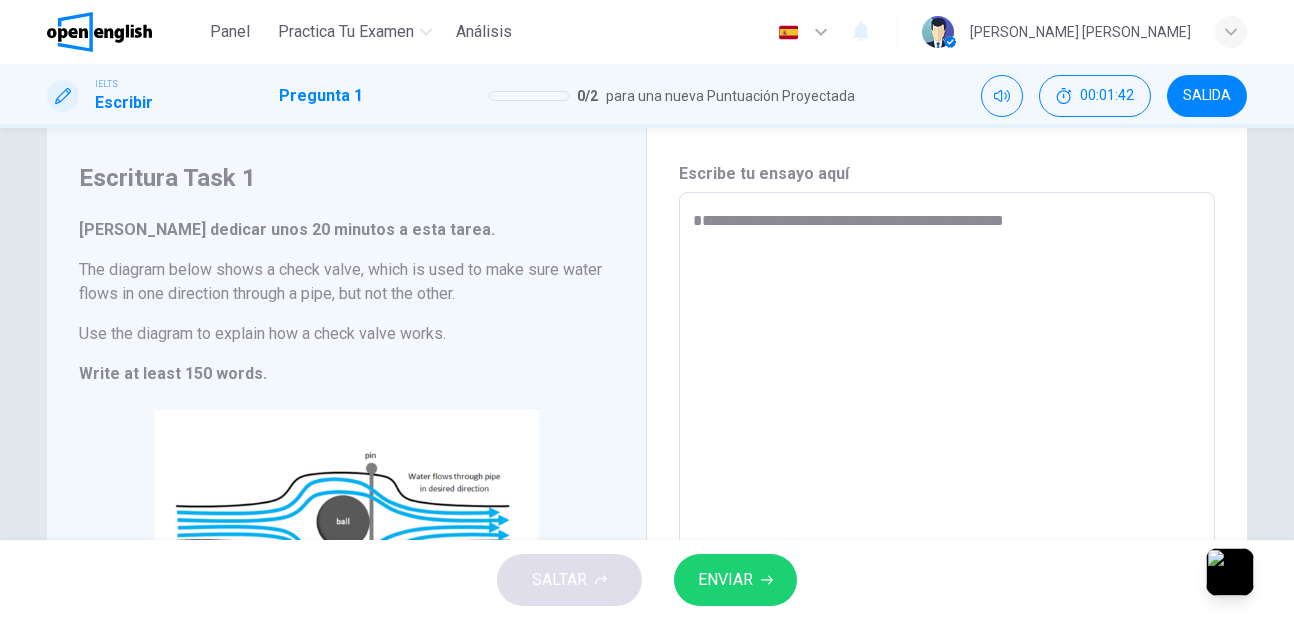 type on "**********" 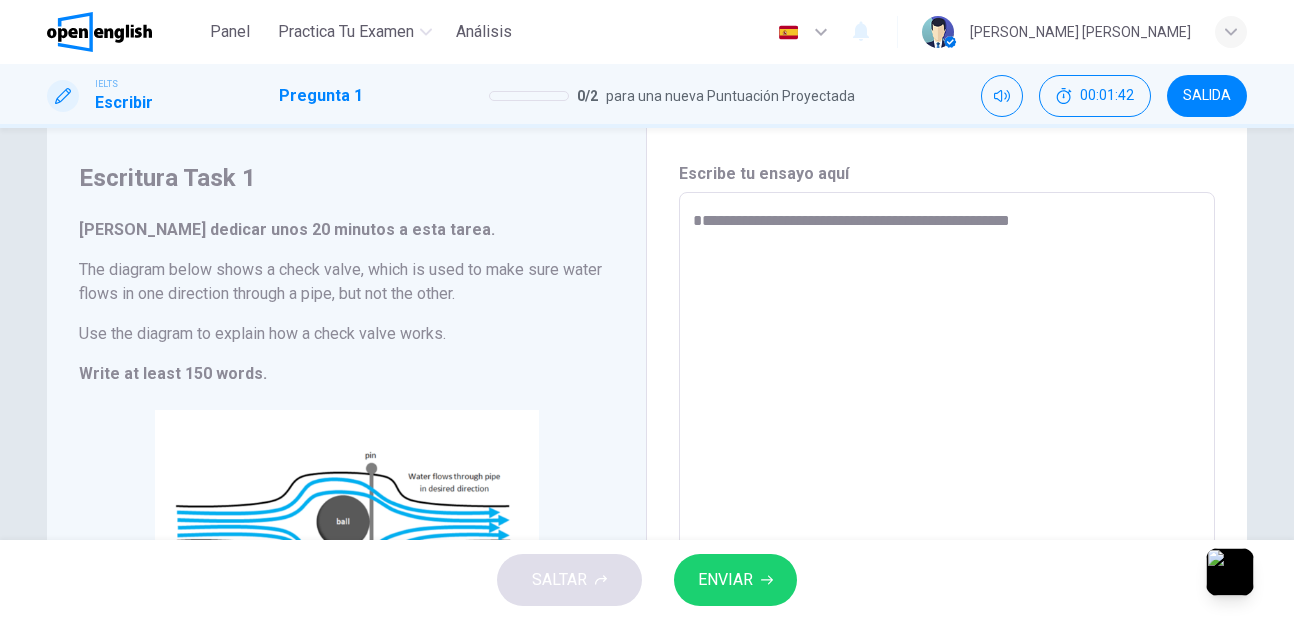 type on "*" 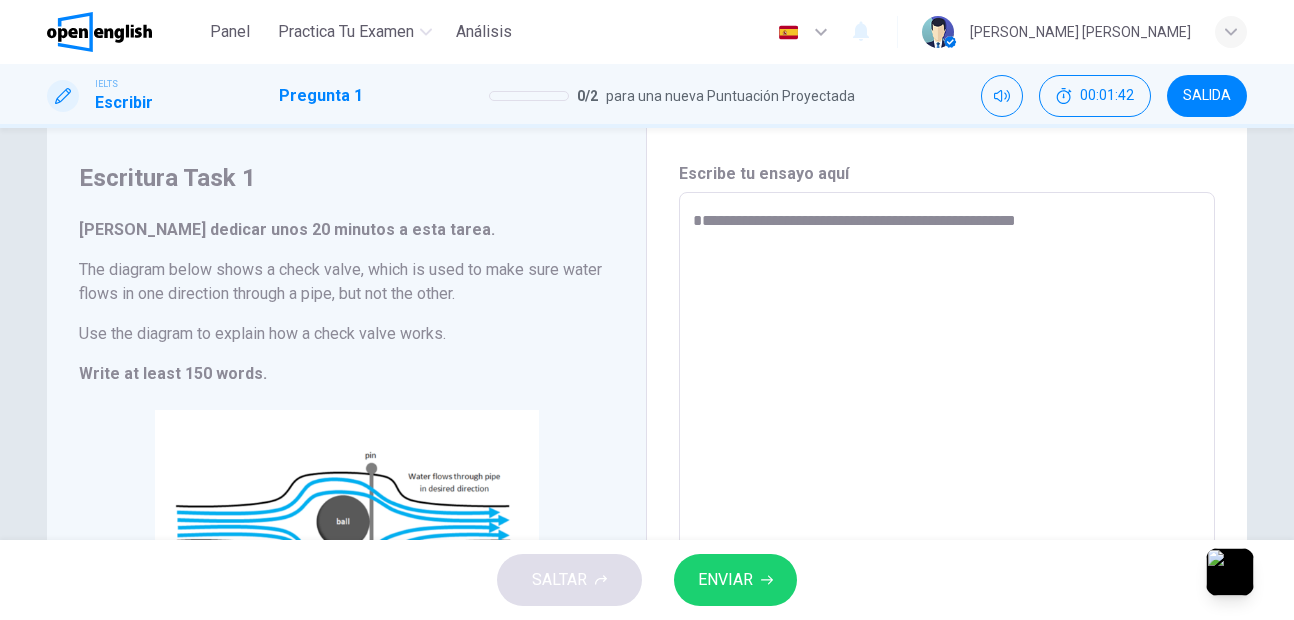 type on "**********" 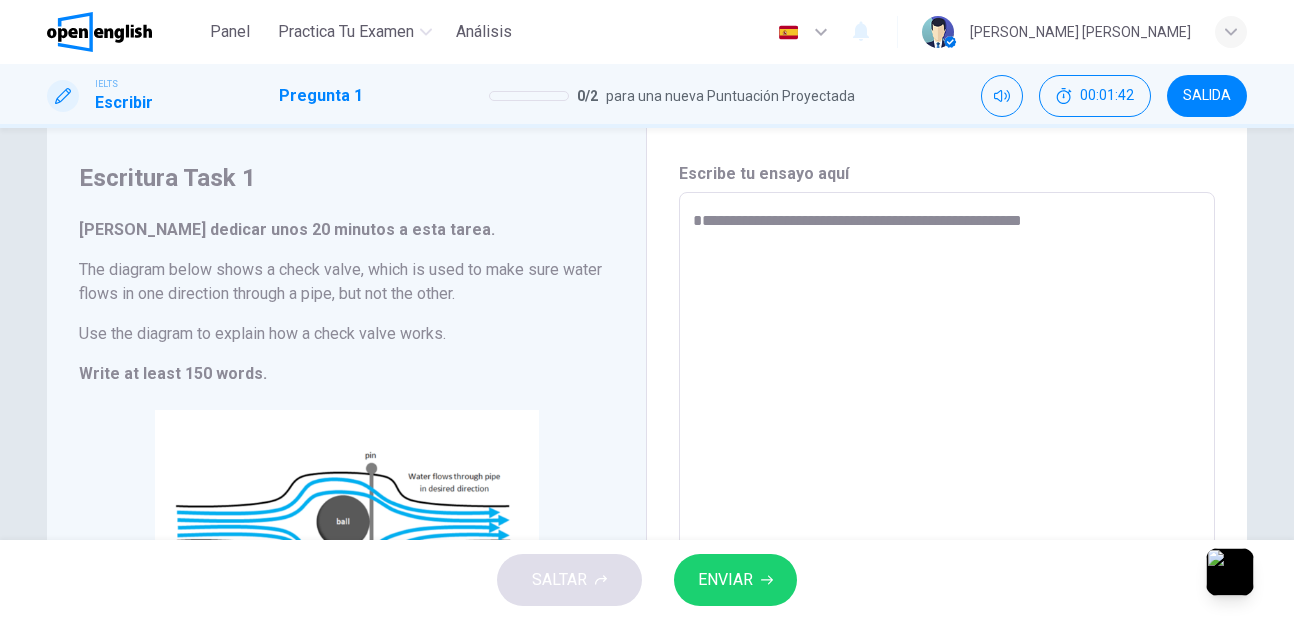 type on "*" 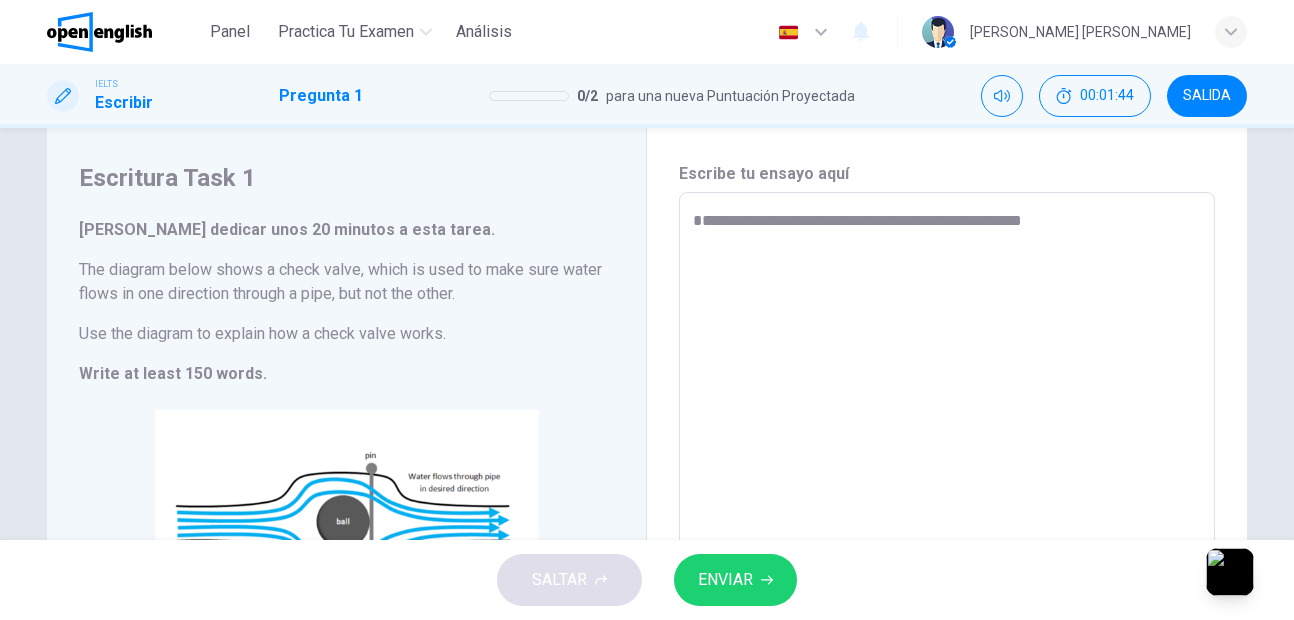 type on "**********" 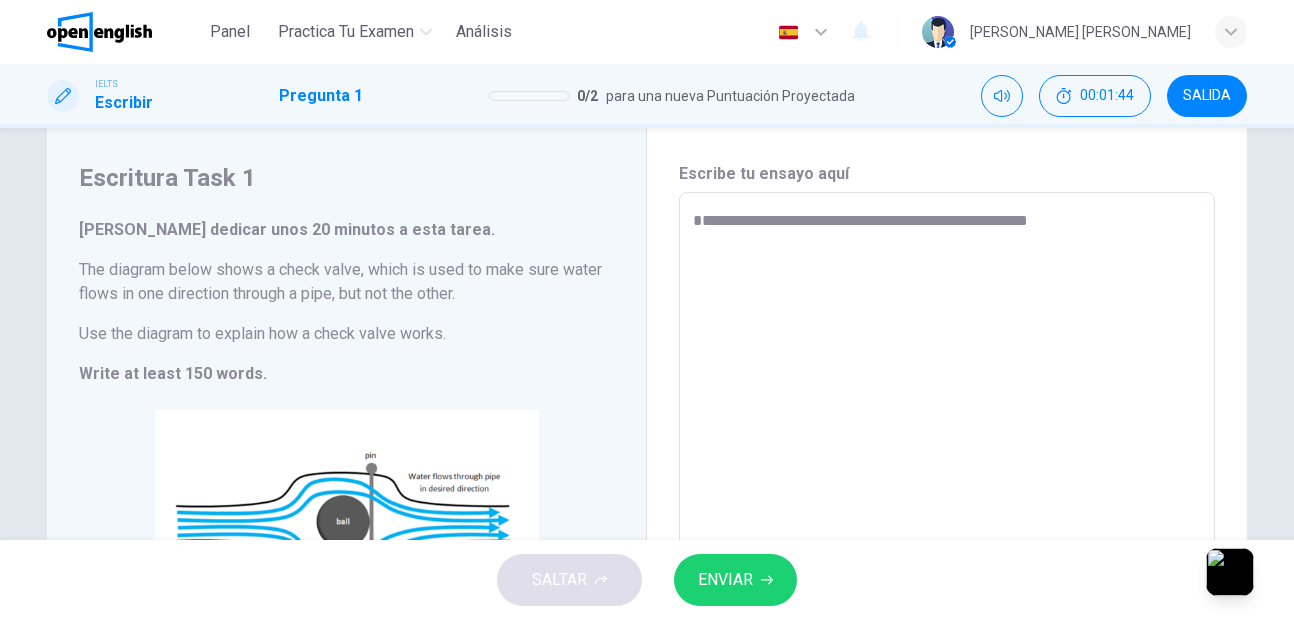 type on "**********" 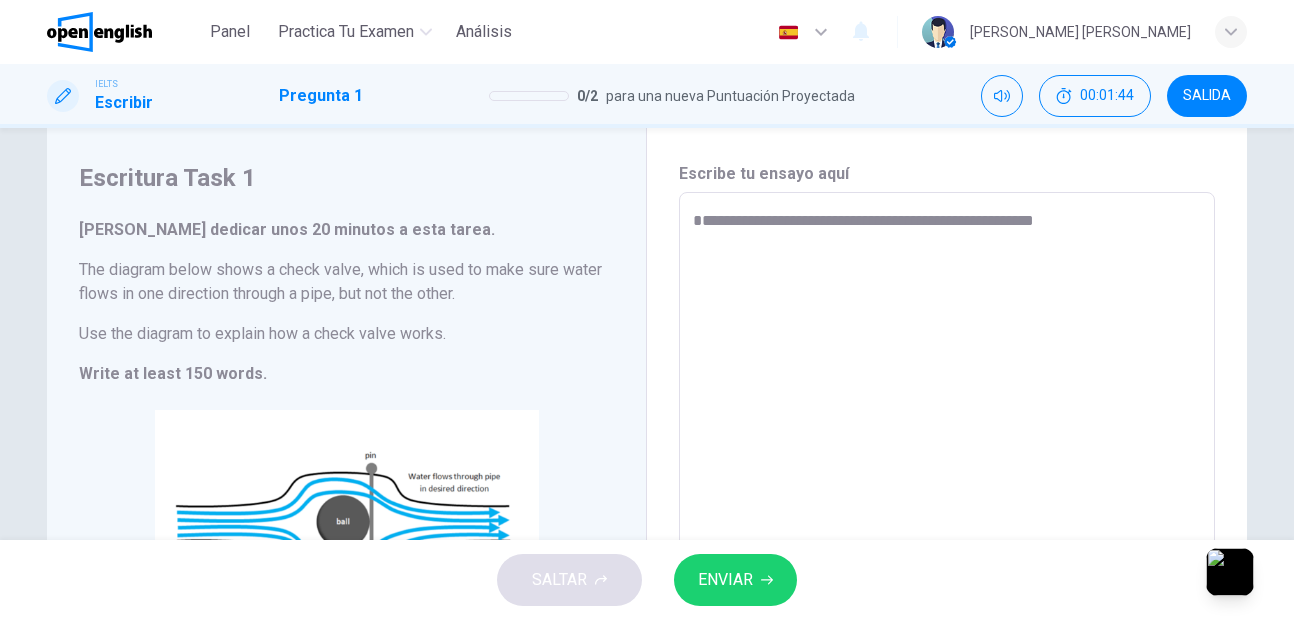 type on "**********" 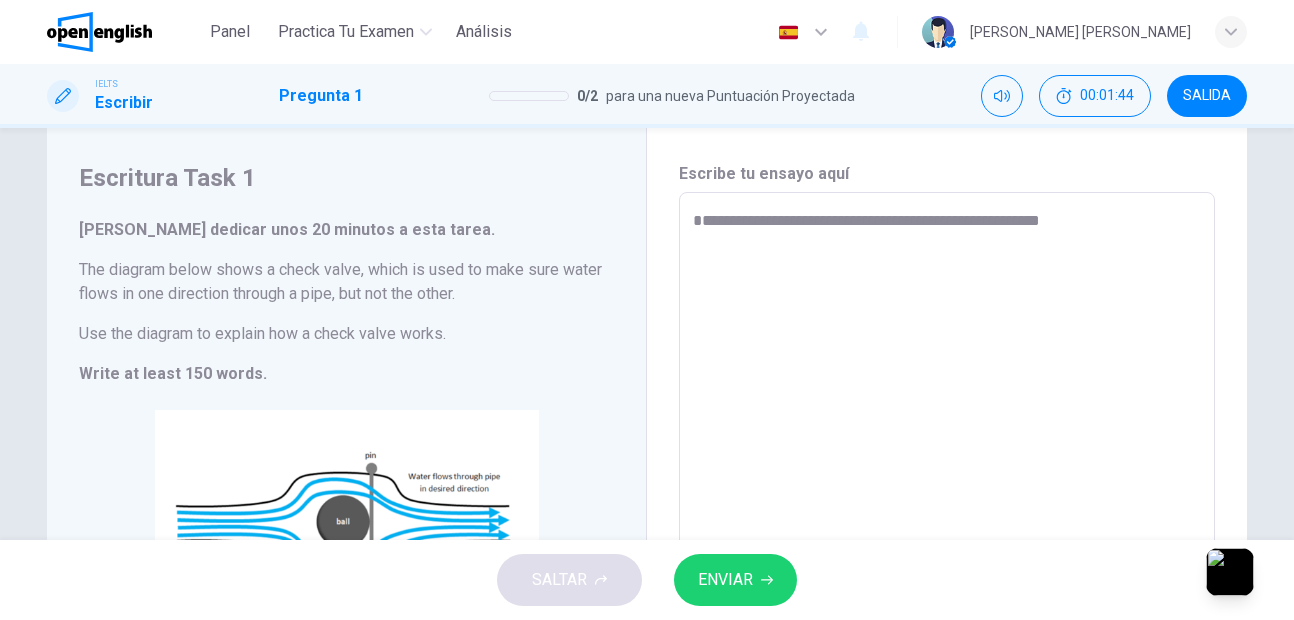 type on "*" 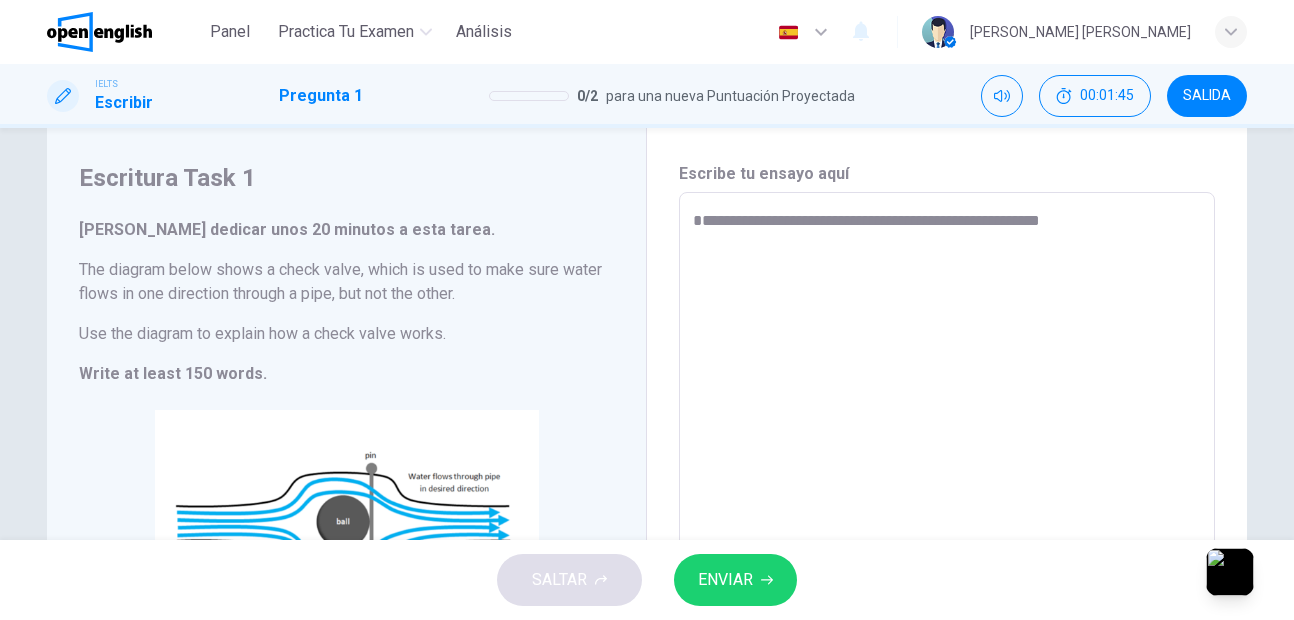 type on "**********" 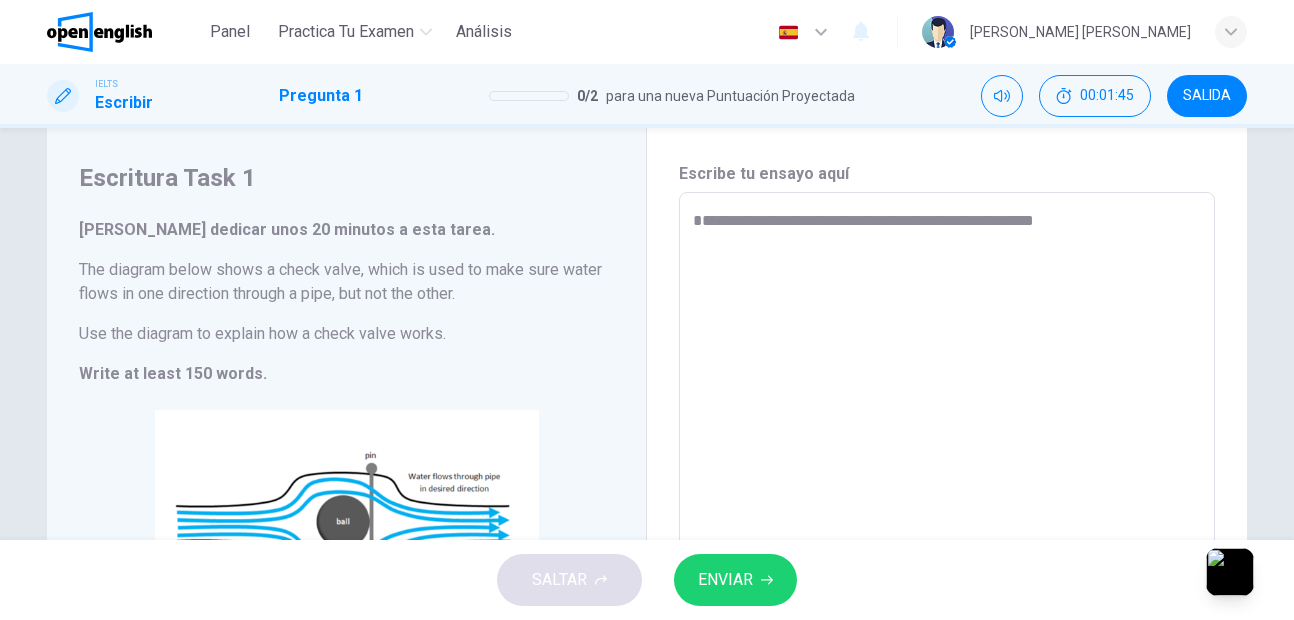 type on "**********" 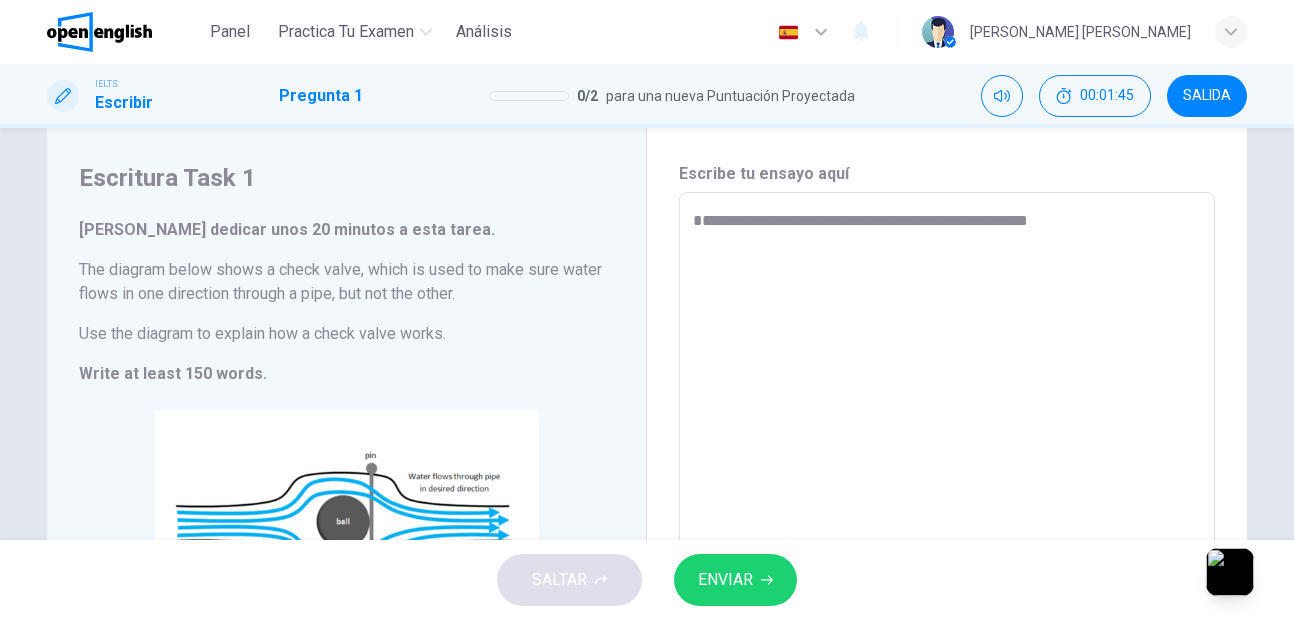 type on "*" 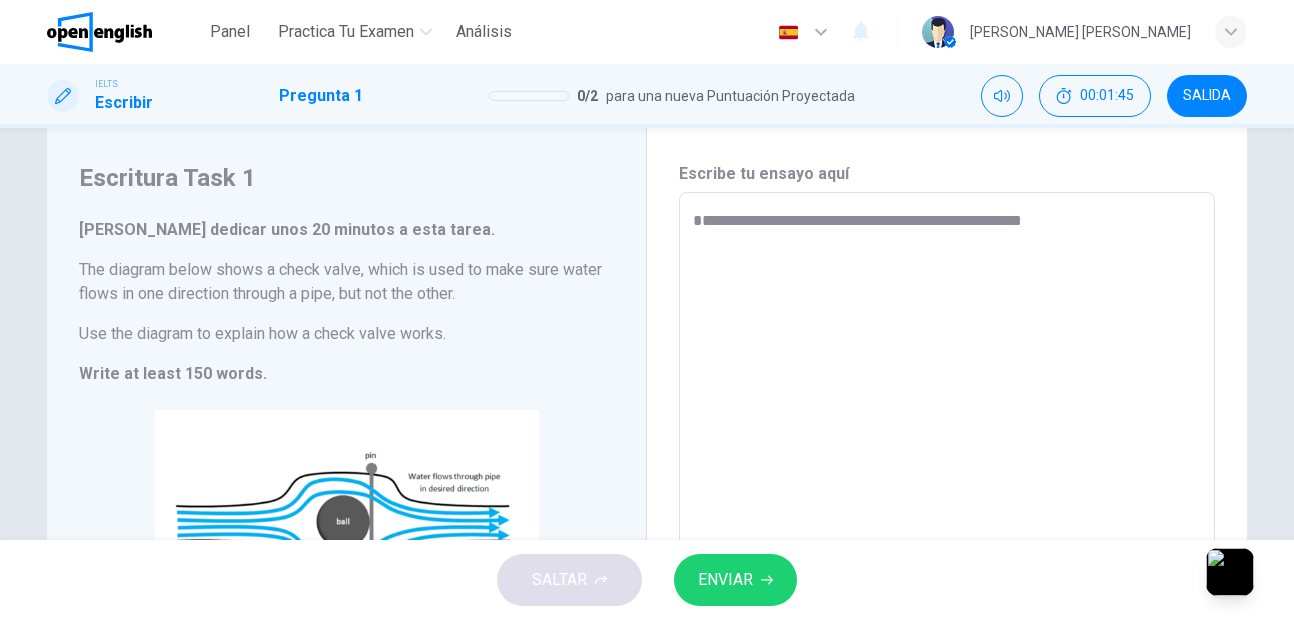 type on "*" 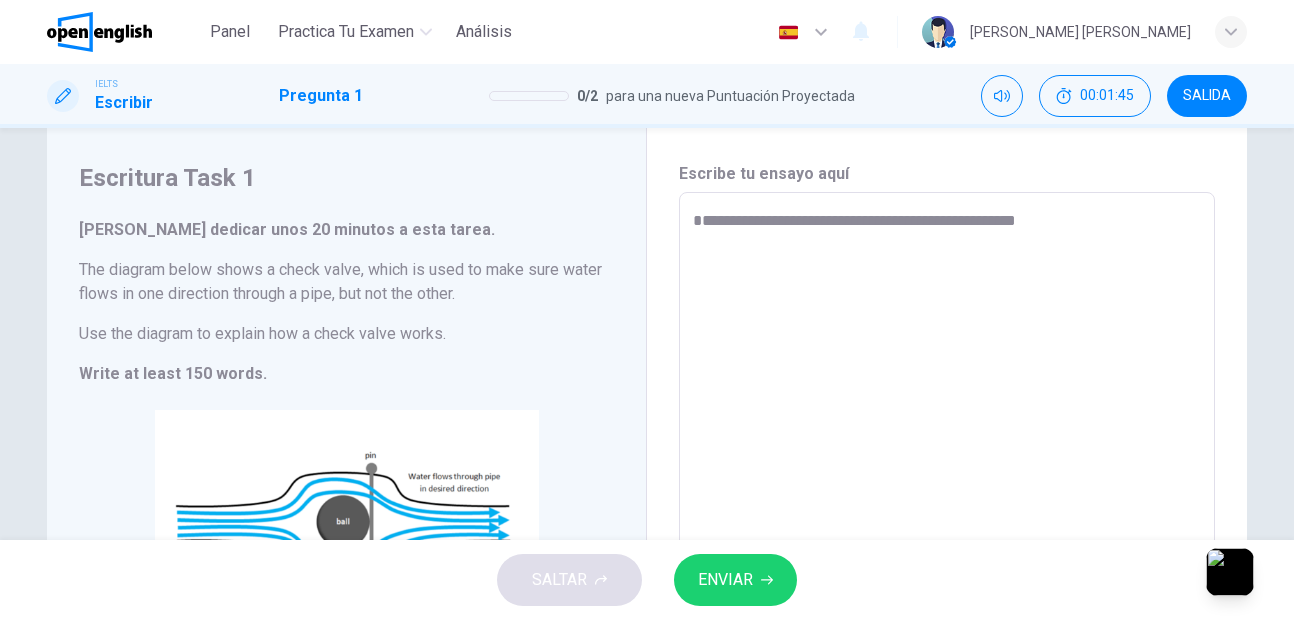 type on "*" 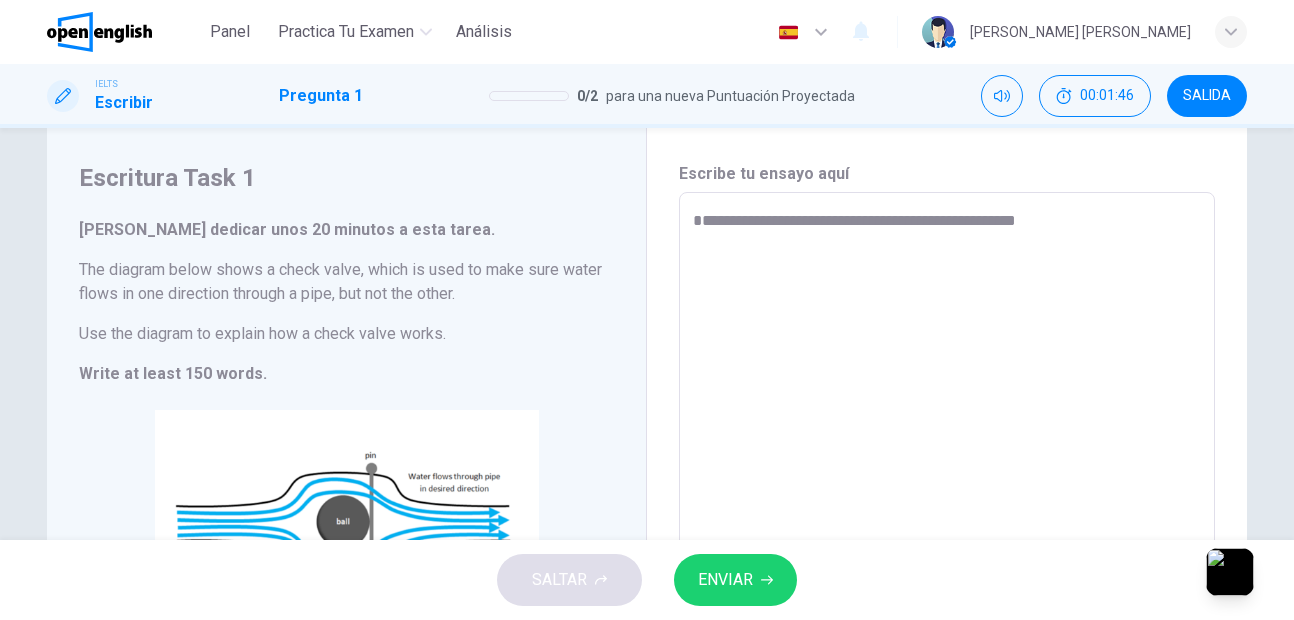 type on "**********" 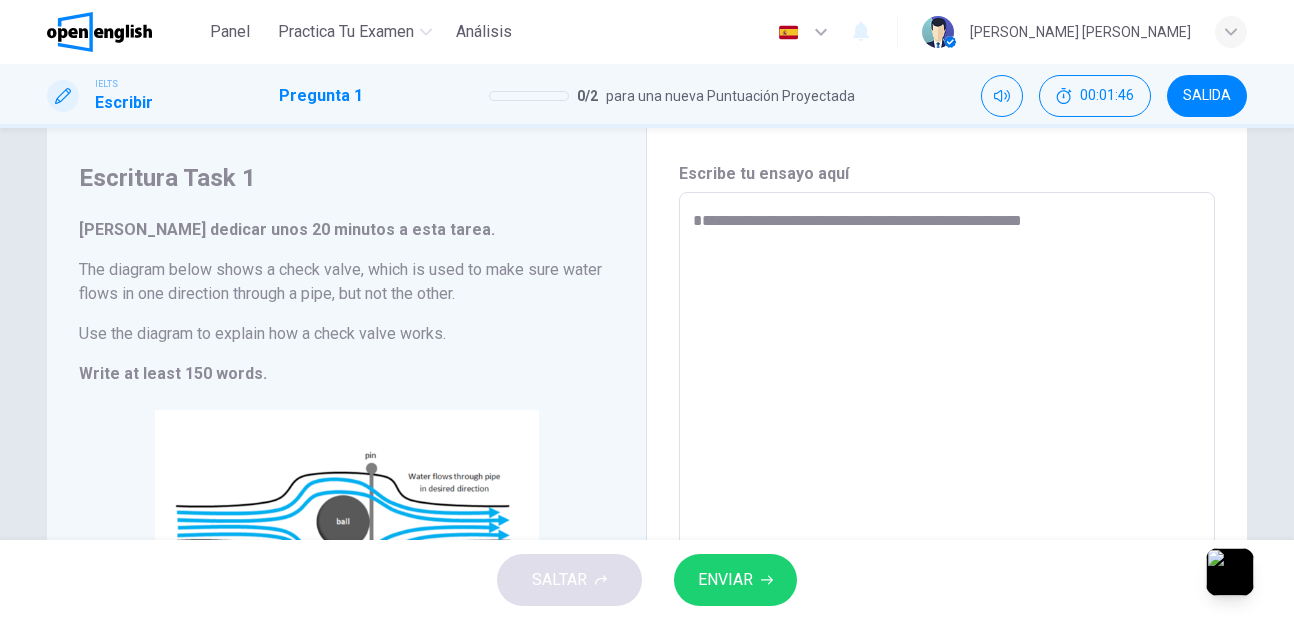 type on "*" 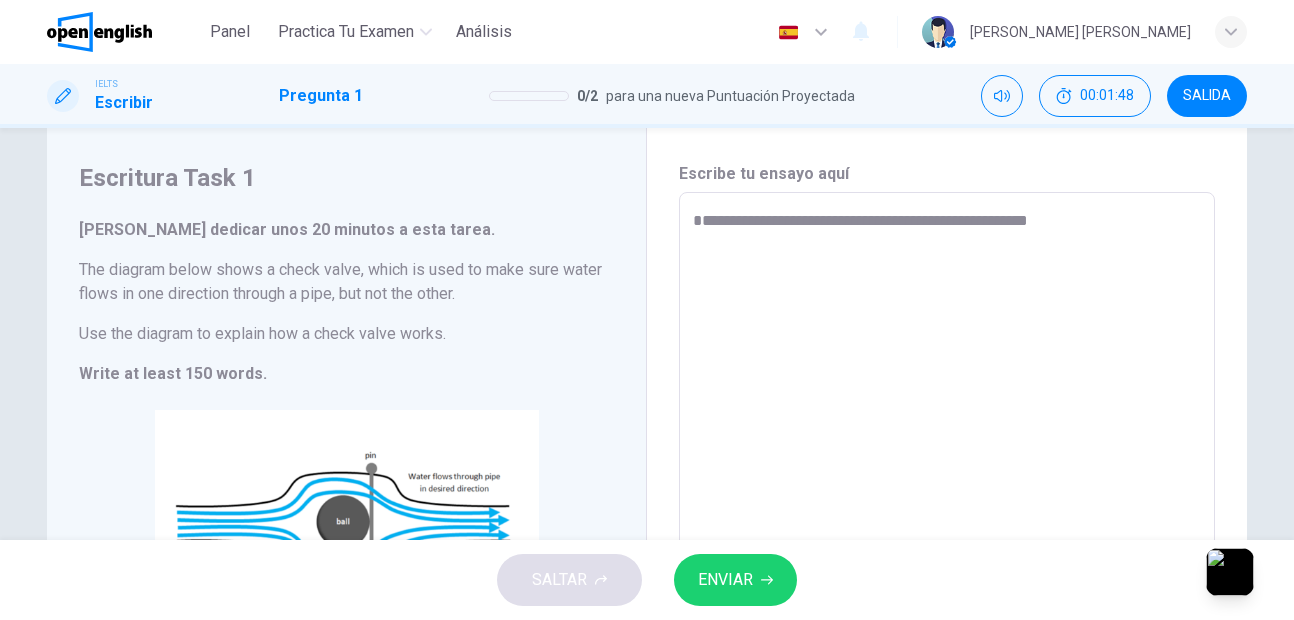 type on "**********" 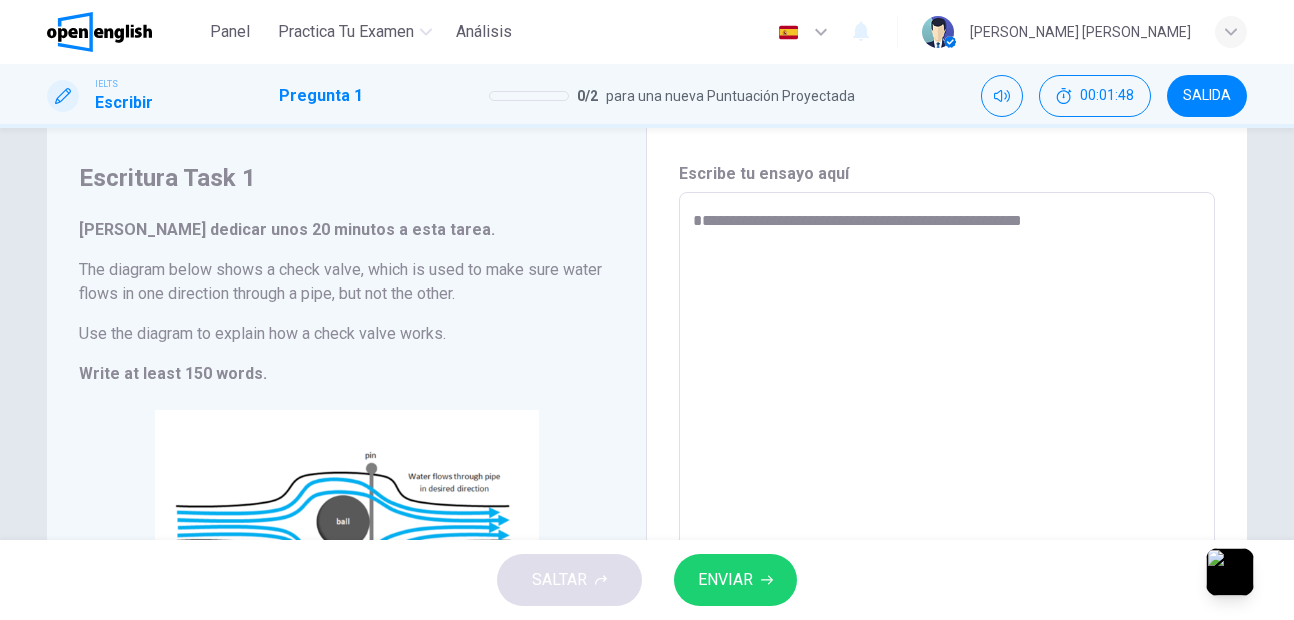 type on "*" 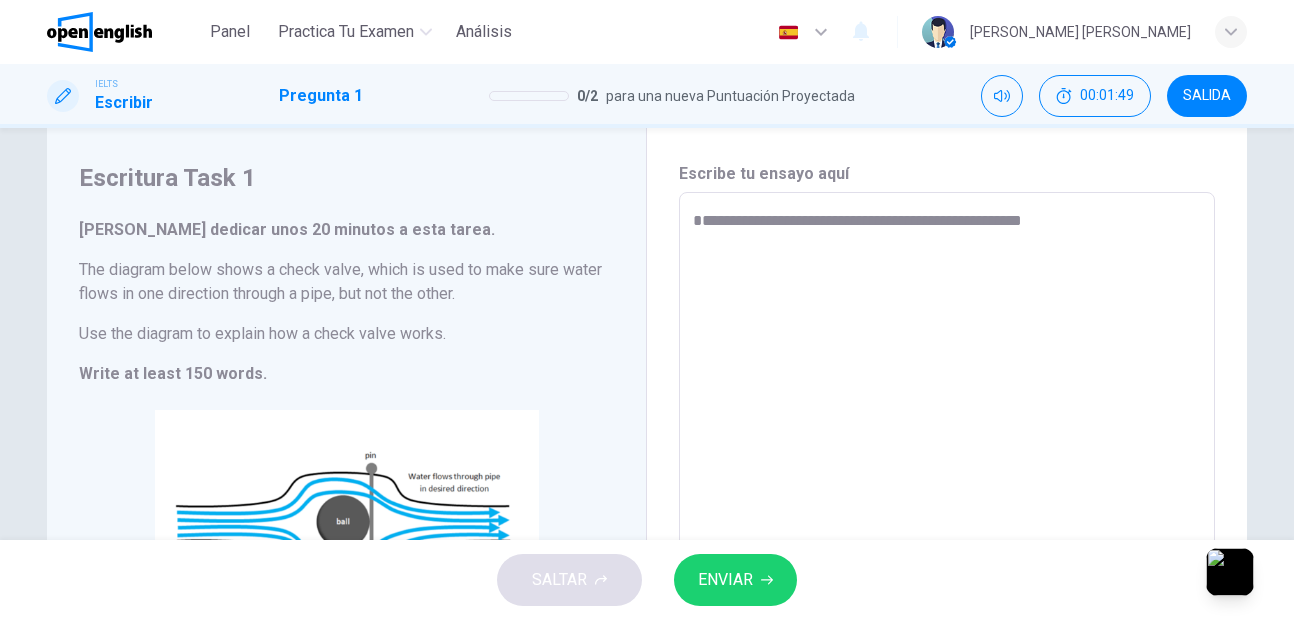 type on "**********" 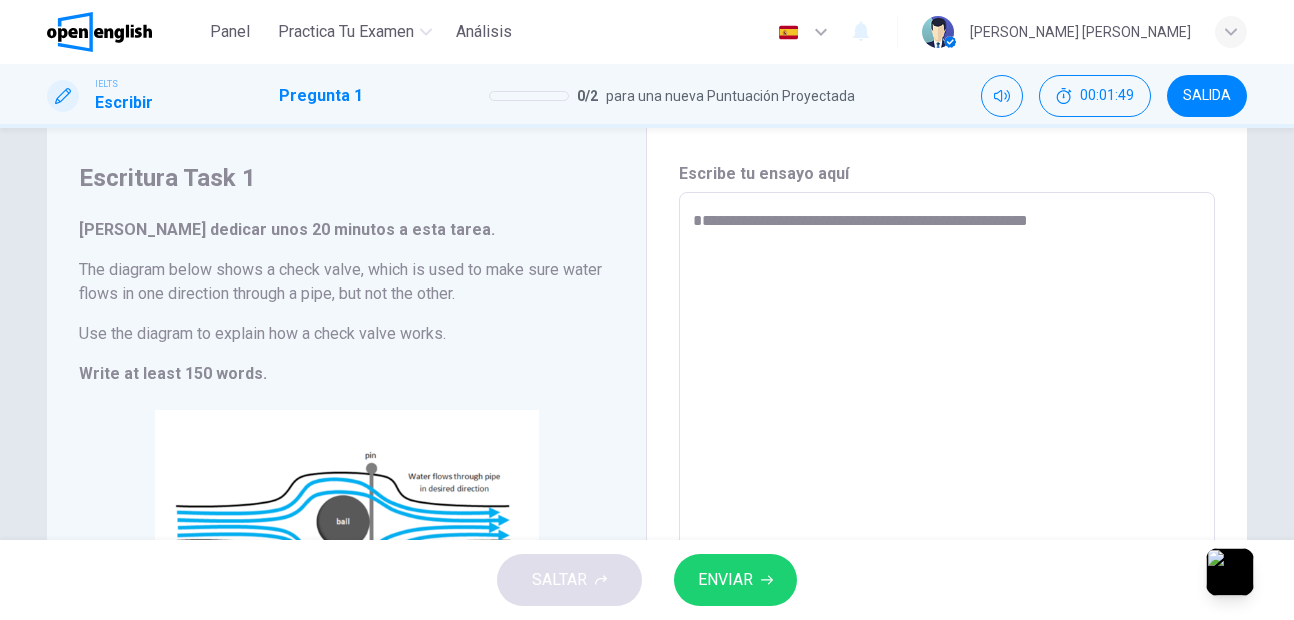 type on "*" 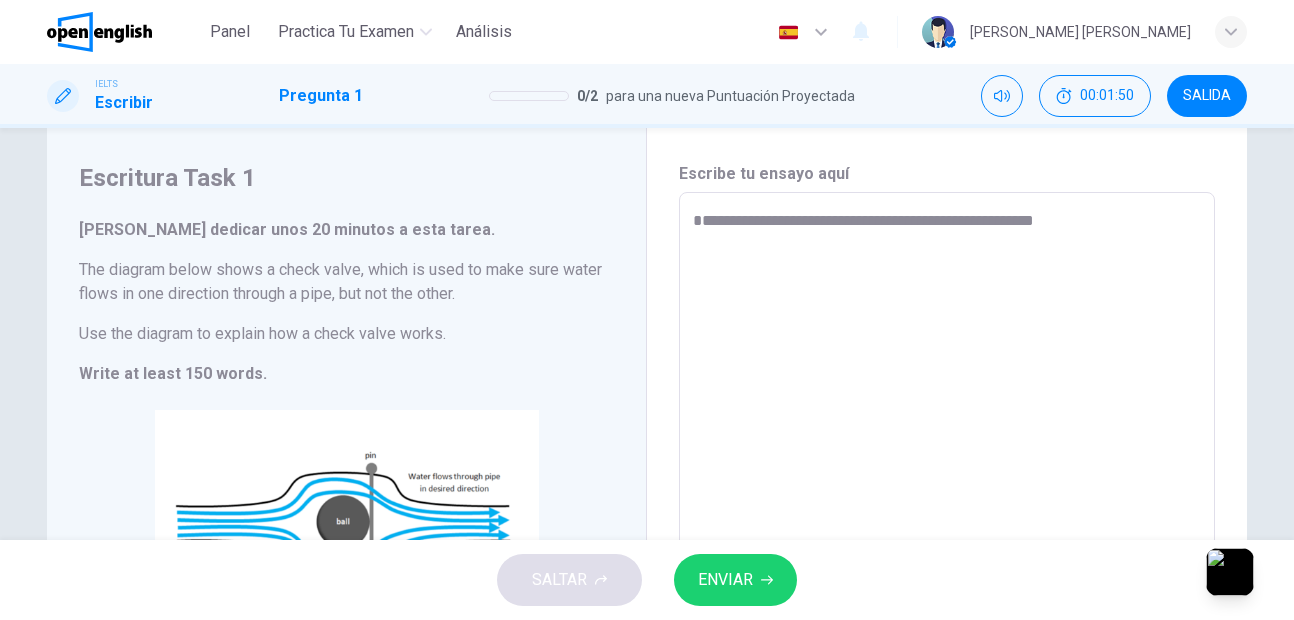 type 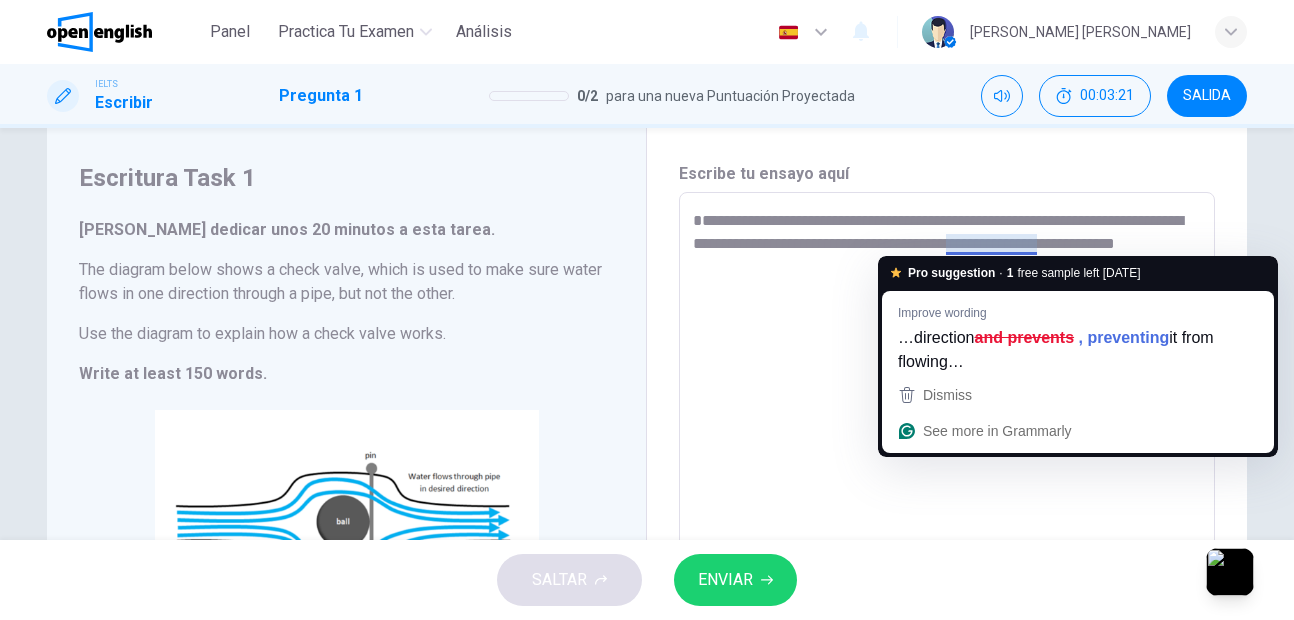 click on "**********" at bounding box center (947, 476) 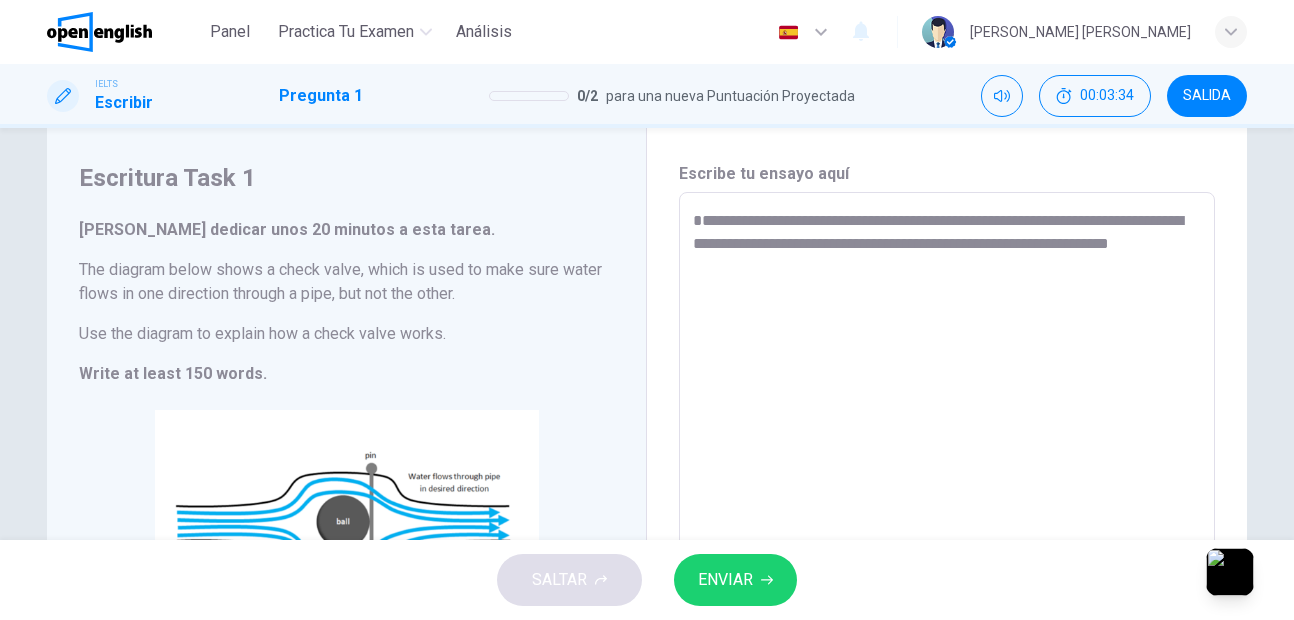 click on "**********" at bounding box center [947, 476] 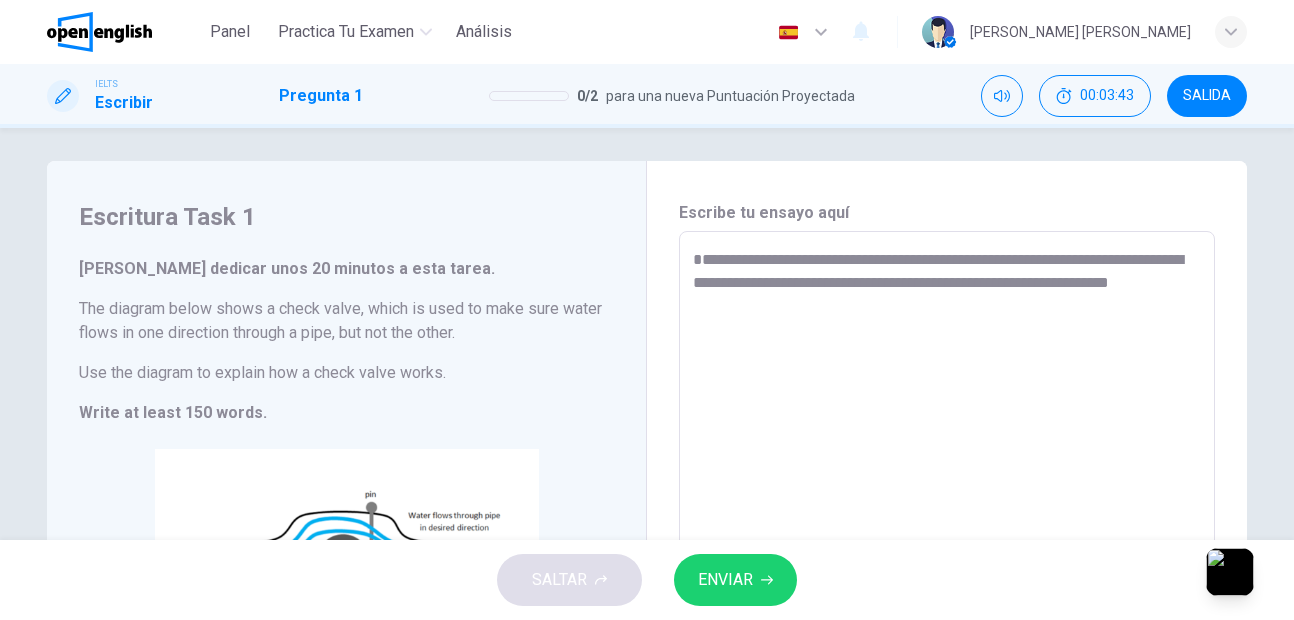 scroll, scrollTop: 0, scrollLeft: 0, axis: both 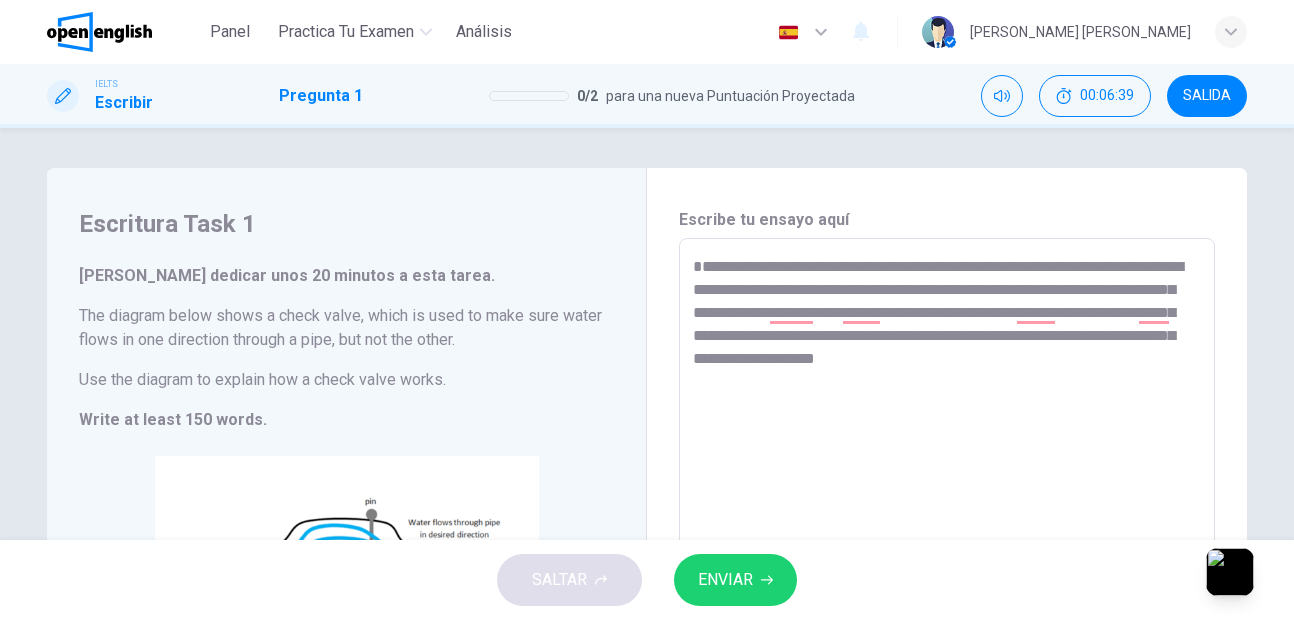 click on "Escribe tu ensayo aquí" at bounding box center (947, 220) 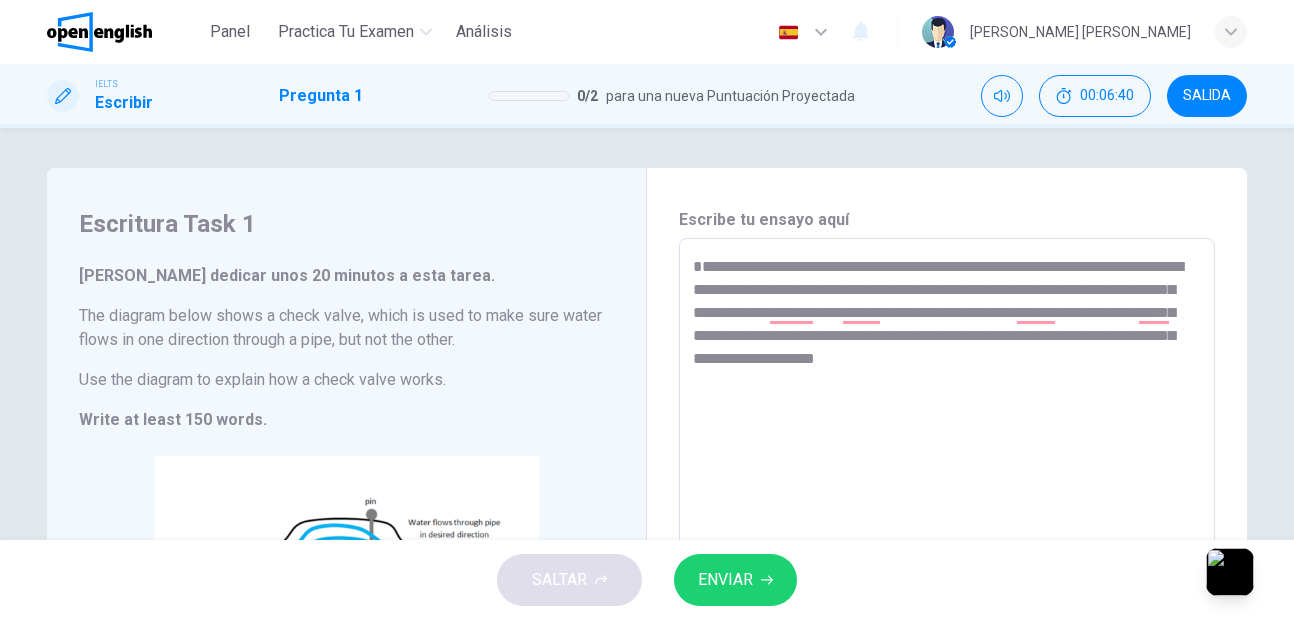 click on "**********" at bounding box center [947, 522] 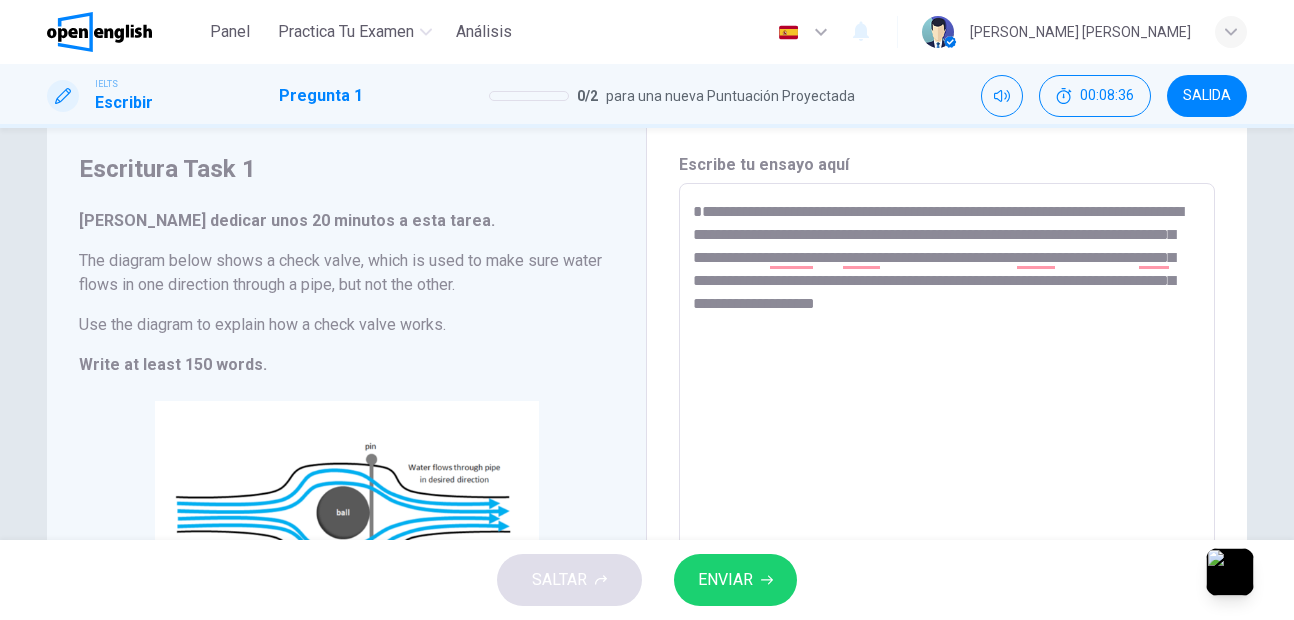 scroll, scrollTop: 53, scrollLeft: 0, axis: vertical 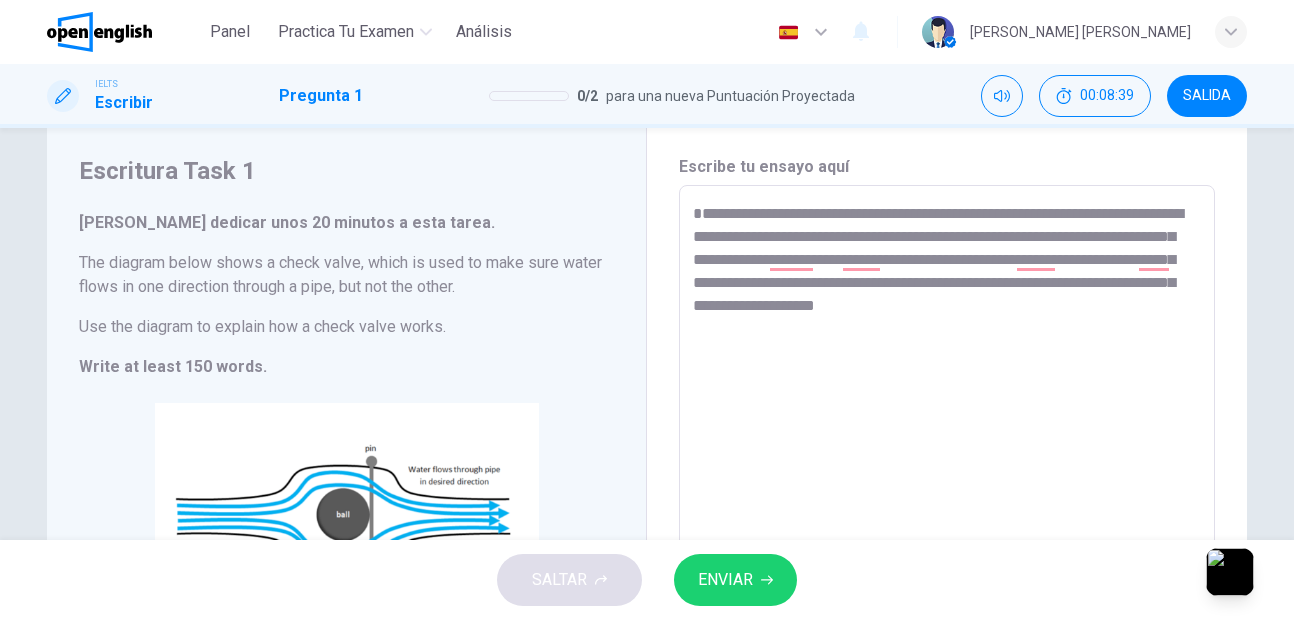 click on "**********" at bounding box center [947, 469] 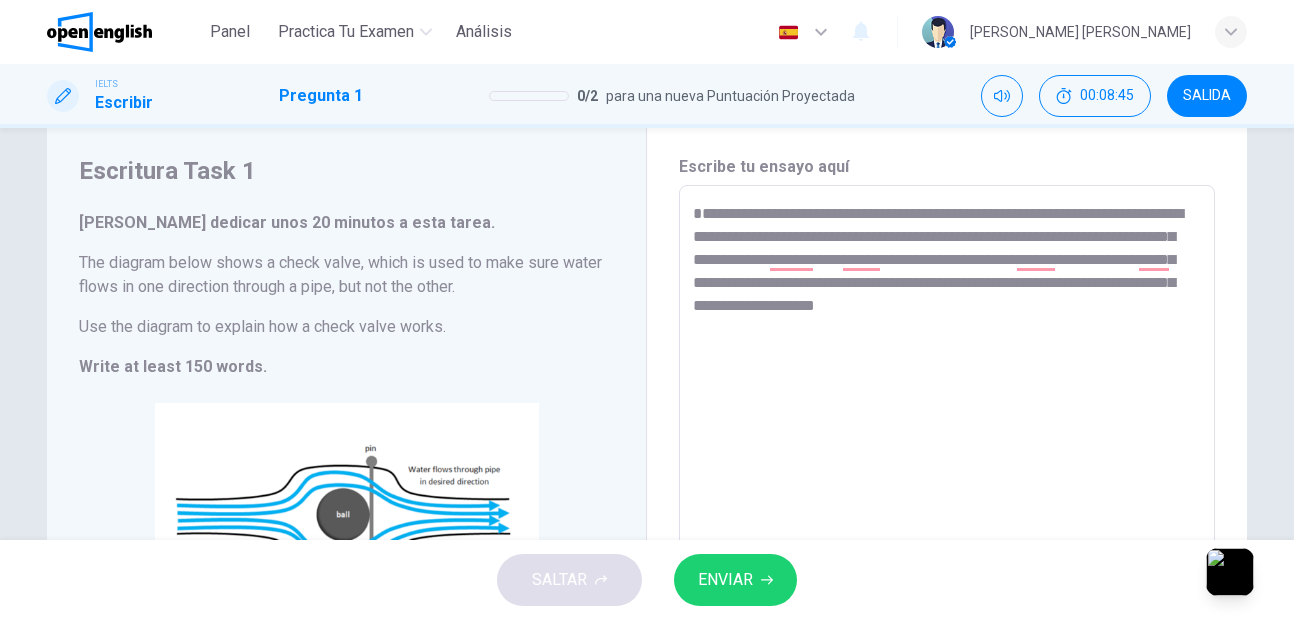 click on "**********" at bounding box center (947, 469) 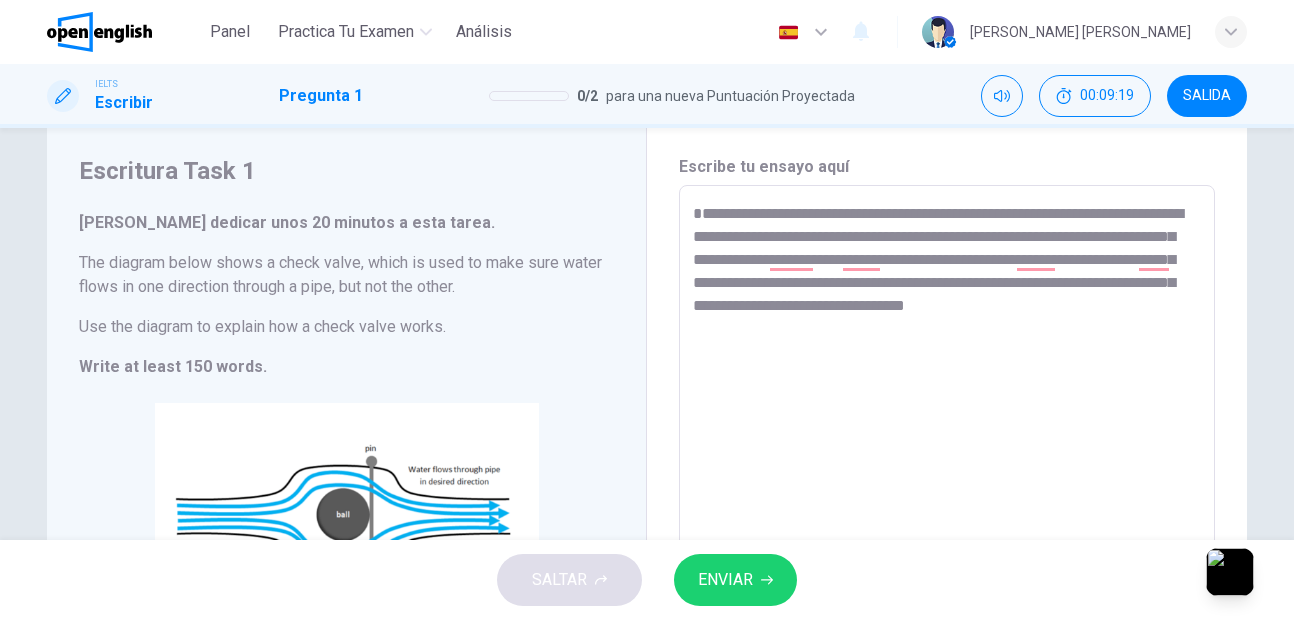 click on "**********" at bounding box center (947, 469) 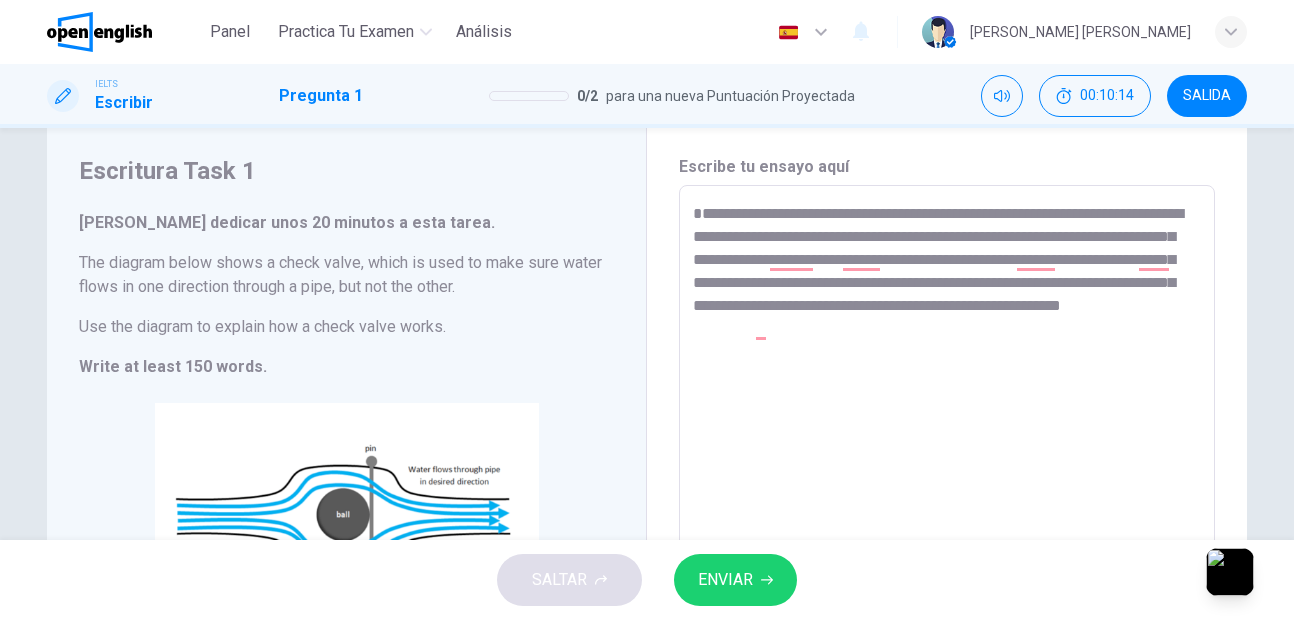 click on "**********" at bounding box center [947, 469] 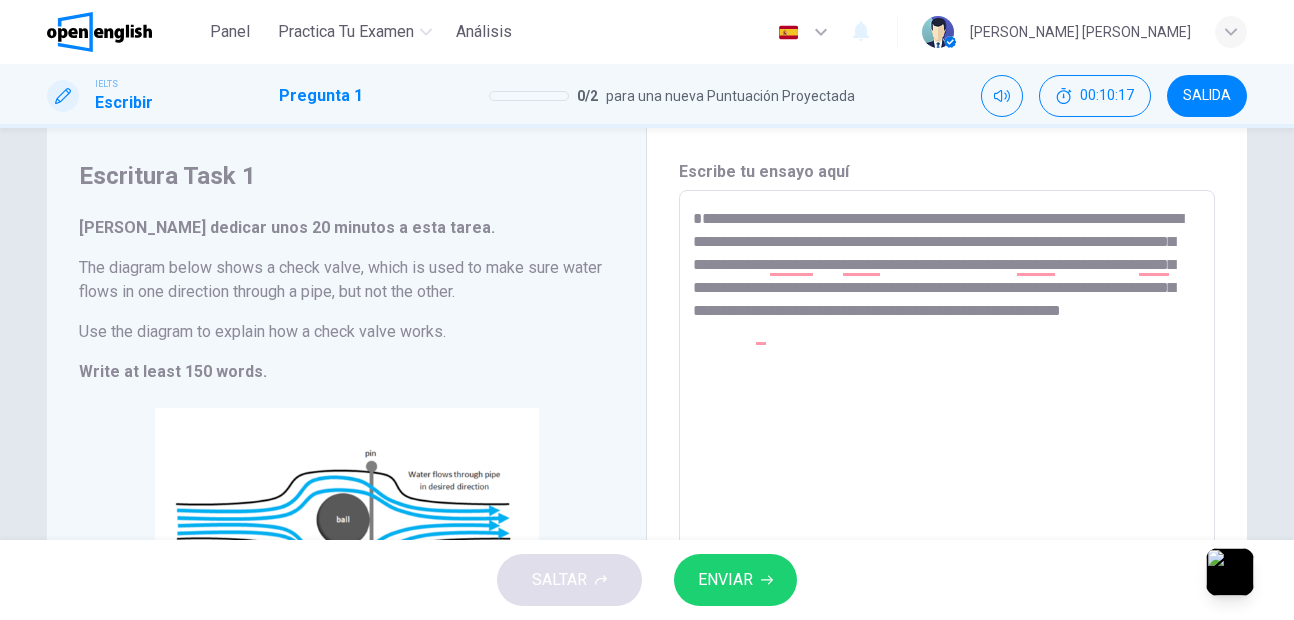scroll, scrollTop: 29, scrollLeft: 0, axis: vertical 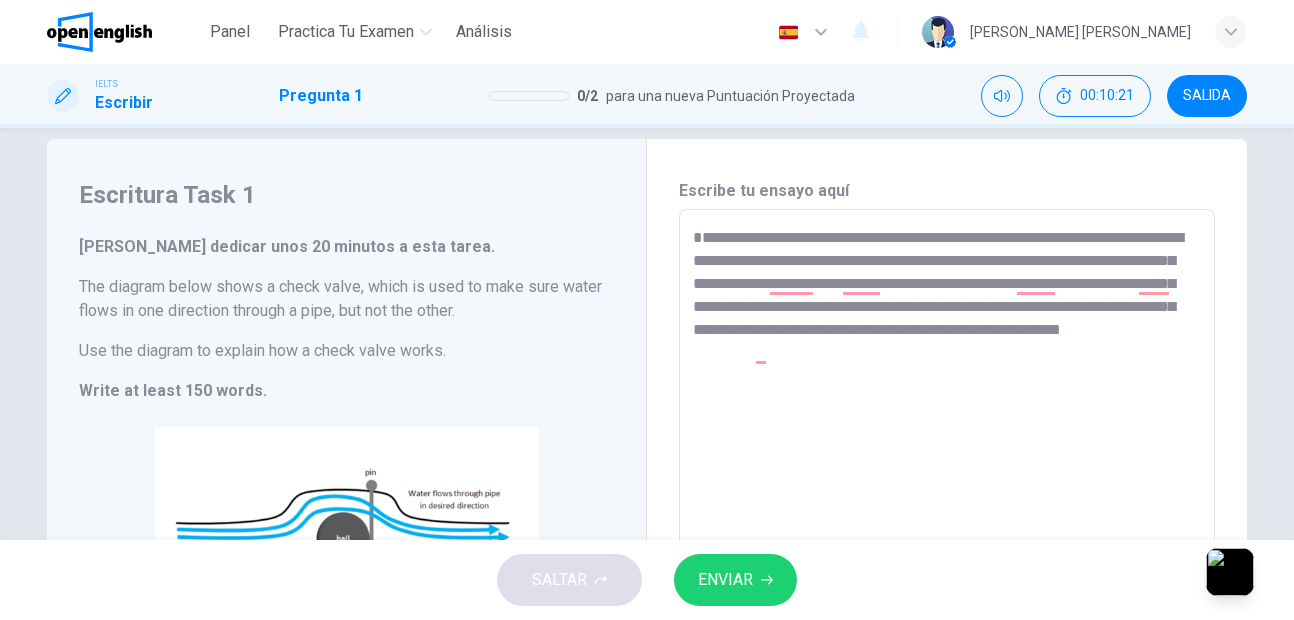 click on "**********" at bounding box center (947, 493) 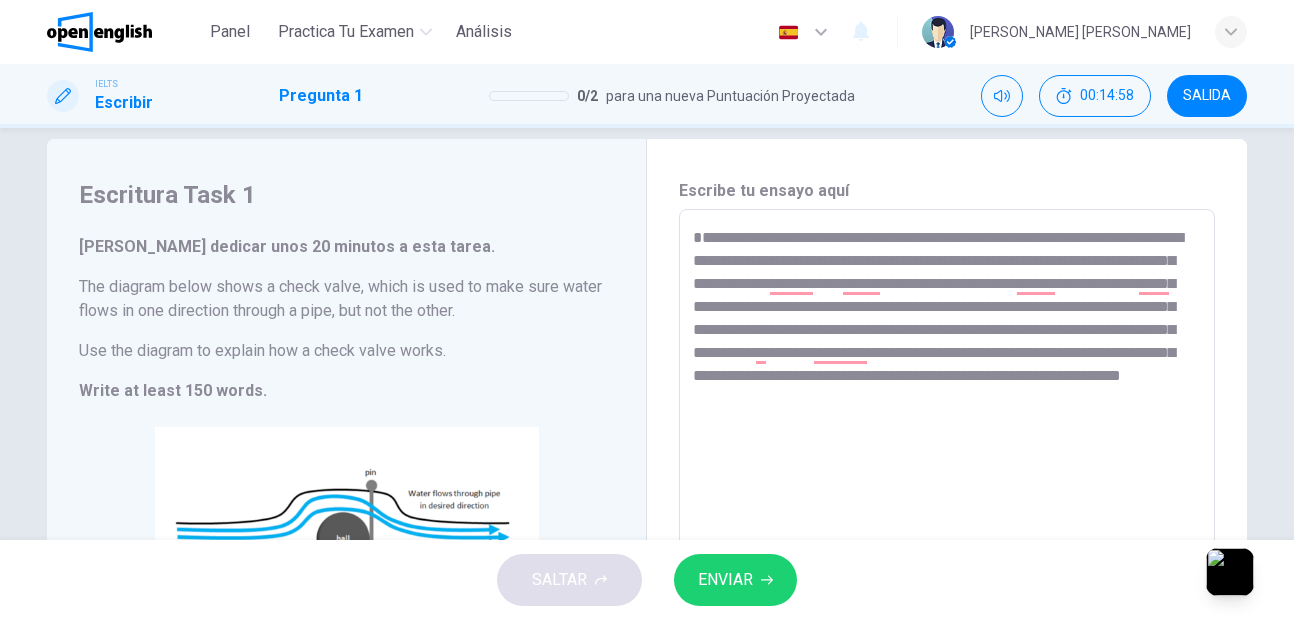 click on "**********" at bounding box center (947, 493) 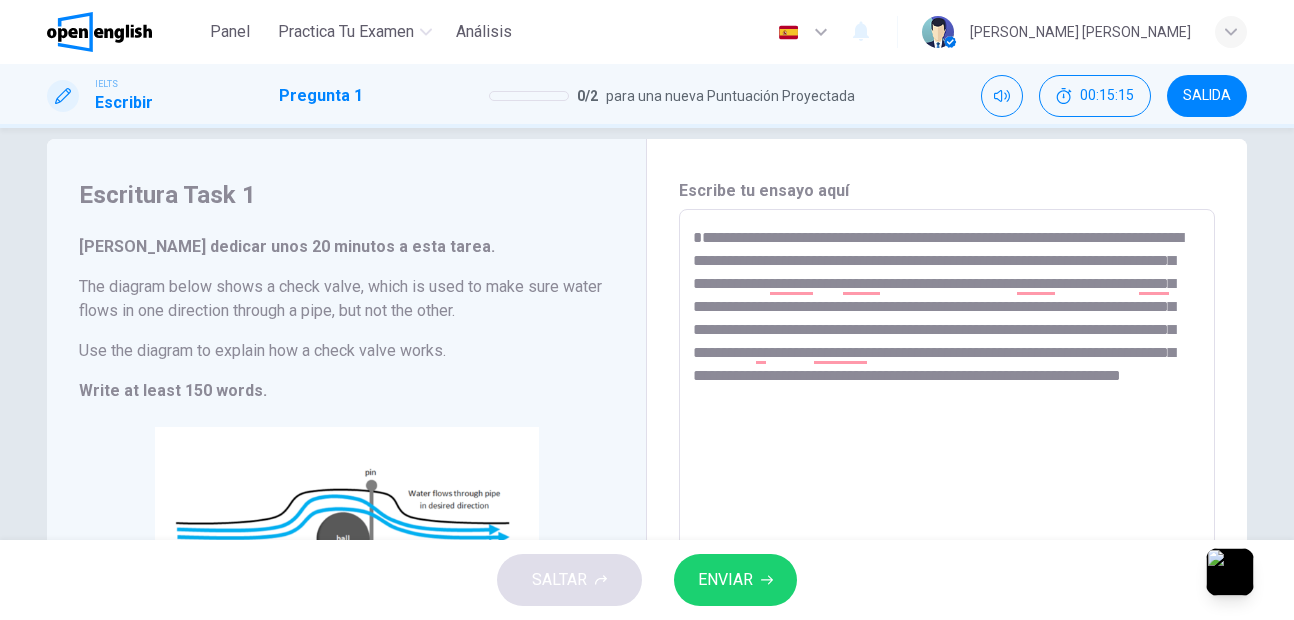 click on "**********" at bounding box center (947, 493) 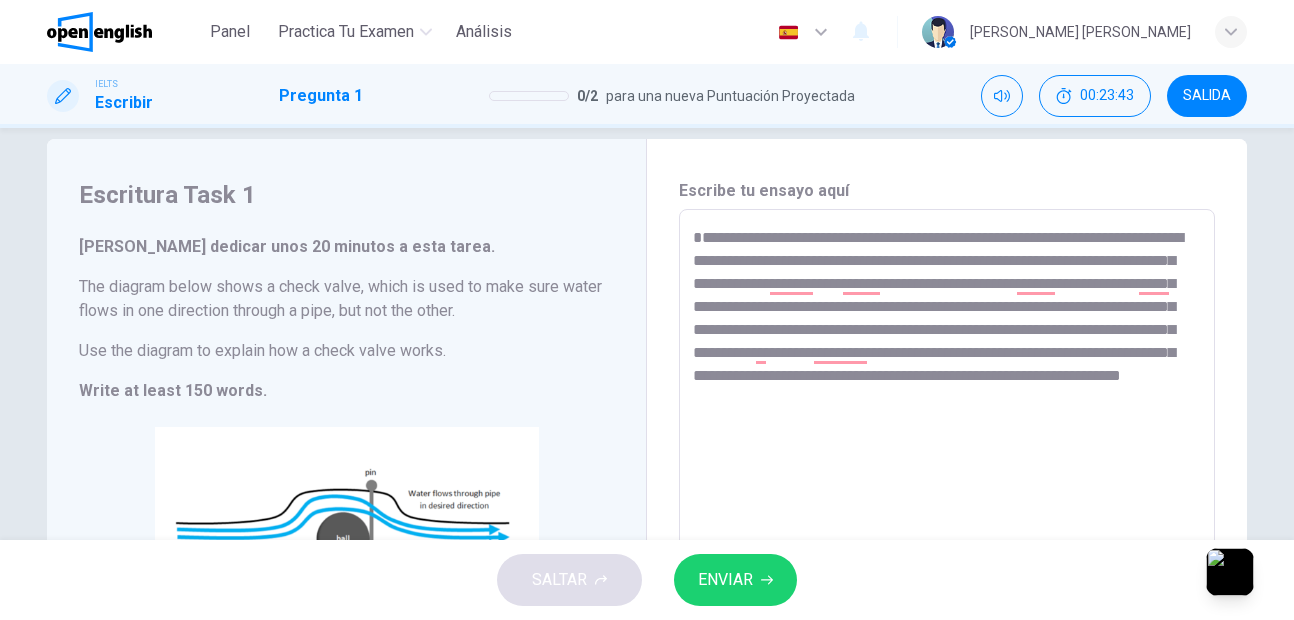 click on "**********" at bounding box center (947, 493) 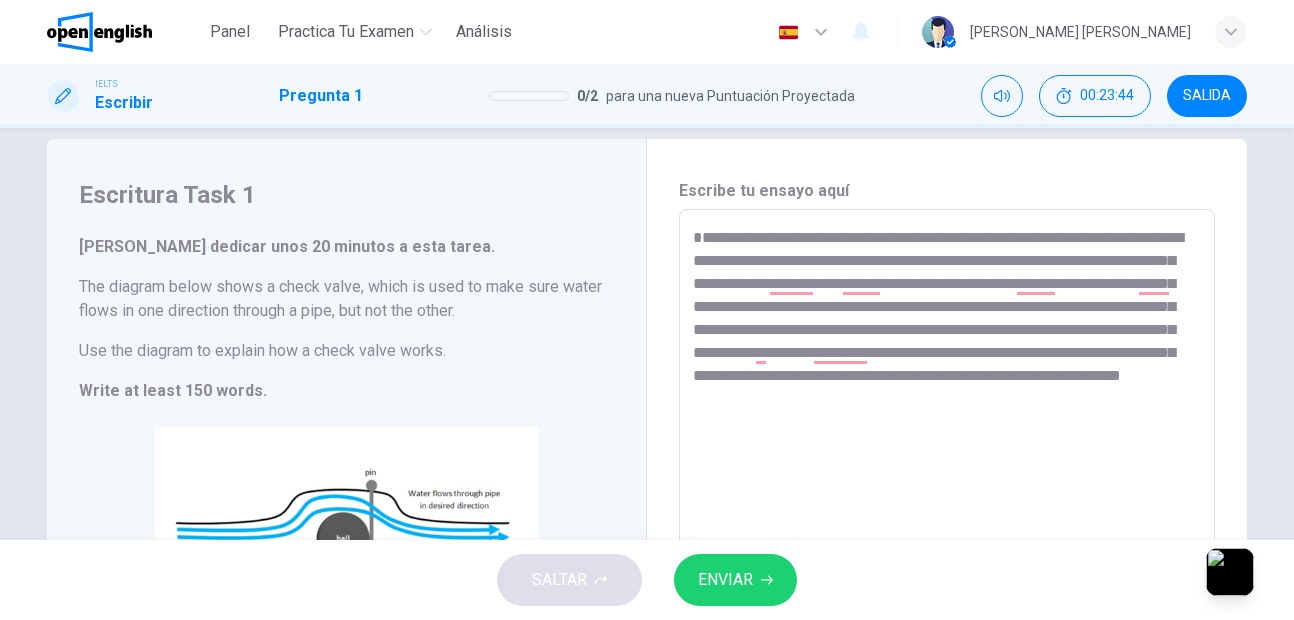 click on "**********" at bounding box center (947, 493) 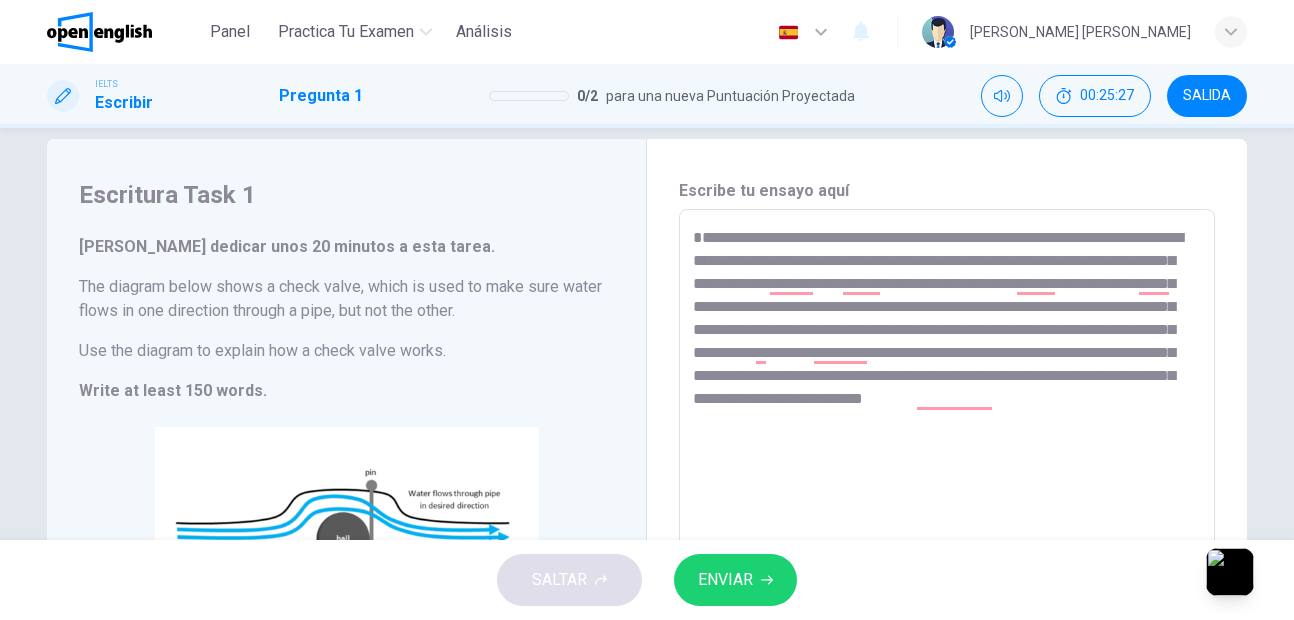 click on "ENVIAR" at bounding box center [735, 580] 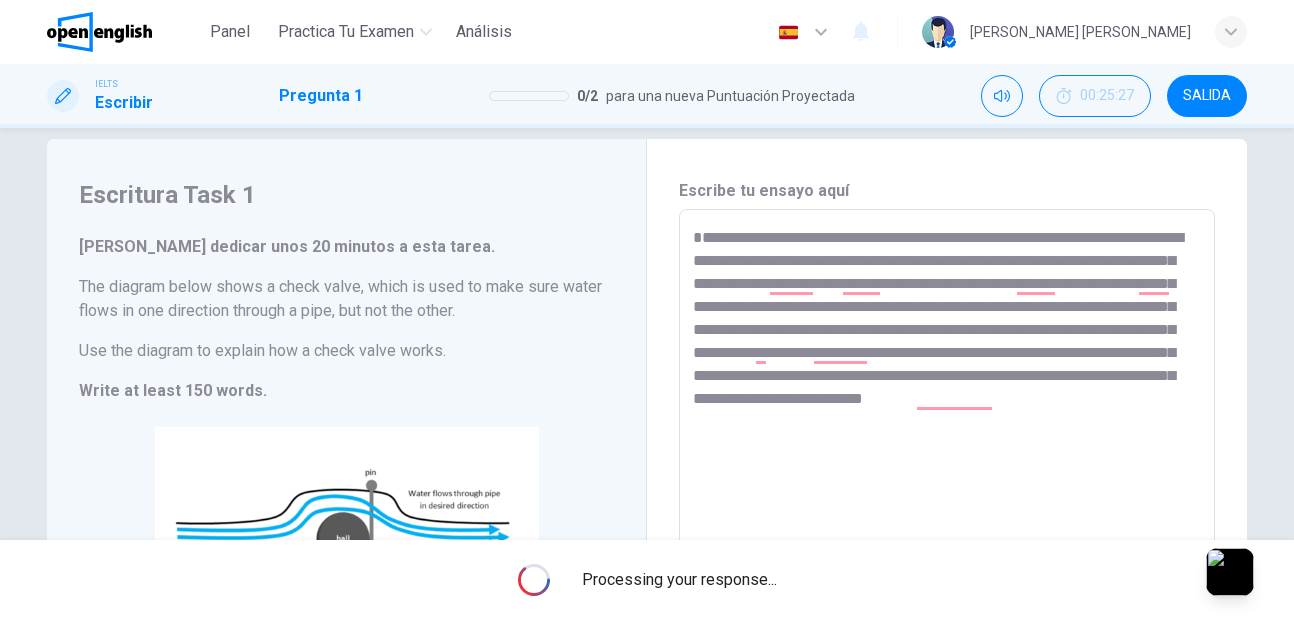 click on "Escritura Task 1 Debes dedicar unos 20 minutos a esta tarea. The diagram below shows a check valve, which is used to make sure water flows in one direction through a pipe, but not the other. Use the diagram to explain how a check valve works. Write at least 150 words. CLIC PARA ZOOM Clic para zoom" at bounding box center (347, 493) 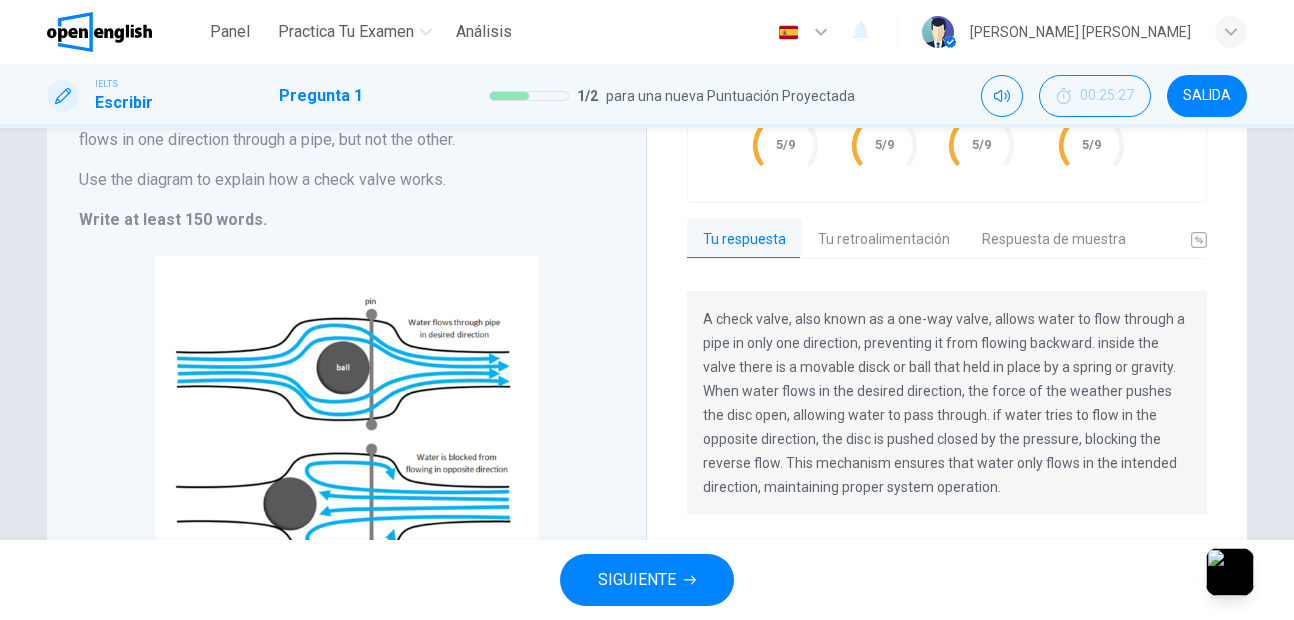 scroll, scrollTop: 202, scrollLeft: 0, axis: vertical 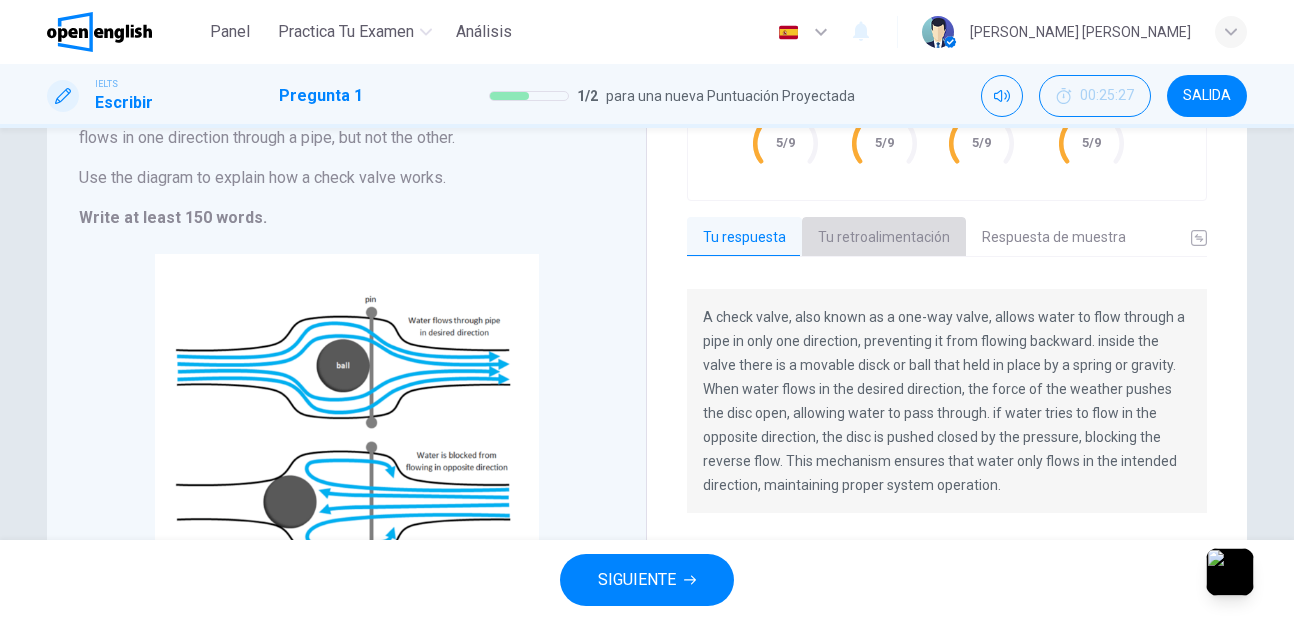 click on "Tu retroalimentación" at bounding box center (884, 238) 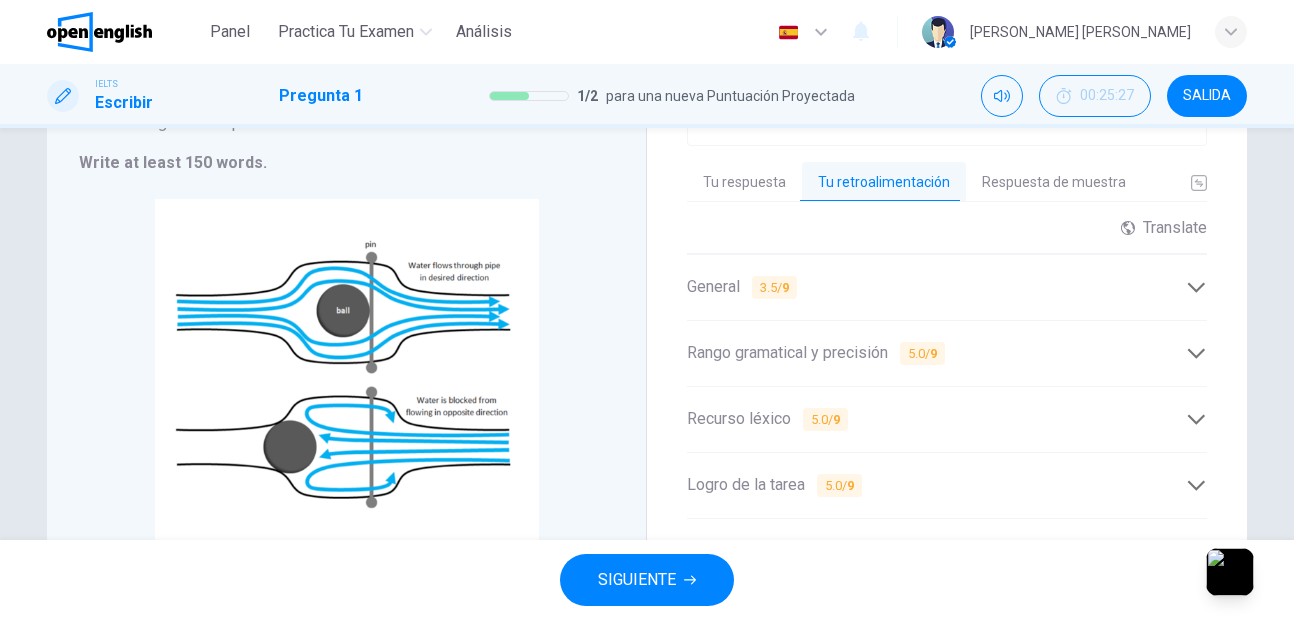 scroll, scrollTop: 284, scrollLeft: 0, axis: vertical 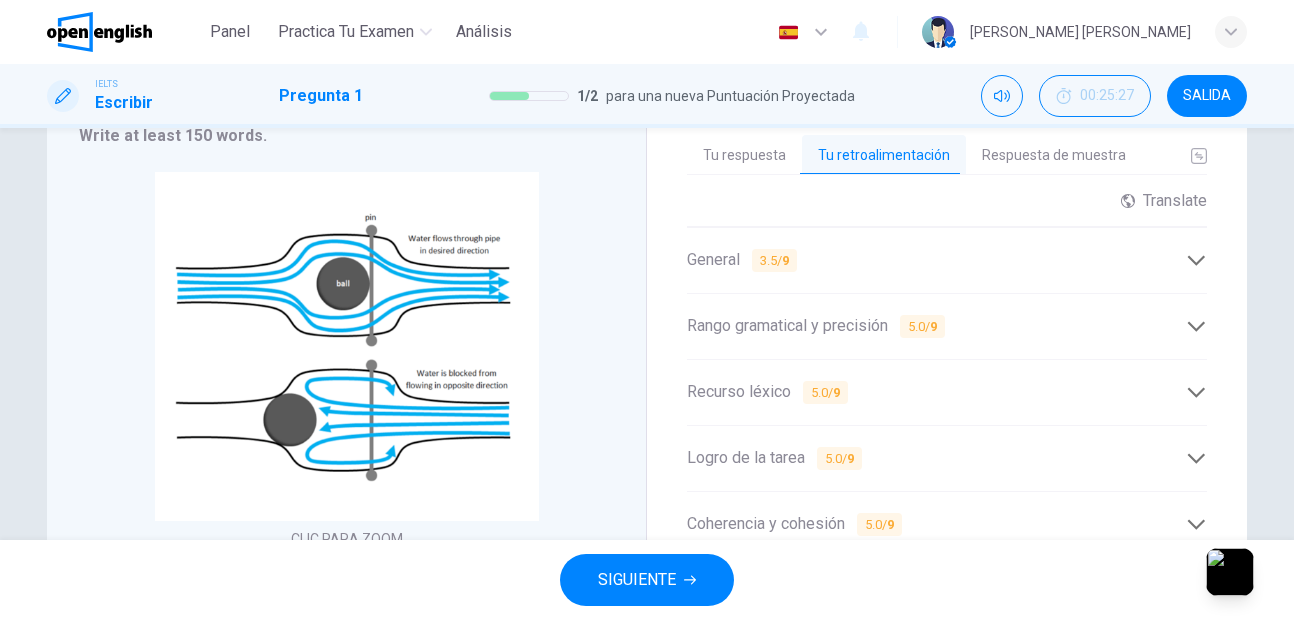 click on "Recurso léxico   5.0 / 9 You use correct basic terms like “one-way valve” and “pressure,” but you should vary your vocabulary and check spelling to improve precision.   Copiar retroalimentación" at bounding box center [947, 392] 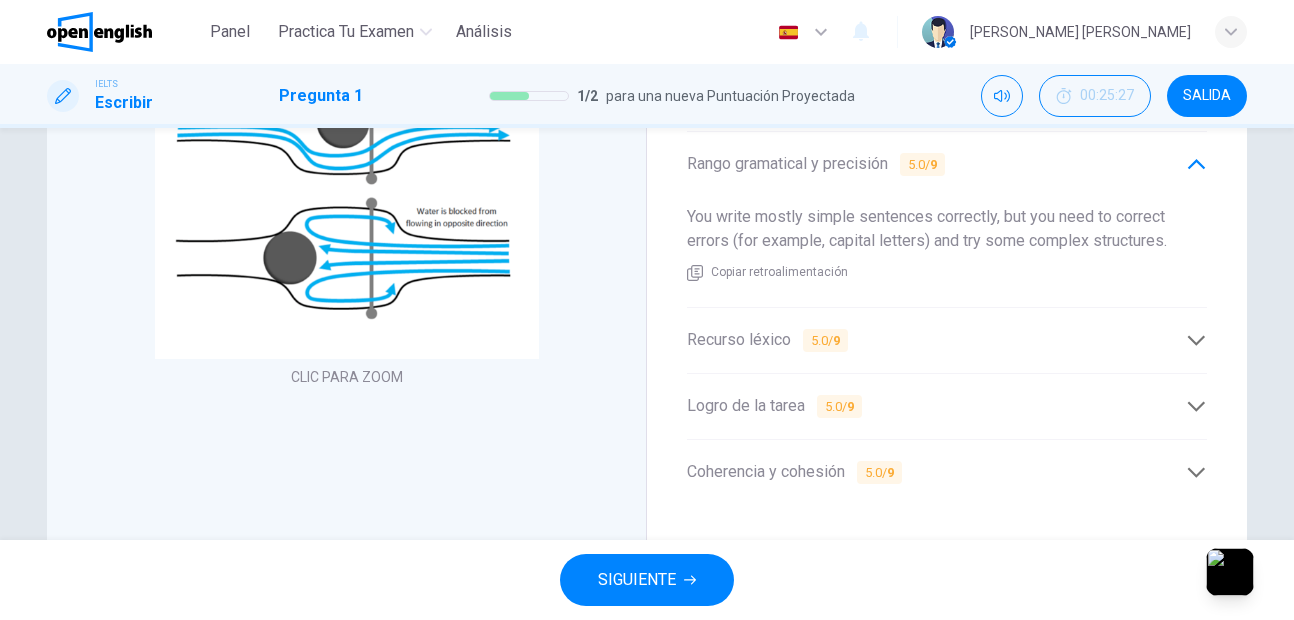 scroll, scrollTop: 448, scrollLeft: 0, axis: vertical 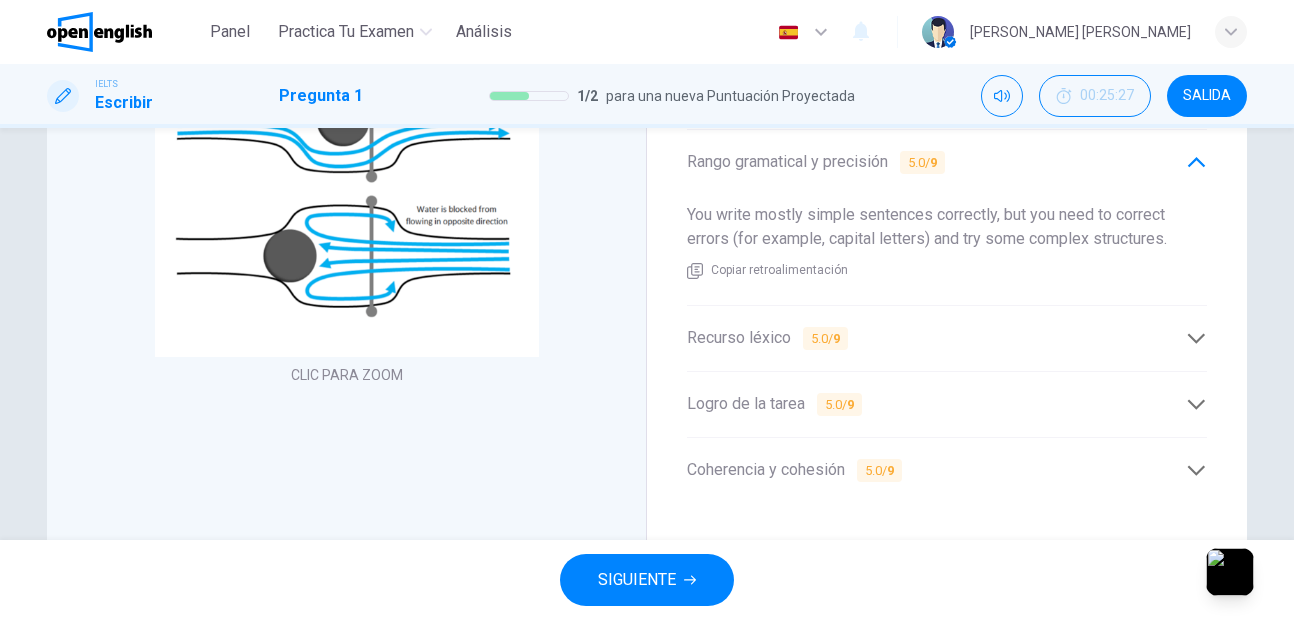 click on "Recurso léxico   5.0 / 9" at bounding box center (947, 338) 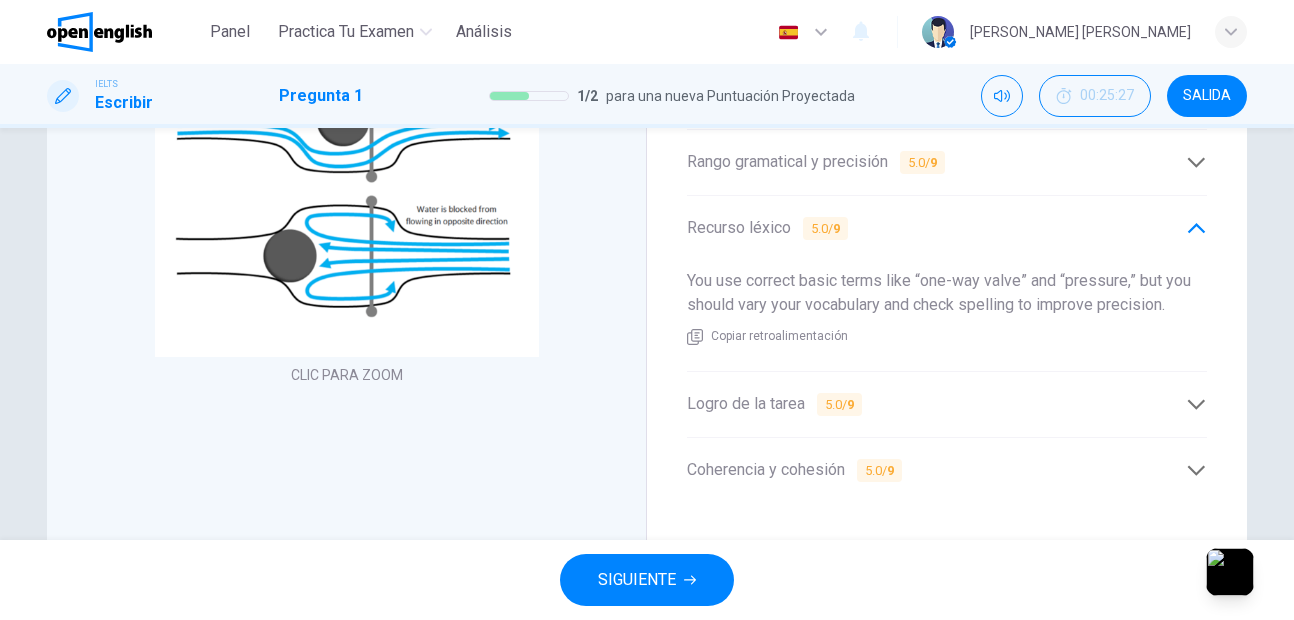 click on "9" at bounding box center [850, 404] 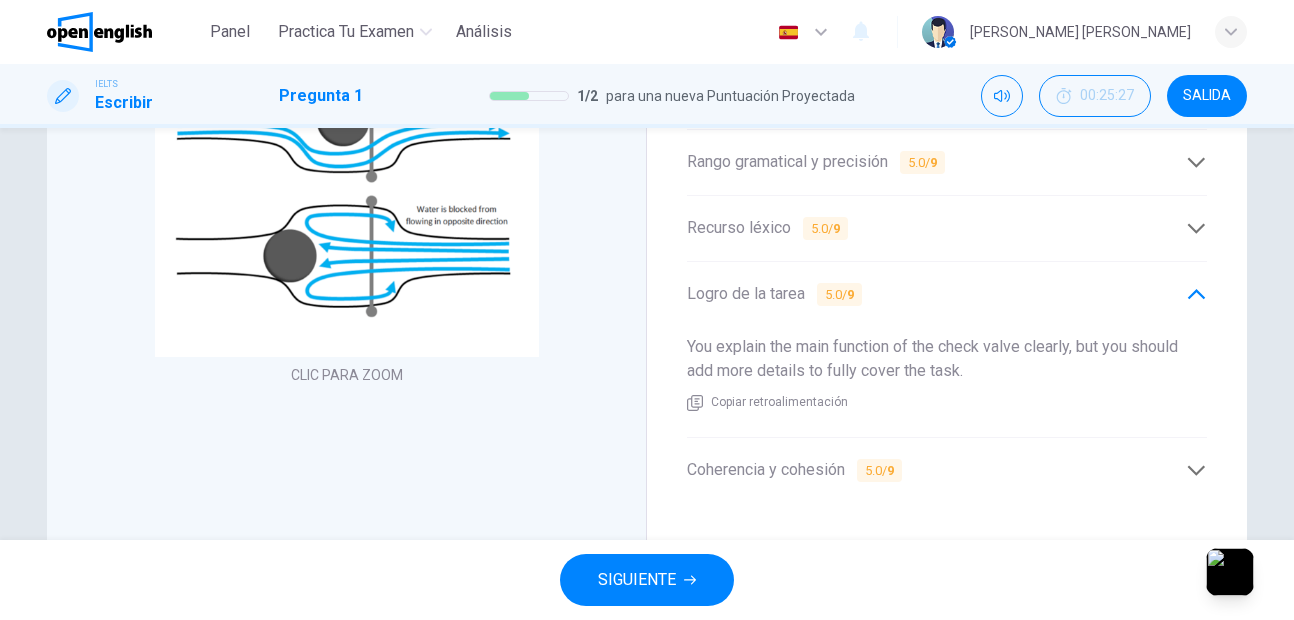 click on "5.0 / 9" at bounding box center (879, 470) 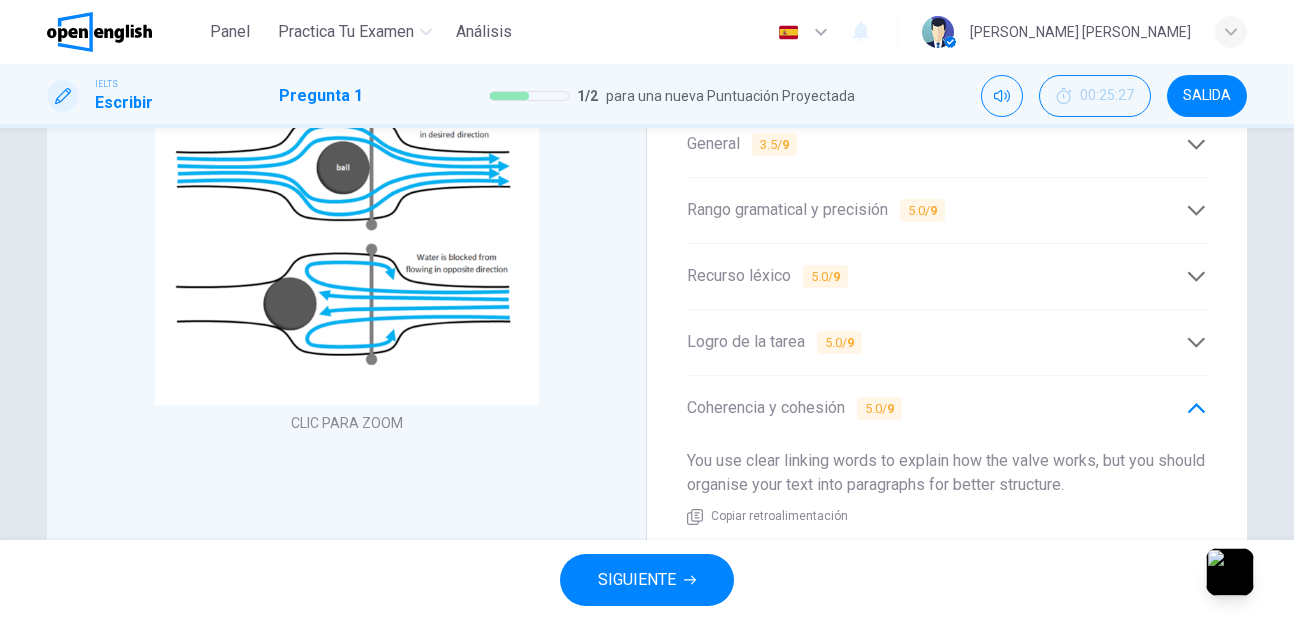 scroll, scrollTop: 427, scrollLeft: 0, axis: vertical 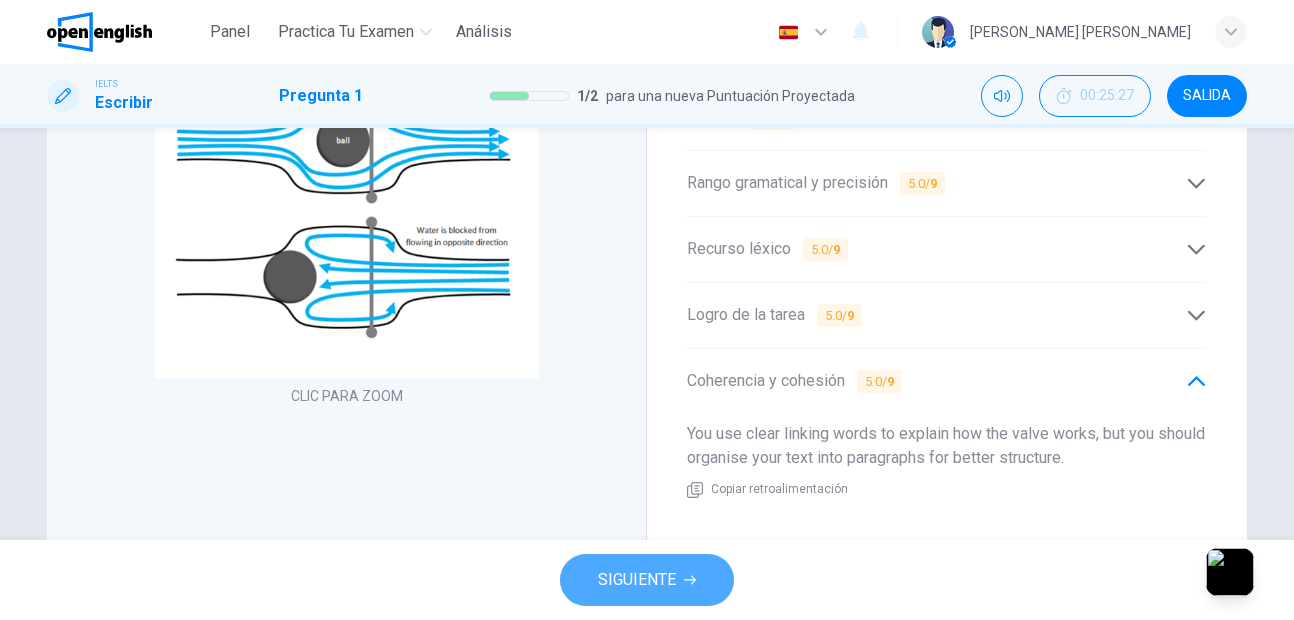 click on "SIGUIENTE" at bounding box center (637, 580) 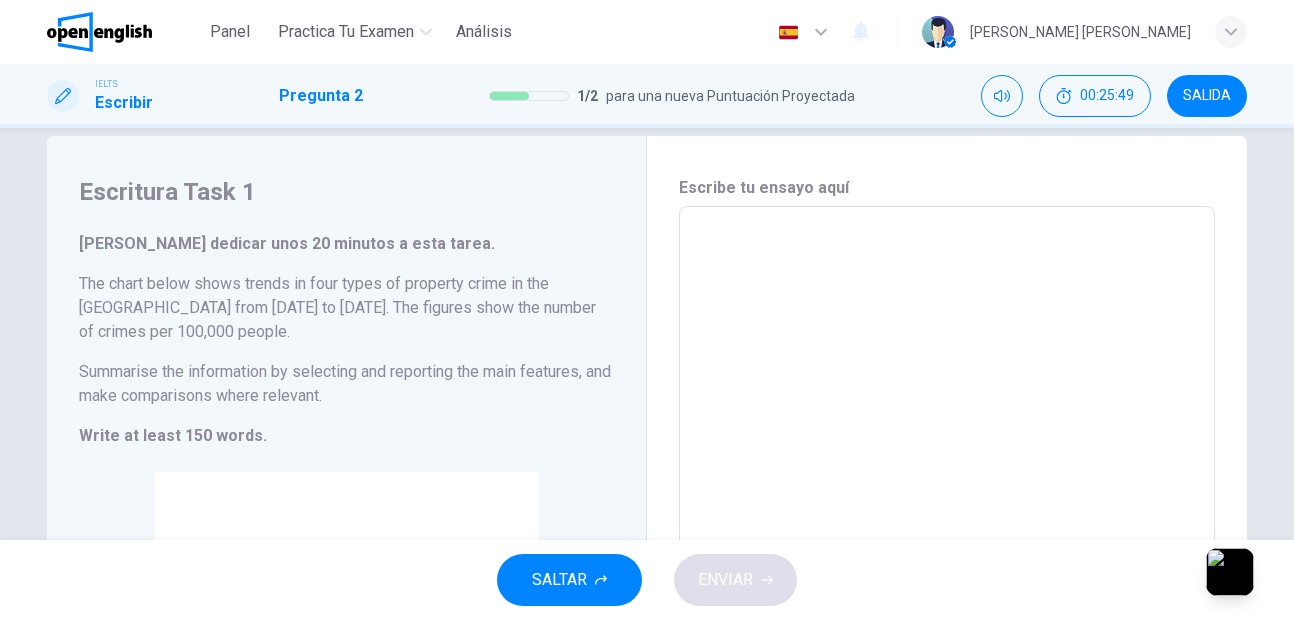 scroll, scrollTop: 0, scrollLeft: 0, axis: both 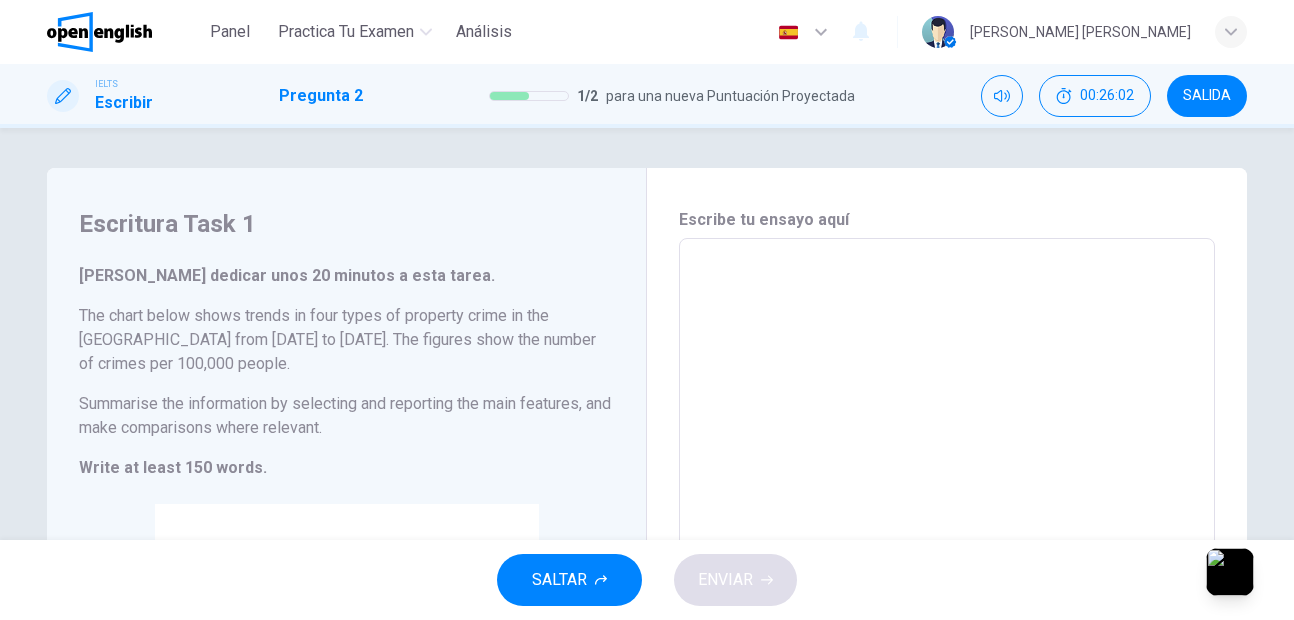 click at bounding box center (99, 32) 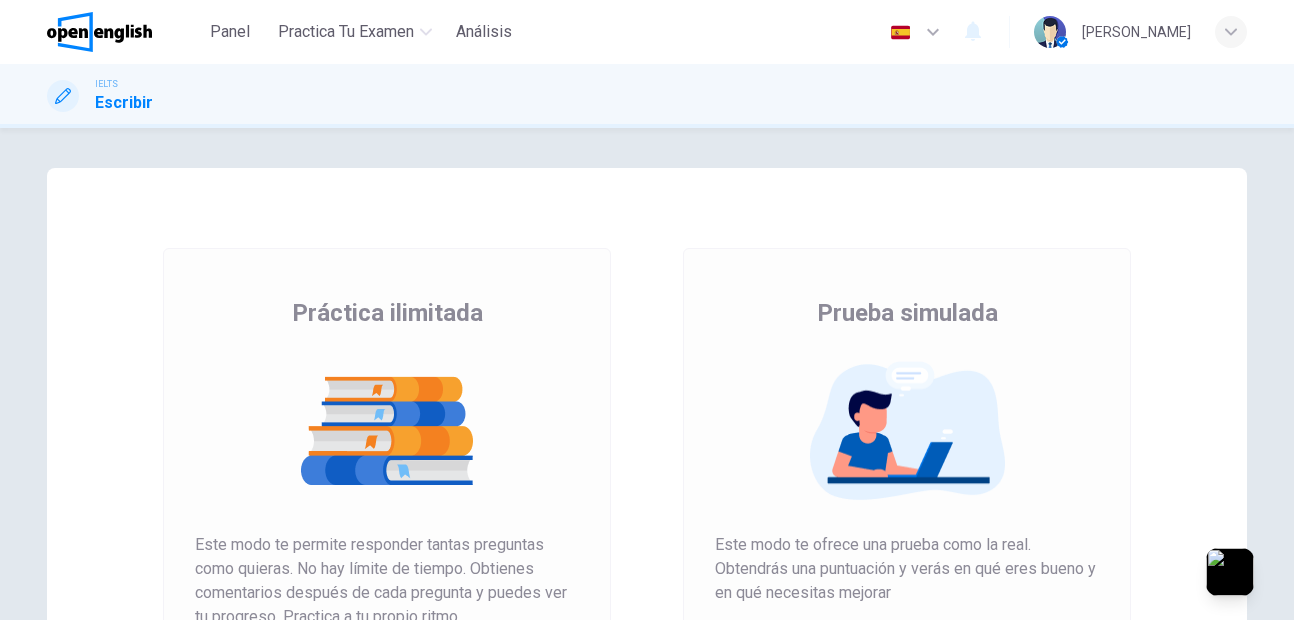 scroll, scrollTop: 0, scrollLeft: 0, axis: both 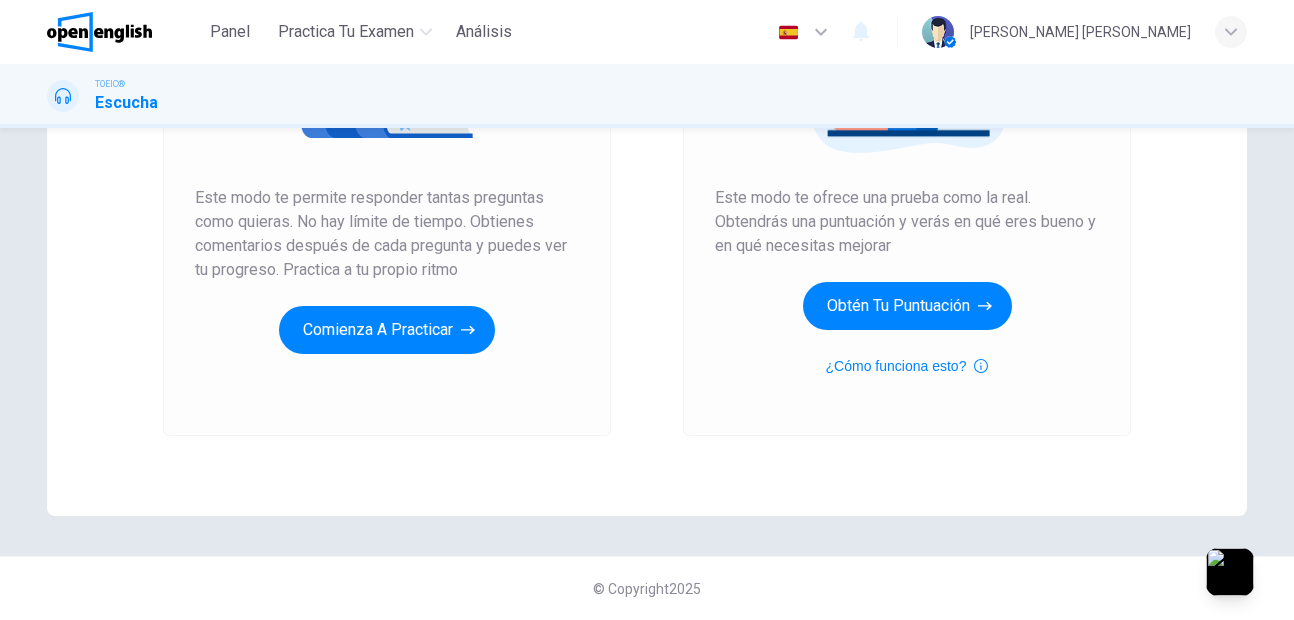 click on "Prueba simulada Este modo te ofrece una prueba como la real. Obtendrás una puntuación y verás en qué eres bueno y en qué necesitas mejorar Obtén tu puntuación ¿Cómo funciona esto?" at bounding box center [907, 164] 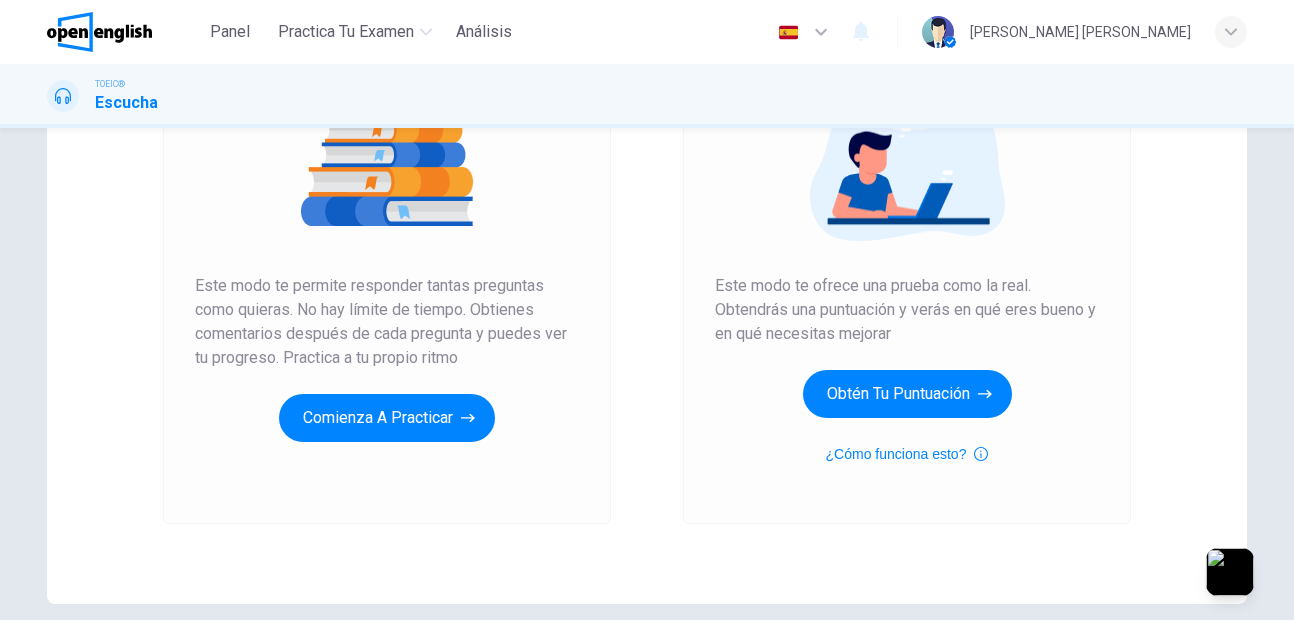 scroll, scrollTop: 286, scrollLeft: 0, axis: vertical 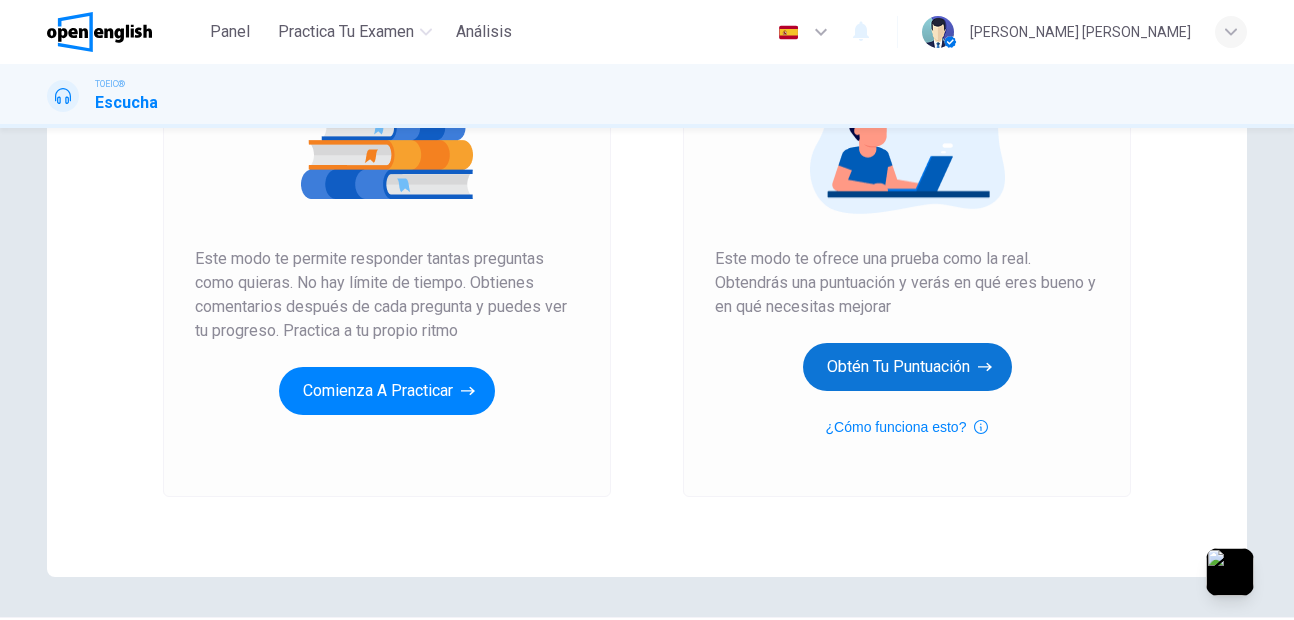 click on "Obtén tu puntuación" at bounding box center (907, 367) 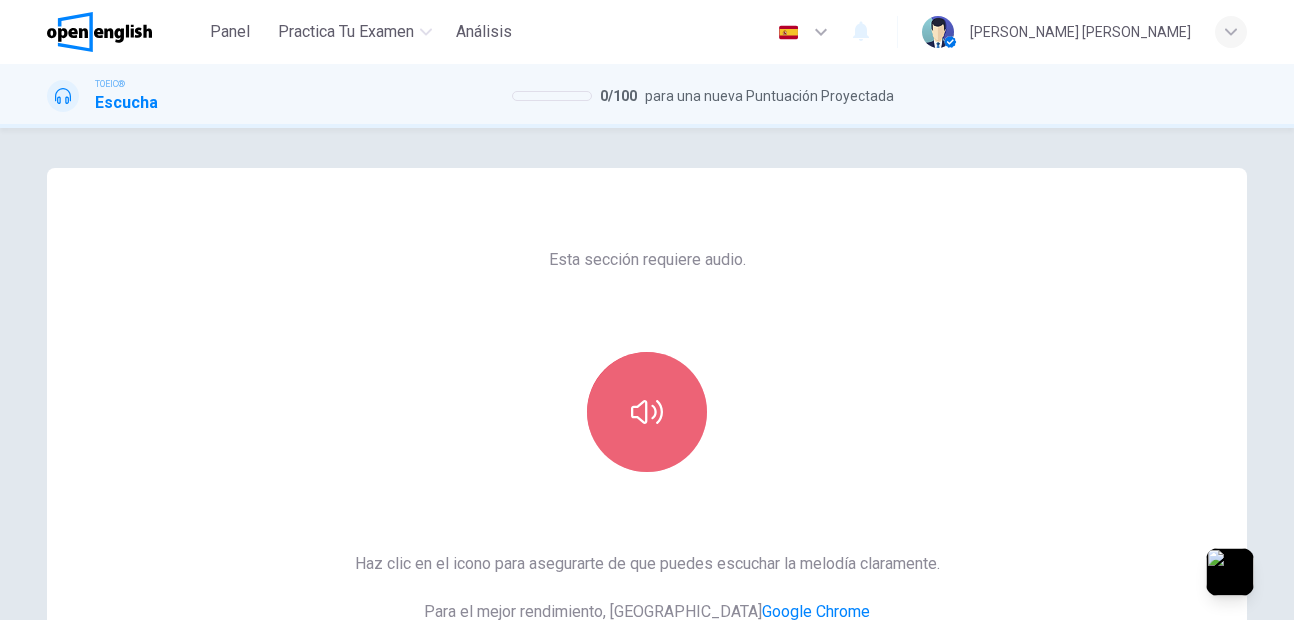 click at bounding box center [647, 412] 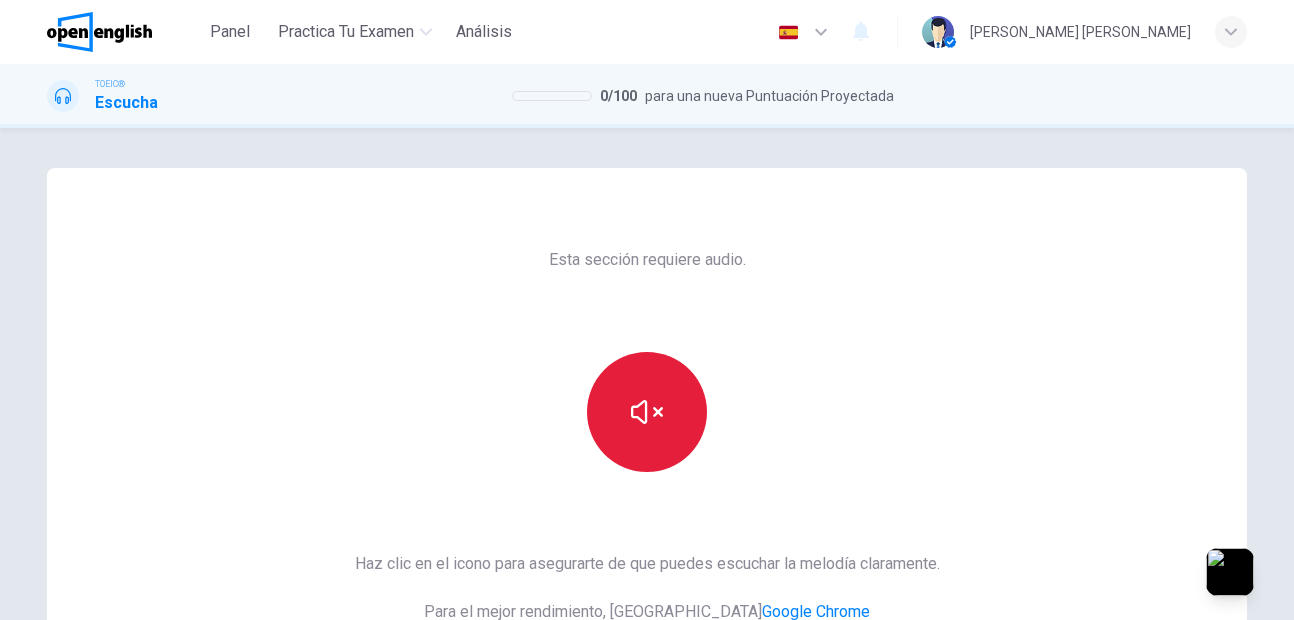 scroll, scrollTop: 347, scrollLeft: 0, axis: vertical 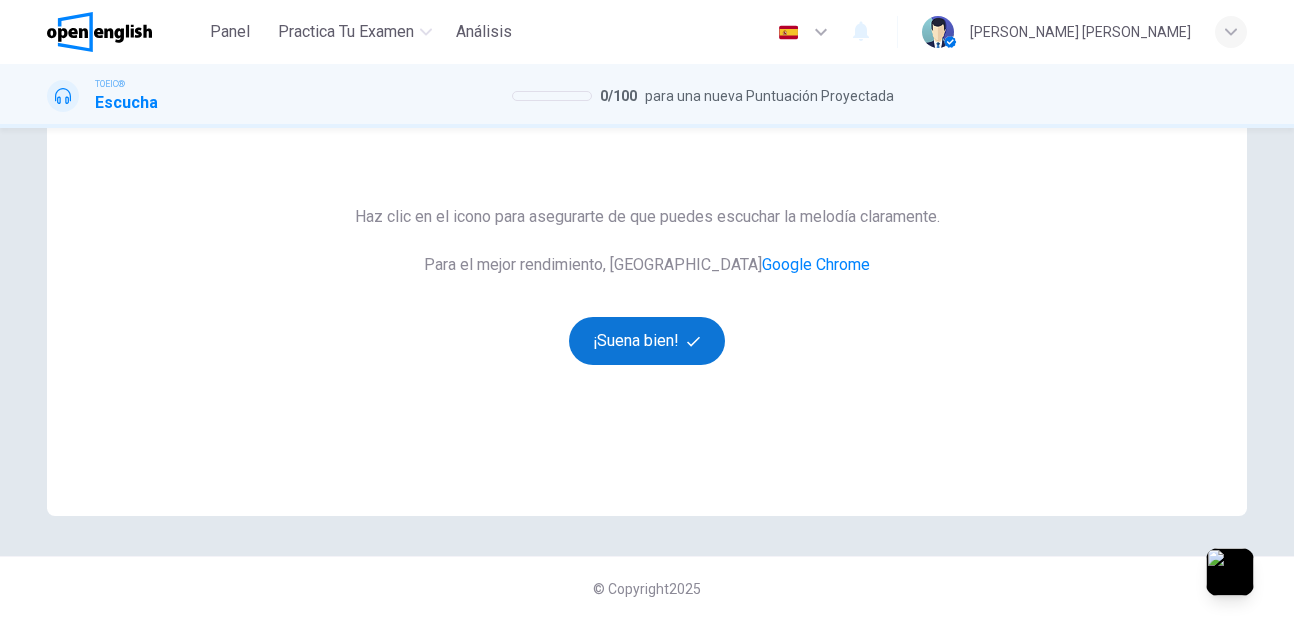 click on "¡Suena bien!" at bounding box center [647, 341] 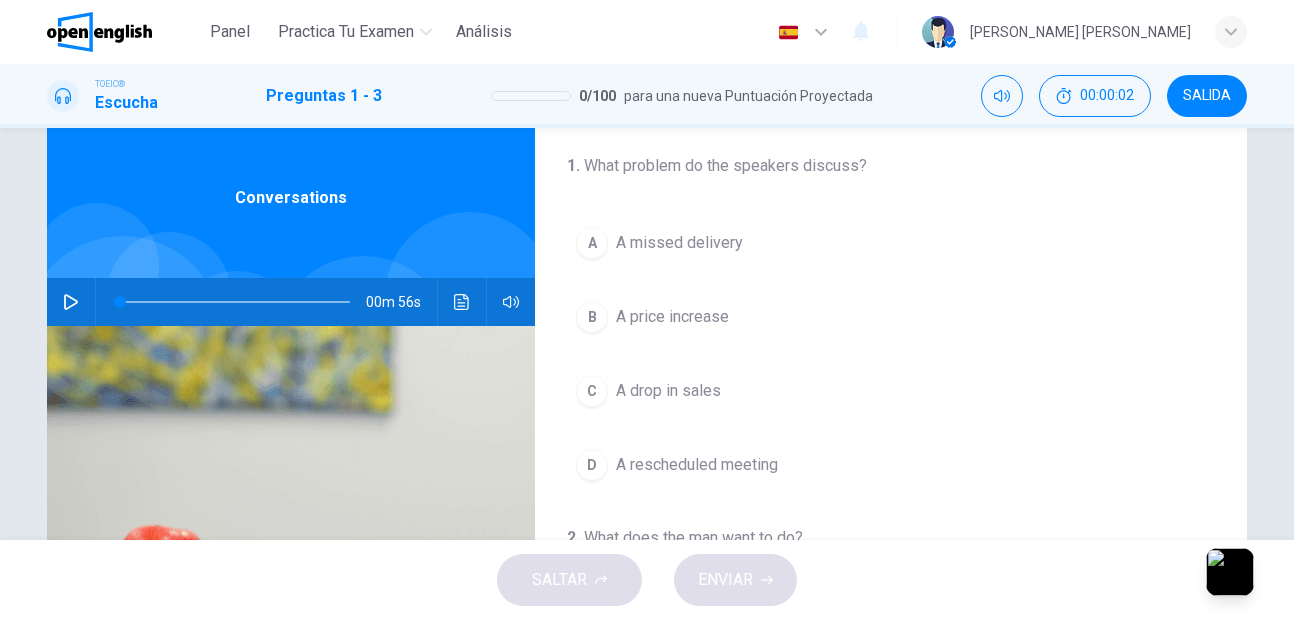 scroll, scrollTop: 48, scrollLeft: 0, axis: vertical 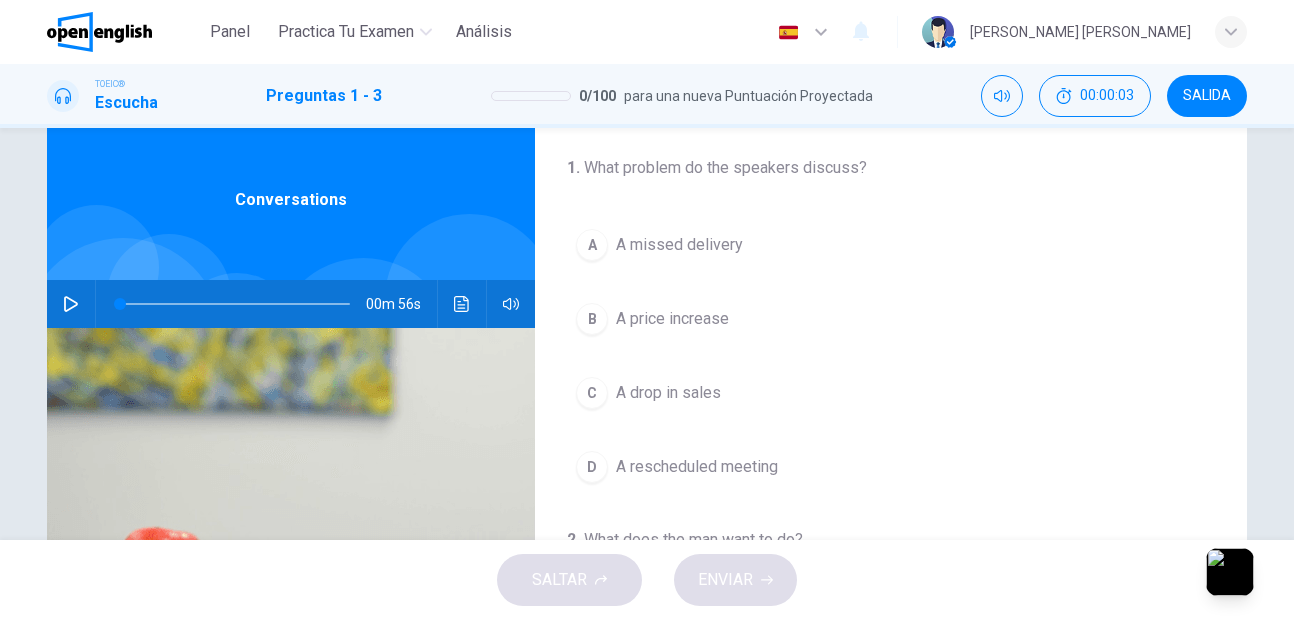 click on "00m 56s" at bounding box center (291, 304) 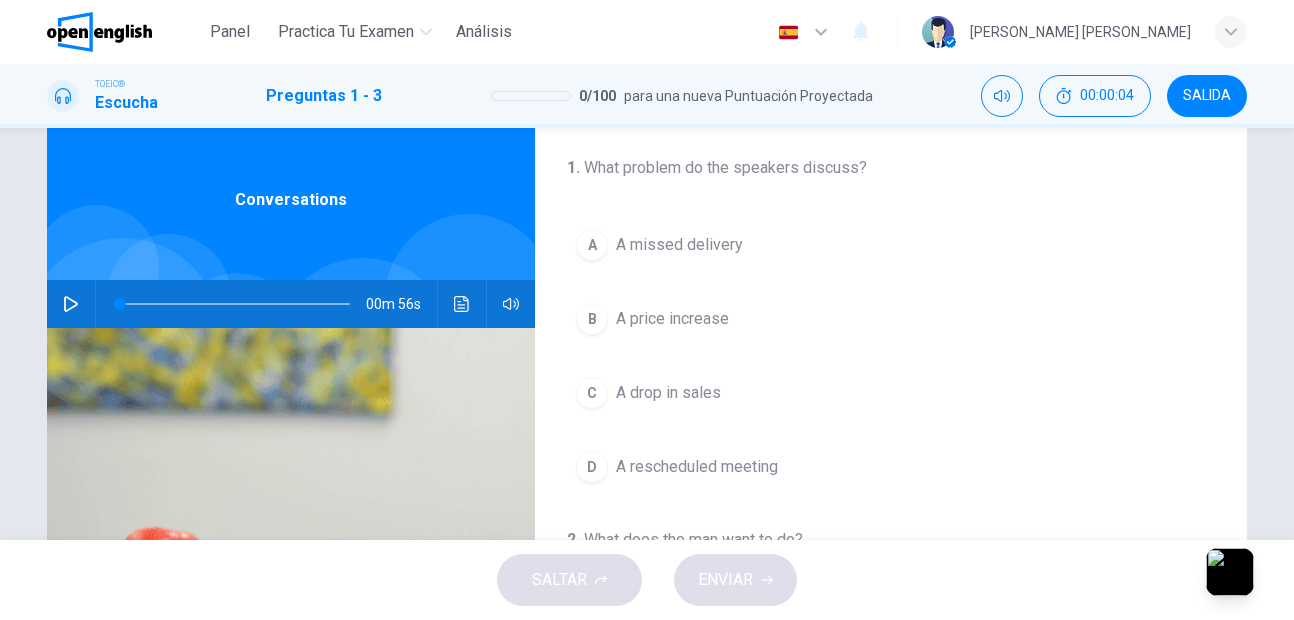 click 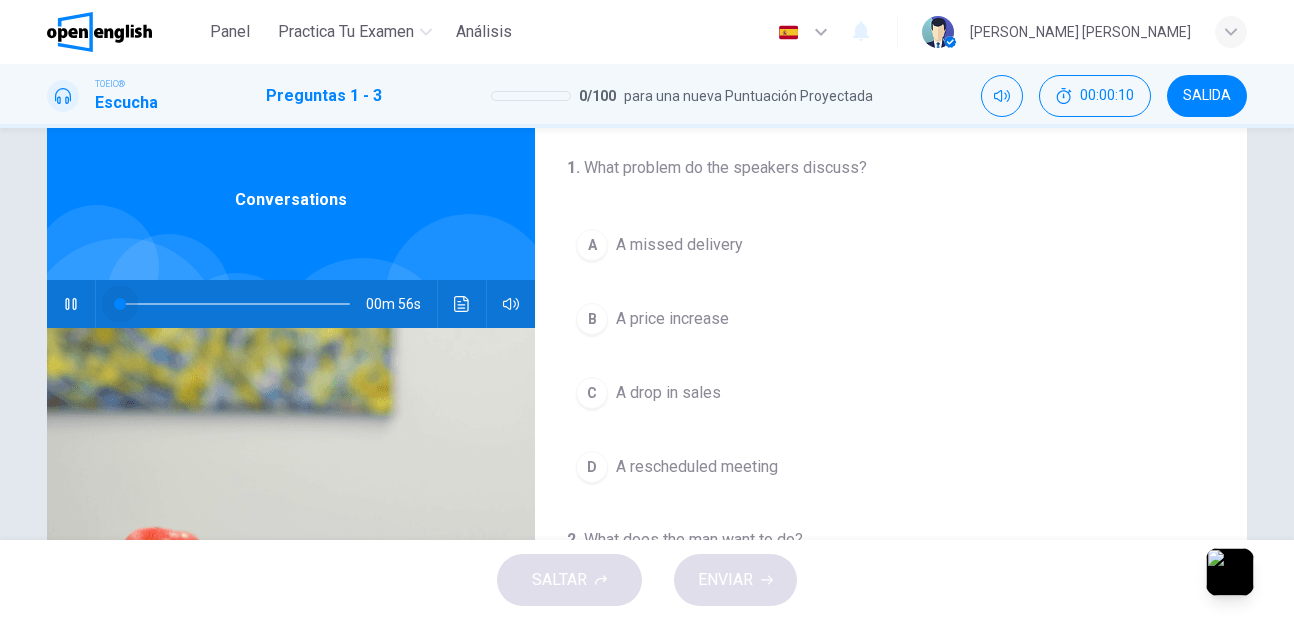 click at bounding box center [235, 304] 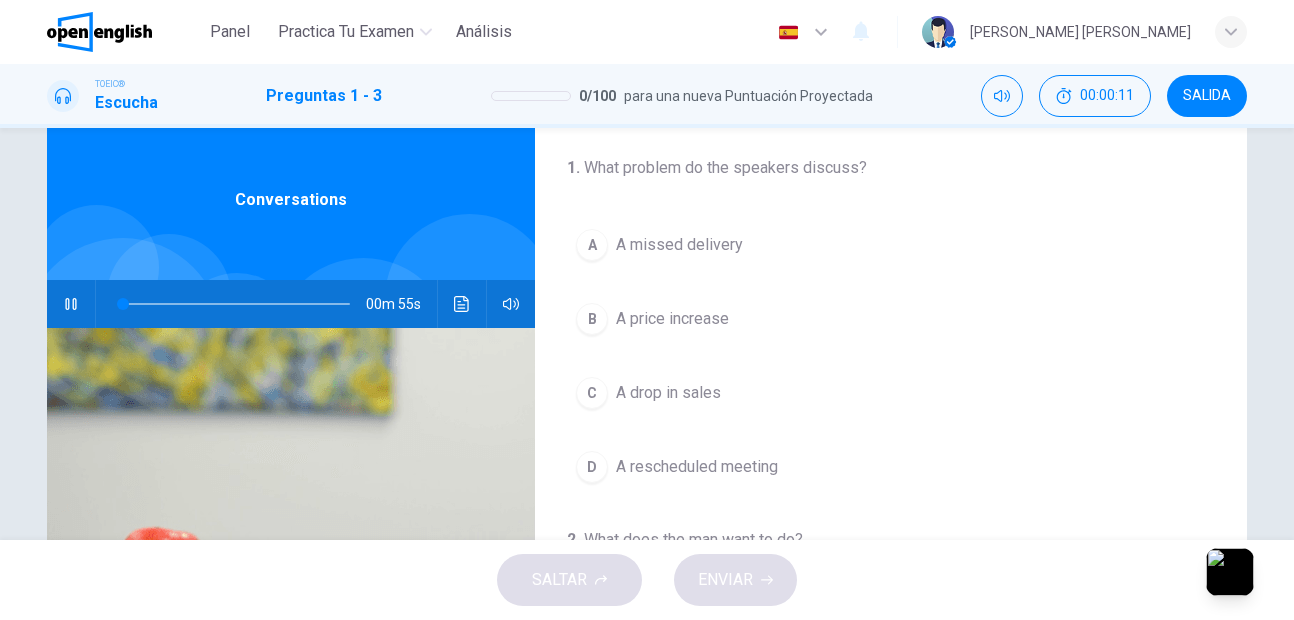 click 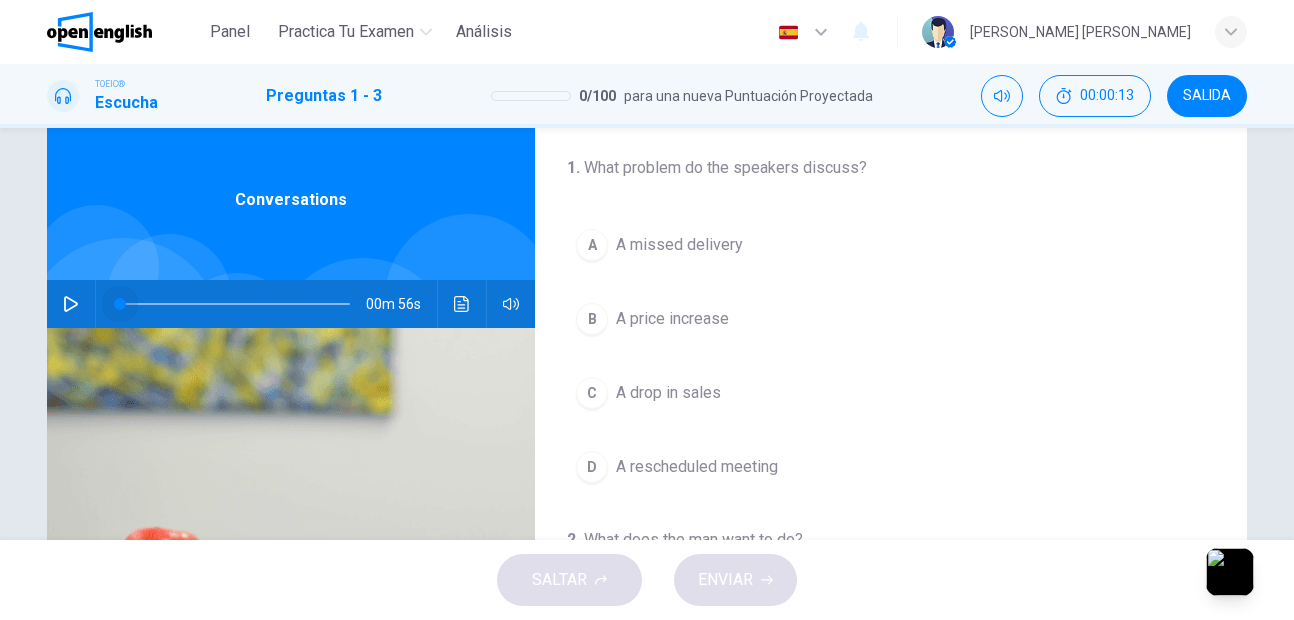 drag, startPoint x: 104, startPoint y: 305, endPoint x: 55, endPoint y: 306, distance: 49.010204 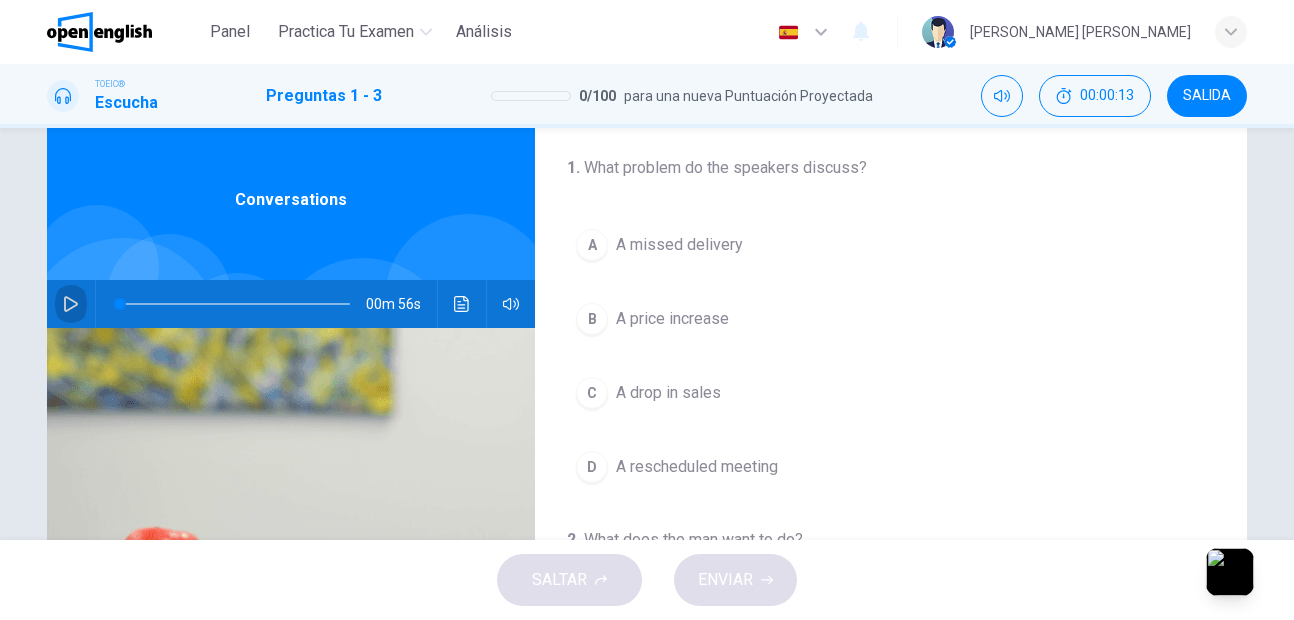click at bounding box center [71, 304] 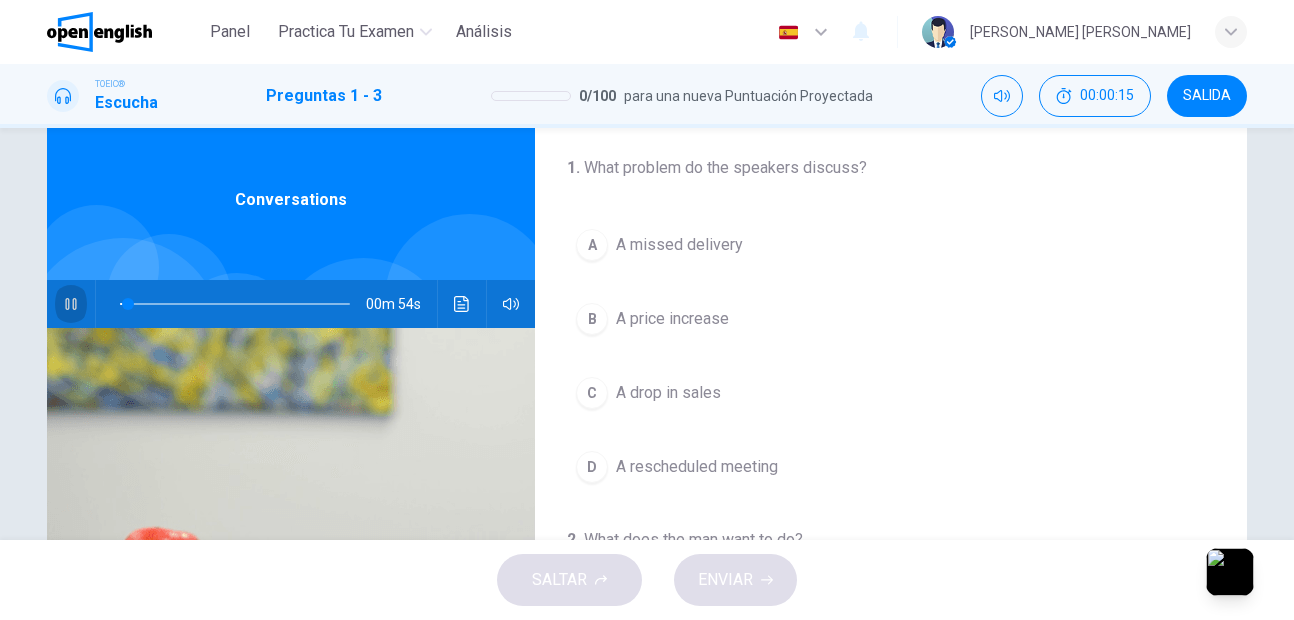 click at bounding box center [71, 304] 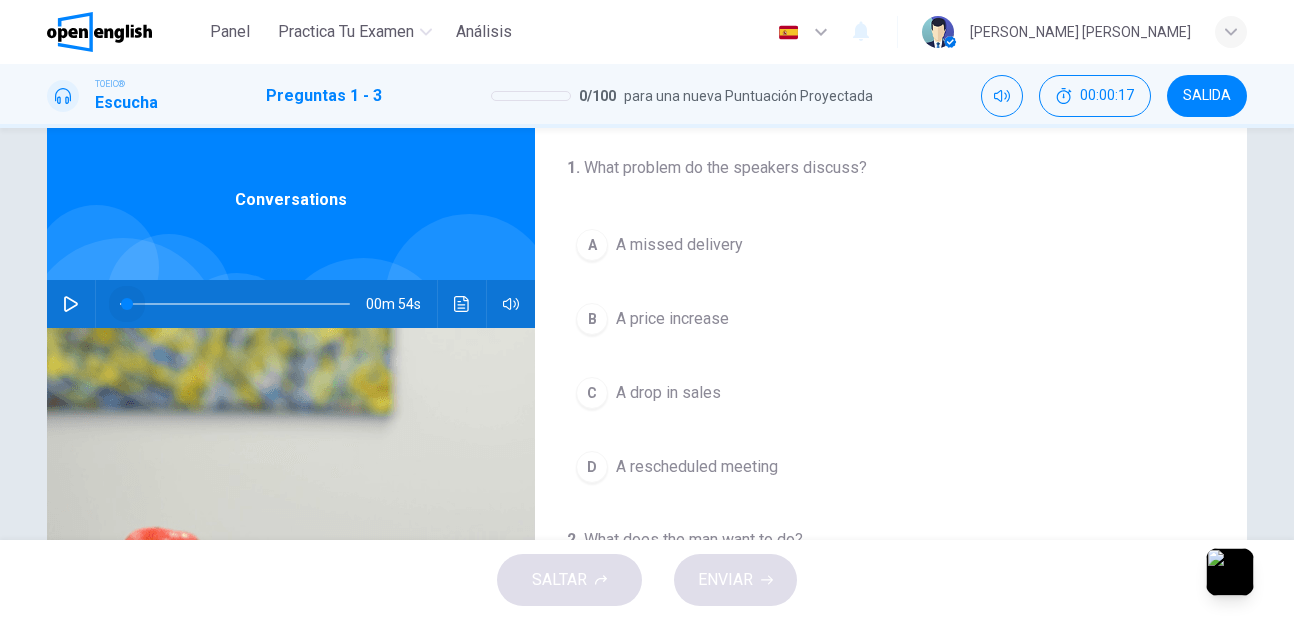 drag, startPoint x: 123, startPoint y: 300, endPoint x: 88, endPoint y: 306, distance: 35.510563 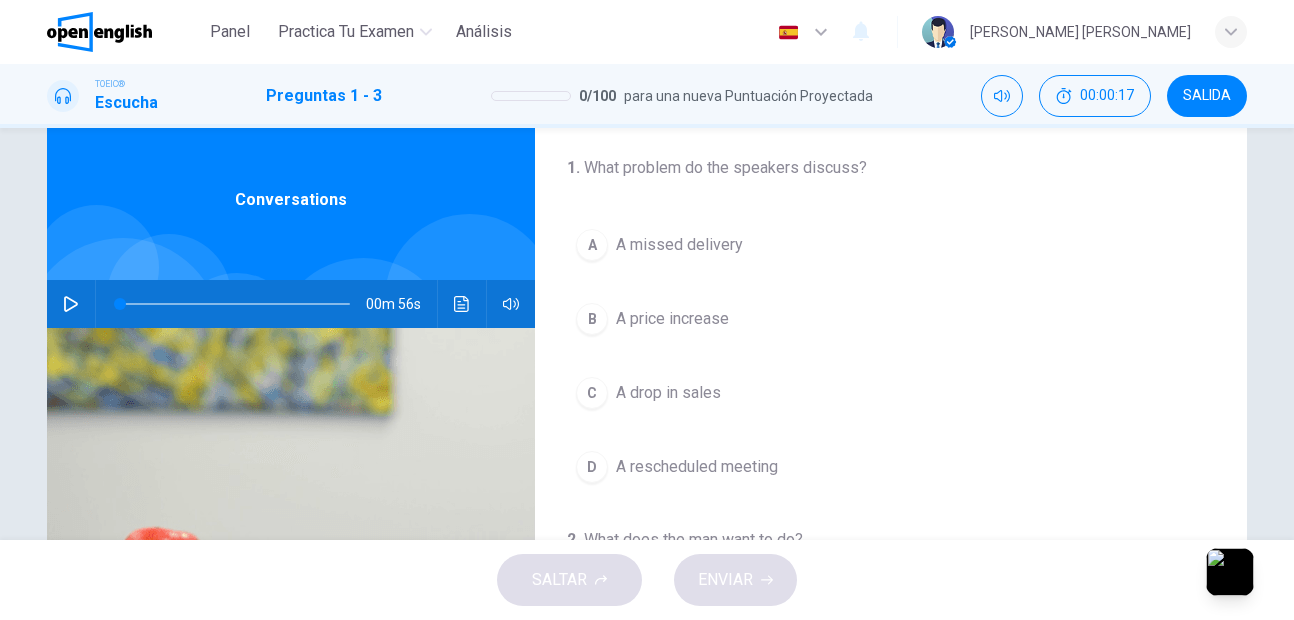 click on "00m 56s" at bounding box center (291, 304) 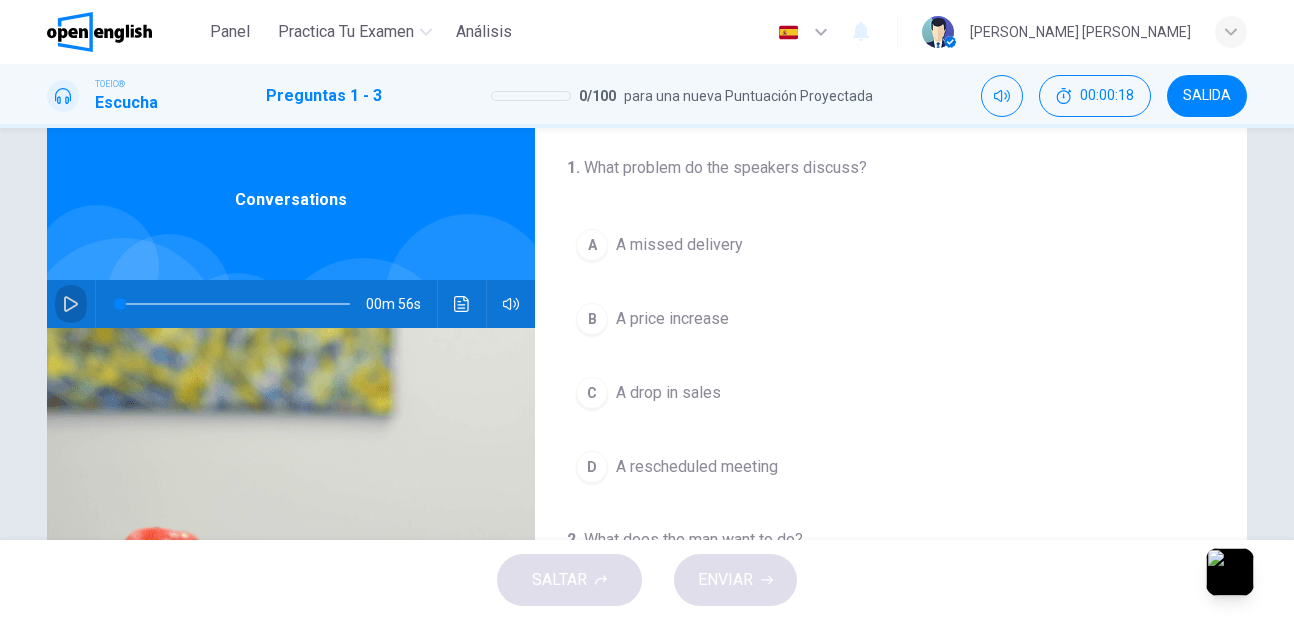 click at bounding box center [71, 304] 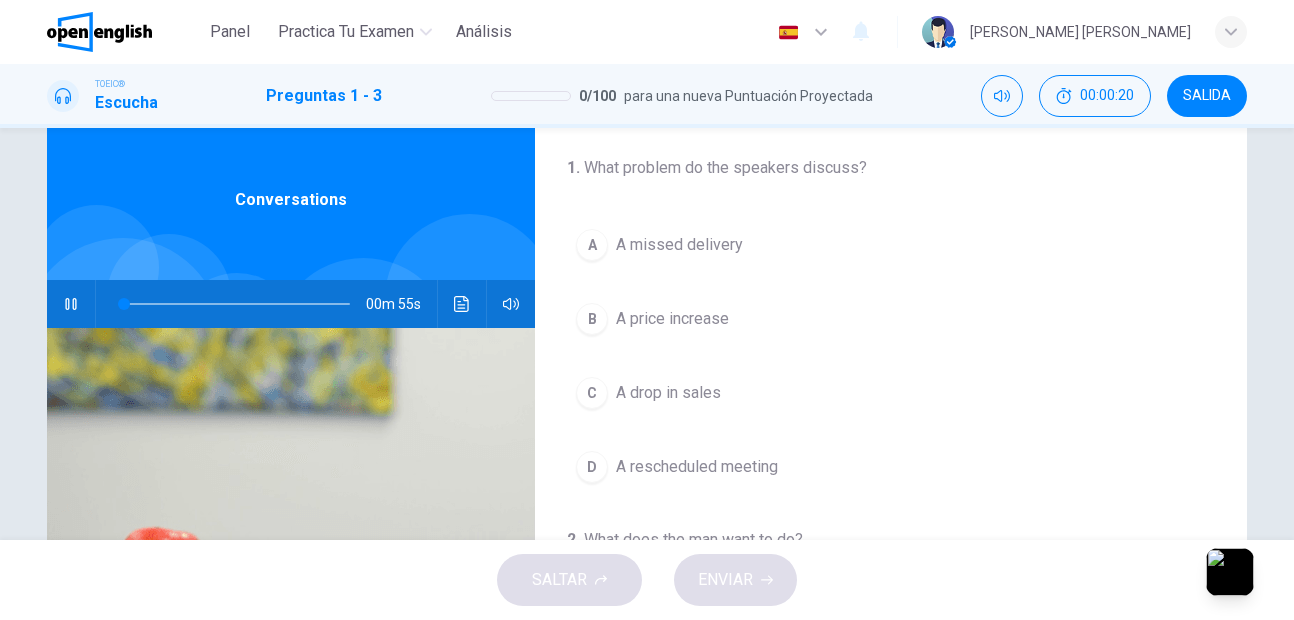 click at bounding box center [71, 304] 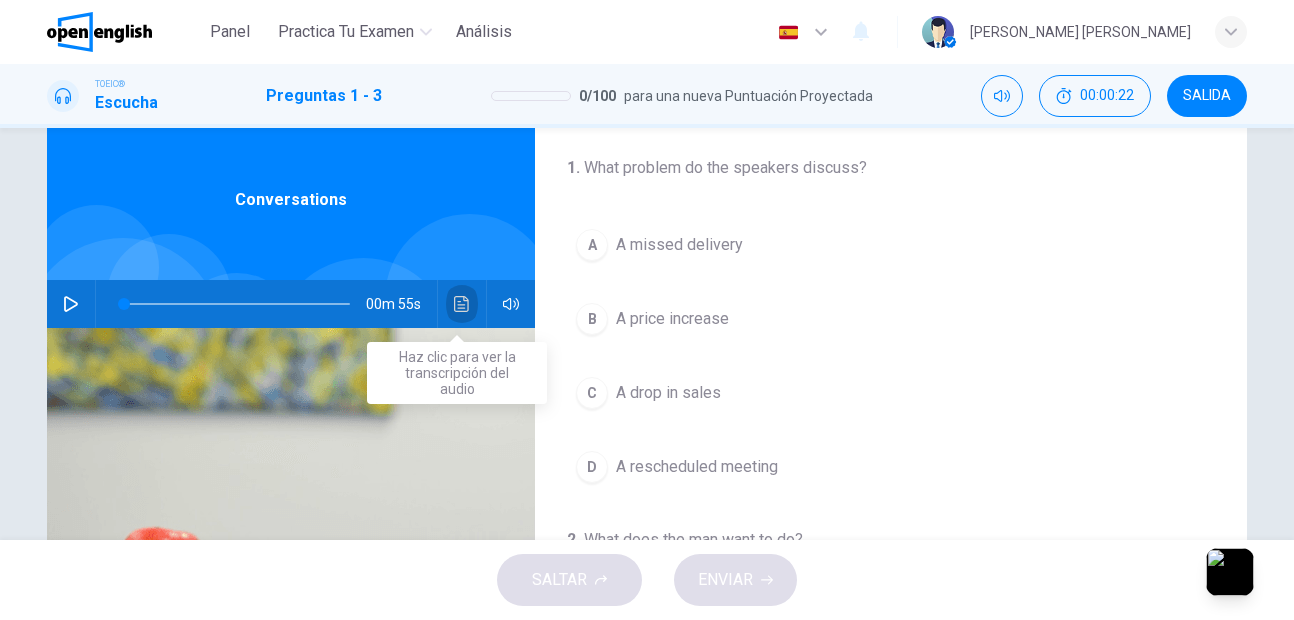 click at bounding box center (462, 304) 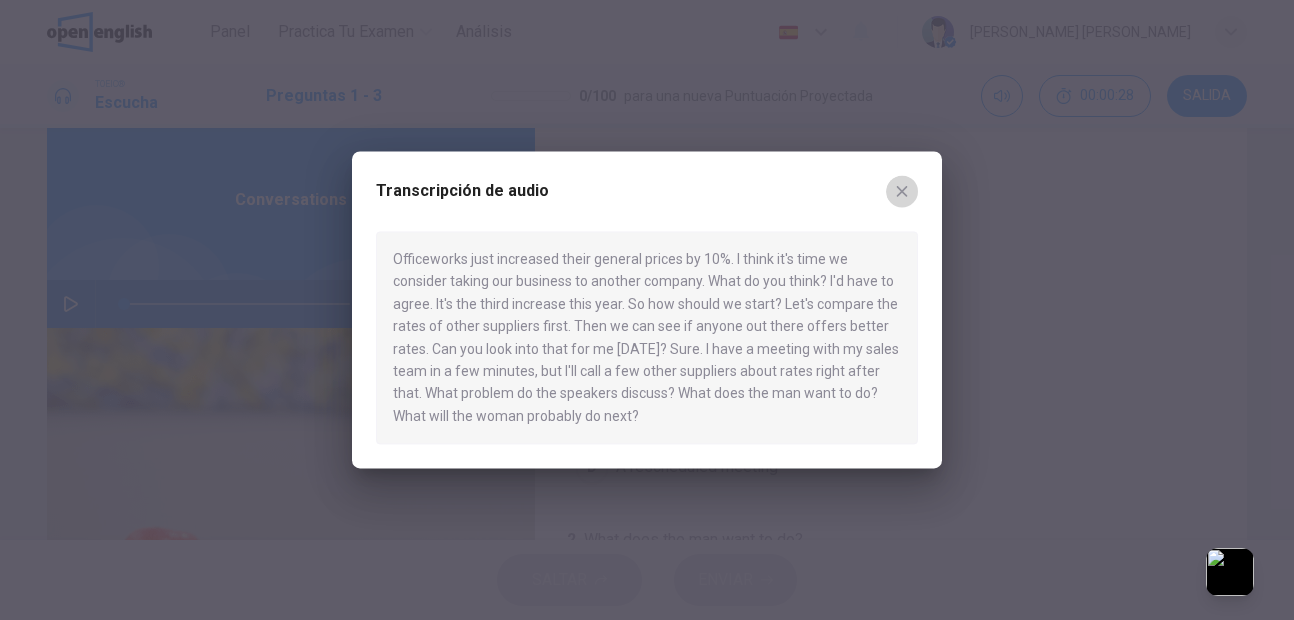 click 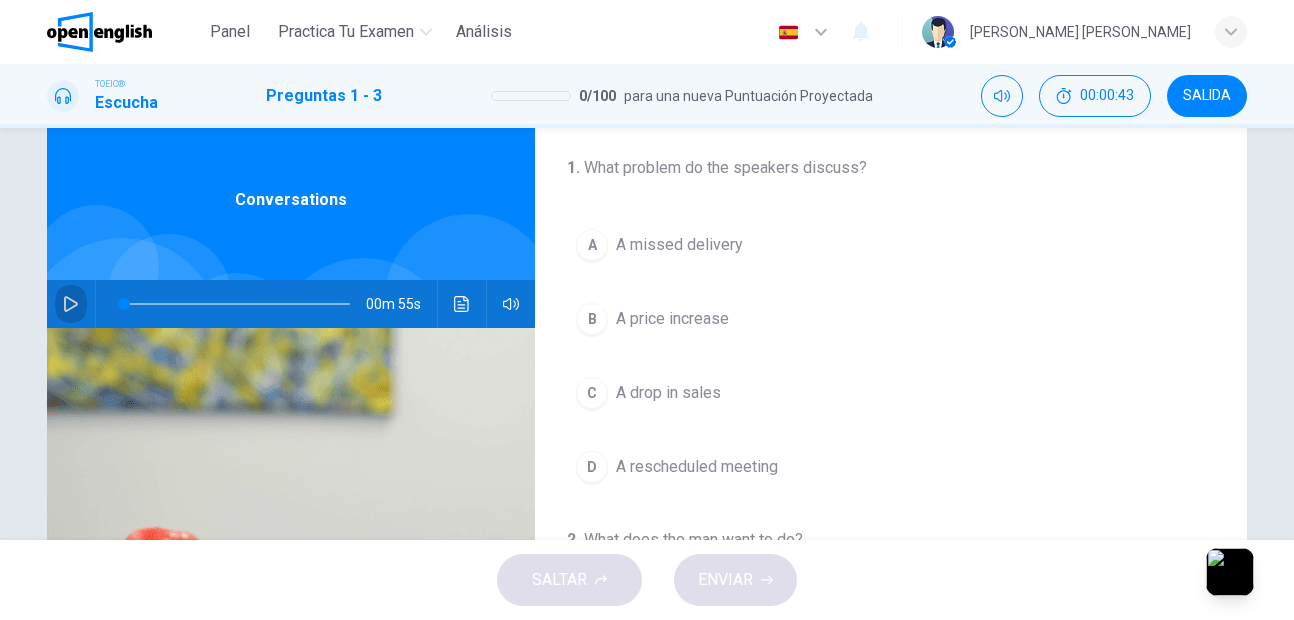 click at bounding box center [71, 304] 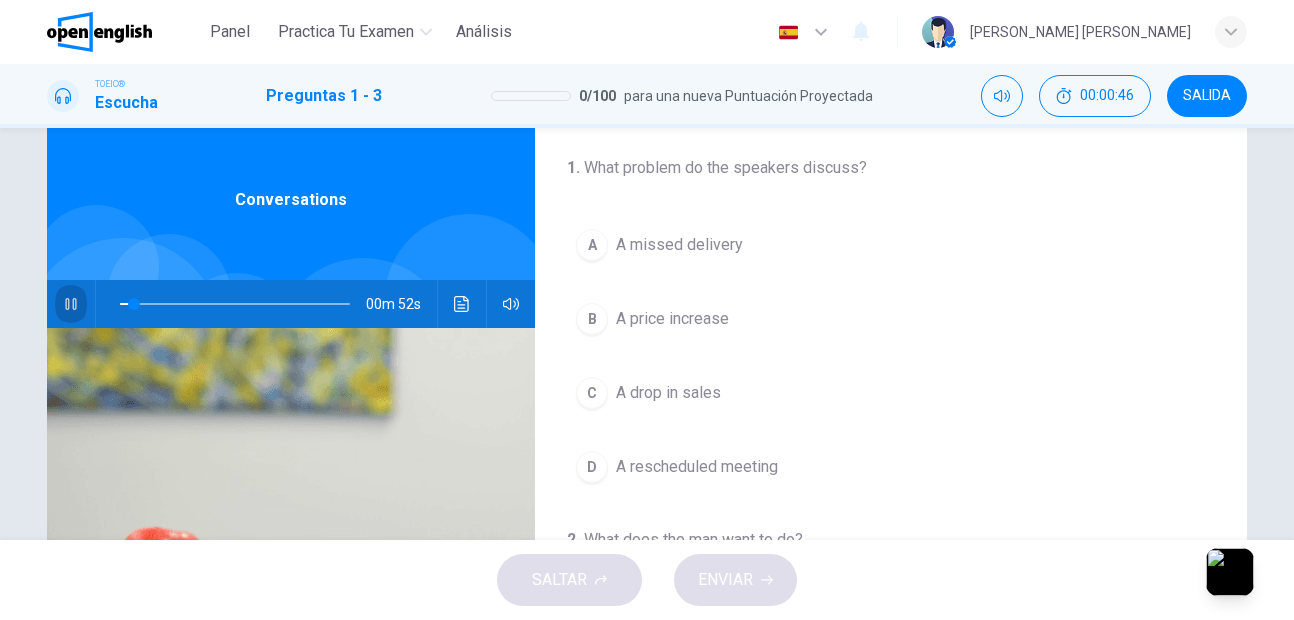 click at bounding box center [71, 304] 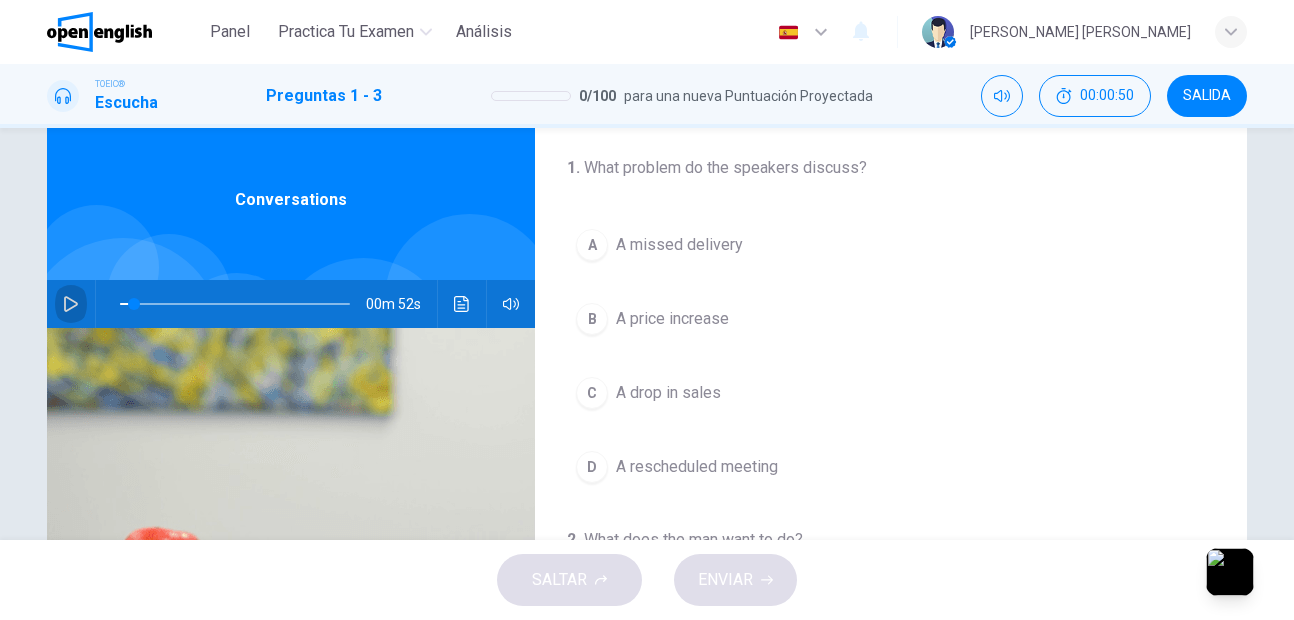 click at bounding box center (71, 304) 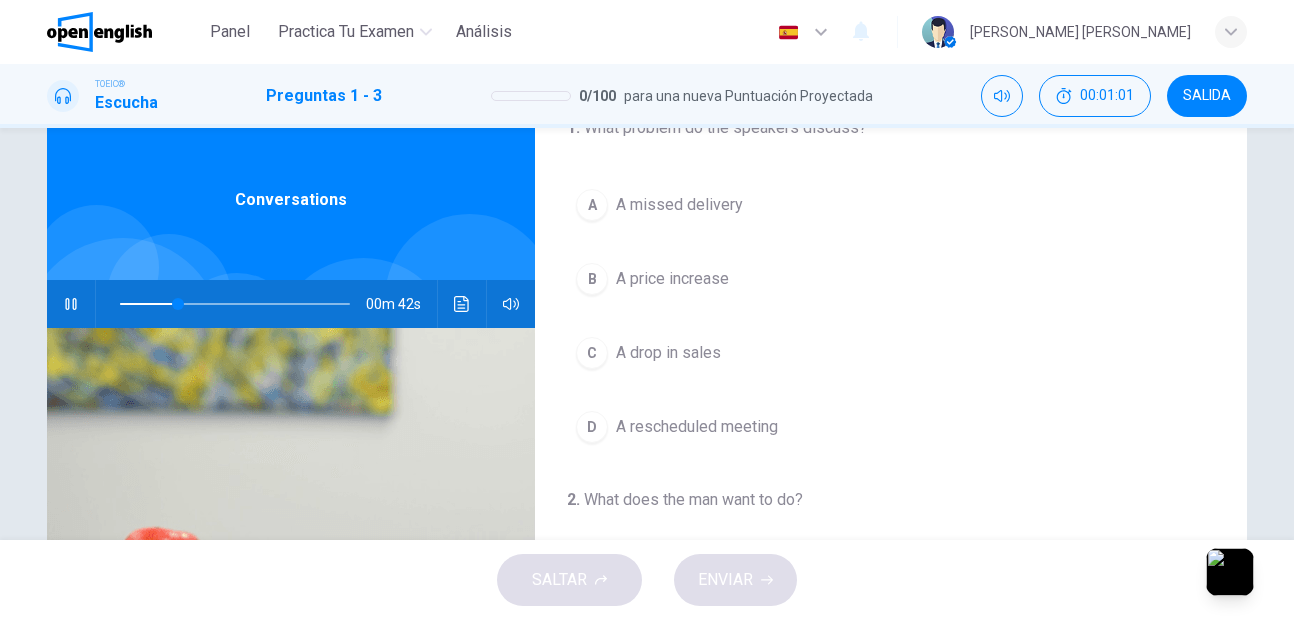 scroll, scrollTop: 44, scrollLeft: 0, axis: vertical 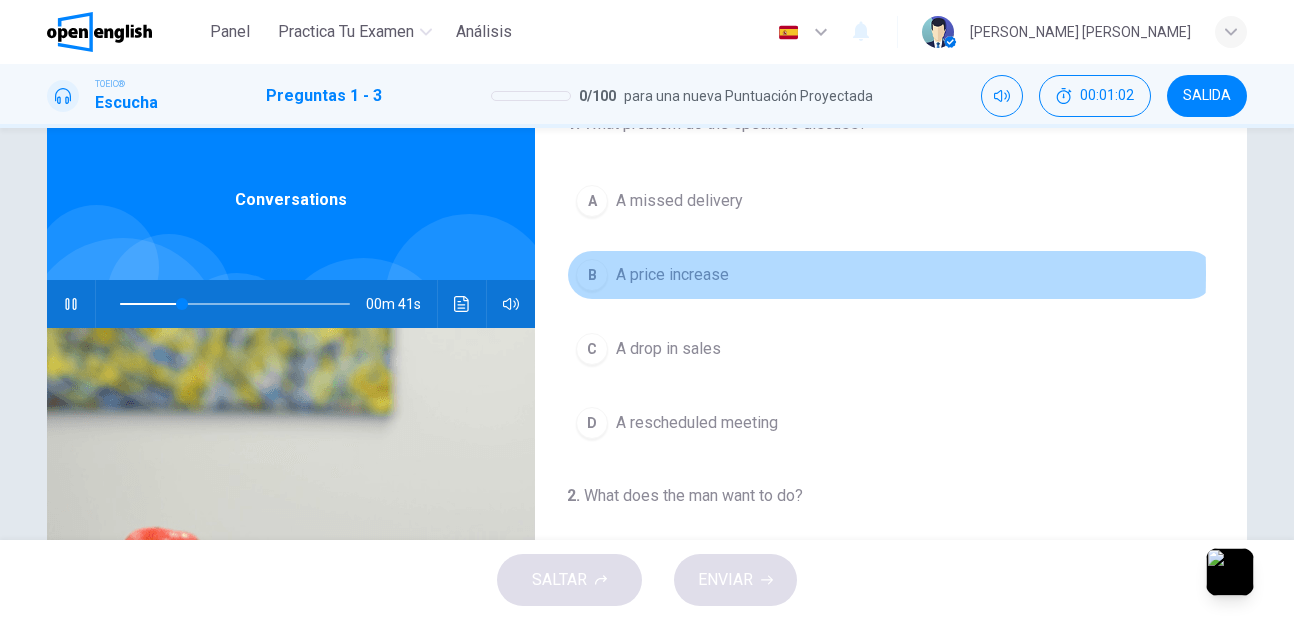 click on "A price increase" at bounding box center (672, 275) 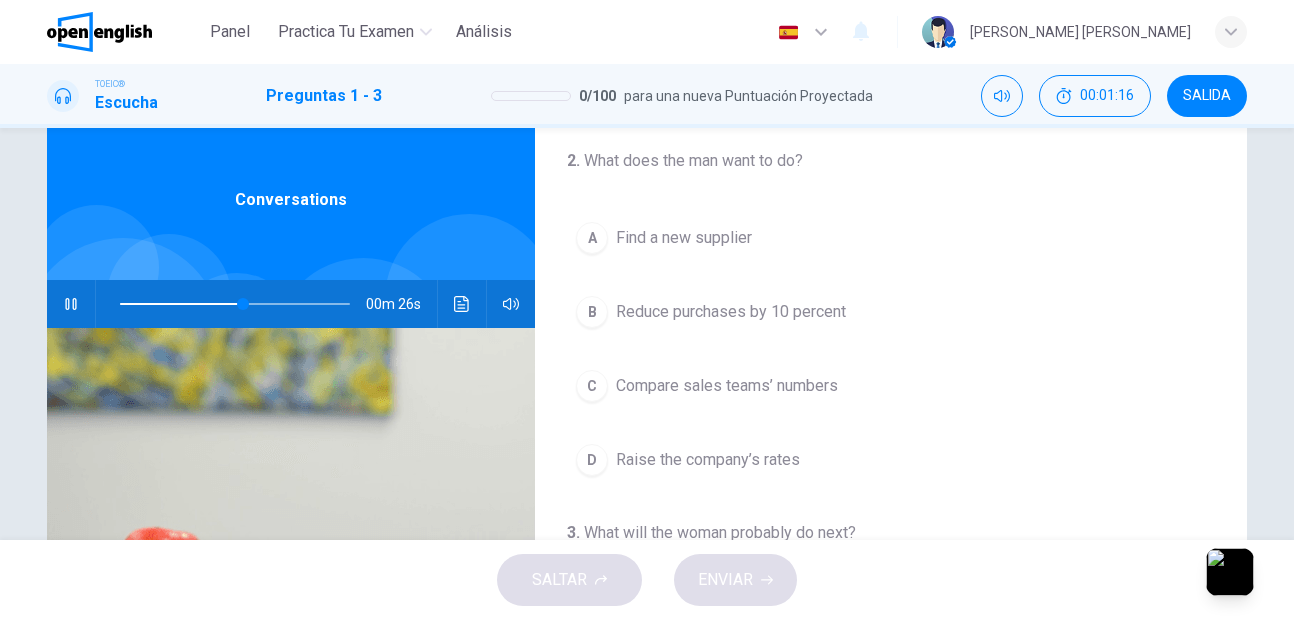 scroll, scrollTop: 387, scrollLeft: 0, axis: vertical 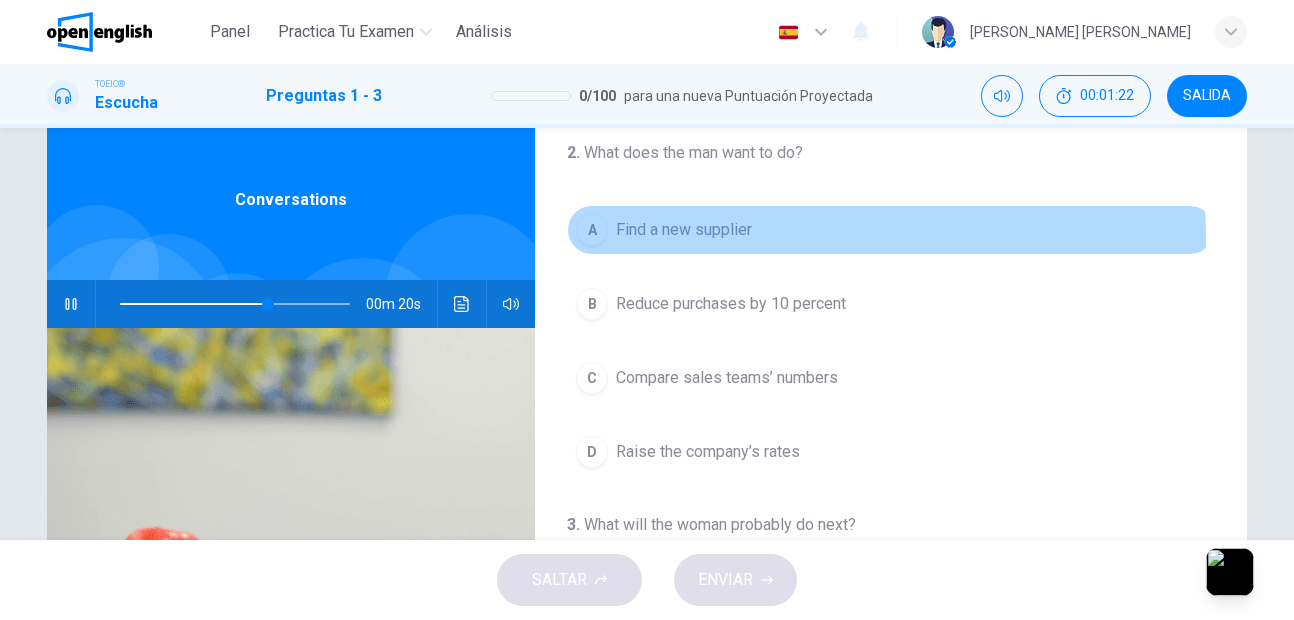 click on "Find a new supplier" at bounding box center (684, 230) 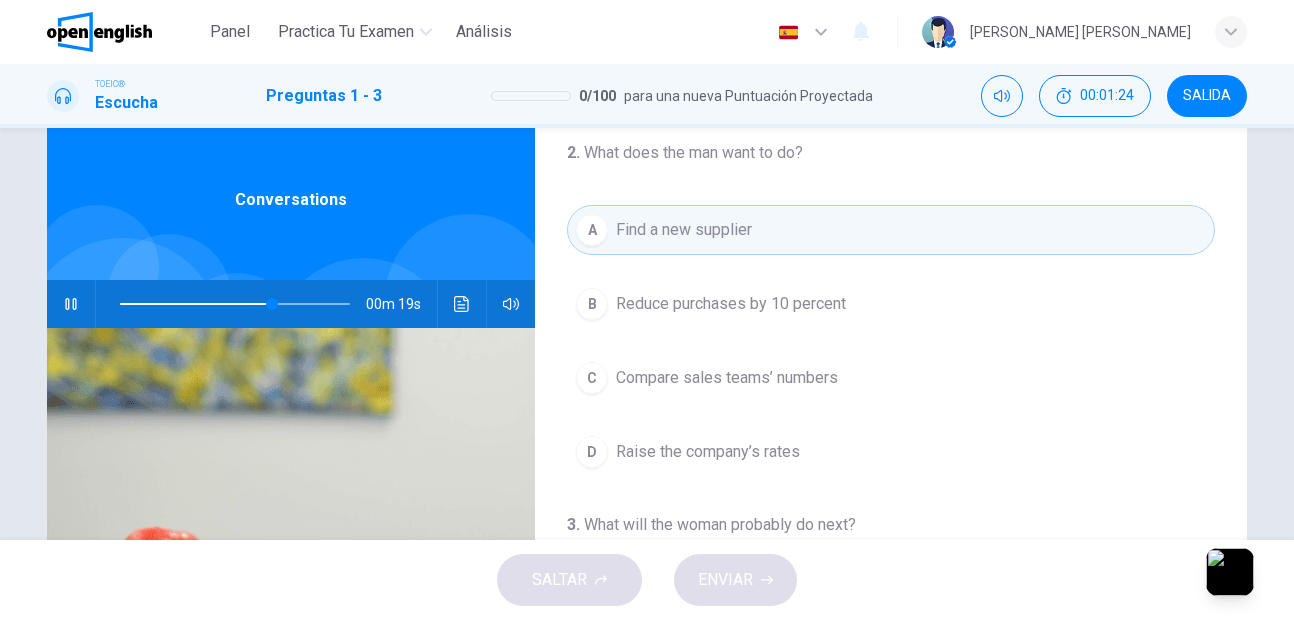 scroll, scrollTop: 457, scrollLeft: 0, axis: vertical 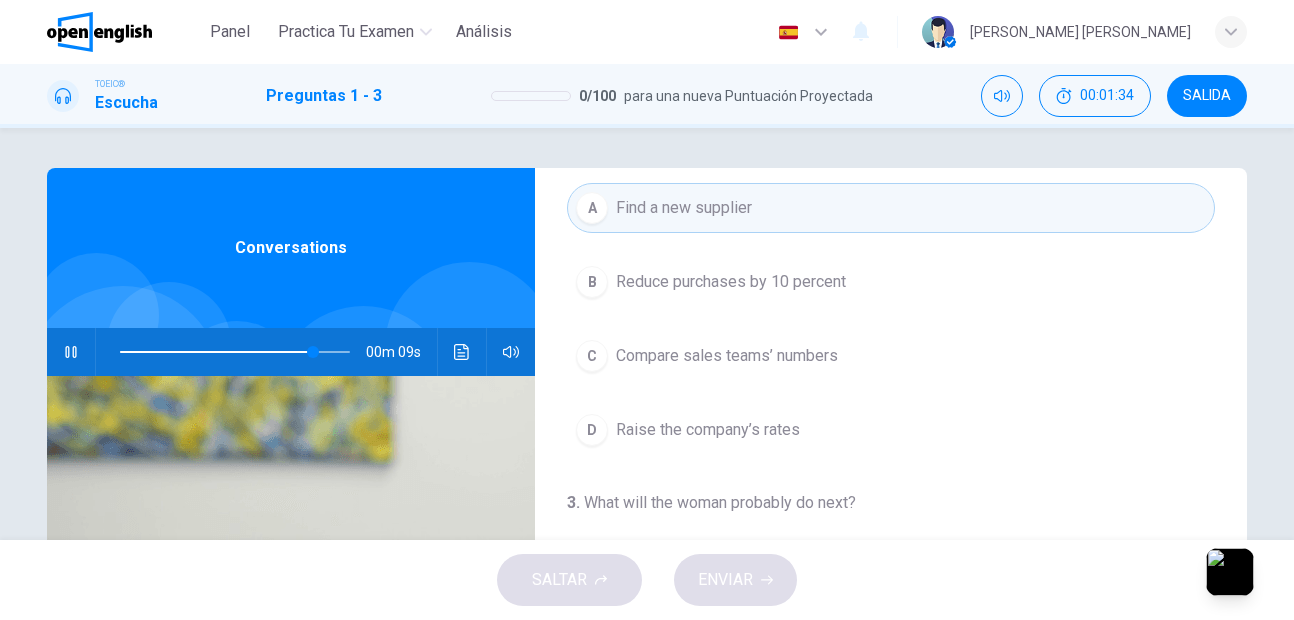 click at bounding box center (235, 352) 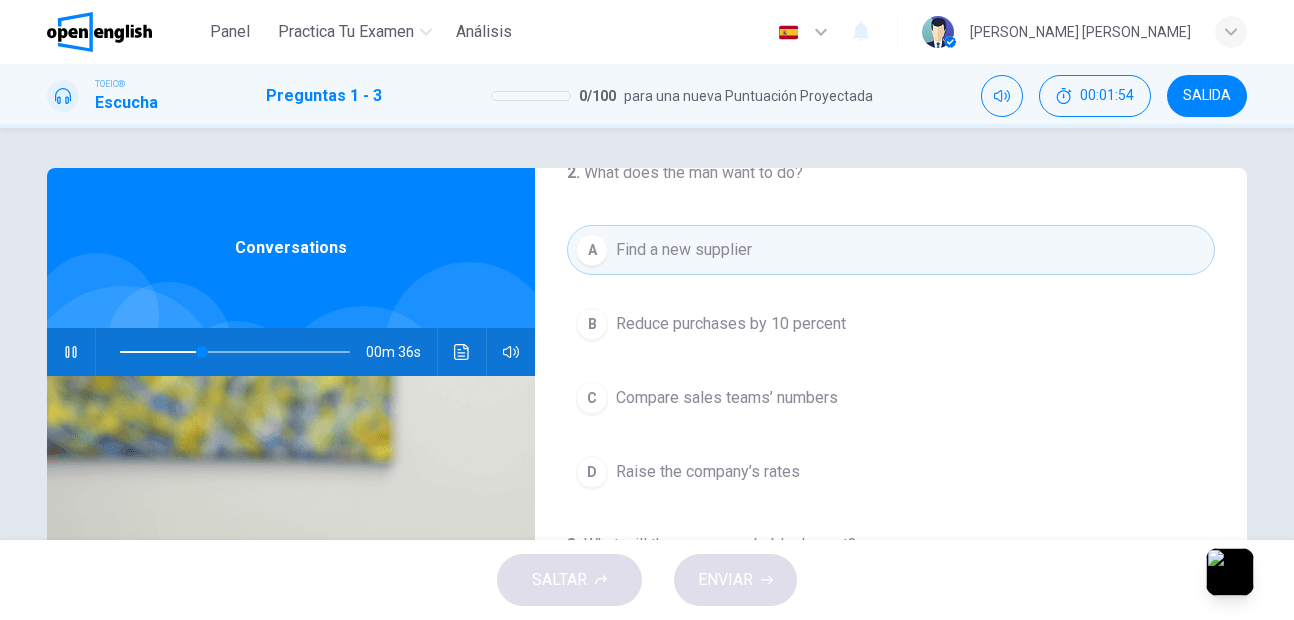 scroll, scrollTop: 457, scrollLeft: 0, axis: vertical 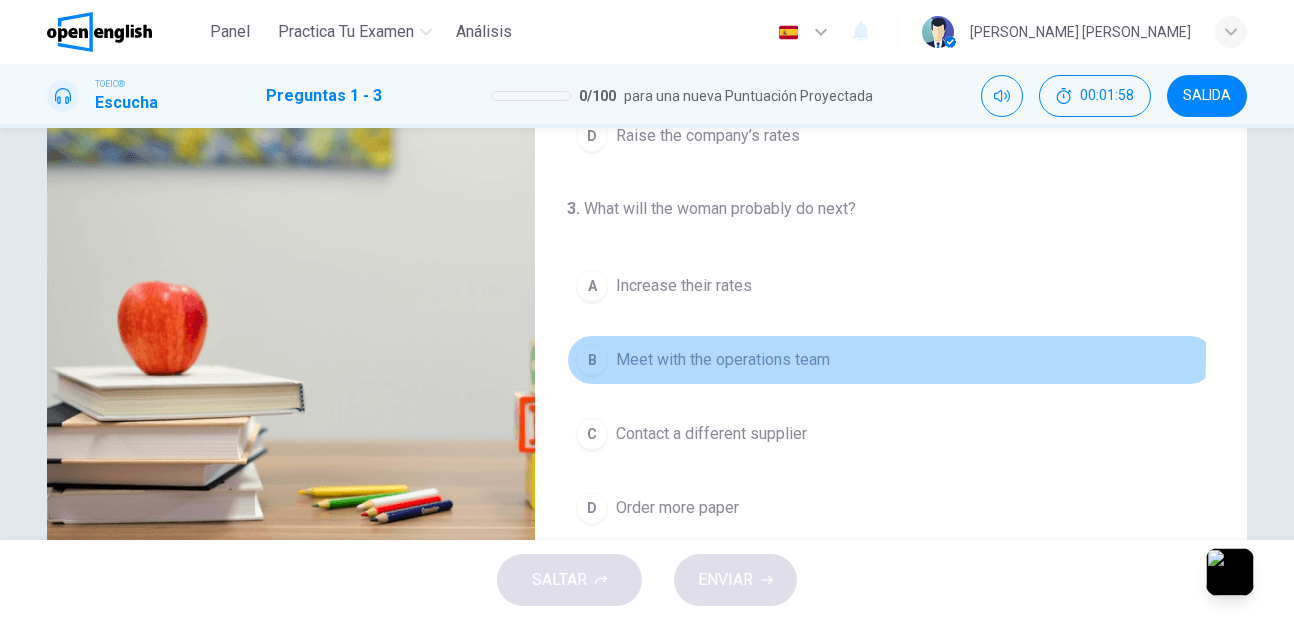 click on "Meet with the operations team" at bounding box center (723, 360) 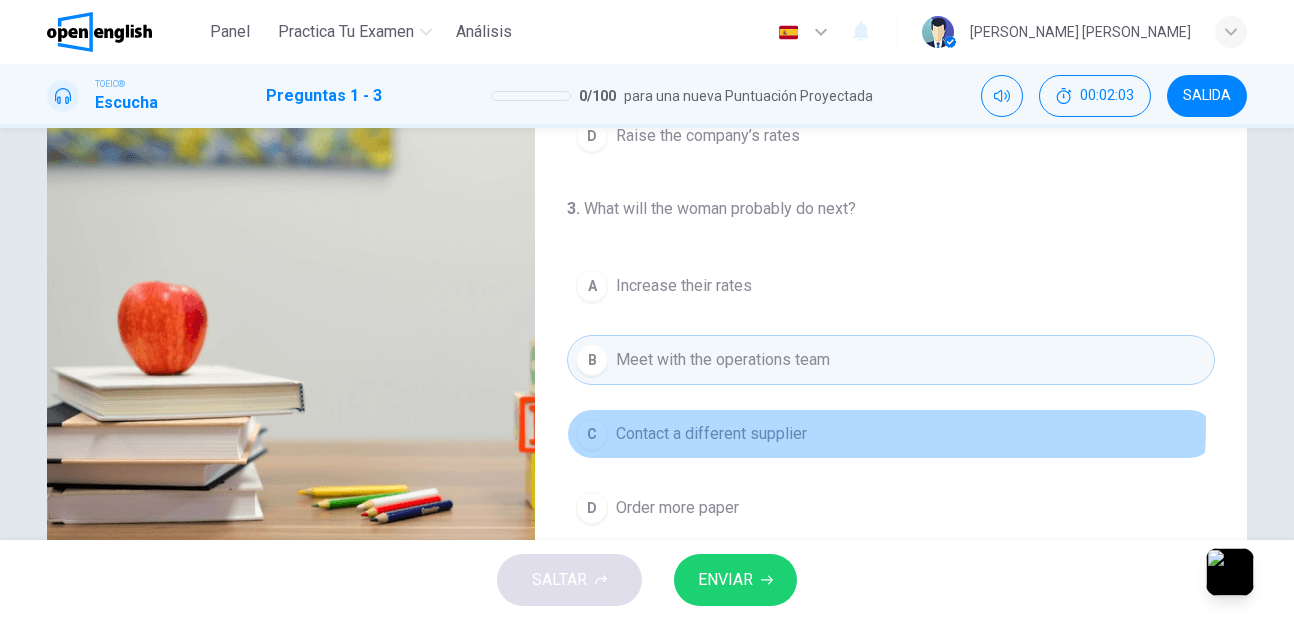 click on "Contact a different supplier" at bounding box center (711, 434) 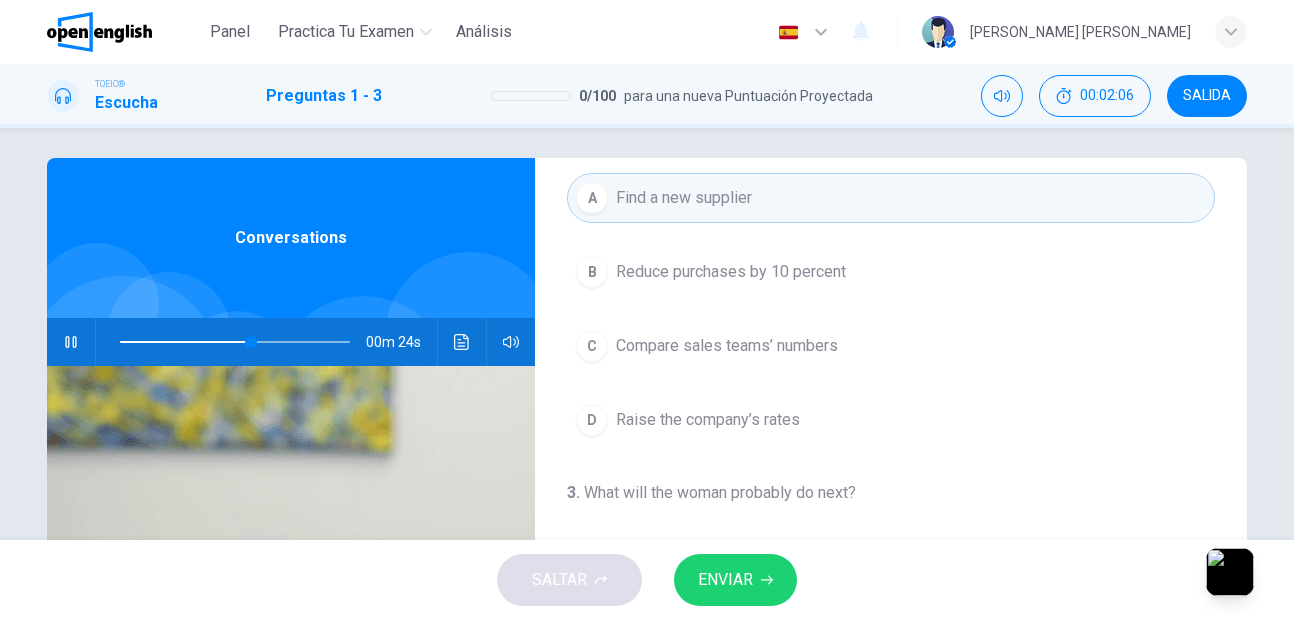 scroll, scrollTop: 0, scrollLeft: 0, axis: both 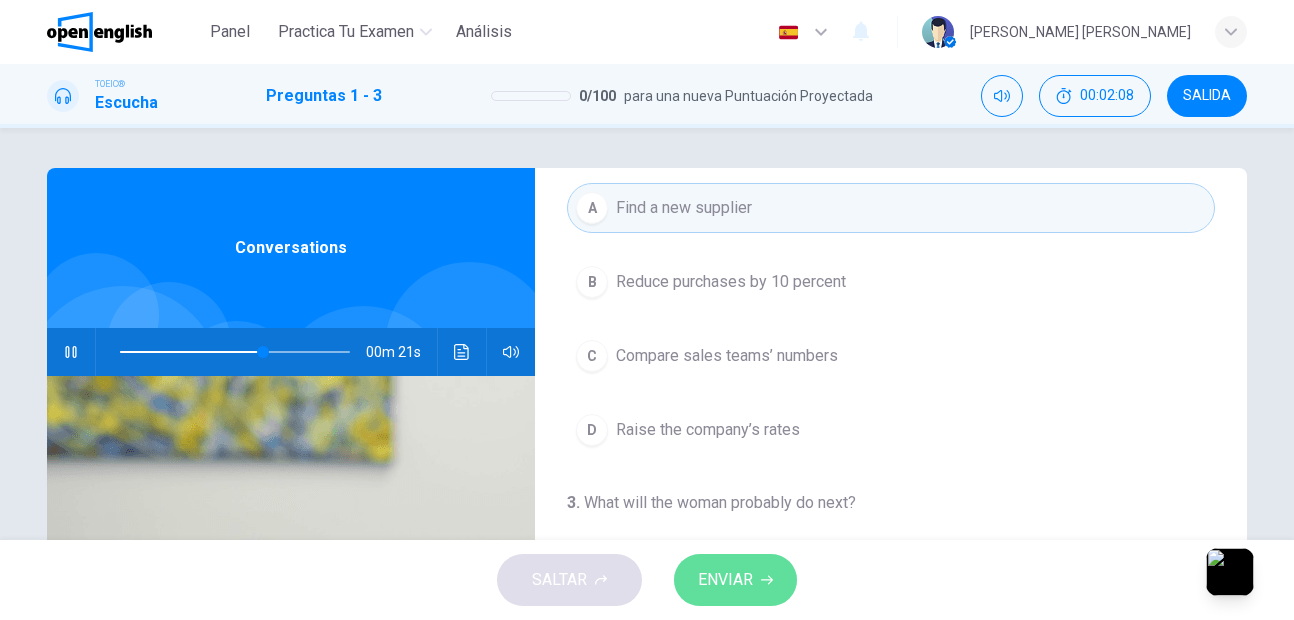 click on "ENVIAR" at bounding box center [735, 580] 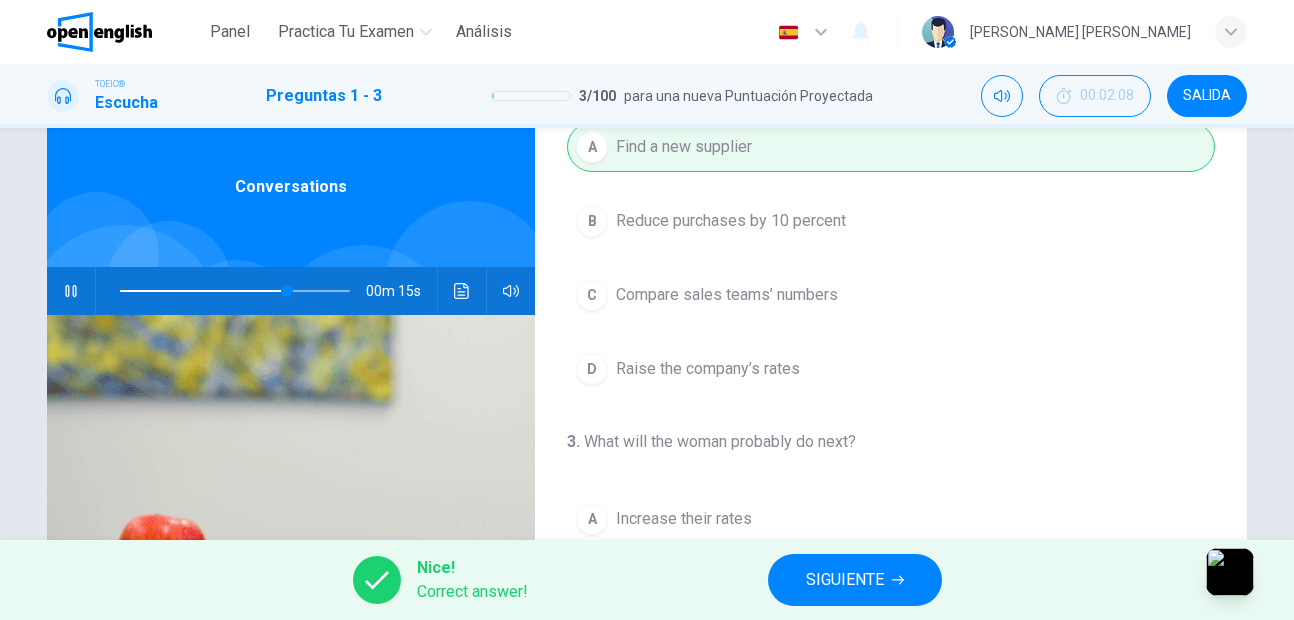 scroll, scrollTop: 363, scrollLeft: 0, axis: vertical 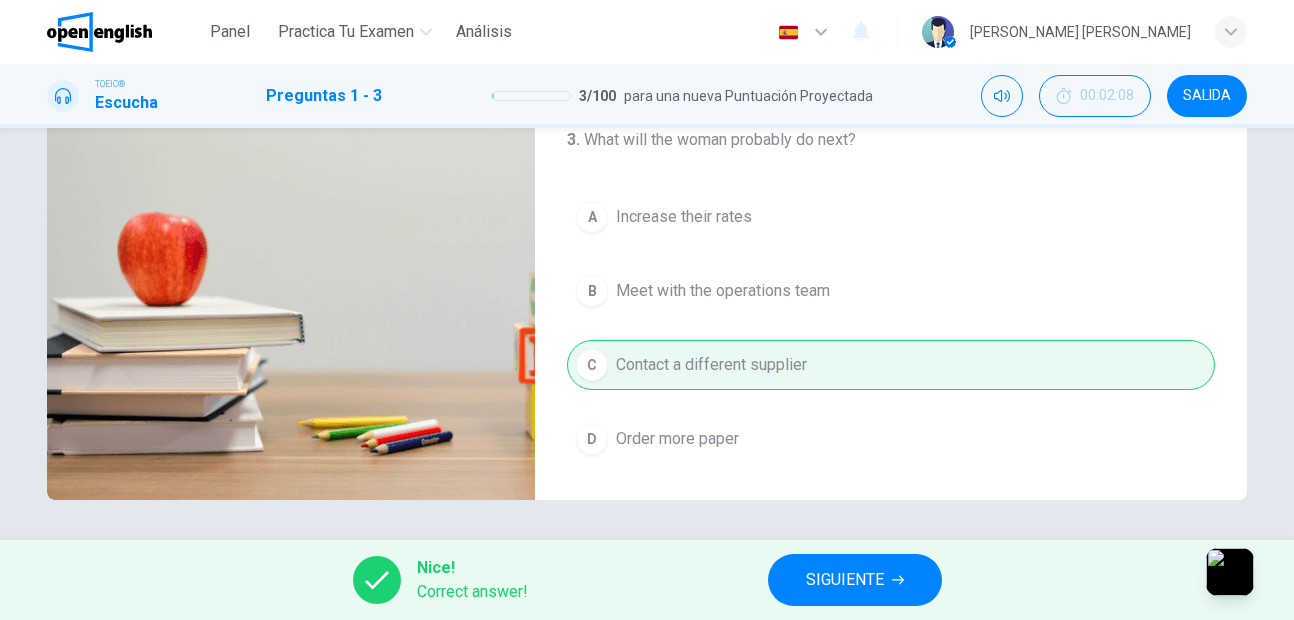 type on "**" 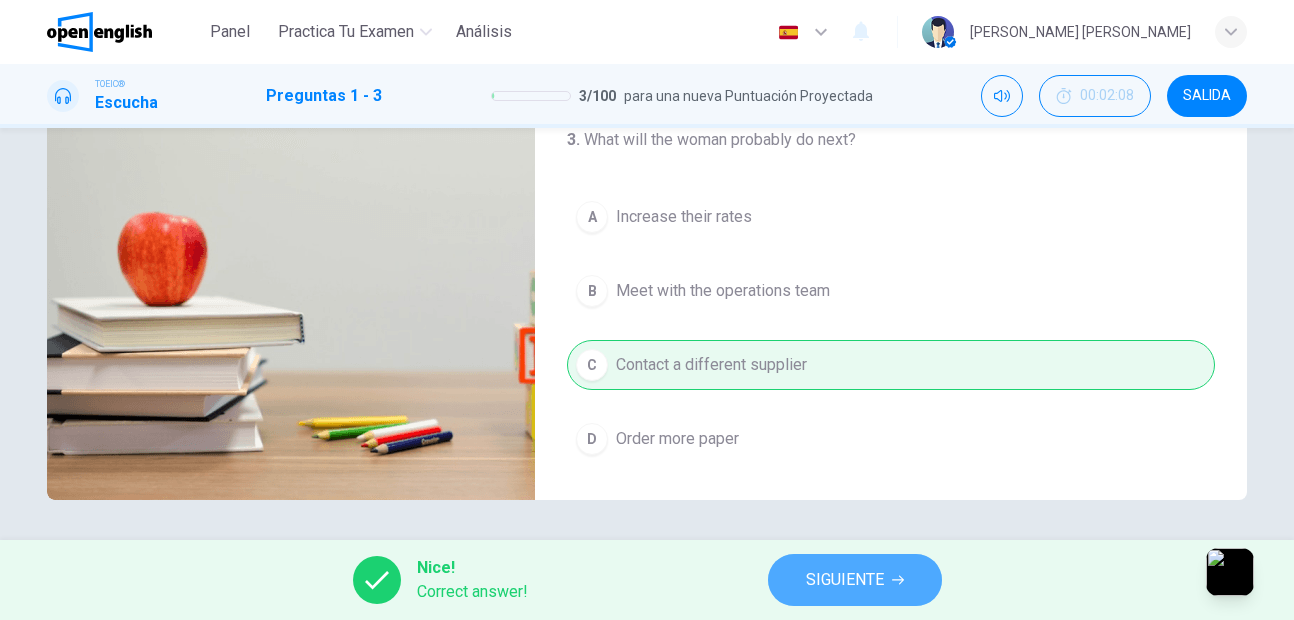 click on "SIGUIENTE" at bounding box center (845, 580) 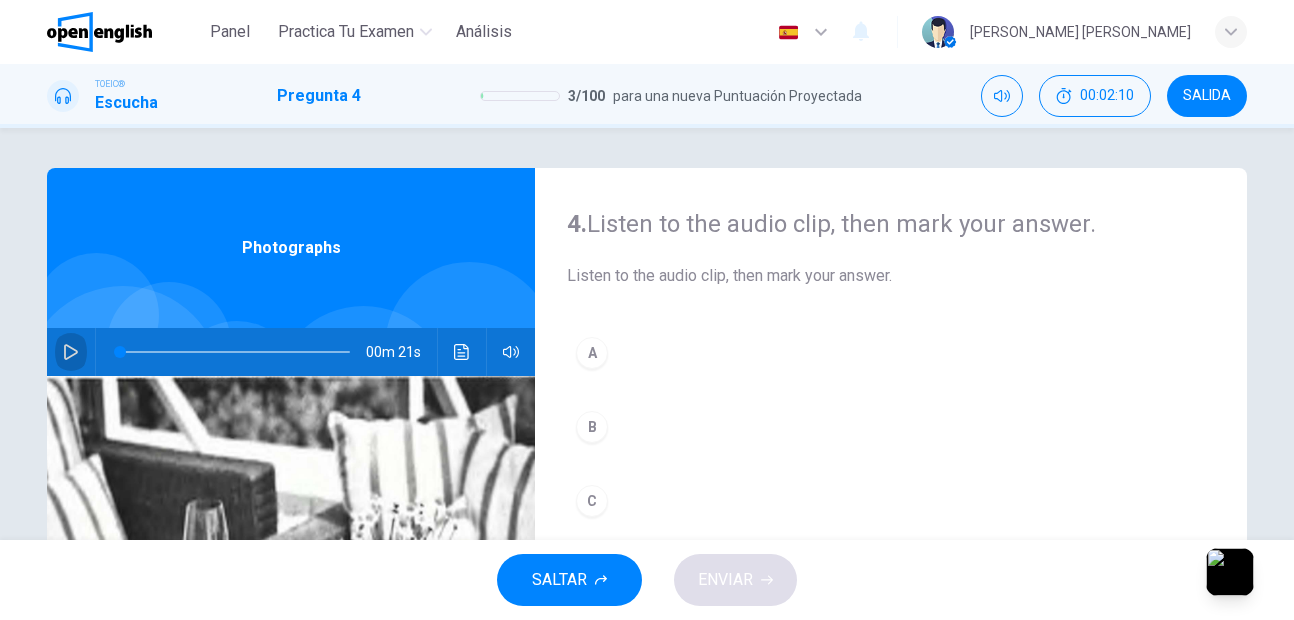 click 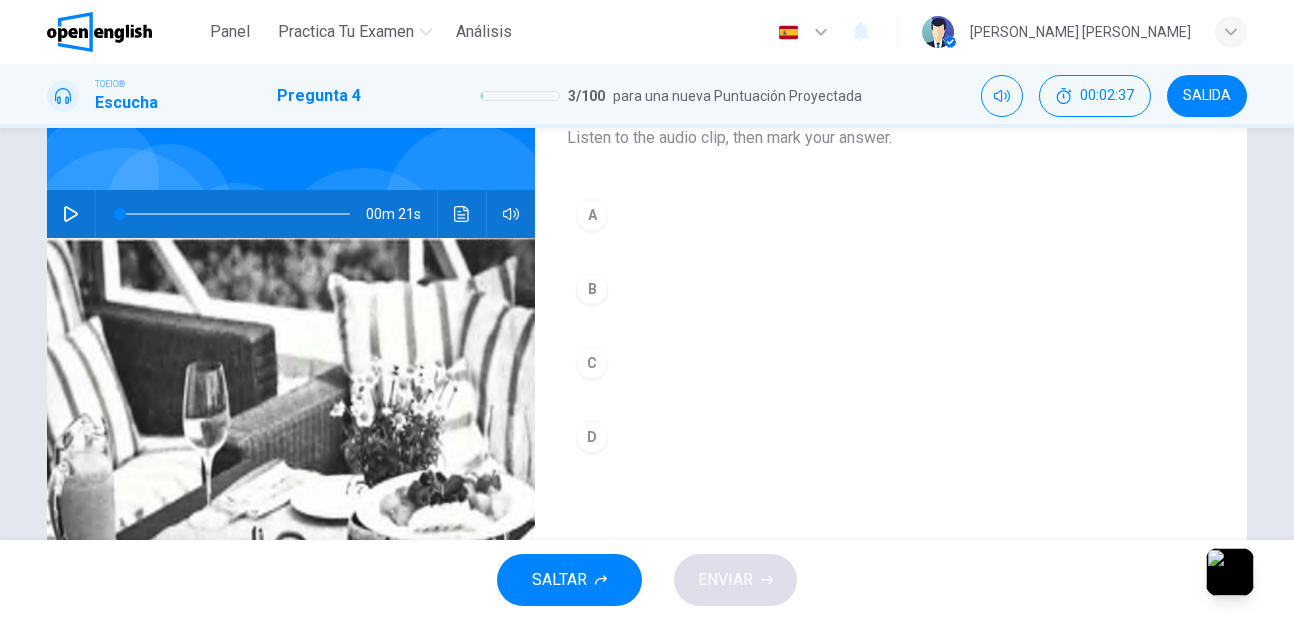 scroll, scrollTop: 136, scrollLeft: 0, axis: vertical 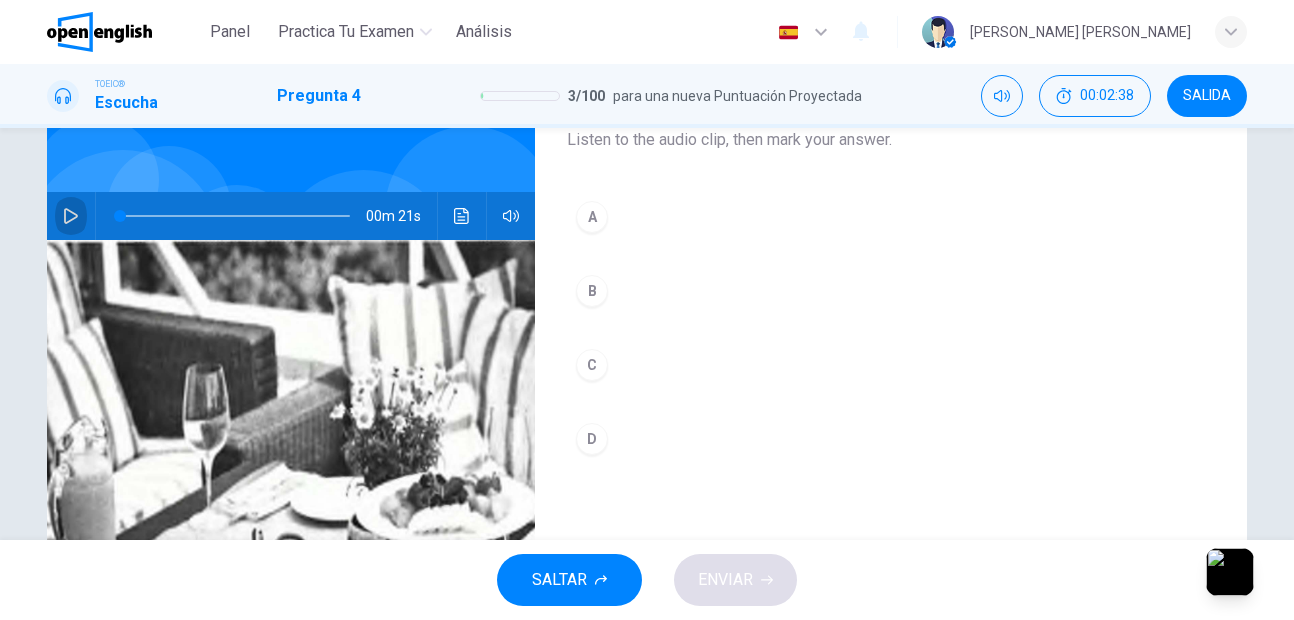 click at bounding box center [71, 216] 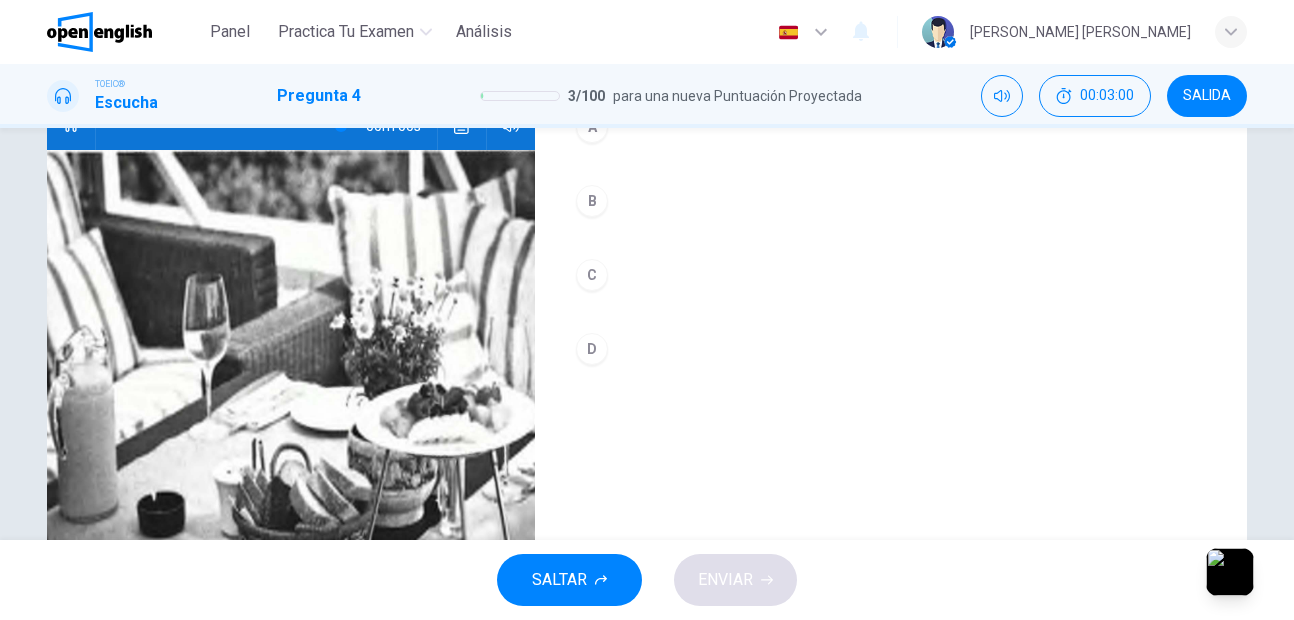 scroll, scrollTop: 224, scrollLeft: 0, axis: vertical 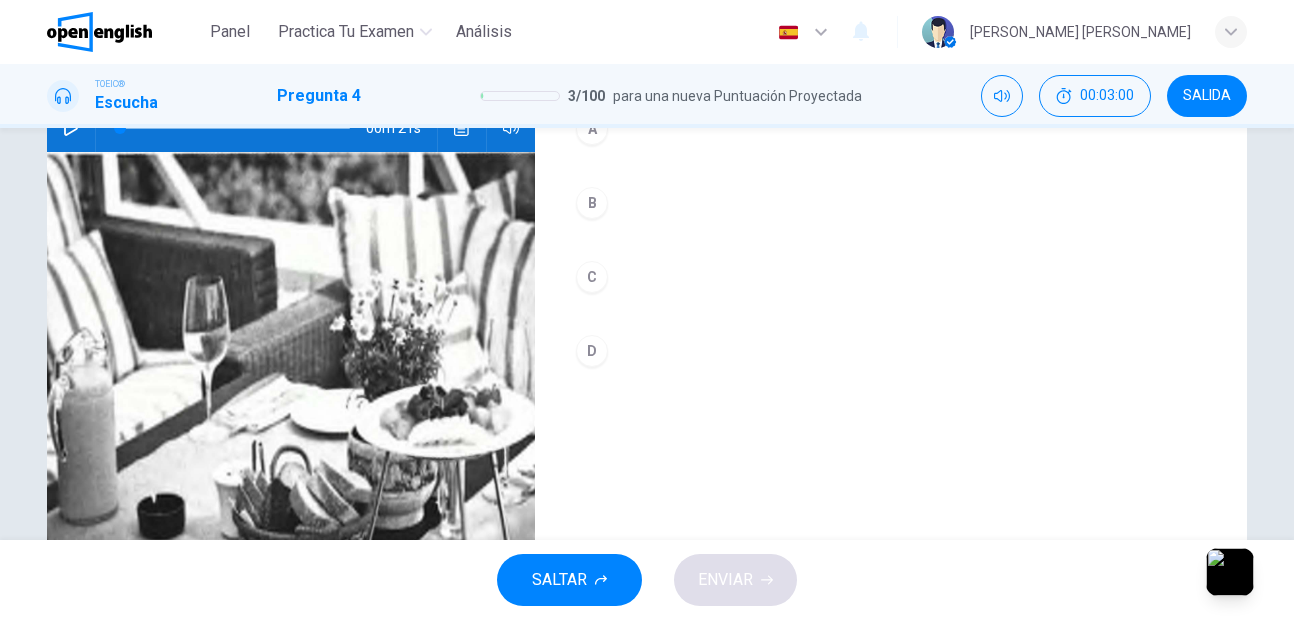 type on "*" 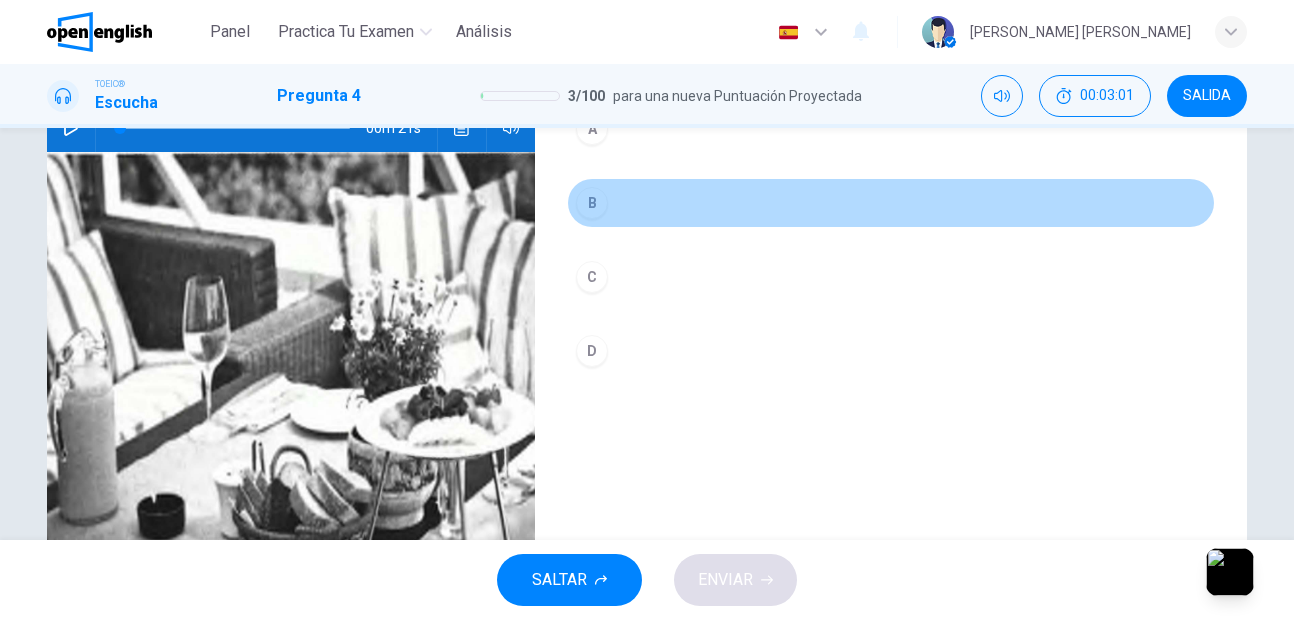click on "B" at bounding box center [592, 203] 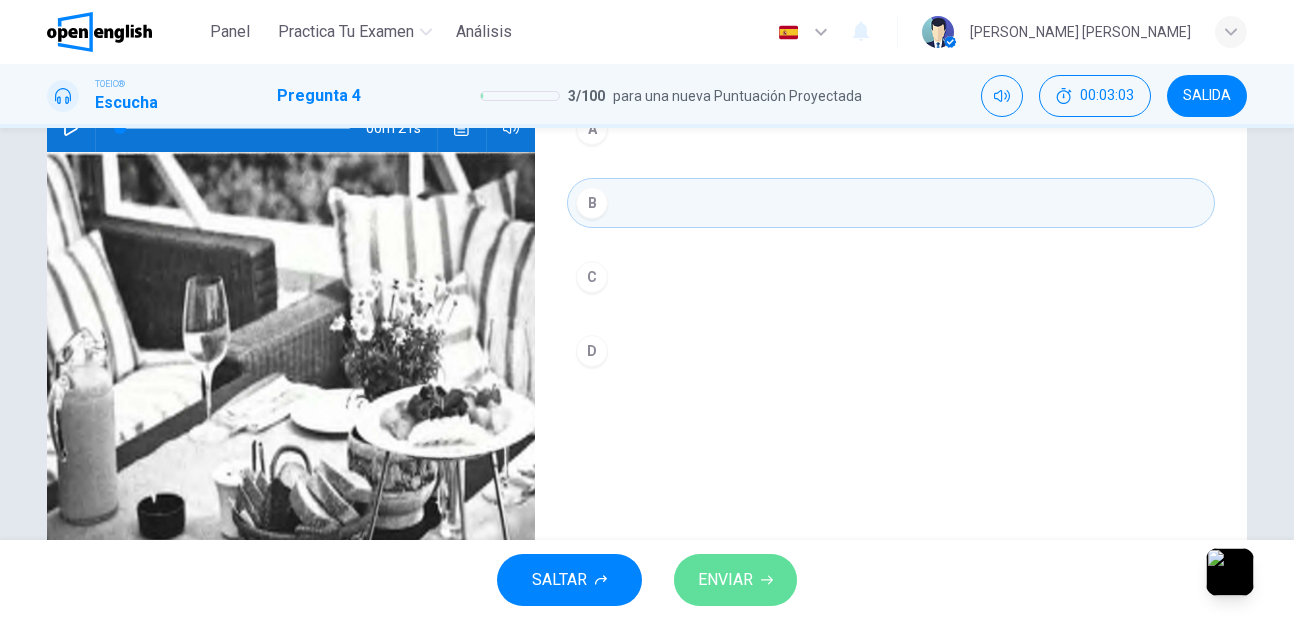 click on "ENVIAR" at bounding box center (725, 580) 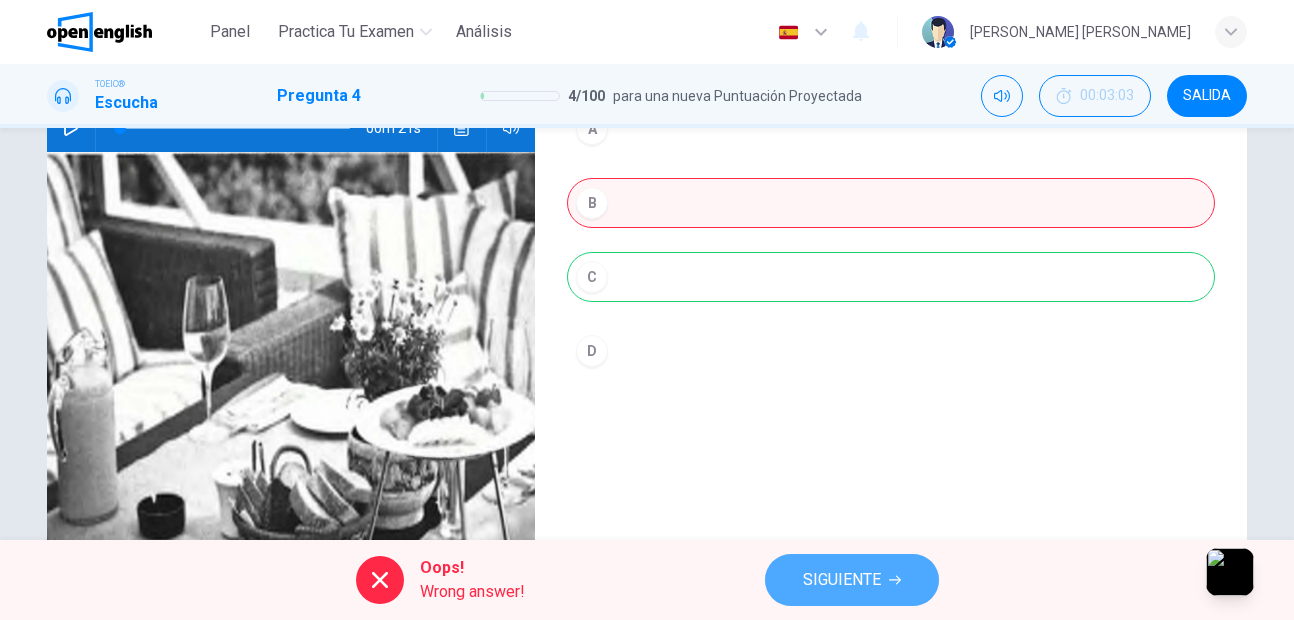 click on "SIGUIENTE" at bounding box center [852, 580] 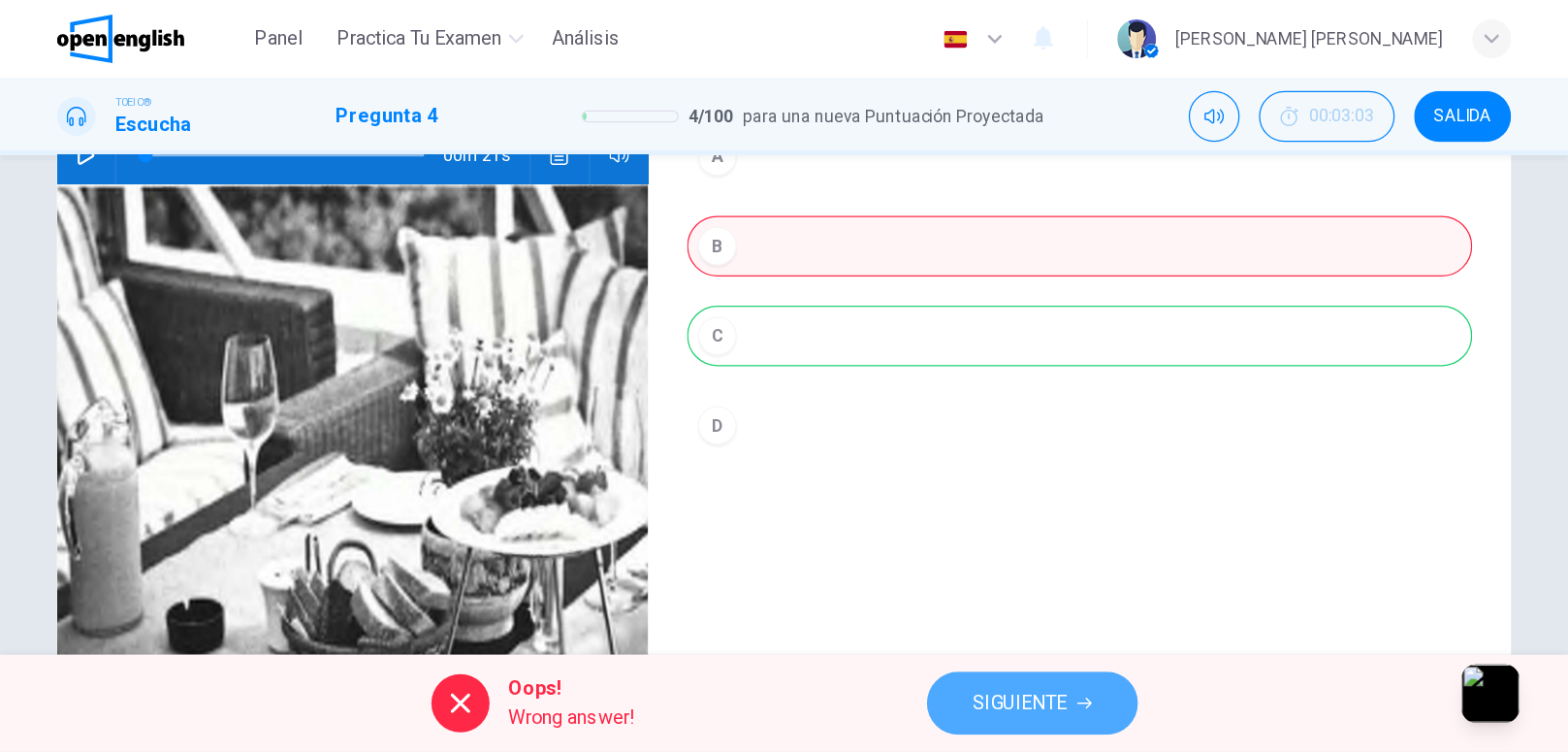 scroll, scrollTop: 0, scrollLeft: 0, axis: both 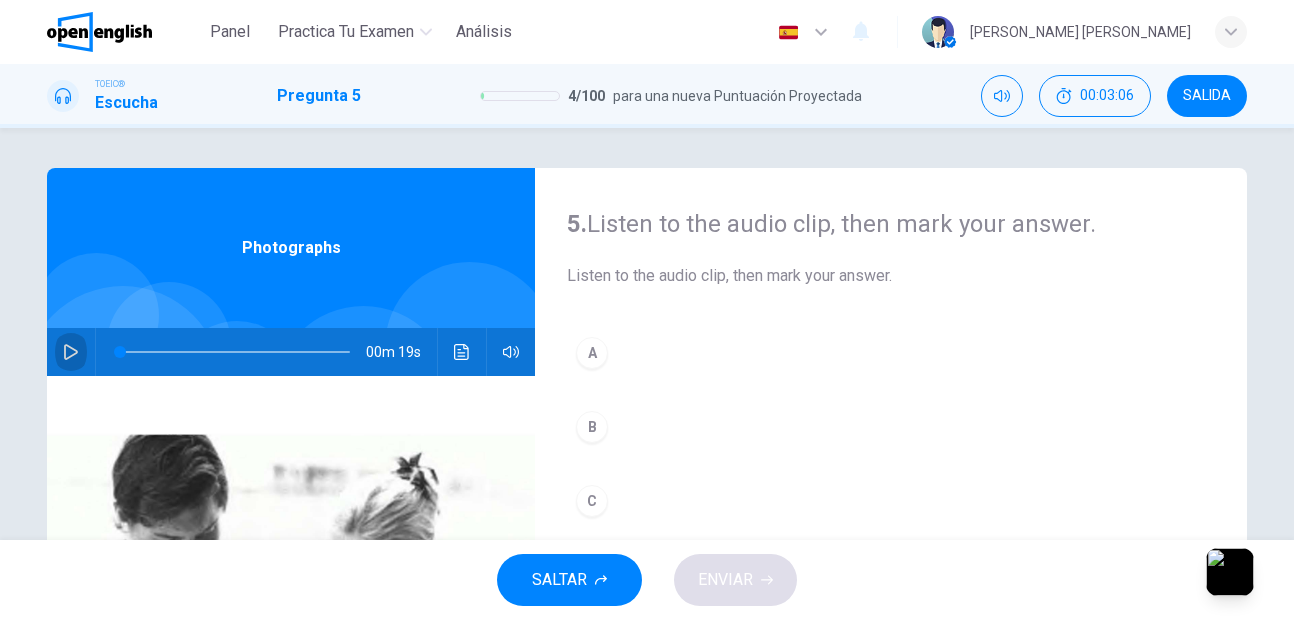 click 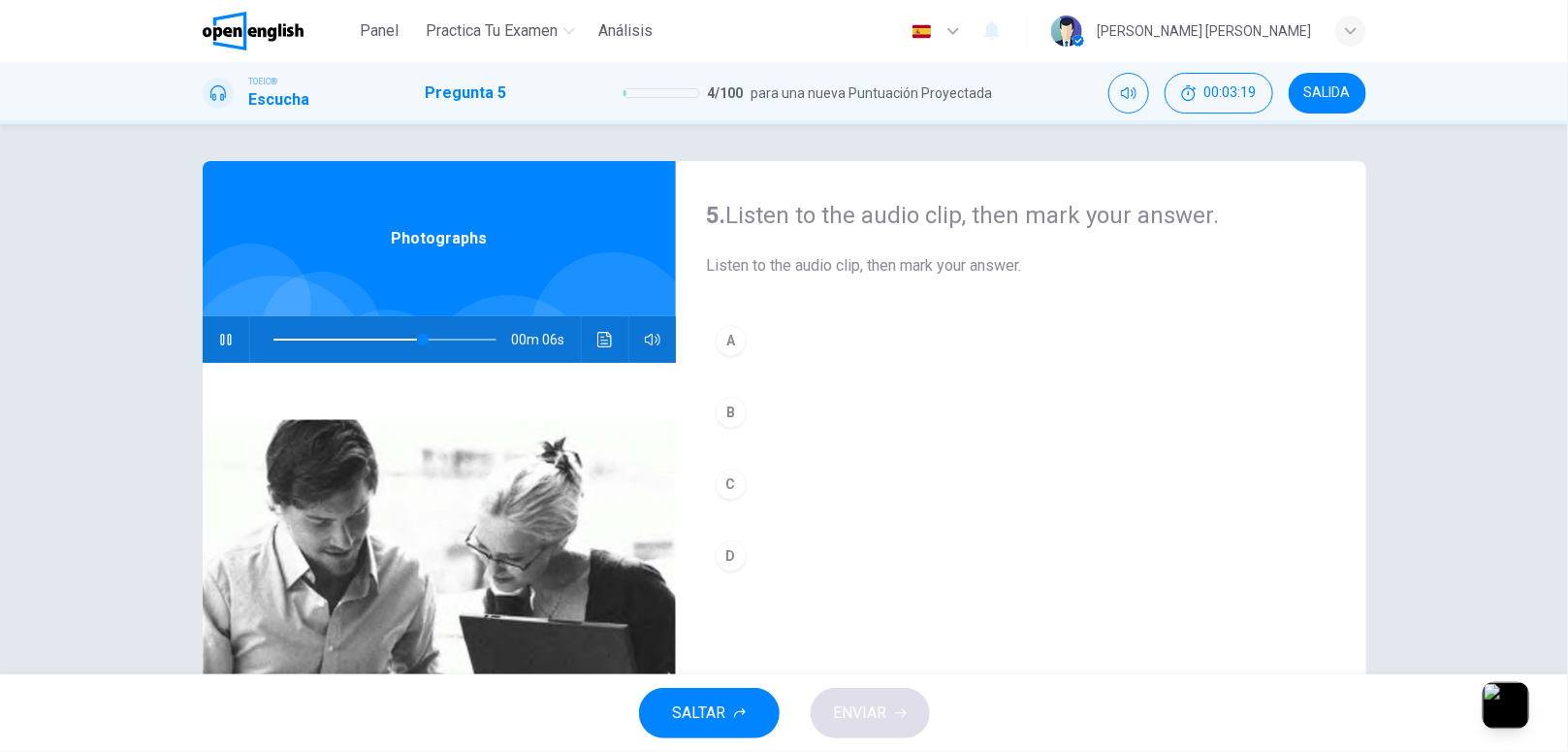 scroll, scrollTop: 0, scrollLeft: 0, axis: both 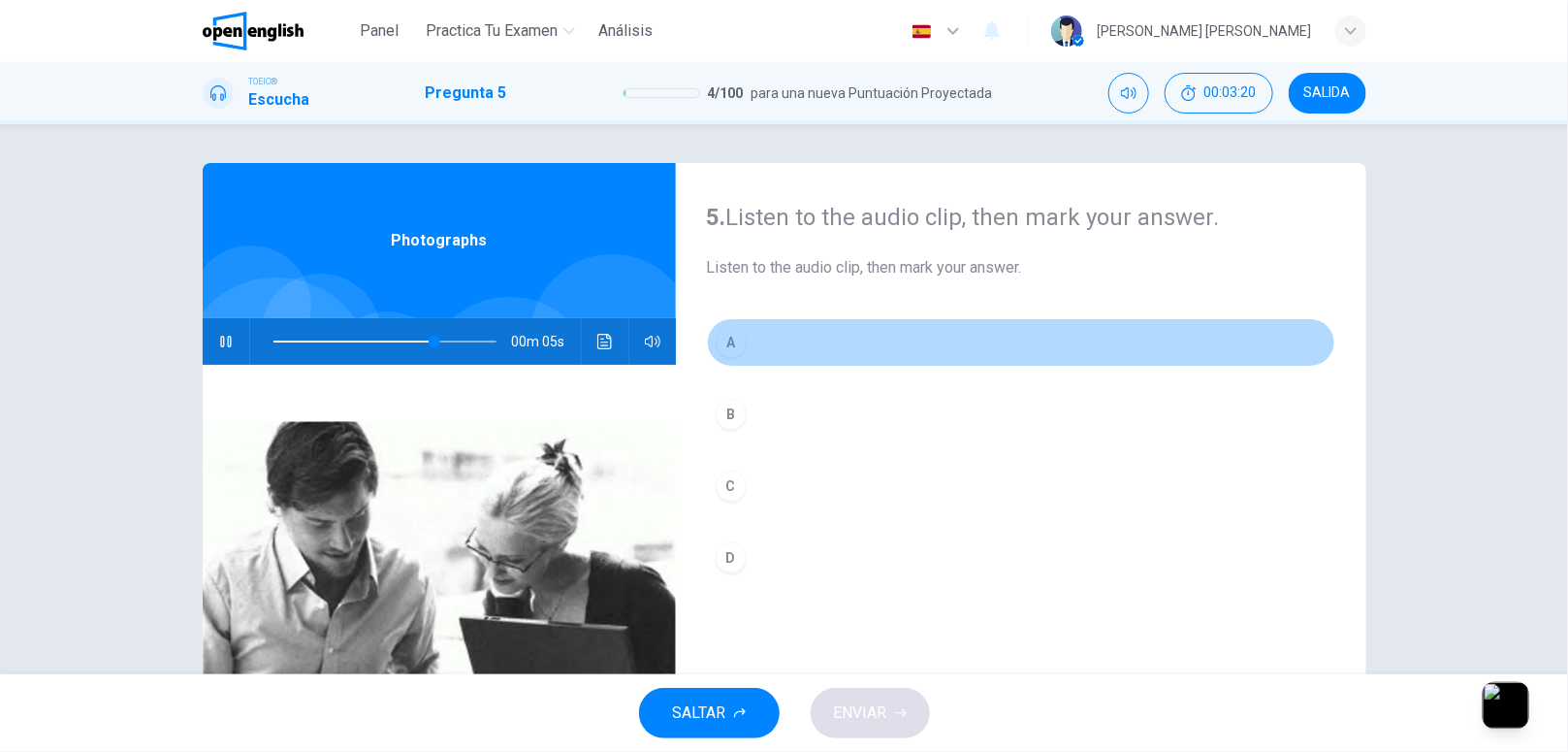 click on "A" at bounding box center (1021, 343) 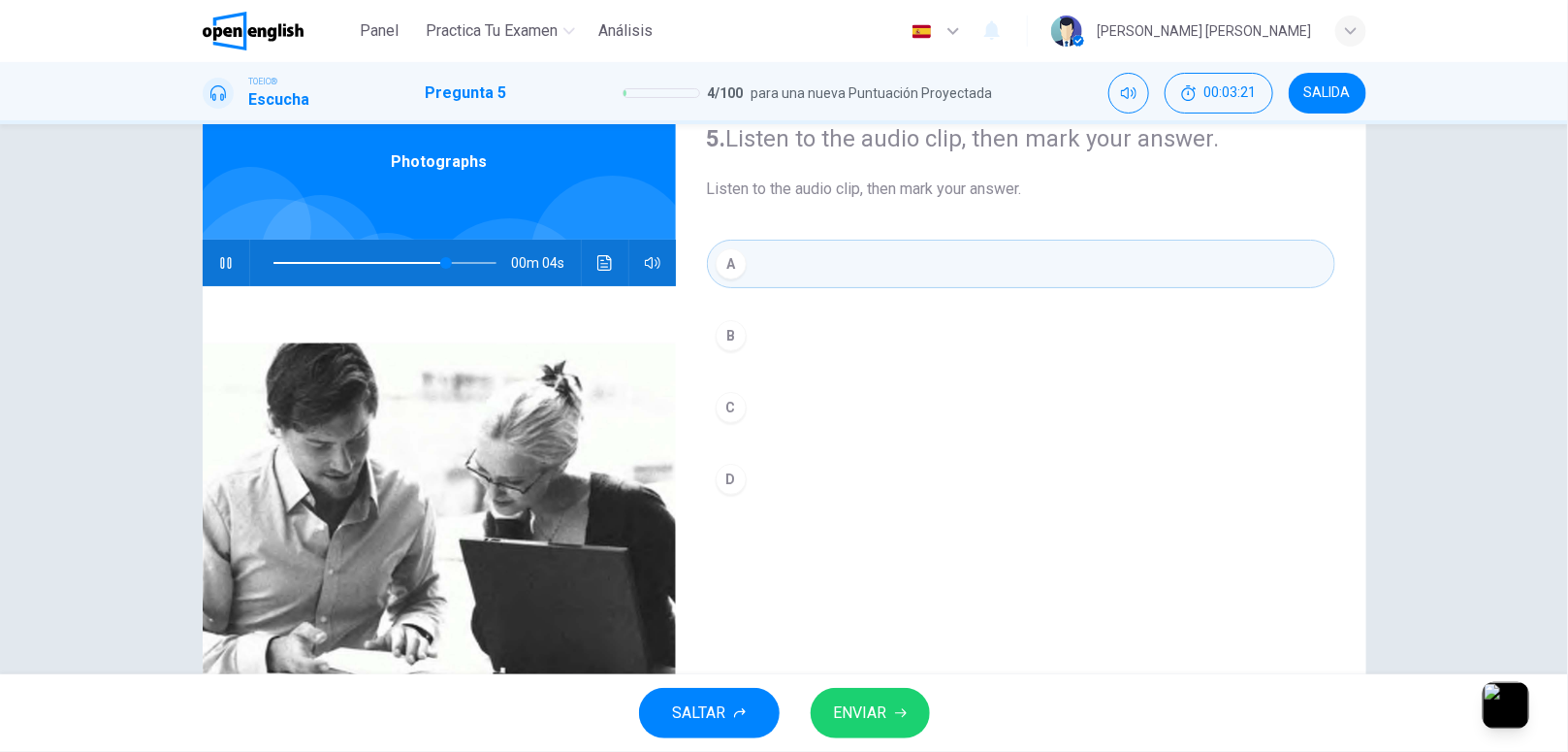scroll, scrollTop: 81, scrollLeft: 0, axis: vertical 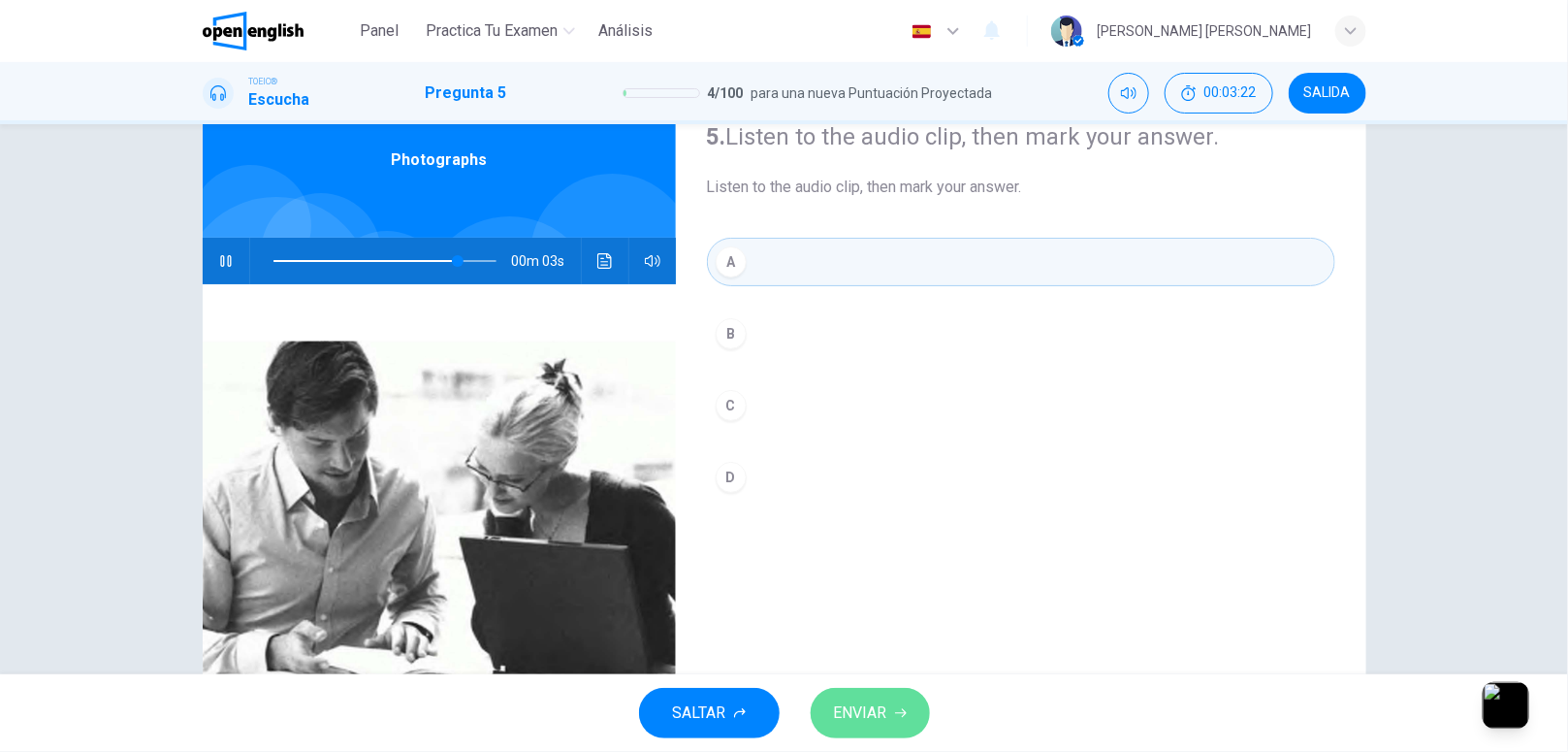 click on "ENVIAR" at bounding box center (860, 713) 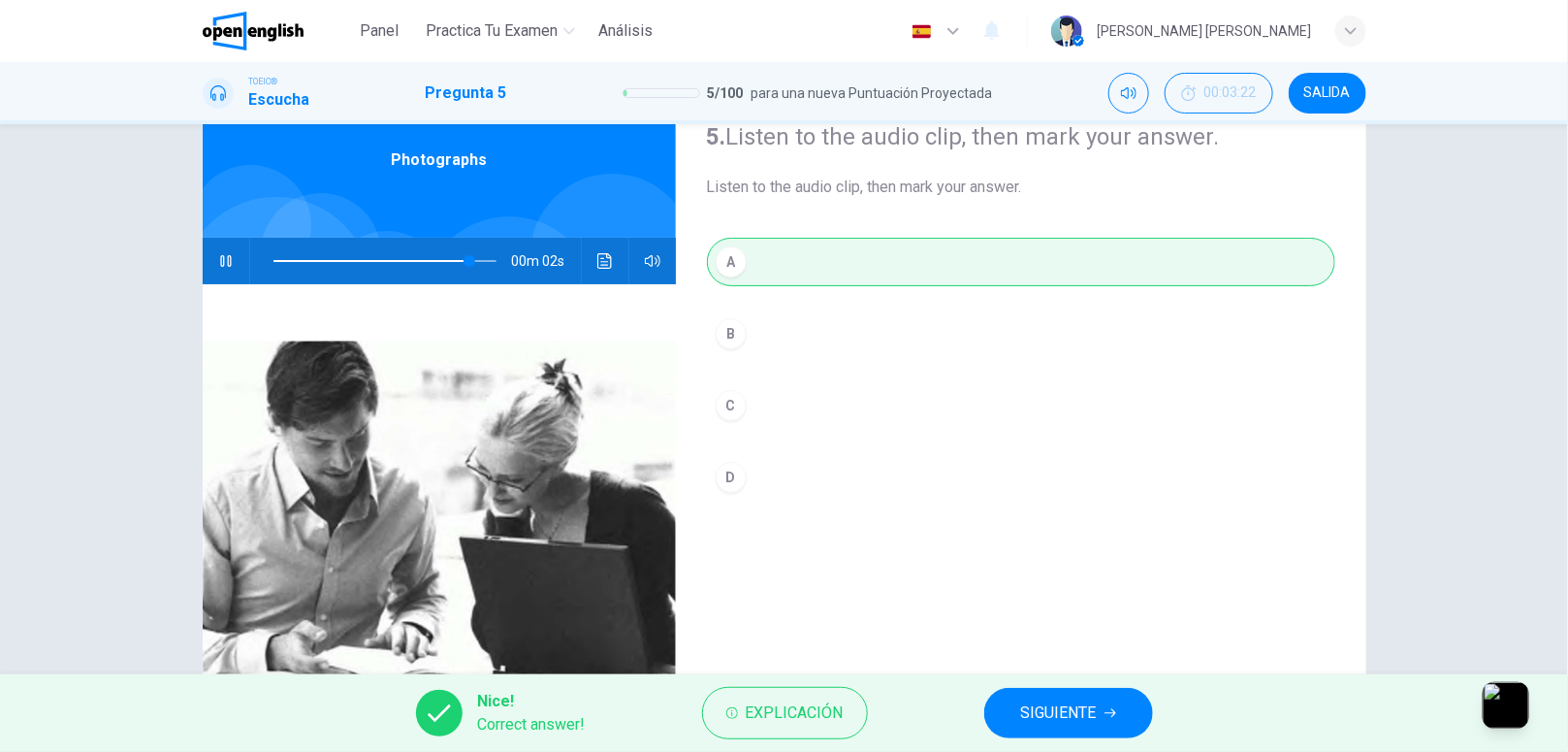 type on "**" 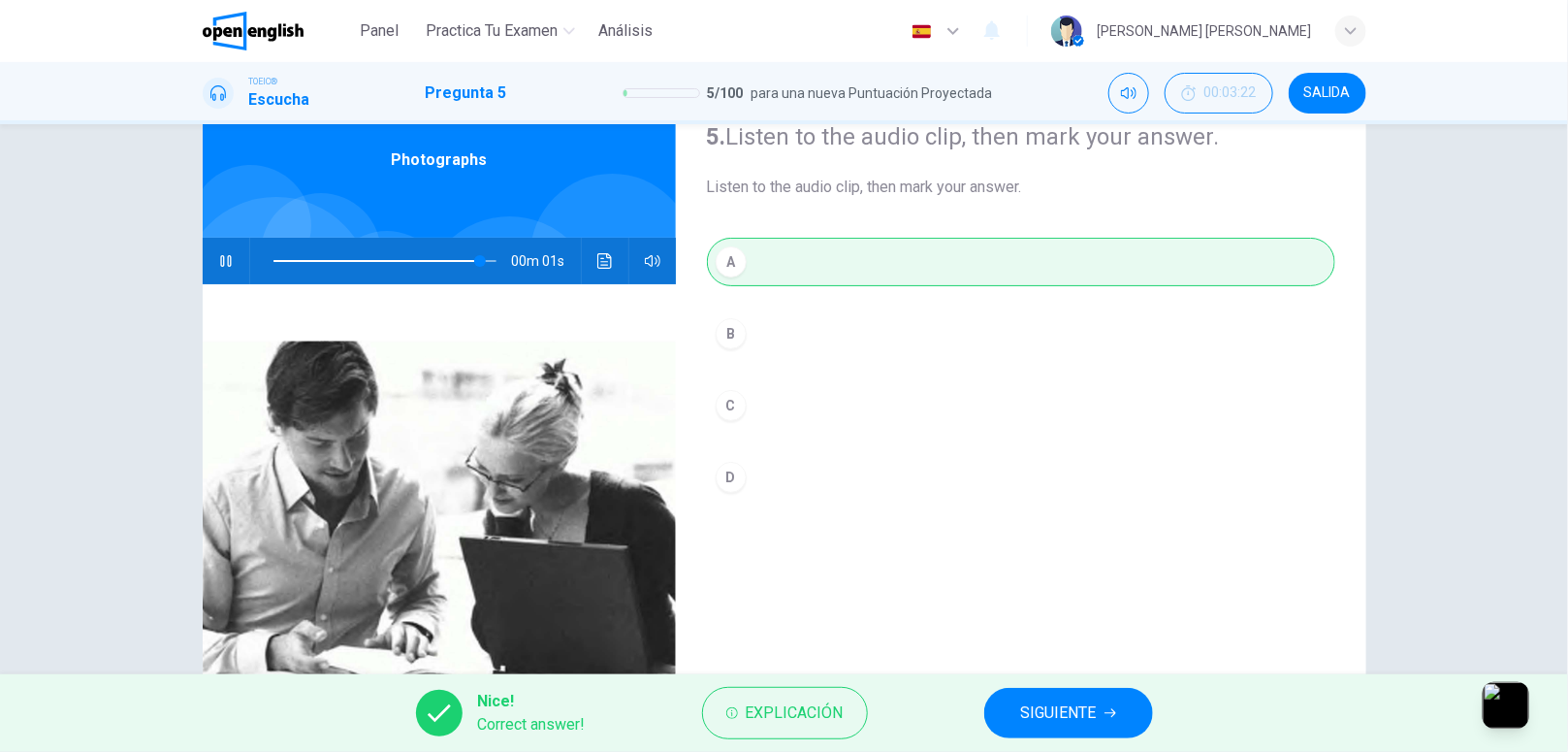 click on "SIGUIENTE" at bounding box center [1069, 713] 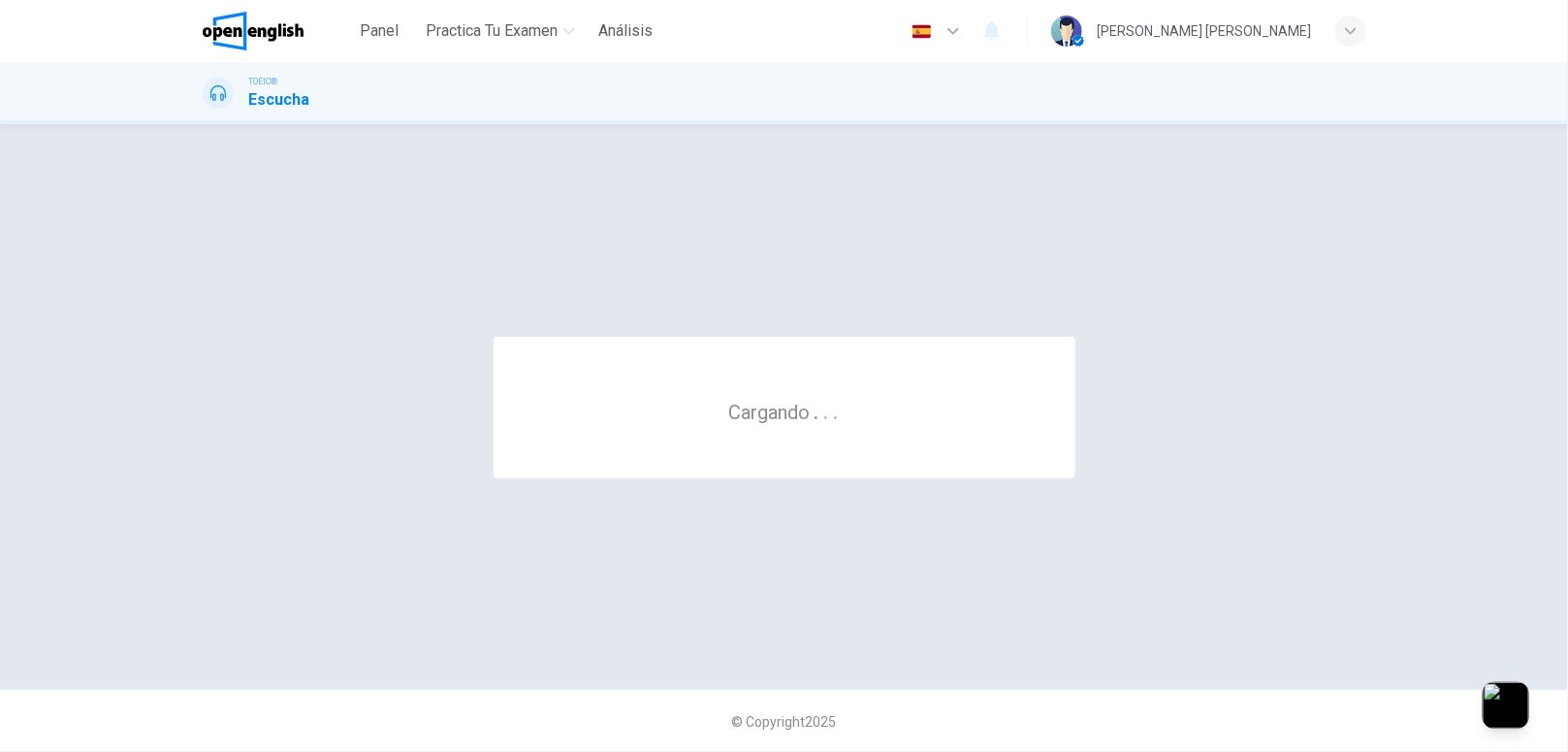 scroll, scrollTop: 0, scrollLeft: 0, axis: both 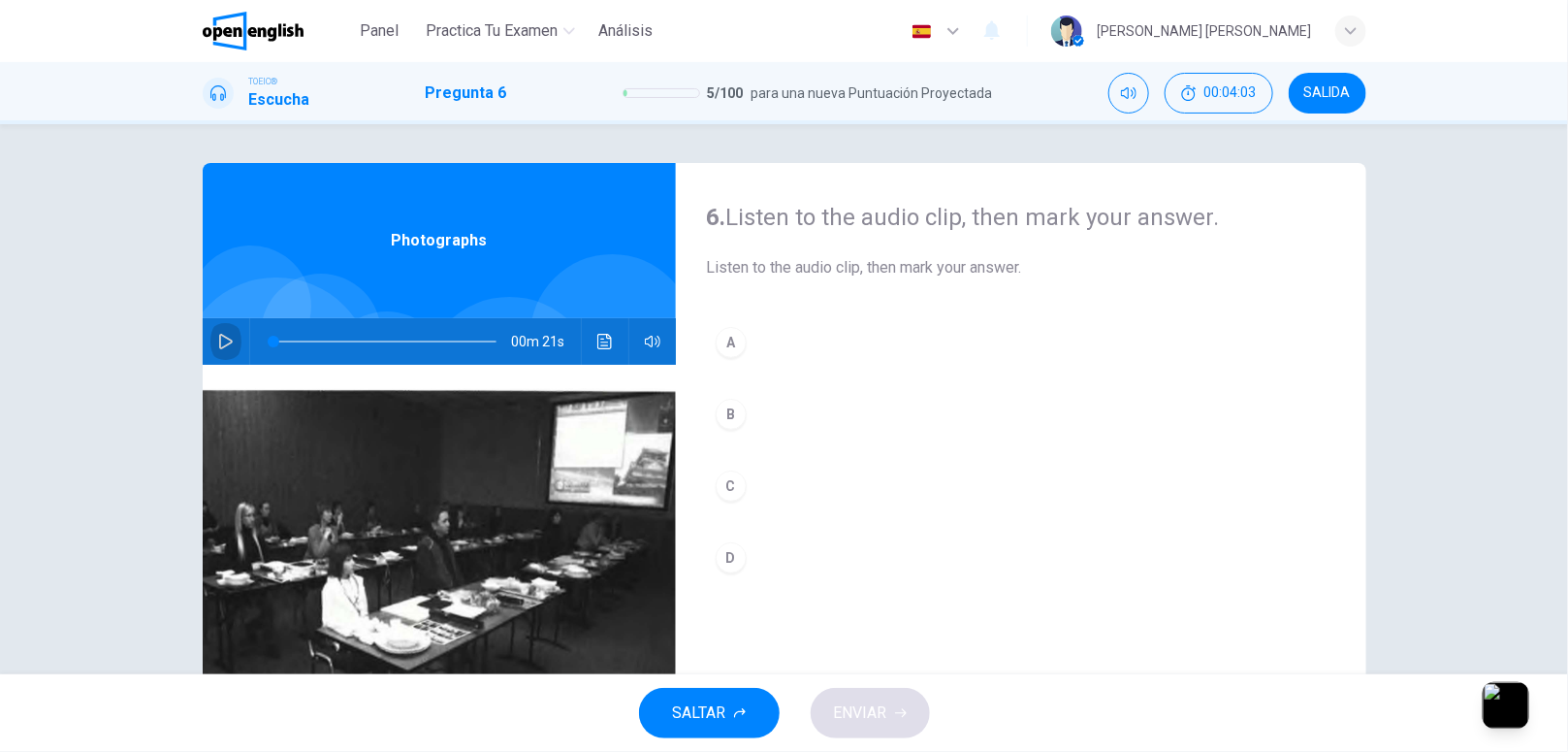 click 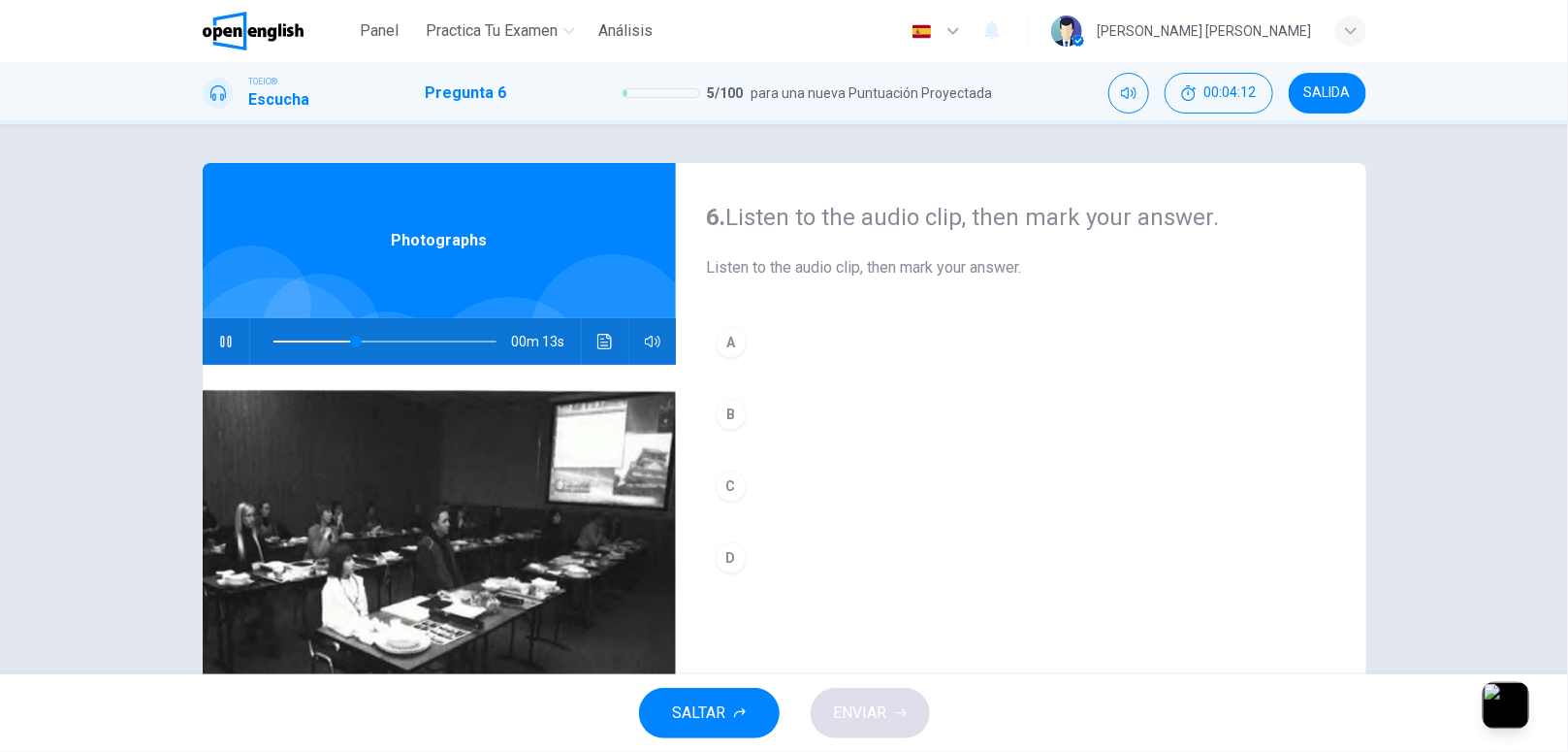click at bounding box center [226, 342] 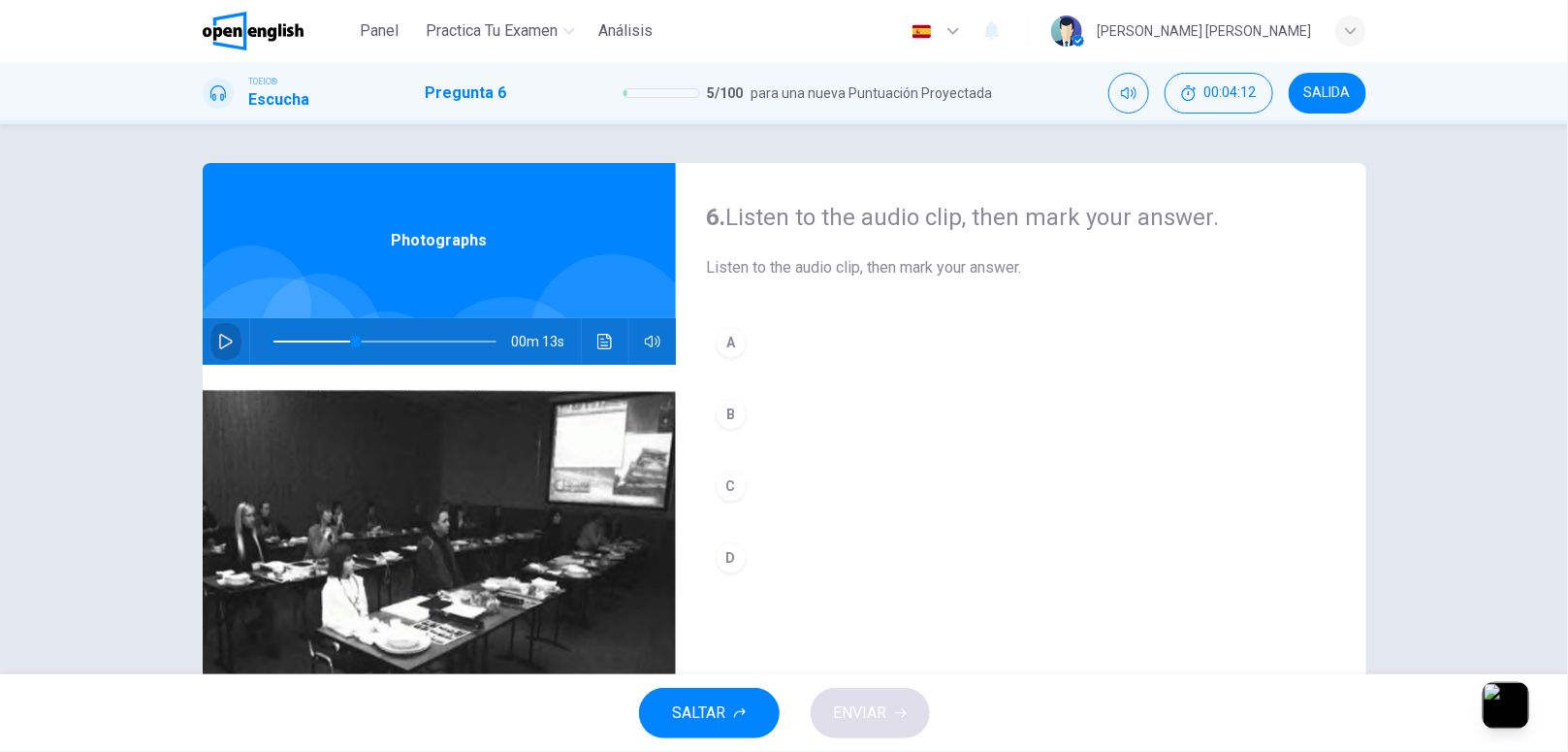 click at bounding box center [226, 342] 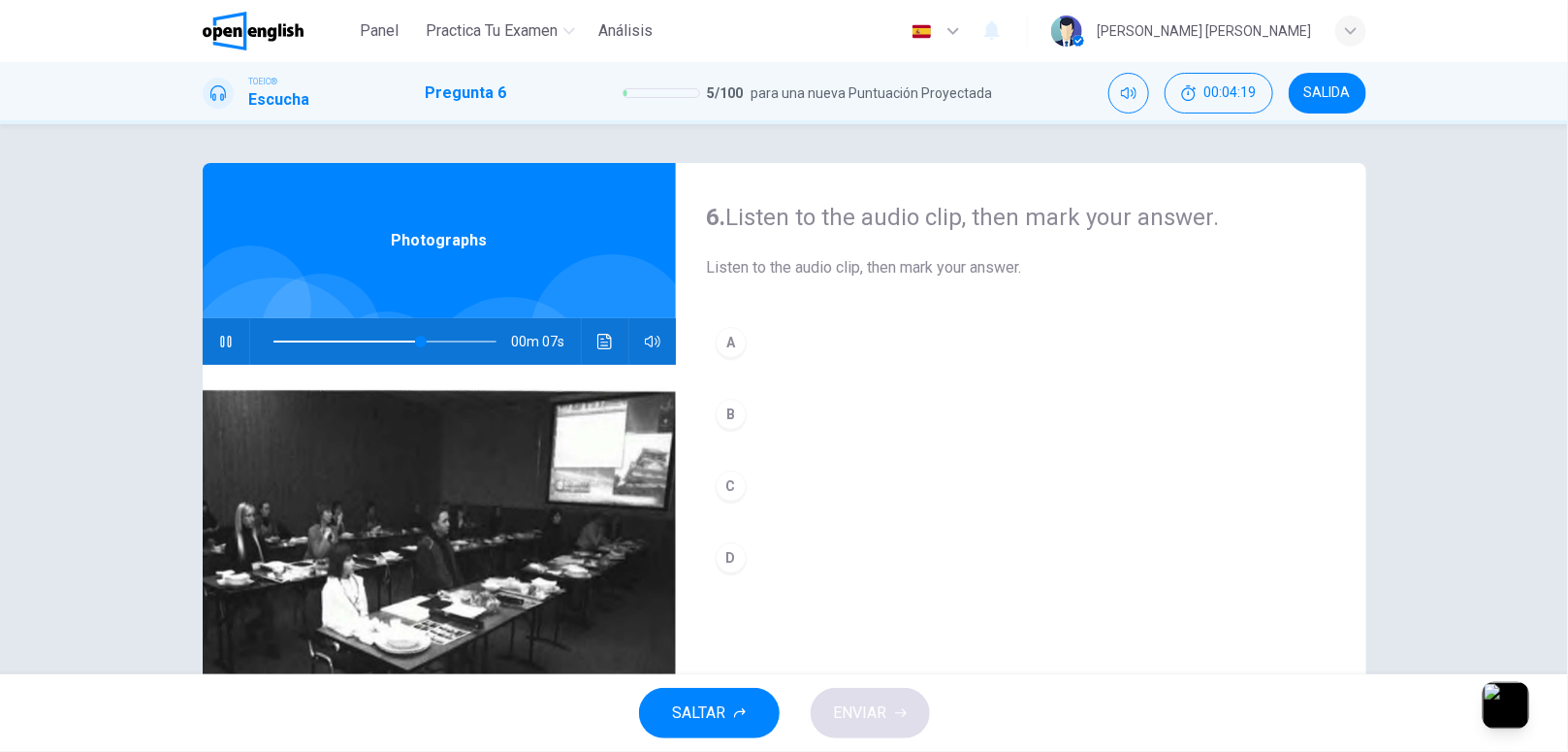 click on "B" at bounding box center (731, 414) 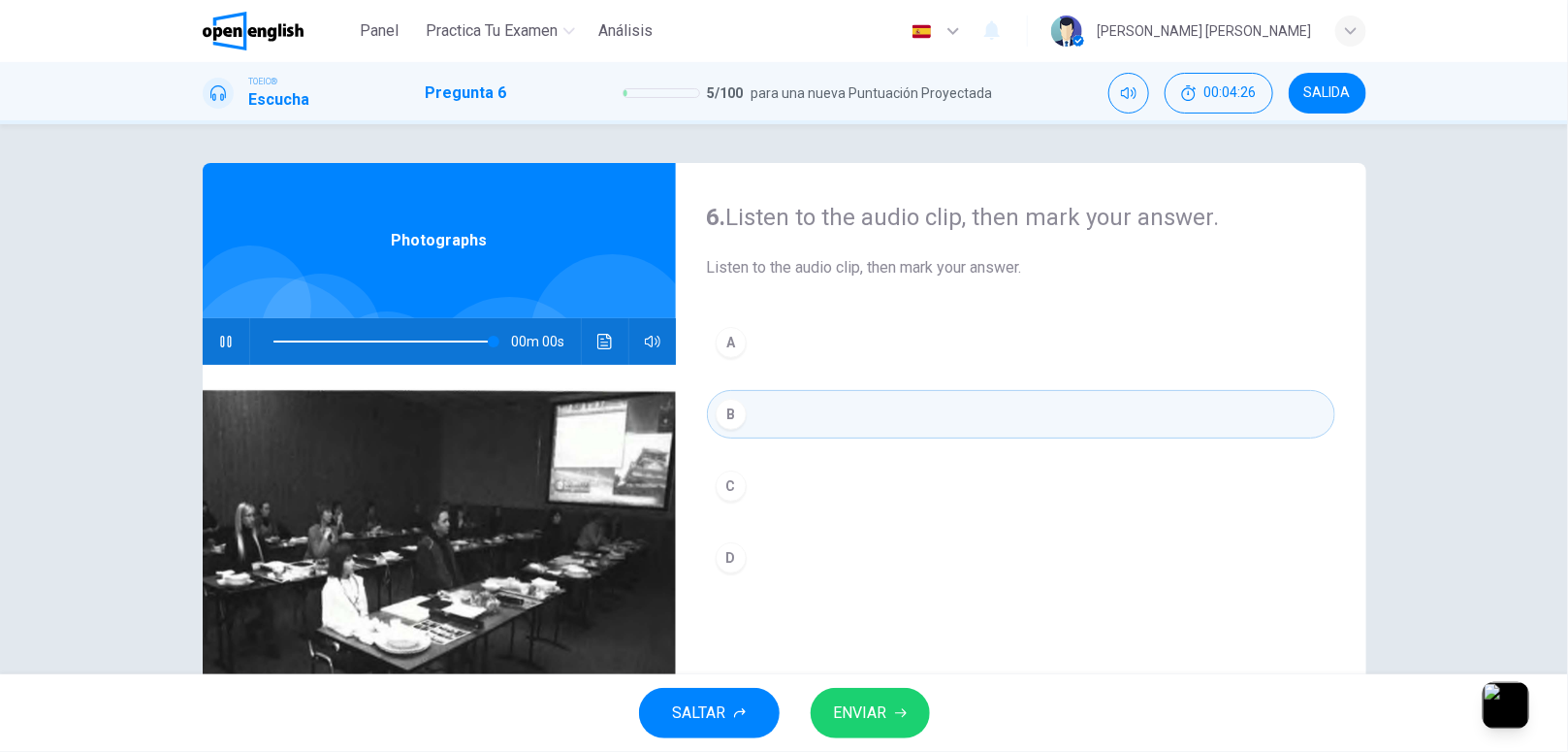 type on "*" 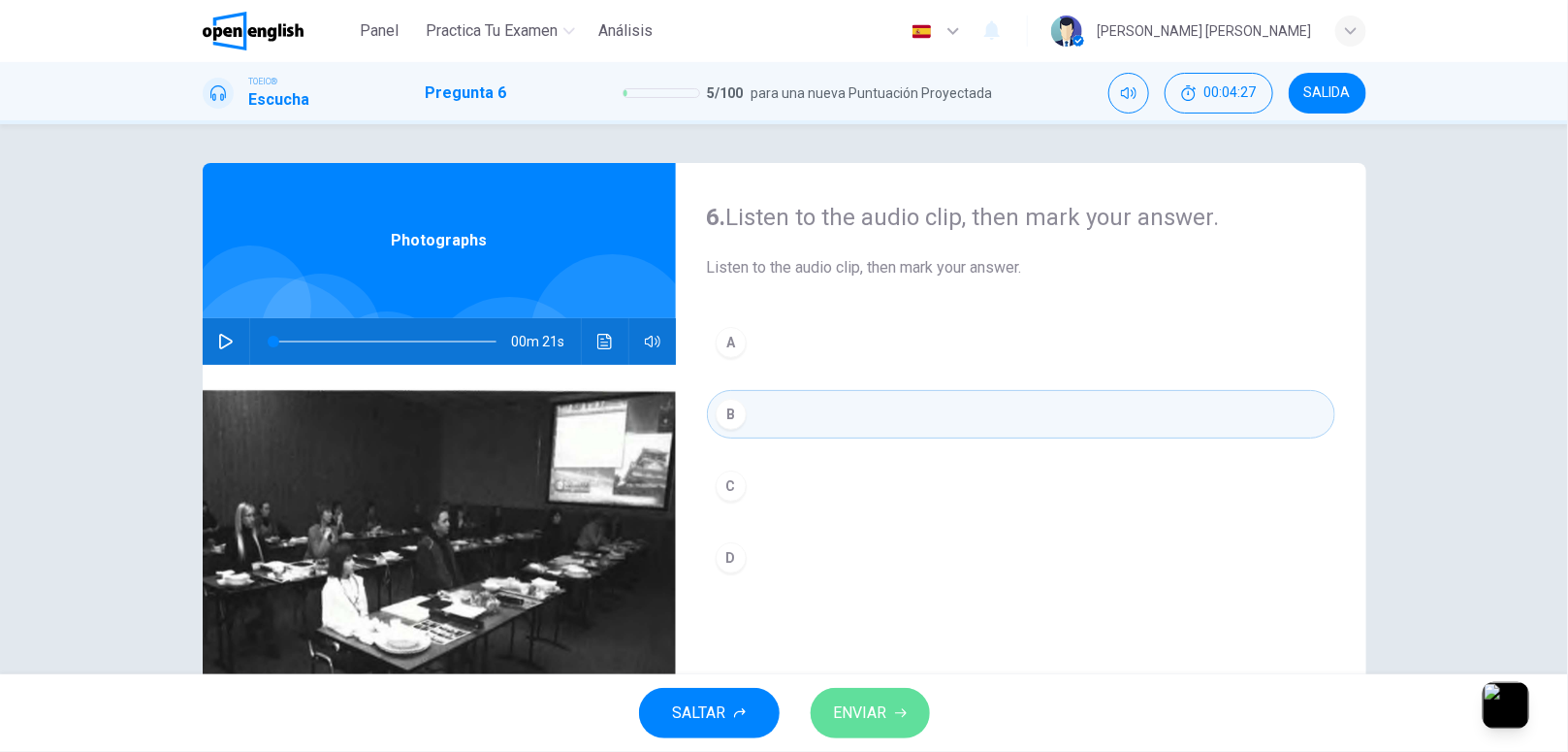 click on "ENVIAR" at bounding box center (860, 713) 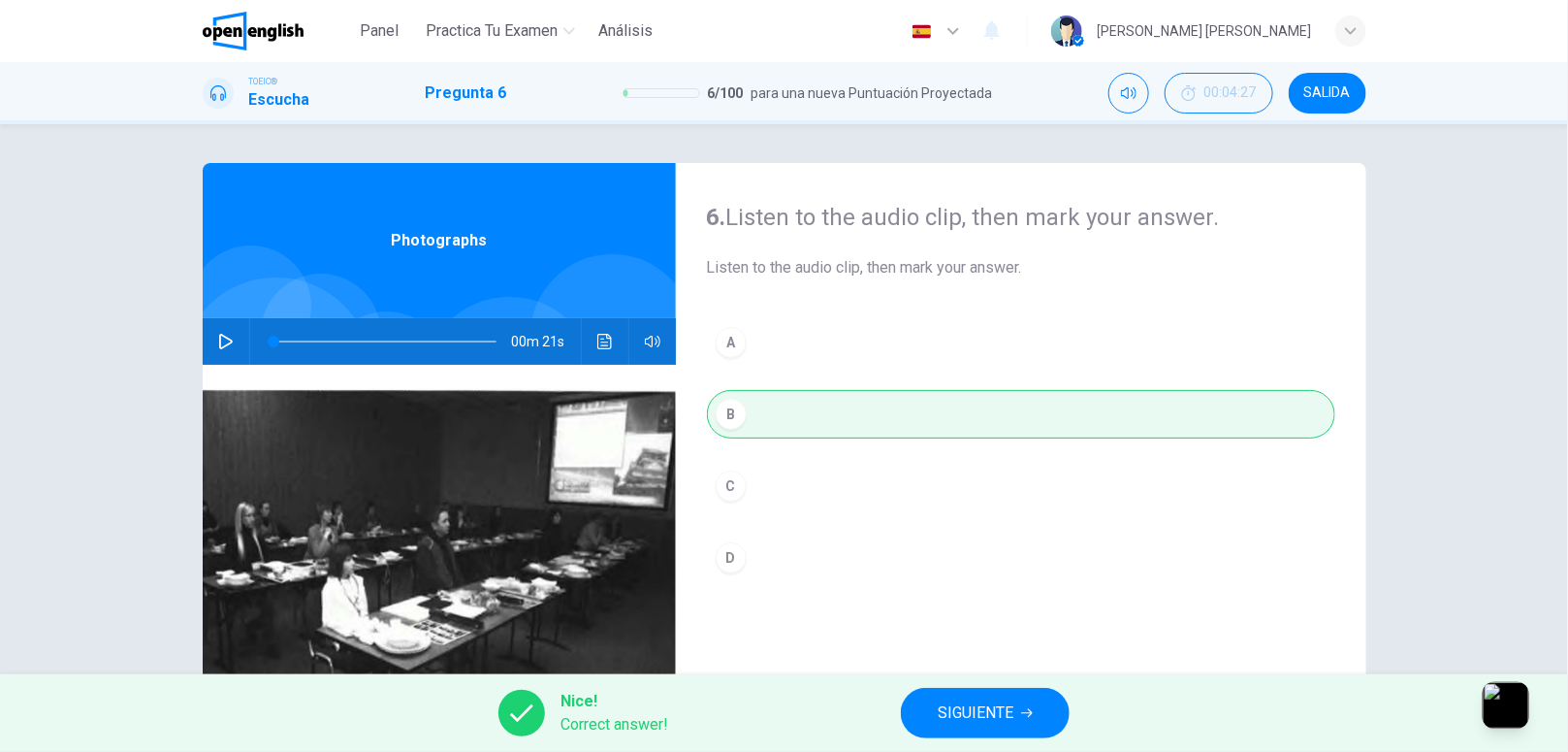 scroll, scrollTop: 13, scrollLeft: 0, axis: vertical 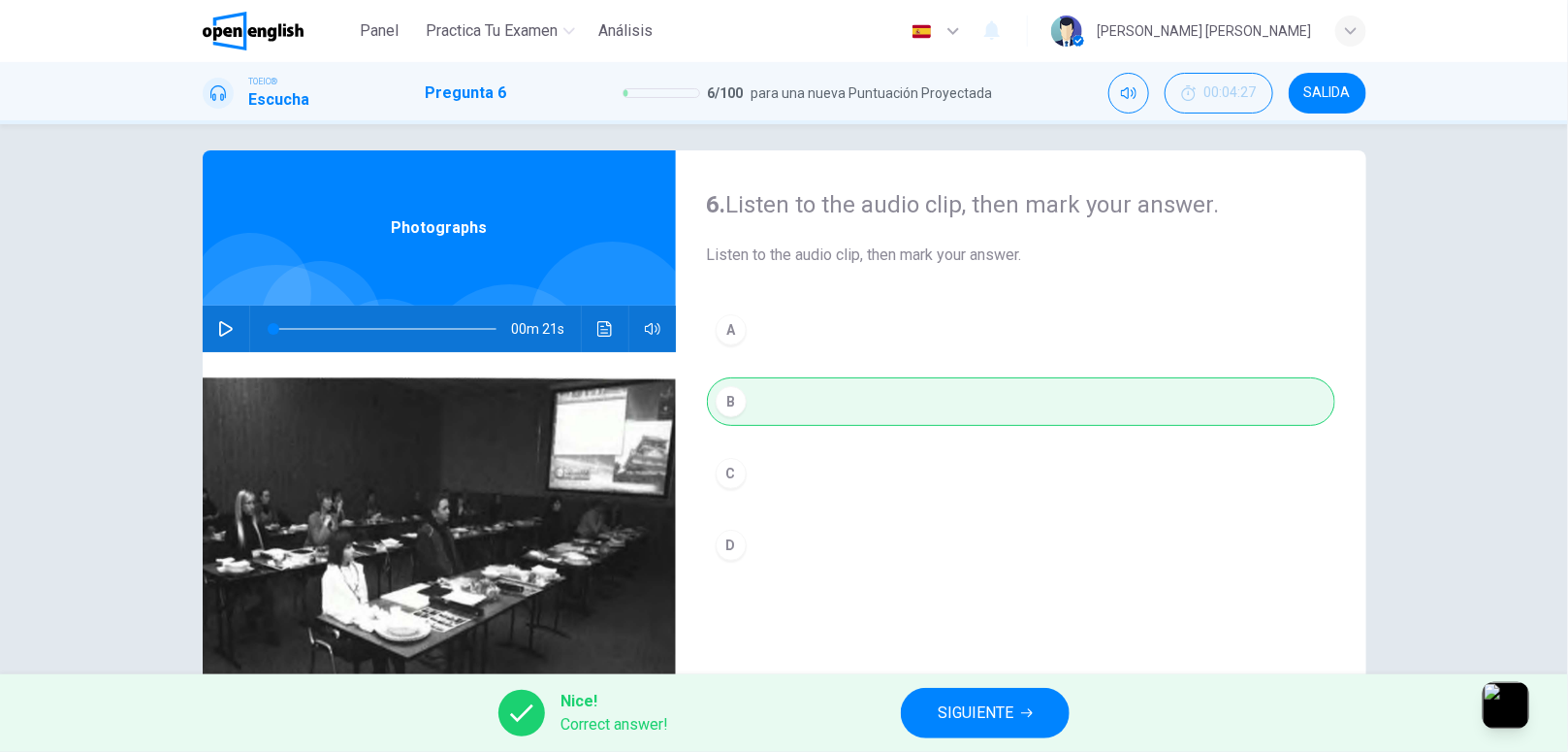 click on "SIGUIENTE" at bounding box center (985, 713) 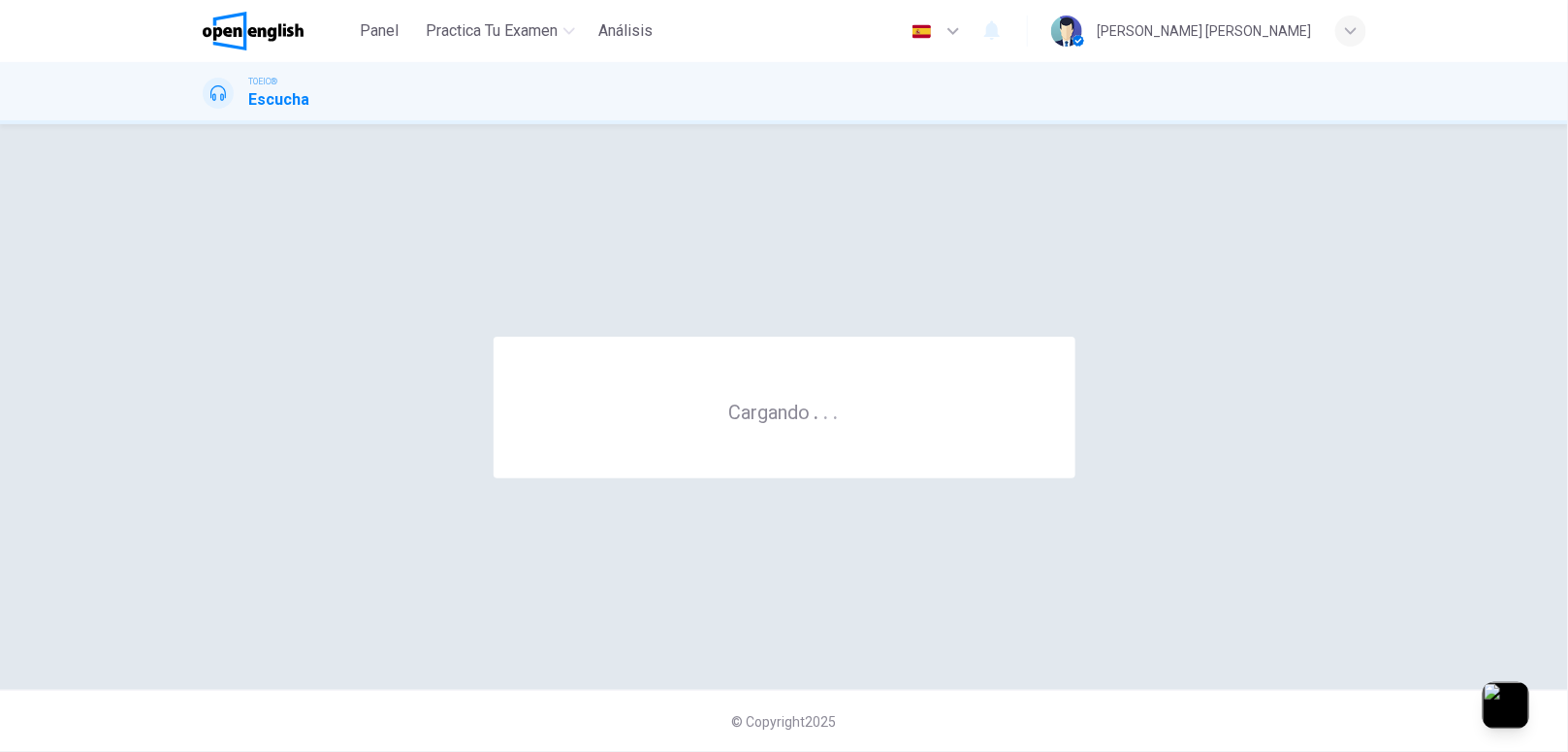 scroll, scrollTop: 0, scrollLeft: 0, axis: both 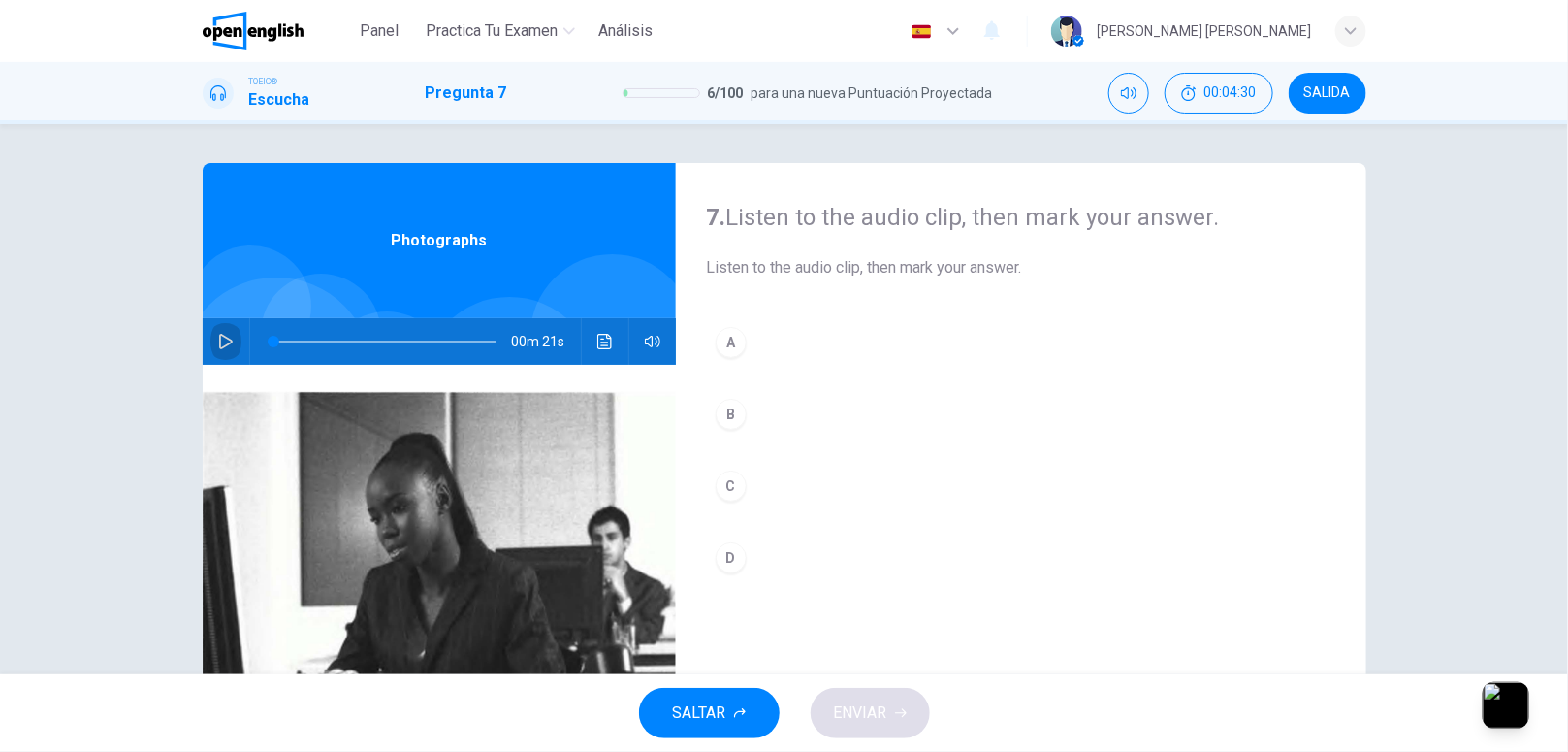 click 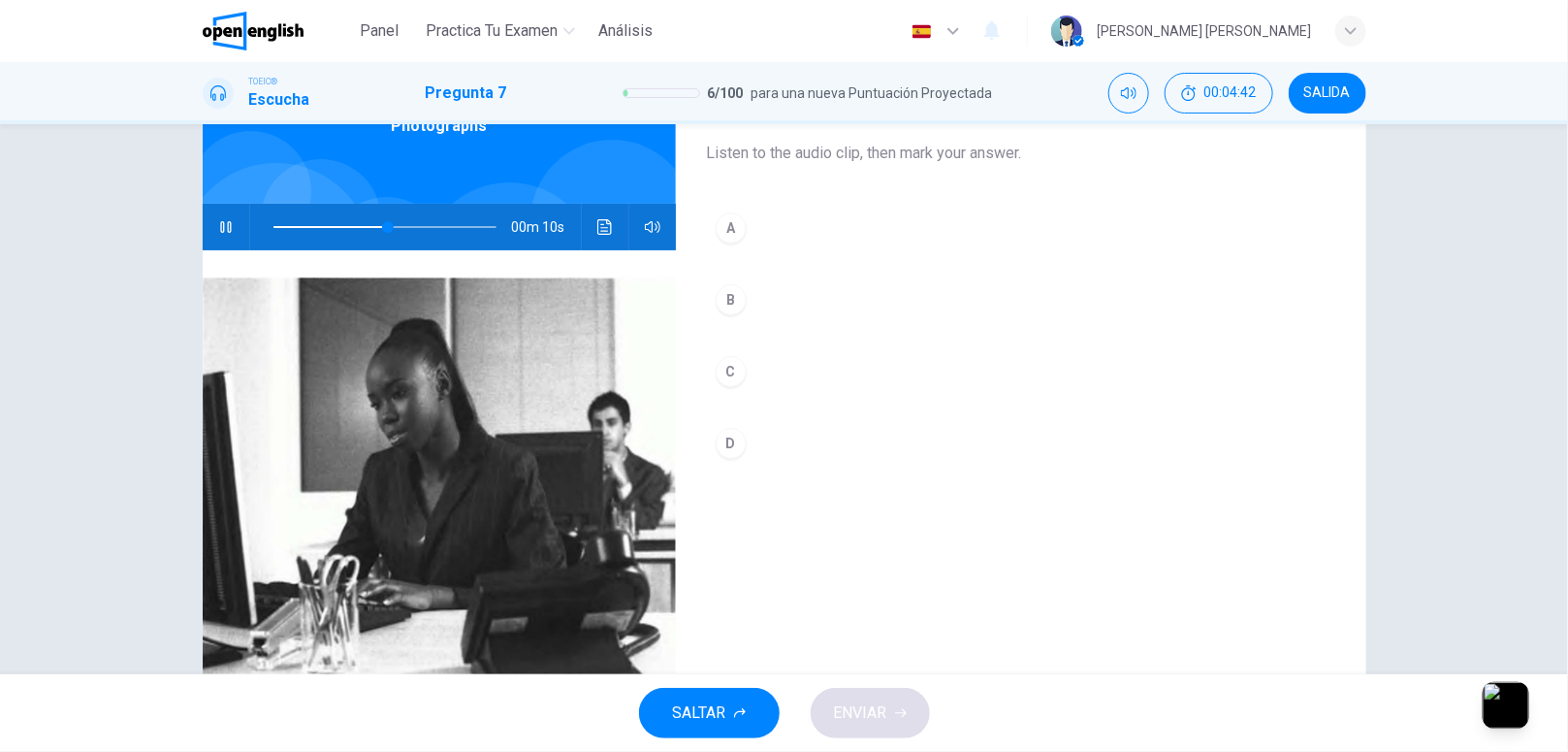 scroll, scrollTop: 113, scrollLeft: 0, axis: vertical 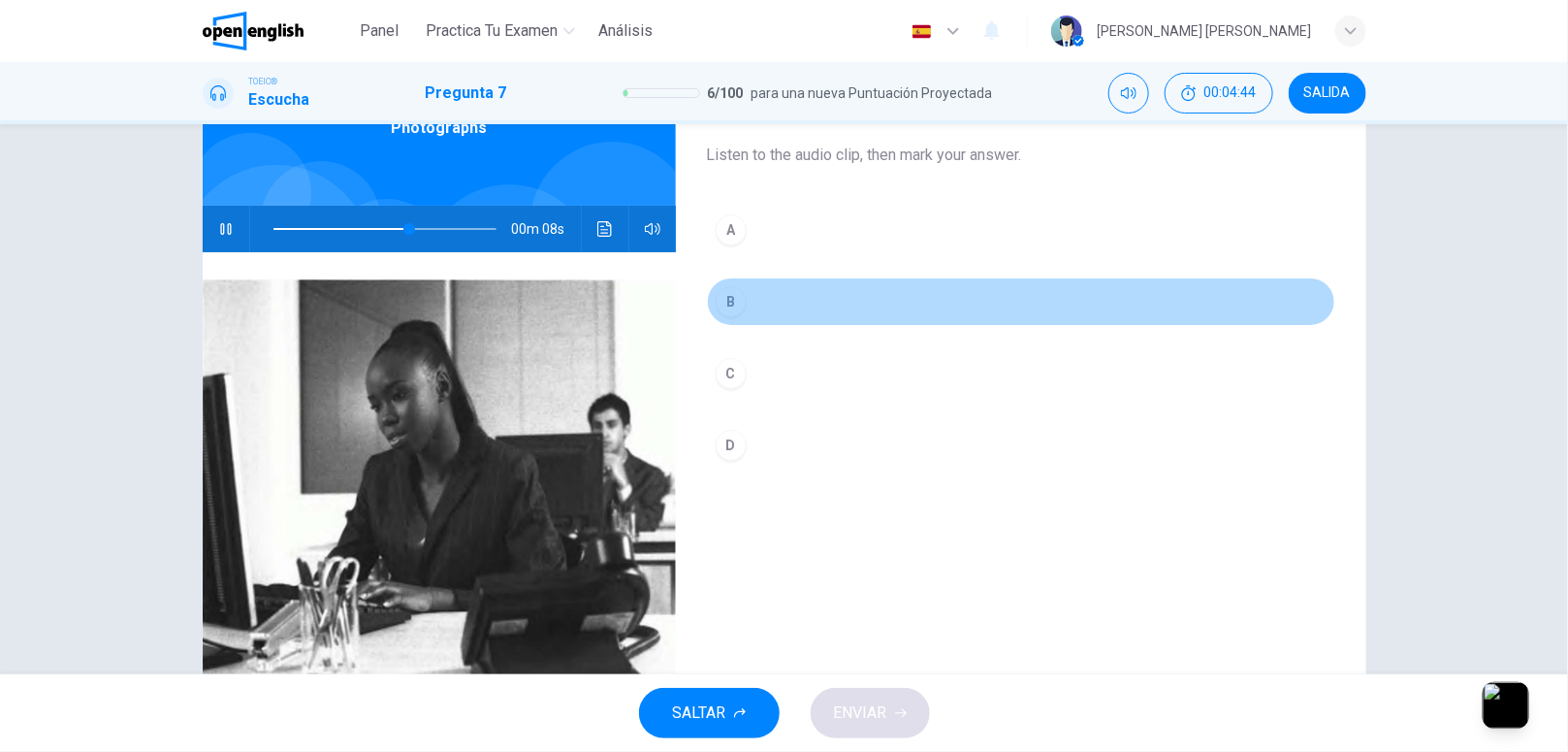 click on "B" at bounding box center (731, 302) 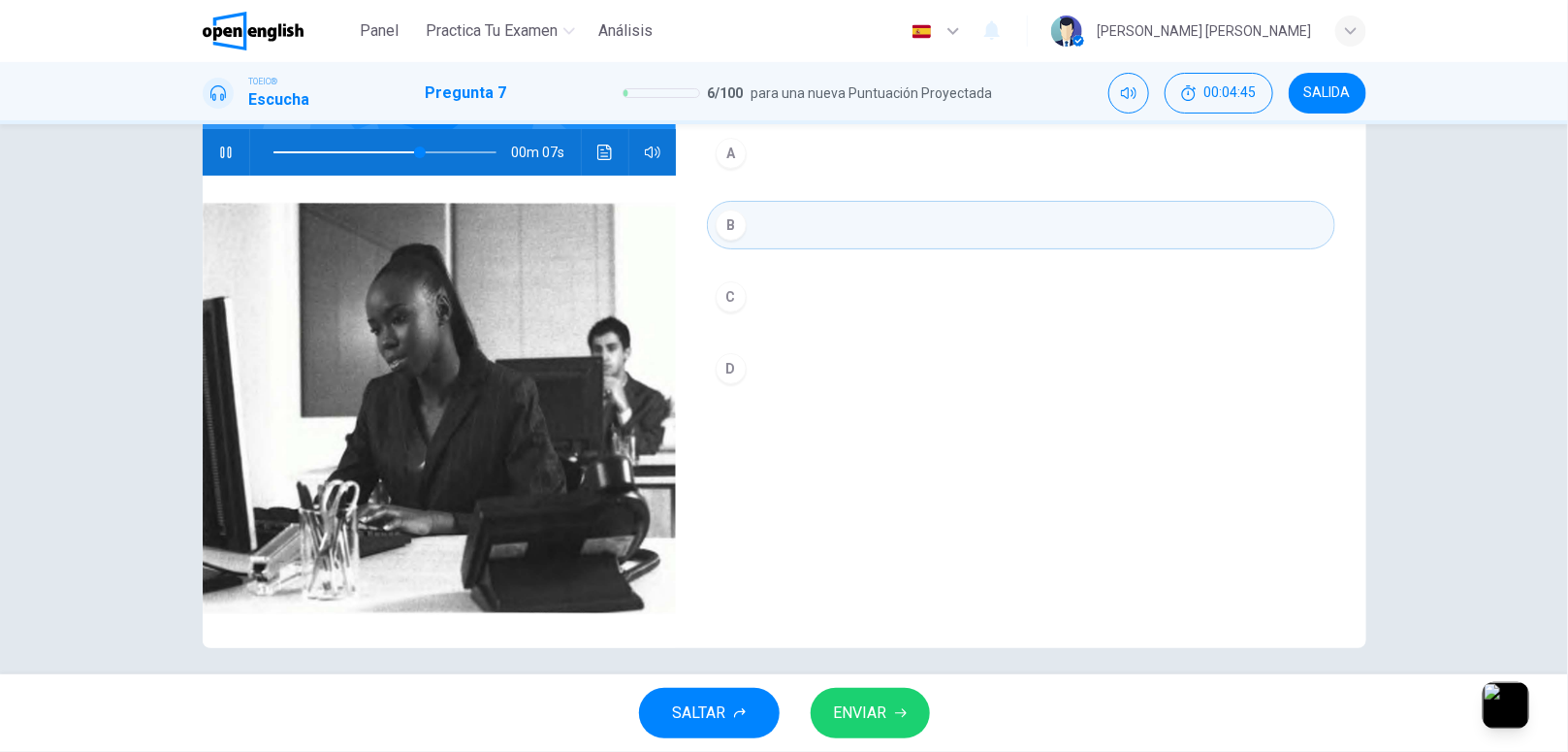 scroll, scrollTop: 201, scrollLeft: 0, axis: vertical 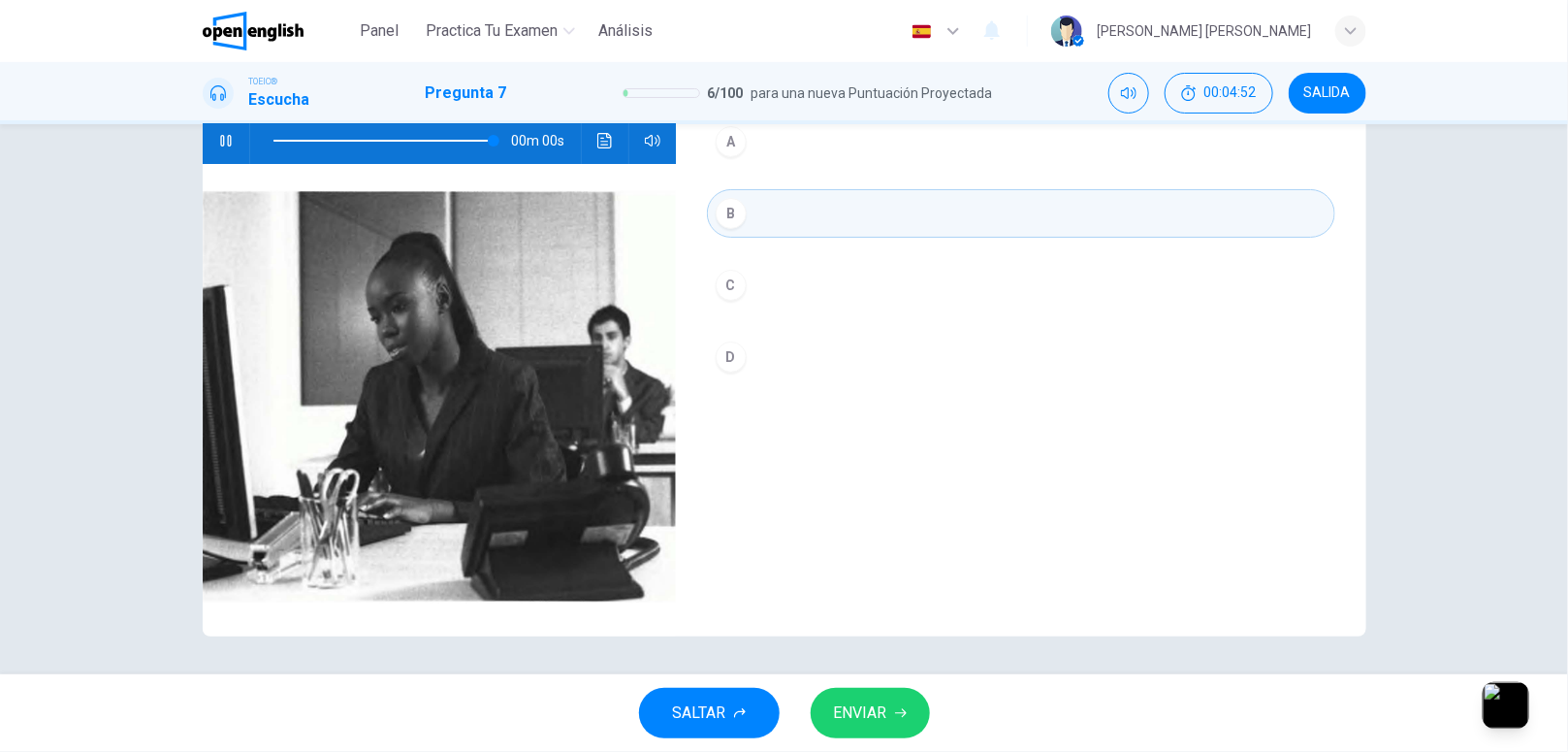 type on "*" 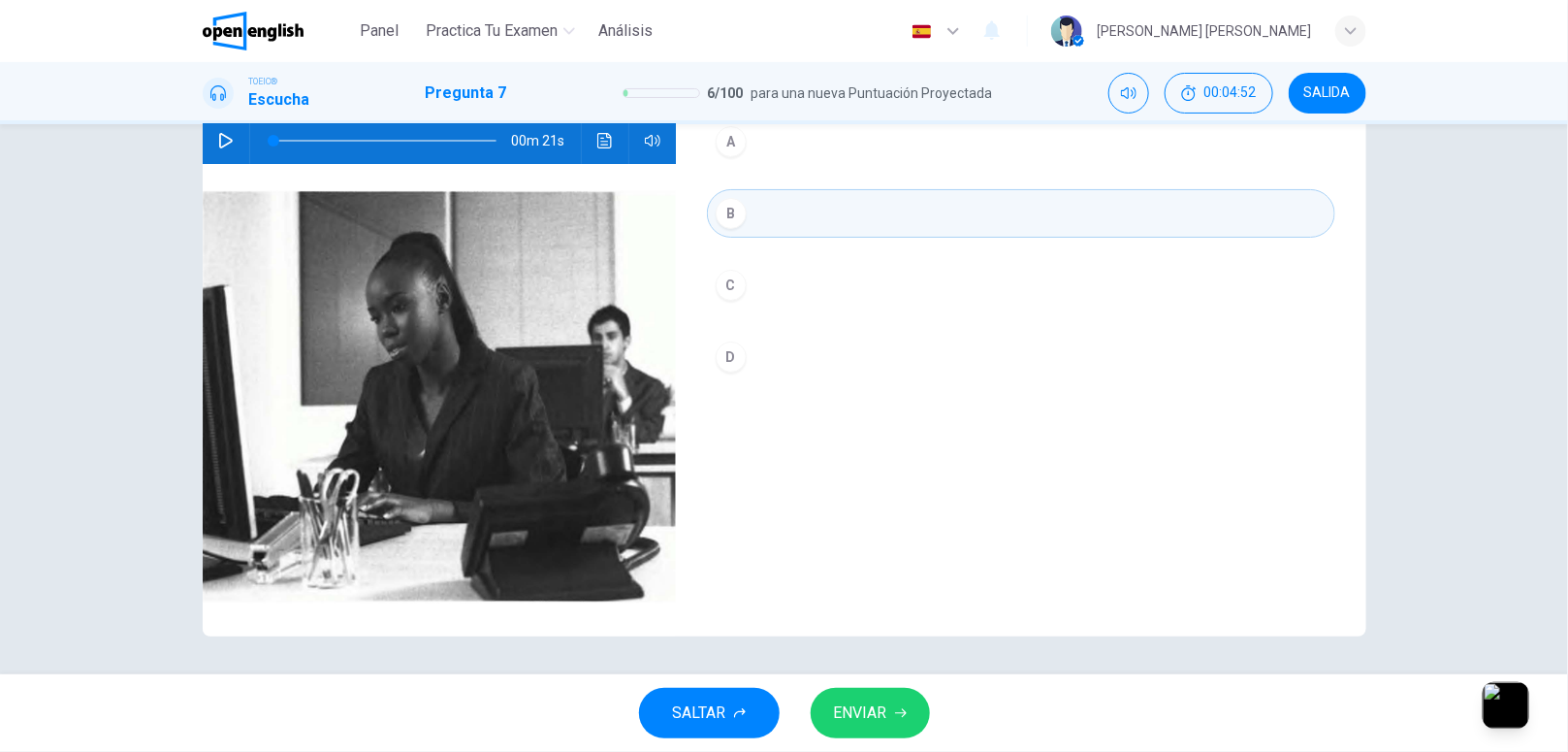 click on "ENVIAR" at bounding box center [860, 713] 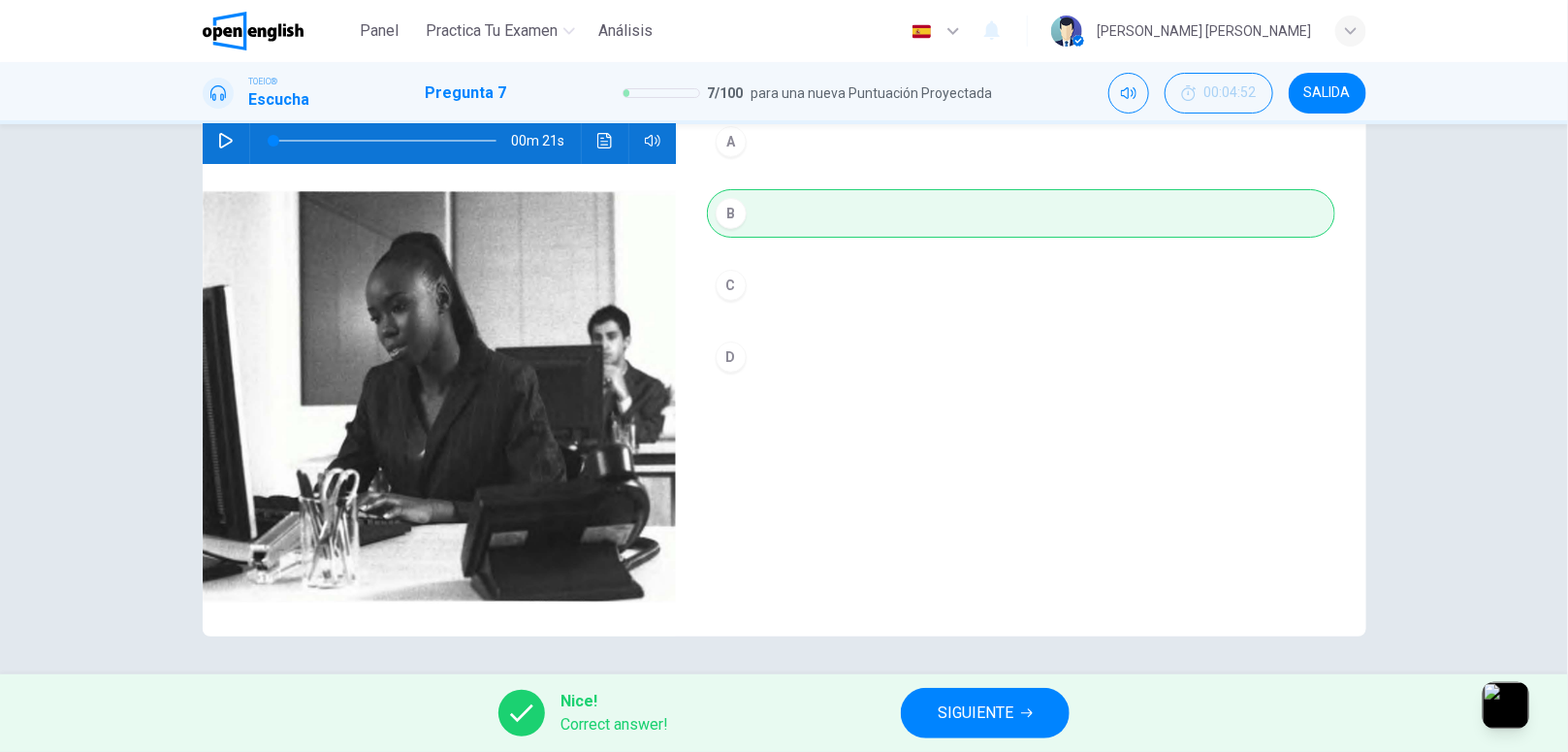 click on "Nice! Correct answer! SIGUIENTE" at bounding box center [784, 713] 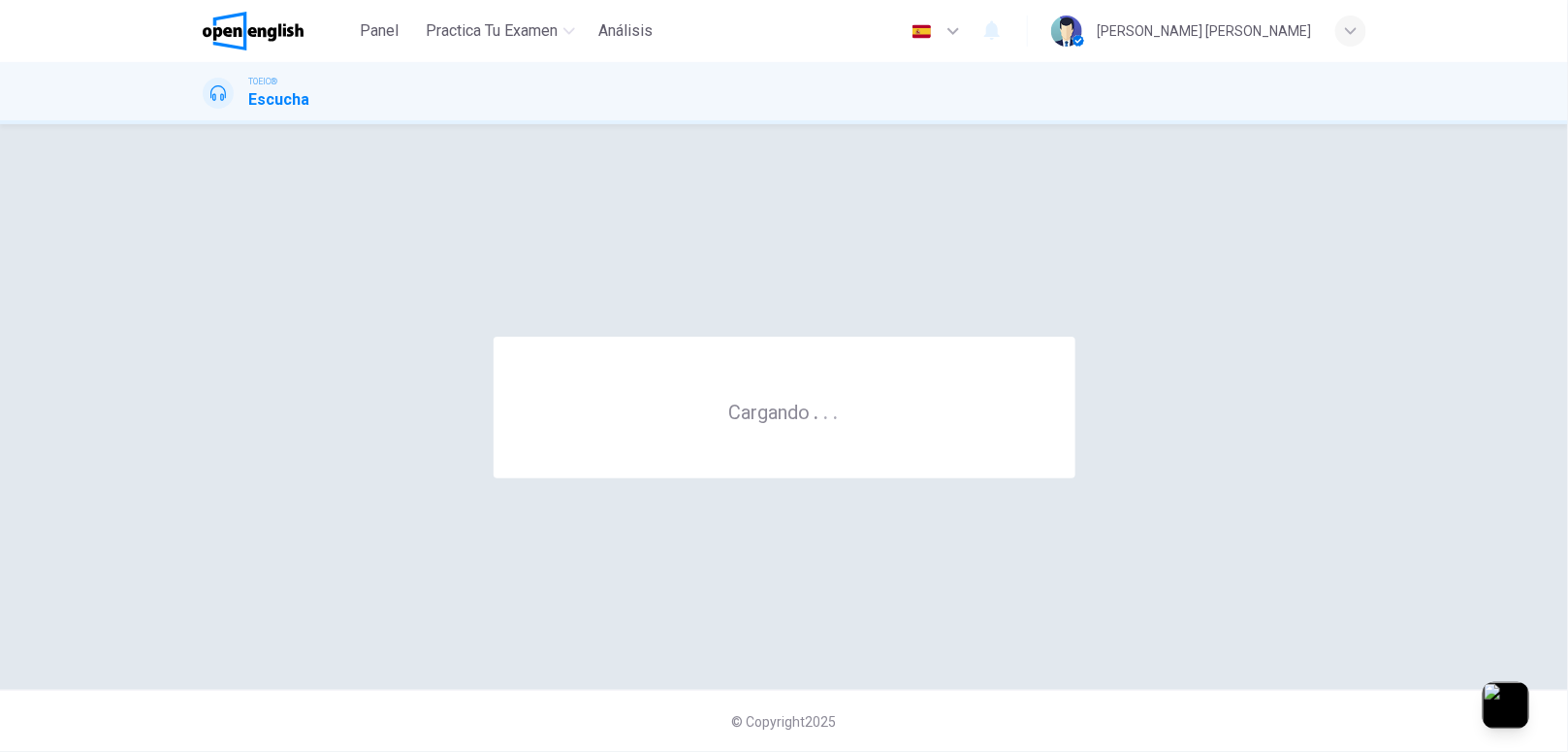 scroll, scrollTop: 0, scrollLeft: 0, axis: both 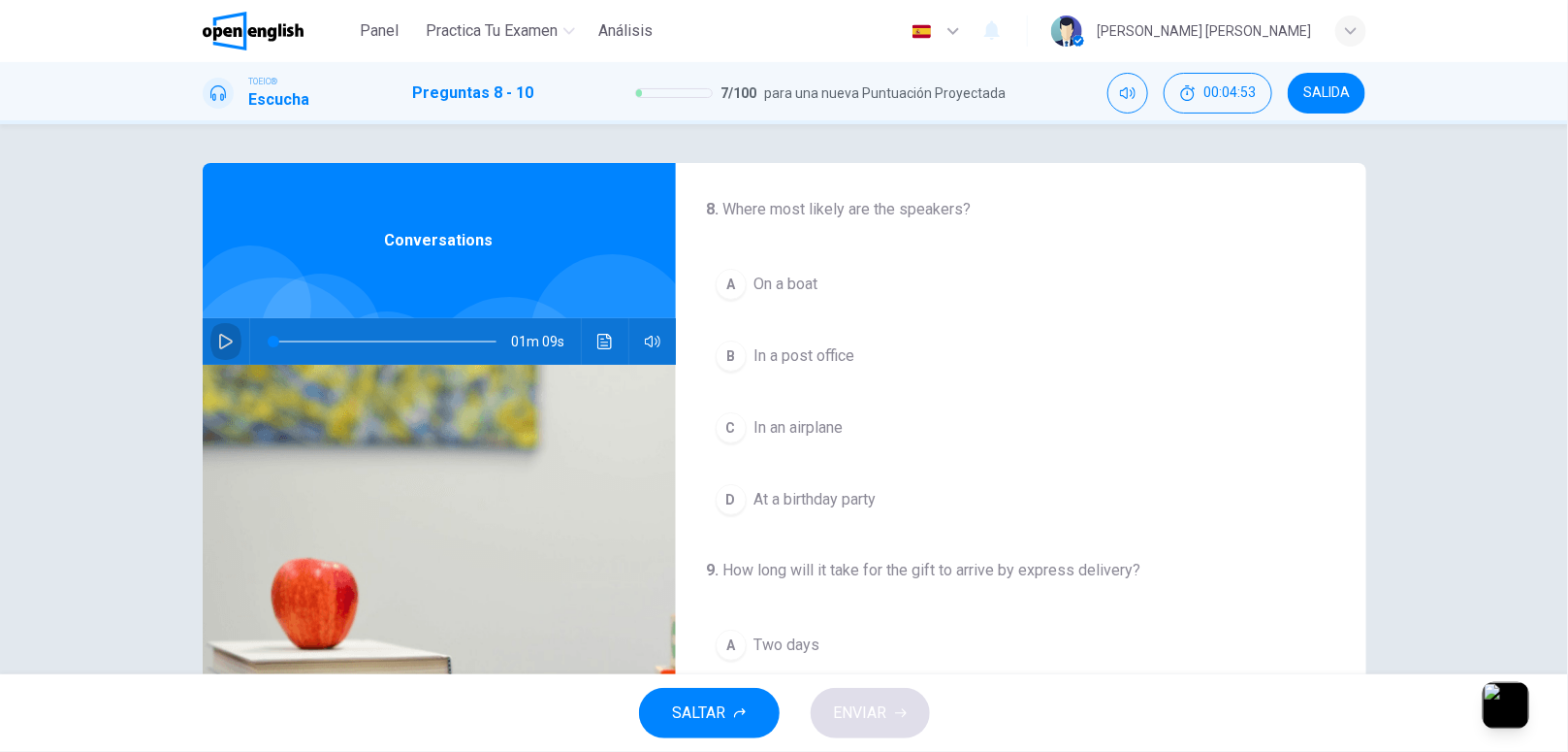 click at bounding box center [226, 342] 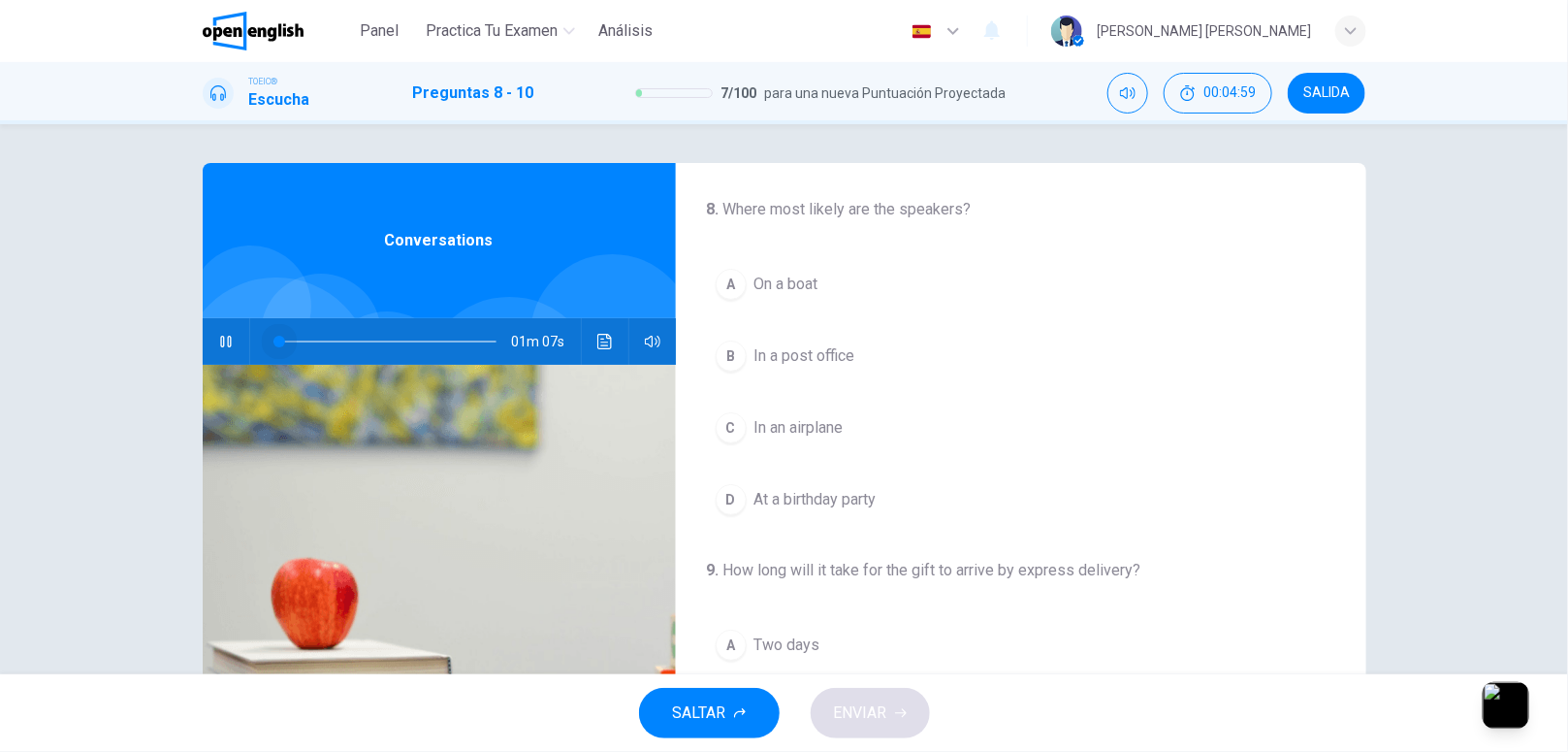 click at bounding box center [279, 342] 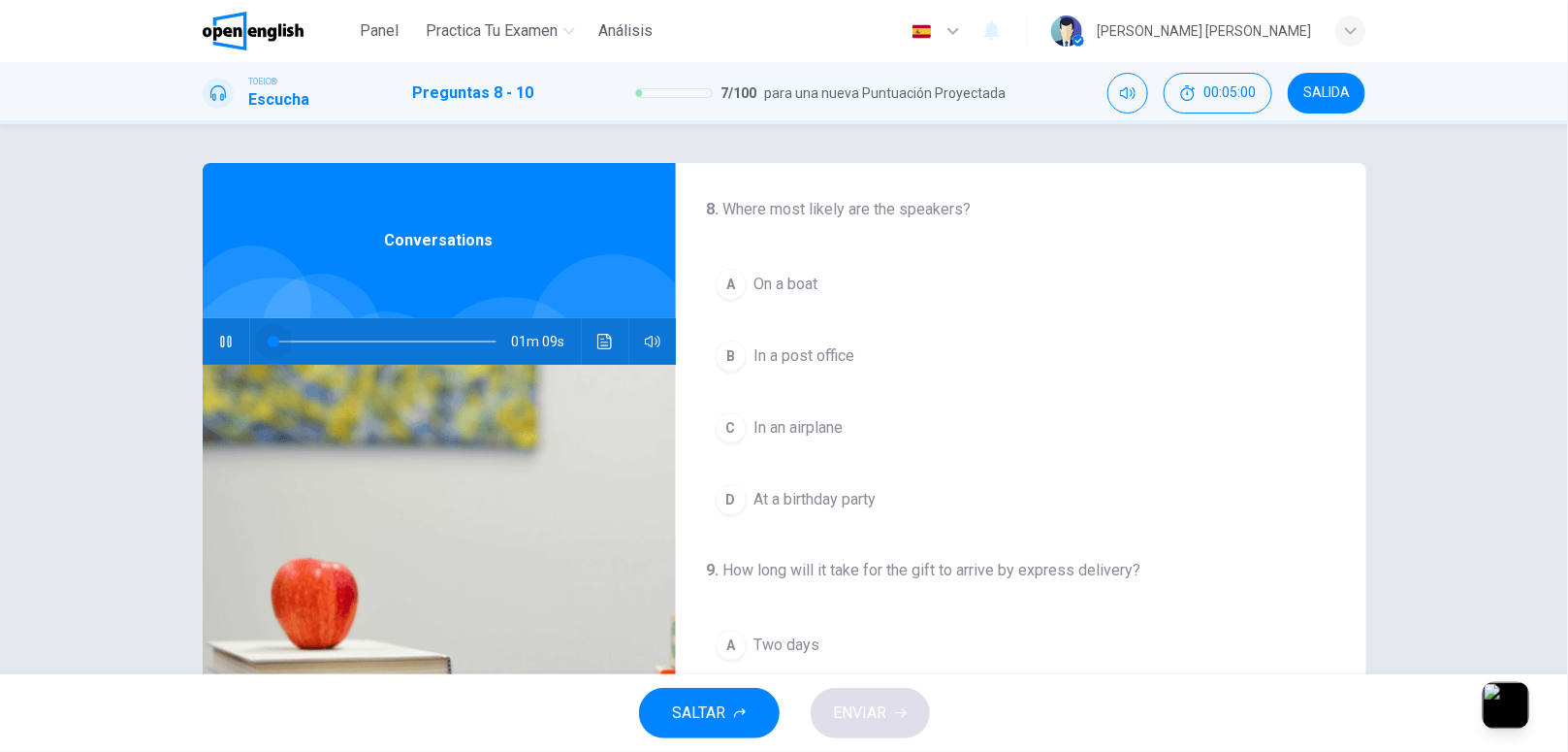 drag, startPoint x: 274, startPoint y: 337, endPoint x: 234, endPoint y: 354, distance: 43.462628 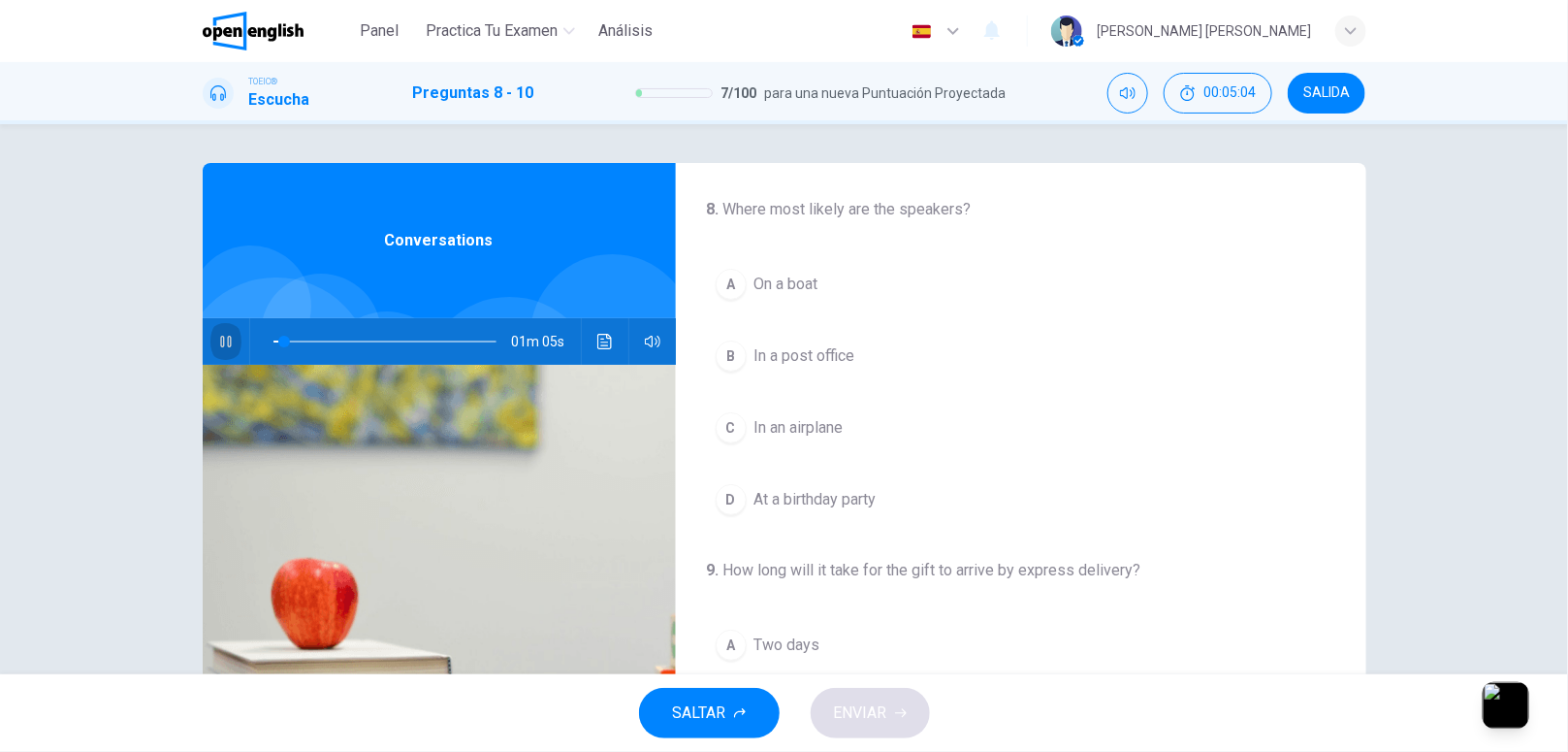 click 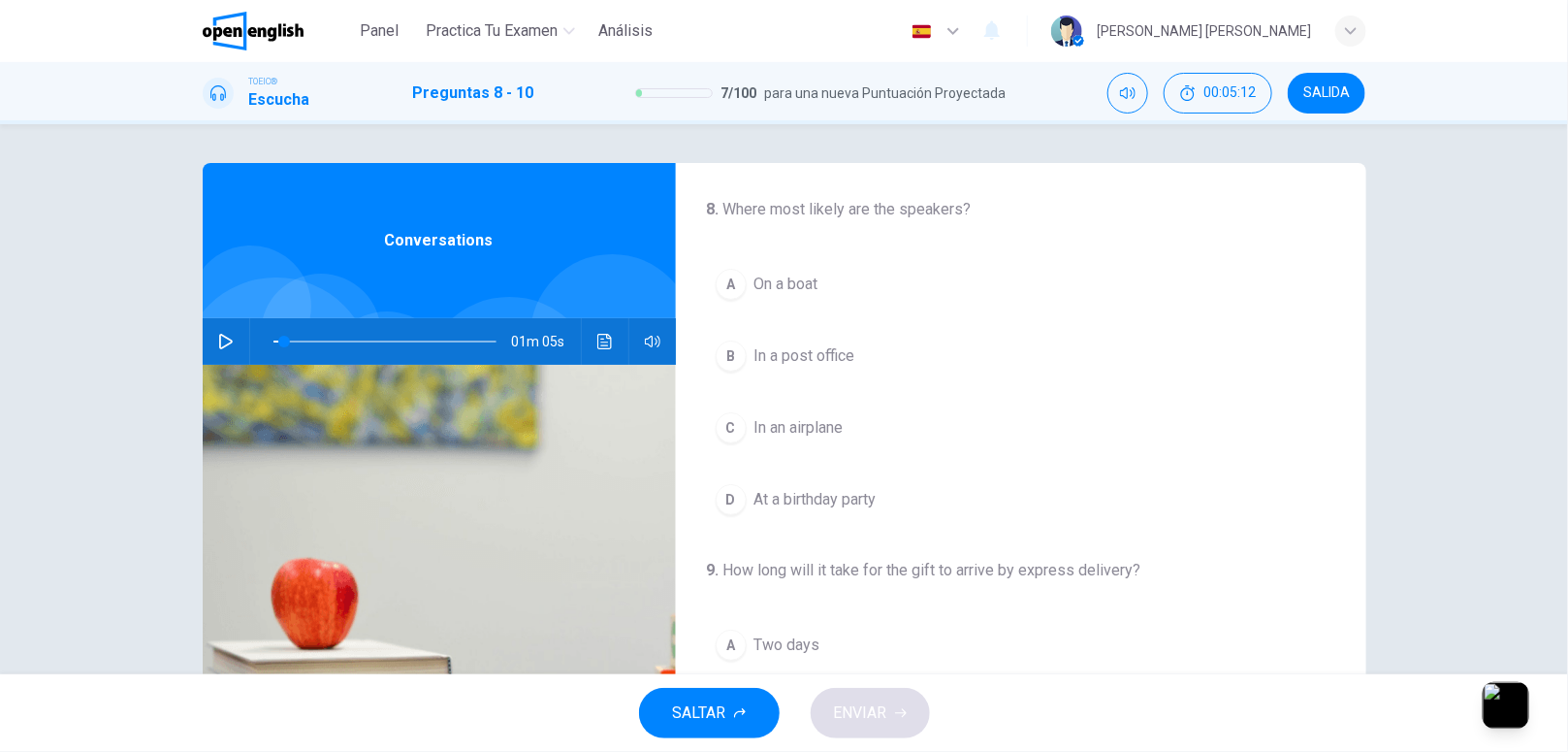 click 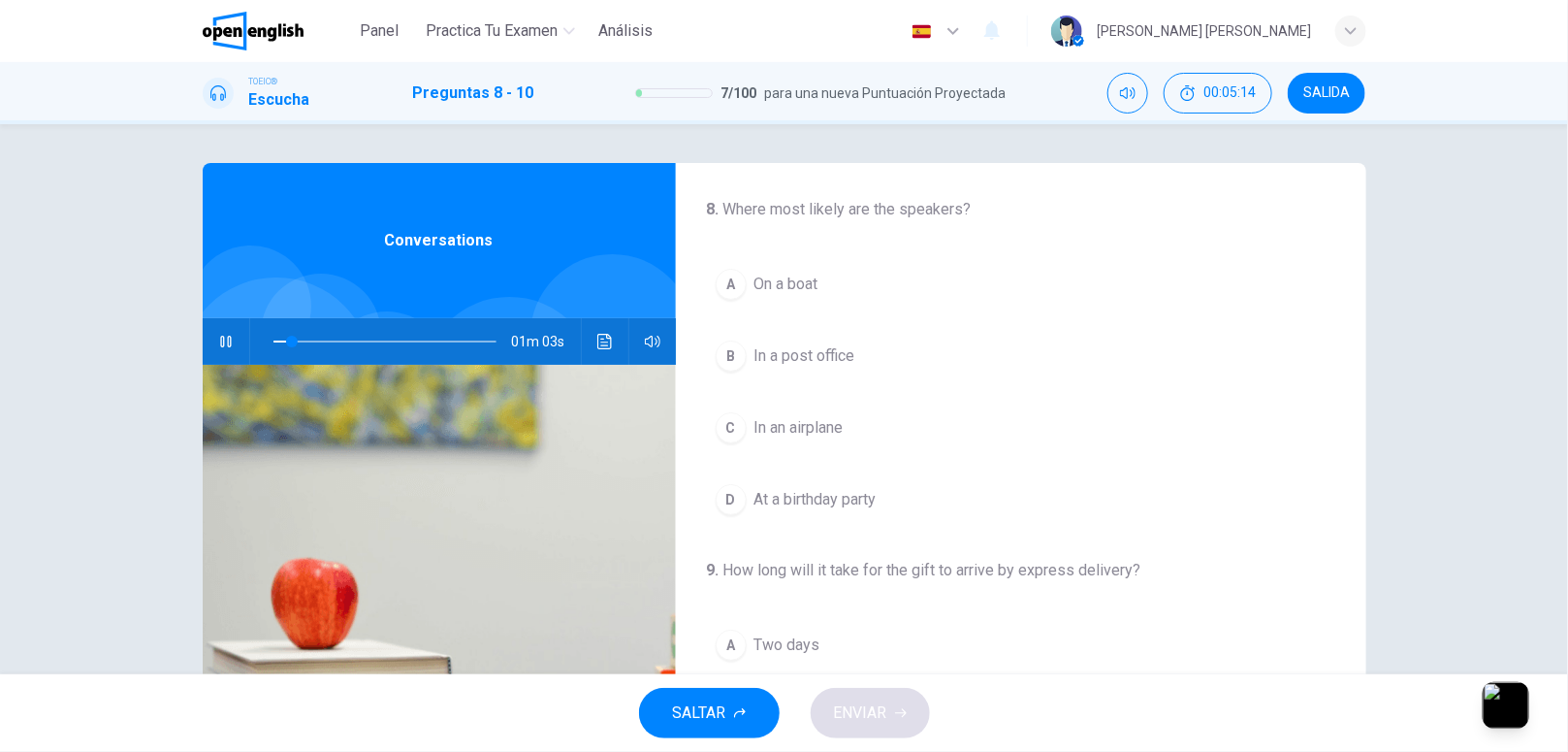 click 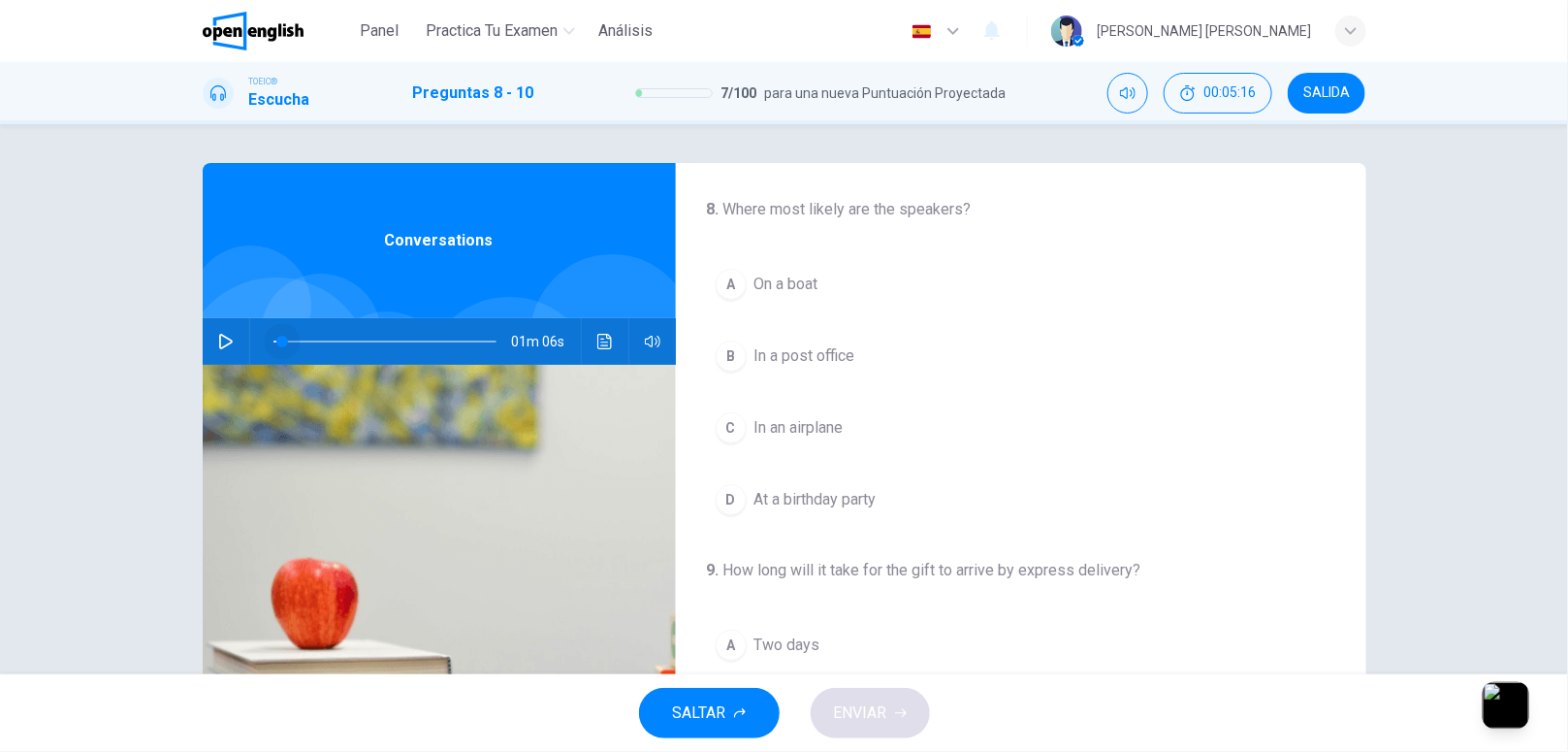 drag, startPoint x: 277, startPoint y: 345, endPoint x: 262, endPoint y: 345, distance: 15 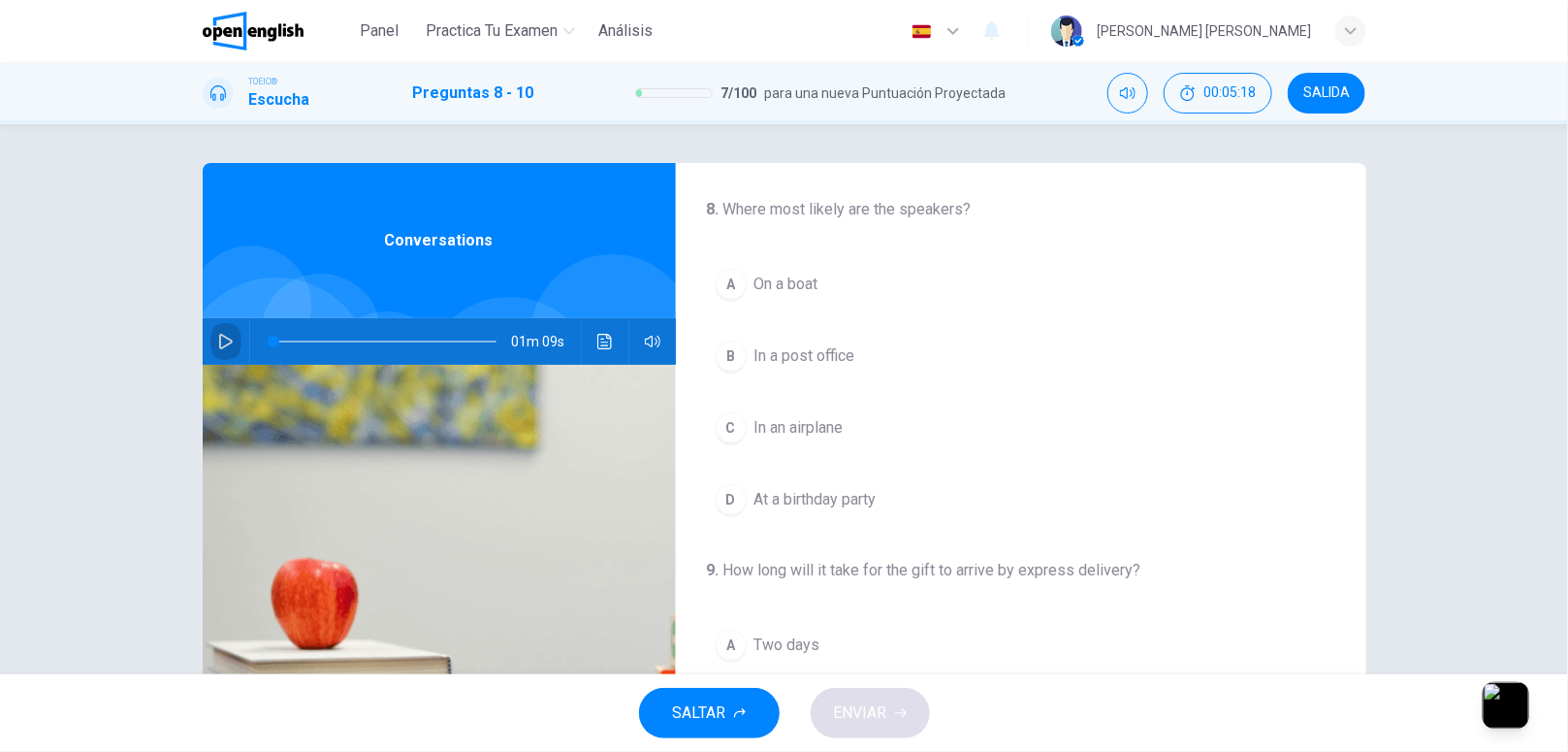 click 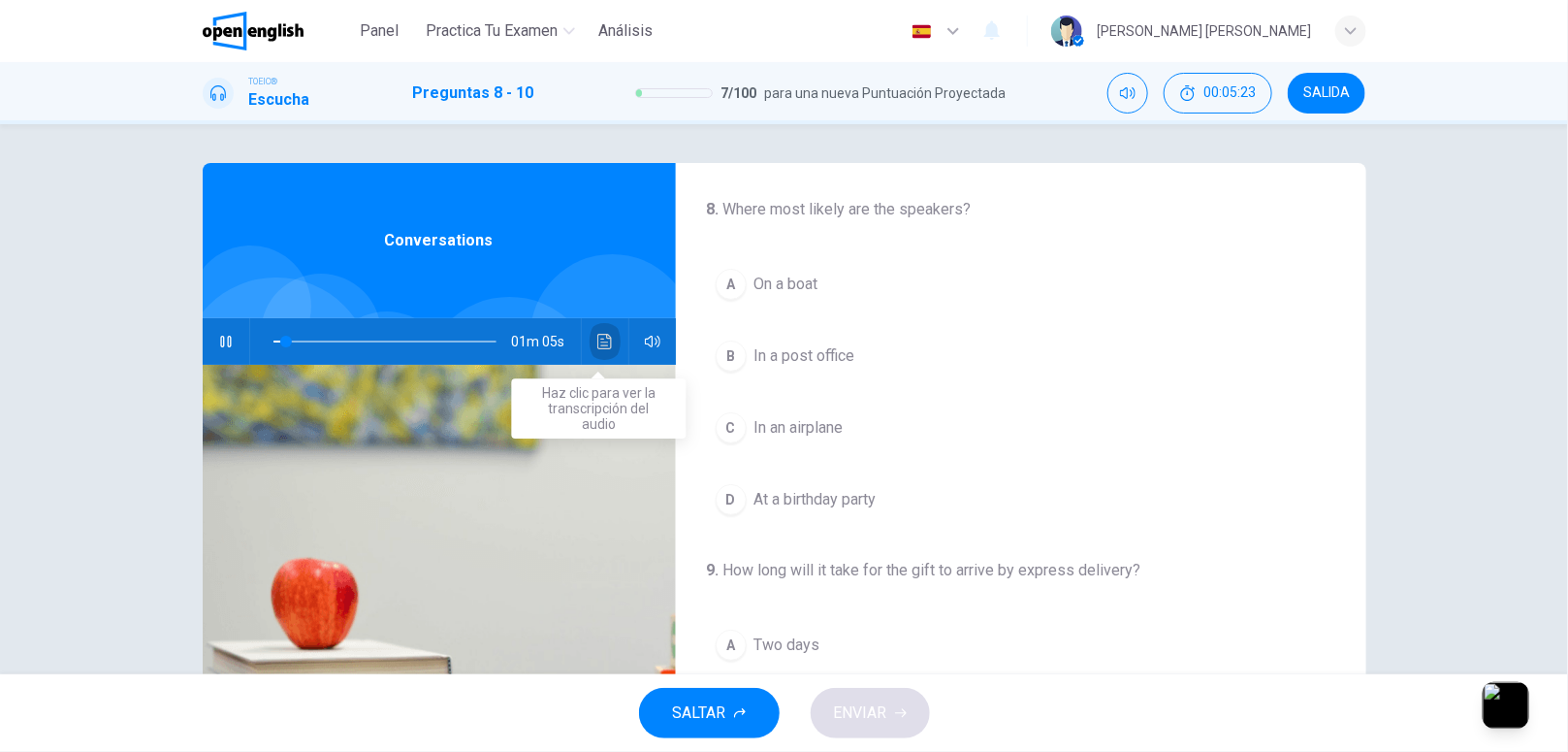 click at bounding box center (605, 342) 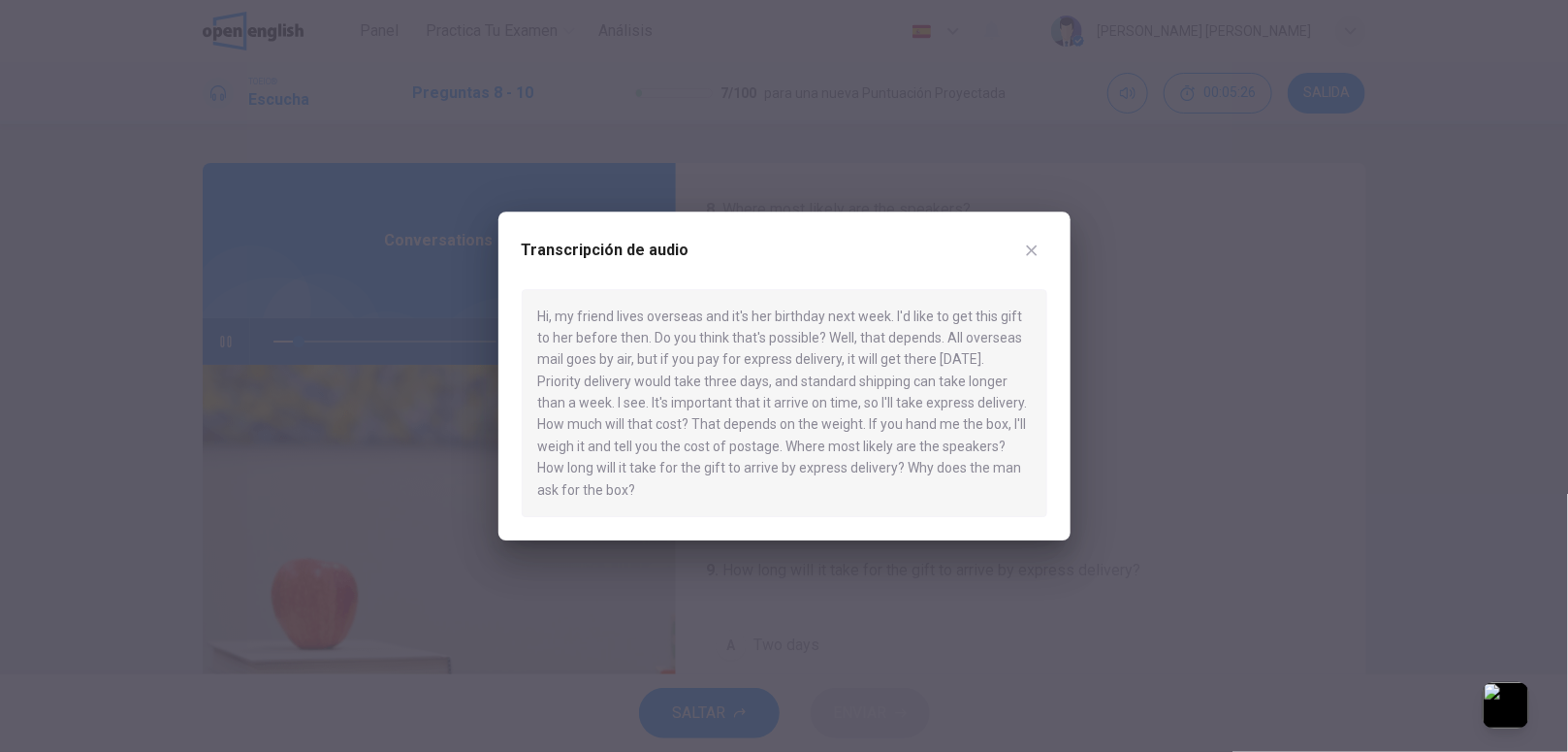 click 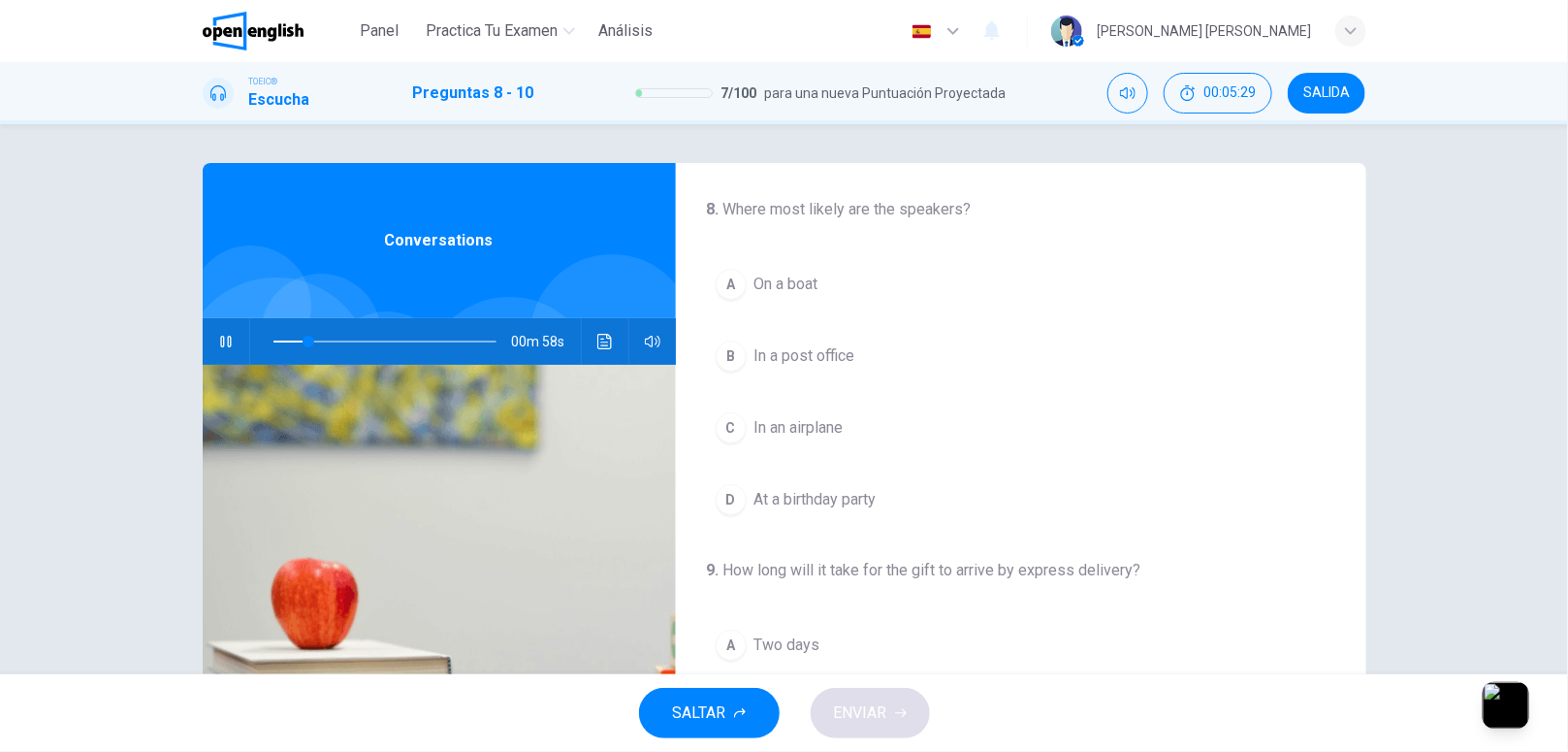 click 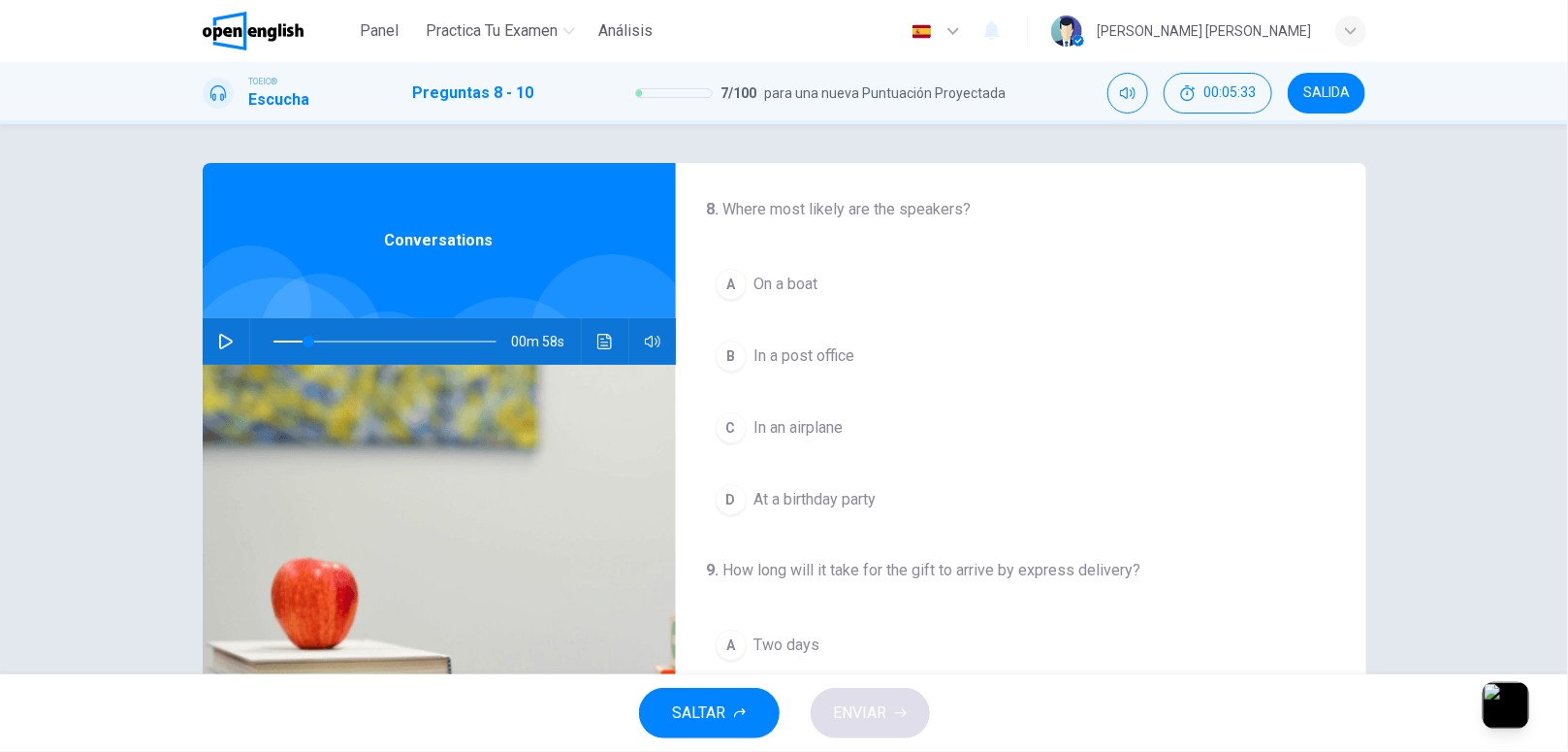 click on "00m 58s" at bounding box center [439, 342] 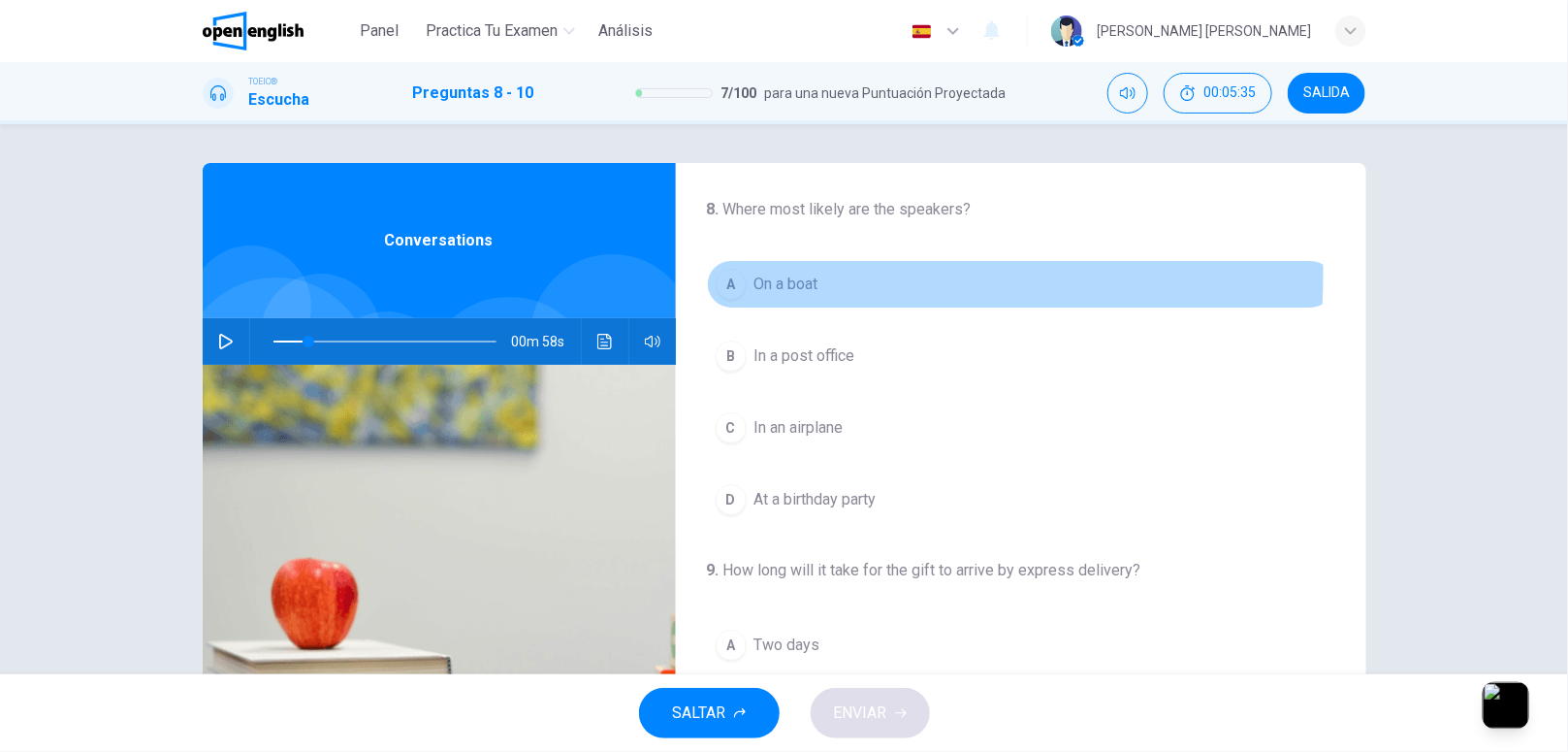 click on "On a boat" at bounding box center (786, 284) 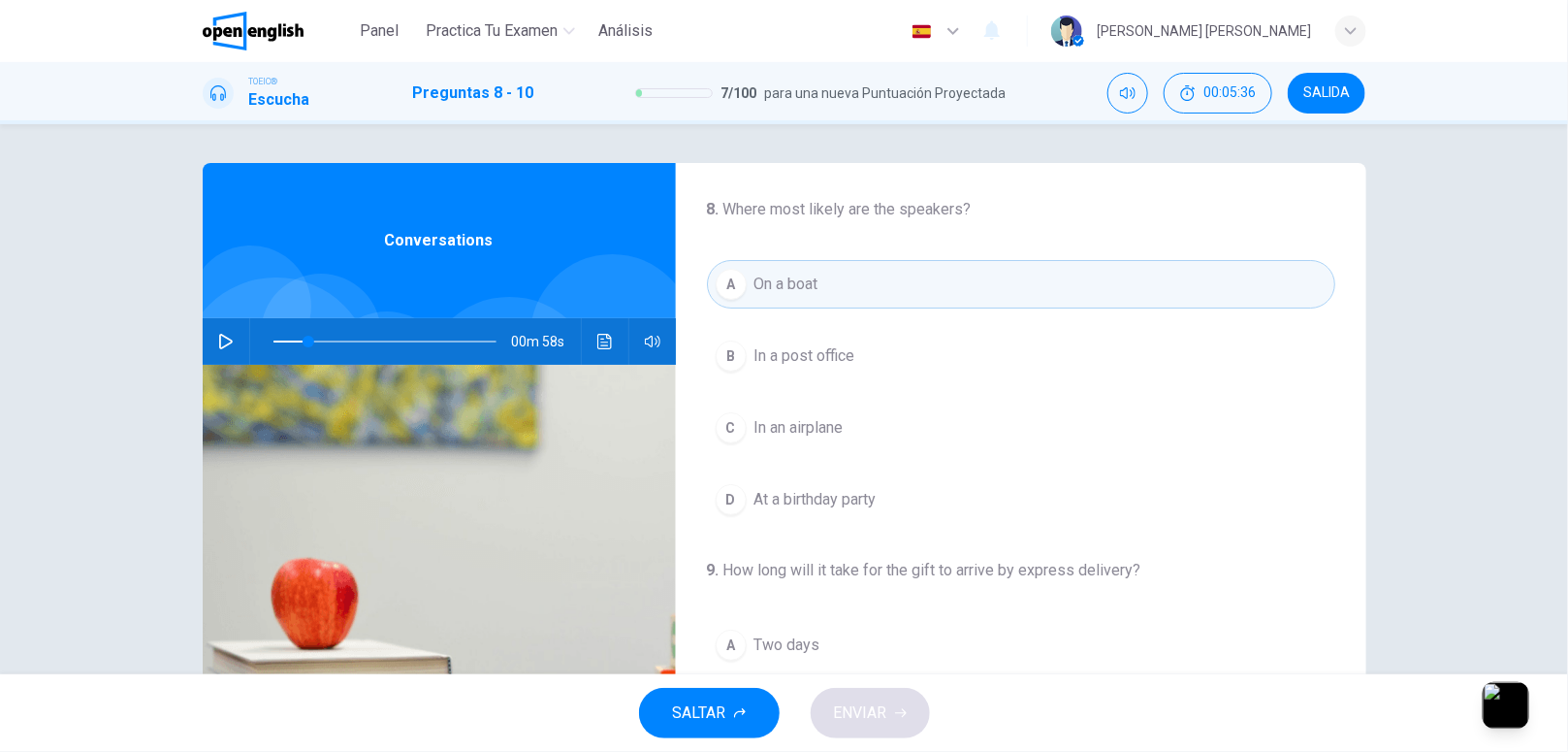click at bounding box center [226, 342] 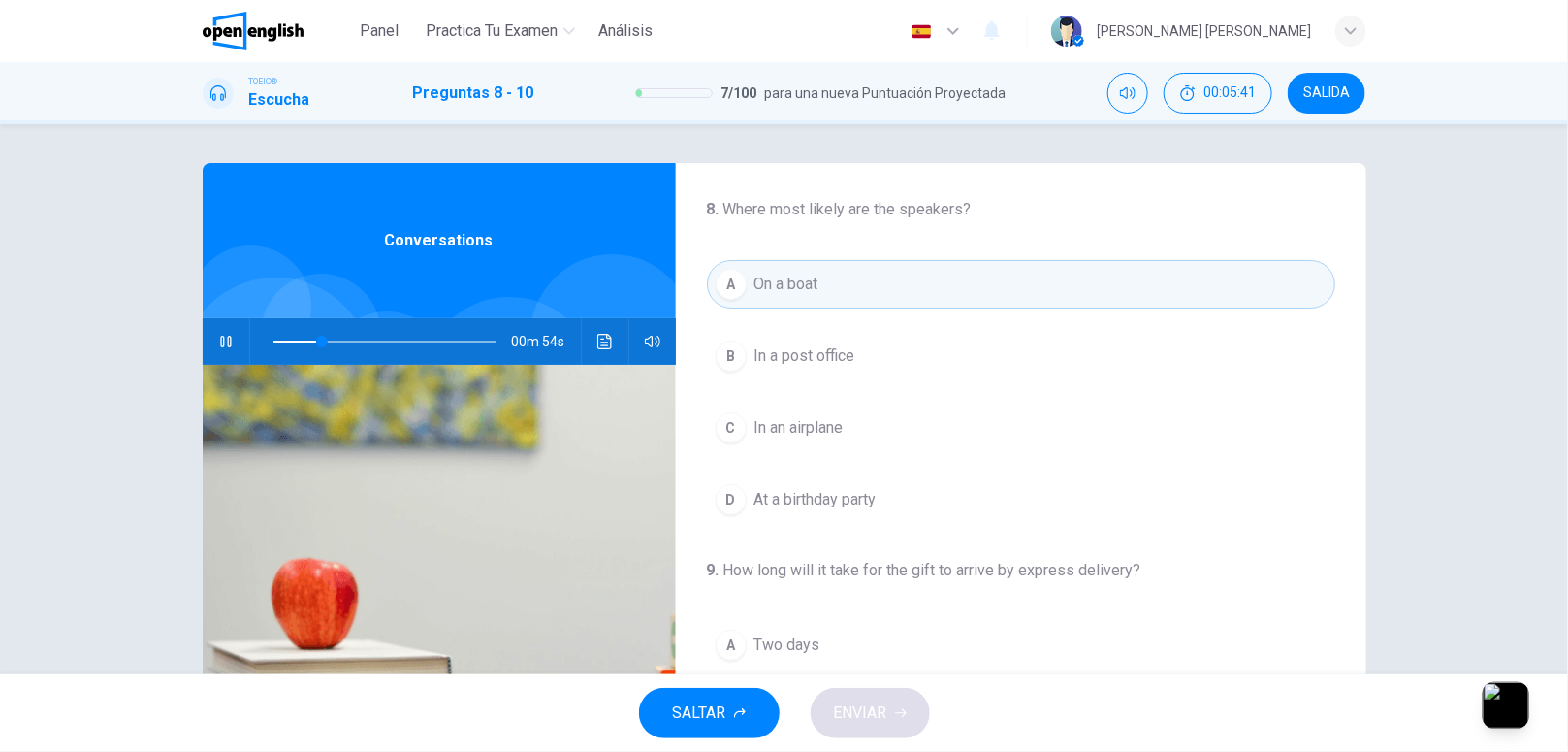 click on "SALTAR" at bounding box center [699, 713] 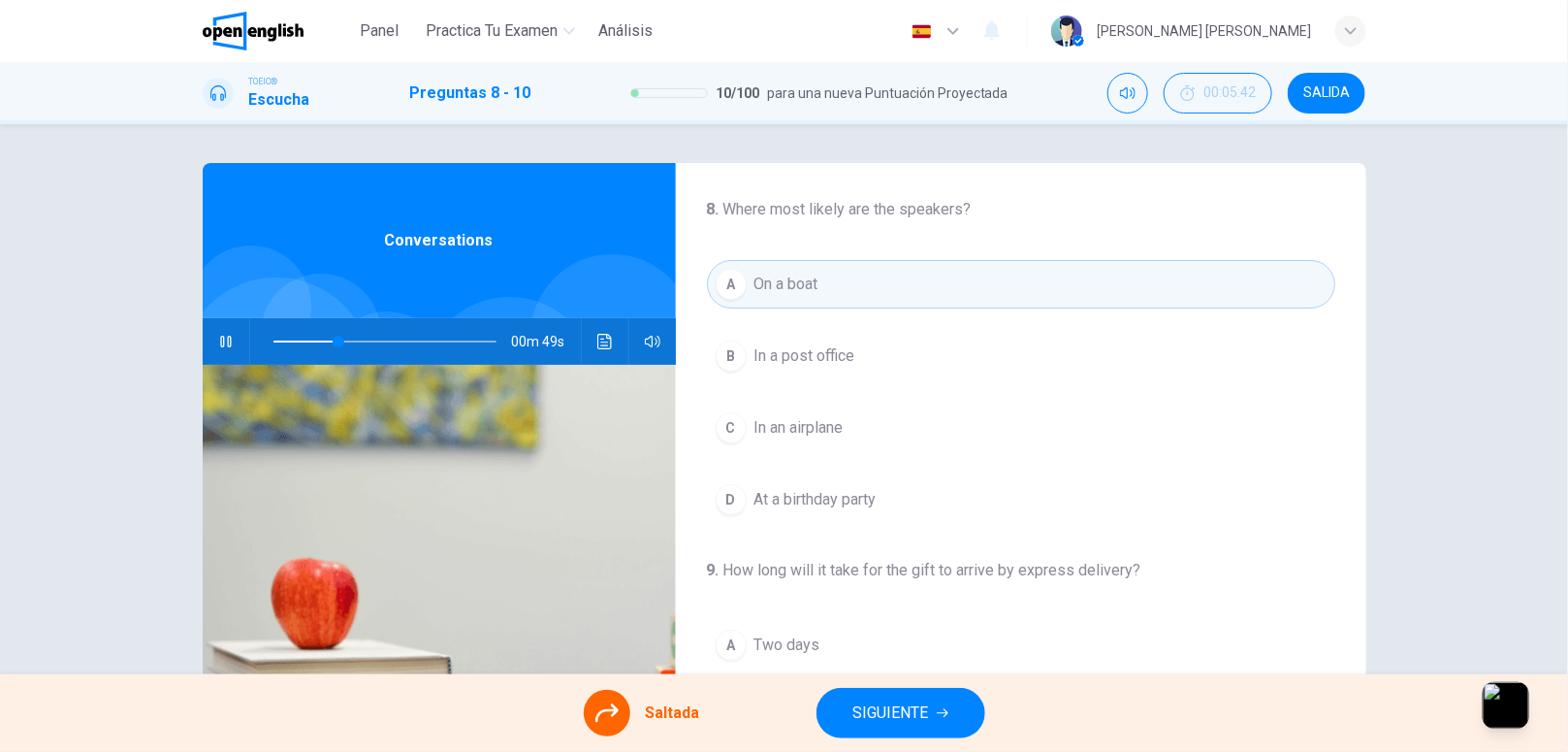 scroll, scrollTop: 448, scrollLeft: 0, axis: vertical 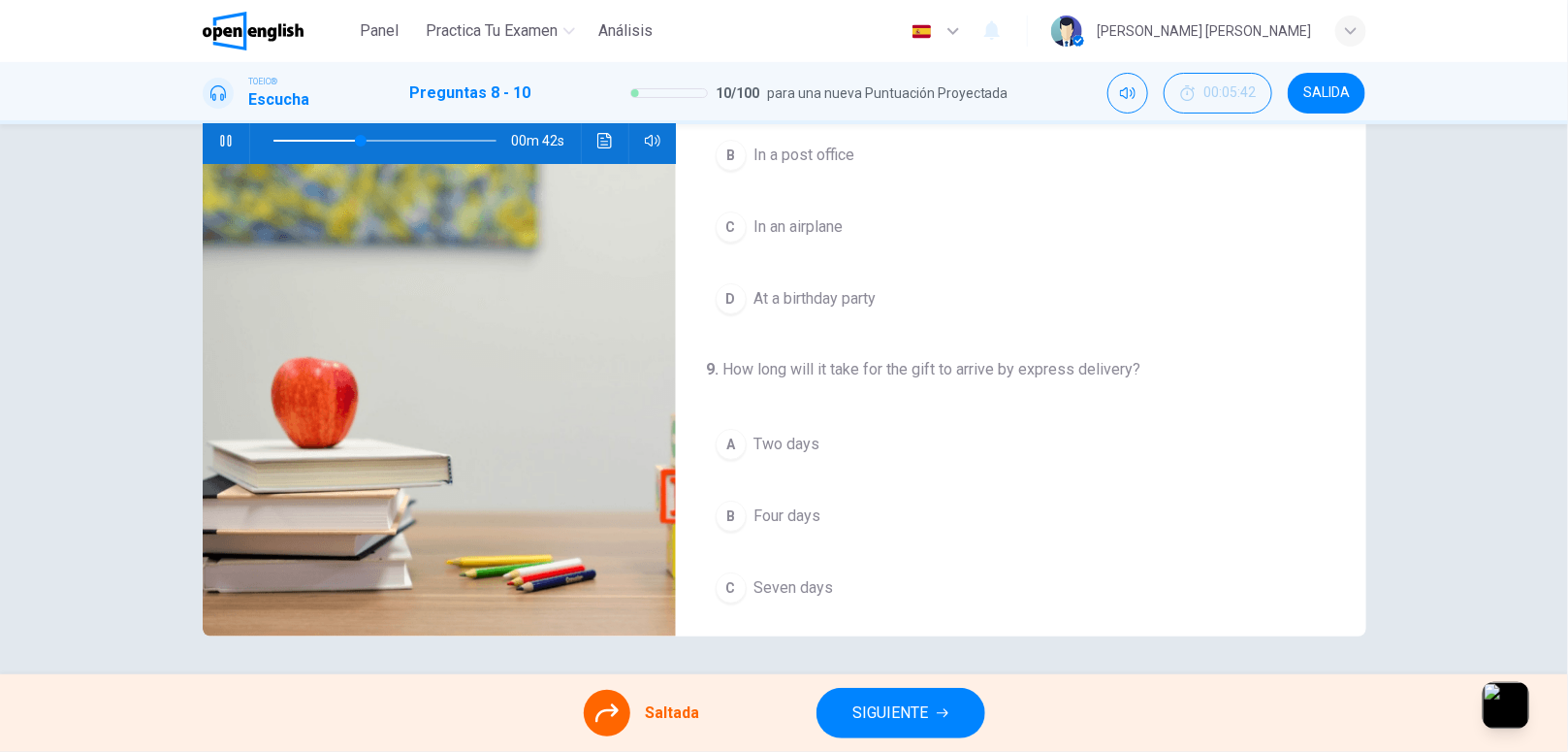 click on "A Two days B Four days C Seven days D More than a week" at bounding box center (1021, 552) 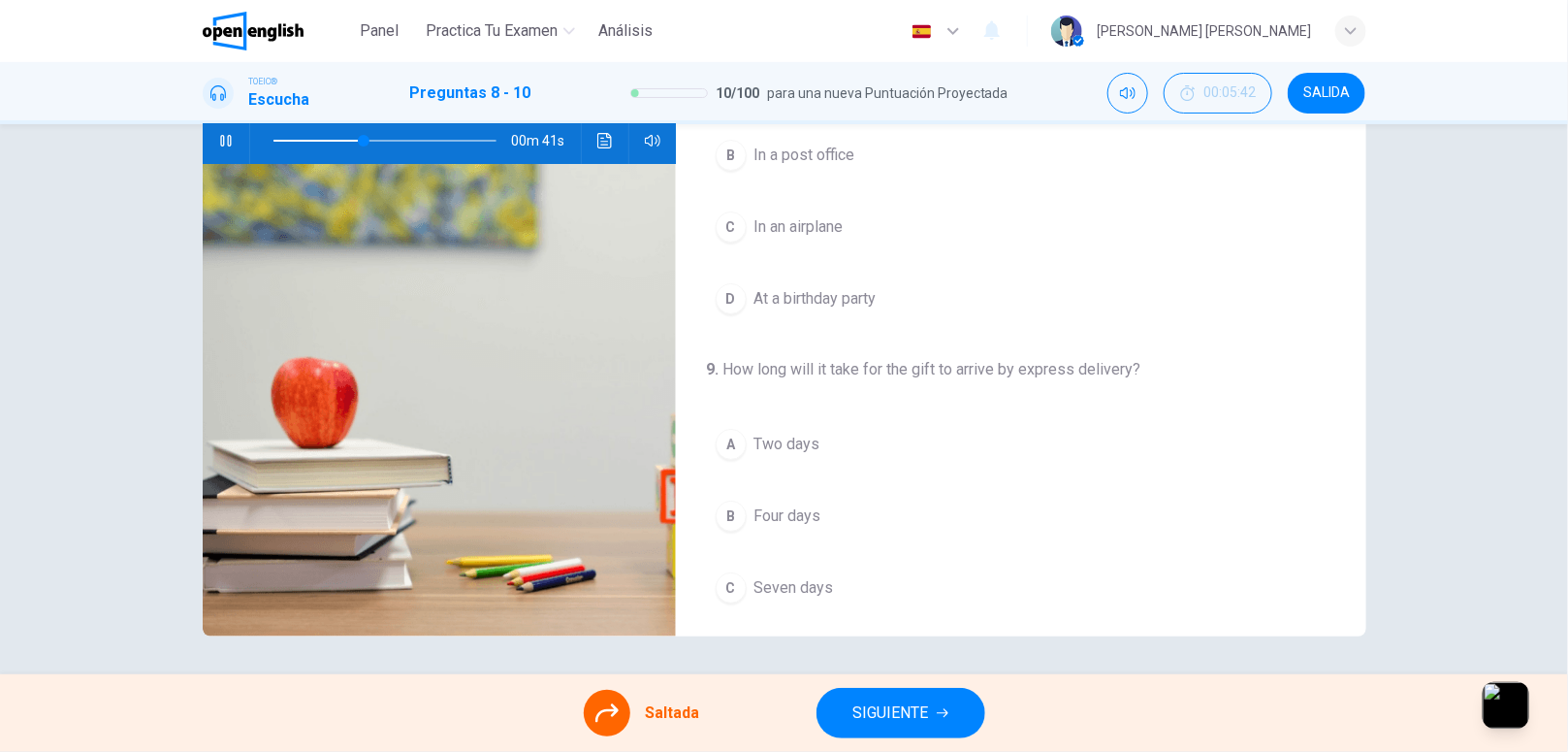 click on "Saltada" at bounding box center (673, 713) 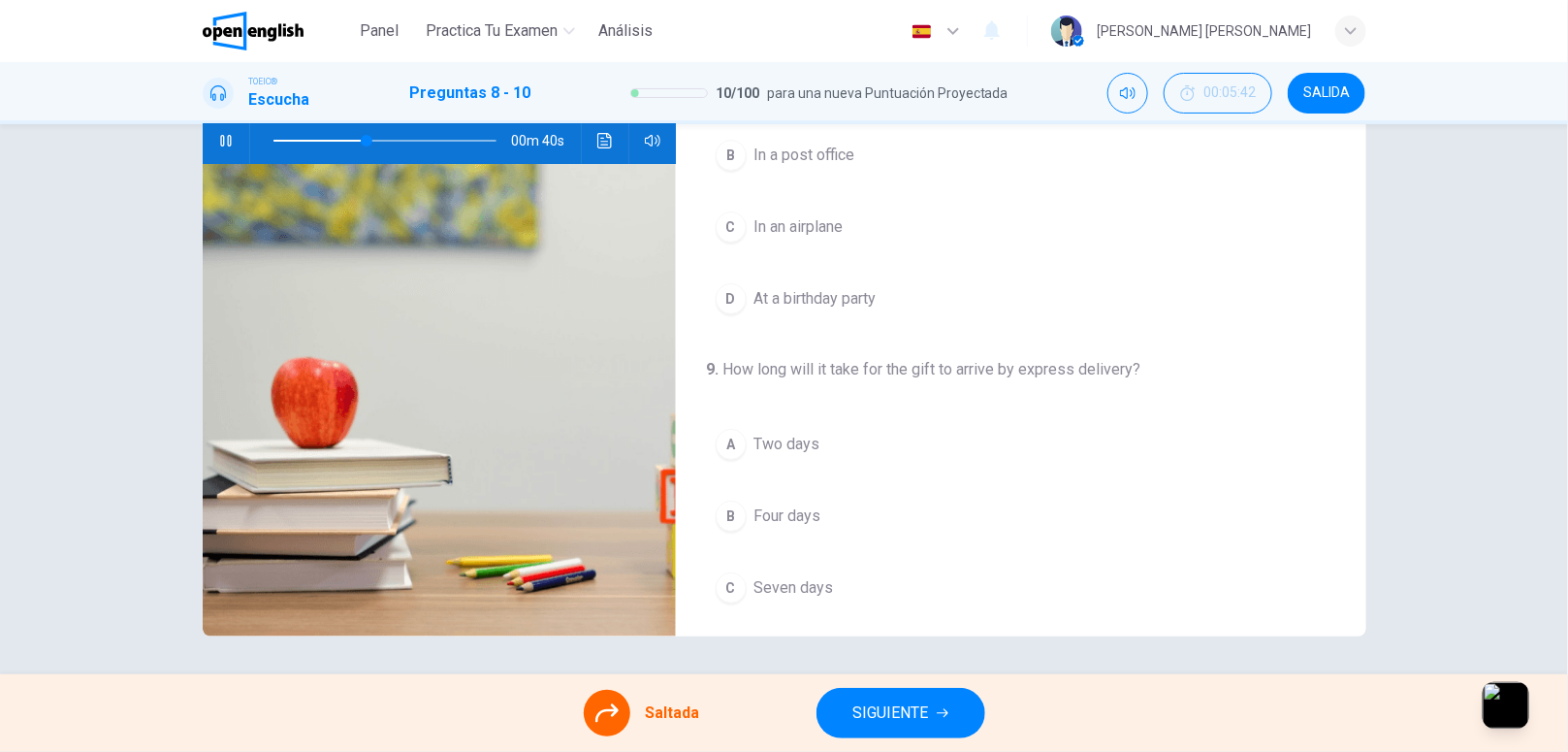 click 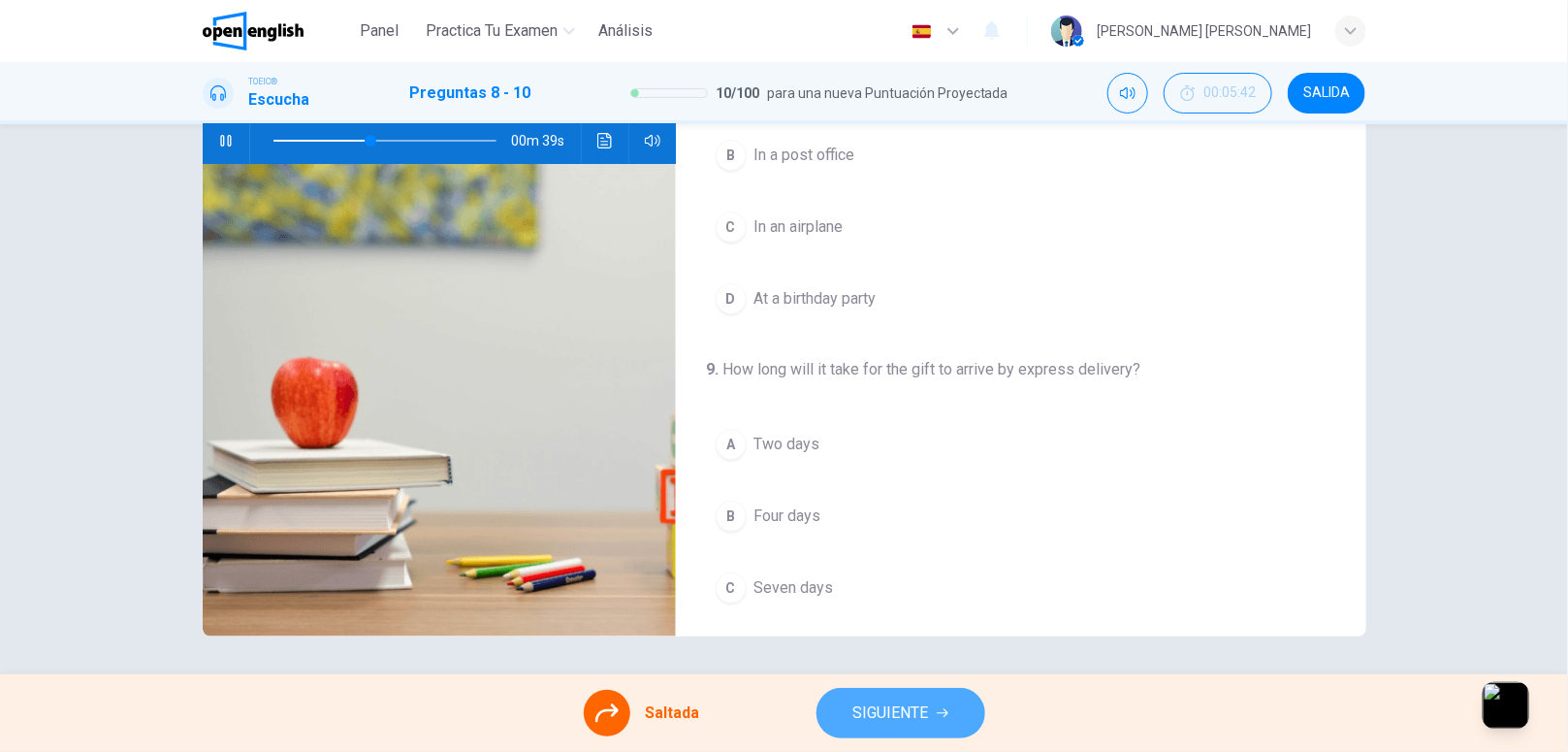 click on "SIGUIENTE" at bounding box center [901, 713] 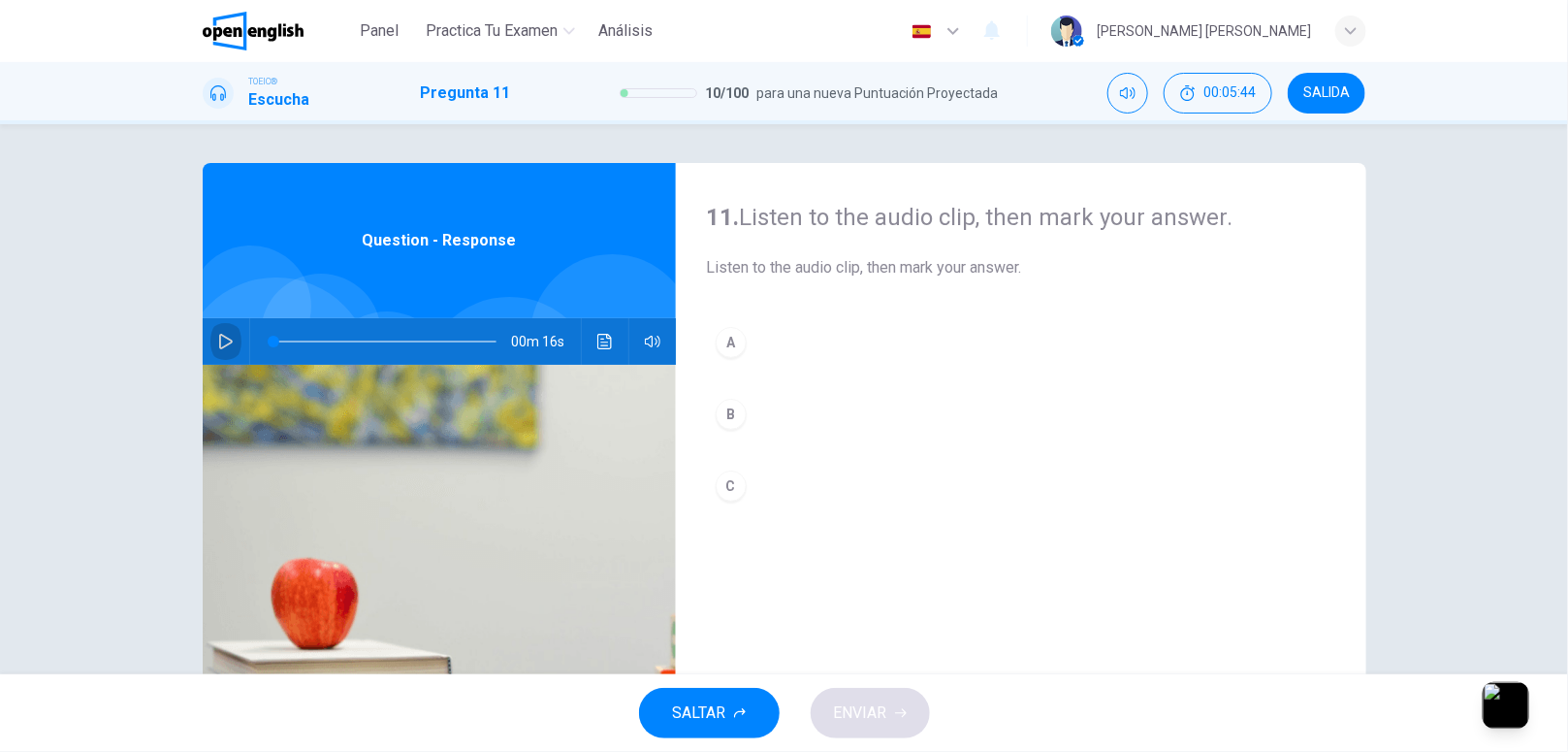 click 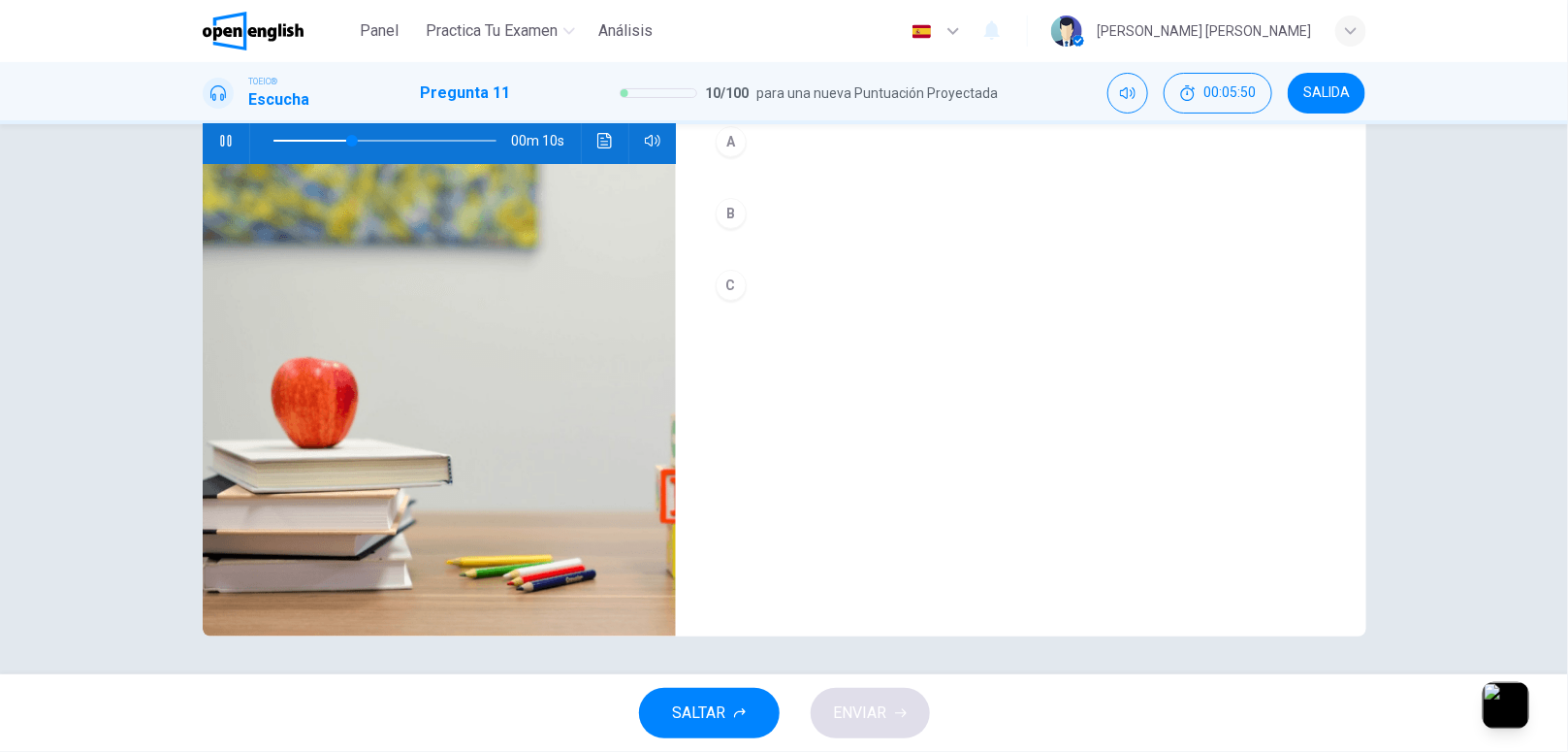 scroll, scrollTop: 0, scrollLeft: 0, axis: both 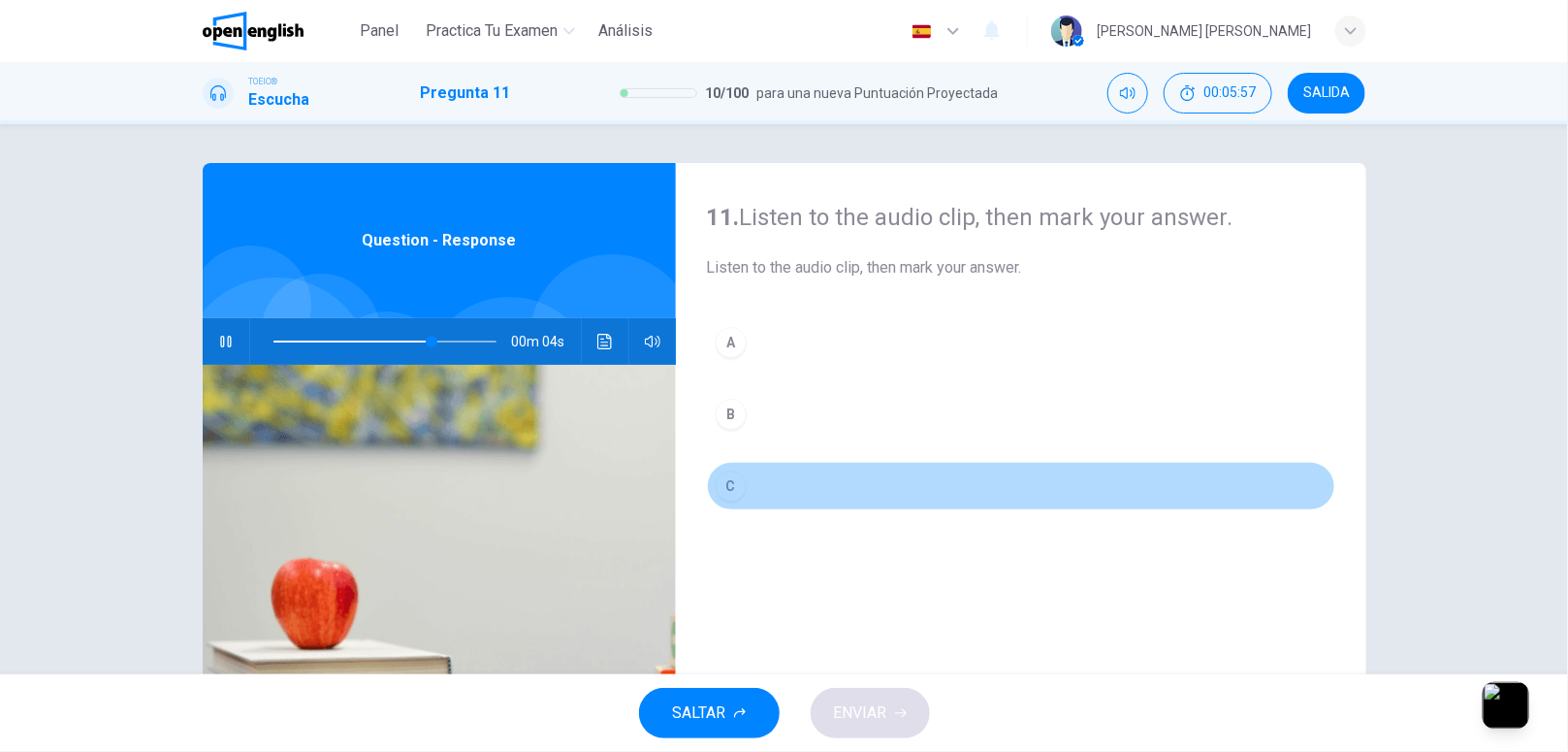 click on "C" at bounding box center [731, 486] 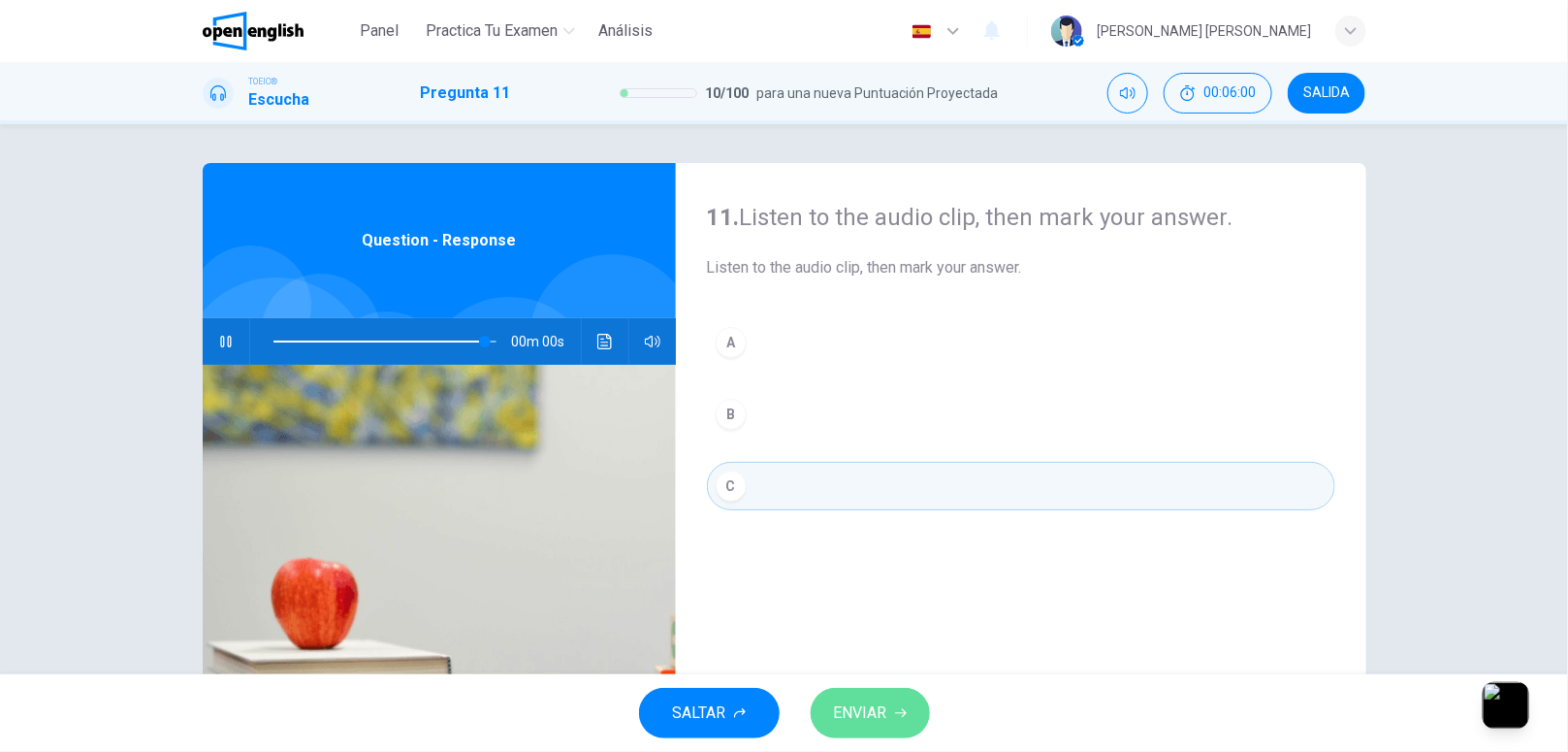 click on "ENVIAR" at bounding box center [870, 713] 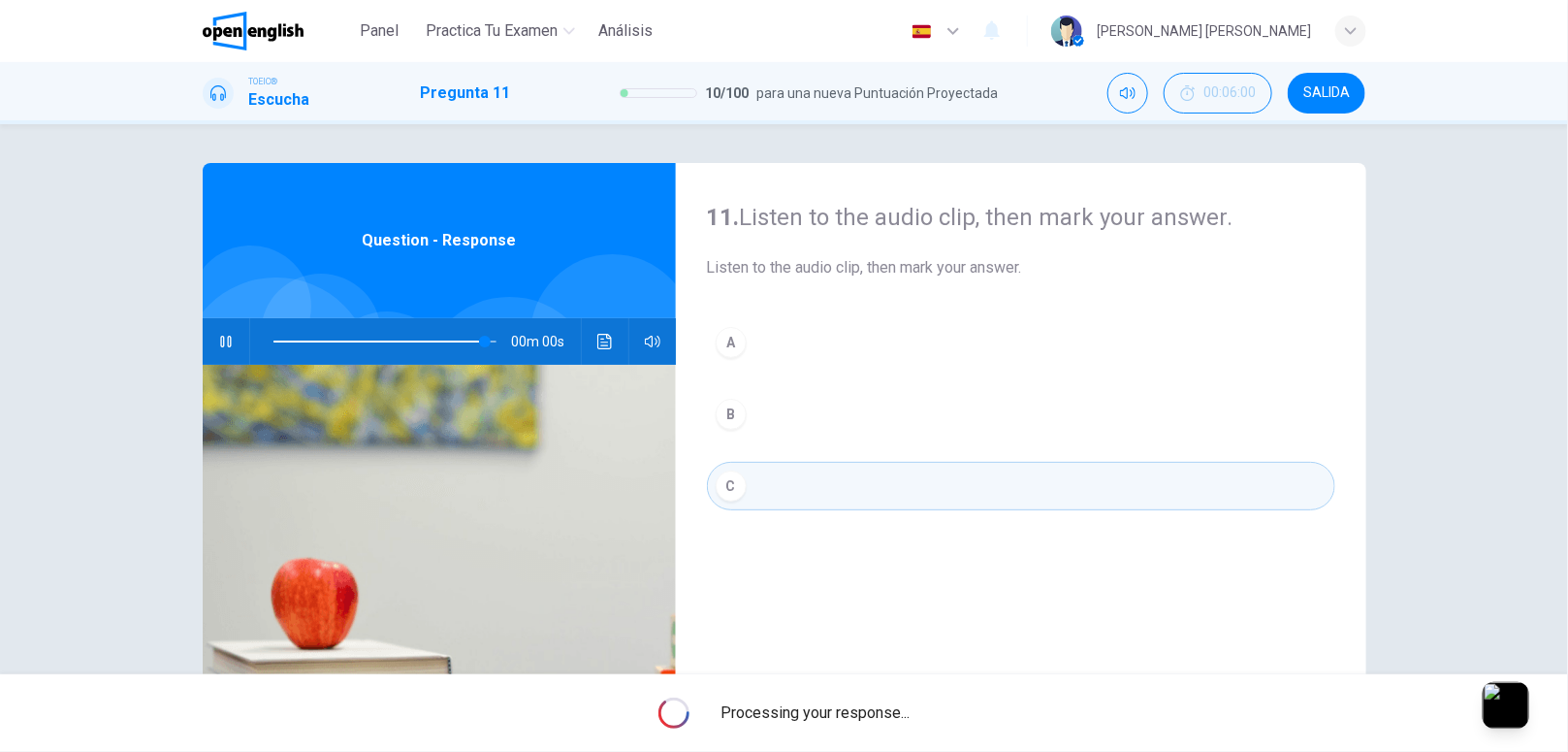type on "*" 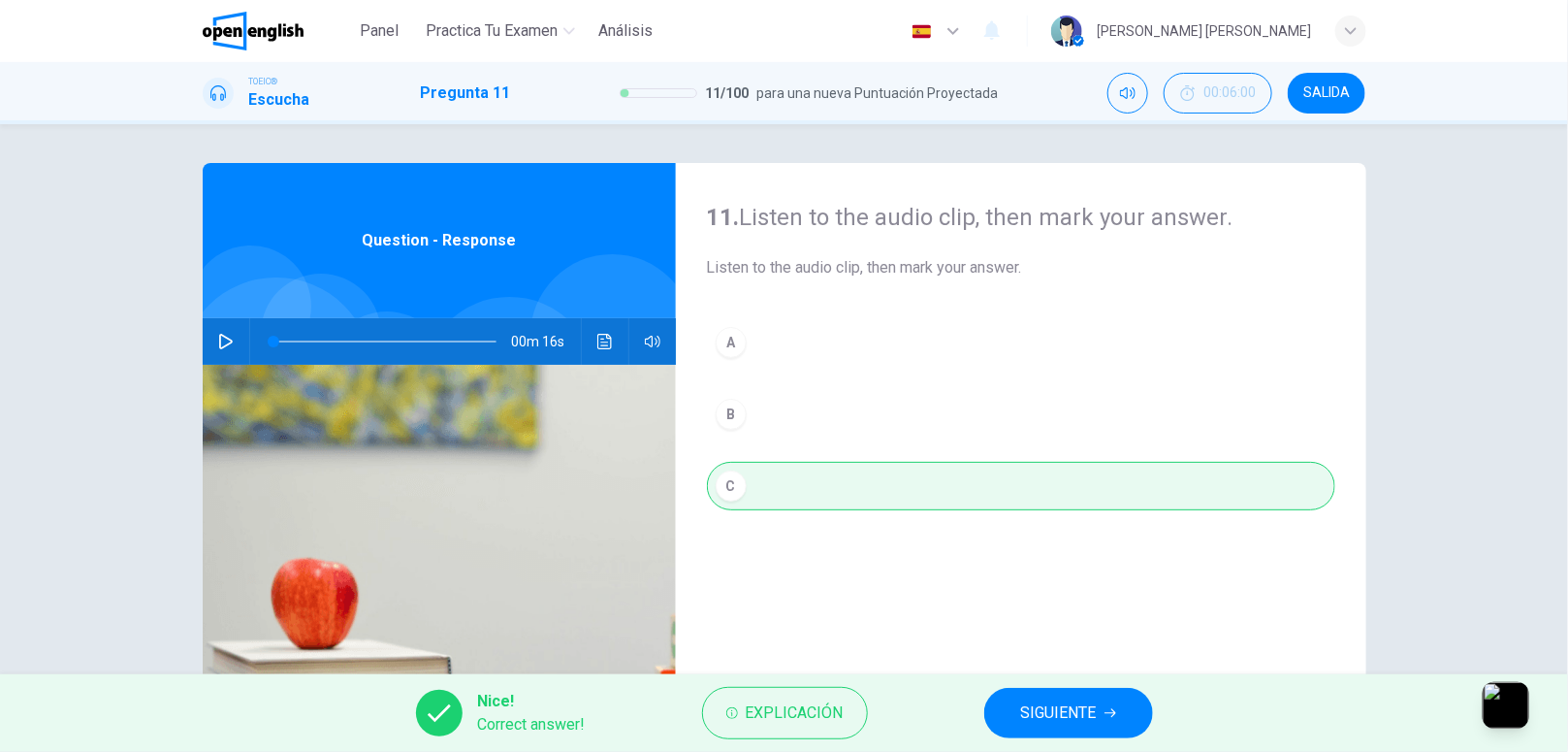 click on "SIGUIENTE" at bounding box center (1059, 713) 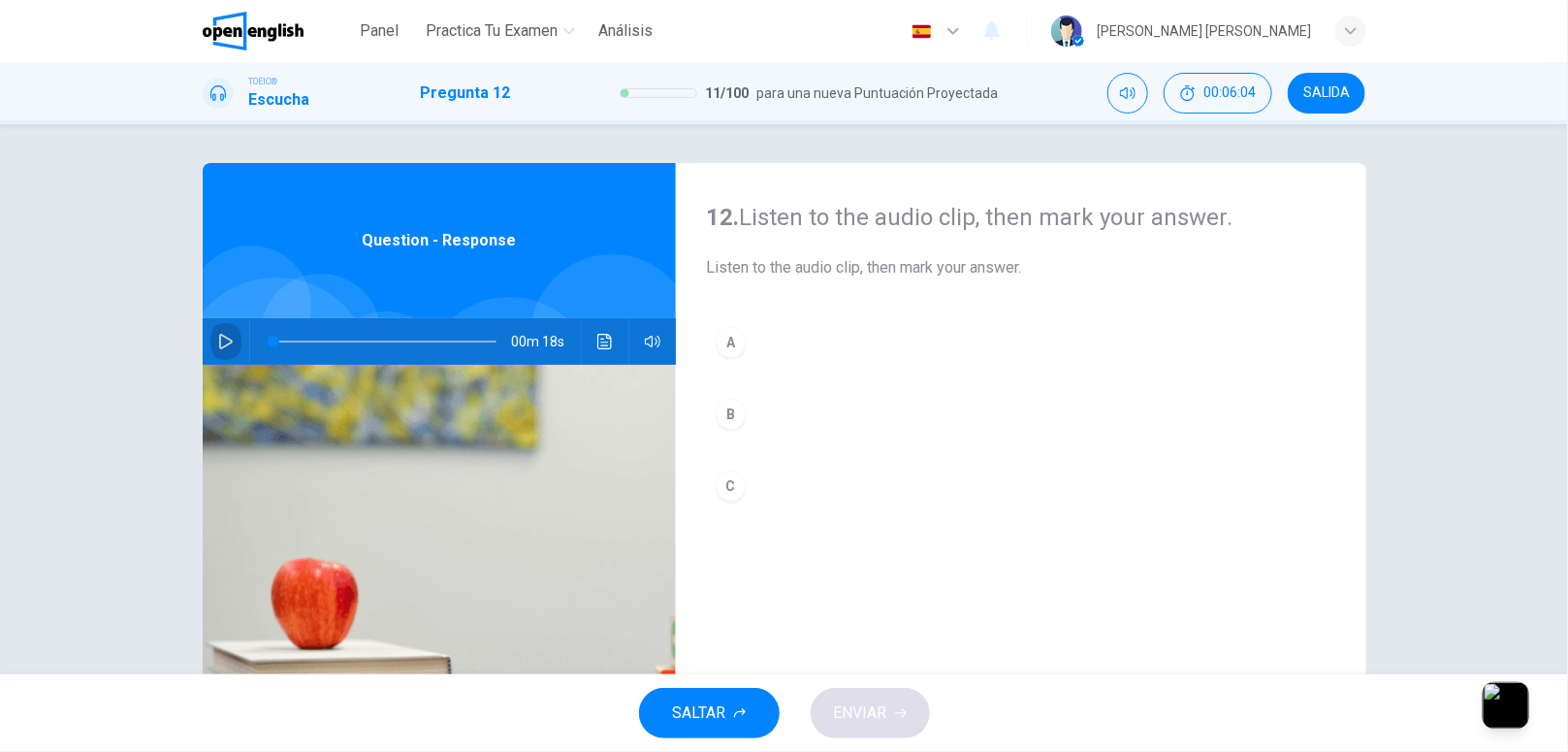 click at bounding box center [226, 342] 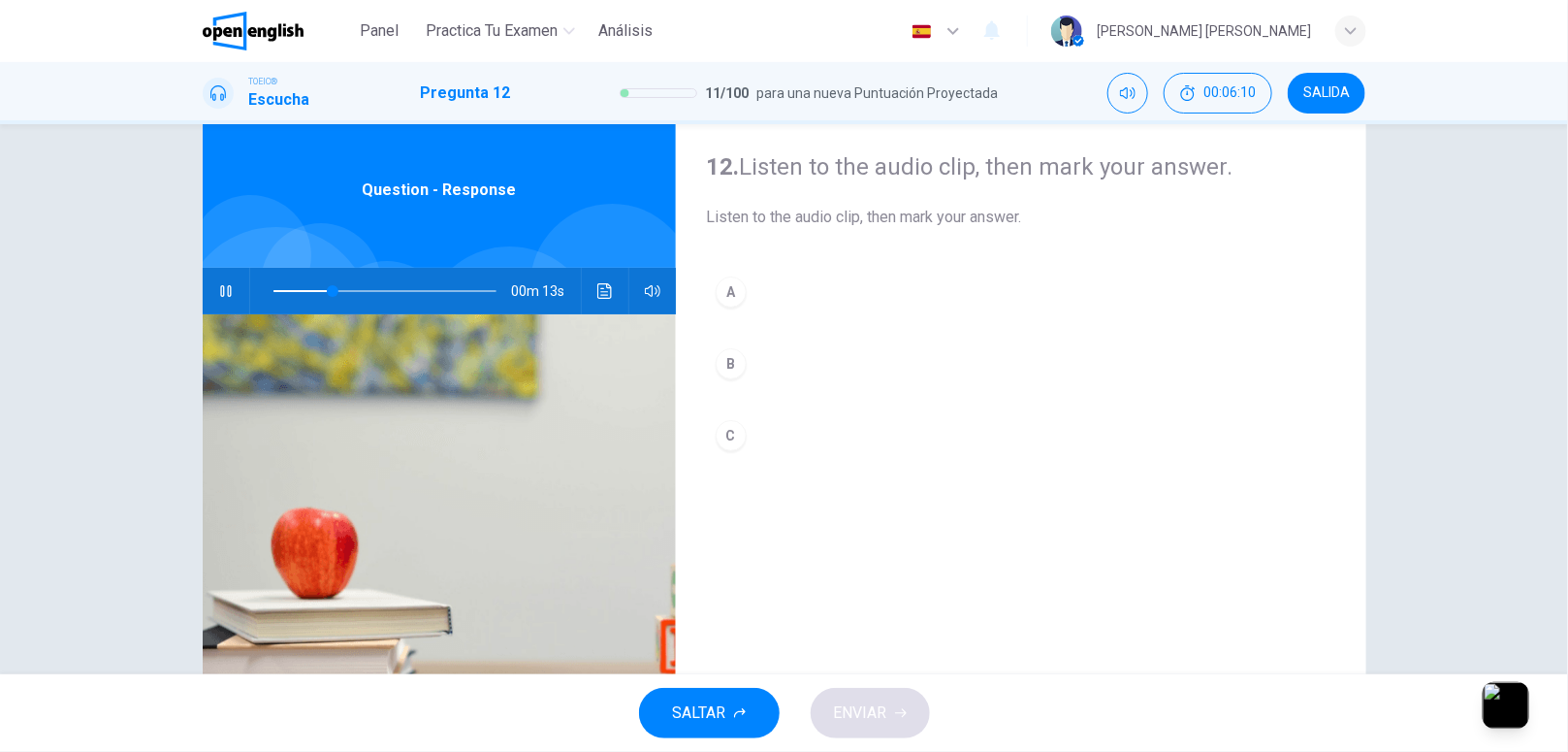scroll, scrollTop: 0, scrollLeft: 0, axis: both 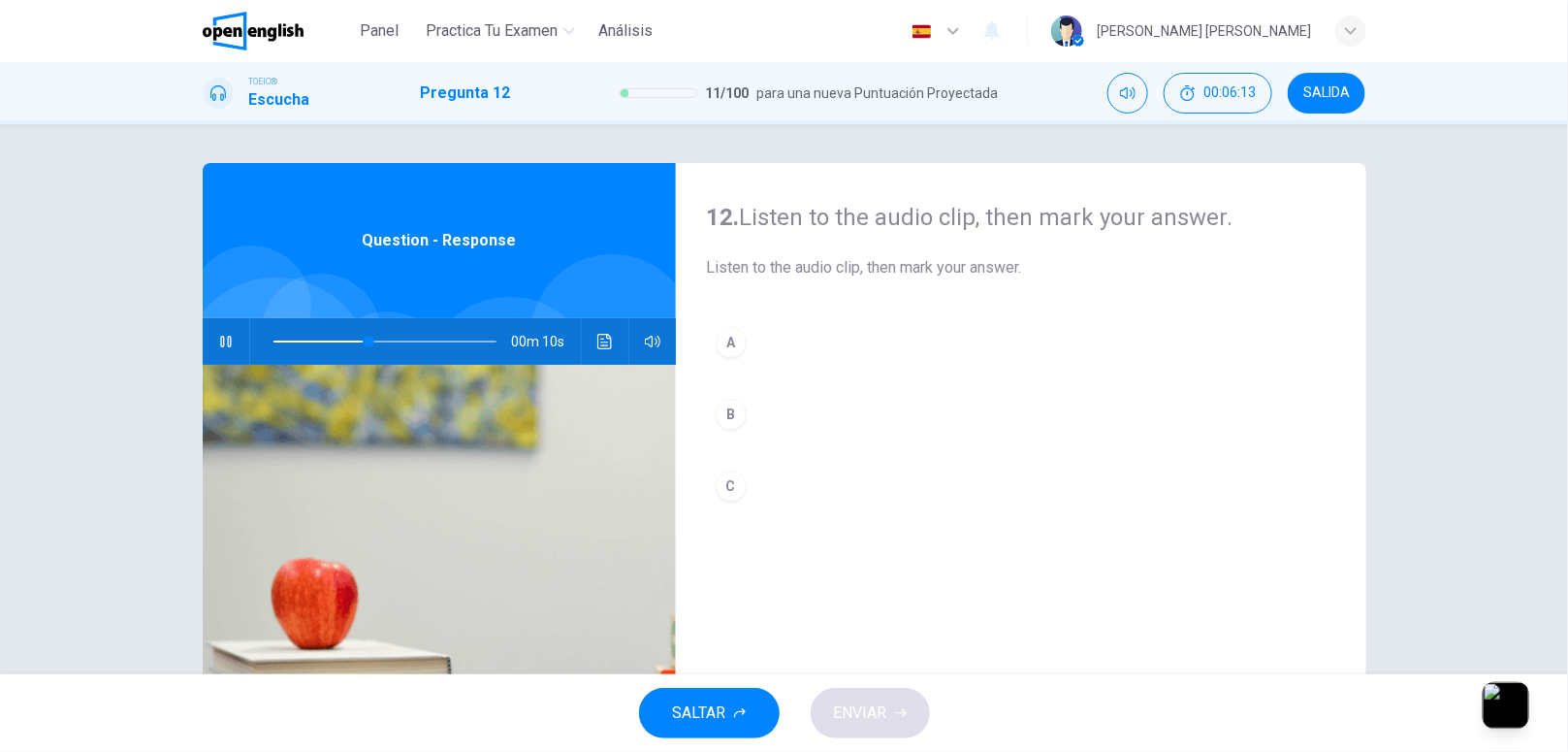 click on "A" at bounding box center (731, 343) 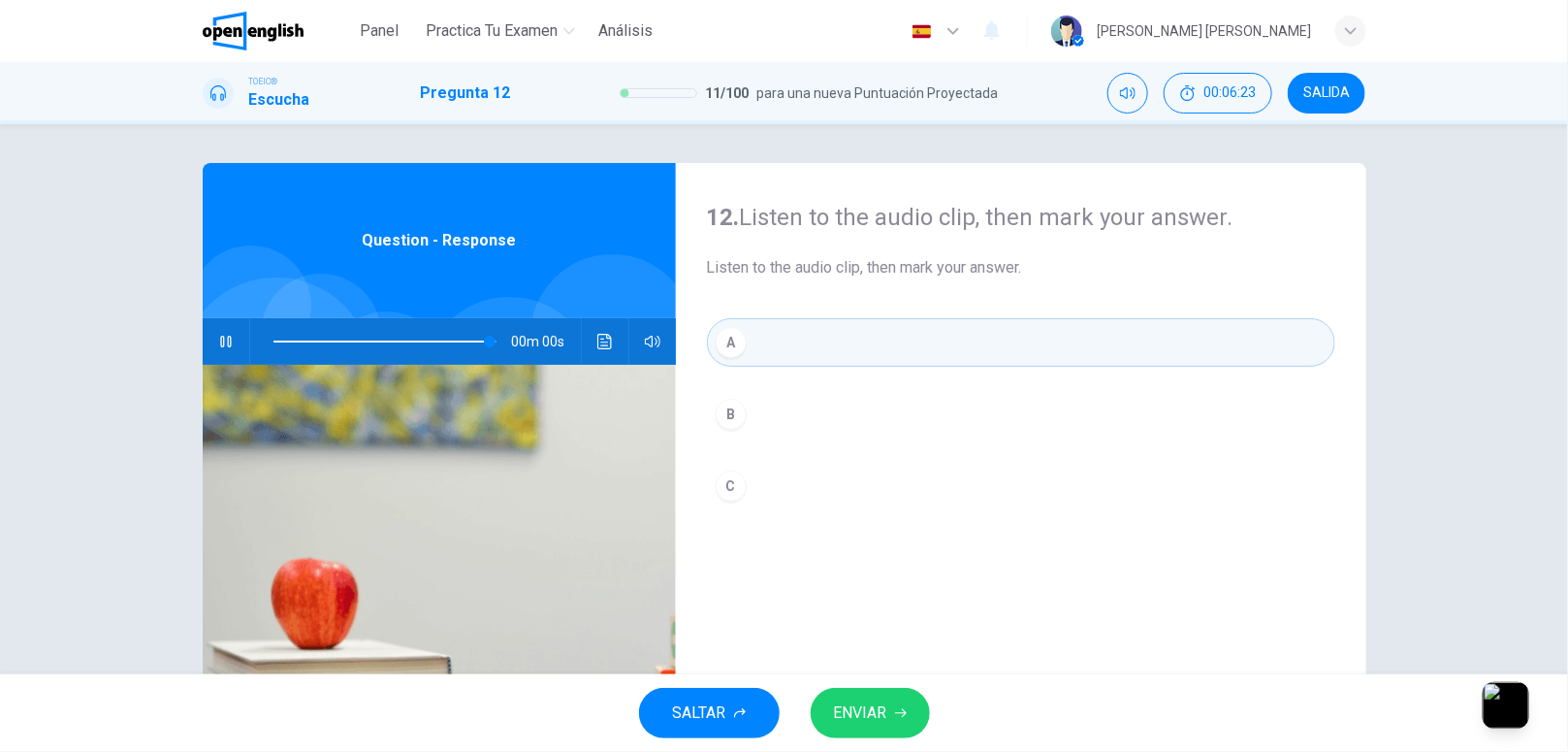 type on "*" 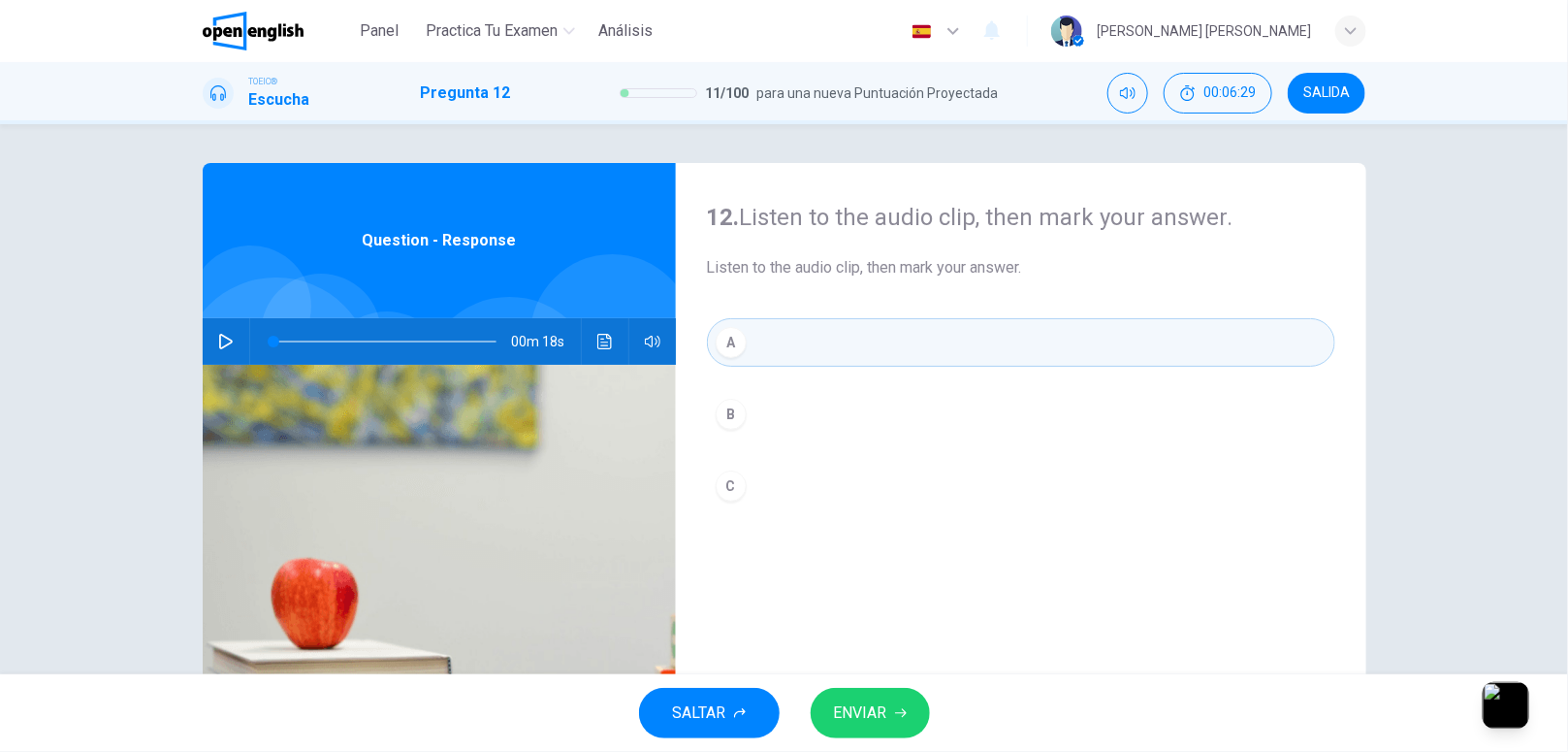 click on "ENVIAR" at bounding box center [860, 713] 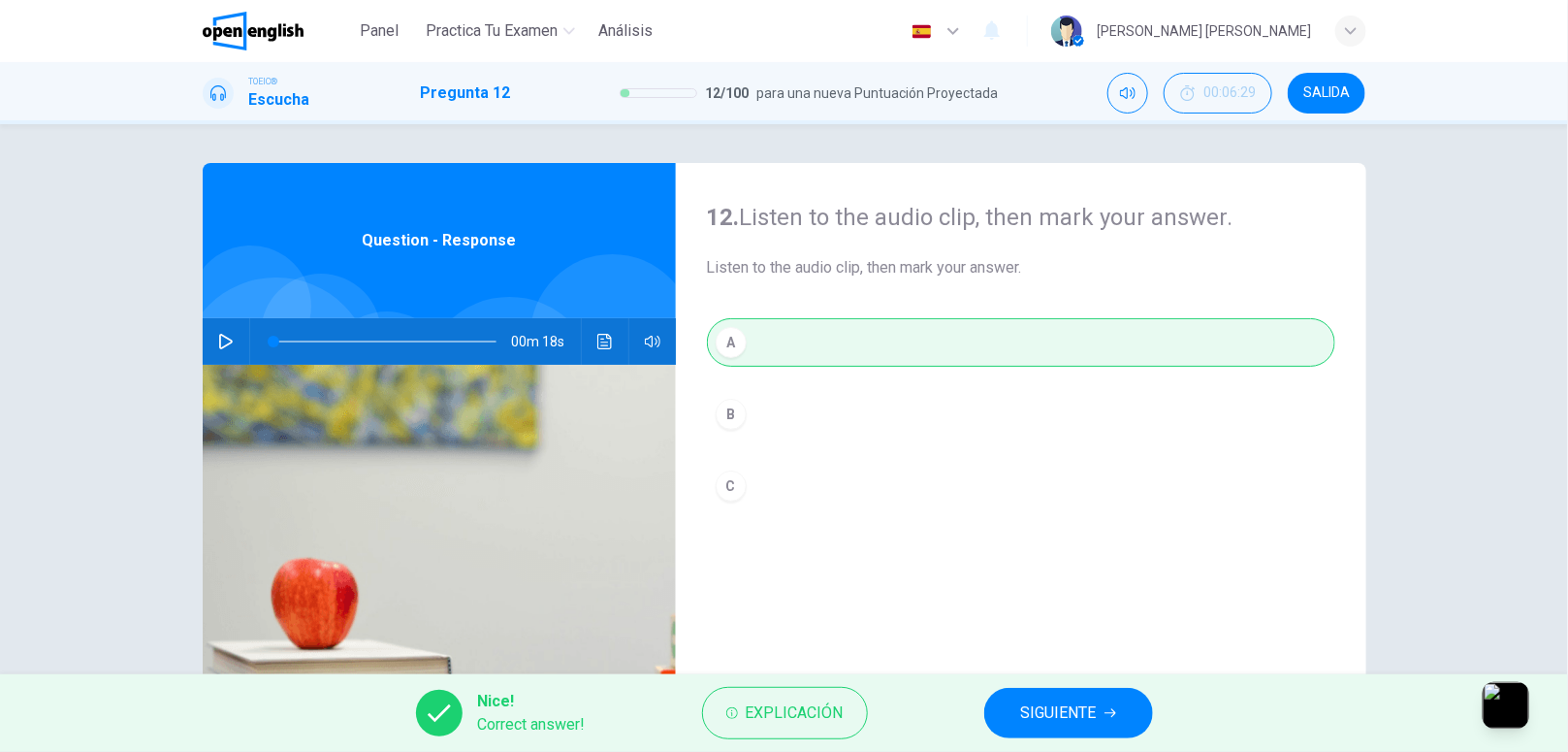 click on "TOEIC® Escucha Pregunta 12 12 / 100 para una nueva Puntuación Proyectada 00:06:29 SALIDA" at bounding box center [784, 93] 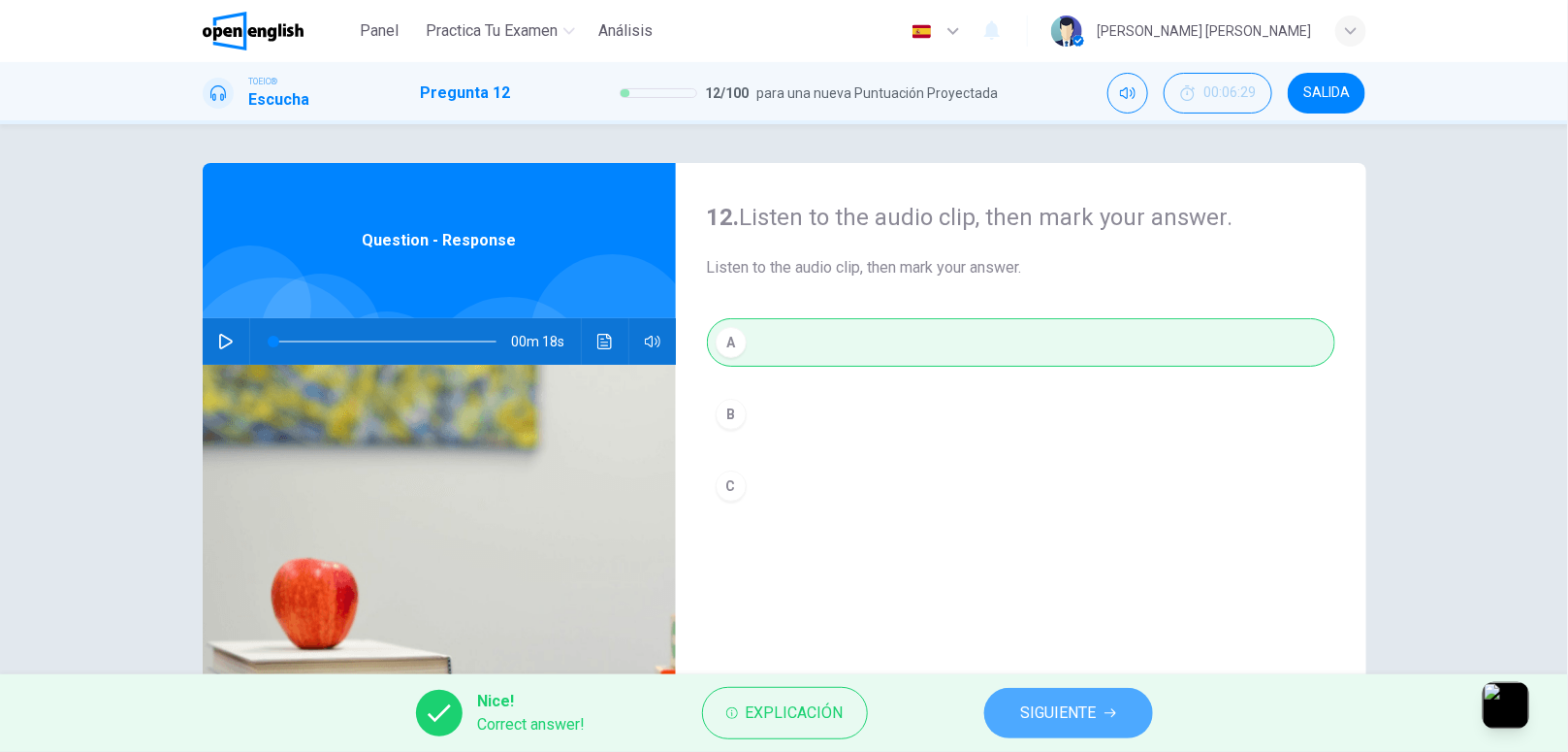 click on "SIGUIENTE" at bounding box center [1059, 713] 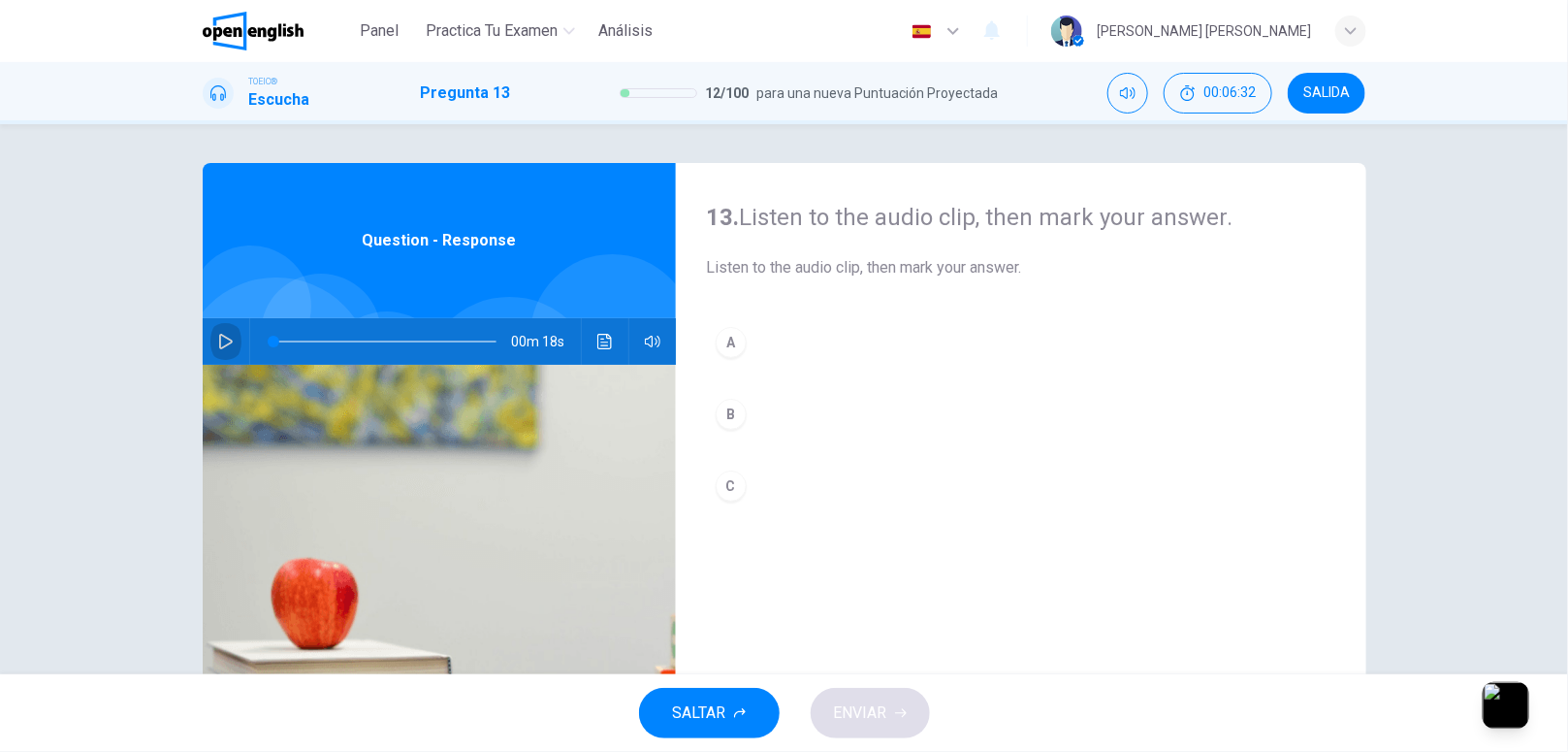 click at bounding box center (226, 342) 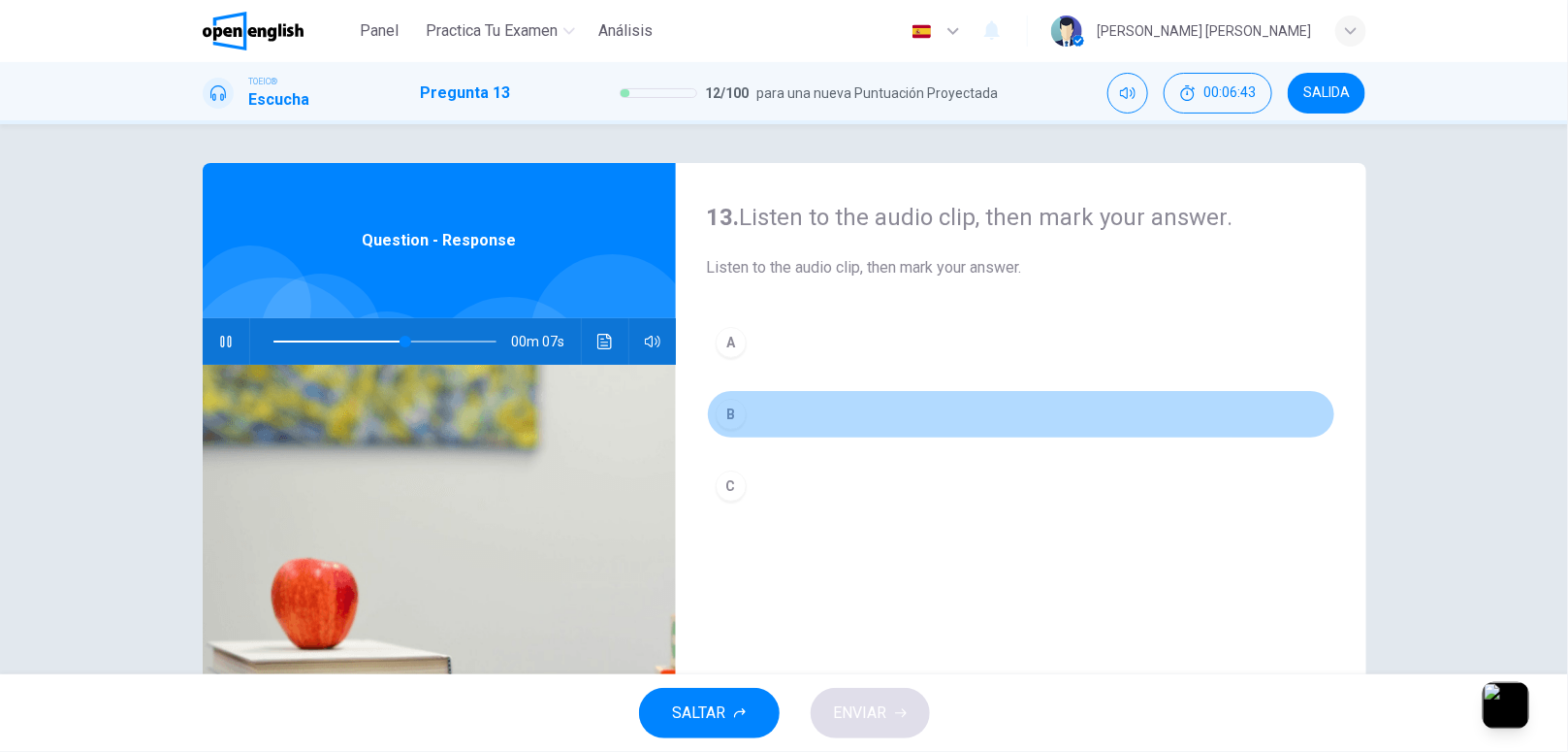 click on "B" at bounding box center (731, 414) 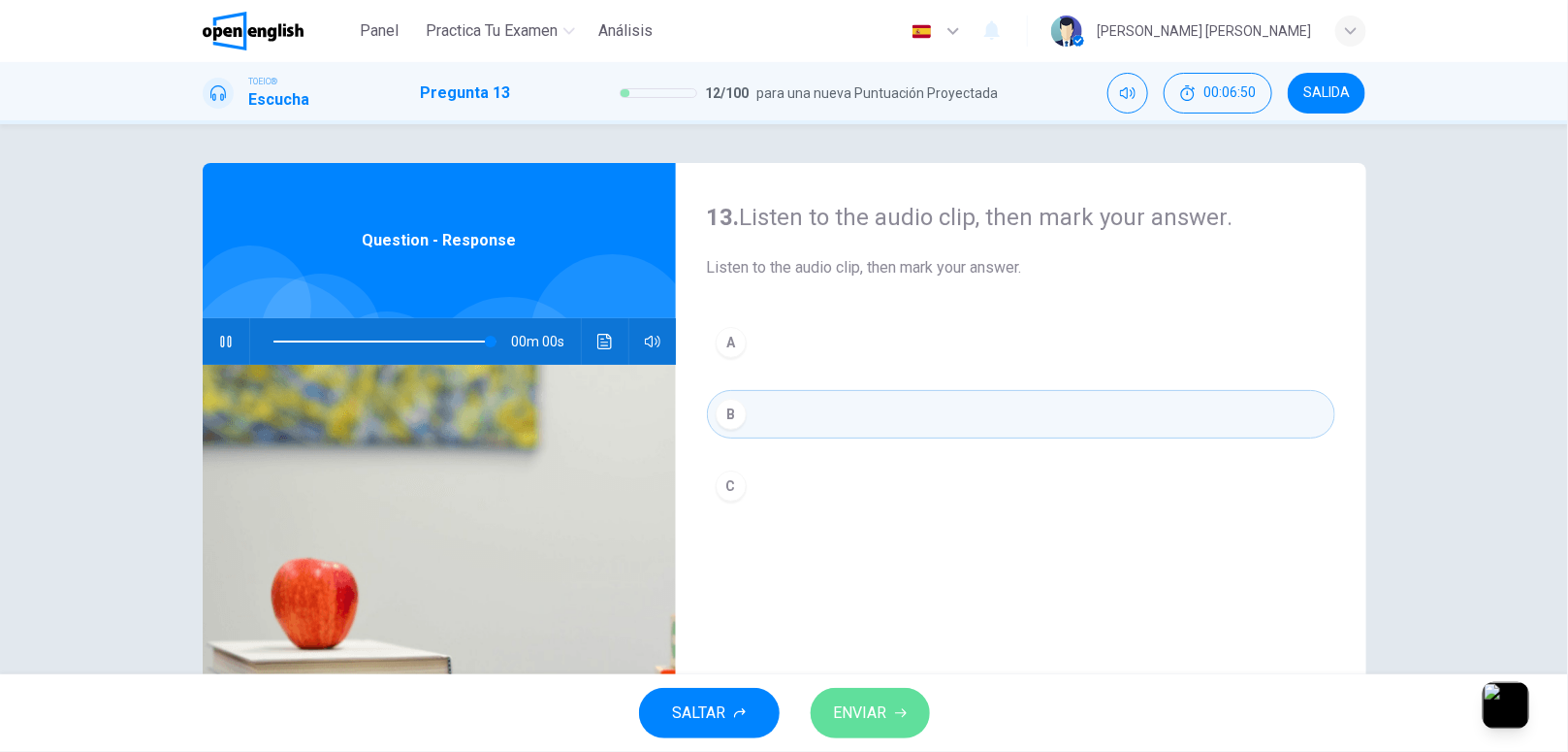 type on "*" 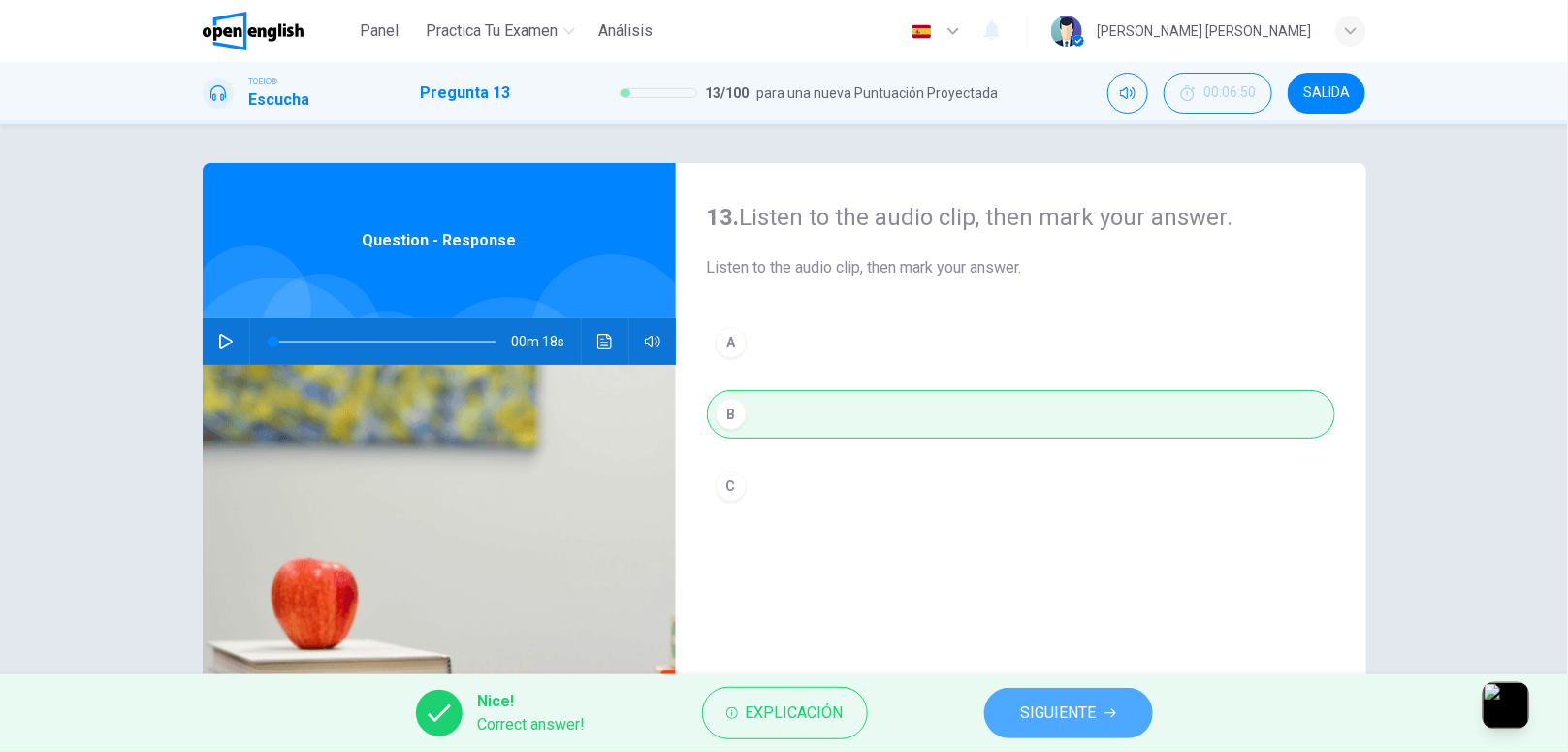 click on "SIGUIENTE" at bounding box center [1059, 713] 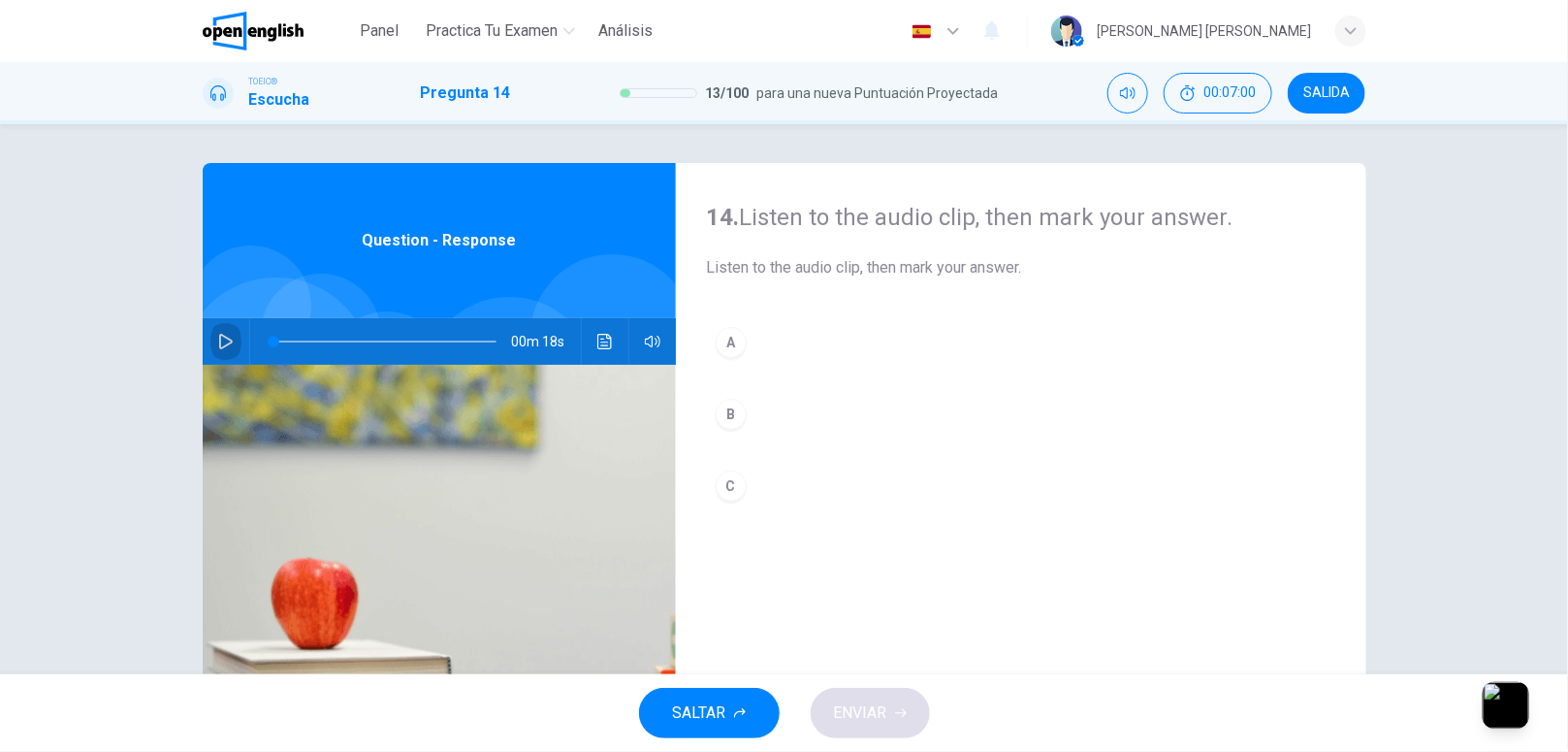 click at bounding box center (226, 342) 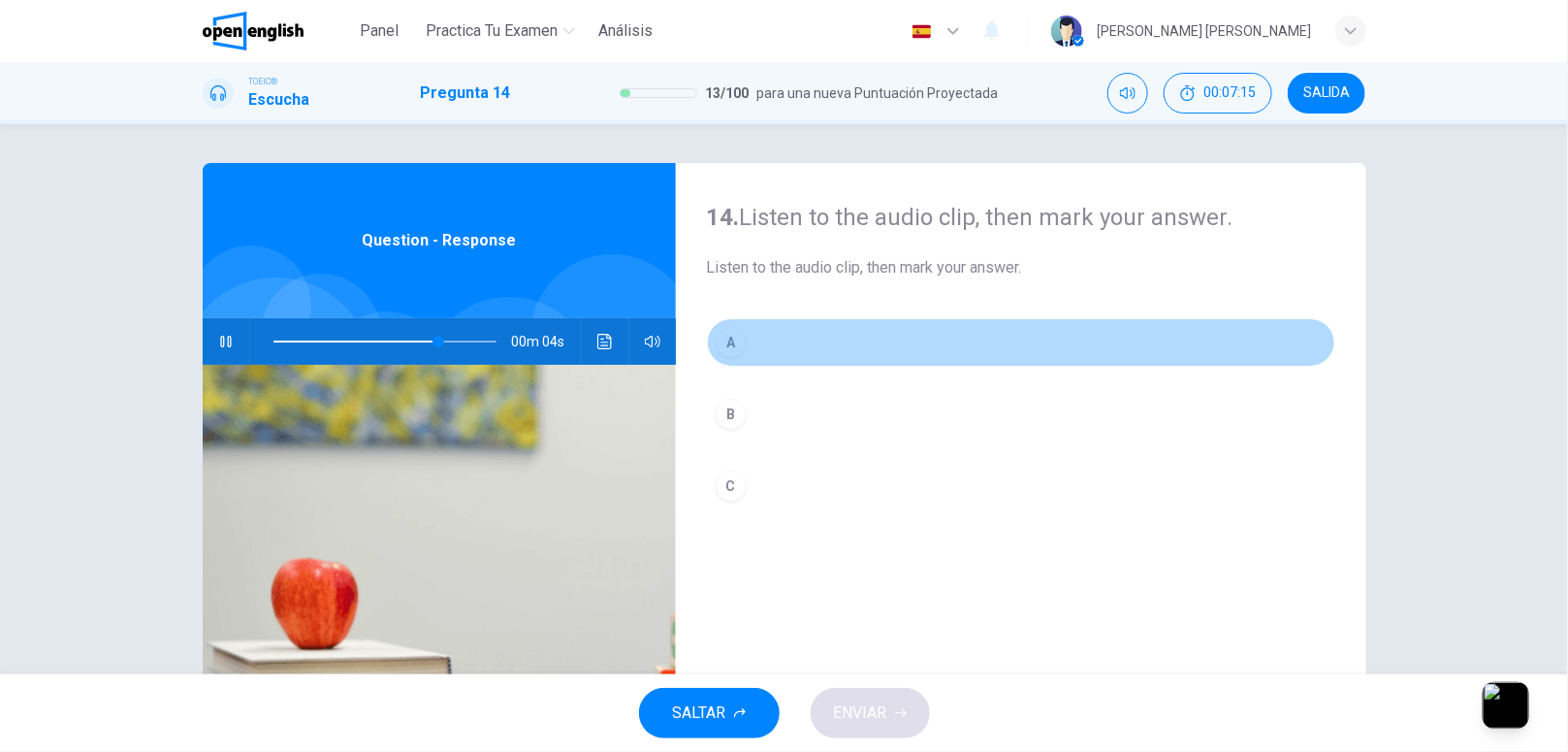 click on "A" at bounding box center (1021, 343) 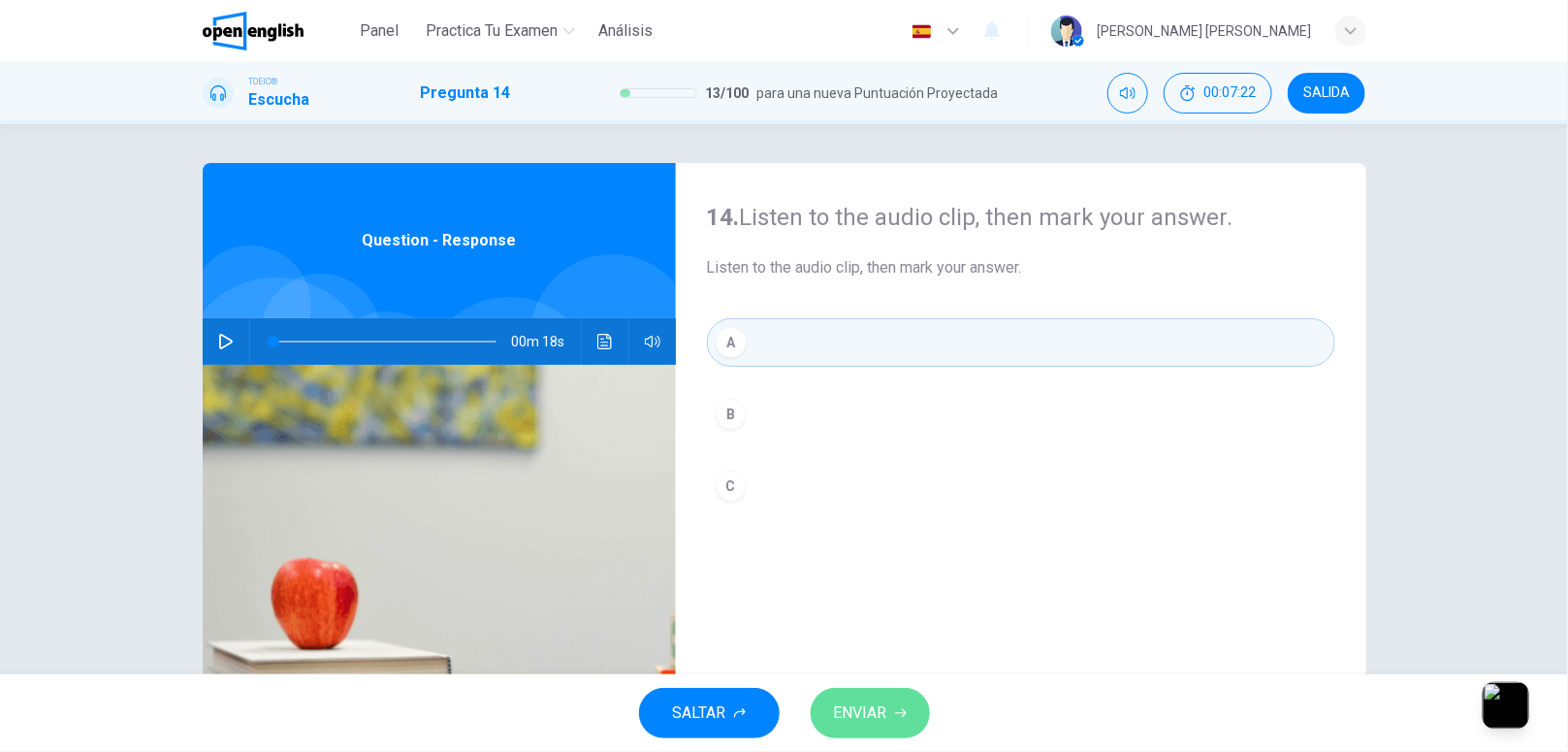 click on "ENVIAR" at bounding box center (870, 713) 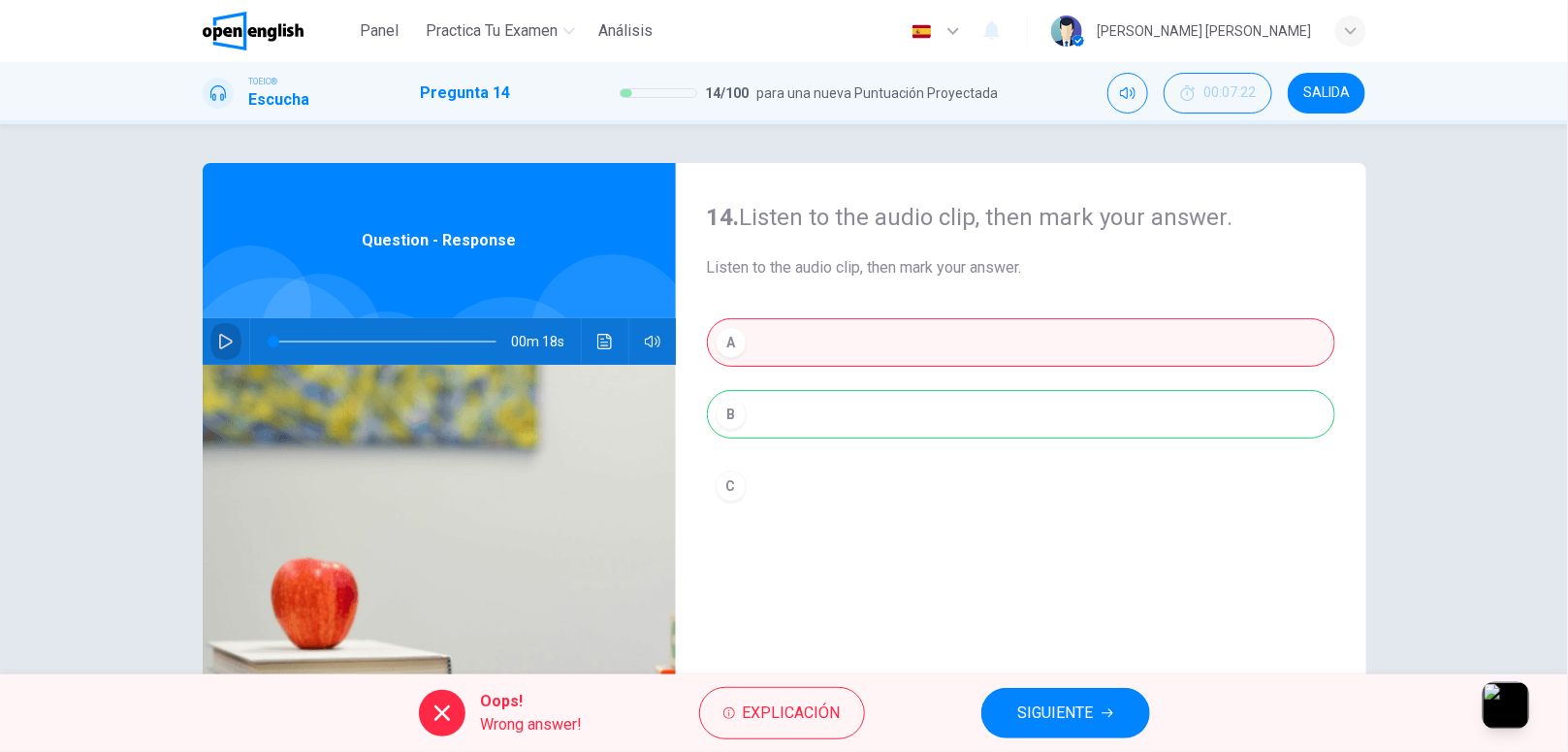 click at bounding box center [226, 342] 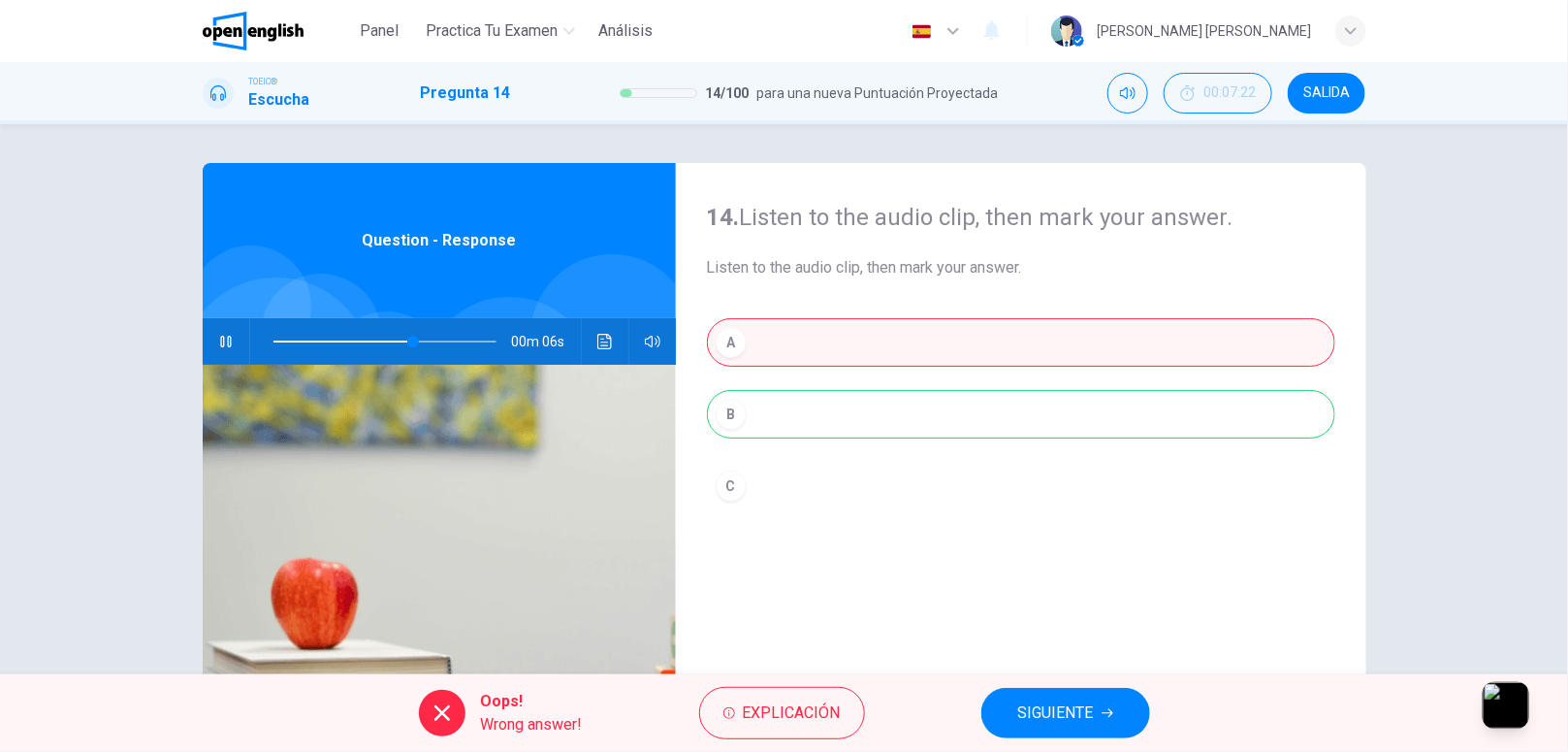 type on "**" 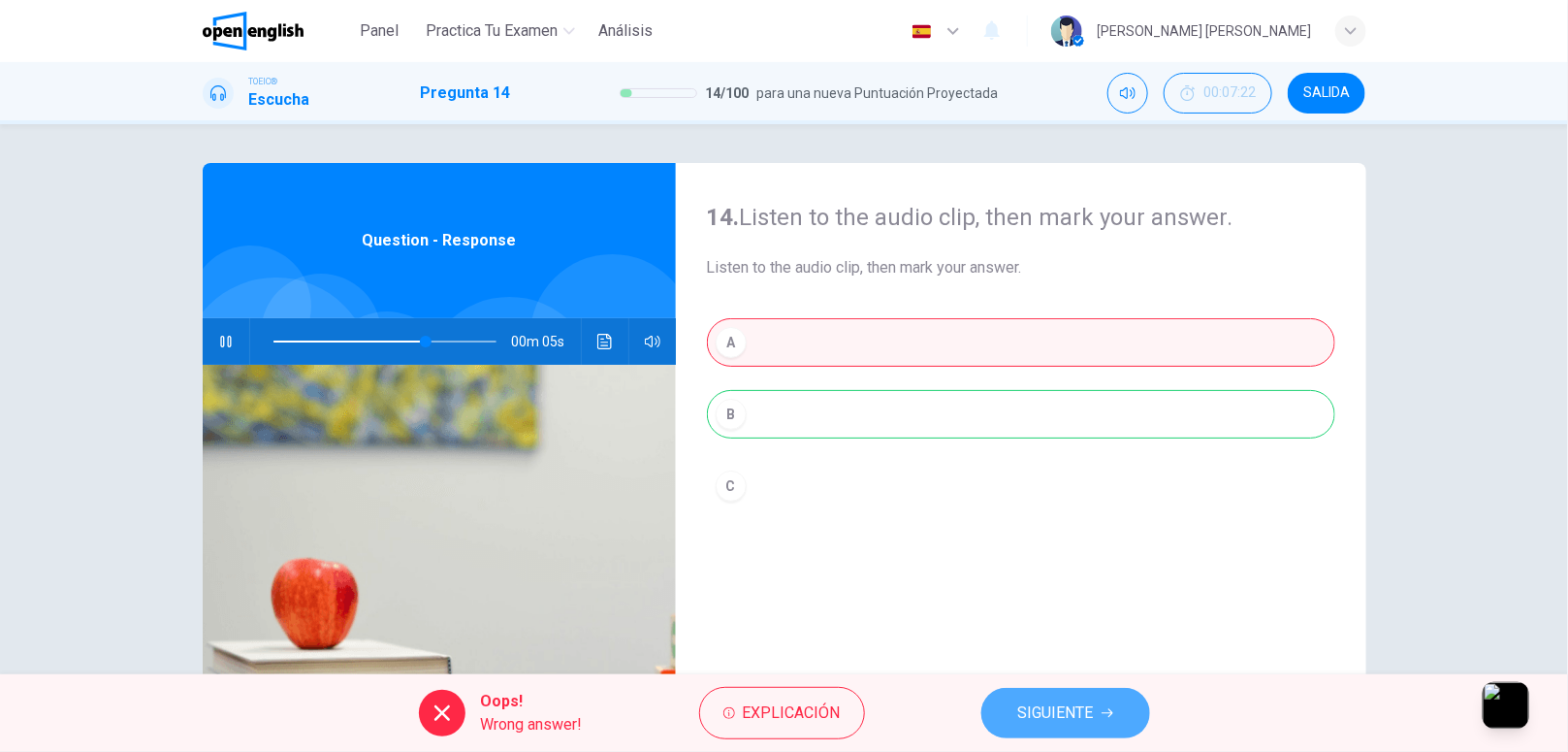 click on "SIGUIENTE" at bounding box center [1066, 713] 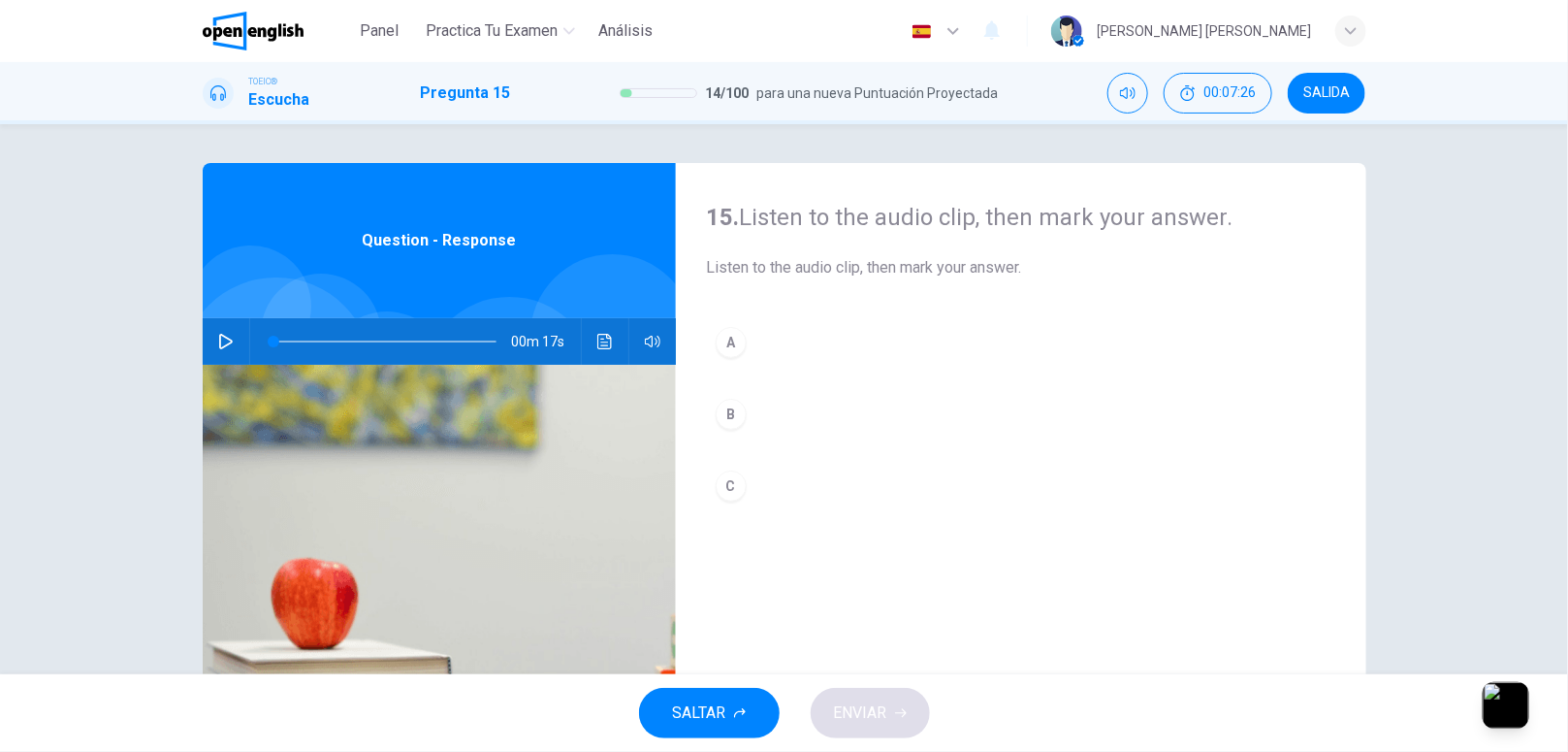 click 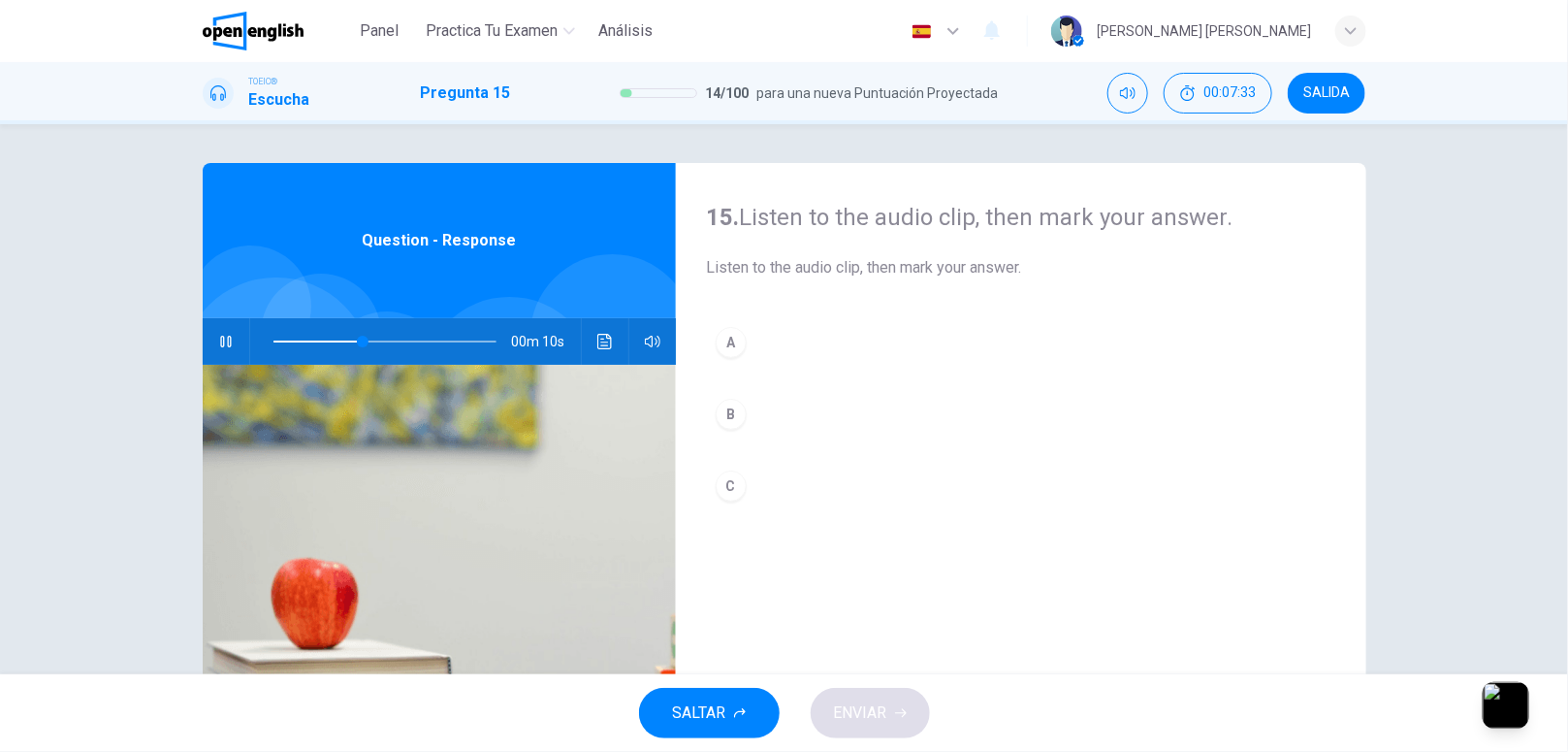 click on "B" at bounding box center [731, 414] 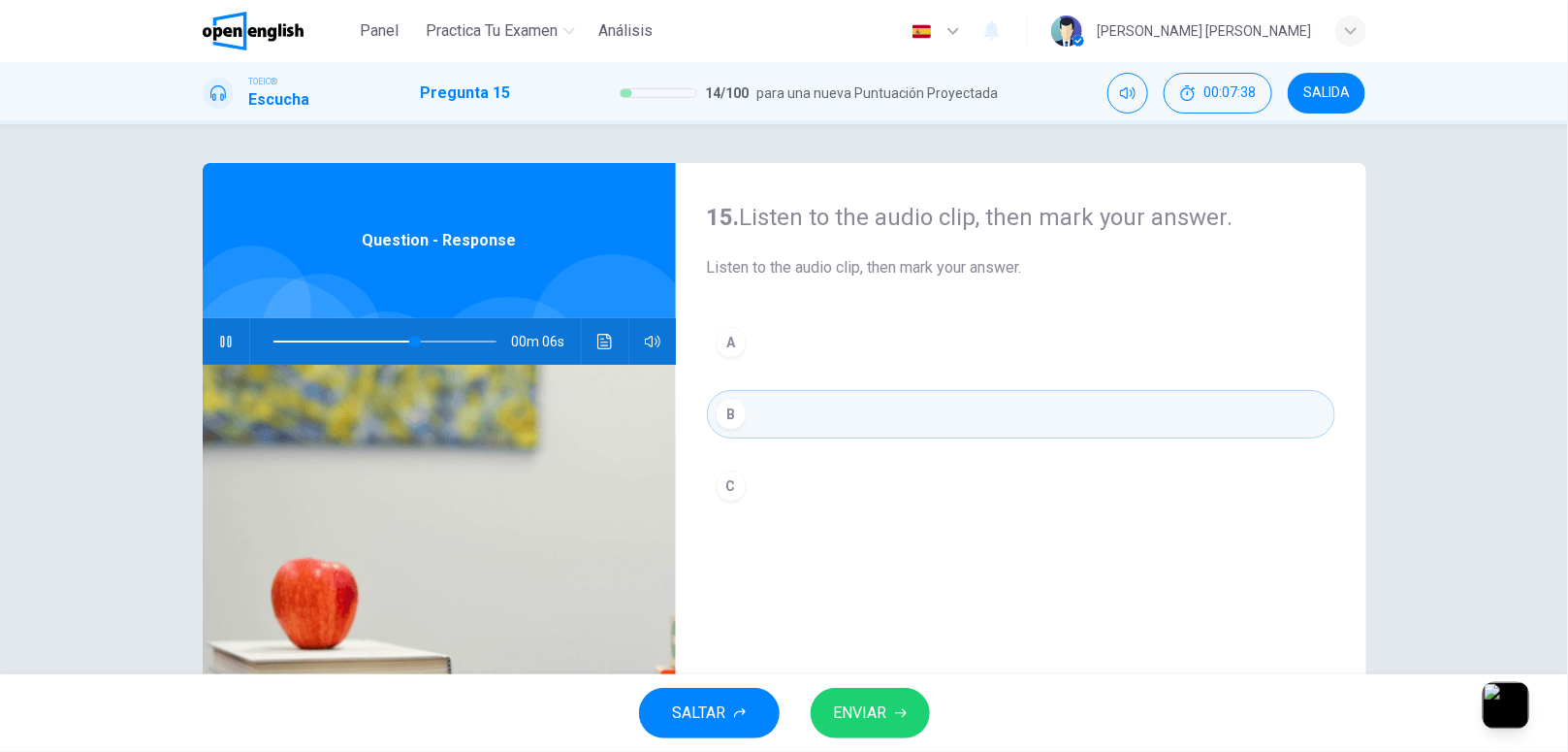 click on "C" at bounding box center [1021, 486] 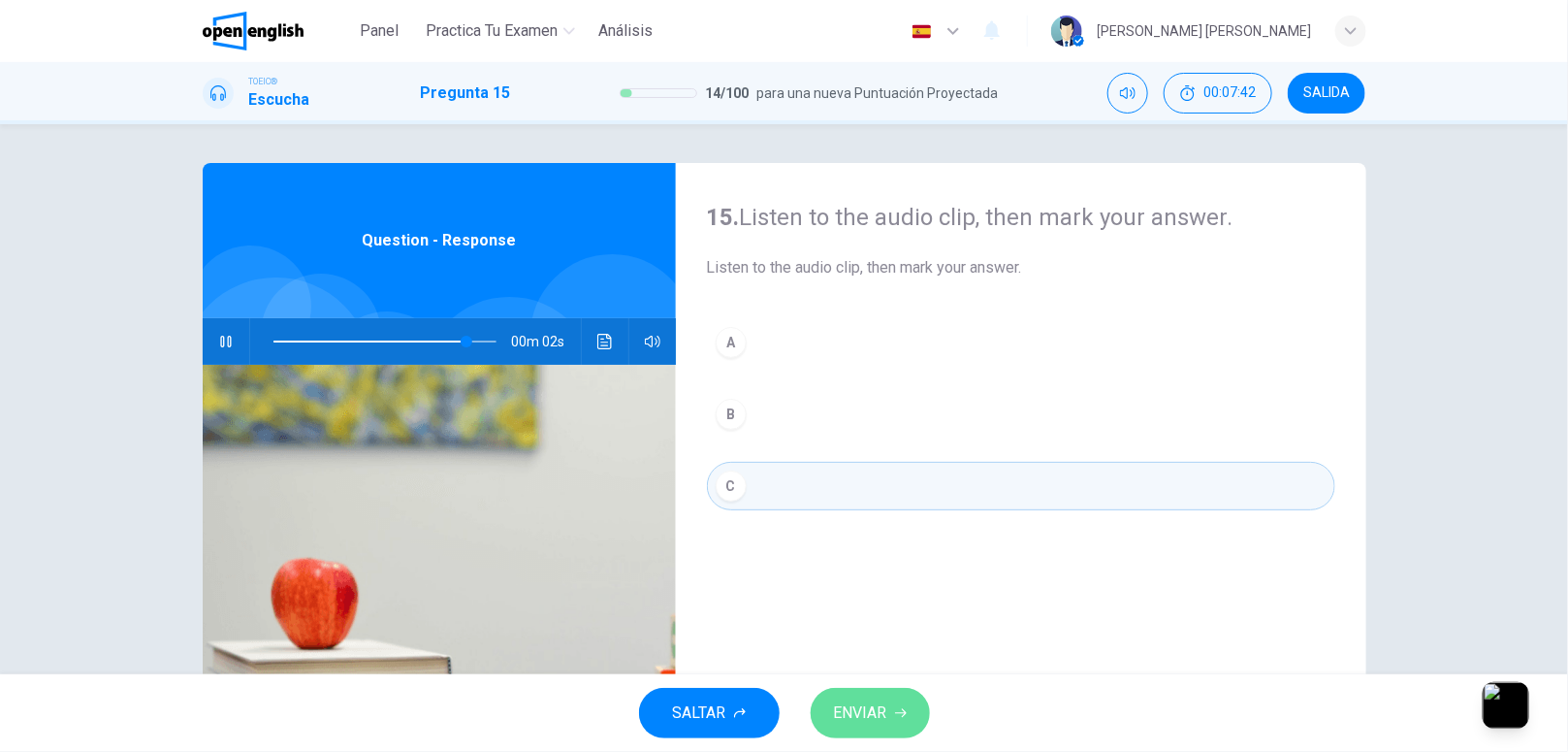 click on "ENVIAR" at bounding box center (860, 713) 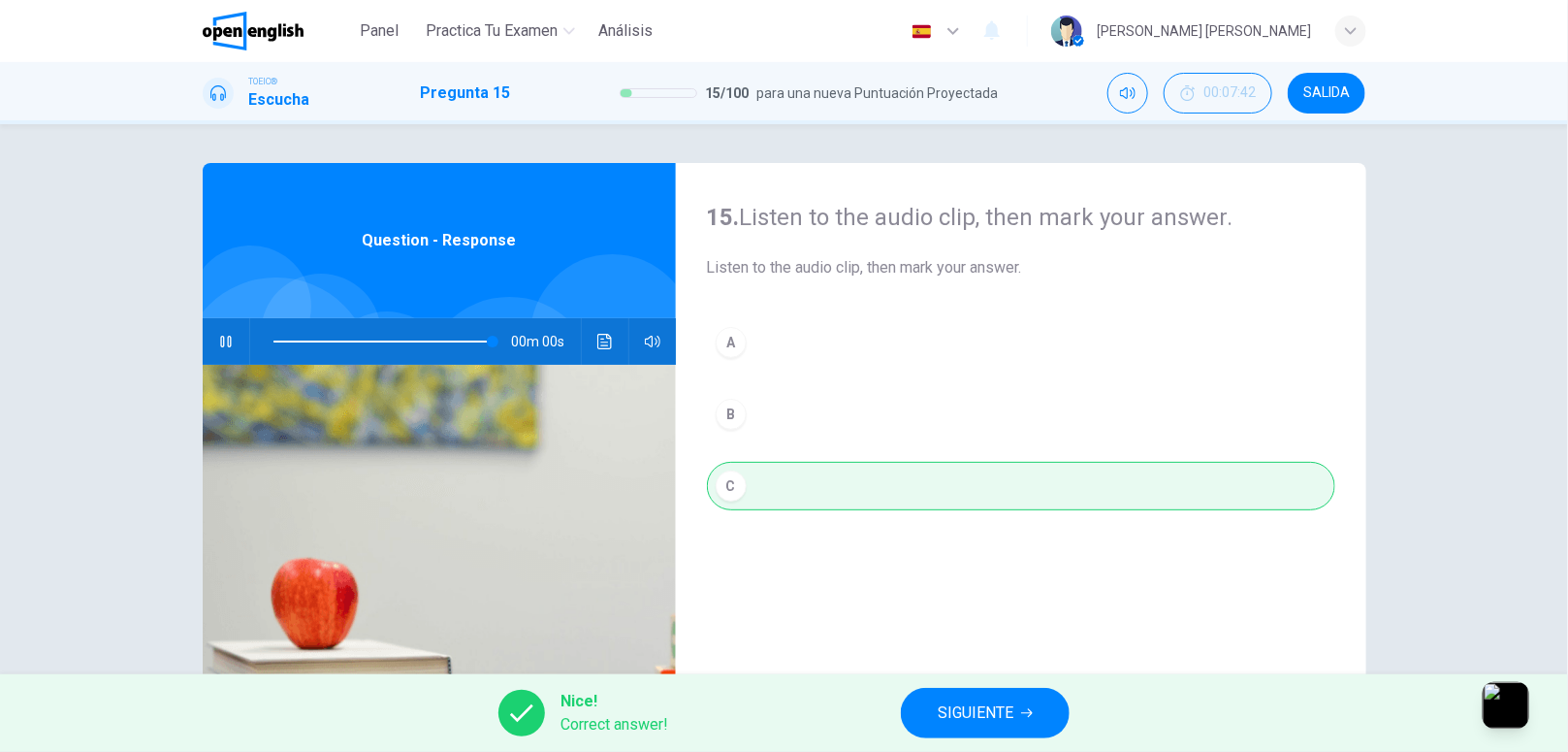 type on "*" 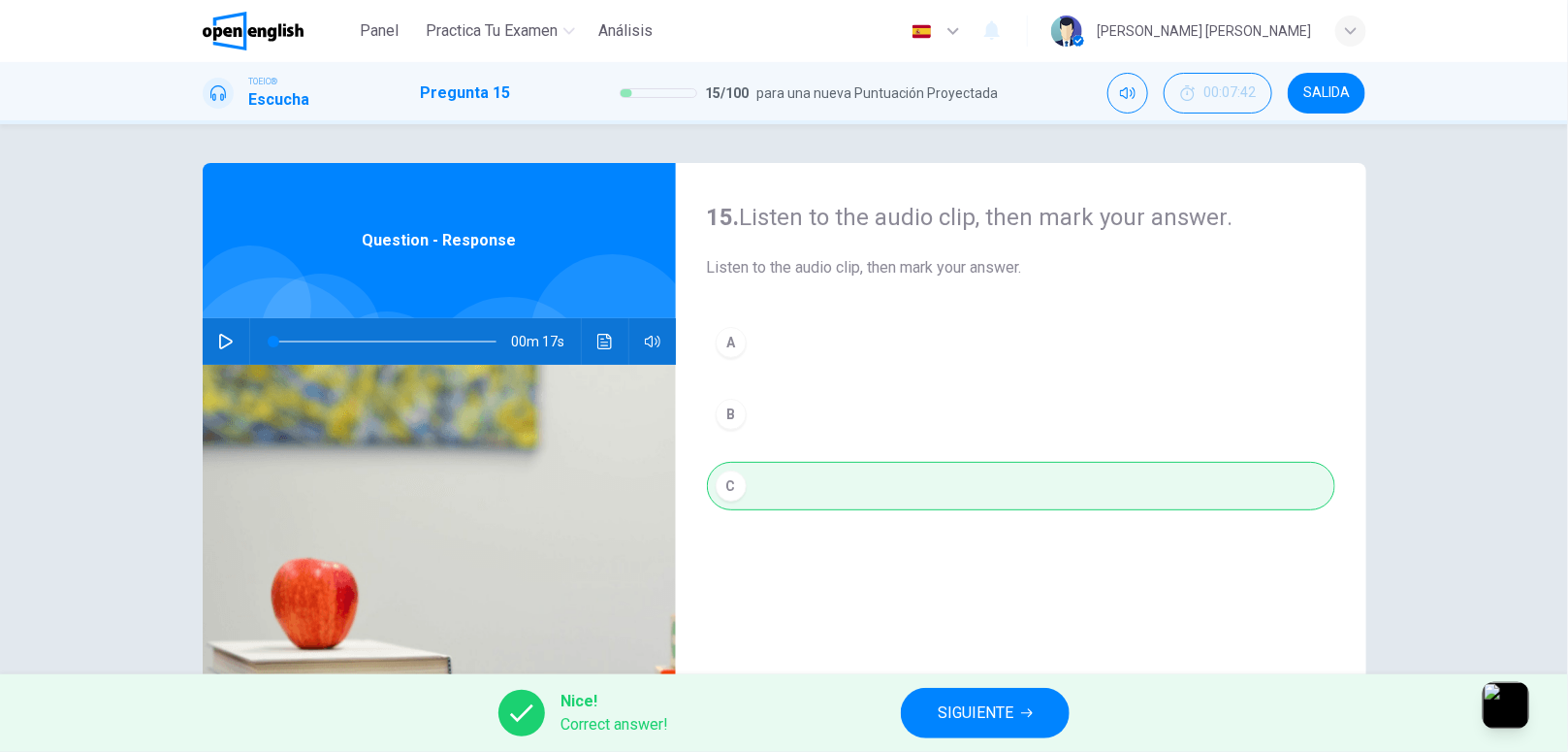 click on "SIGUIENTE" at bounding box center [976, 713] 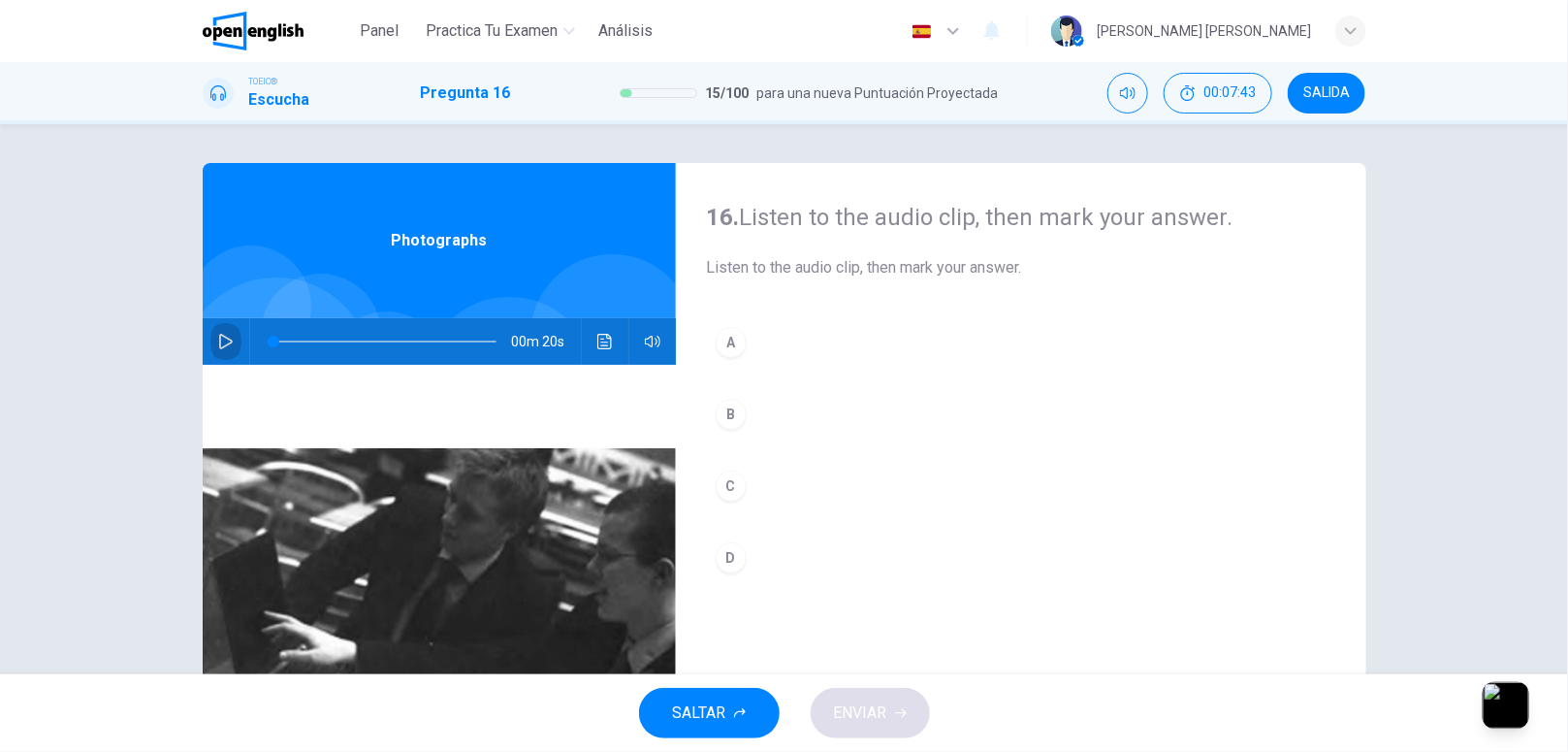click at bounding box center [226, 342] 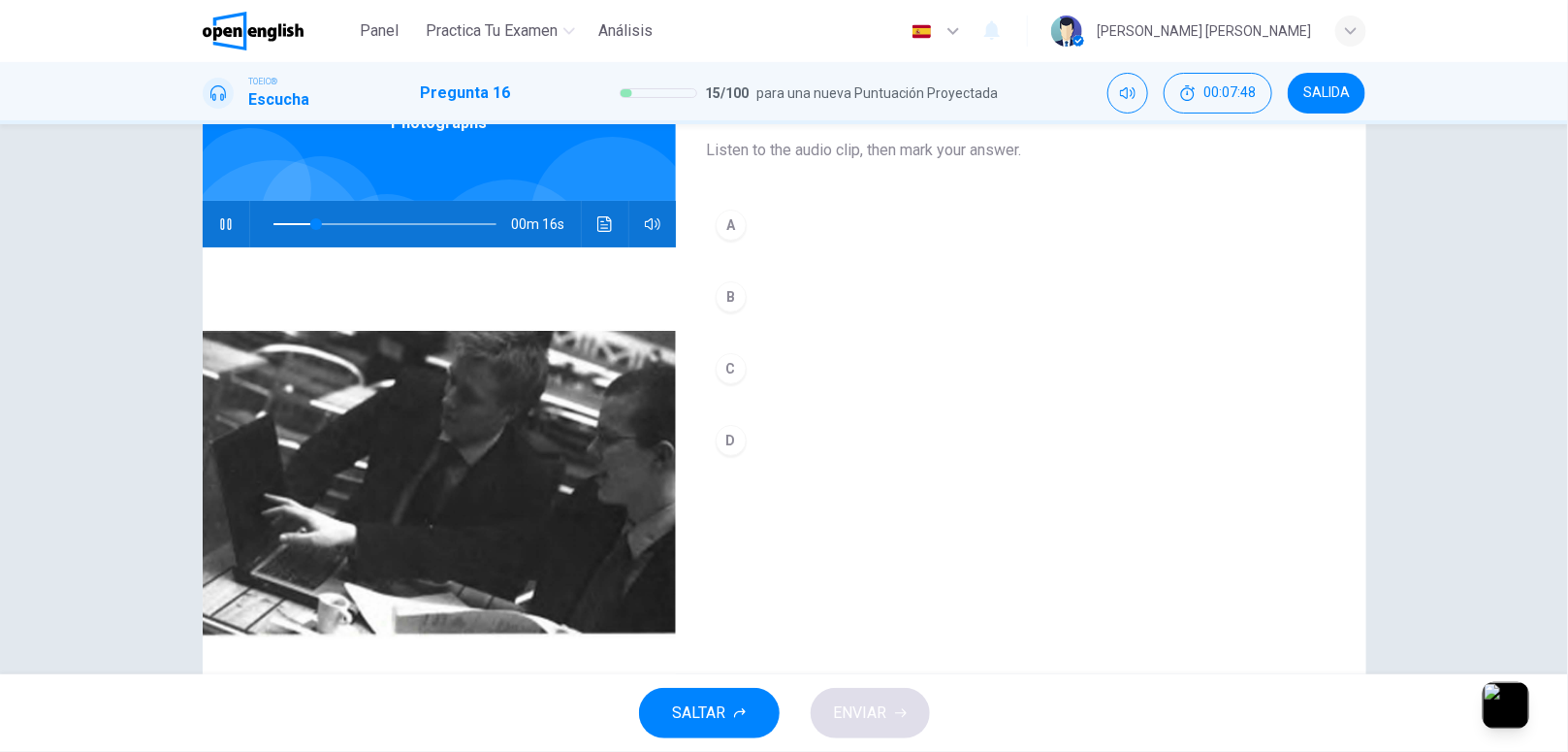 scroll, scrollTop: 114, scrollLeft: 0, axis: vertical 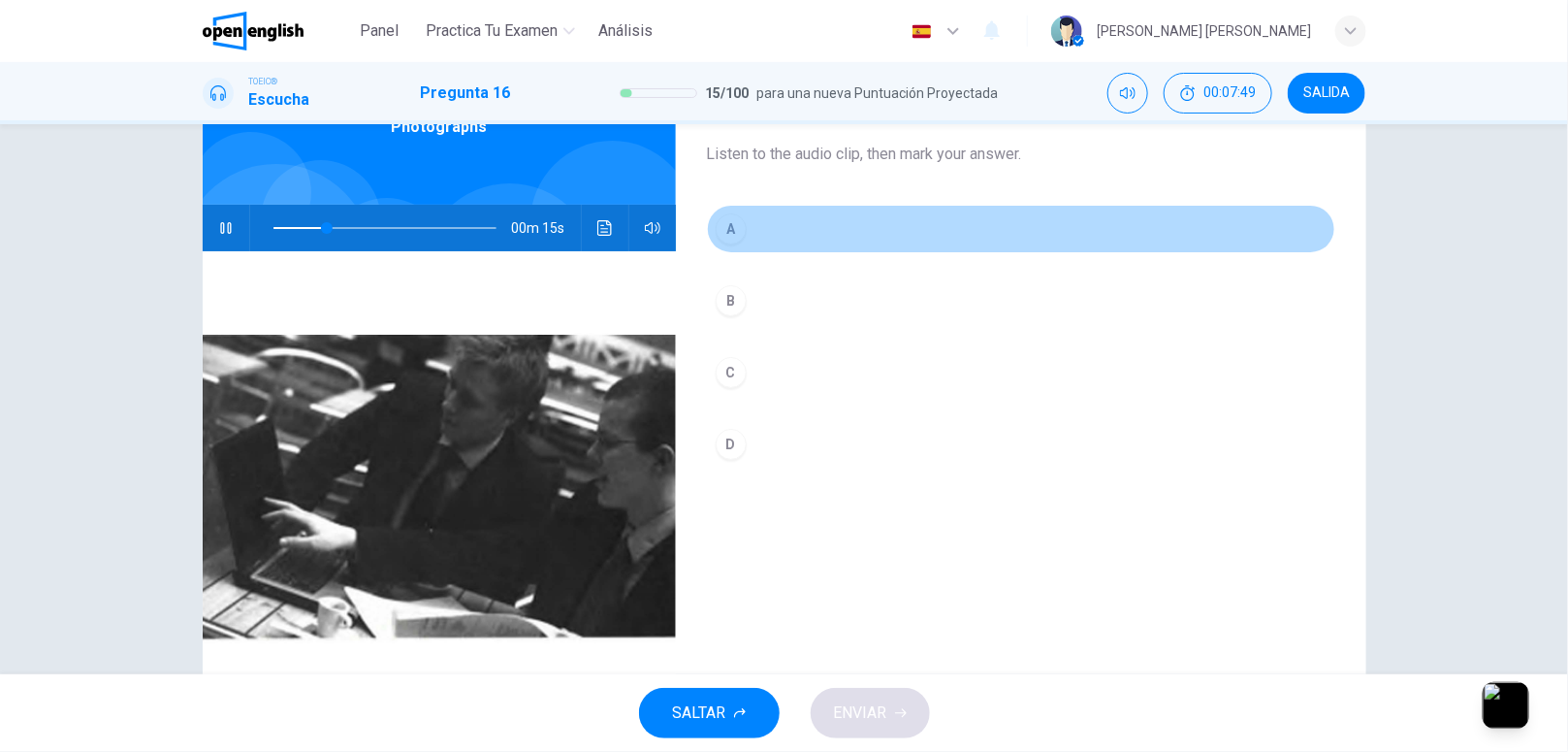 click on "A" at bounding box center (1021, 229) 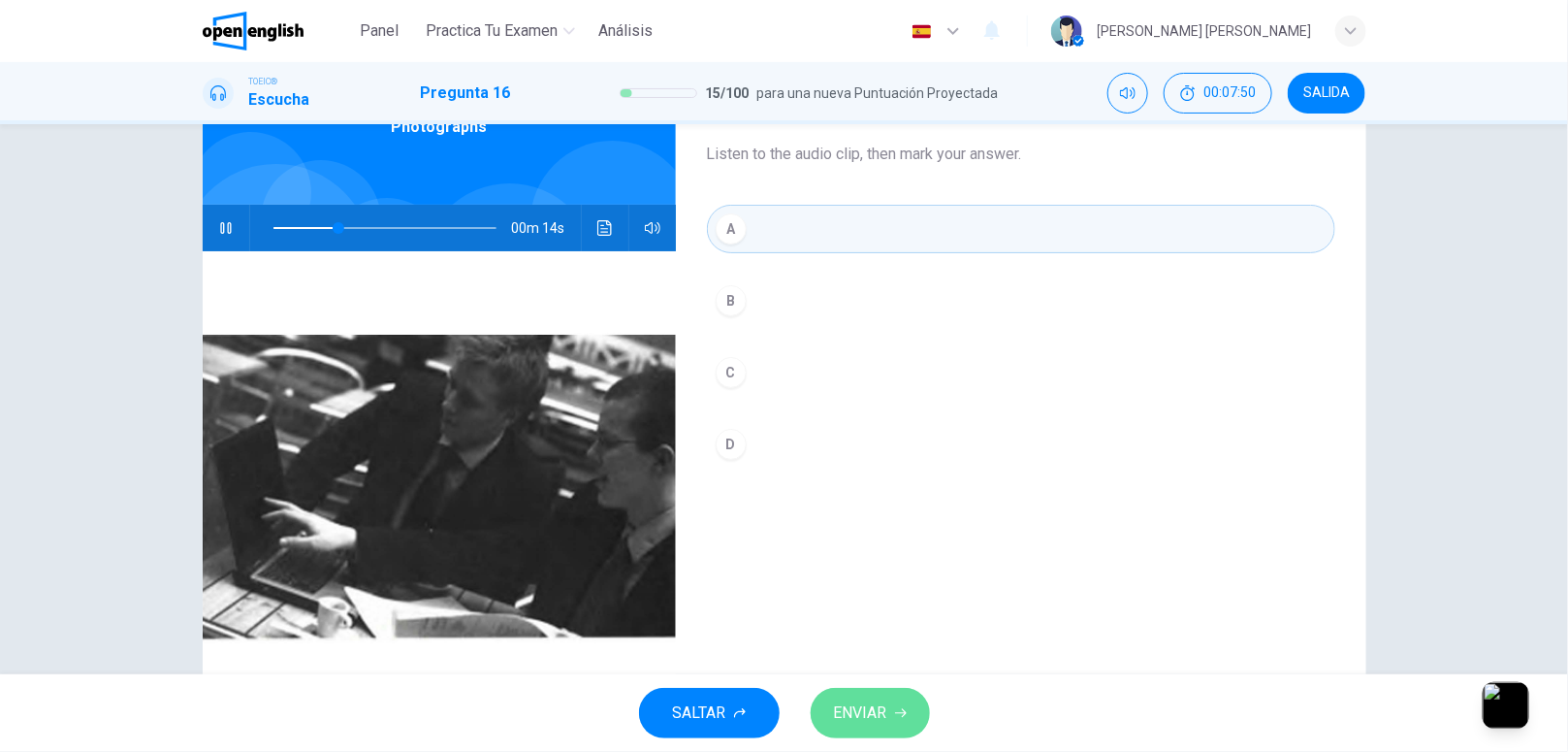 click on "ENVIAR" at bounding box center [870, 713] 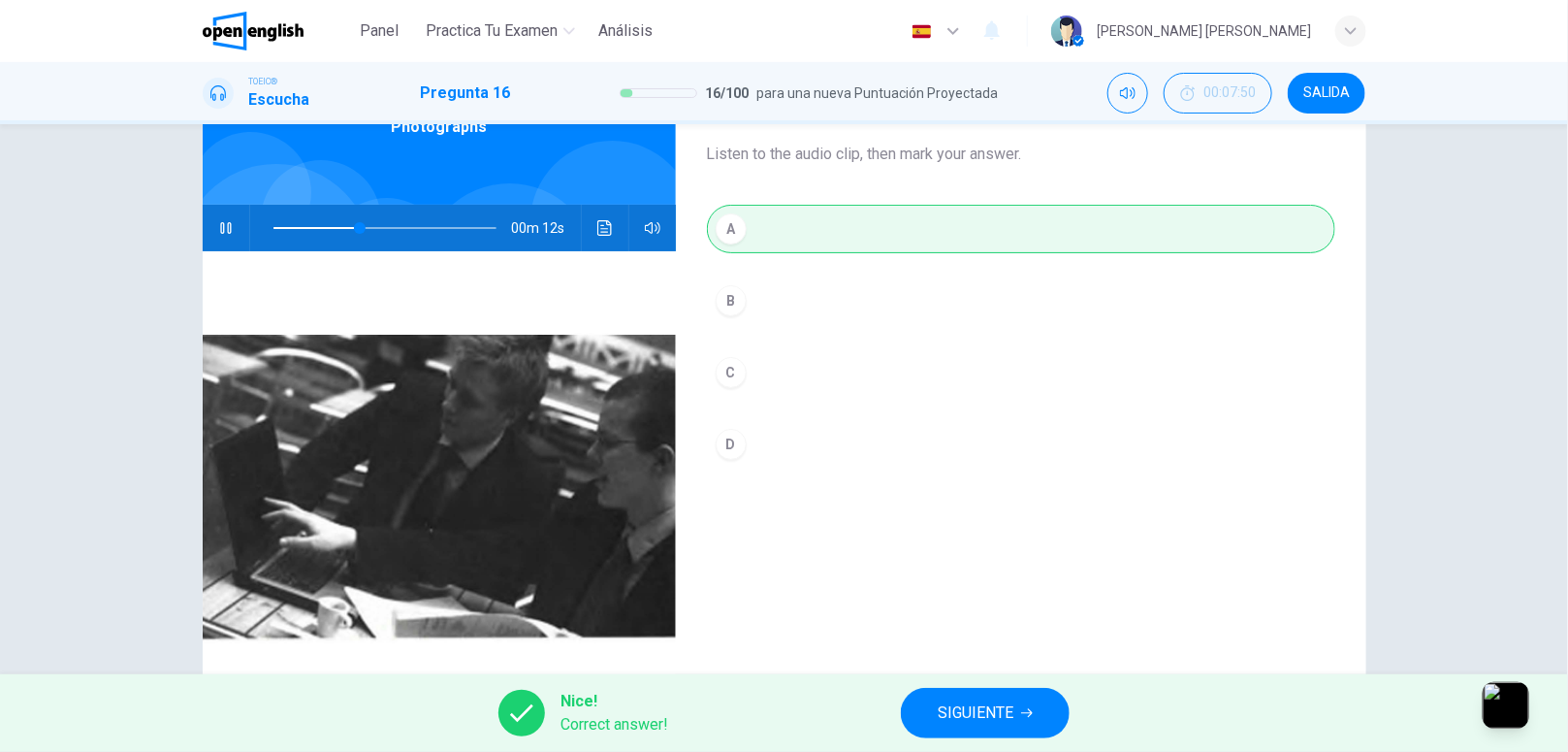 type on "**" 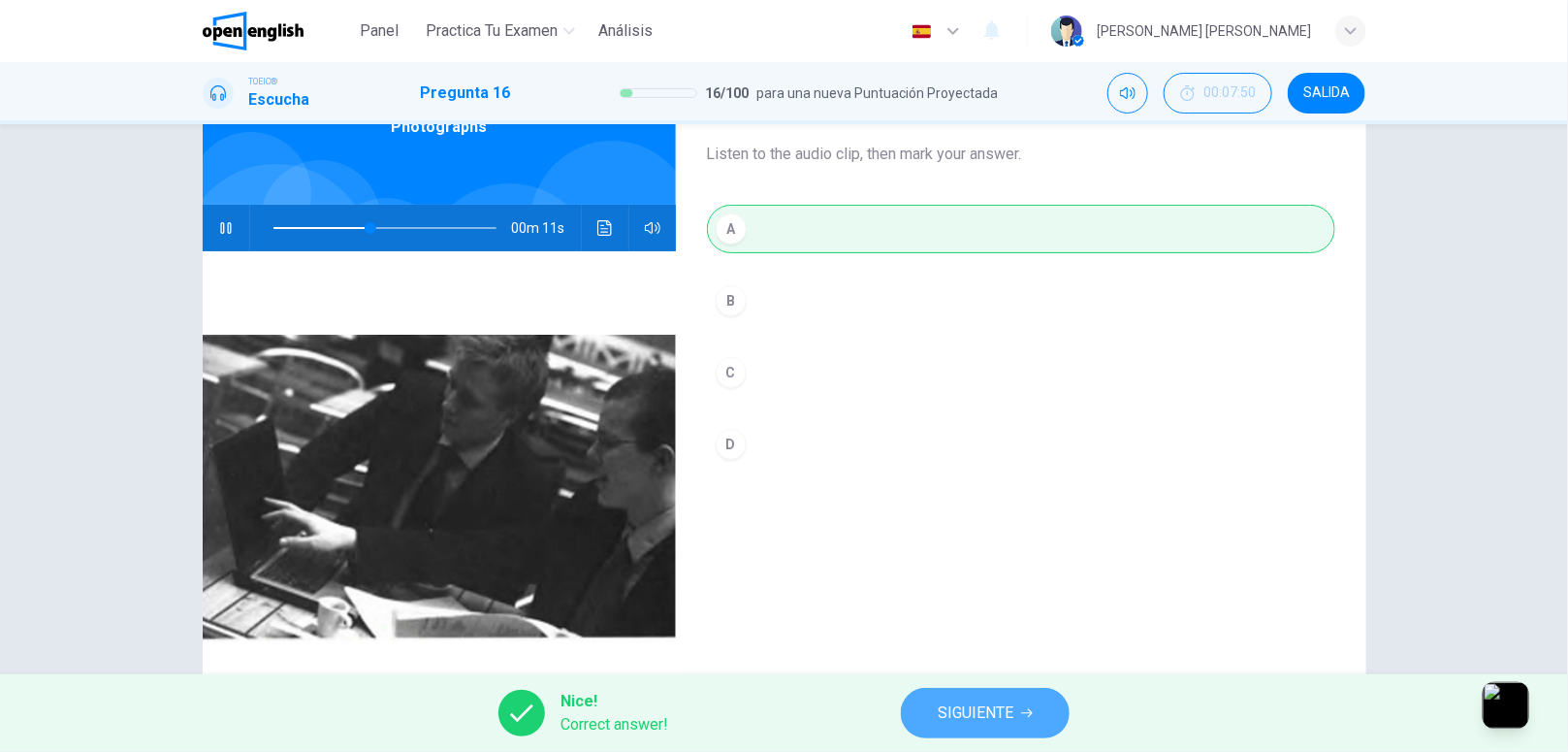 click on "SIGUIENTE" at bounding box center (976, 713) 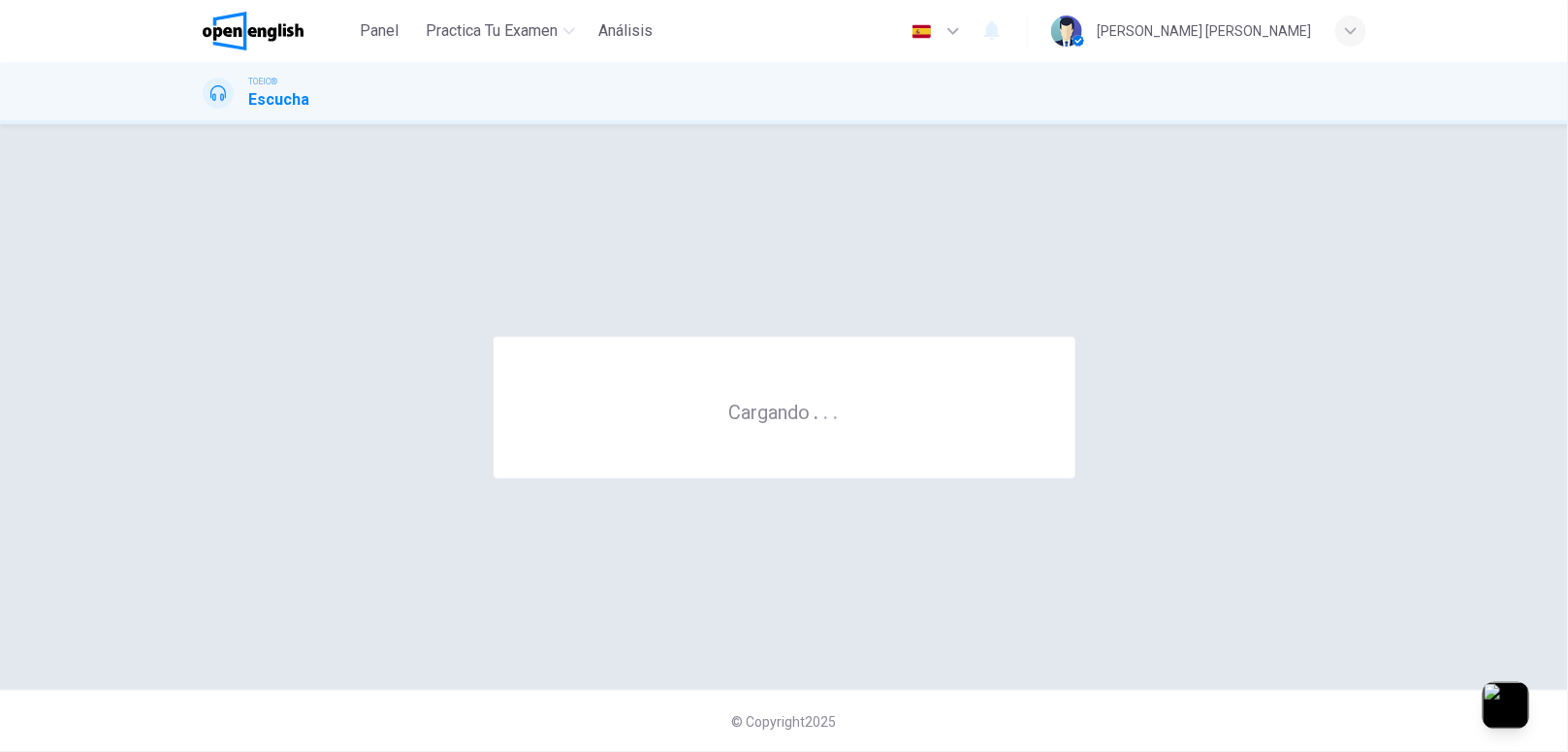 scroll, scrollTop: 0, scrollLeft: 0, axis: both 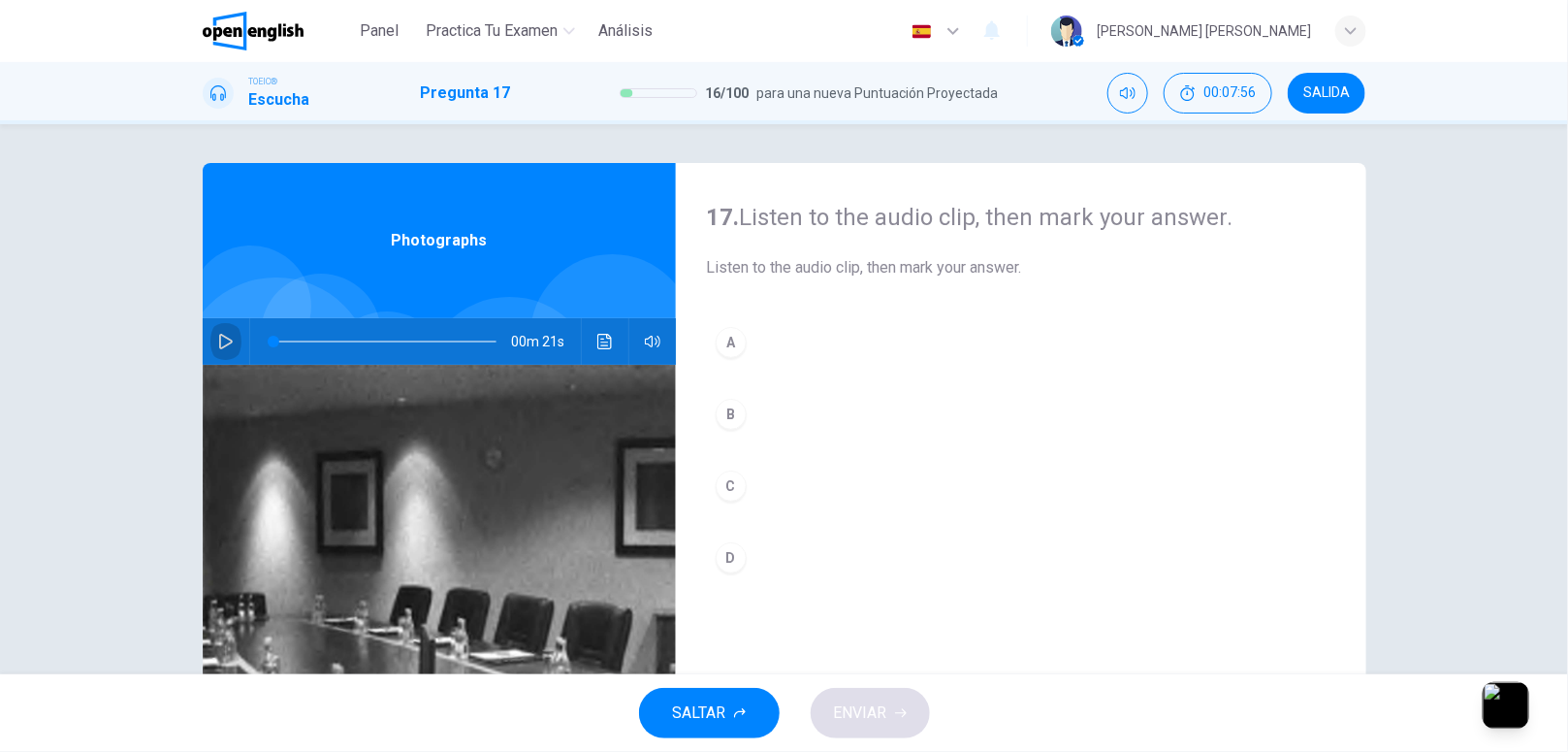click at bounding box center (226, 342) 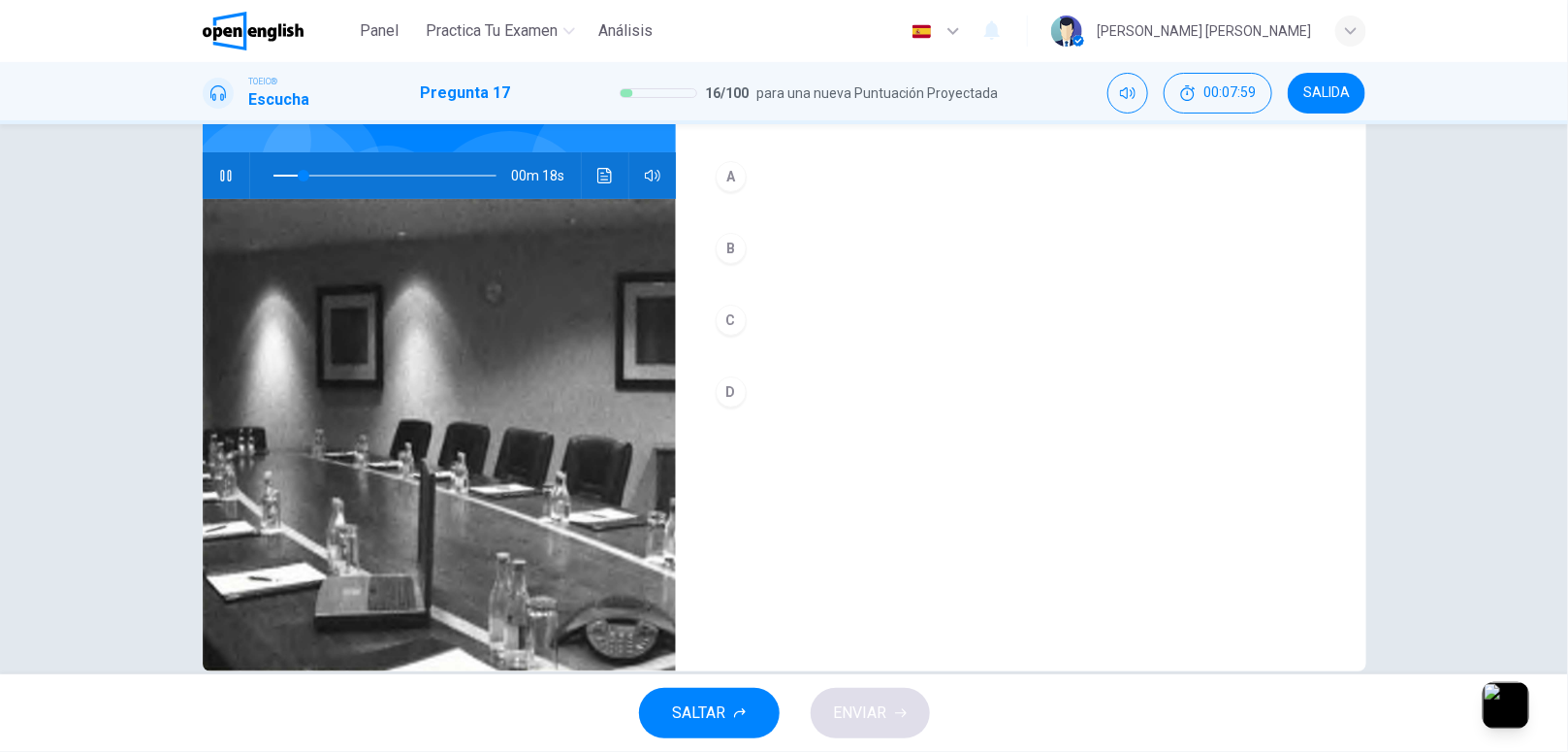 scroll, scrollTop: 168, scrollLeft: 0, axis: vertical 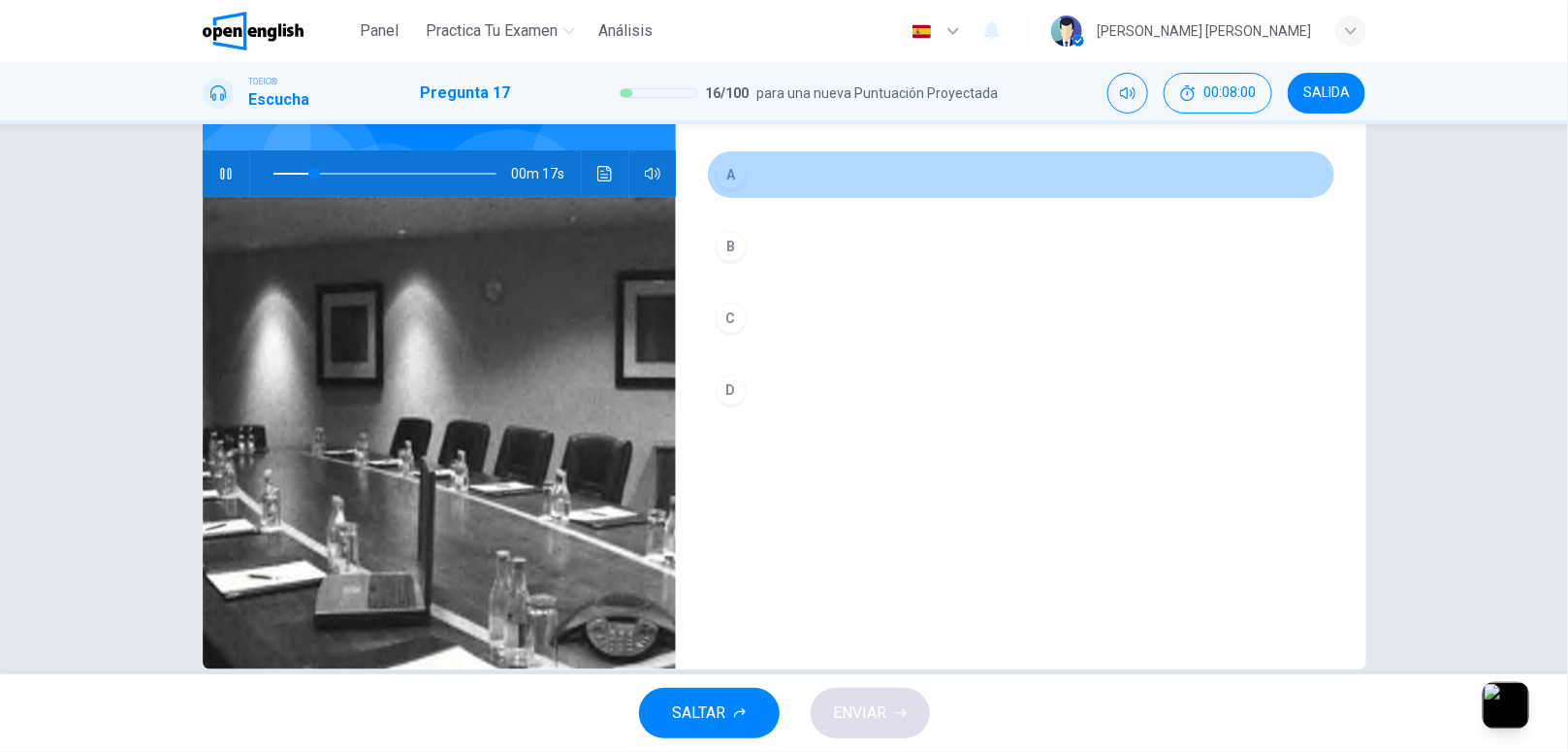 click on "A" at bounding box center (731, 175) 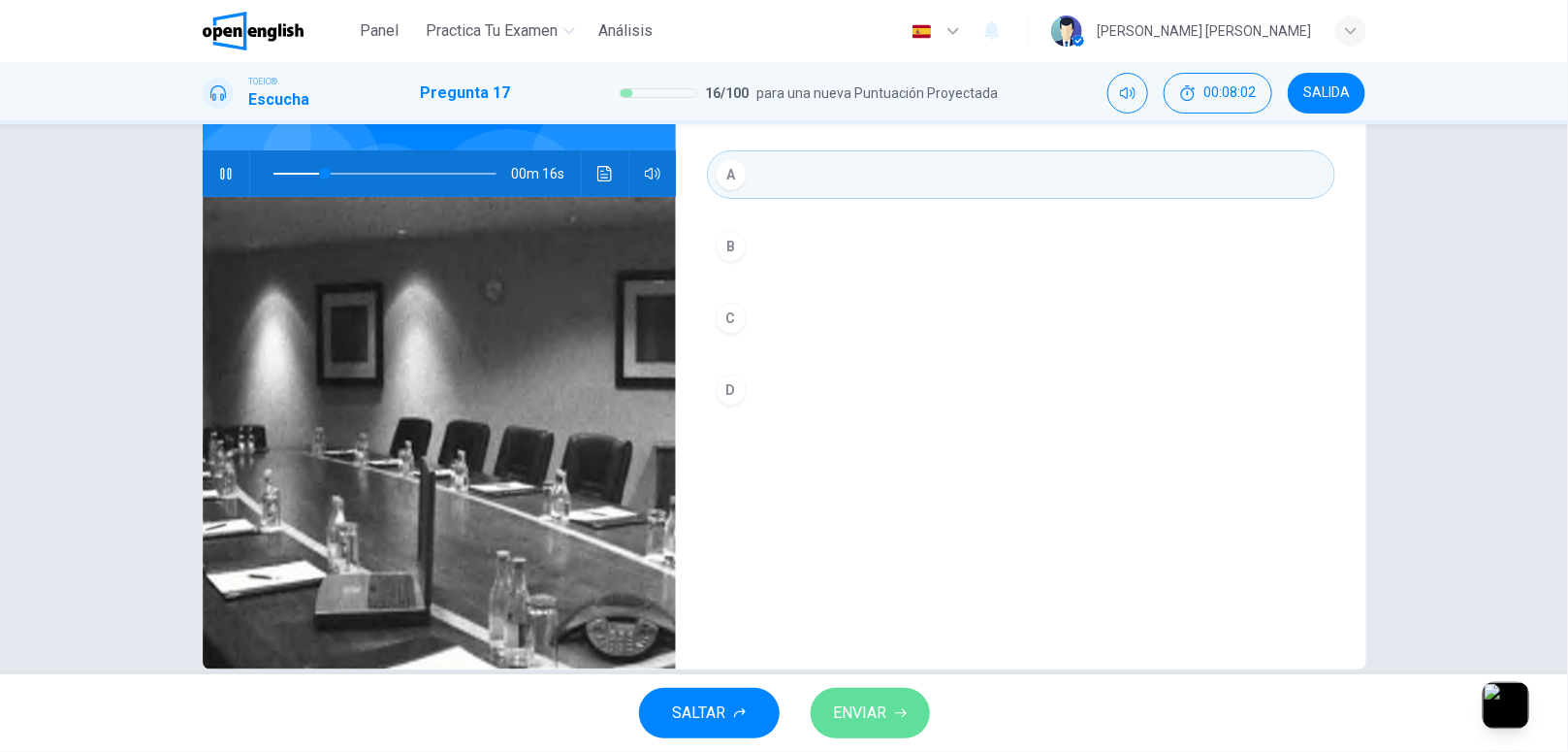 click on "ENVIAR" at bounding box center [860, 713] 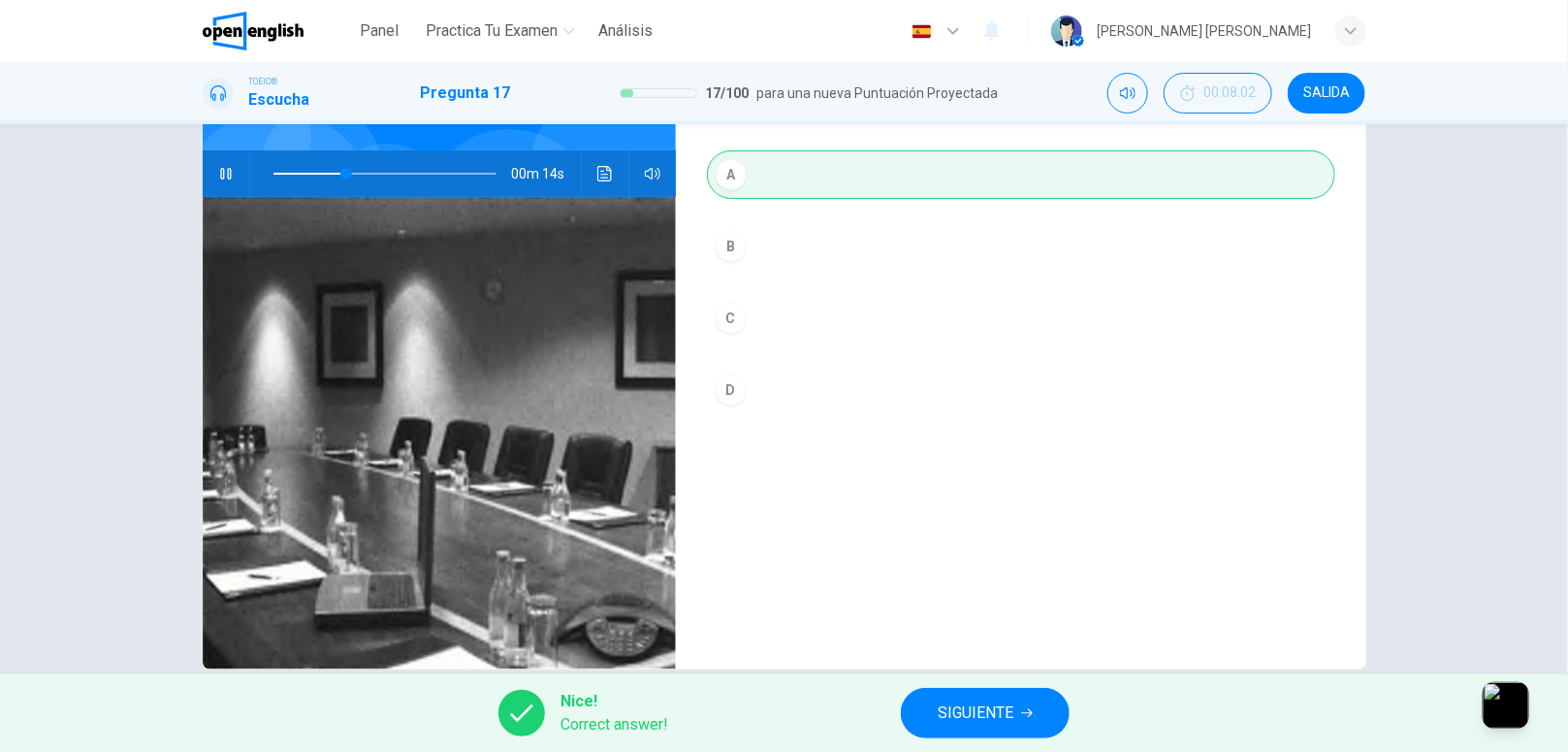 type on "**" 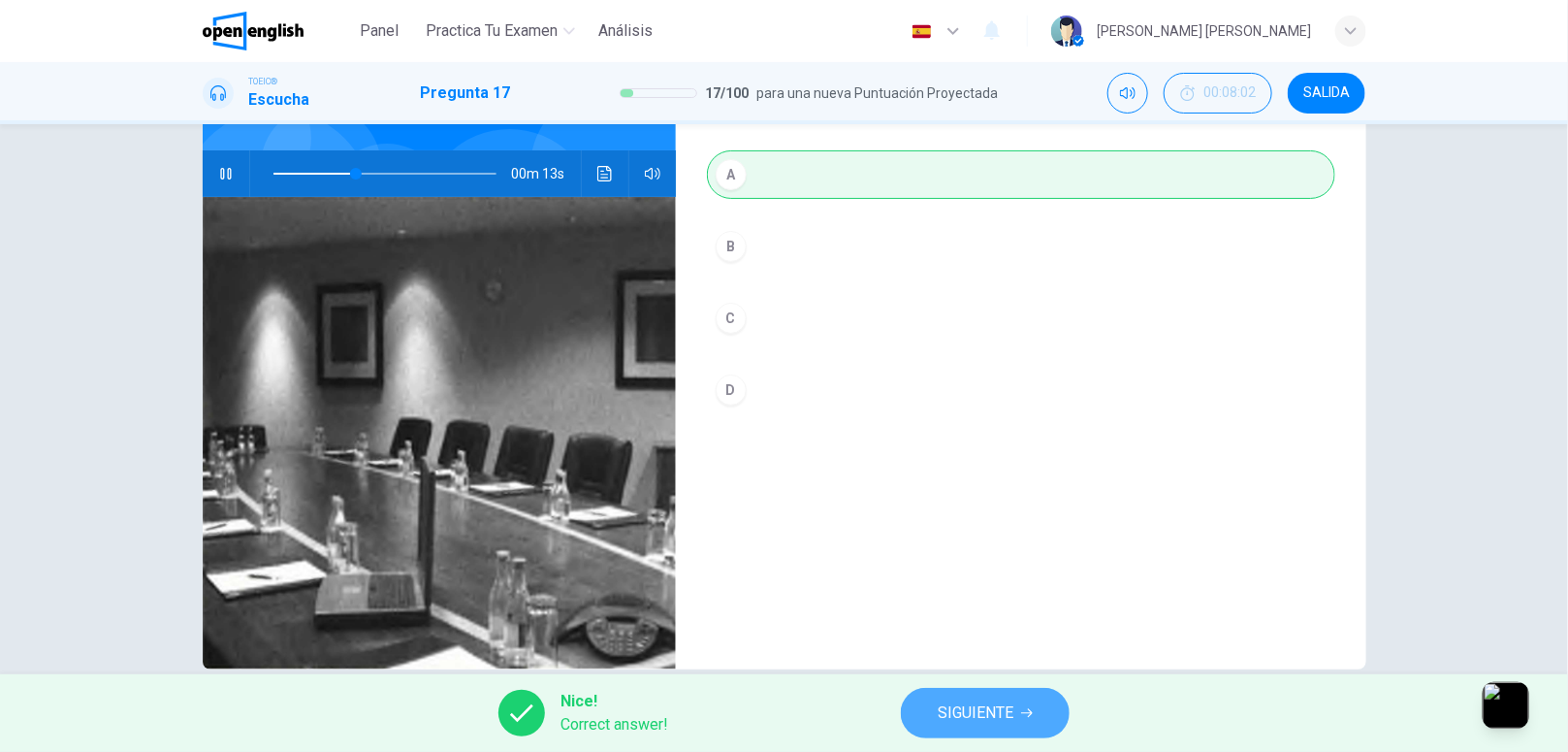 click on "SIGUIENTE" at bounding box center (976, 713) 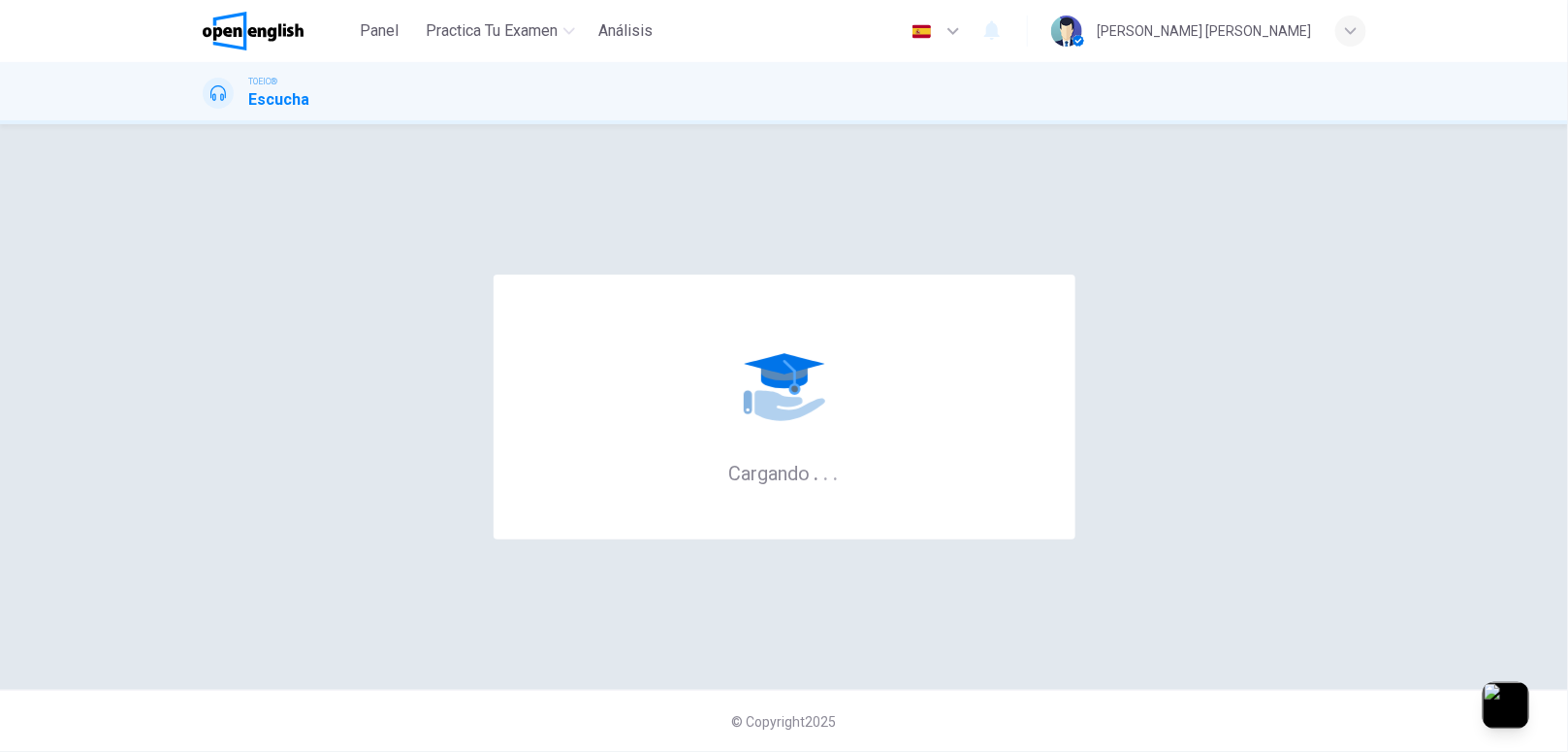 scroll, scrollTop: 0, scrollLeft: 0, axis: both 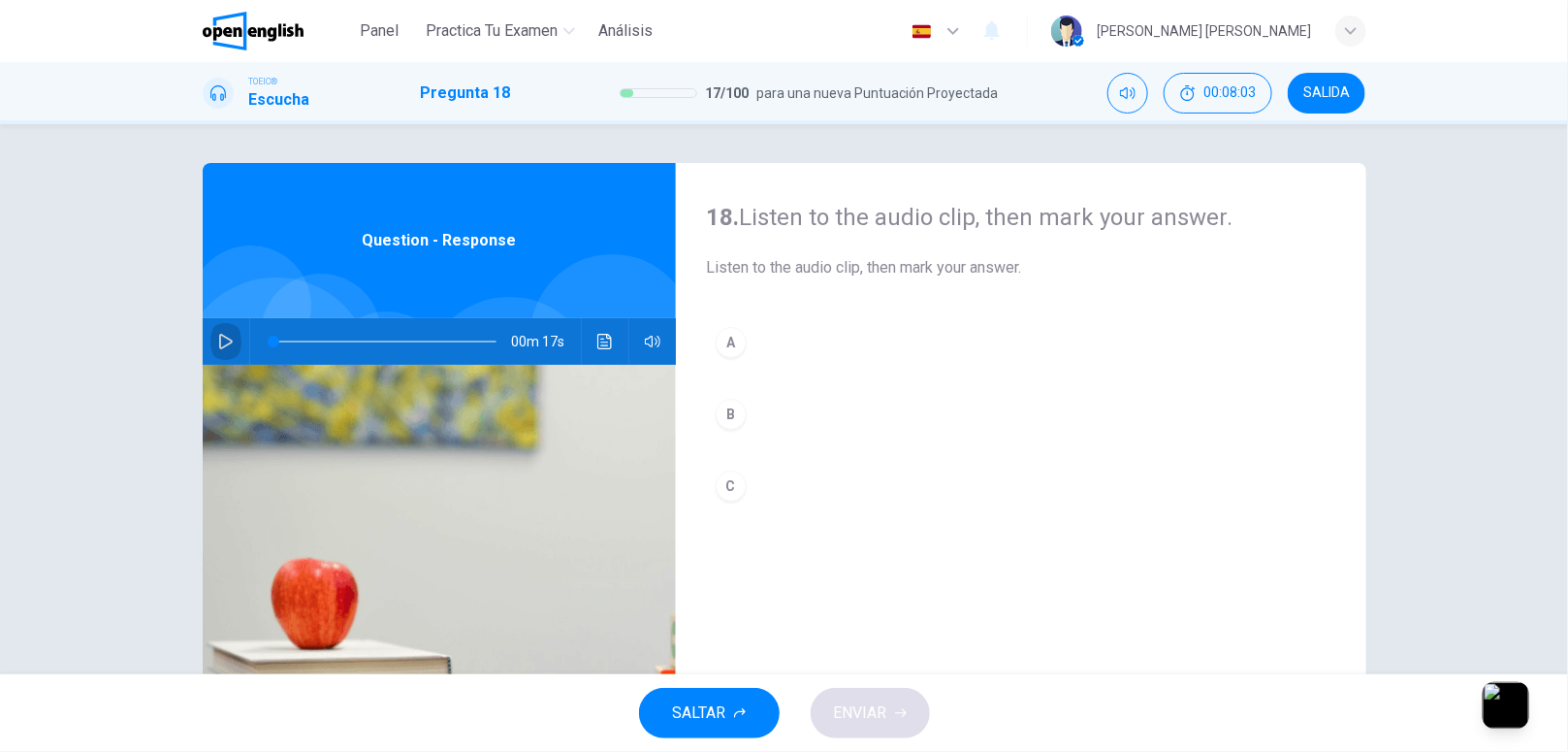 click 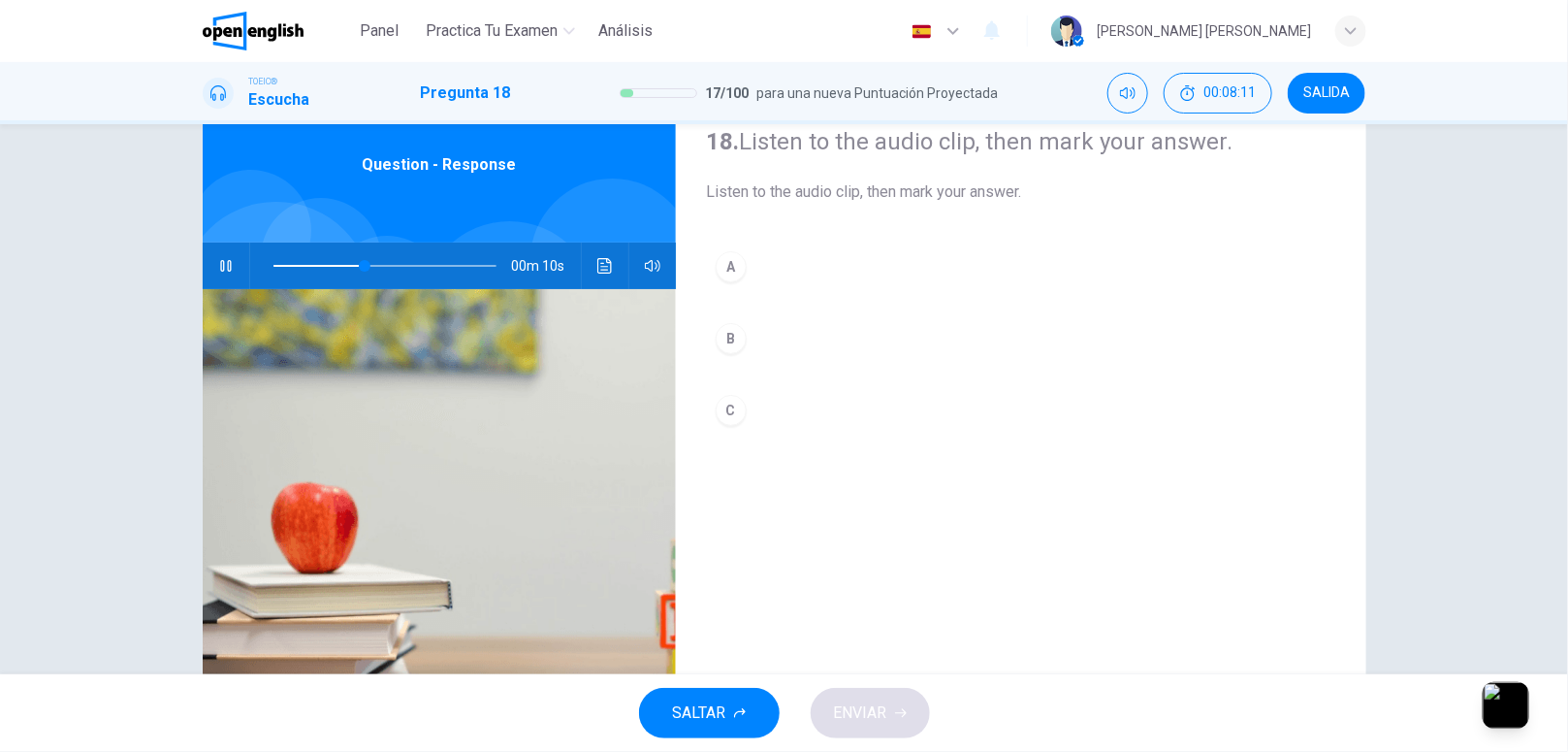 scroll, scrollTop: 69, scrollLeft: 0, axis: vertical 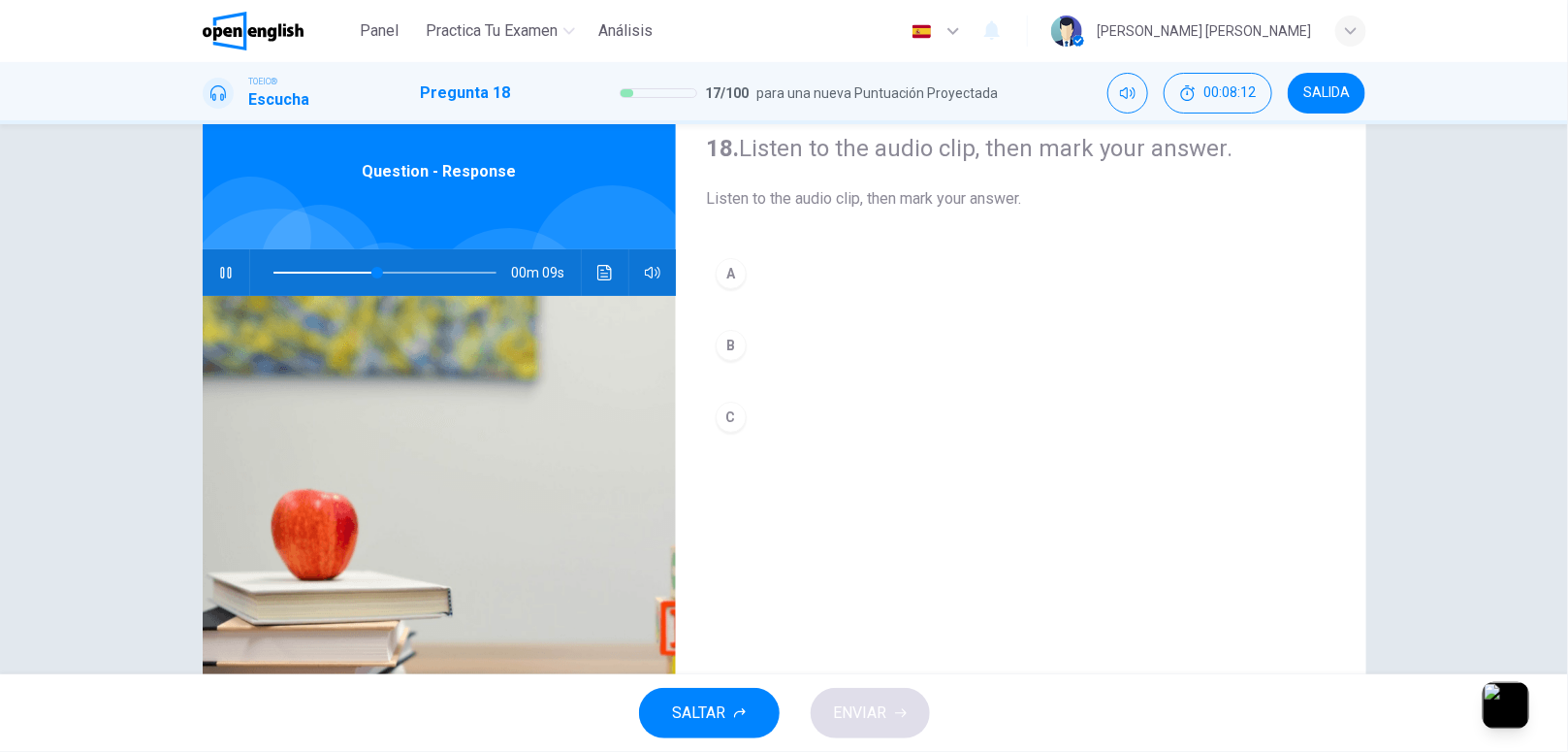click on "A" at bounding box center [731, 274] 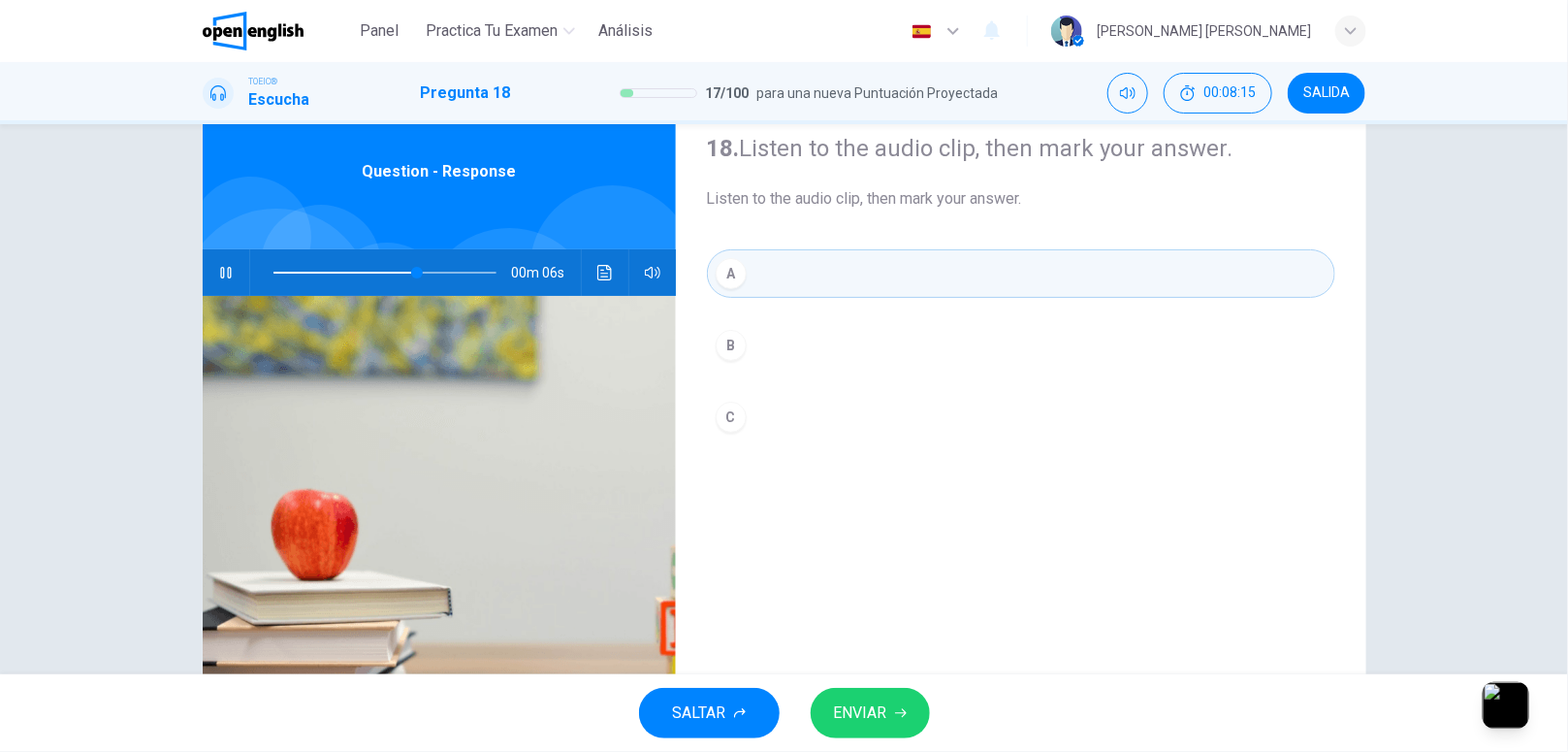 click on "ENVIAR" at bounding box center (860, 713) 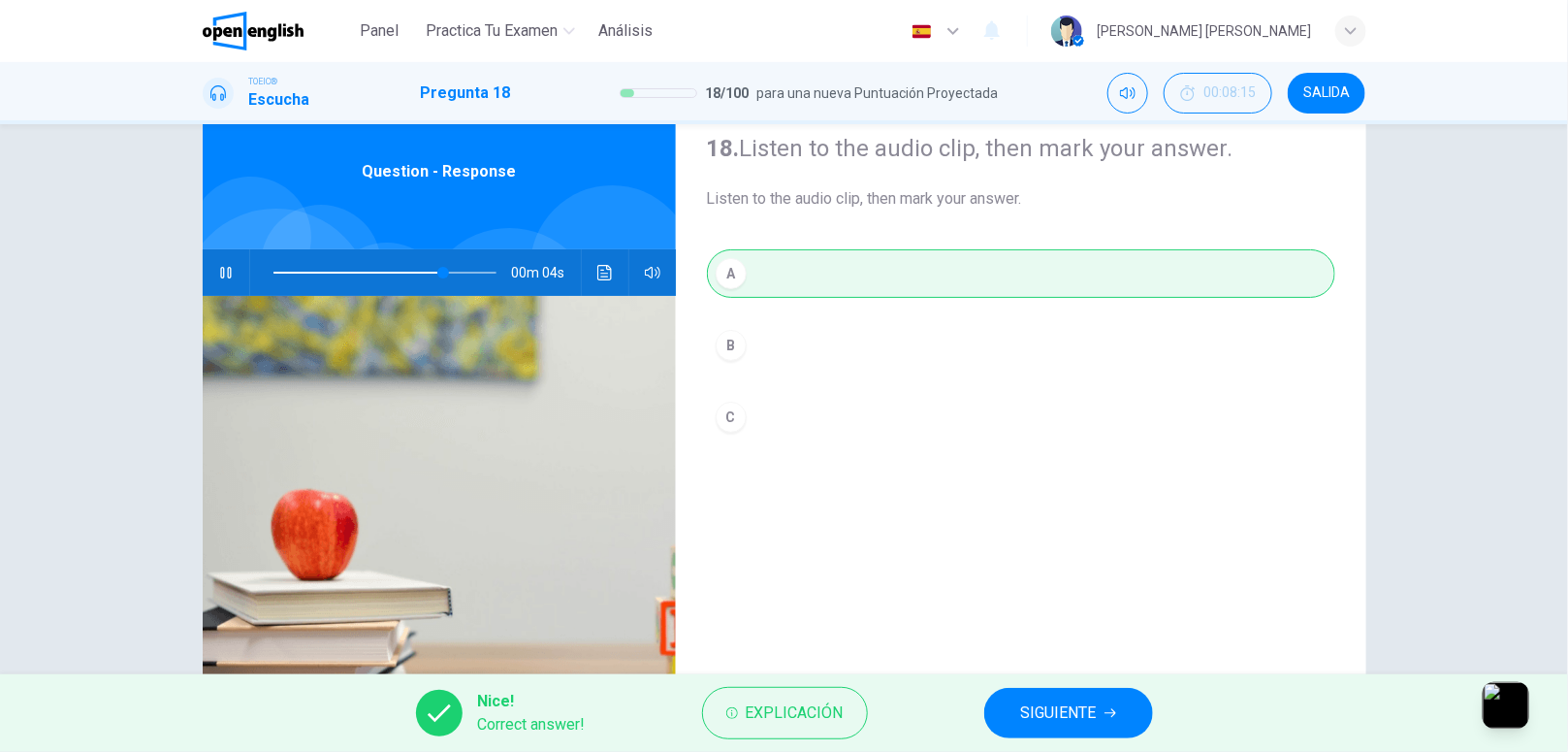 type on "**" 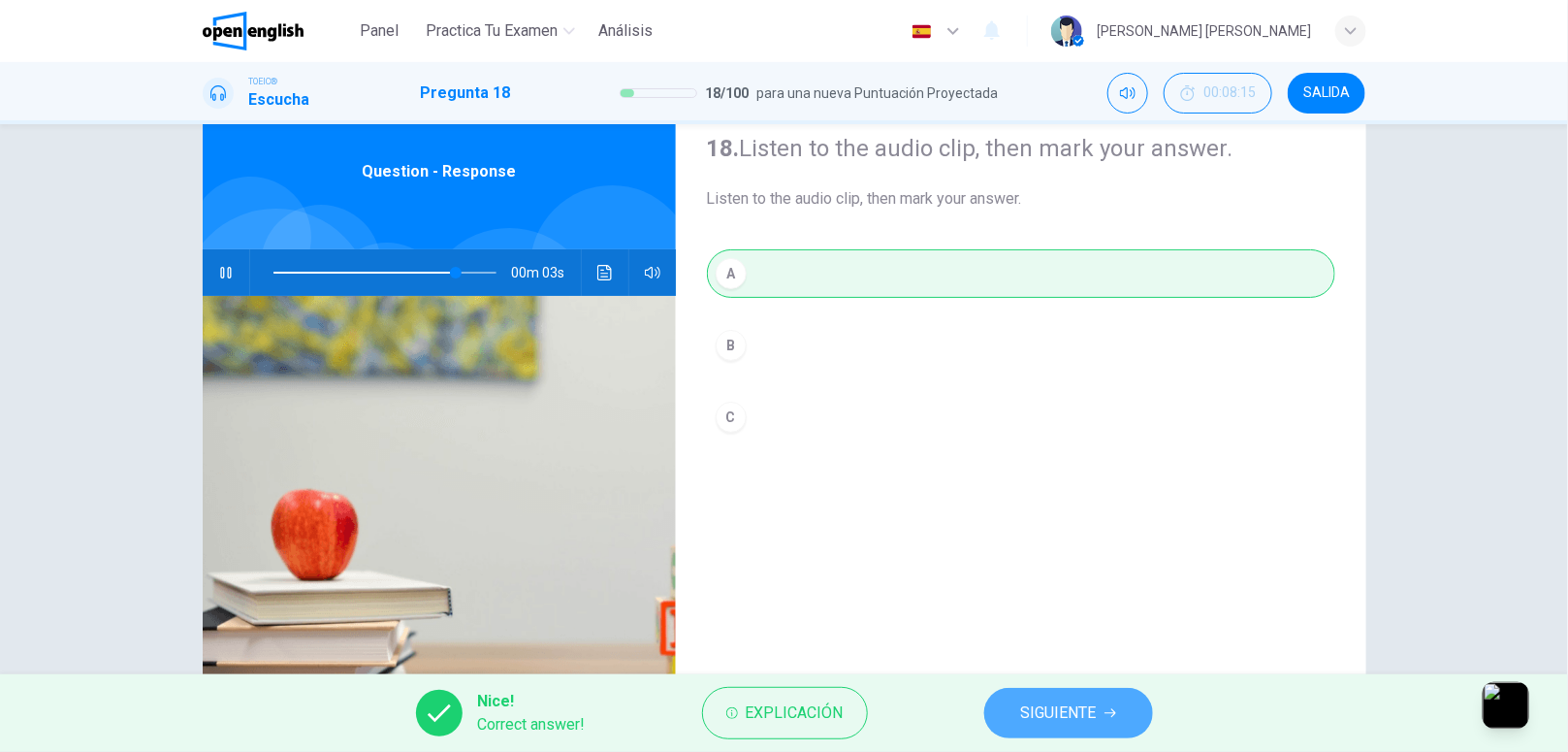 click on "SIGUIENTE" at bounding box center (1069, 713) 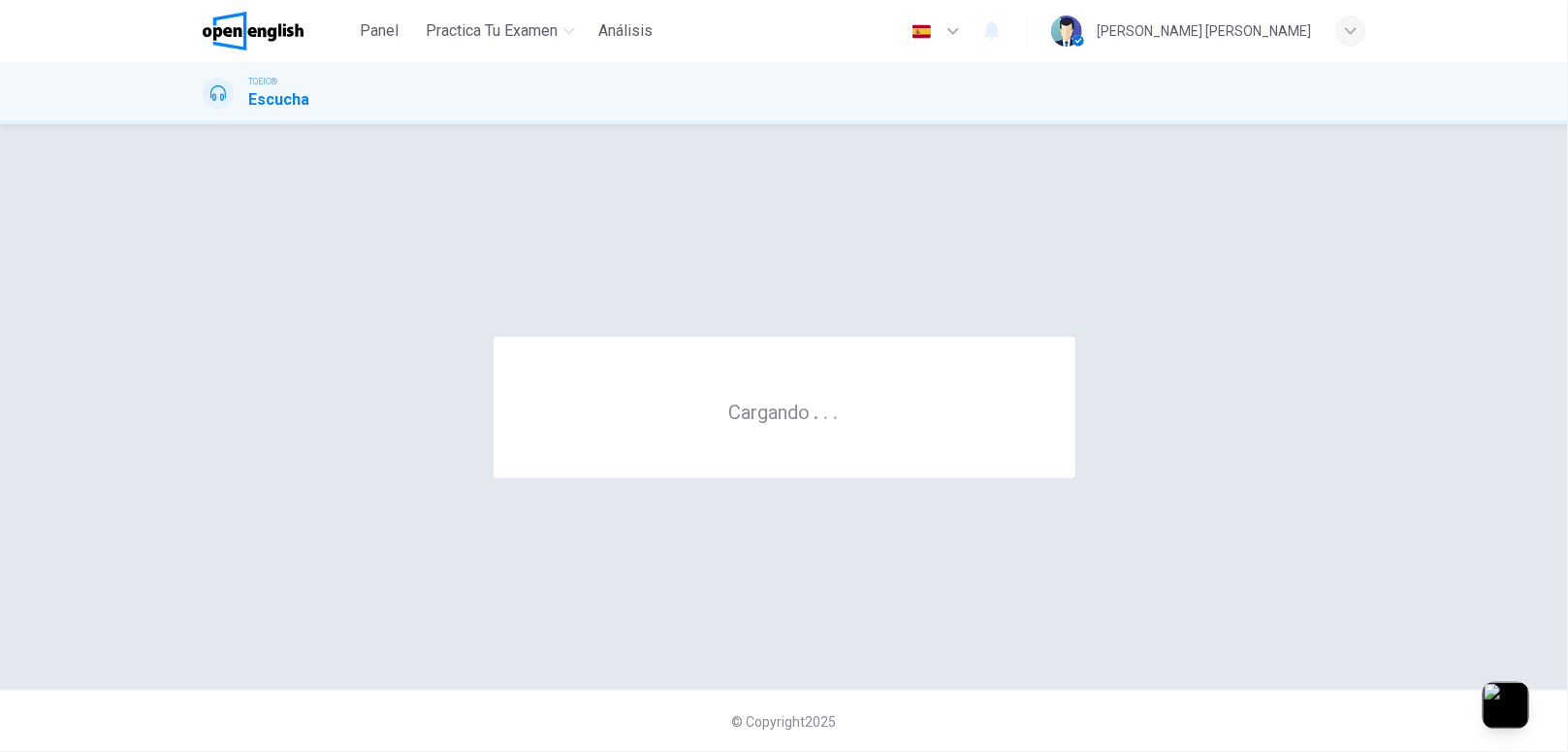 click on "© Copyright  2025" at bounding box center (784, 721) 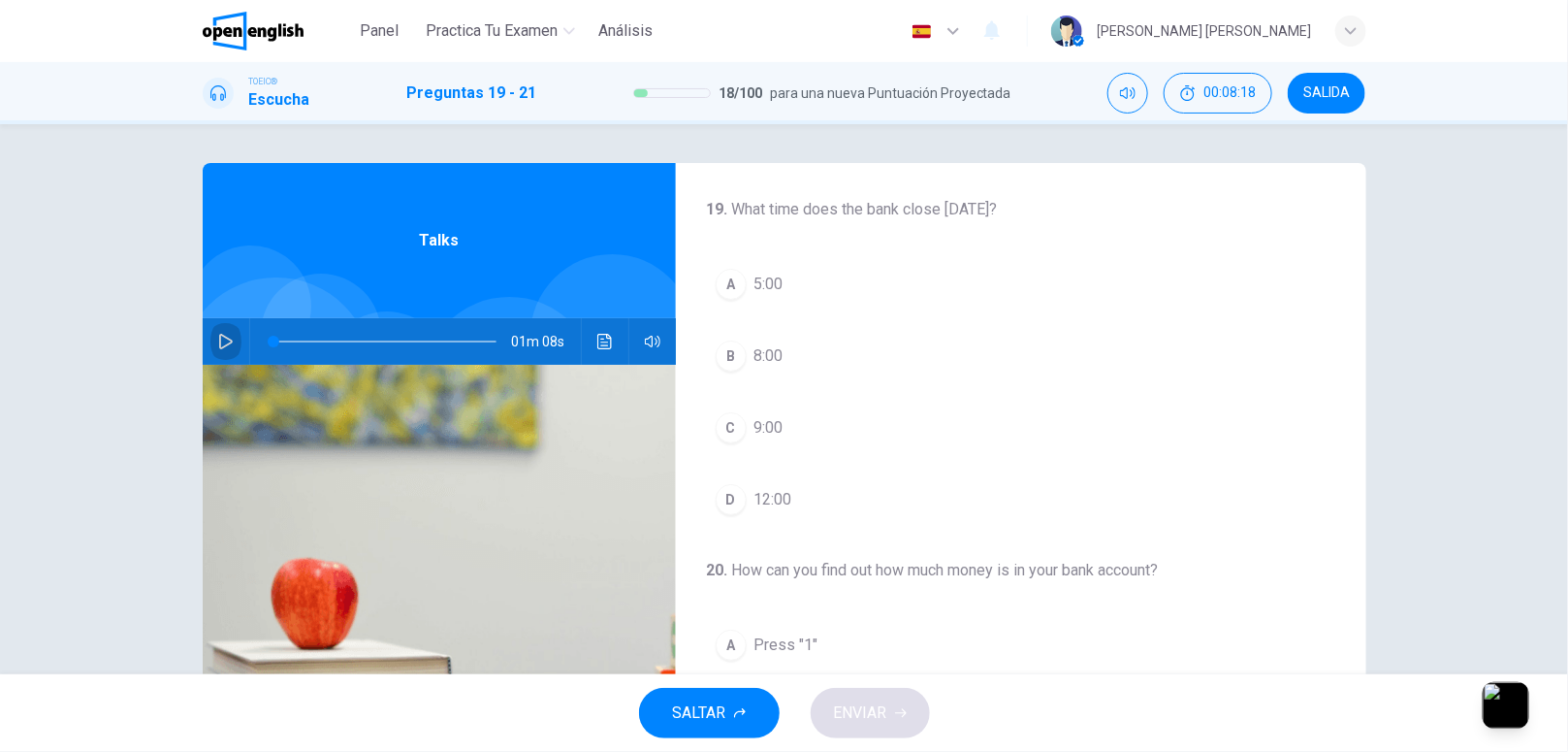 click at bounding box center (226, 342) 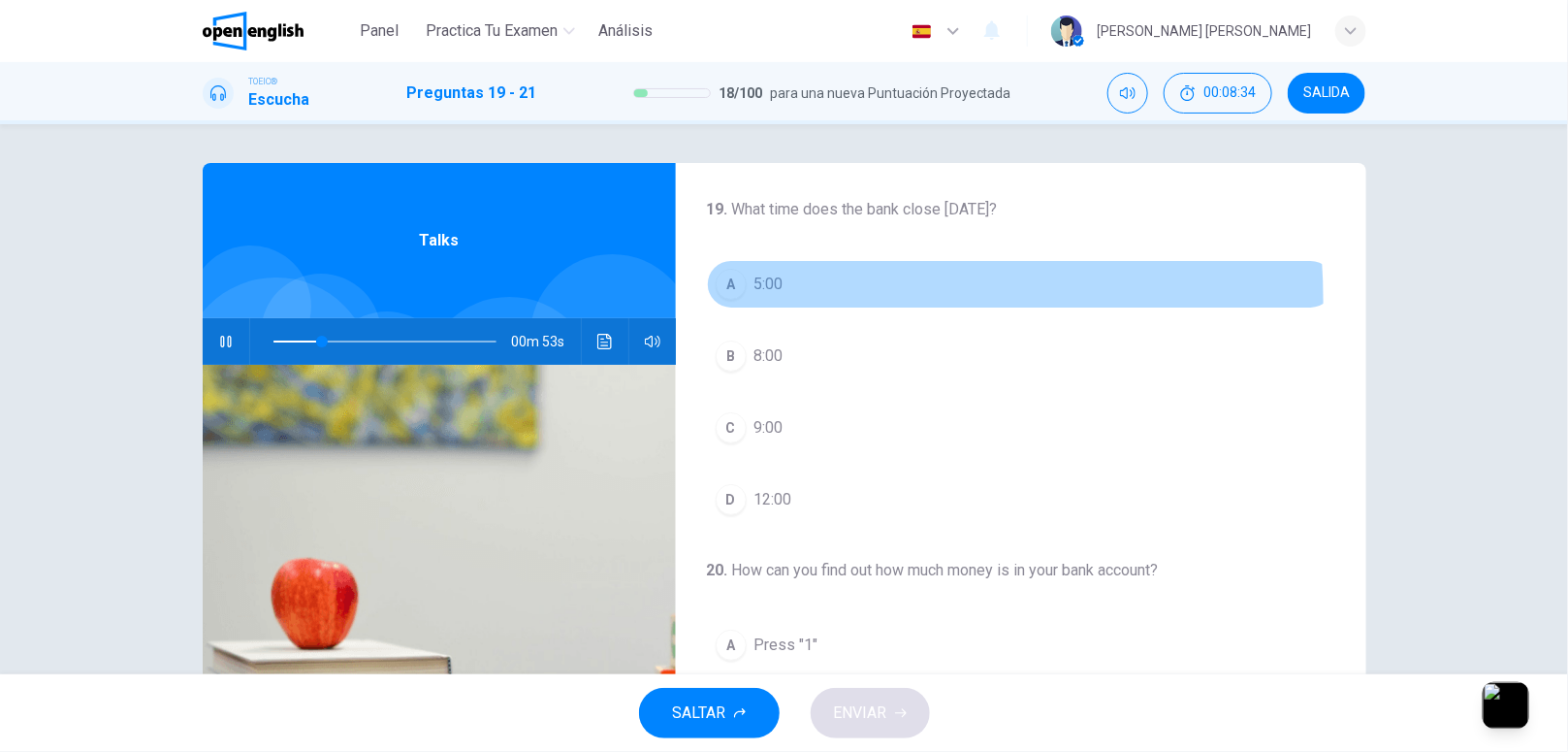 click on "A 5:00" at bounding box center (1021, 284) 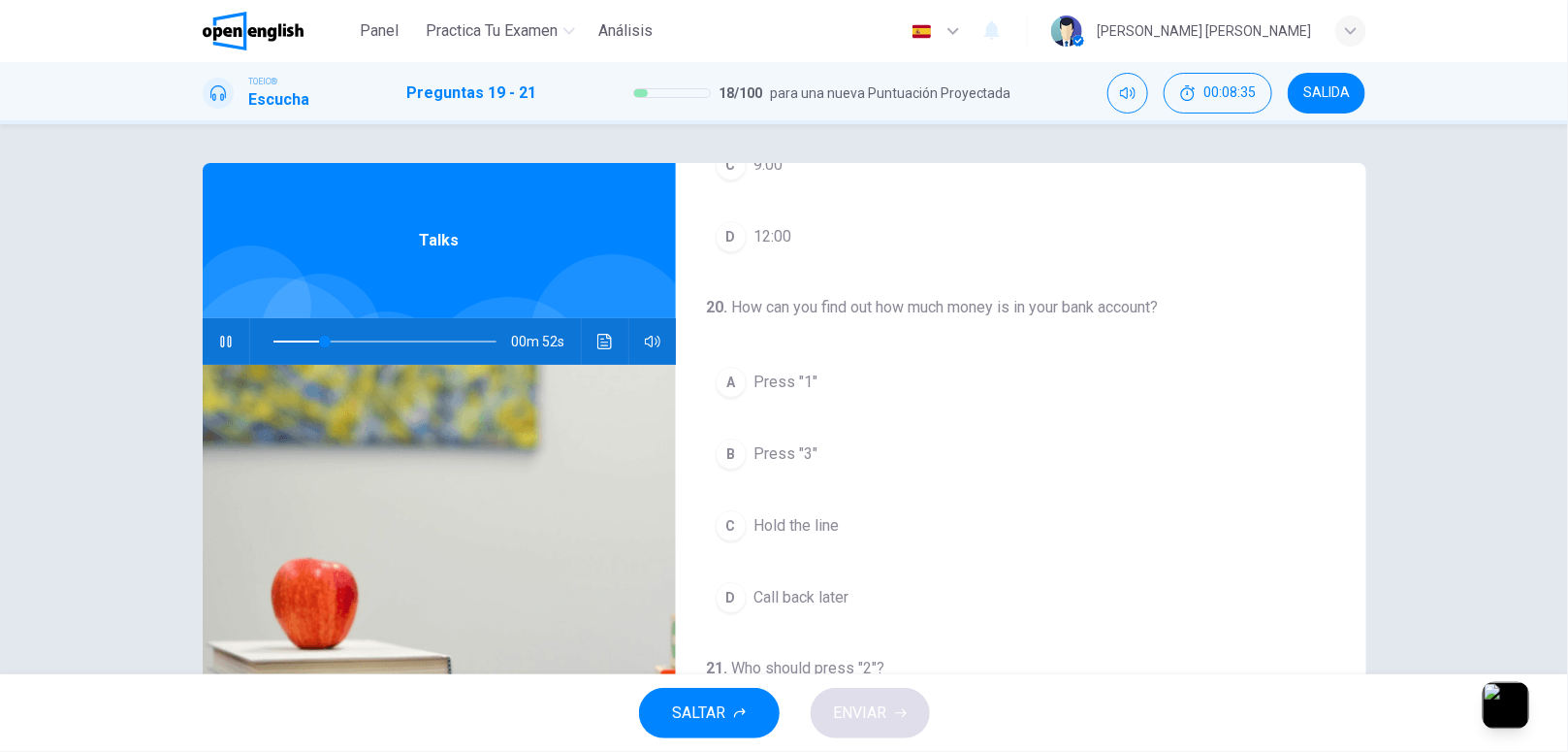 scroll, scrollTop: 311, scrollLeft: 0, axis: vertical 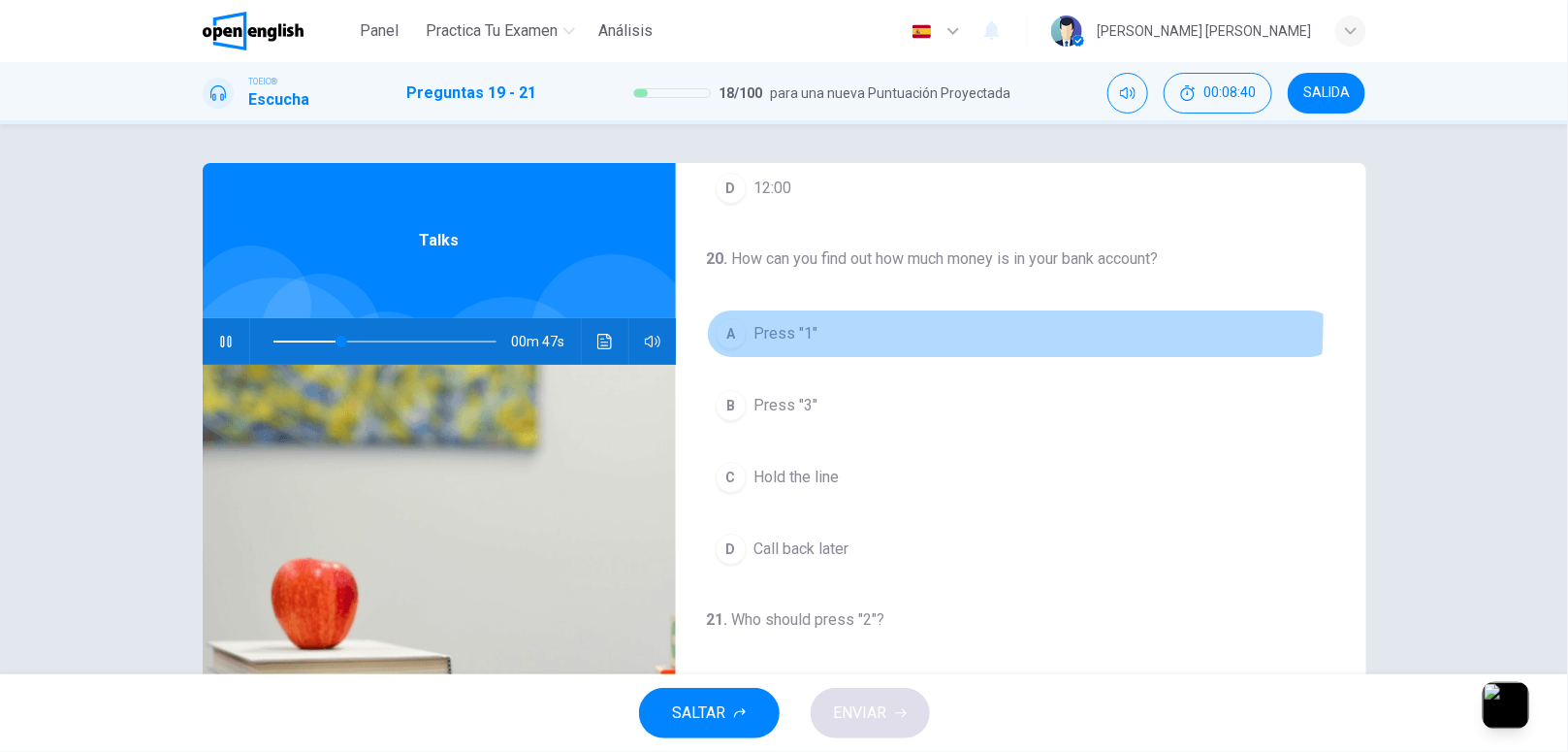 click on "A Press "1"" at bounding box center (1021, 334) 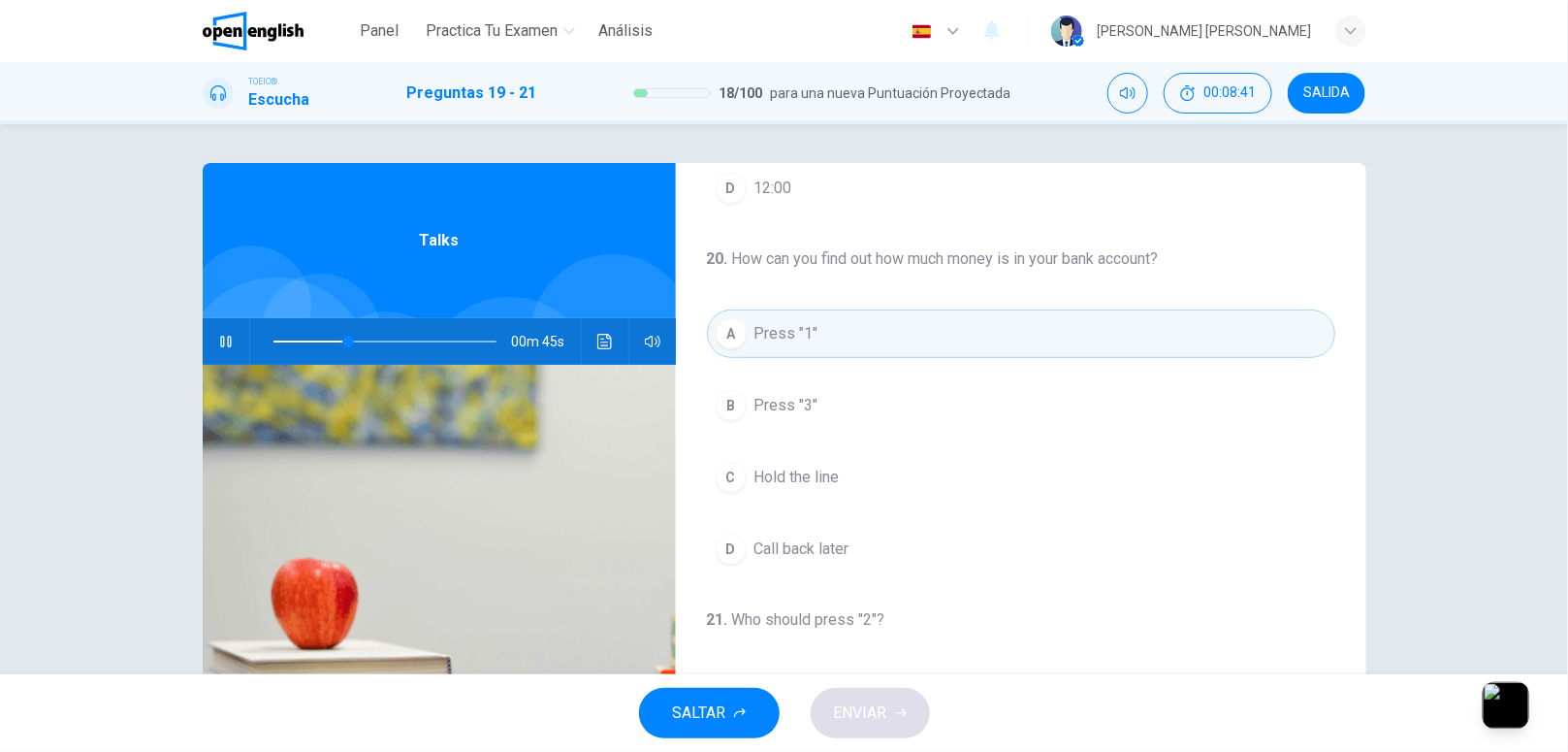 scroll, scrollTop: 448, scrollLeft: 0, axis: vertical 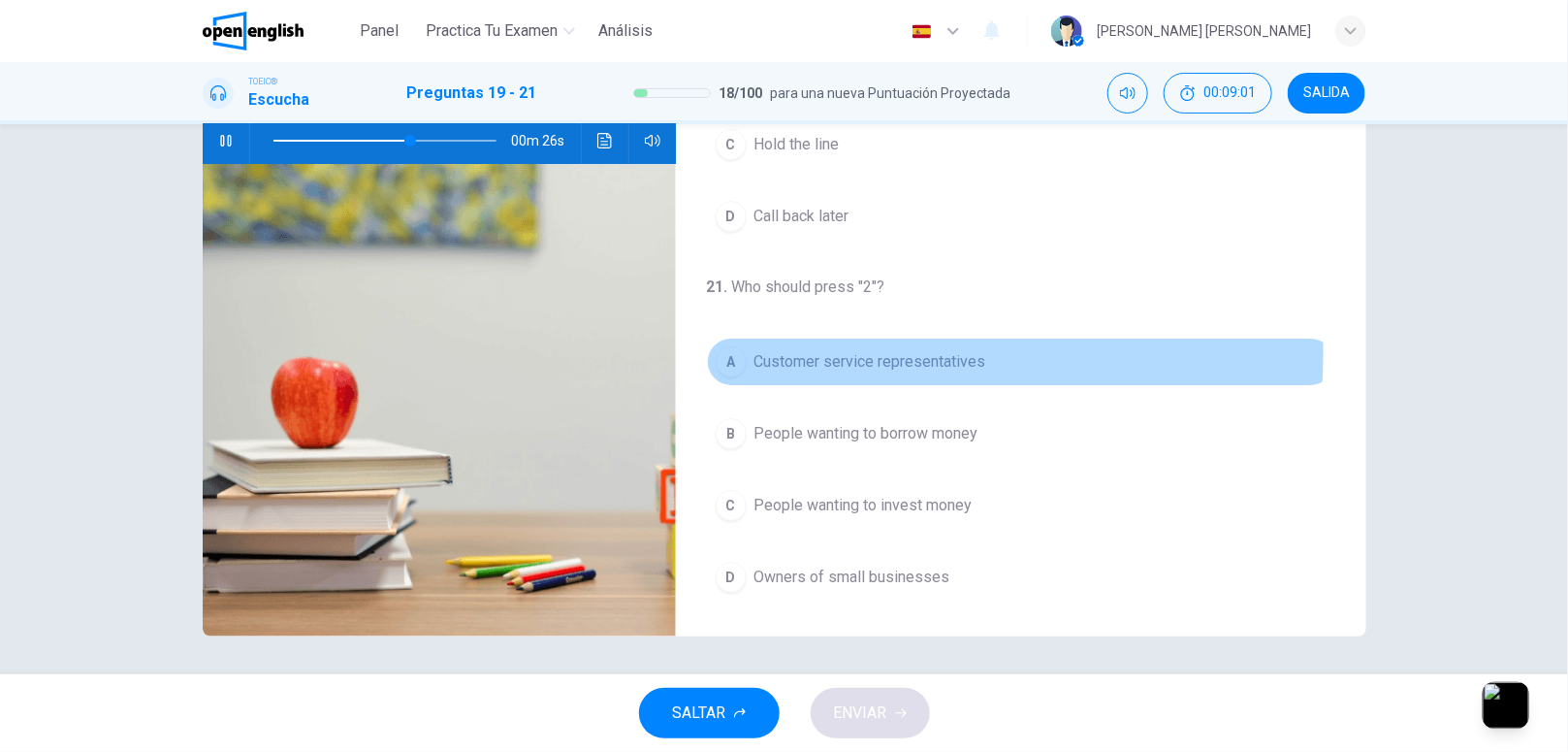 click on "Customer service representatives" at bounding box center [870, 362] 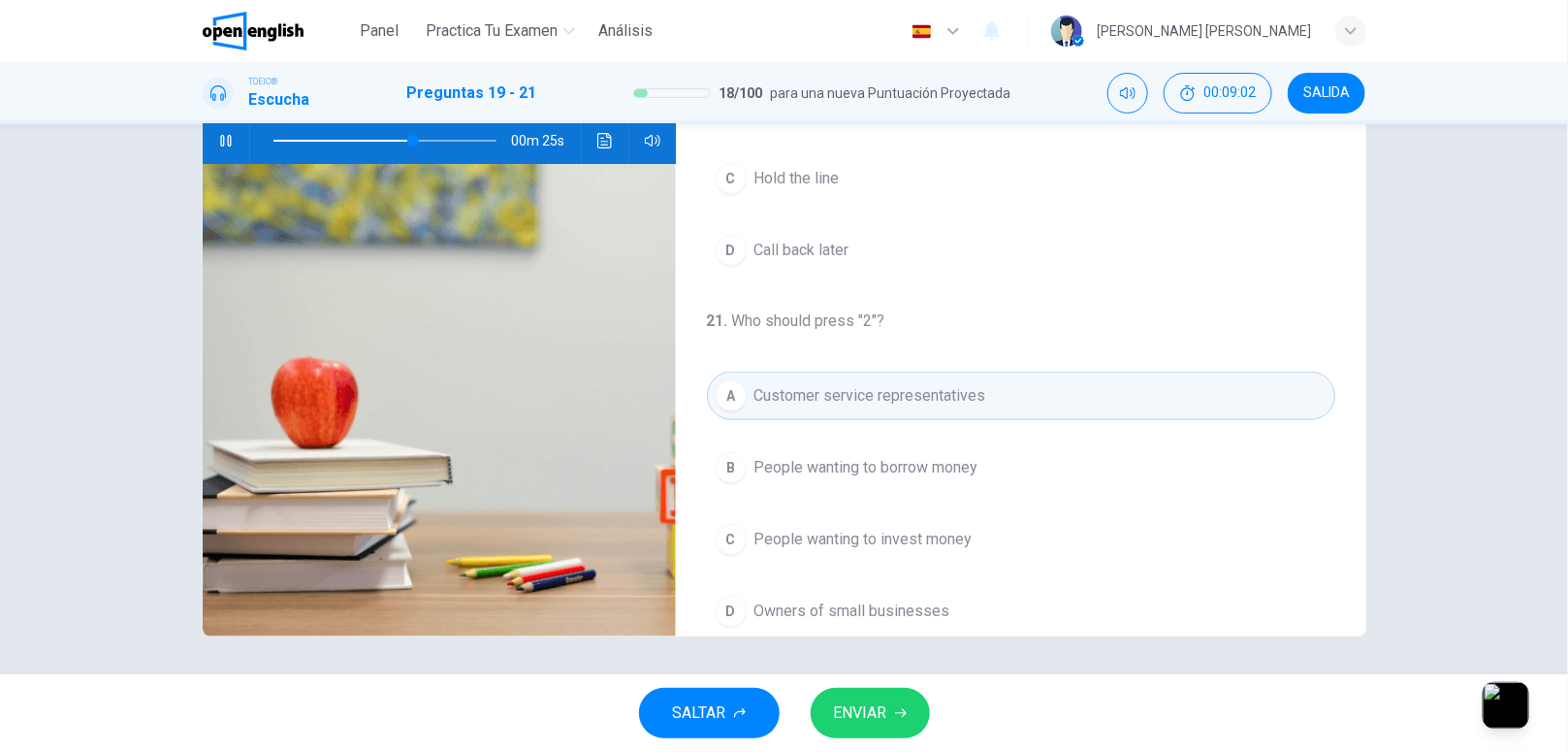 scroll, scrollTop: 405, scrollLeft: 0, axis: vertical 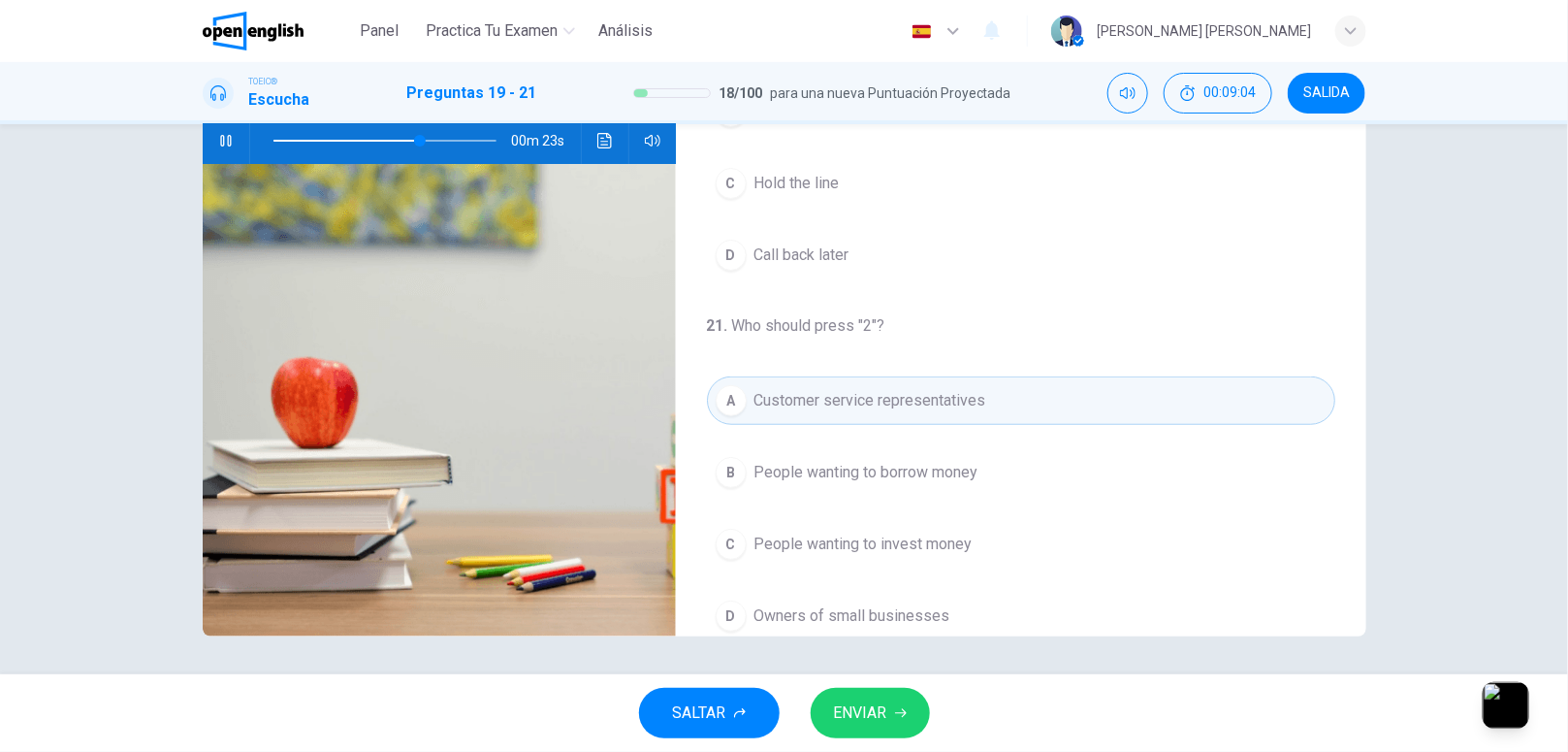 click at bounding box center [385, 141] 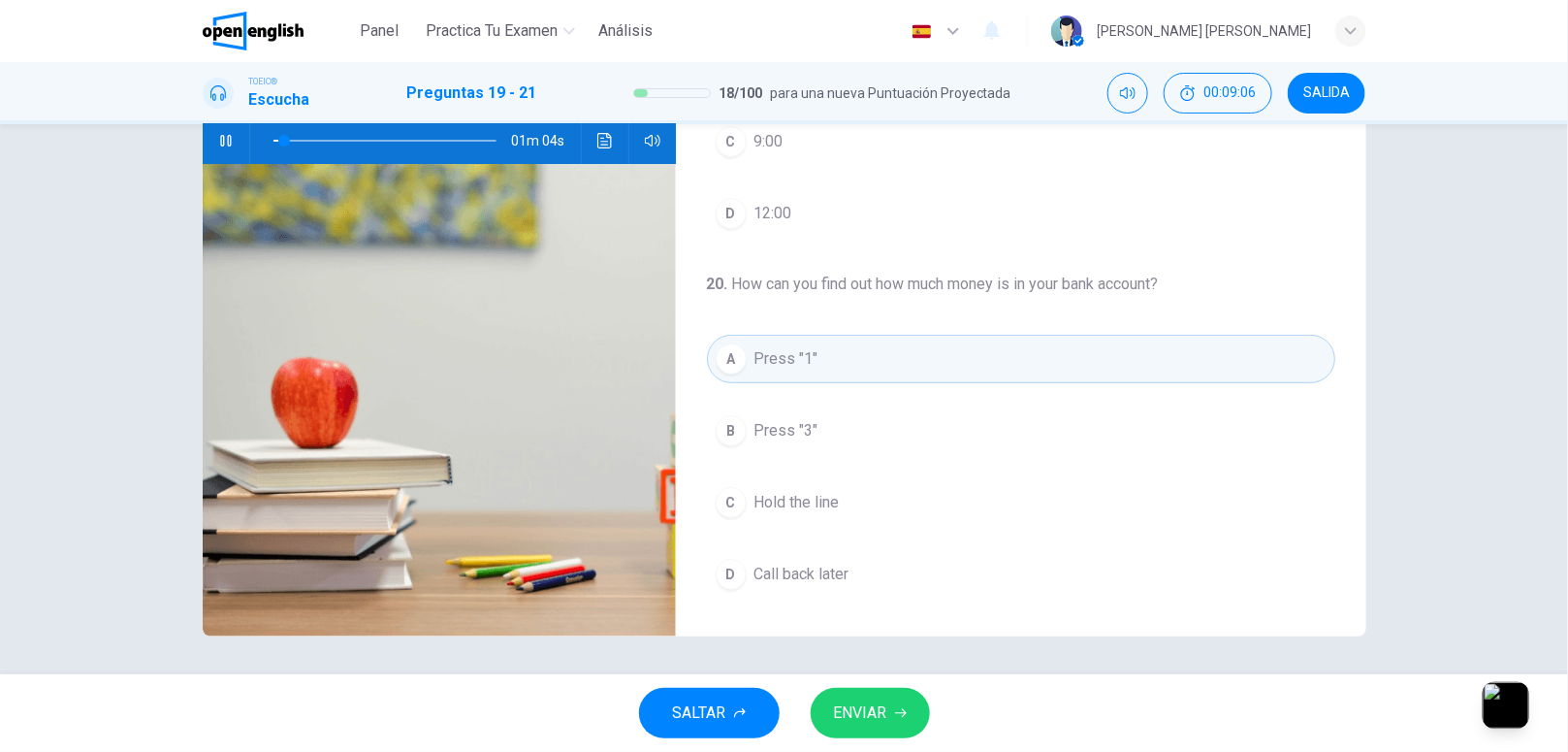 scroll, scrollTop: 0, scrollLeft: 0, axis: both 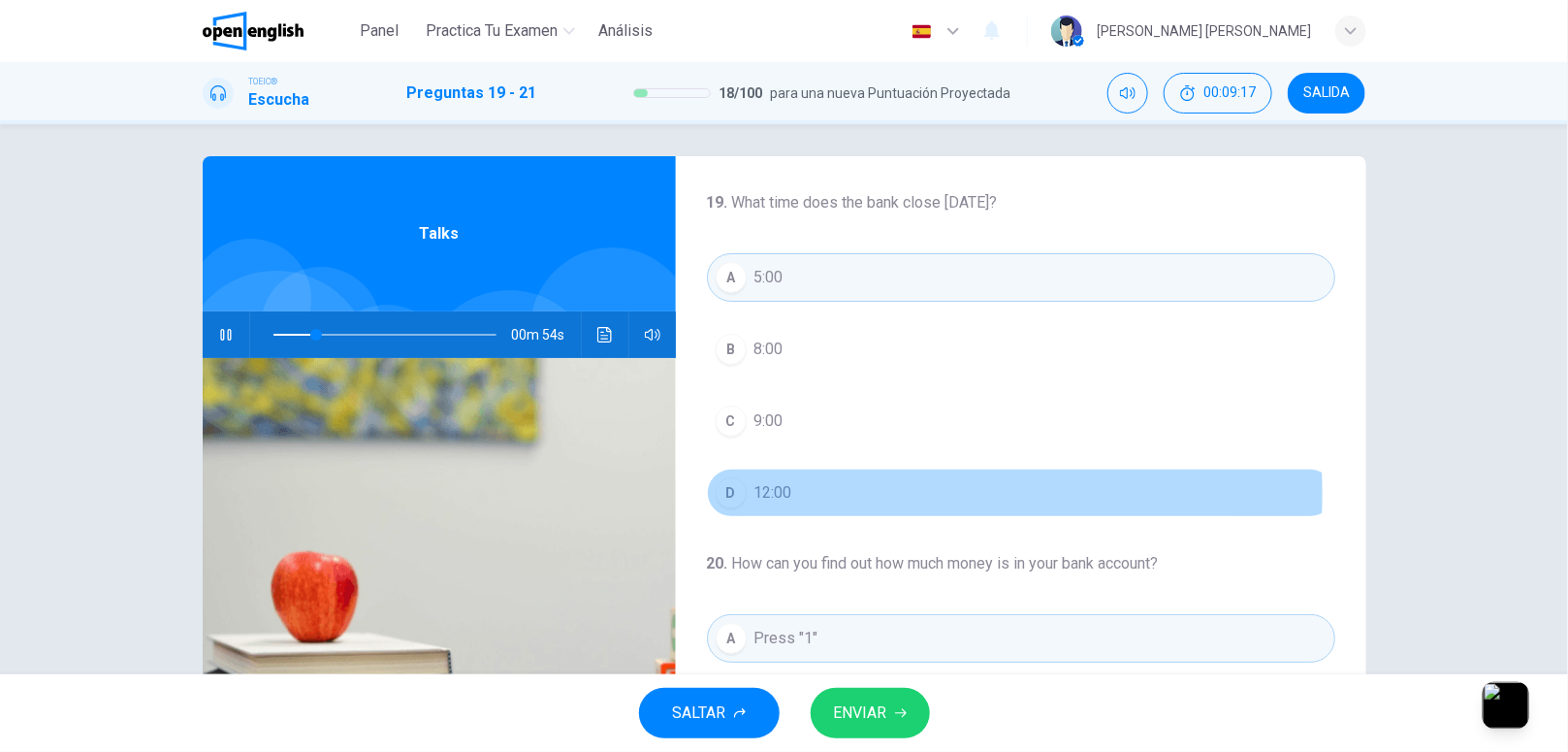 click on "12:00" at bounding box center (773, 493) 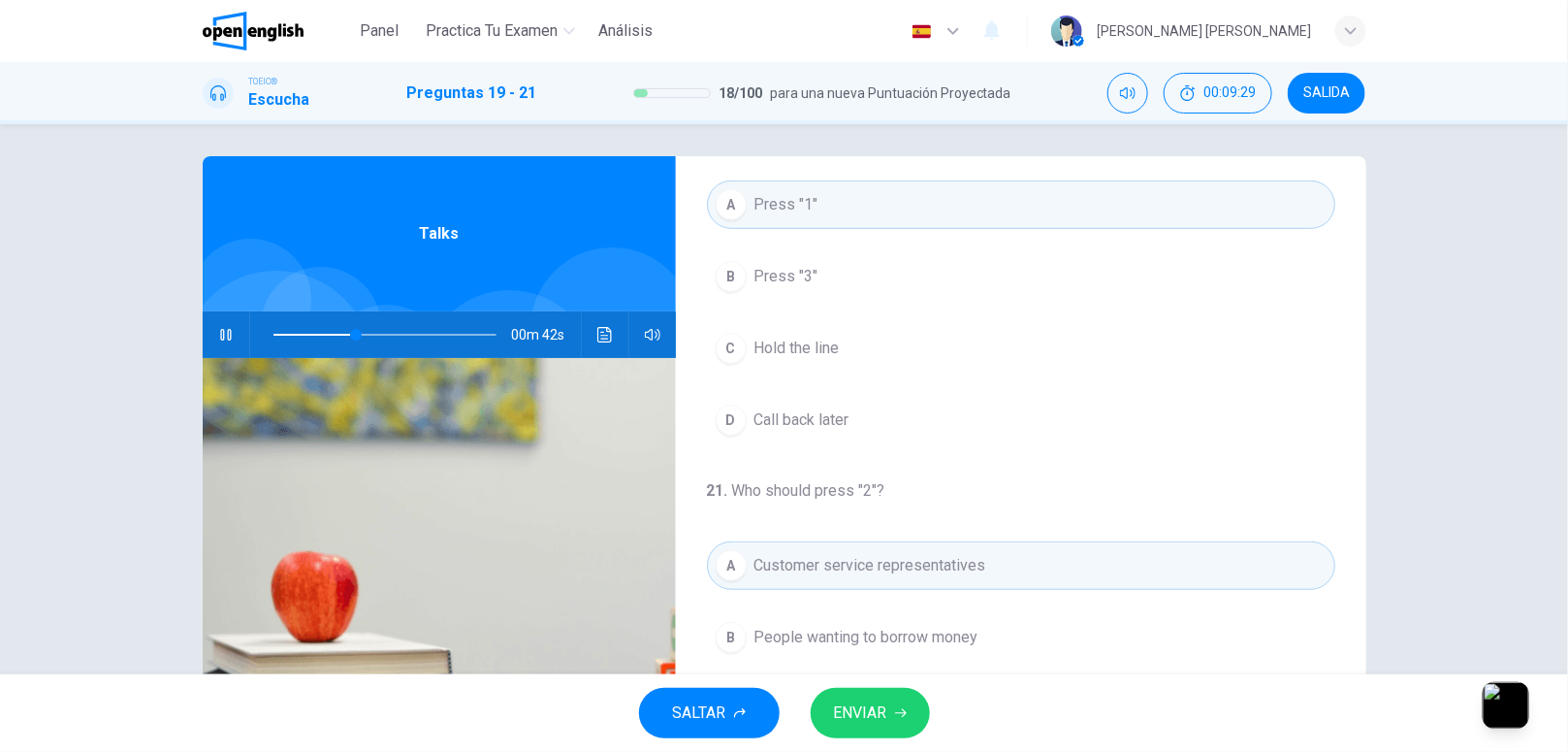 scroll, scrollTop: 448, scrollLeft: 0, axis: vertical 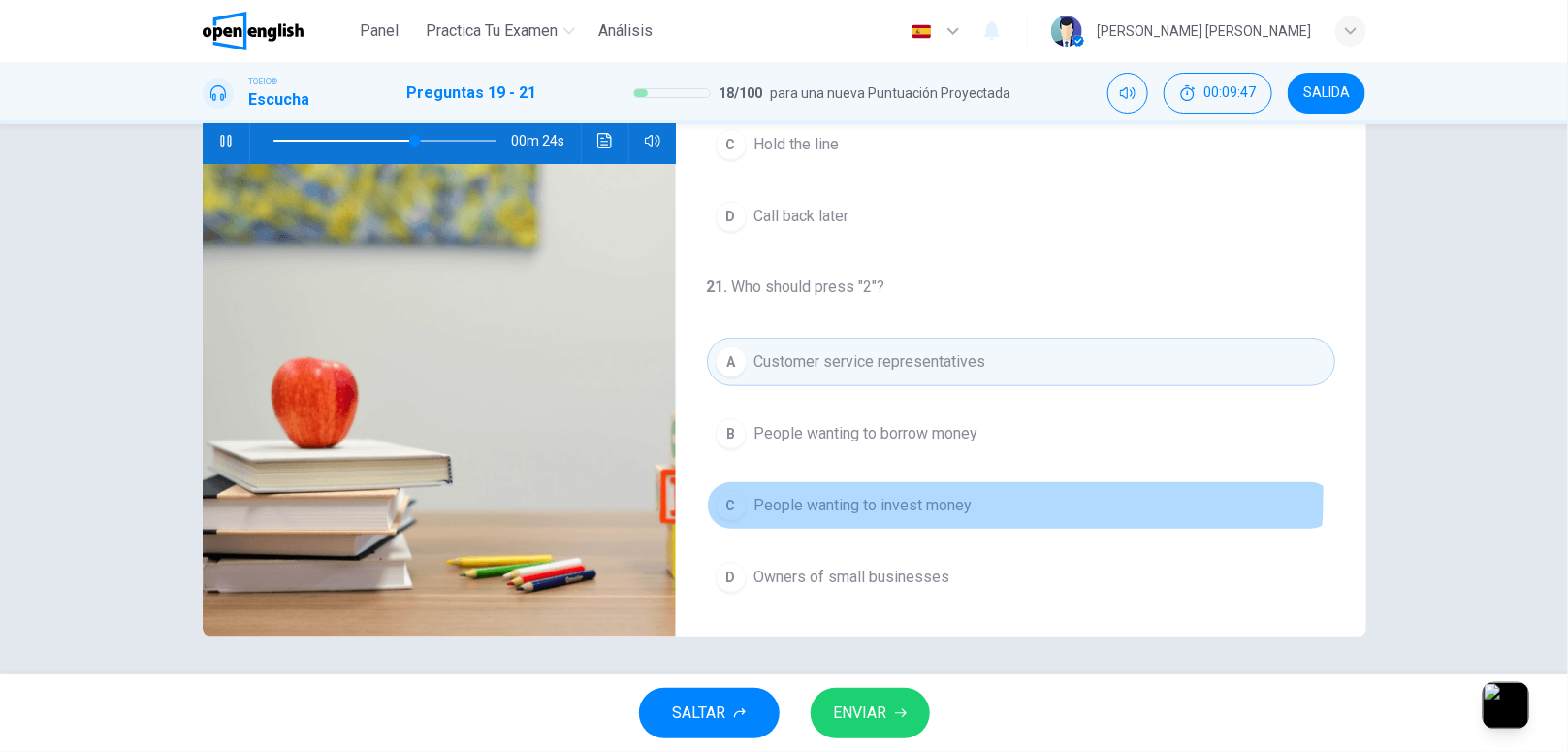 click on "People wanting to invest money" at bounding box center (863, 506) 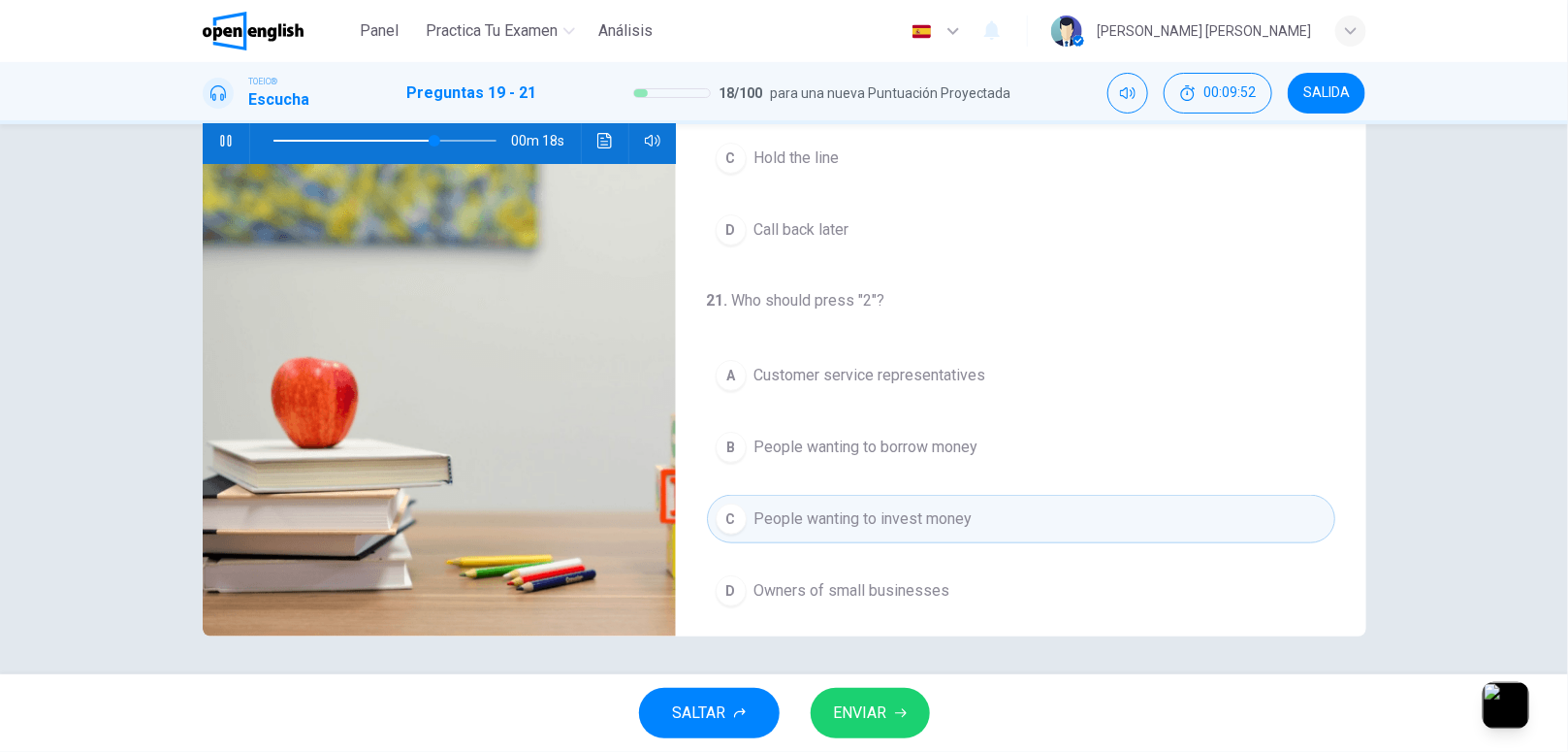 scroll, scrollTop: 448, scrollLeft: 0, axis: vertical 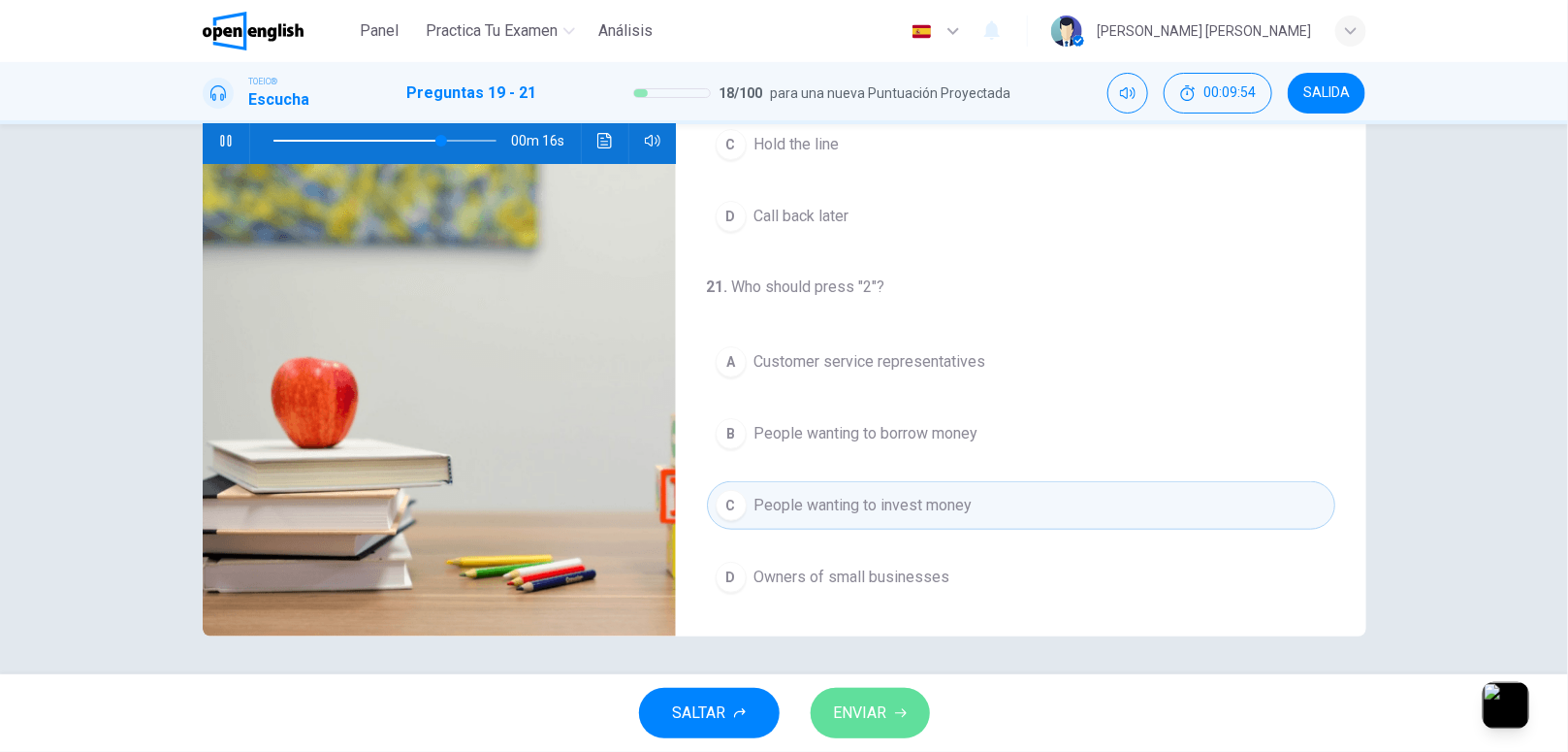 click on "ENVIAR" at bounding box center [860, 713] 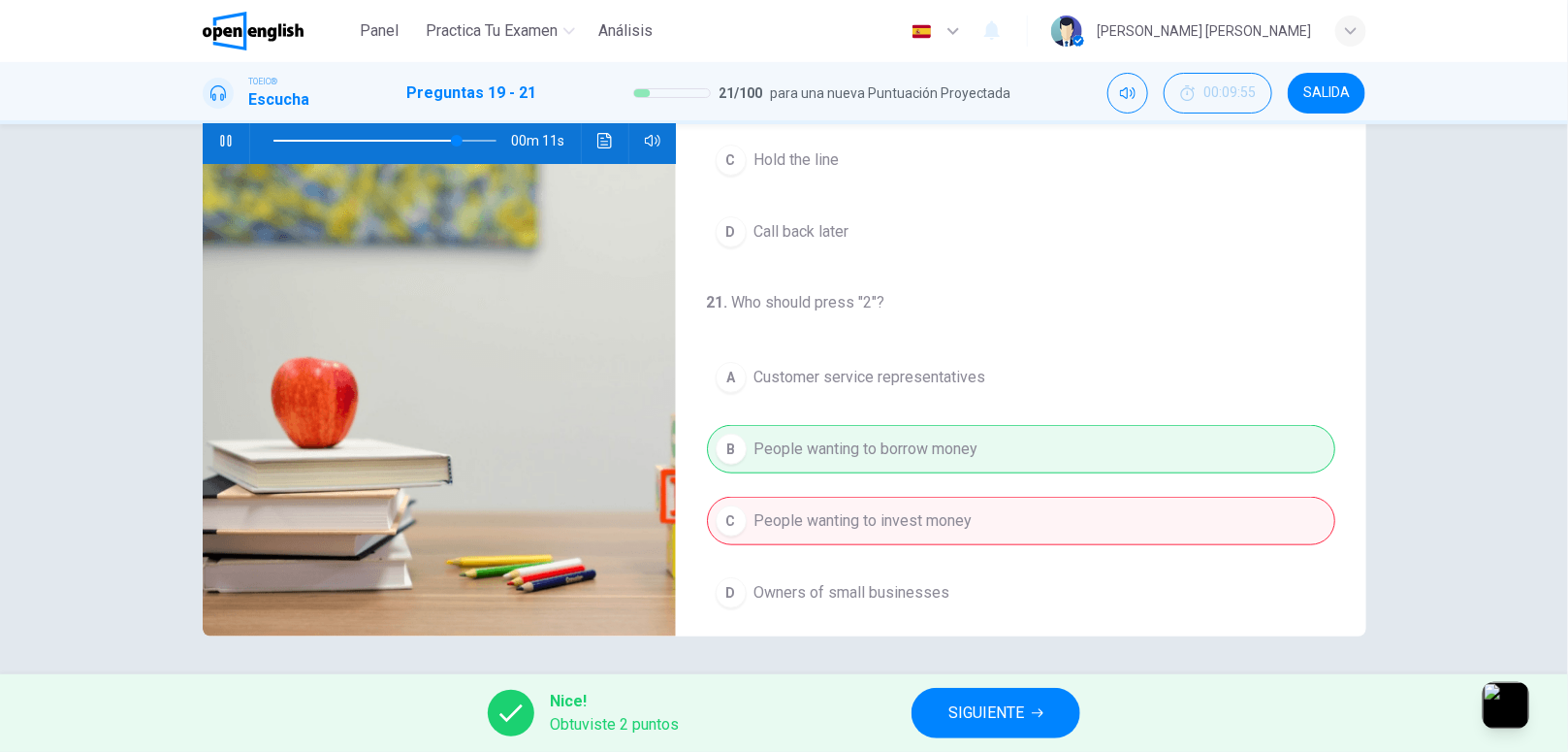 scroll, scrollTop: 448, scrollLeft: 0, axis: vertical 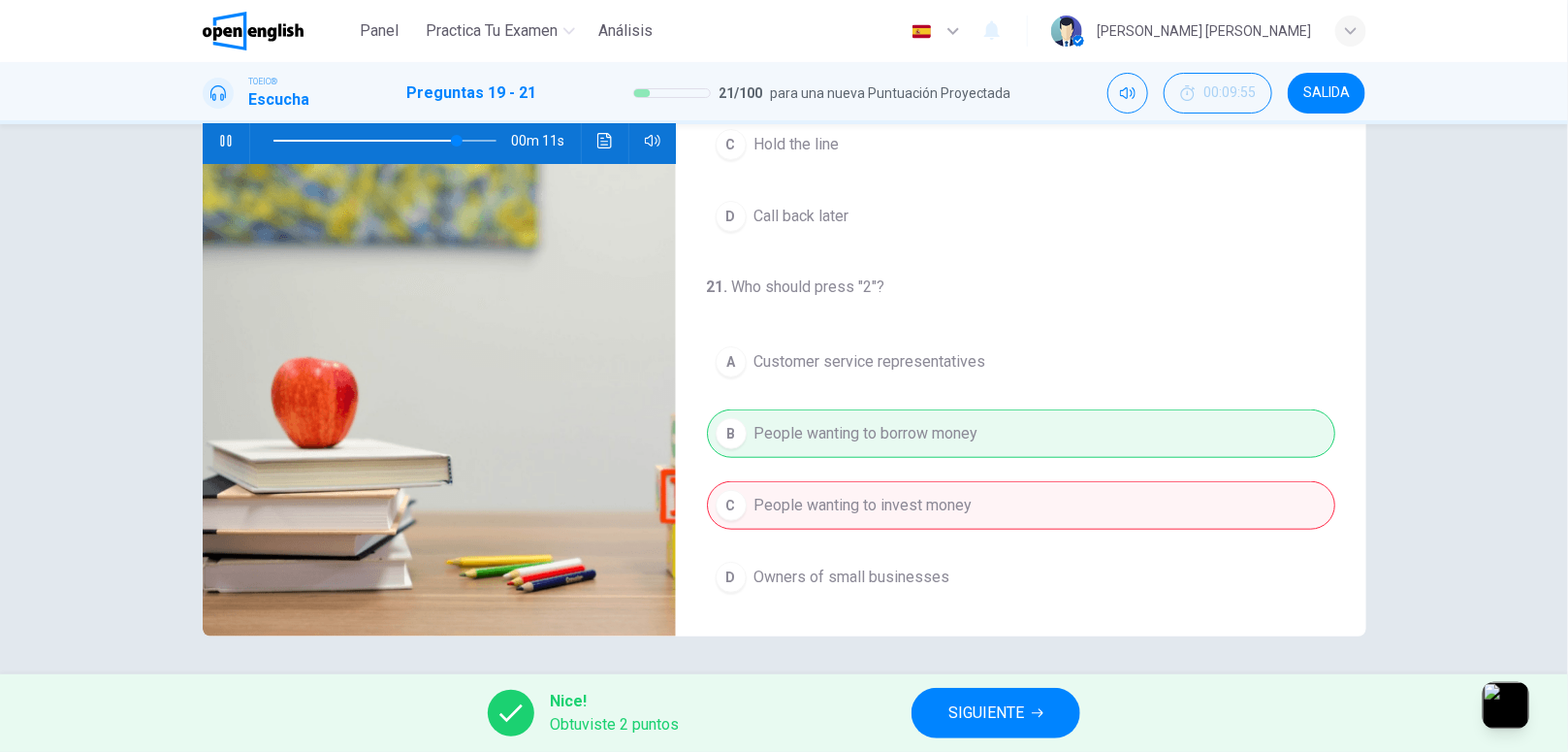 type on "**" 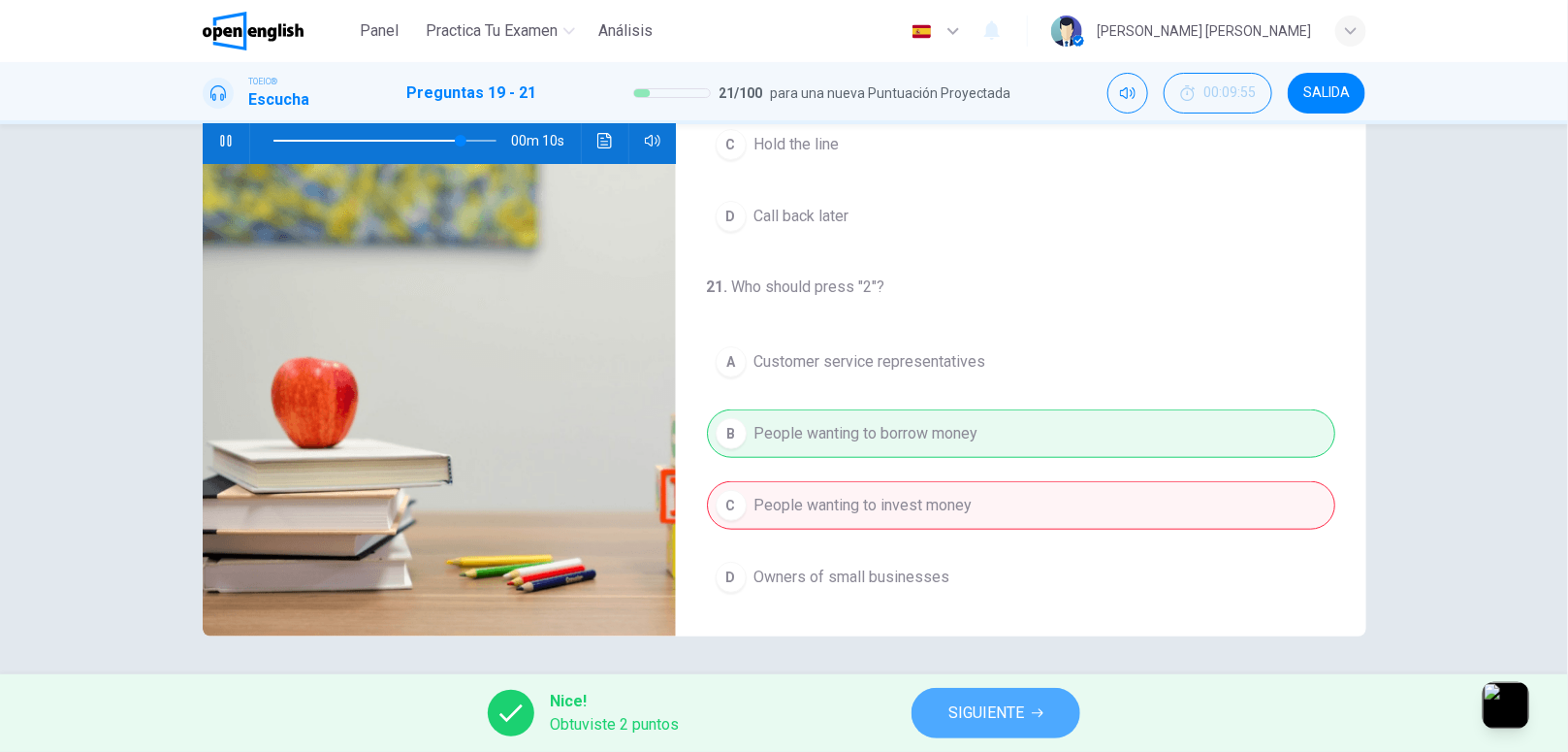 click on "SIGUIENTE" at bounding box center [986, 713] 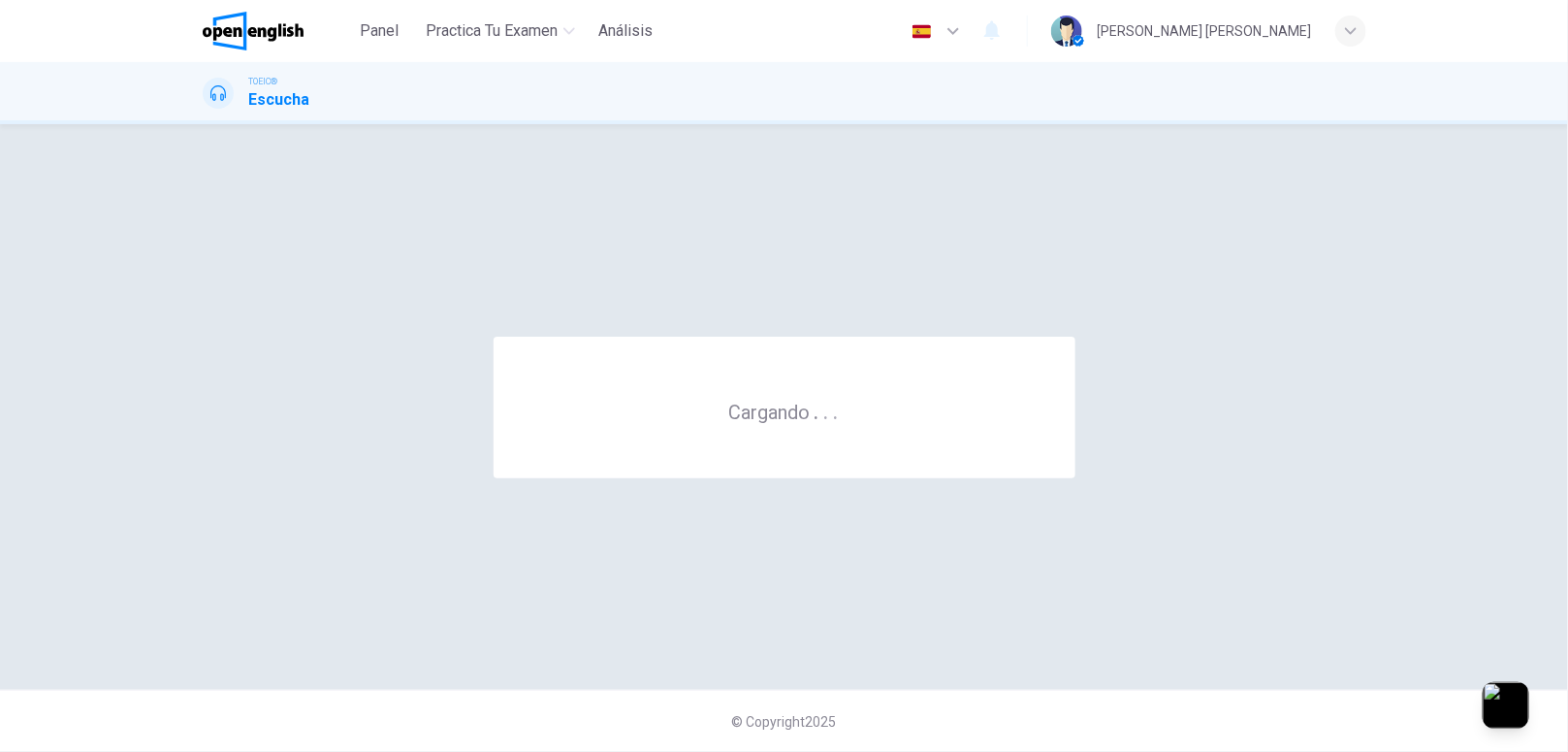 scroll, scrollTop: 0, scrollLeft: 0, axis: both 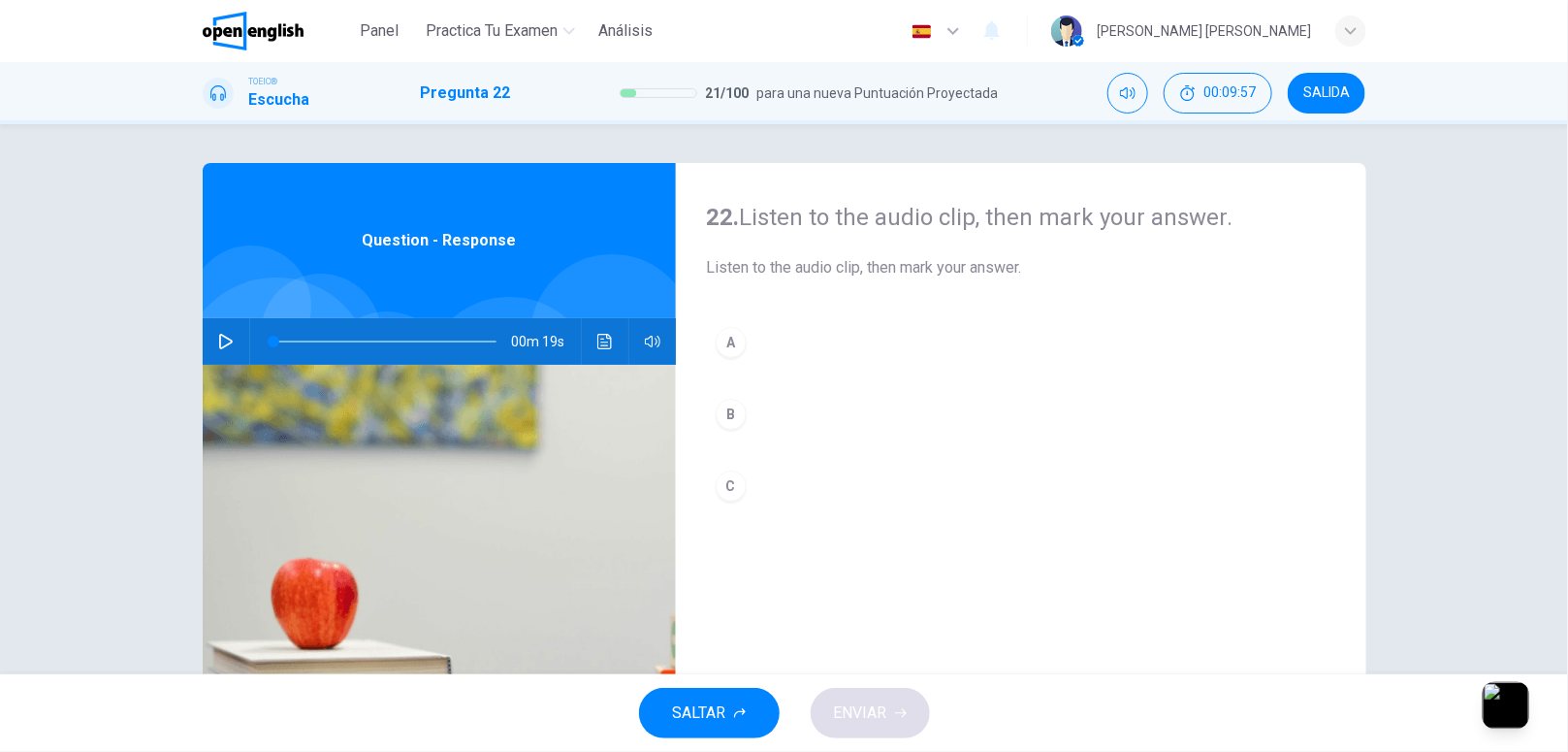 click 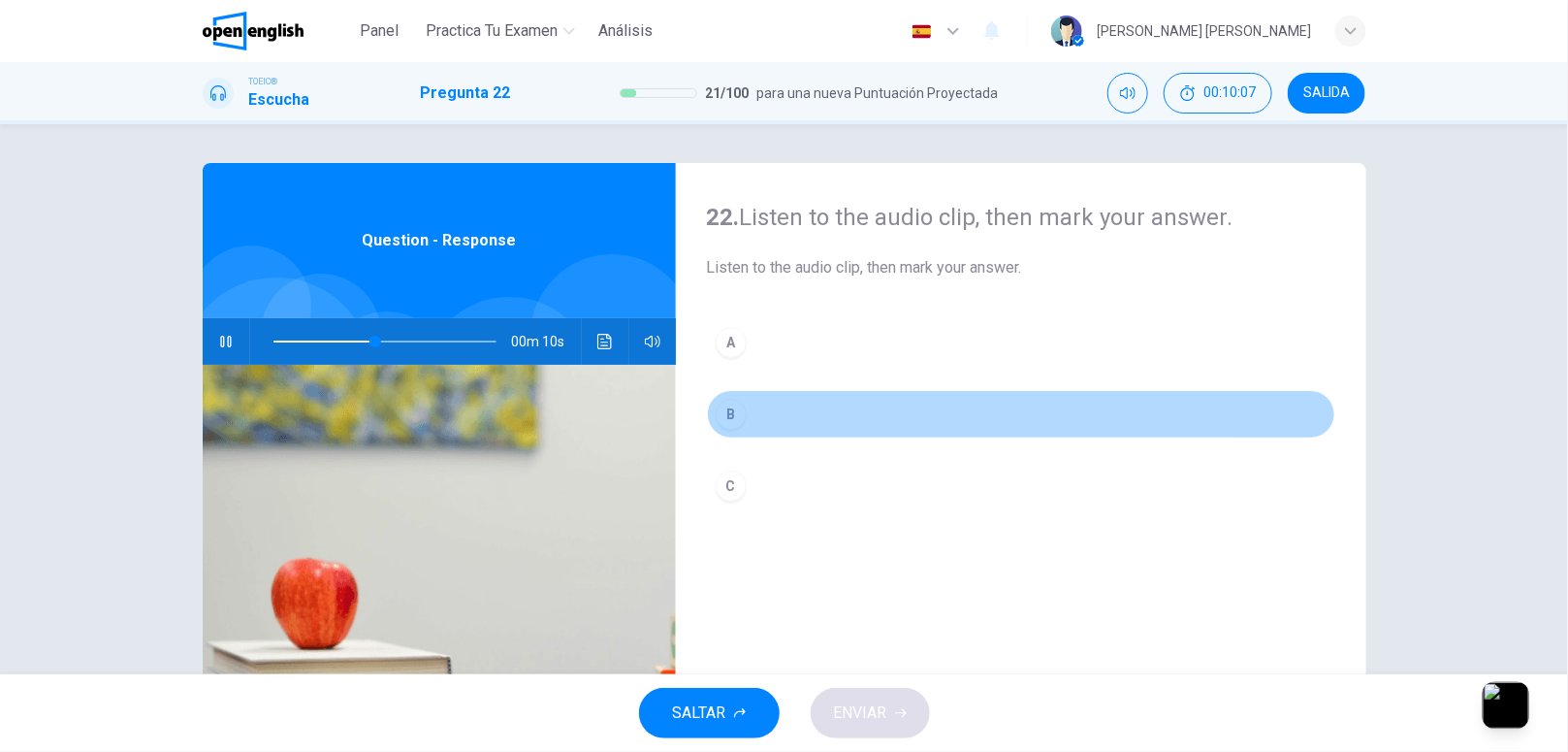 click on "B" at bounding box center (1021, 414) 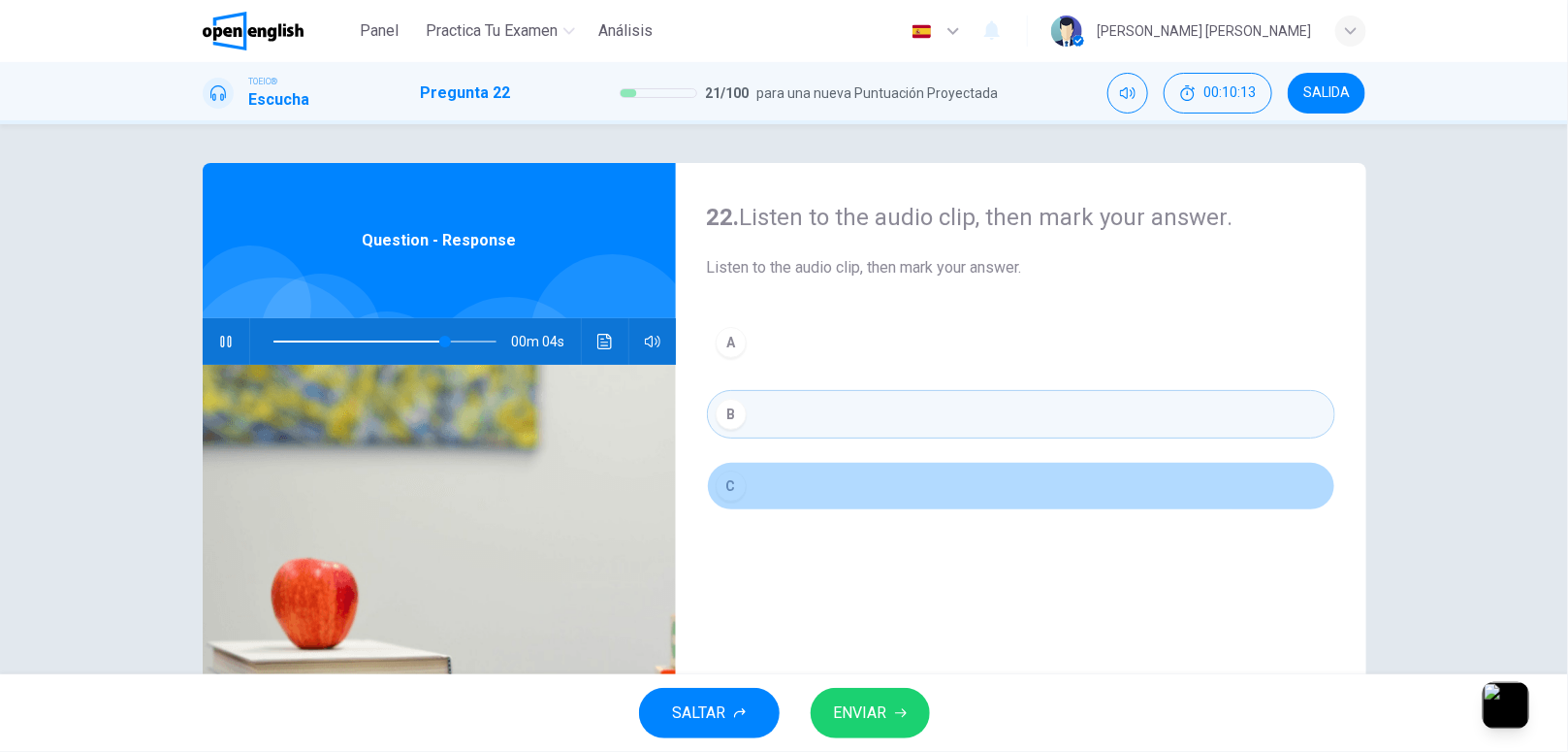 click on "C" at bounding box center [1021, 486] 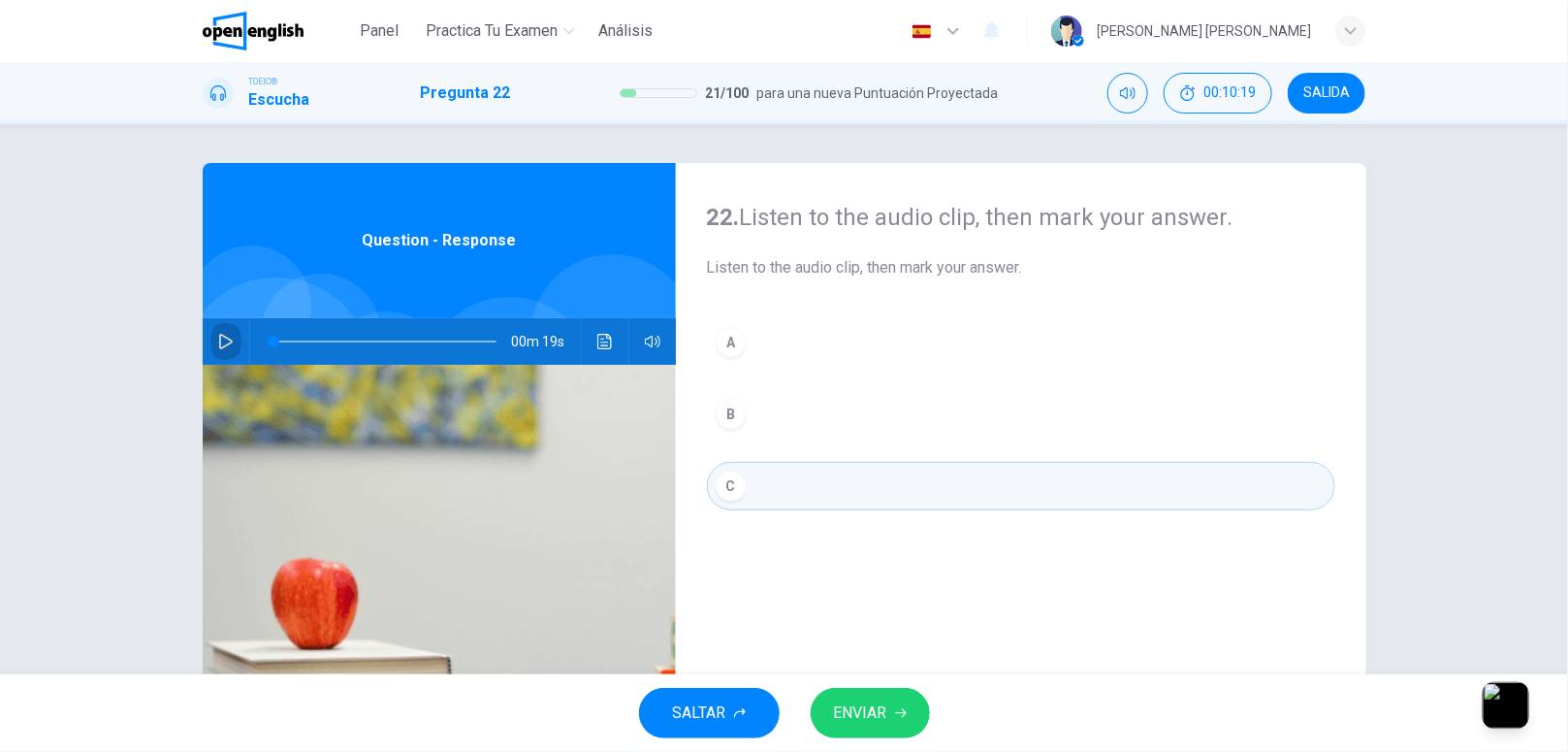 click at bounding box center (226, 342) 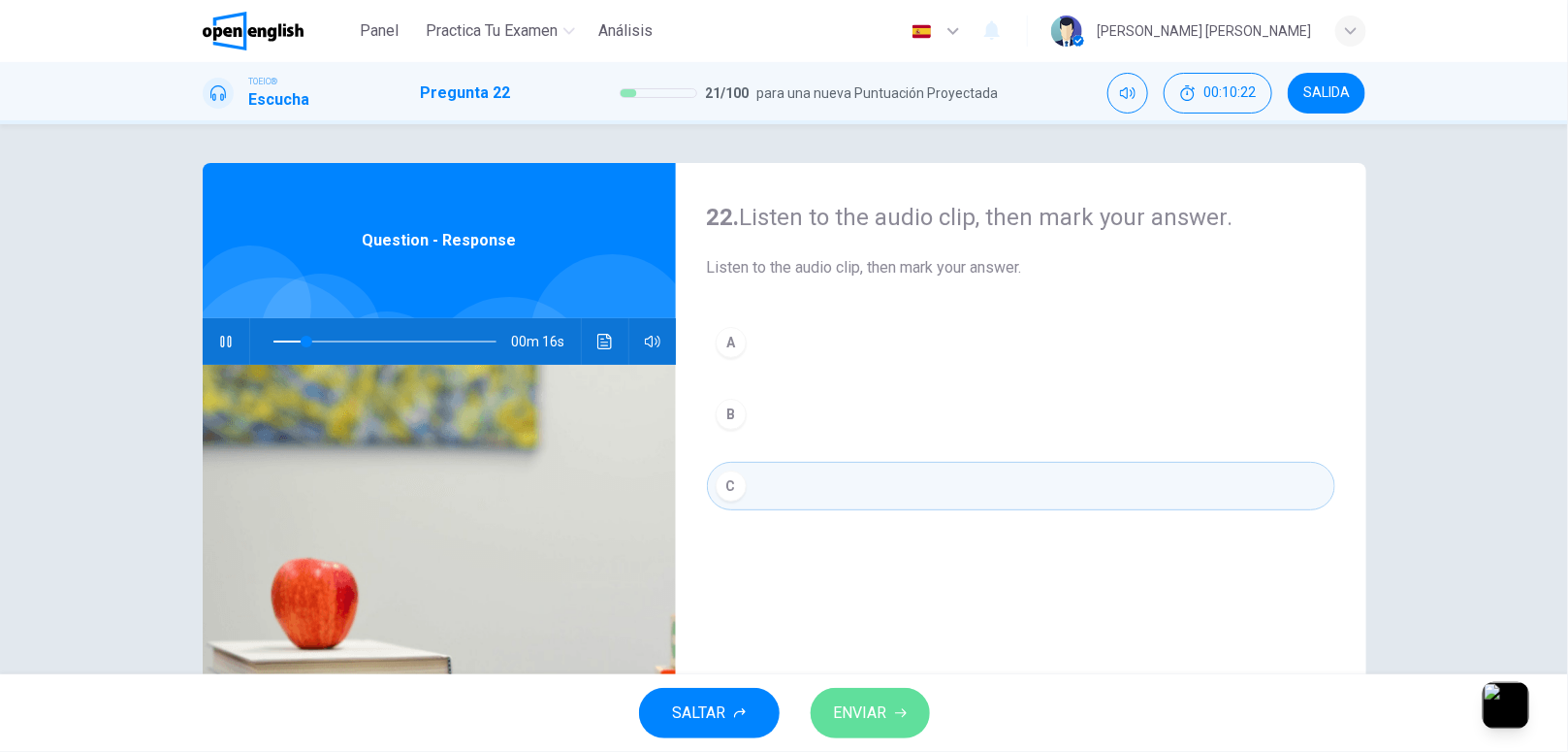 click on "ENVIAR" at bounding box center (860, 713) 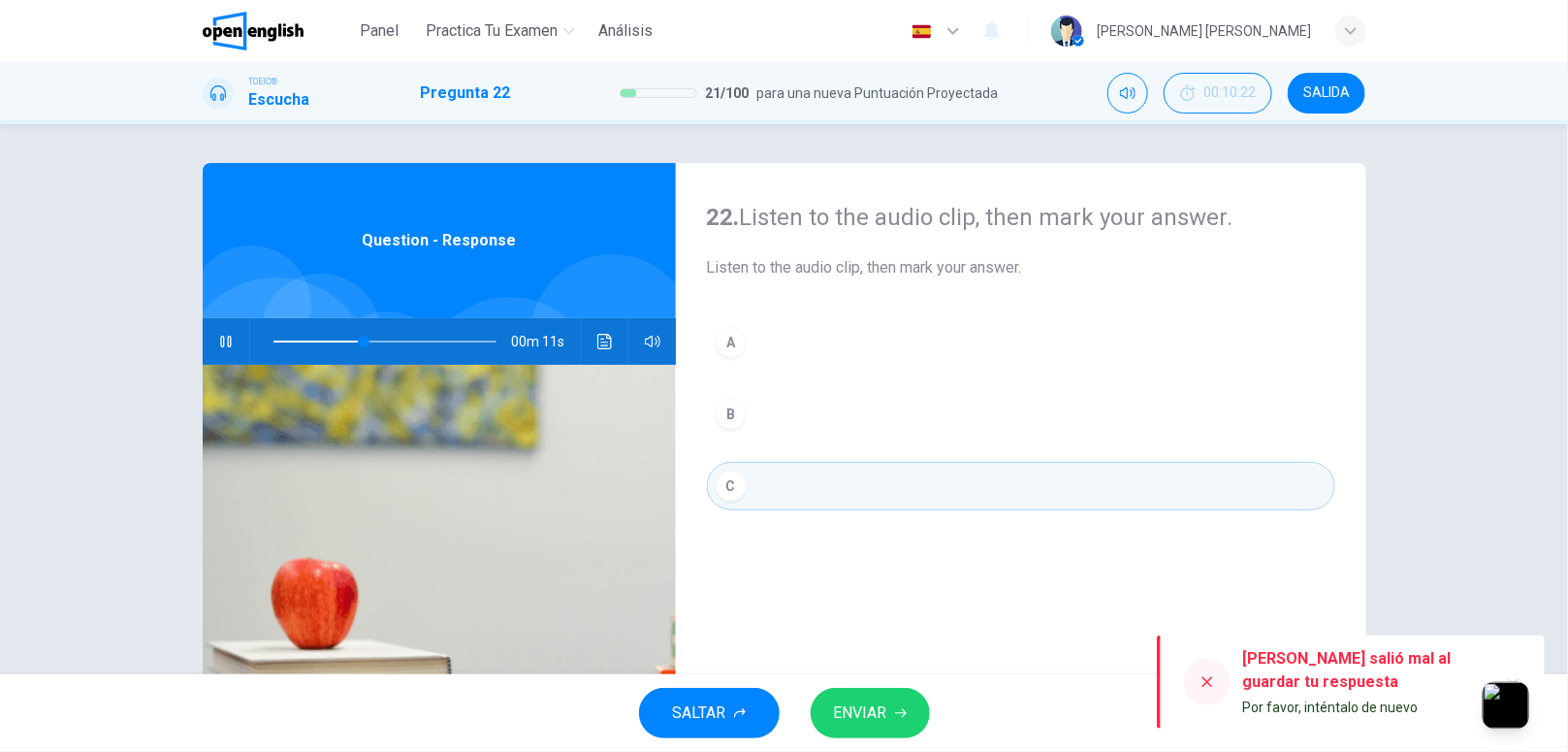 click 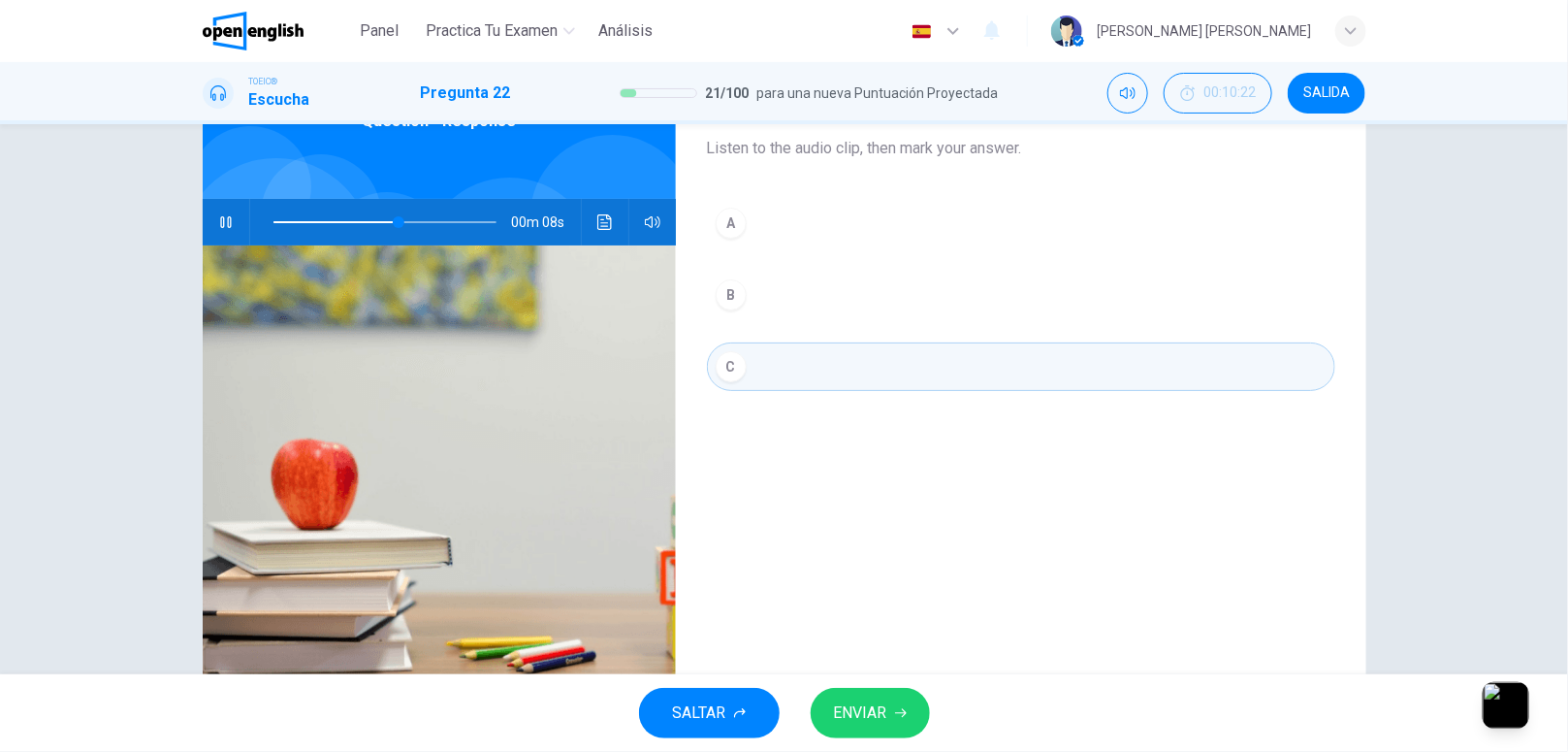 scroll, scrollTop: 81, scrollLeft: 0, axis: vertical 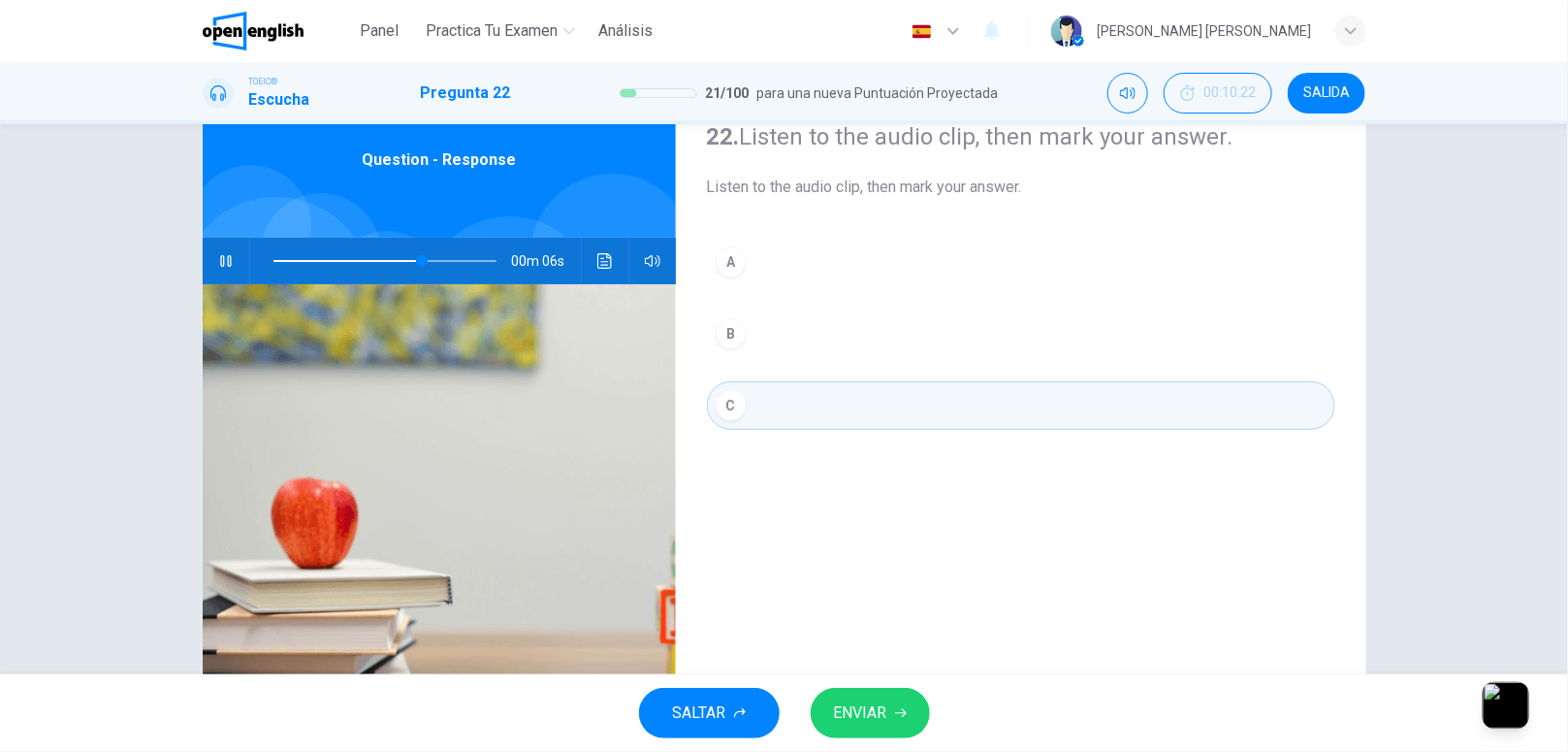 click on "A" at bounding box center (1021, 262) 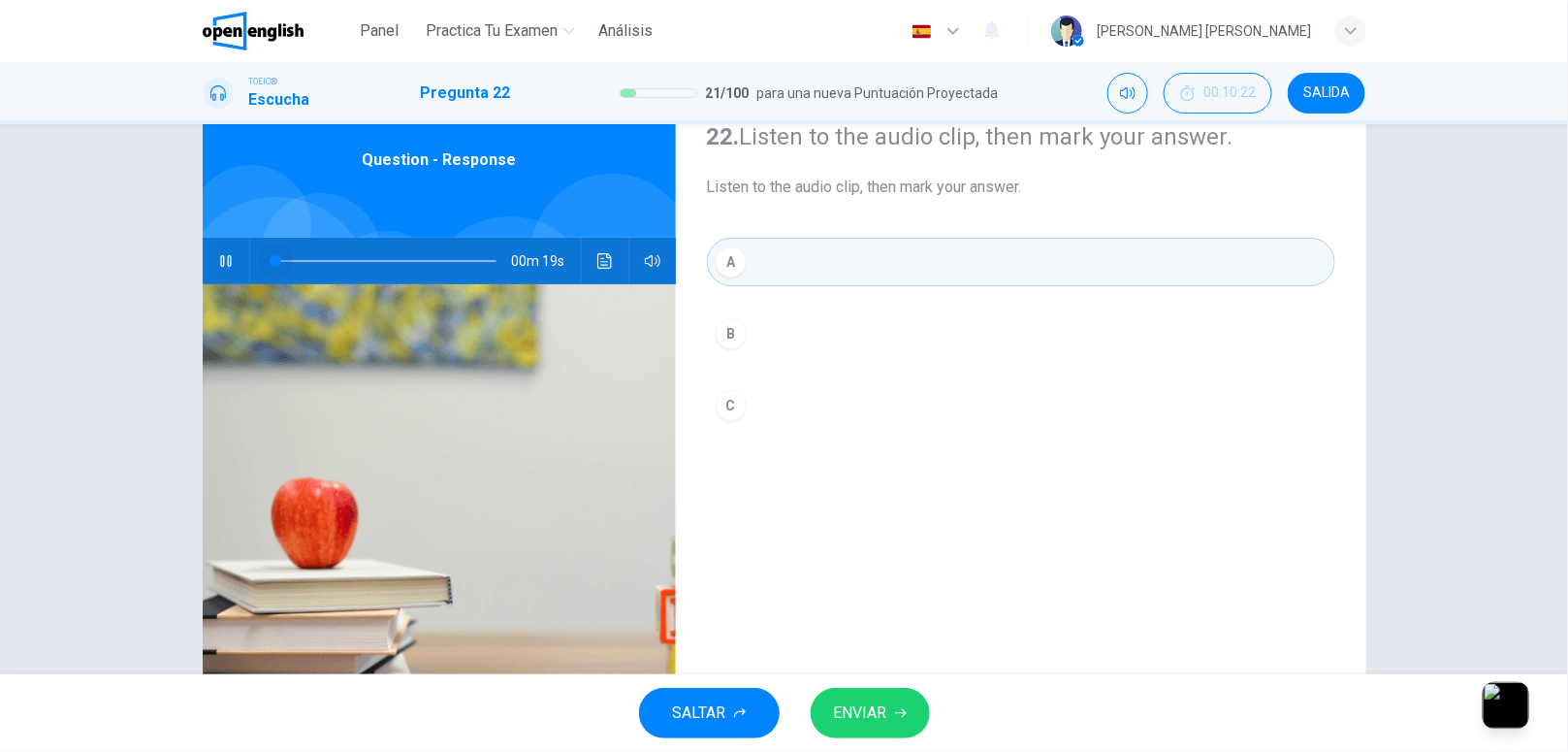 click at bounding box center [385, 261] 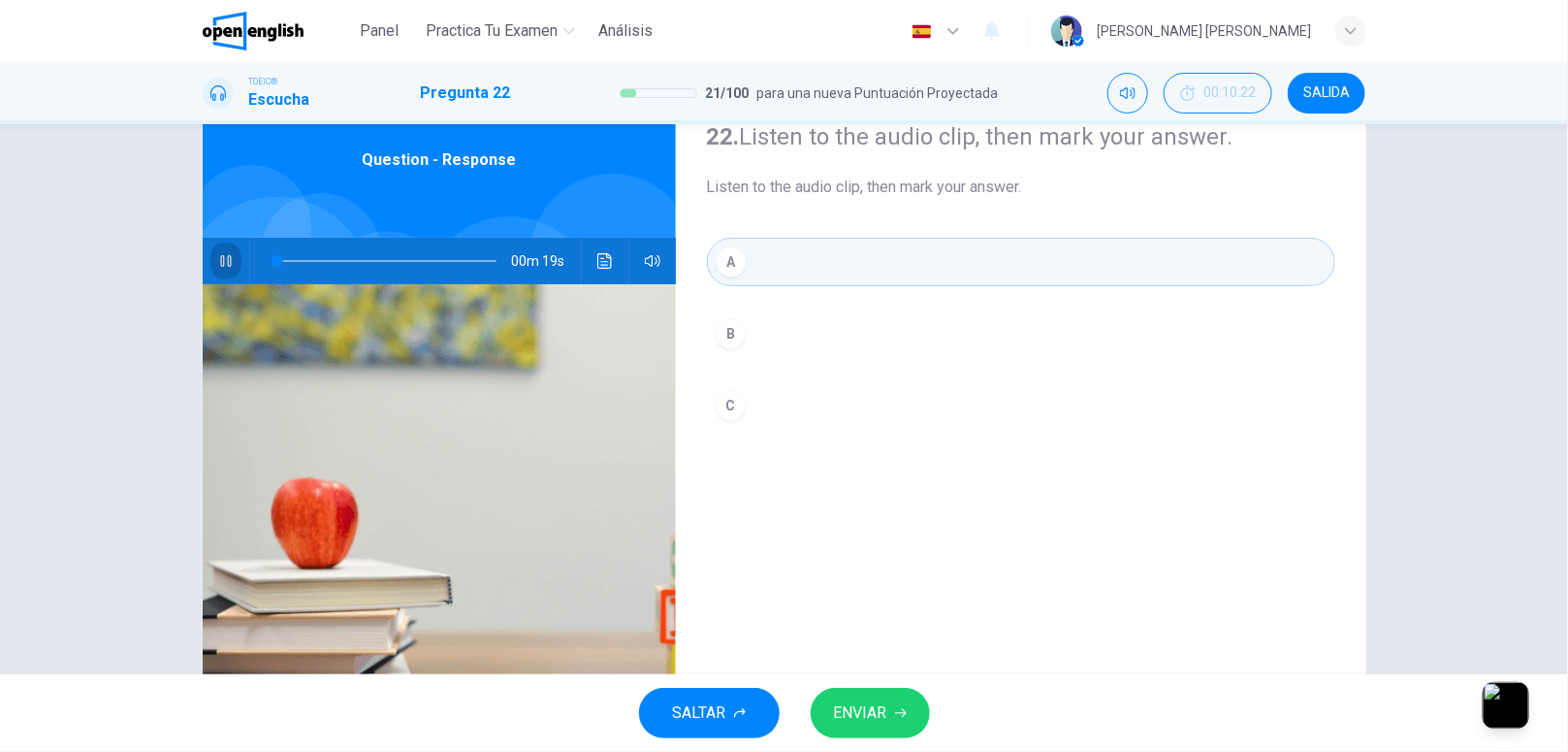 click 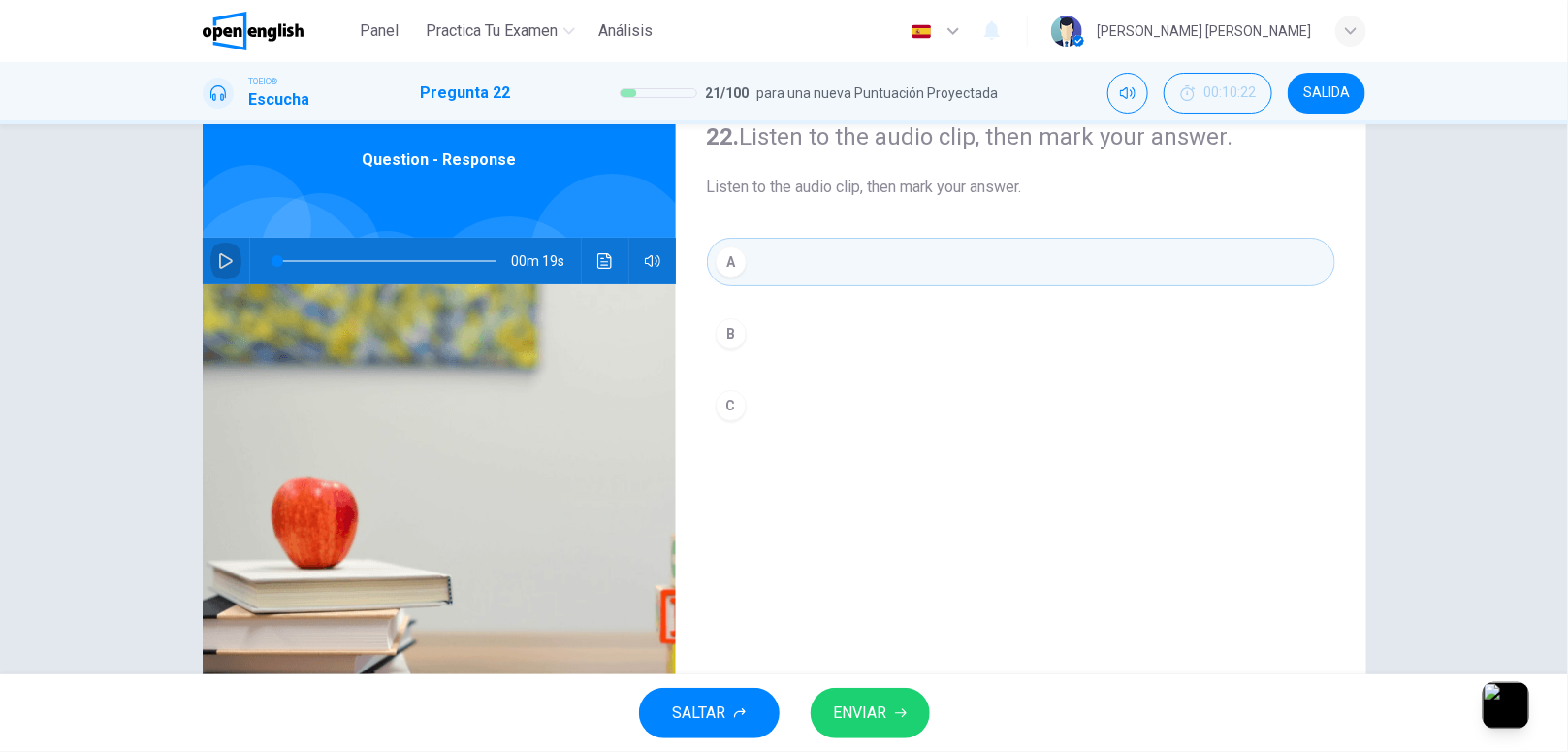 click 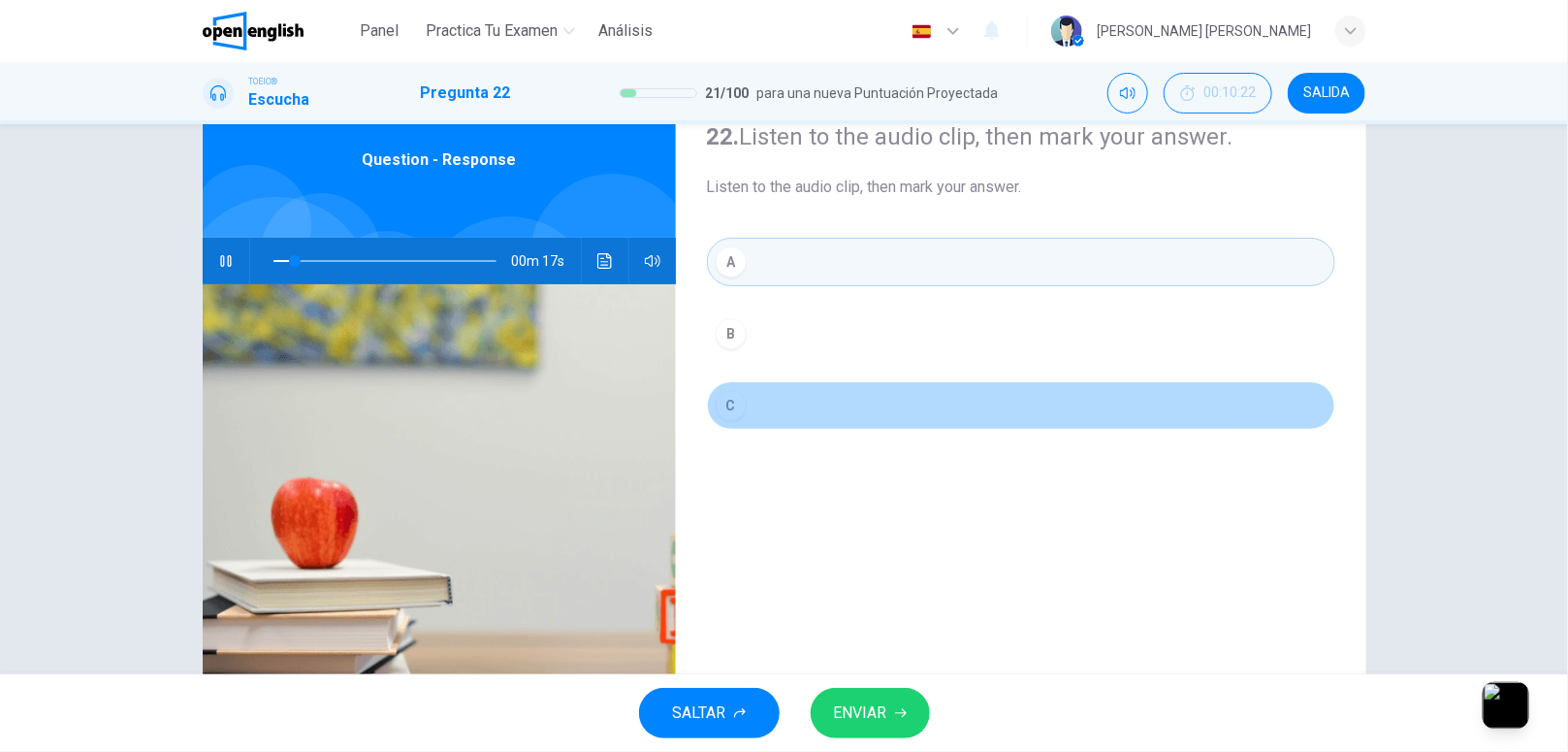 click on "C" at bounding box center (1021, 406) 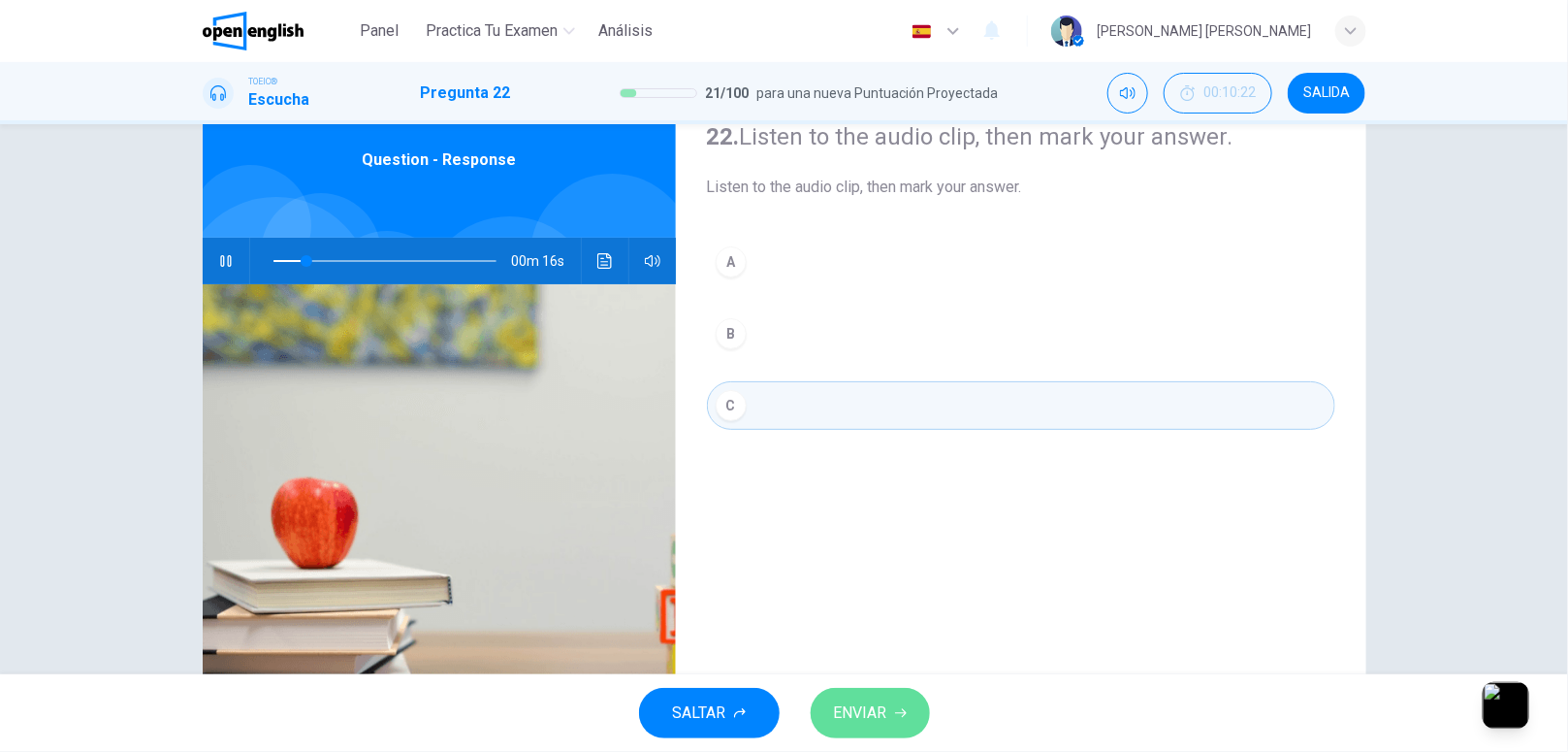 click on "ENVIAR" at bounding box center (860, 713) 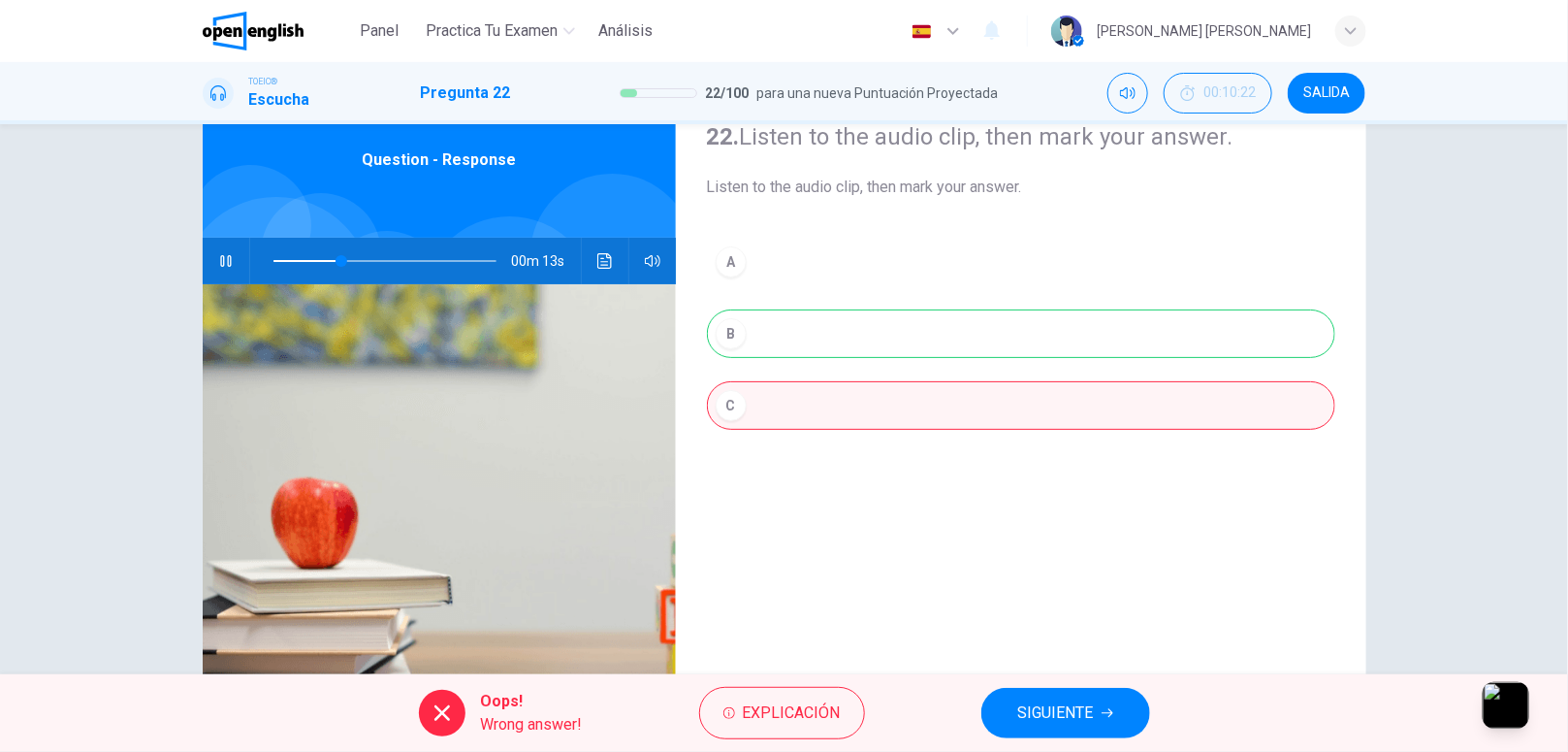 scroll, scrollTop: 0, scrollLeft: 0, axis: both 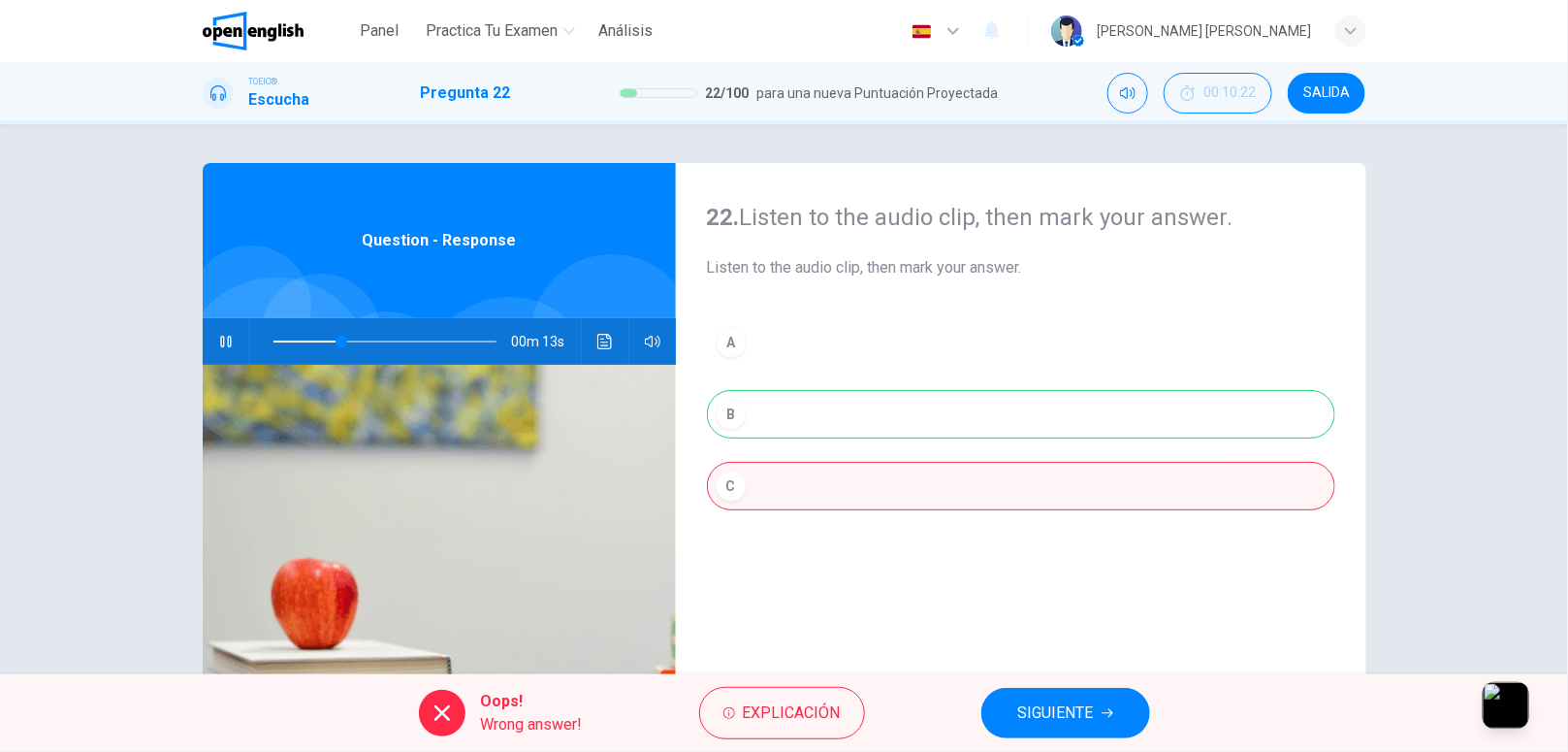 type on "**" 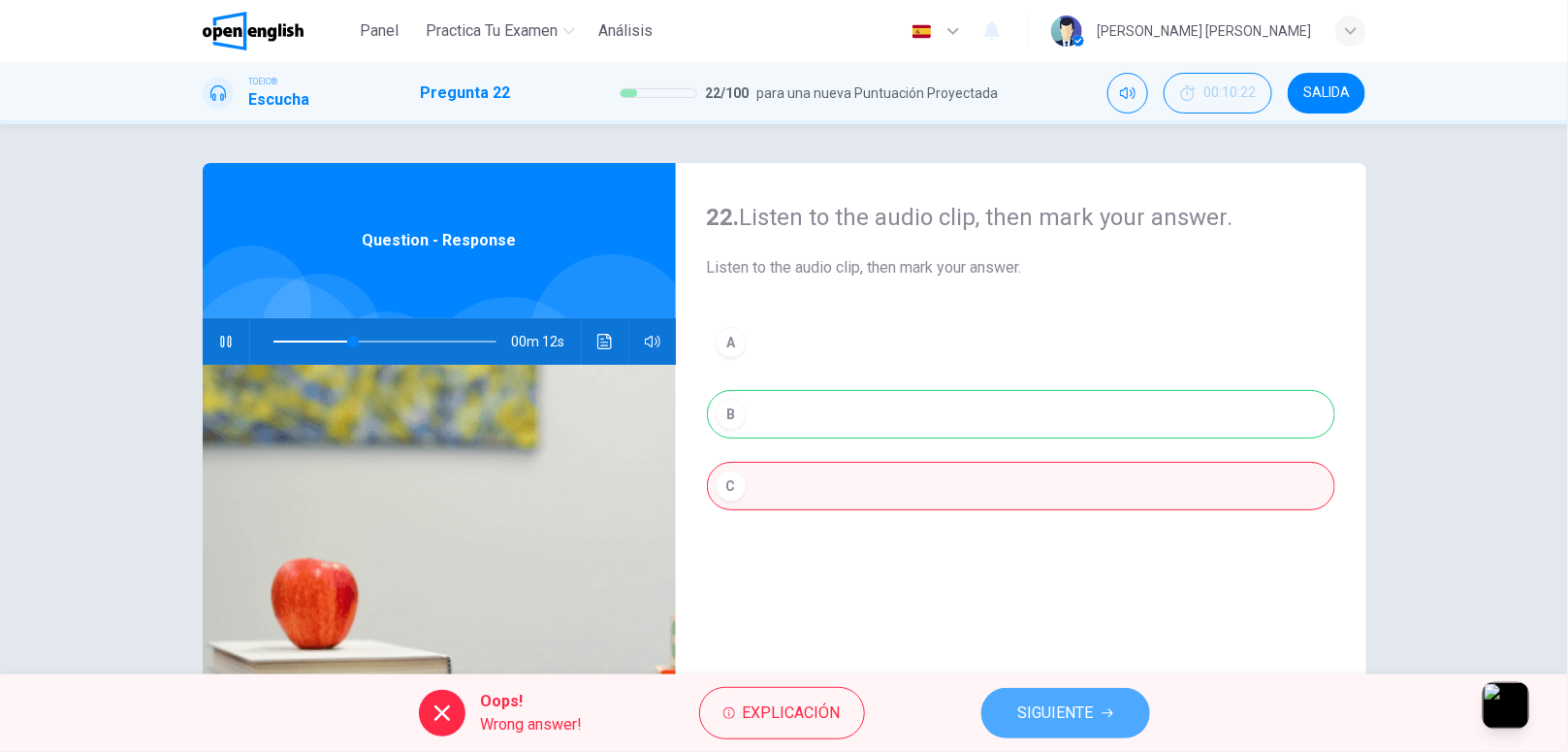 click on "SIGUIENTE" at bounding box center [1056, 713] 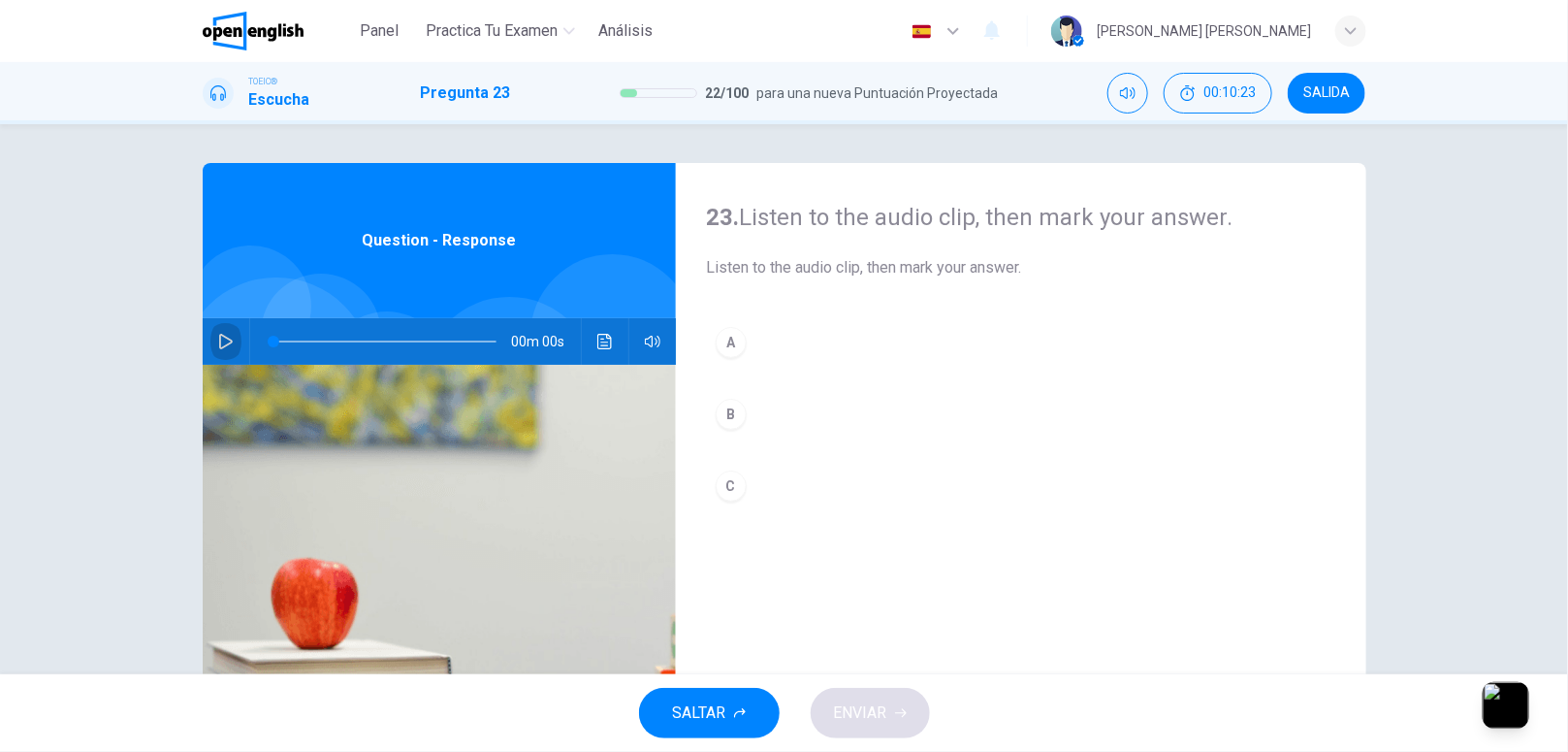 click 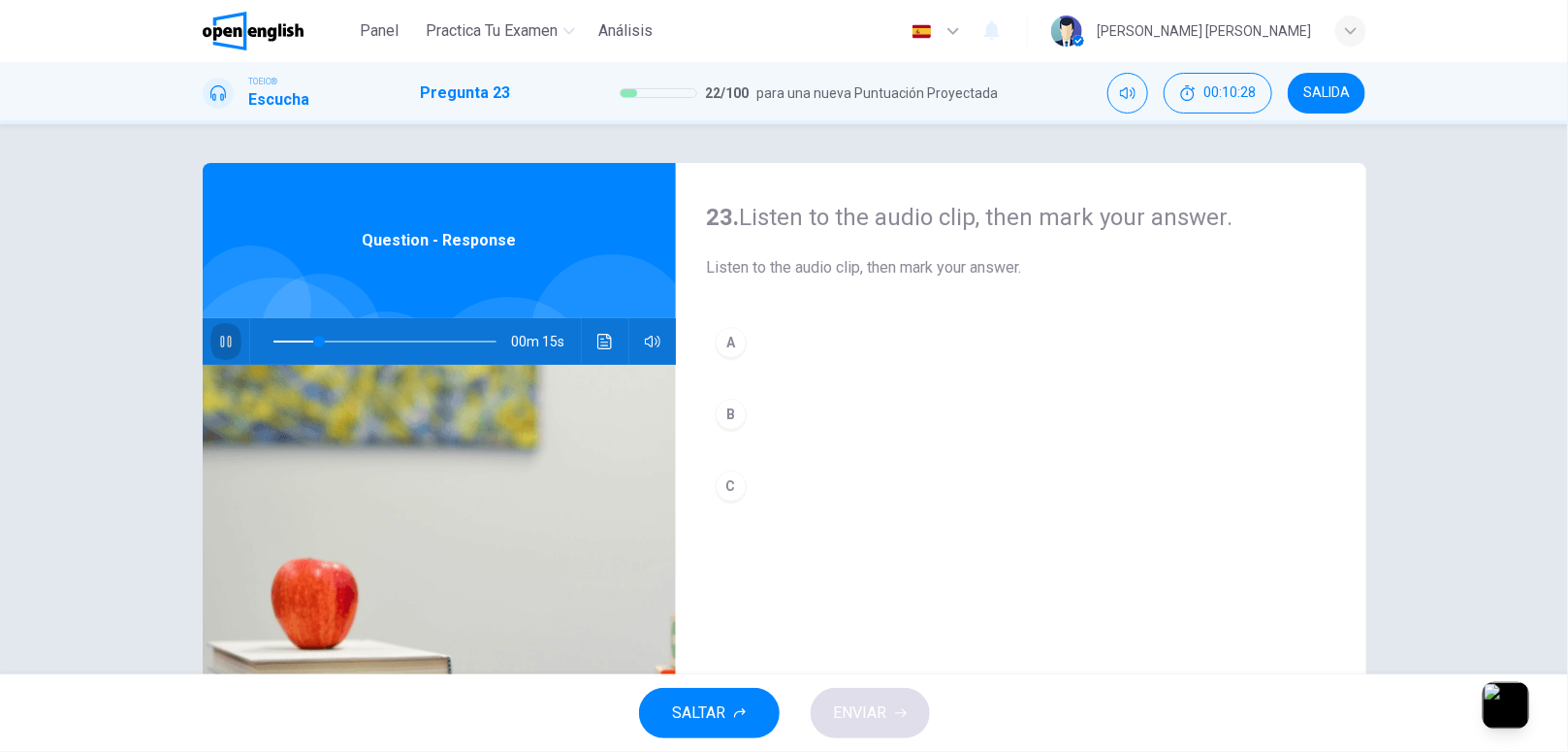 click at bounding box center [226, 342] 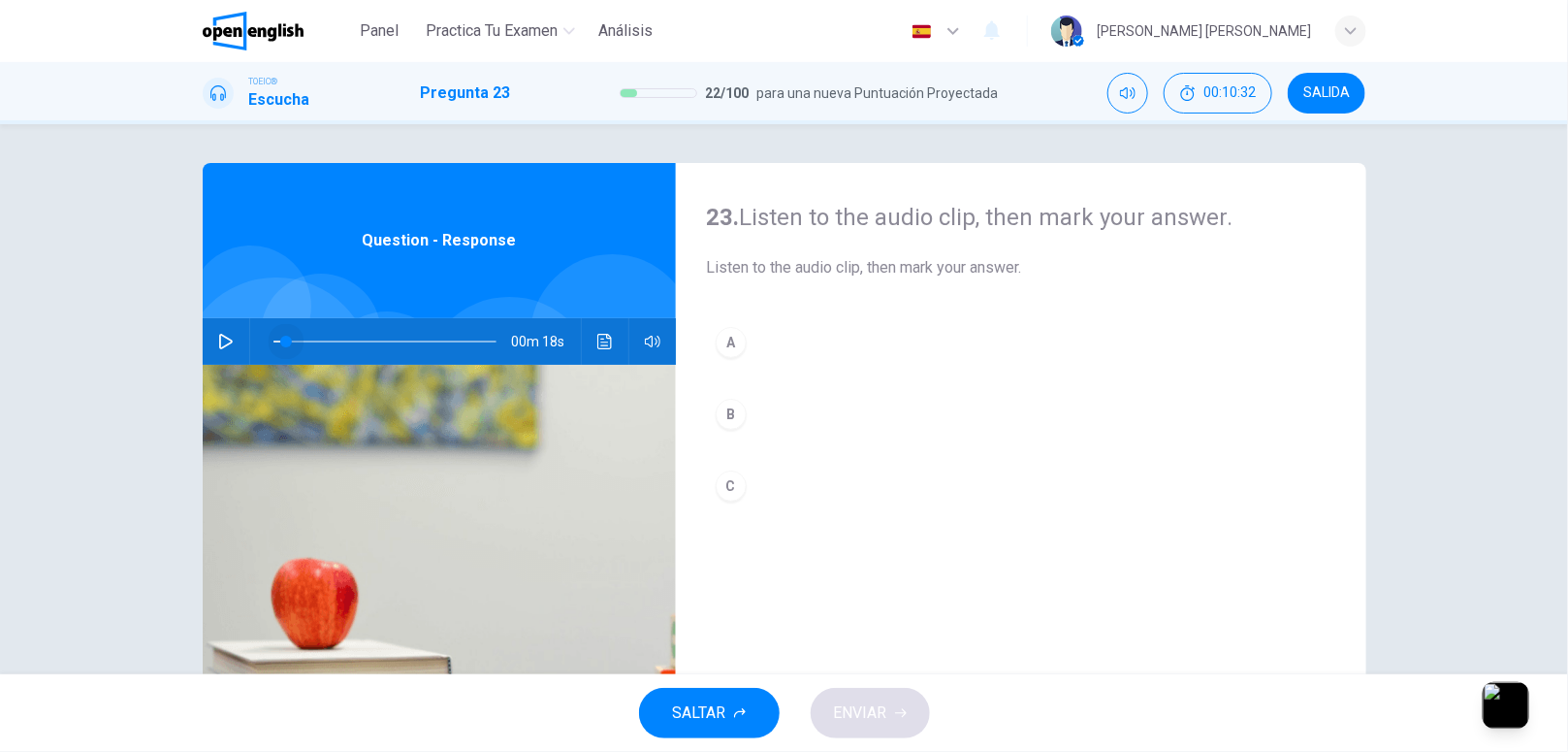 drag, startPoint x: 281, startPoint y: 342, endPoint x: 254, endPoint y: 345, distance: 27.166155 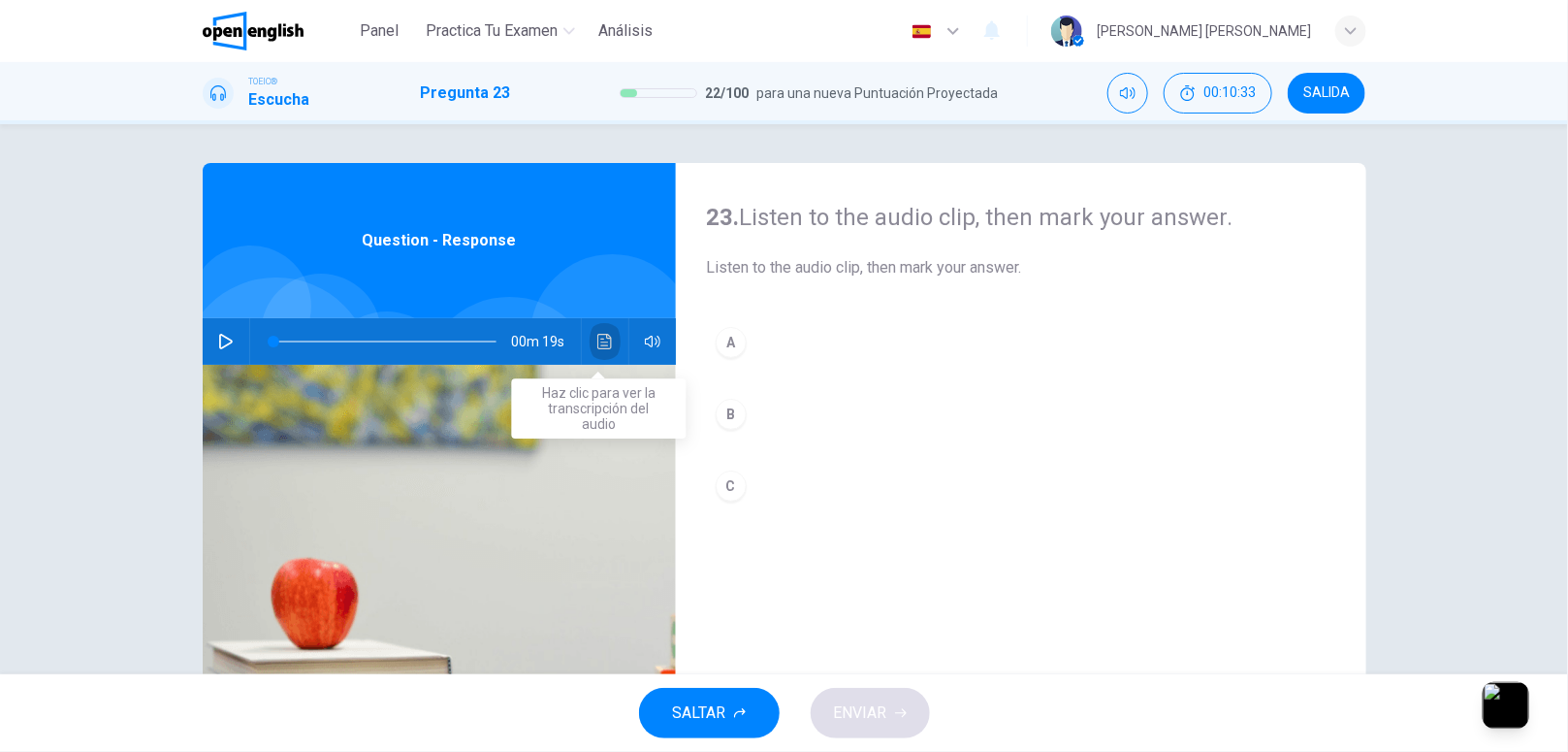 click at bounding box center [605, 342] 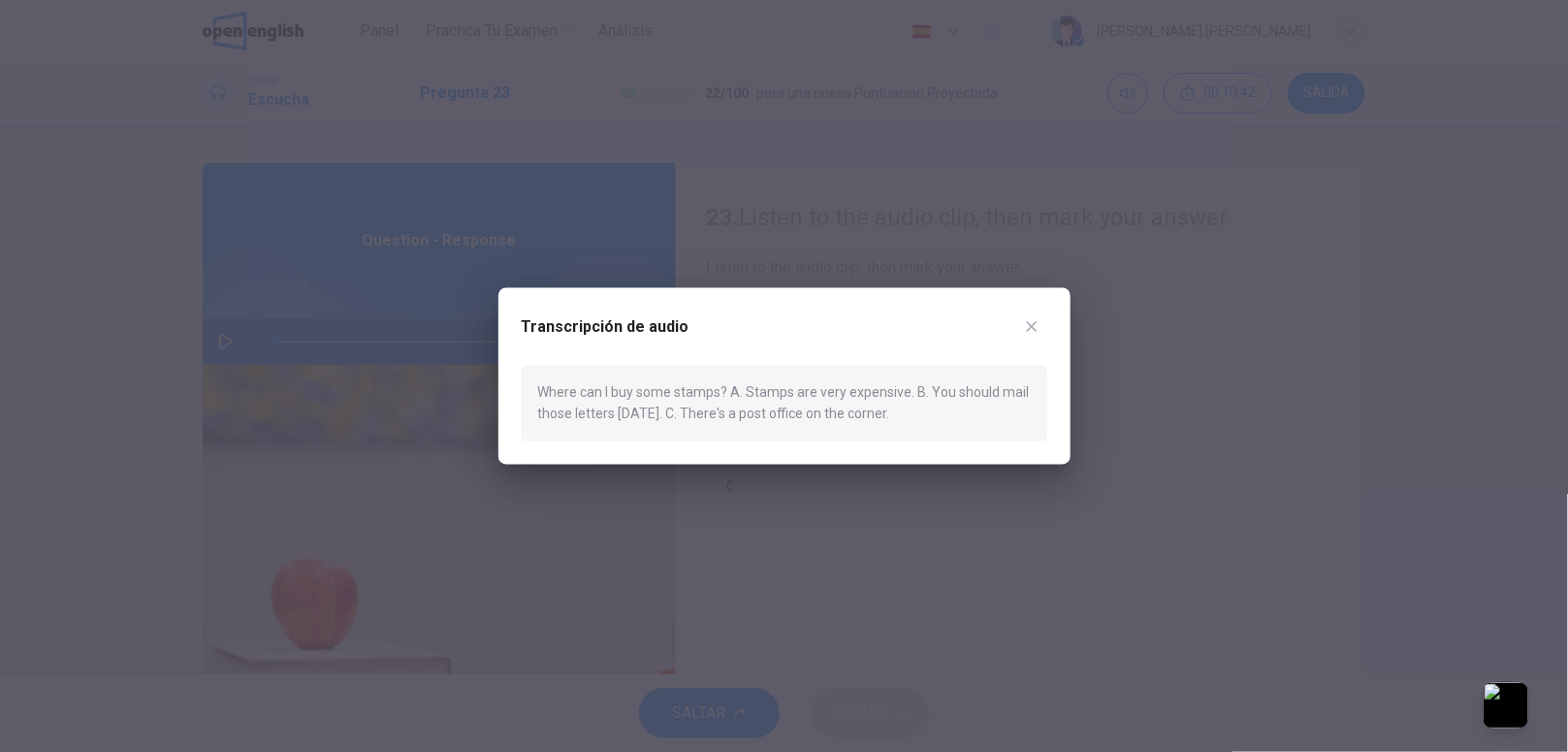 click at bounding box center (1032, 326) 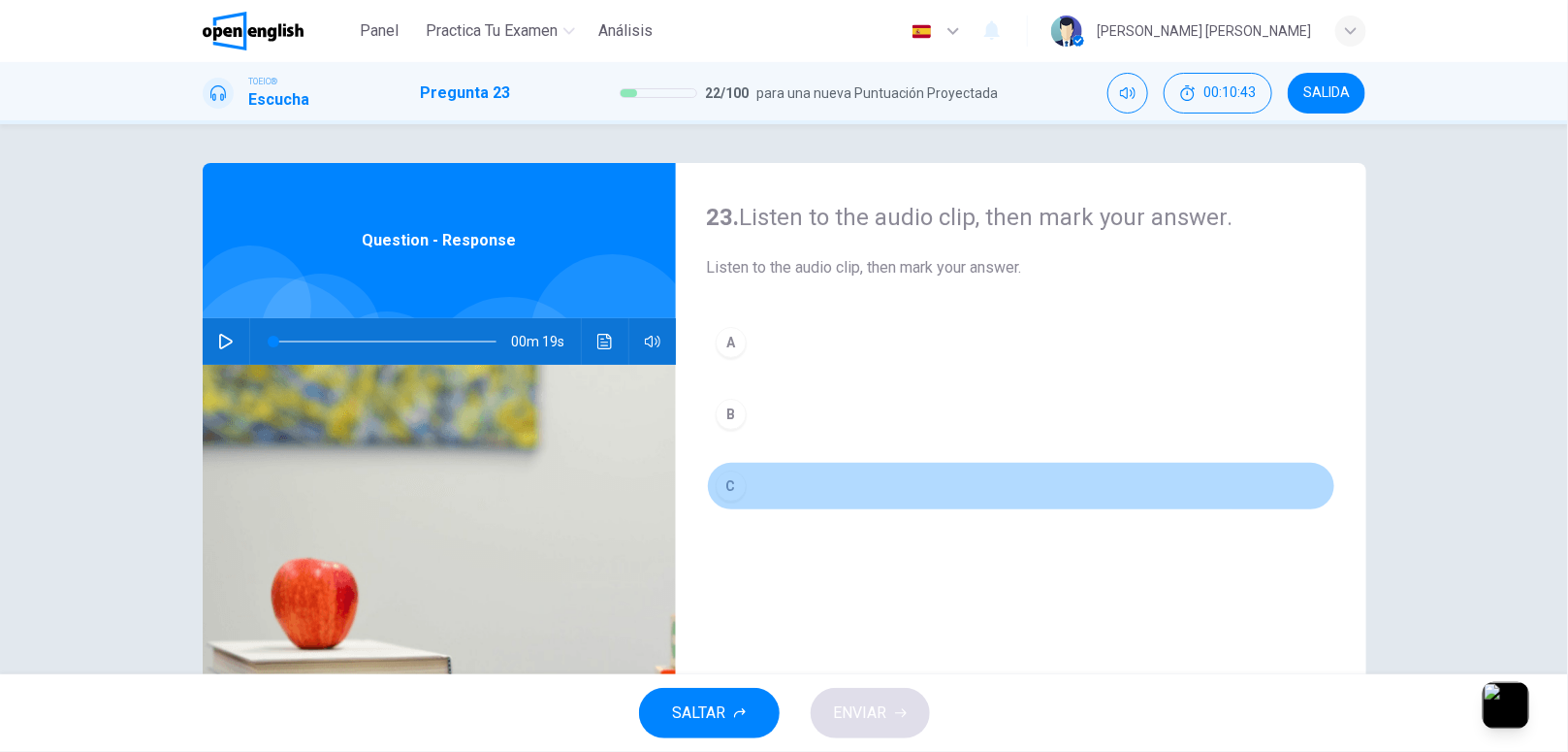 click on "C" at bounding box center [1021, 486] 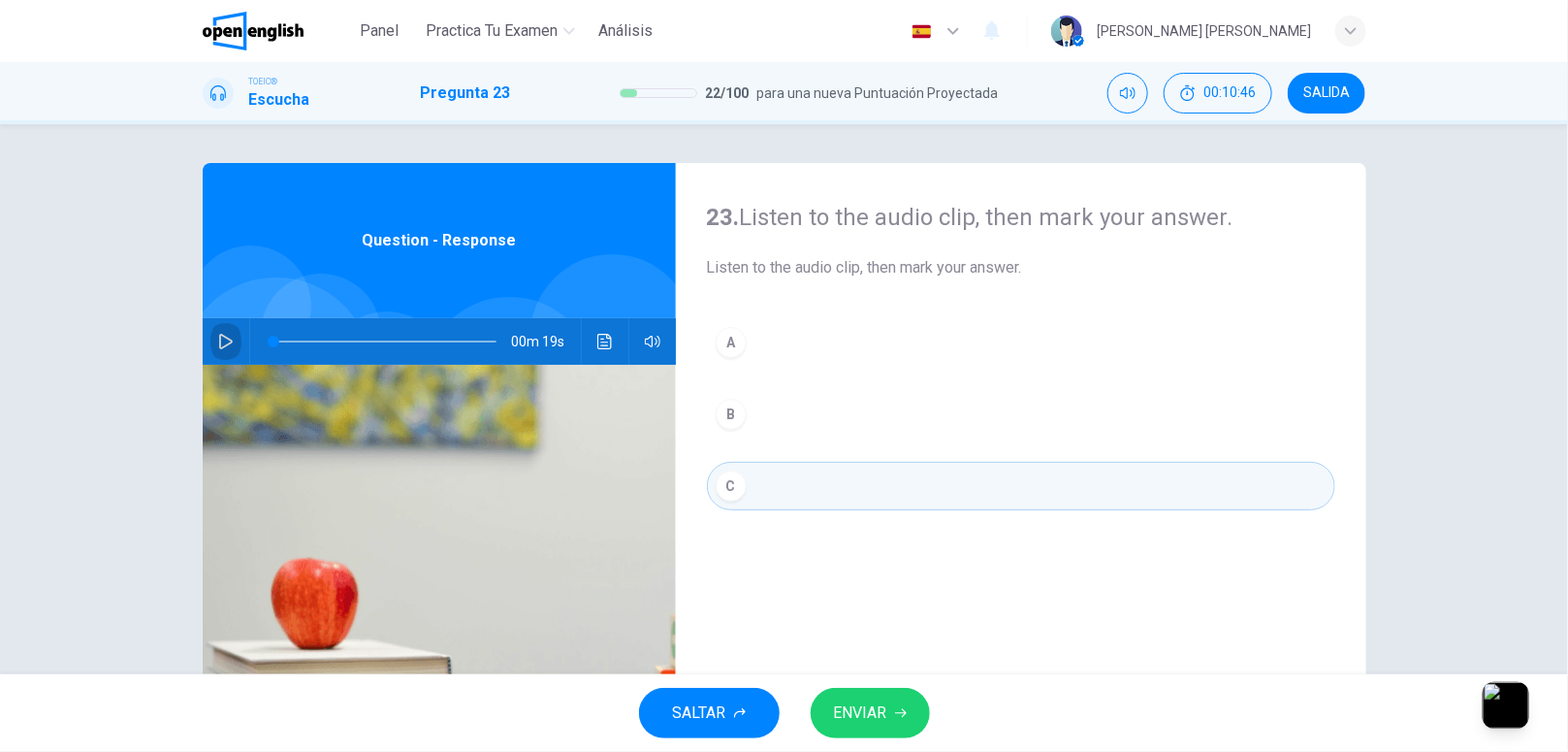 click 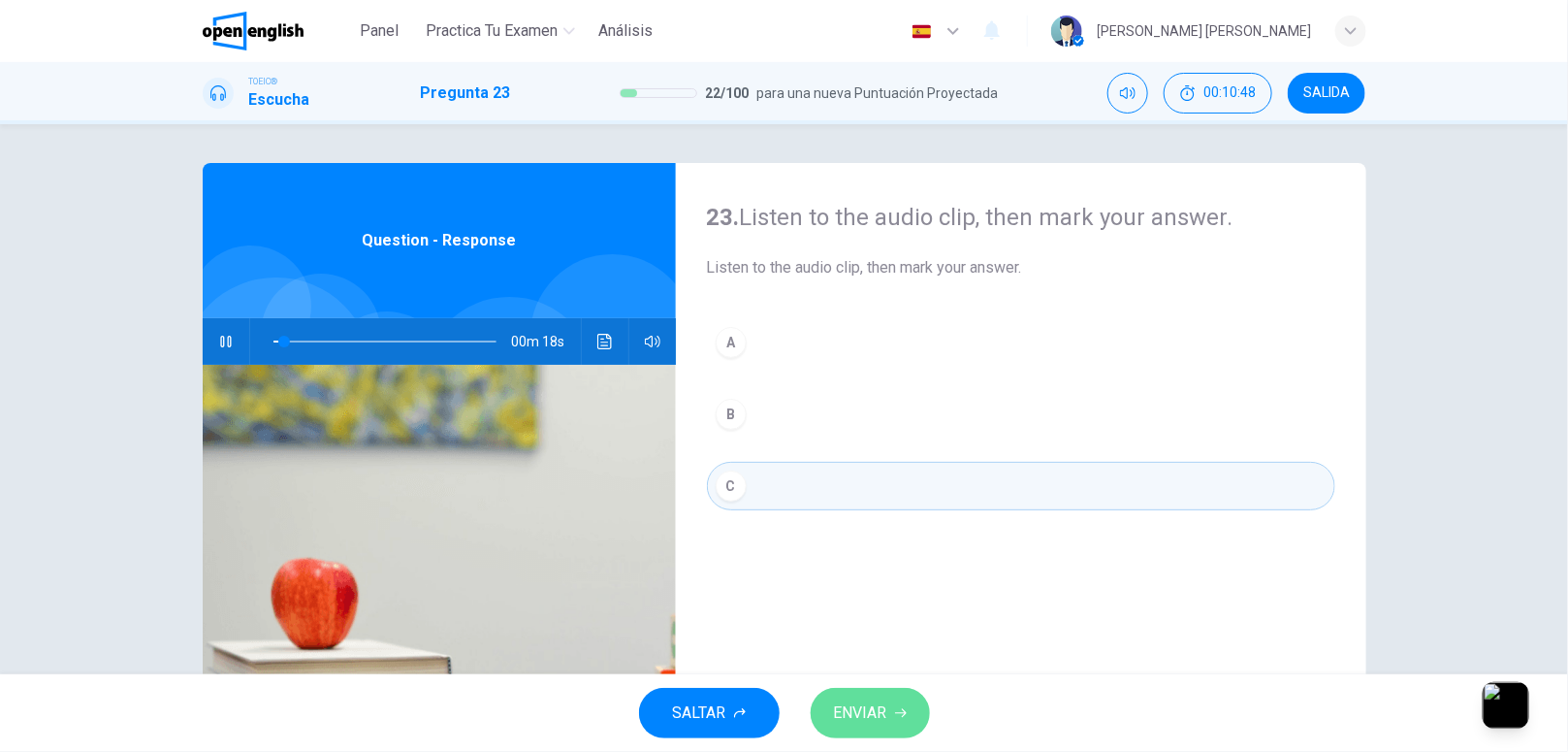 click on "ENVIAR" at bounding box center (860, 713) 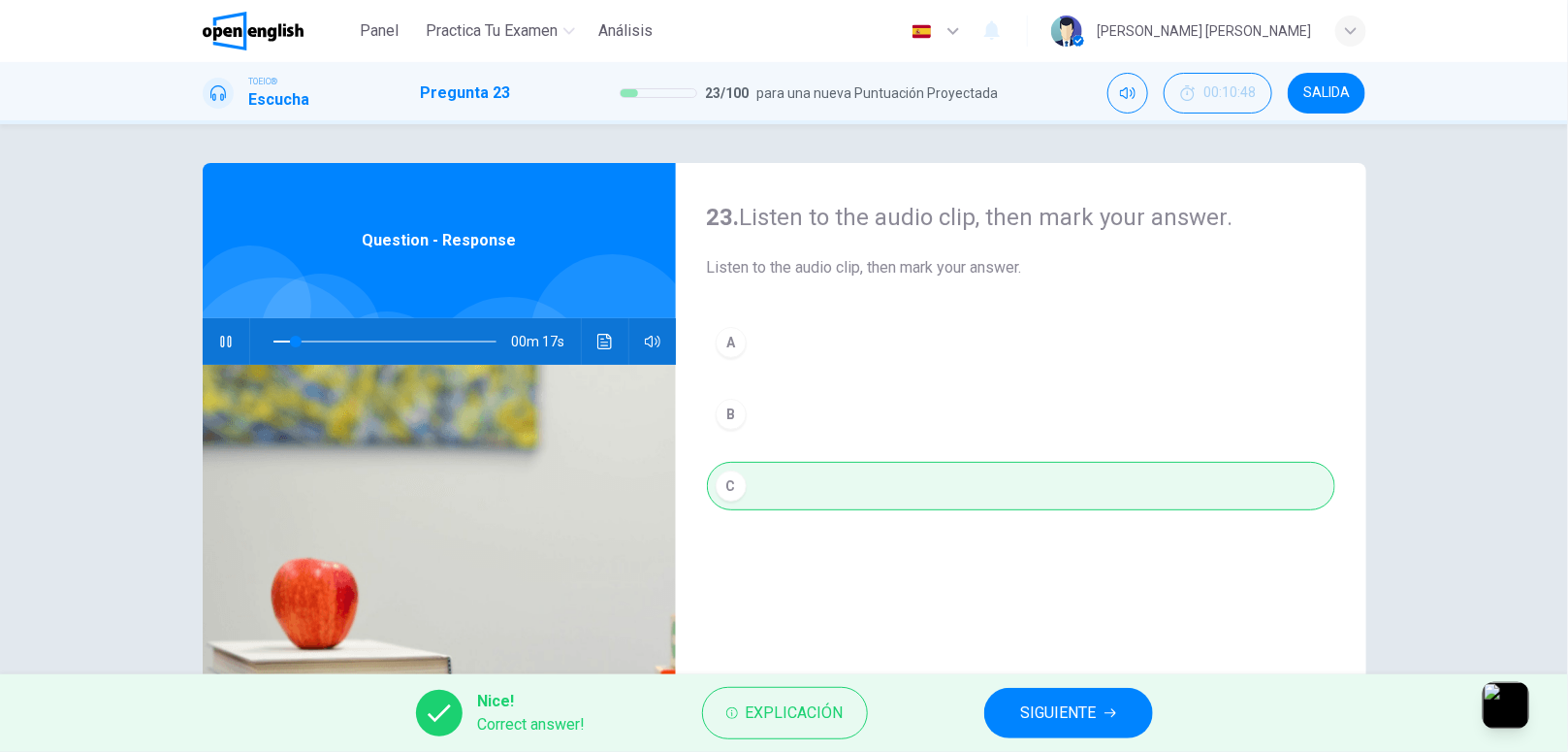 type on "**" 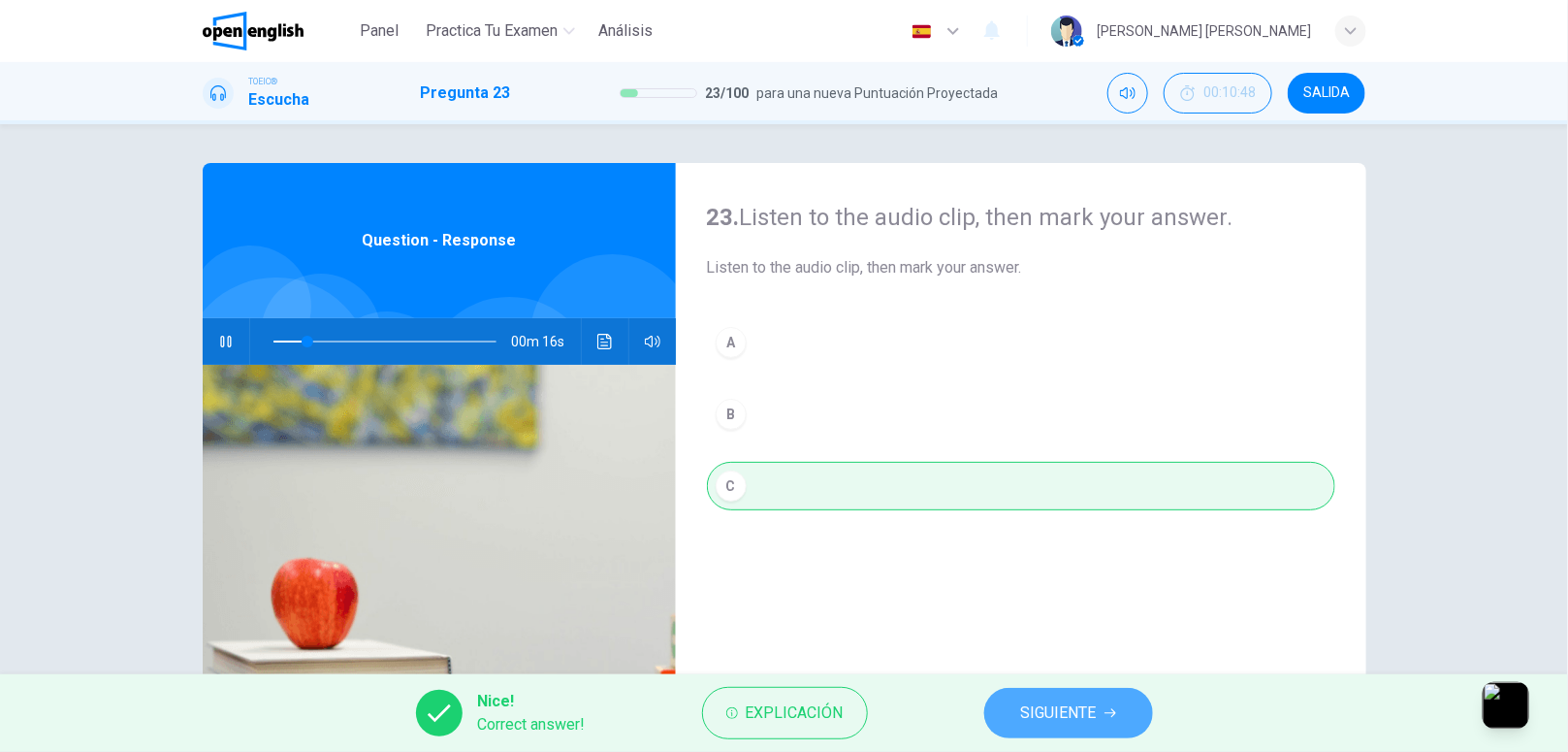 click on "SIGUIENTE" at bounding box center (1069, 713) 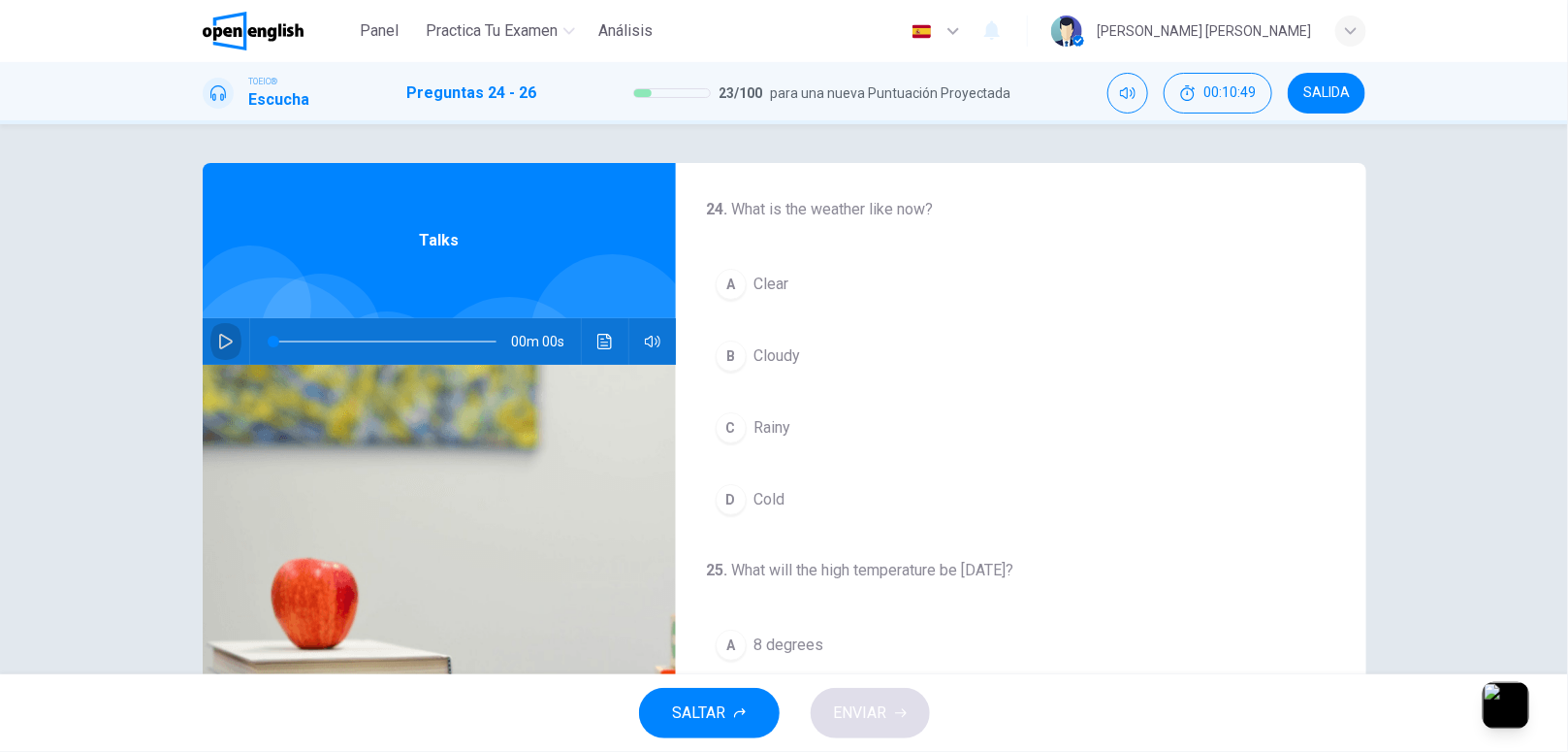 click at bounding box center [226, 342] 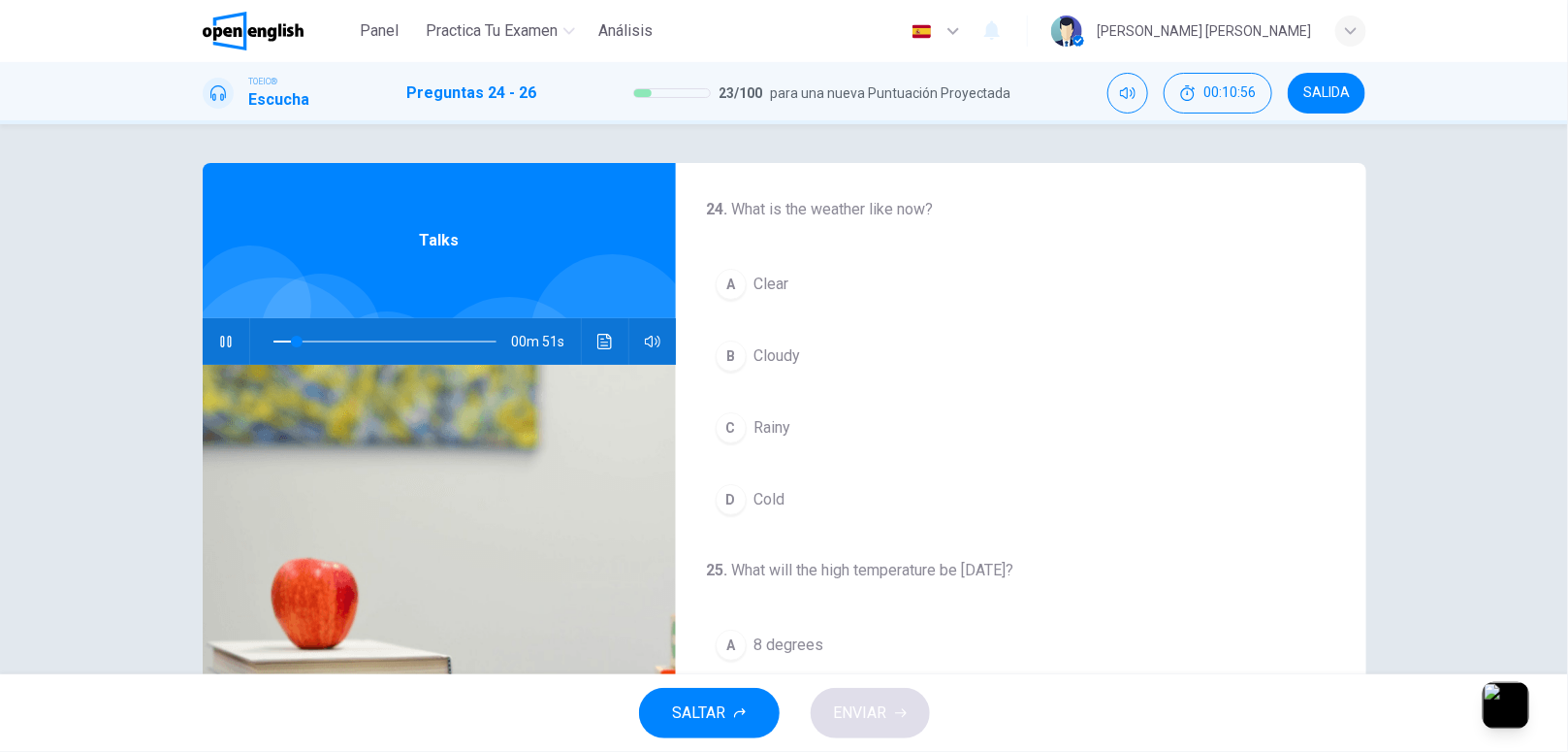 drag, startPoint x: 761, startPoint y: 507, endPoint x: 785, endPoint y: 374, distance: 135.14807 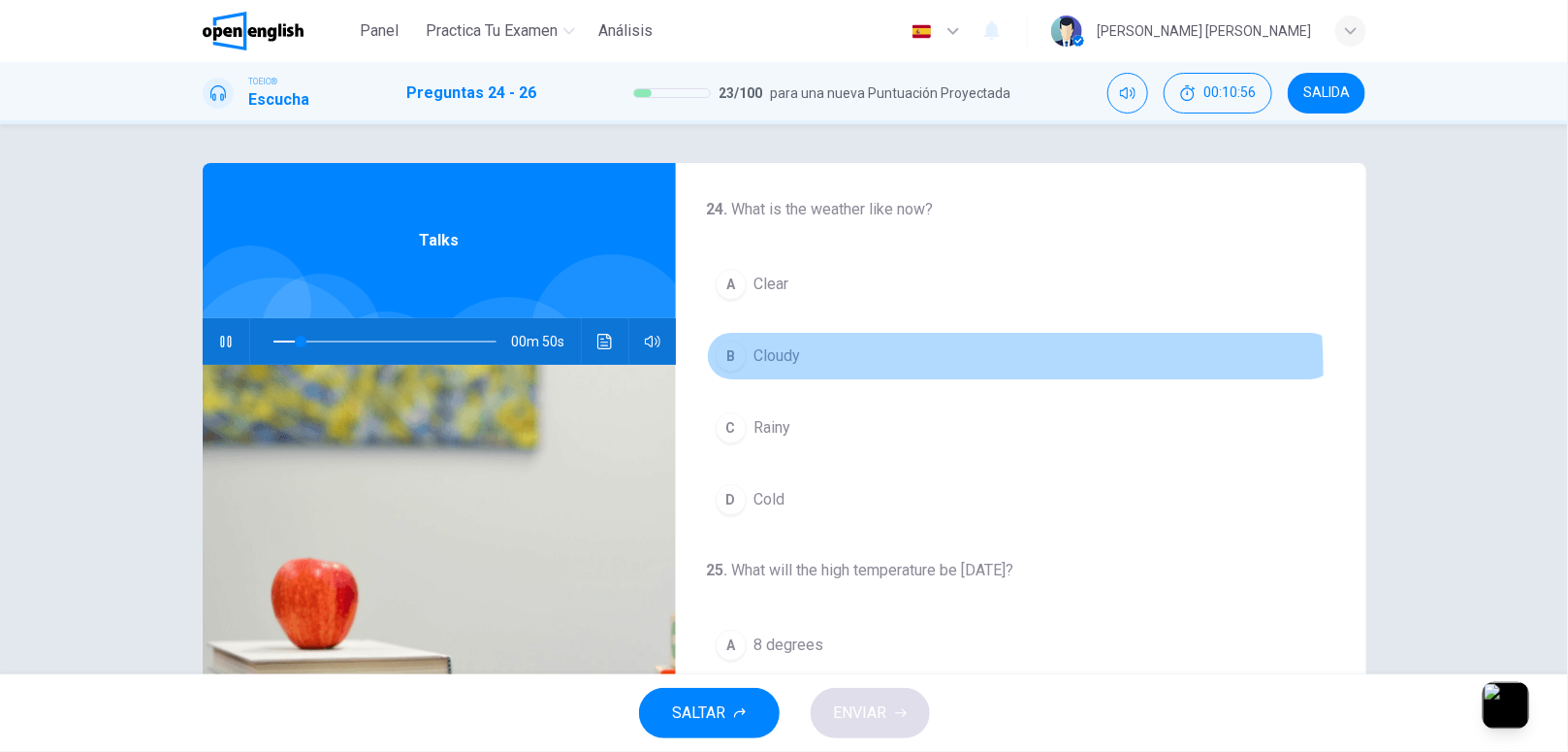 click on "B Cloudy" at bounding box center (1021, 356) 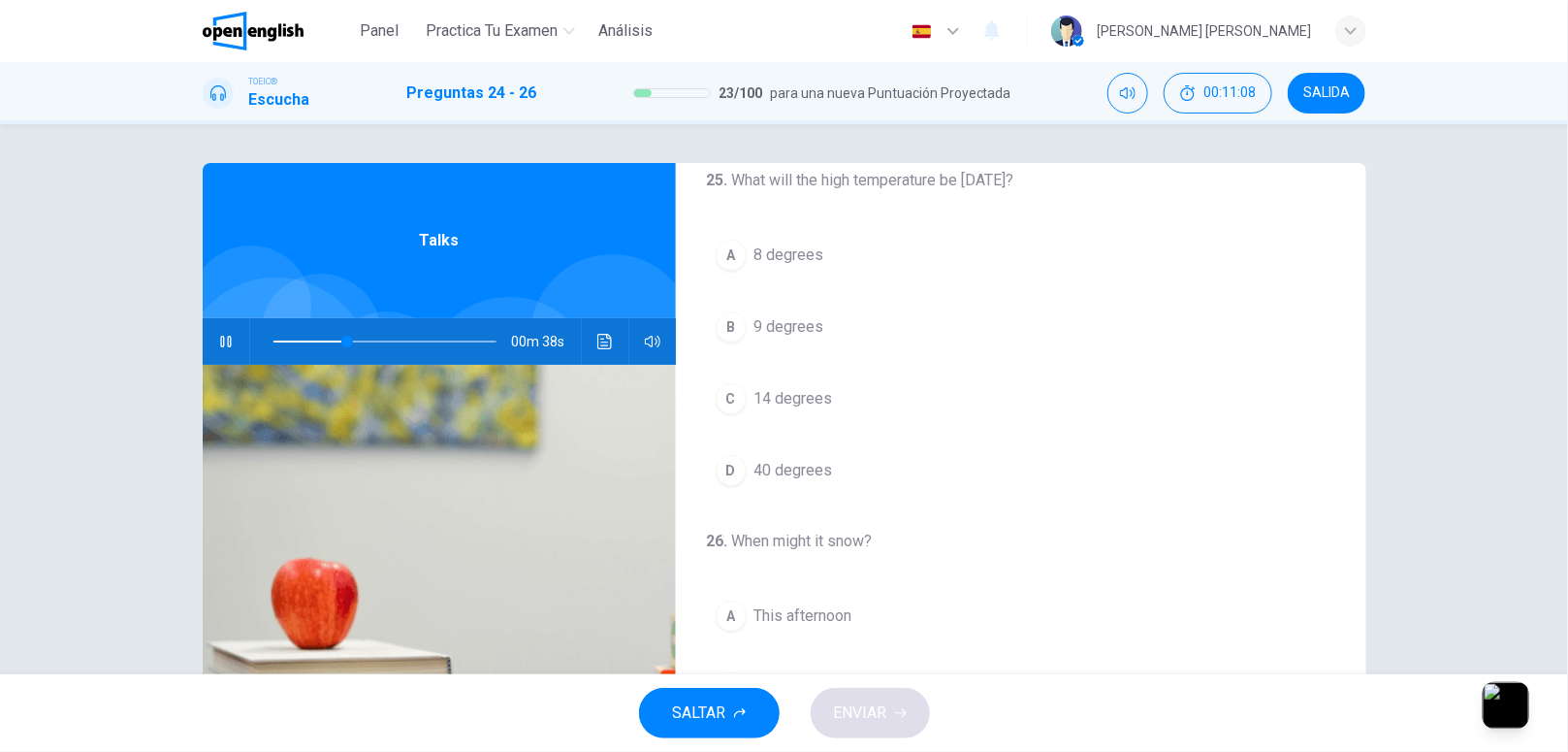 scroll, scrollTop: 393, scrollLeft: 0, axis: vertical 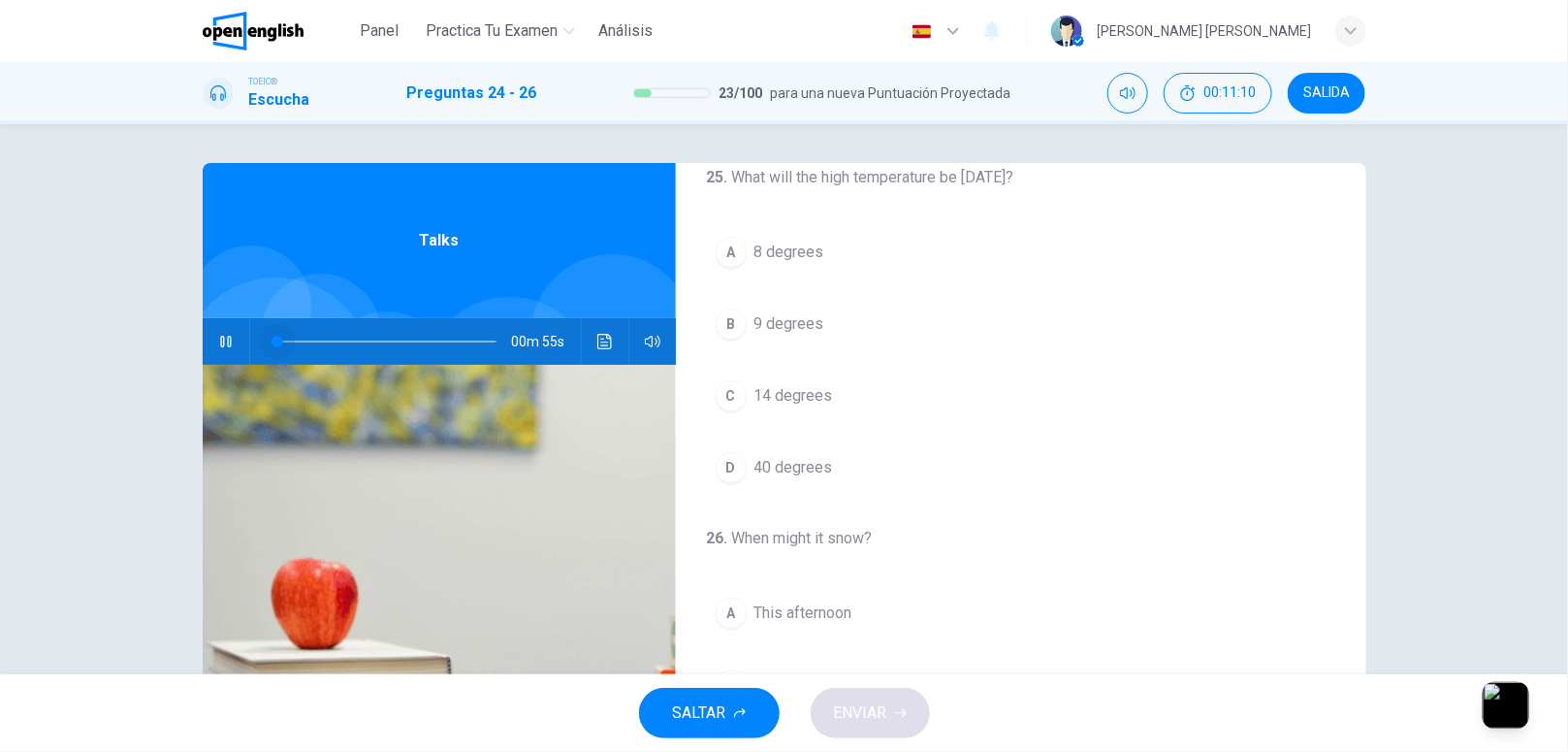 click at bounding box center (385, 342) 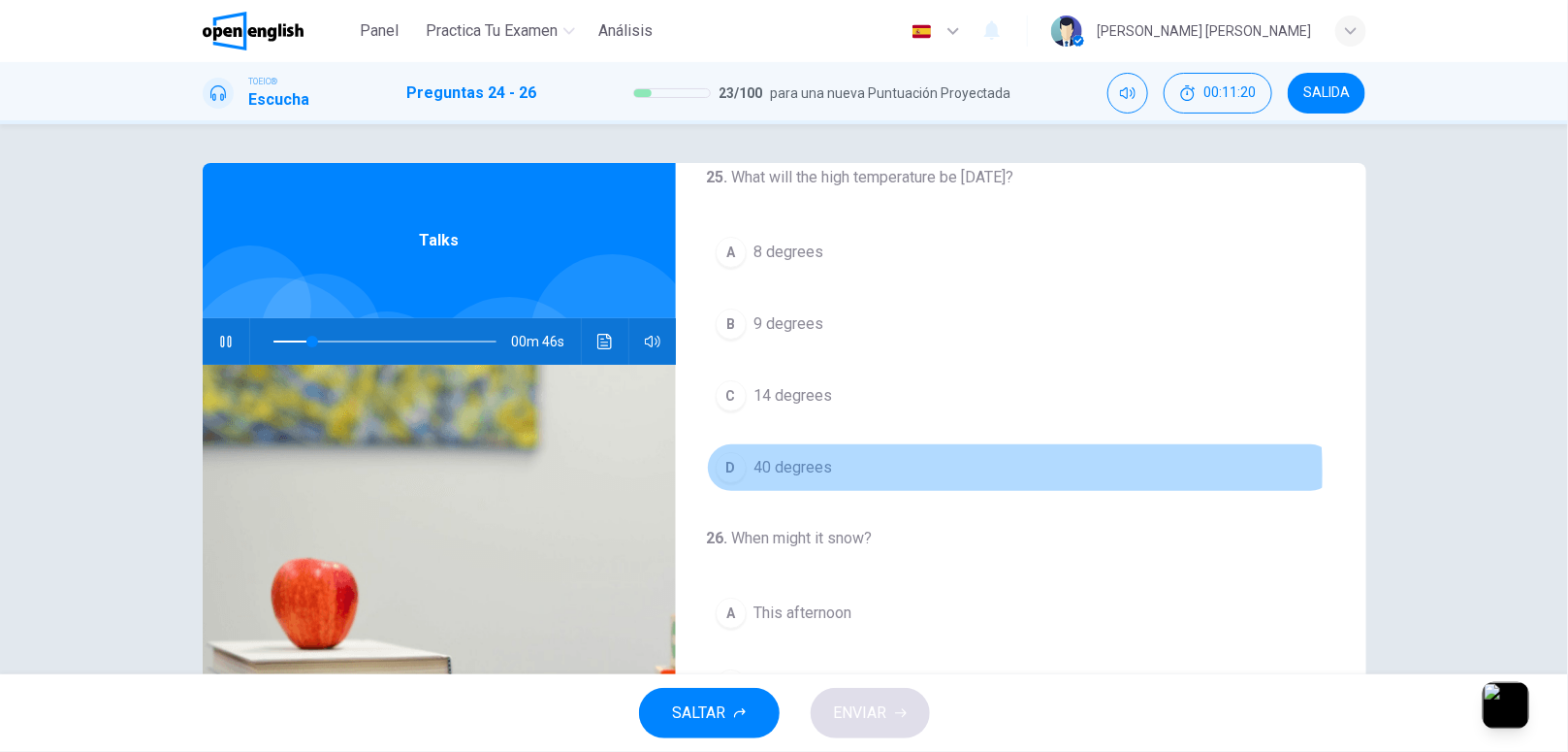 click on "40 degrees" at bounding box center [793, 468] 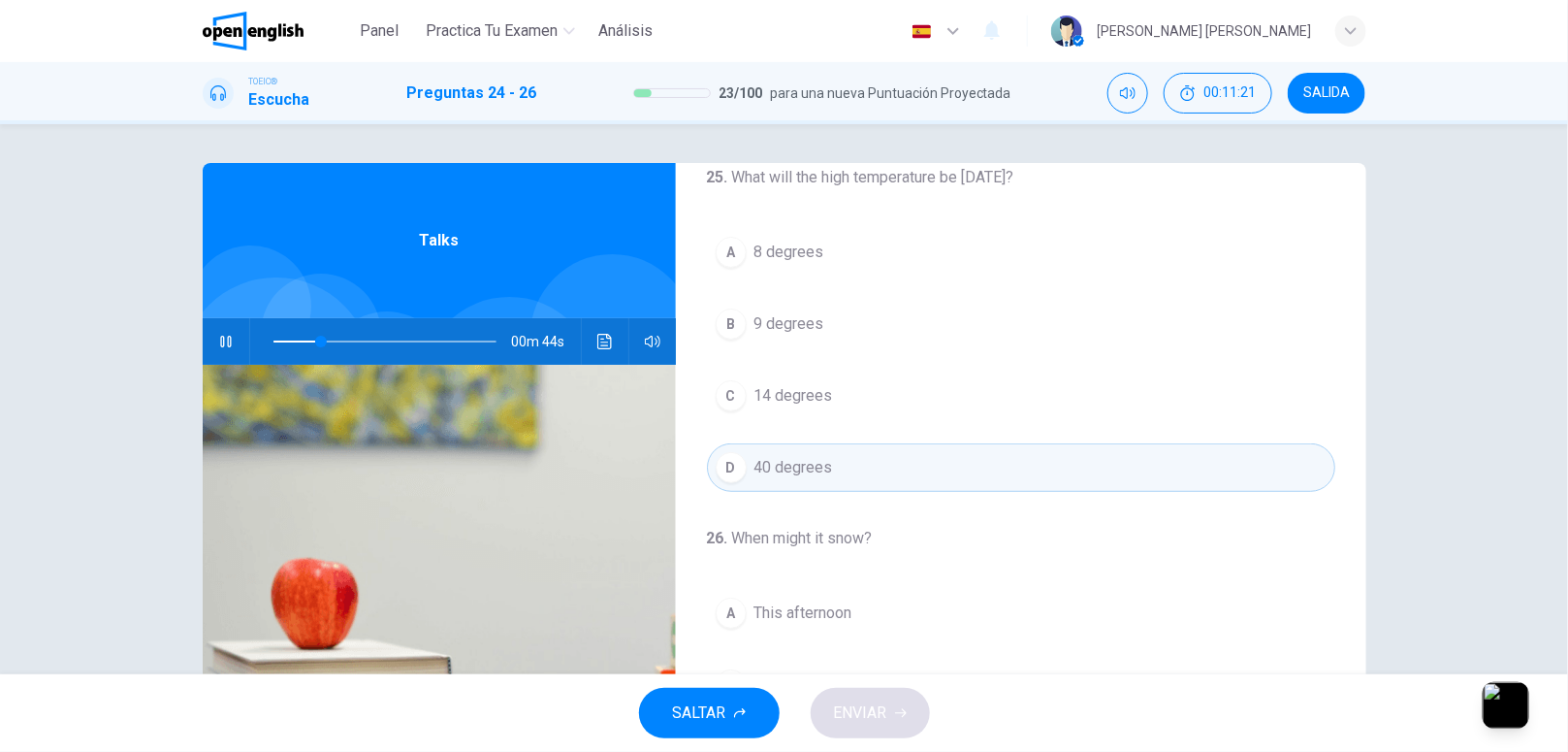 scroll, scrollTop: 448, scrollLeft: 0, axis: vertical 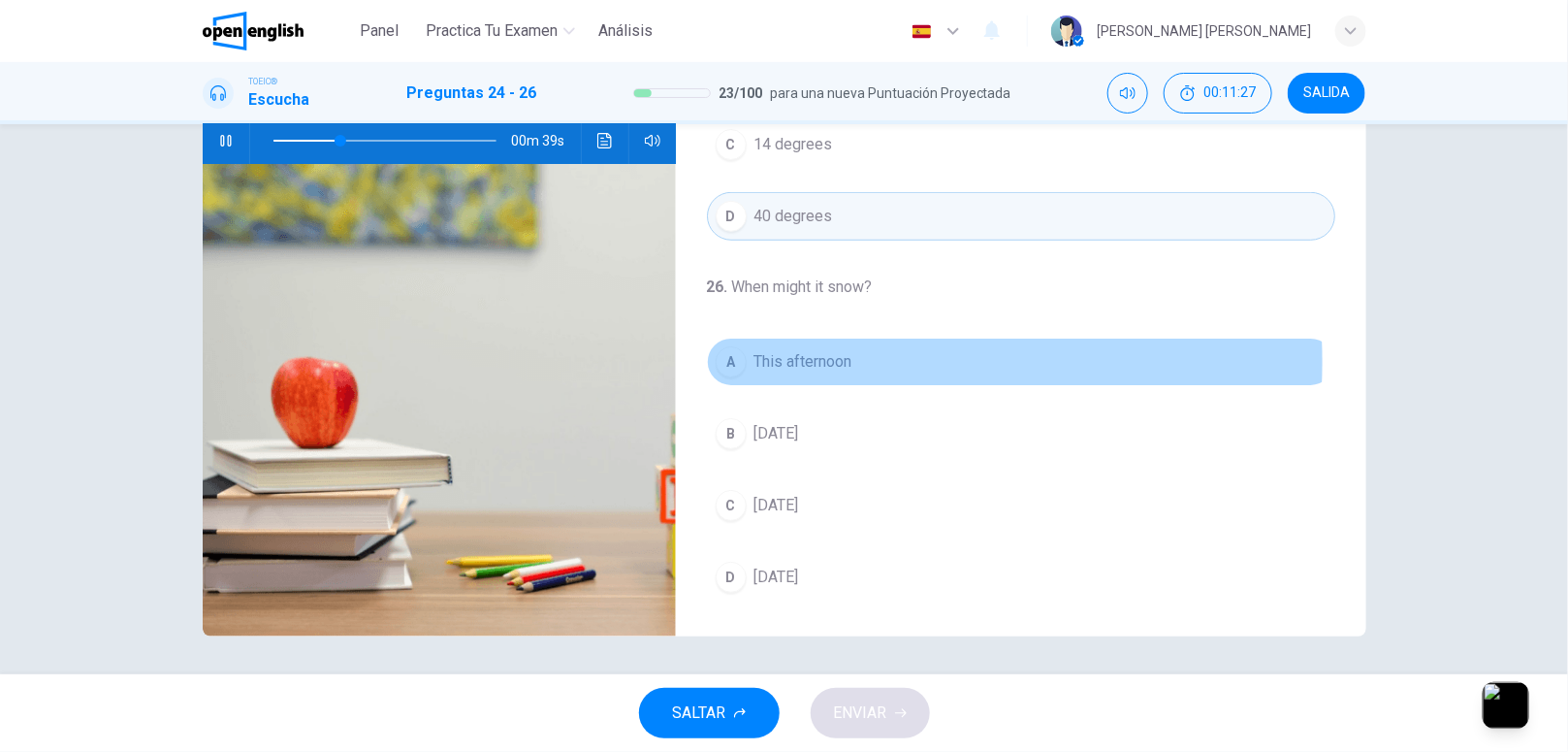 click on "This afternoon" at bounding box center (803, 362) 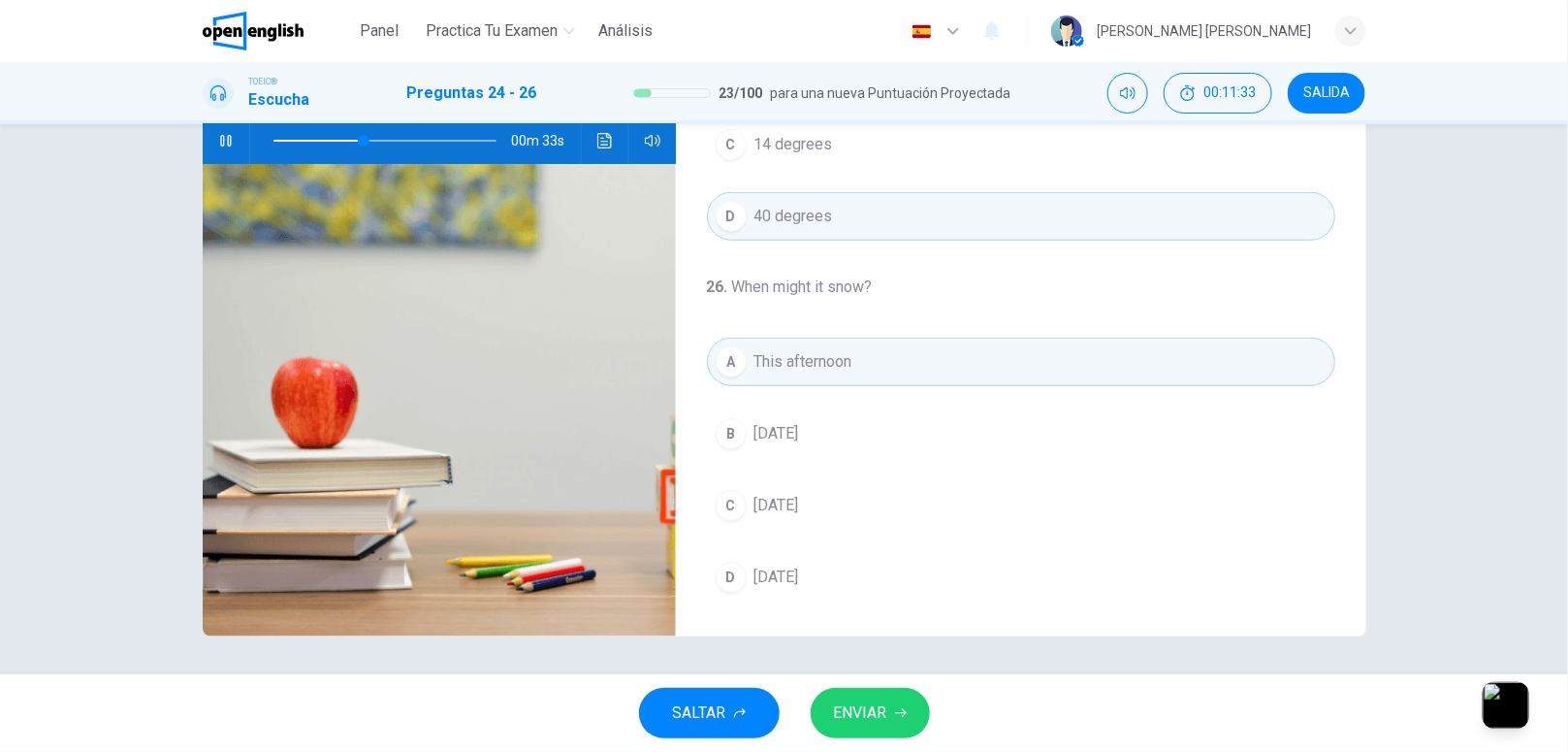 click on "[DATE]" at bounding box center (777, 434) 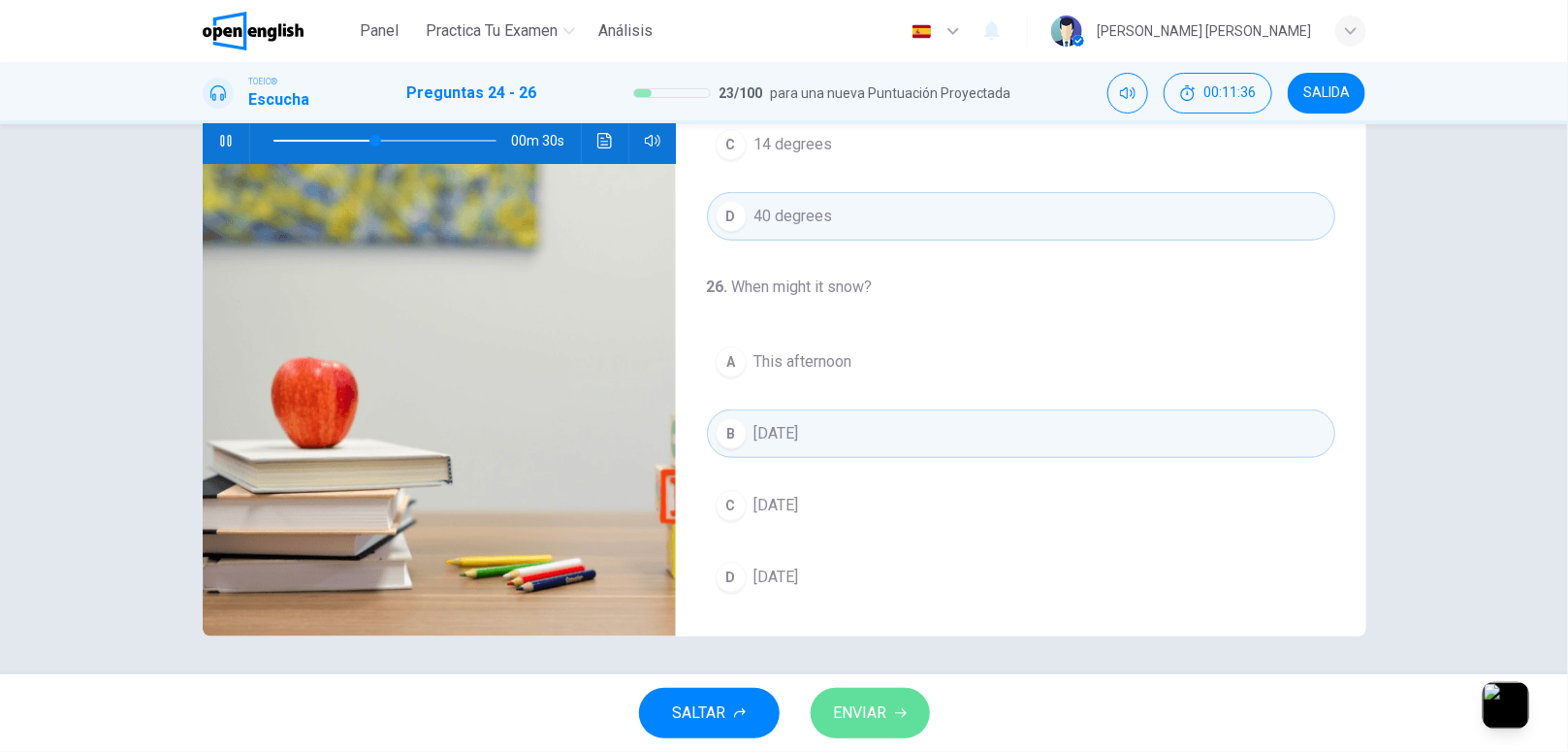 click on "ENVIAR" at bounding box center (860, 713) 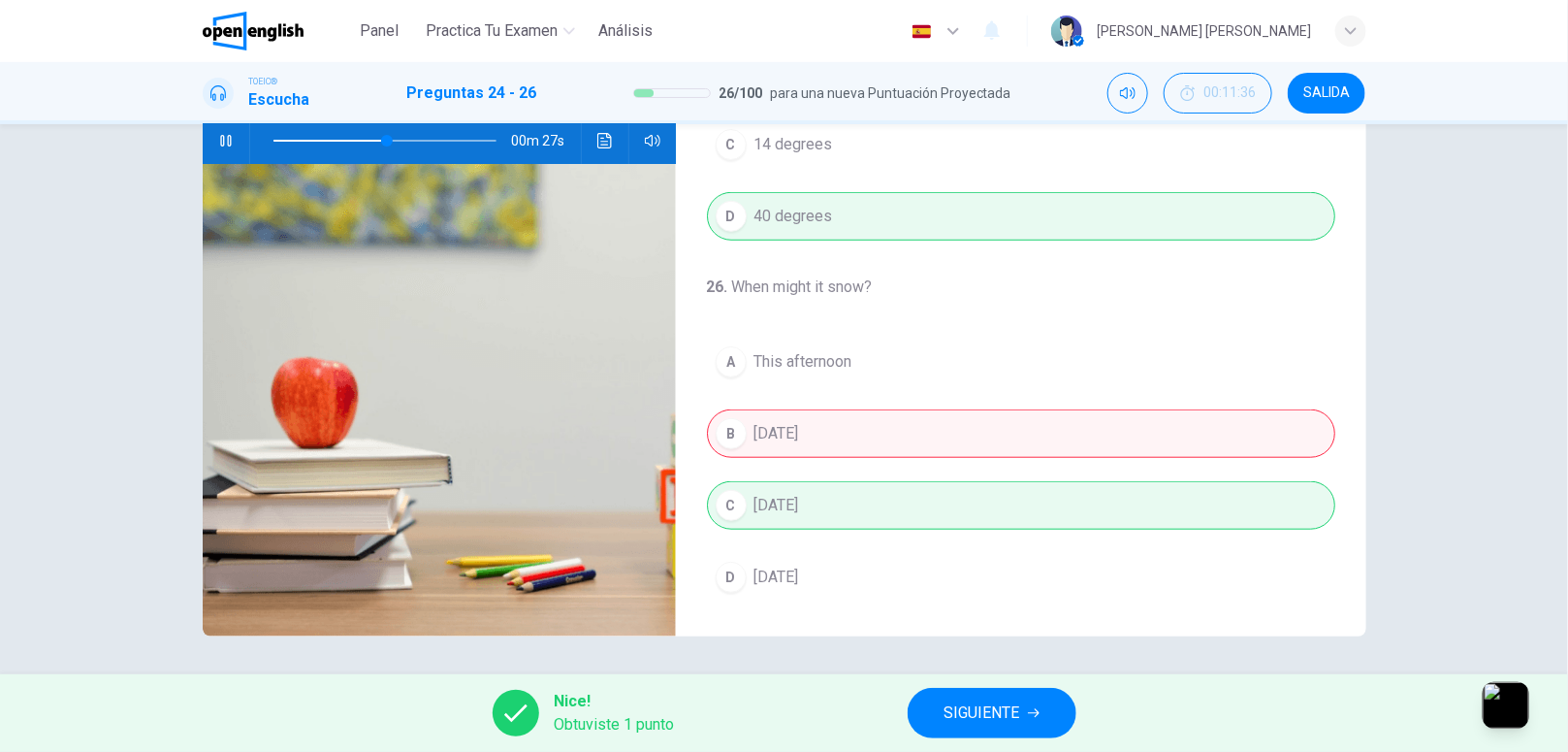 type on "**" 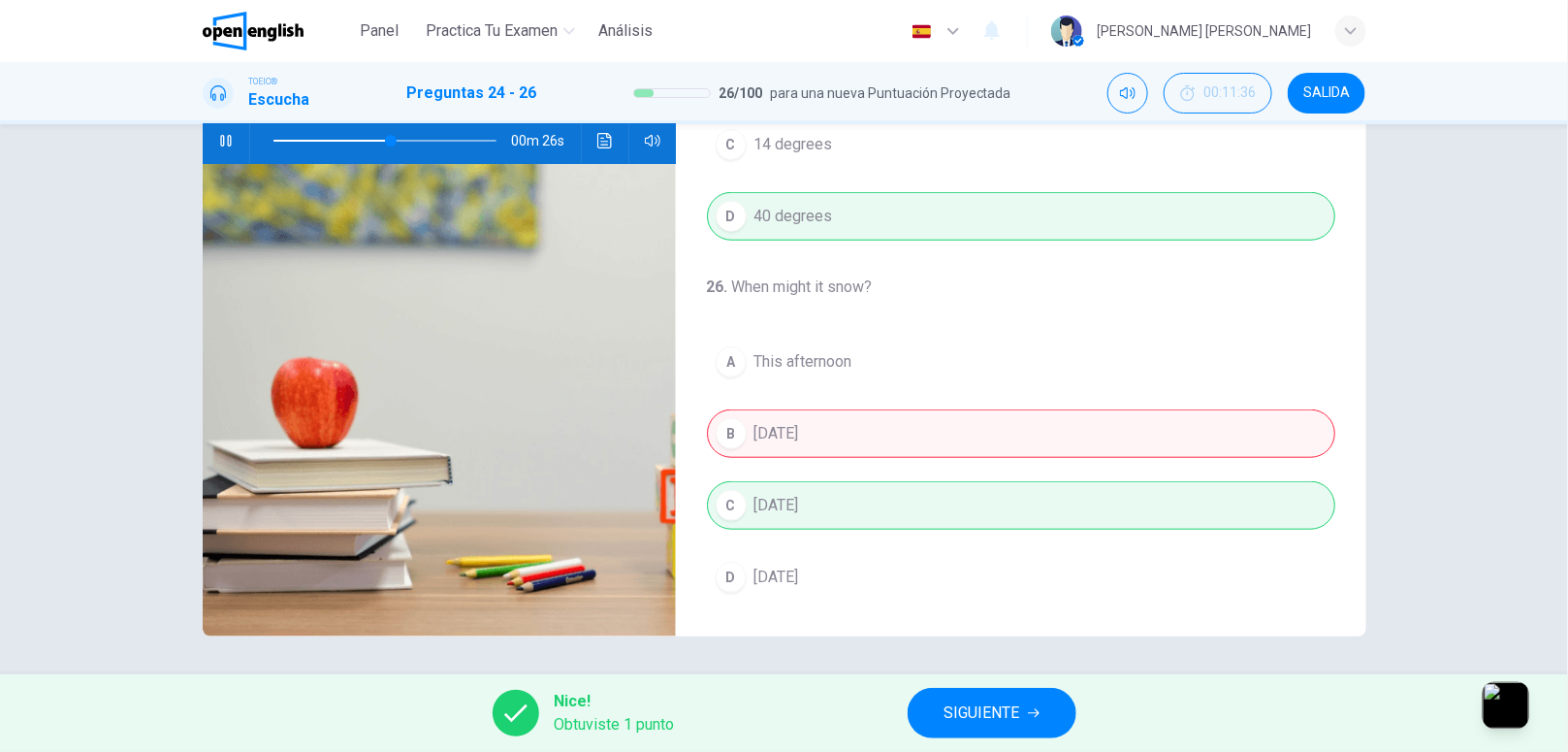 click on "SIGUIENTE" at bounding box center (992, 713) 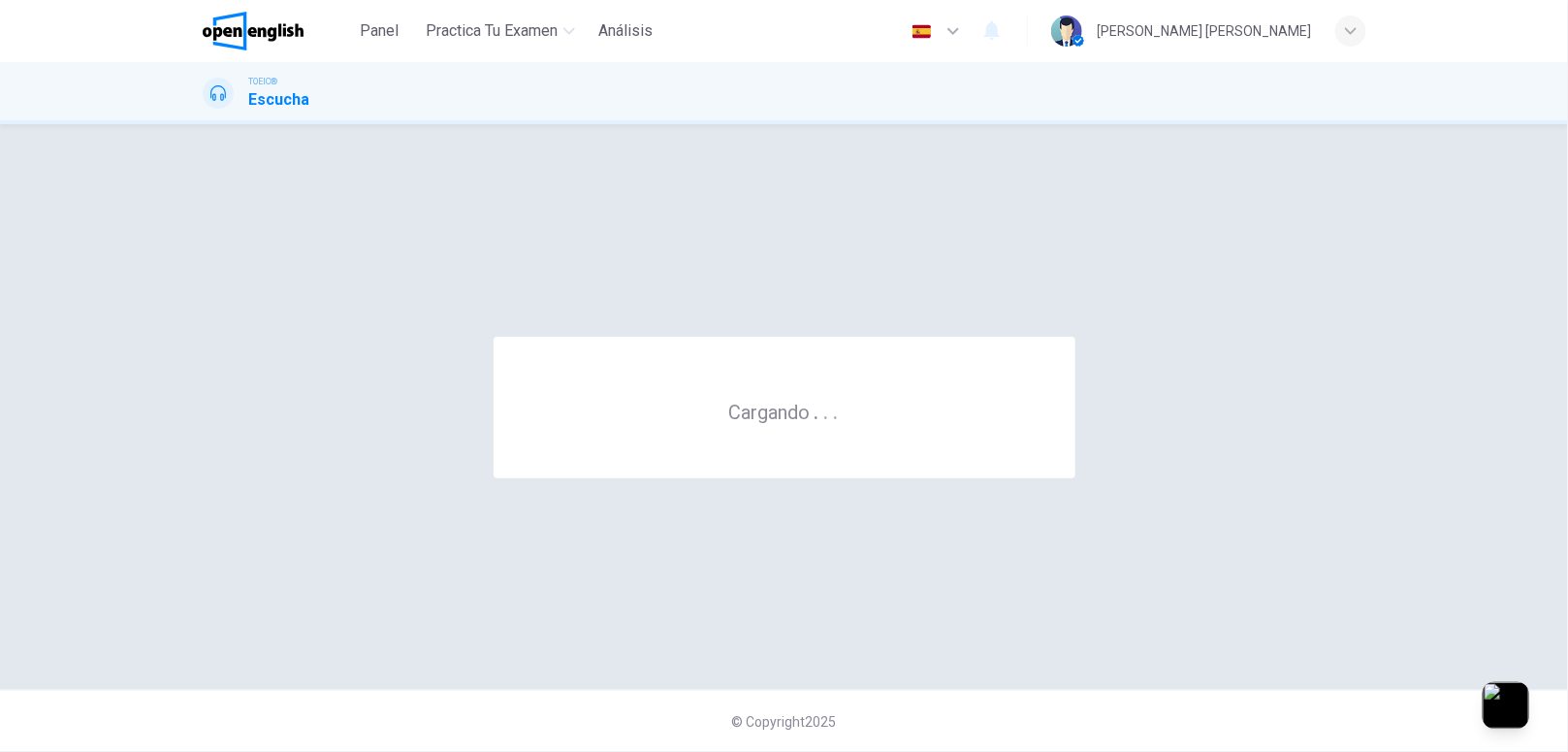 scroll, scrollTop: 0, scrollLeft: 0, axis: both 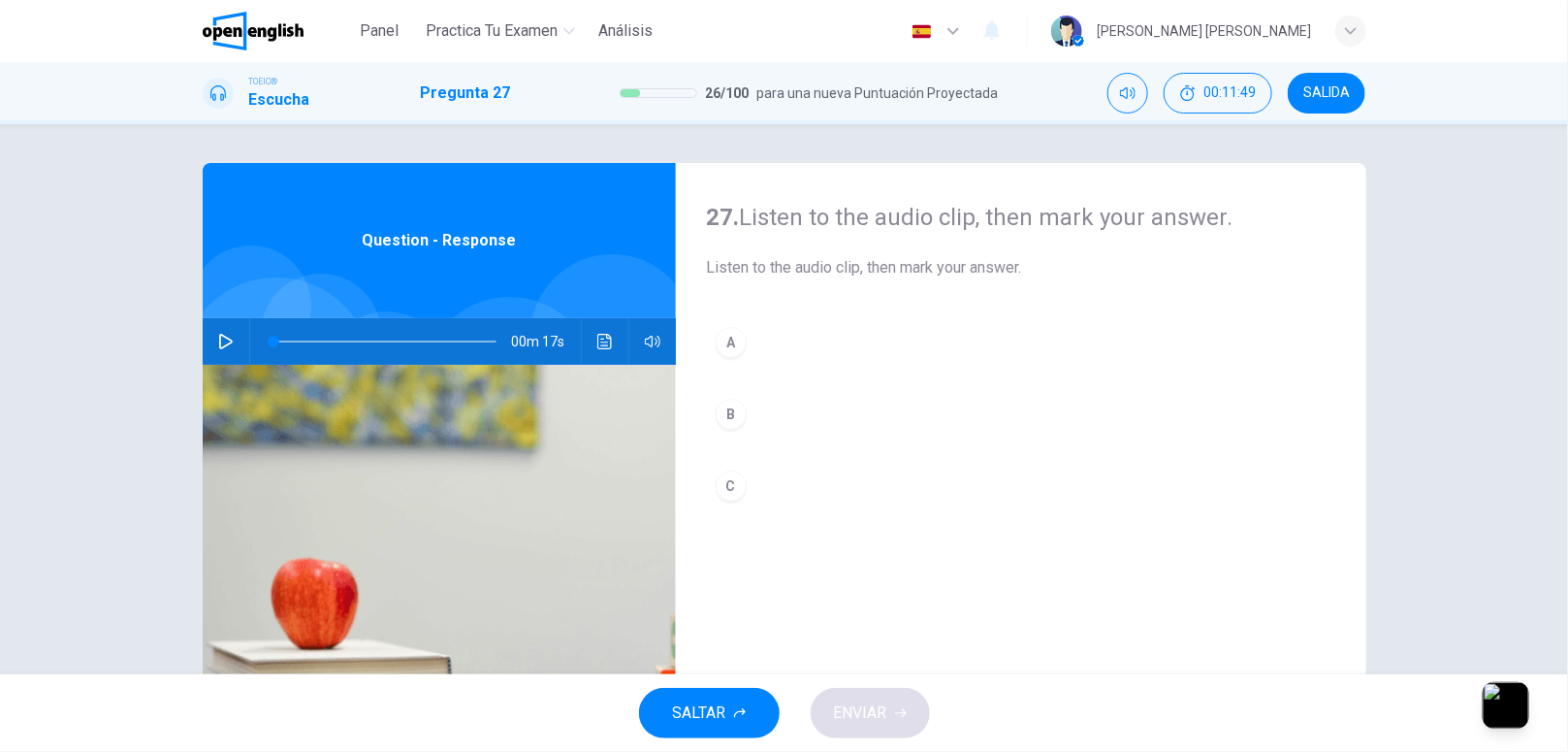 click on "C" at bounding box center (1021, 486) 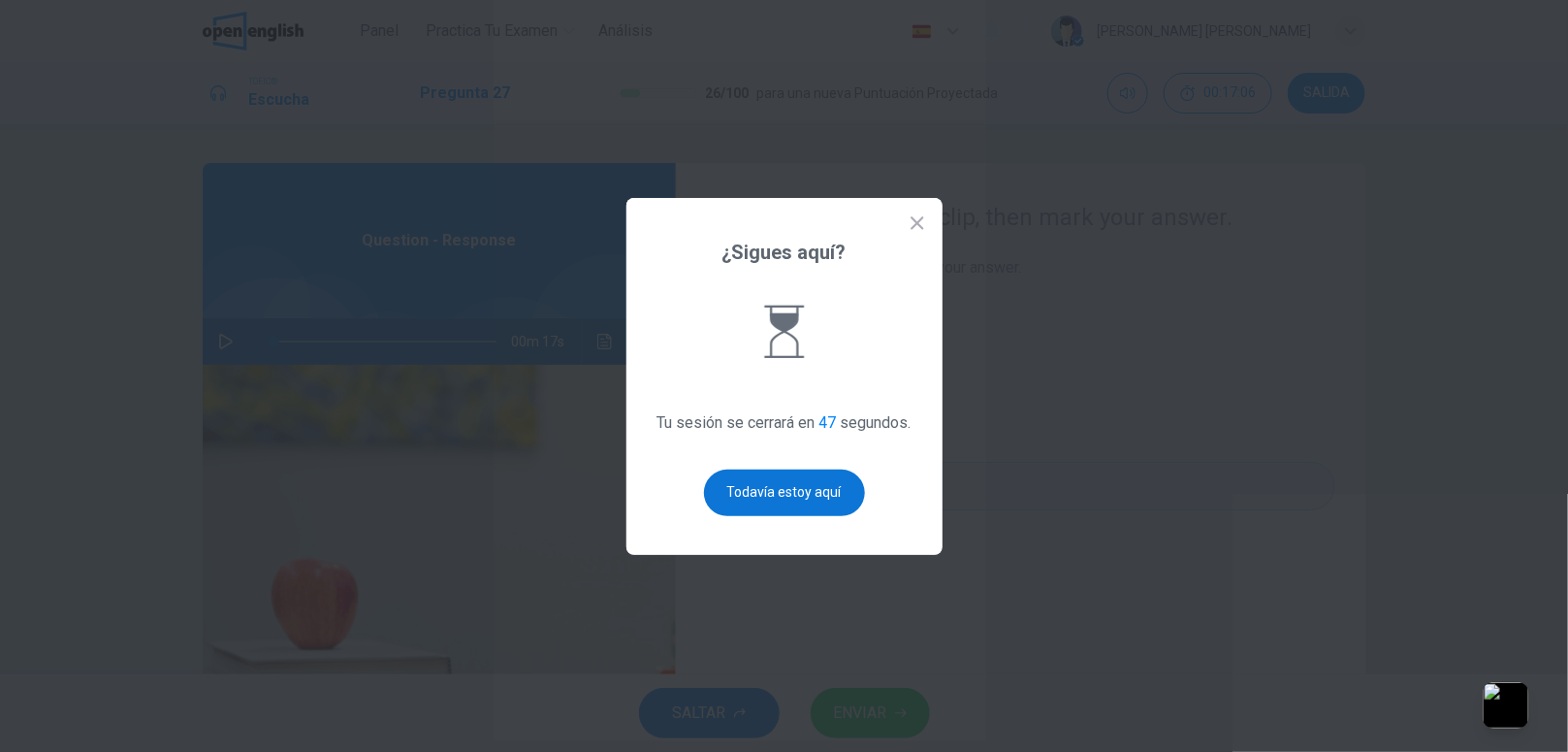 click on "Todavía estoy aquí" at bounding box center [784, 493] 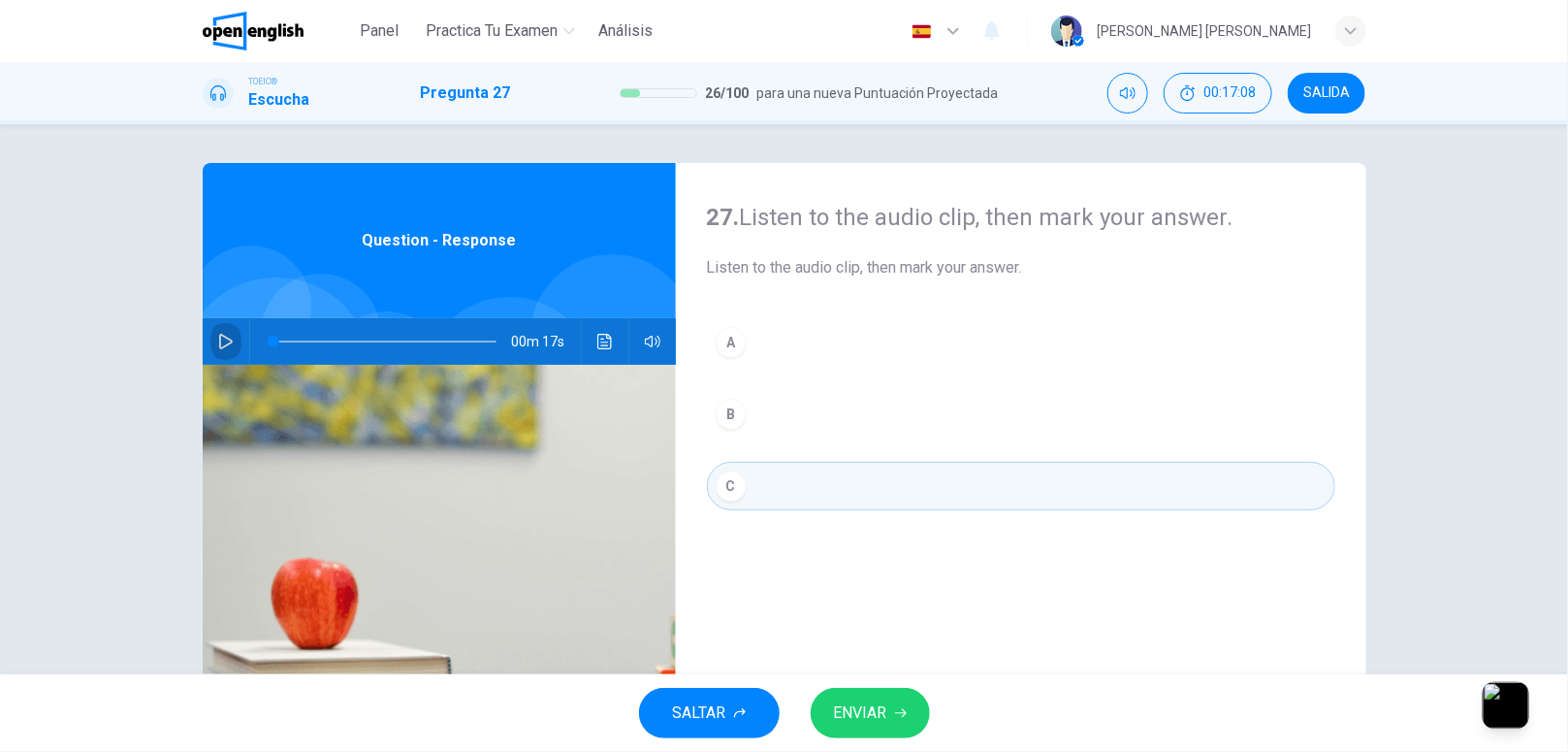 click at bounding box center (226, 342) 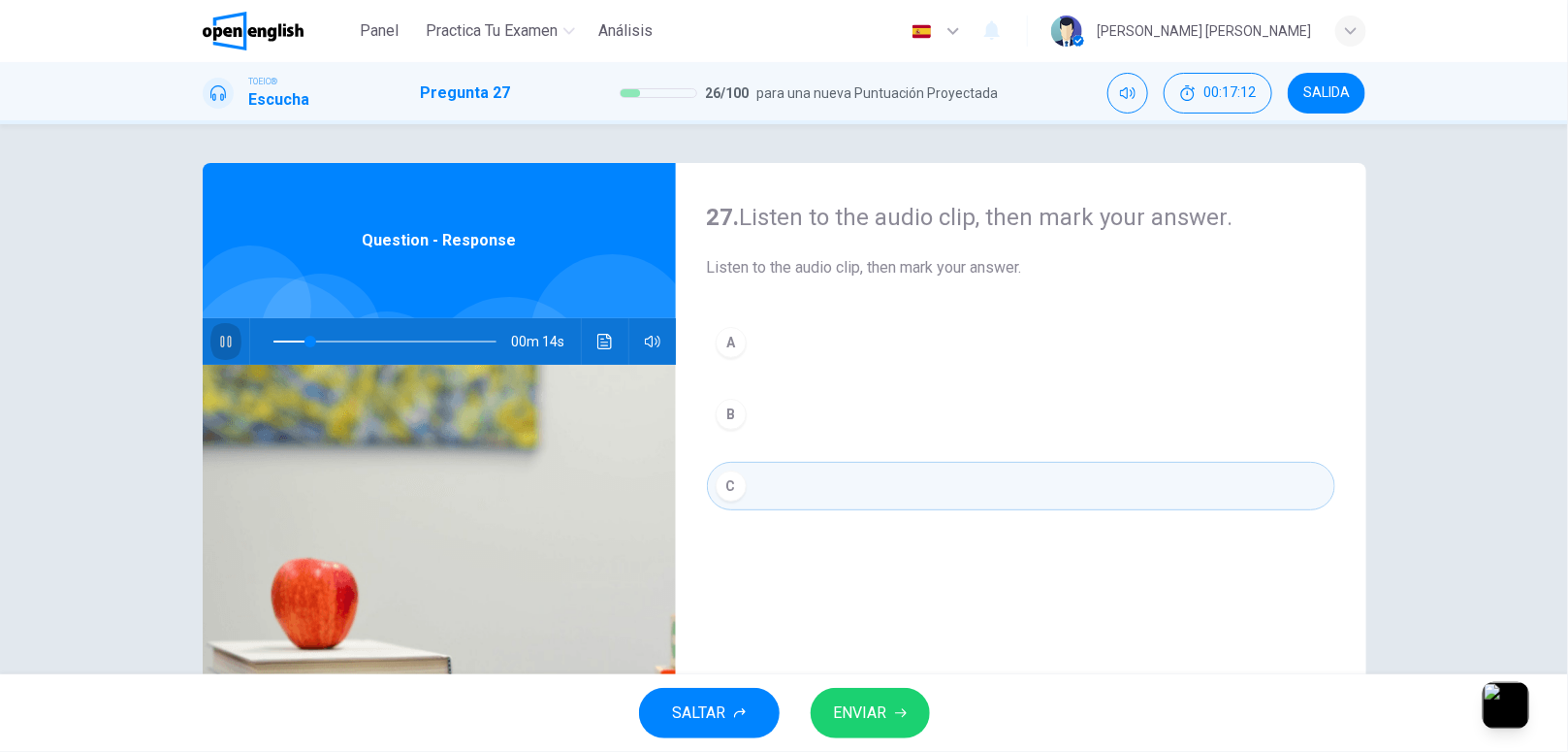 click at bounding box center (226, 342) 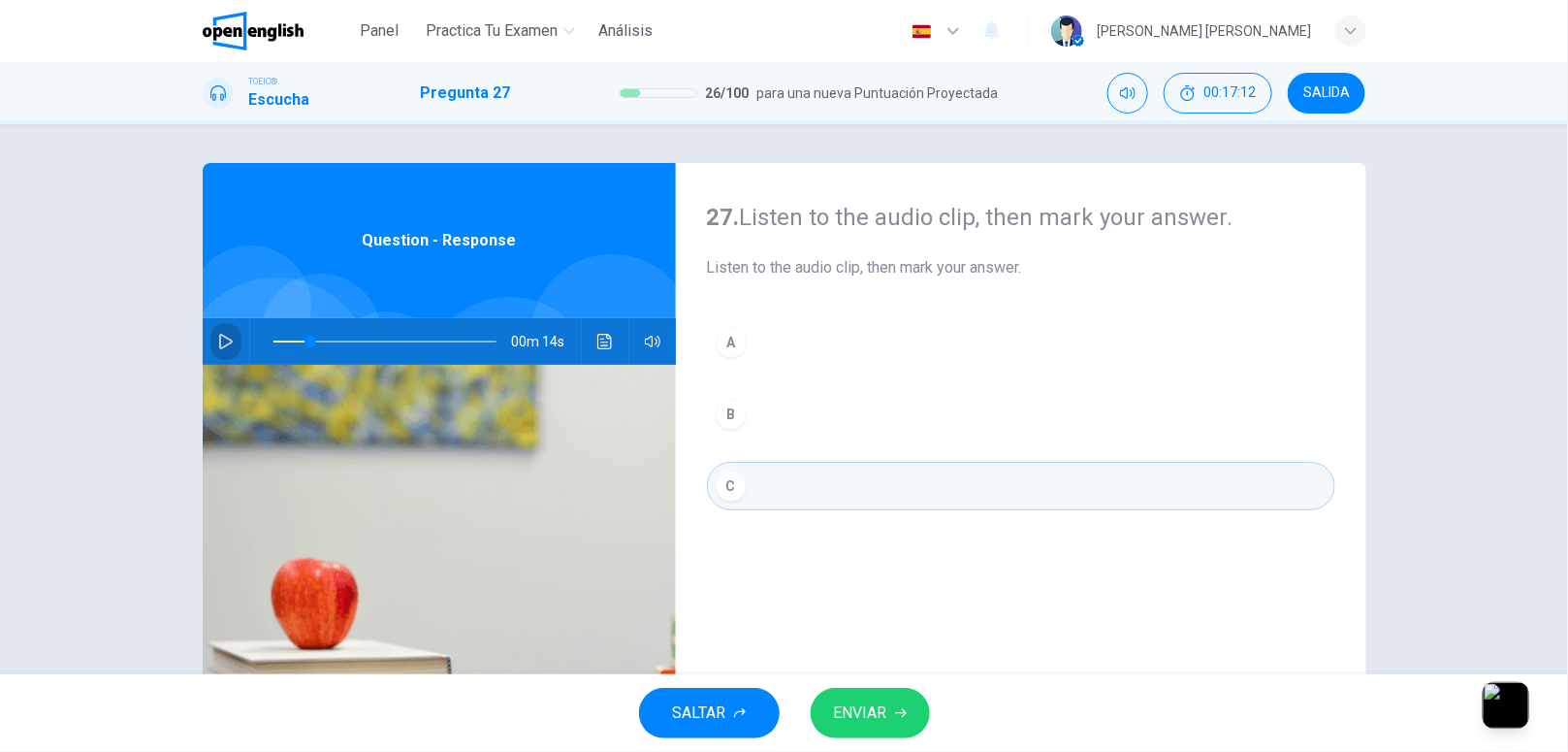 click at bounding box center [226, 342] 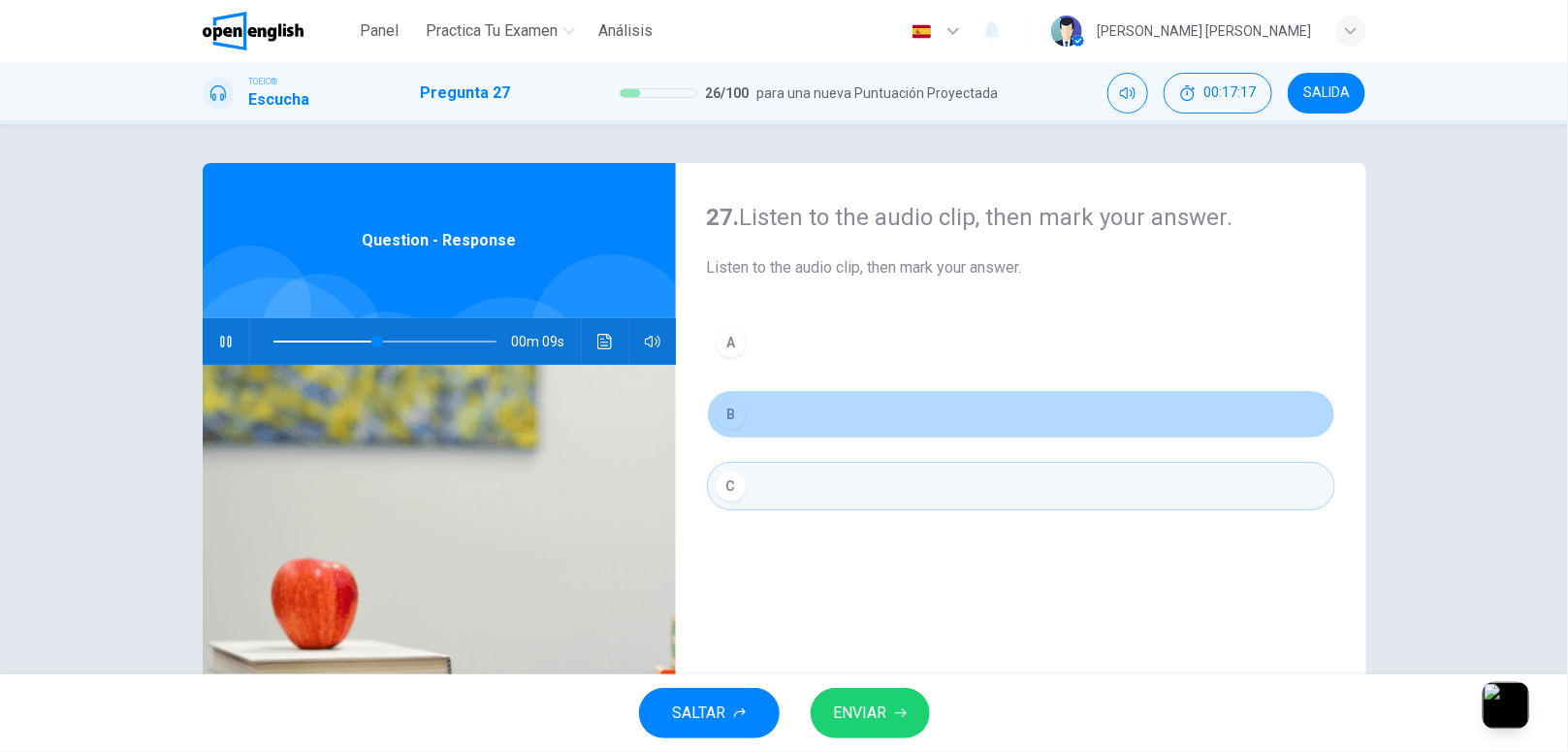 click on "B" at bounding box center (731, 414) 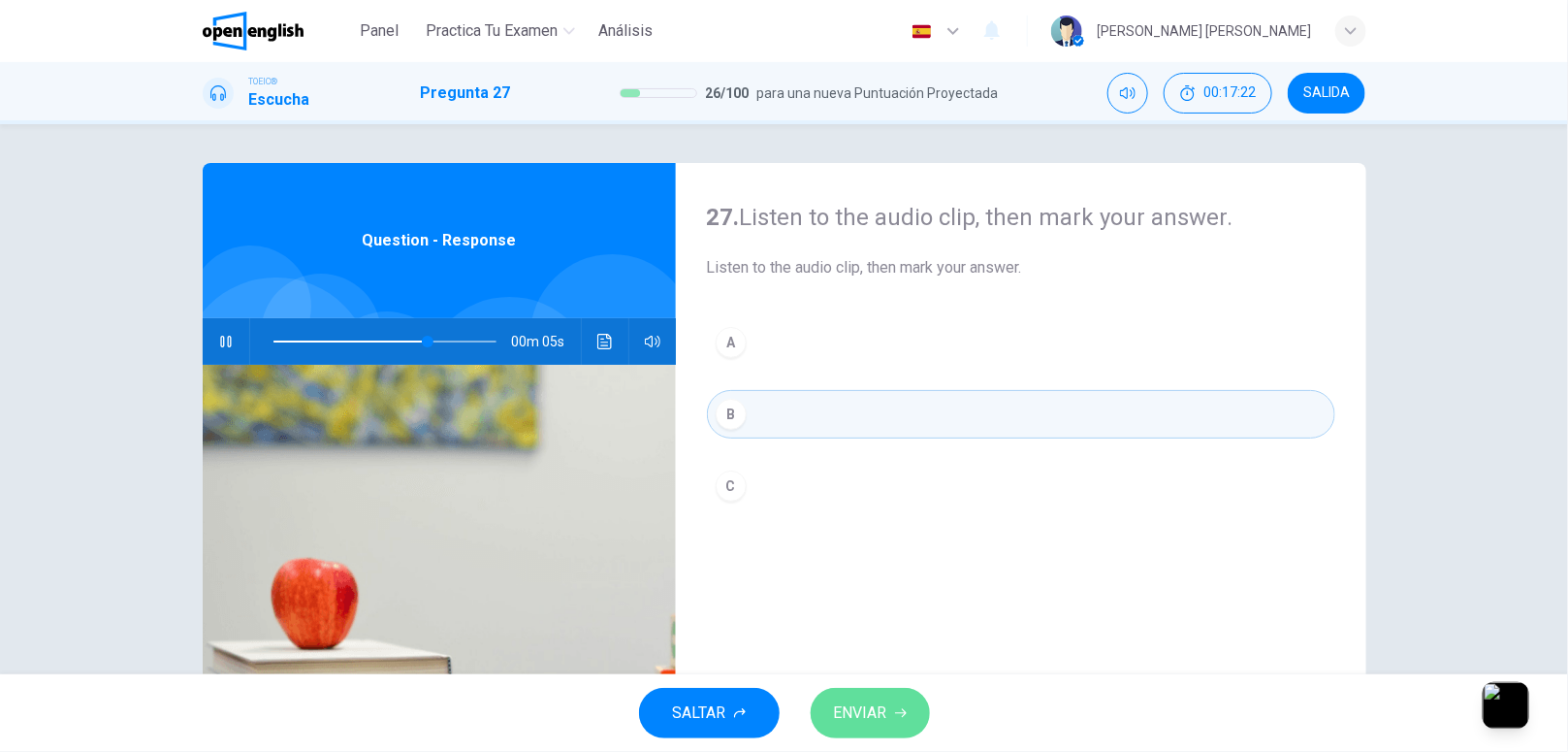 click on "ENVIAR" at bounding box center (860, 713) 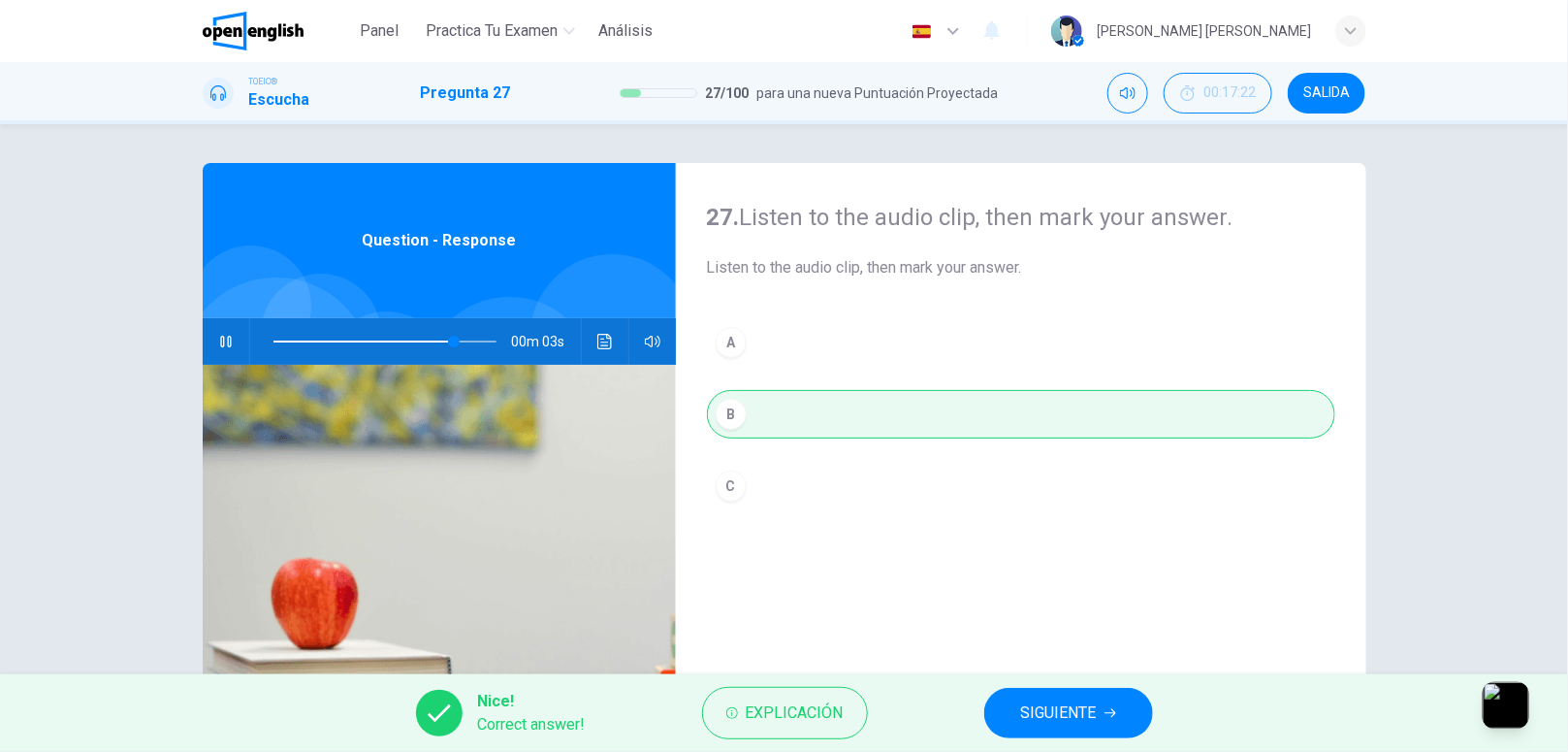 type on "**" 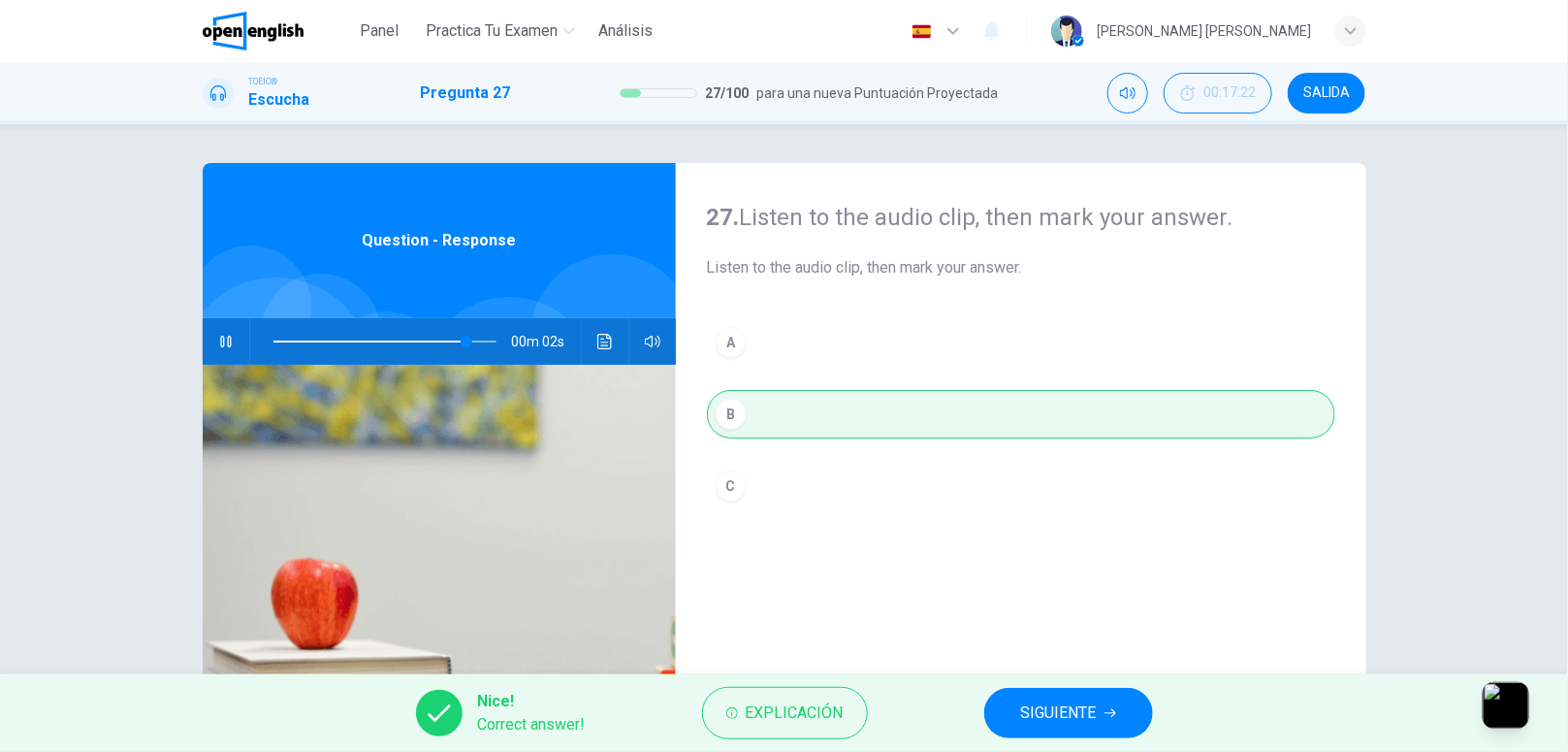 click on "SIGUIENTE" at bounding box center (1059, 713) 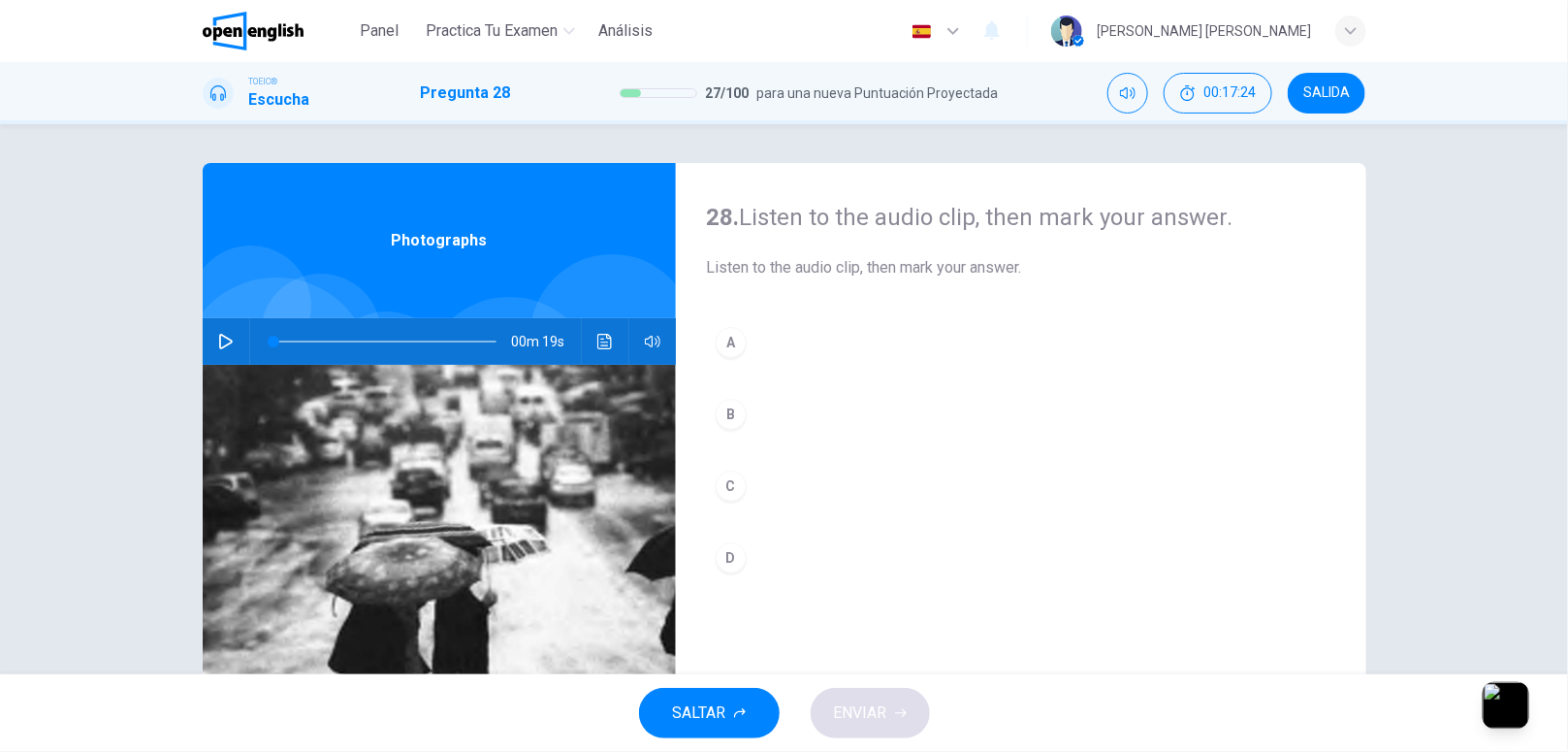 click on "00m 19s" at bounding box center [439, 342] 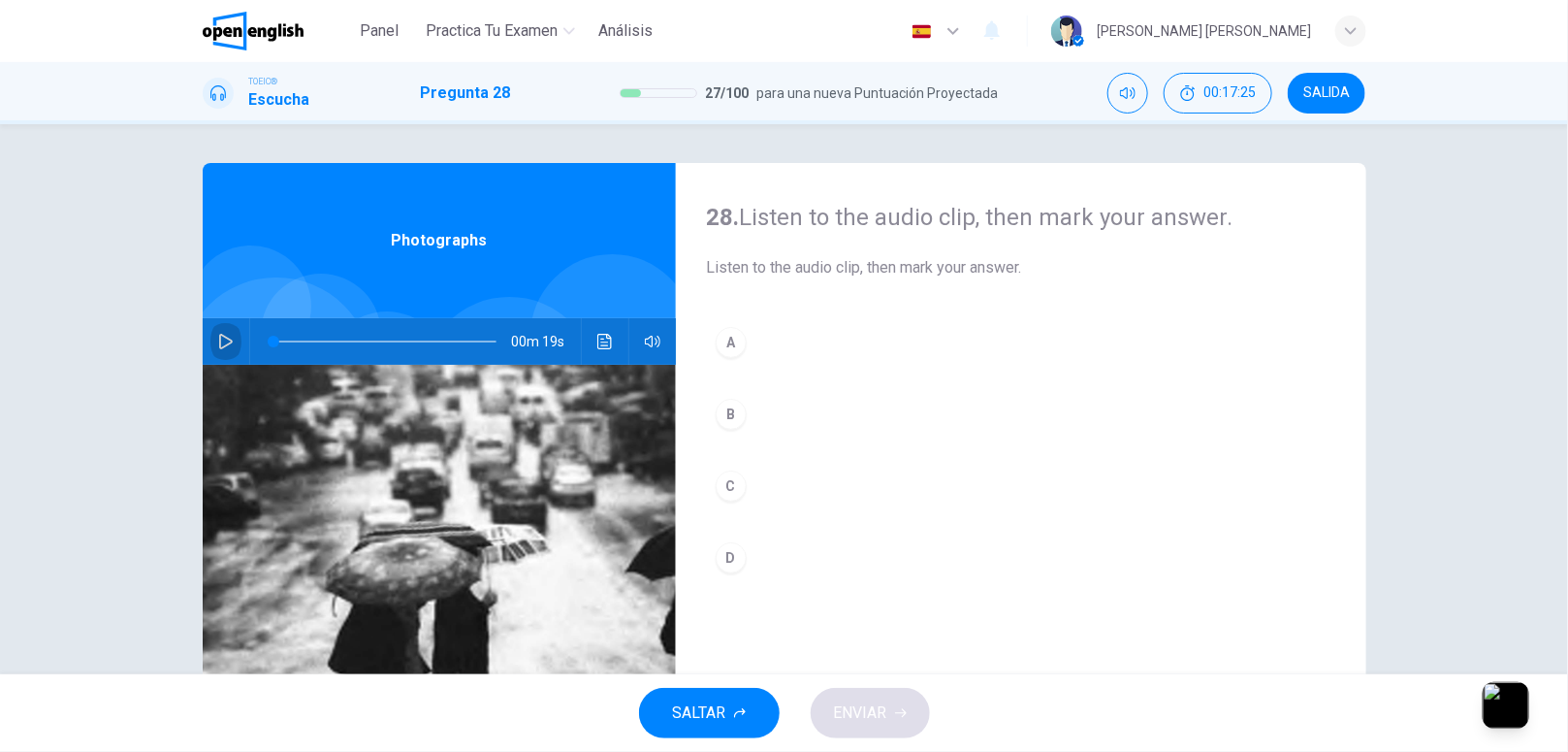 click 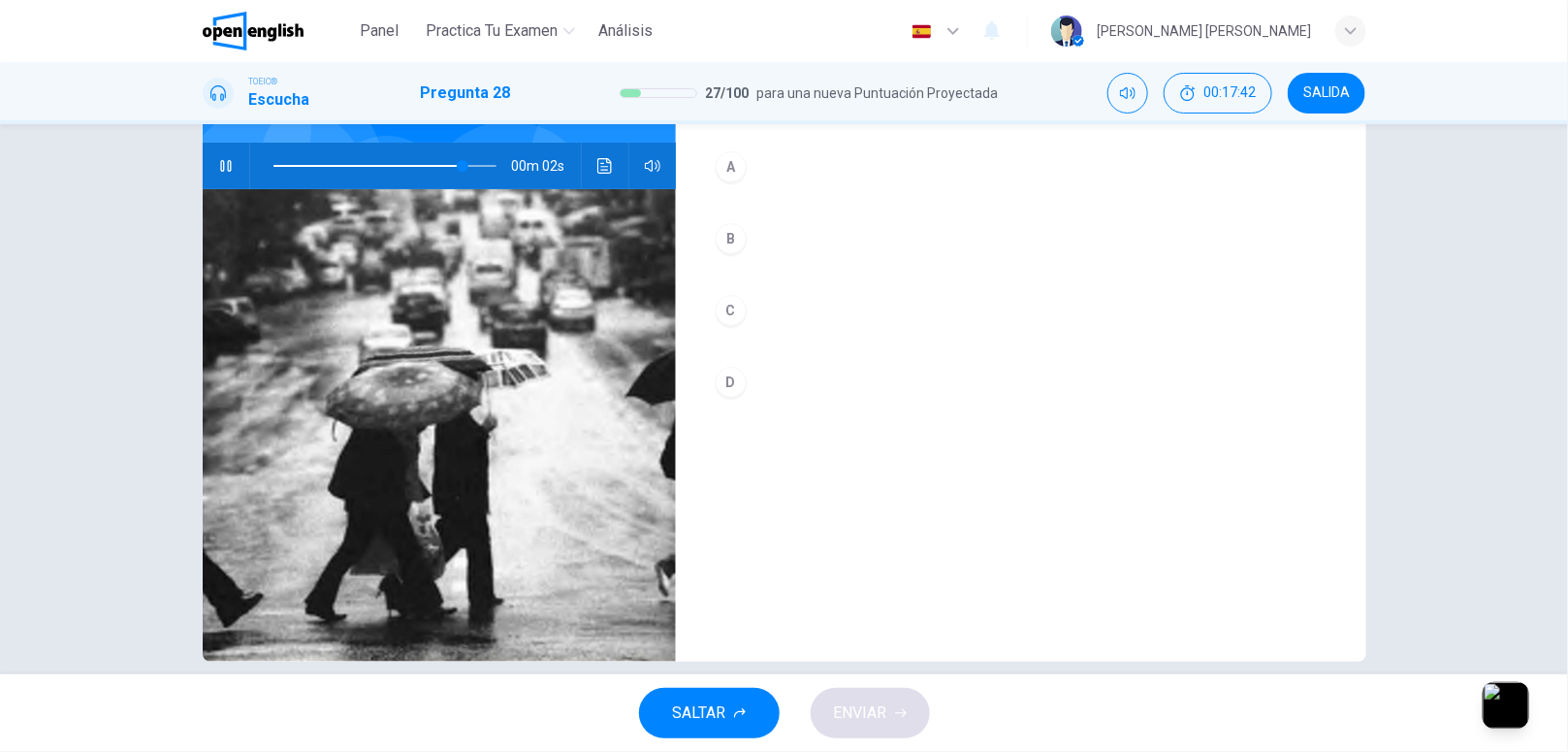 scroll, scrollTop: 178, scrollLeft: 0, axis: vertical 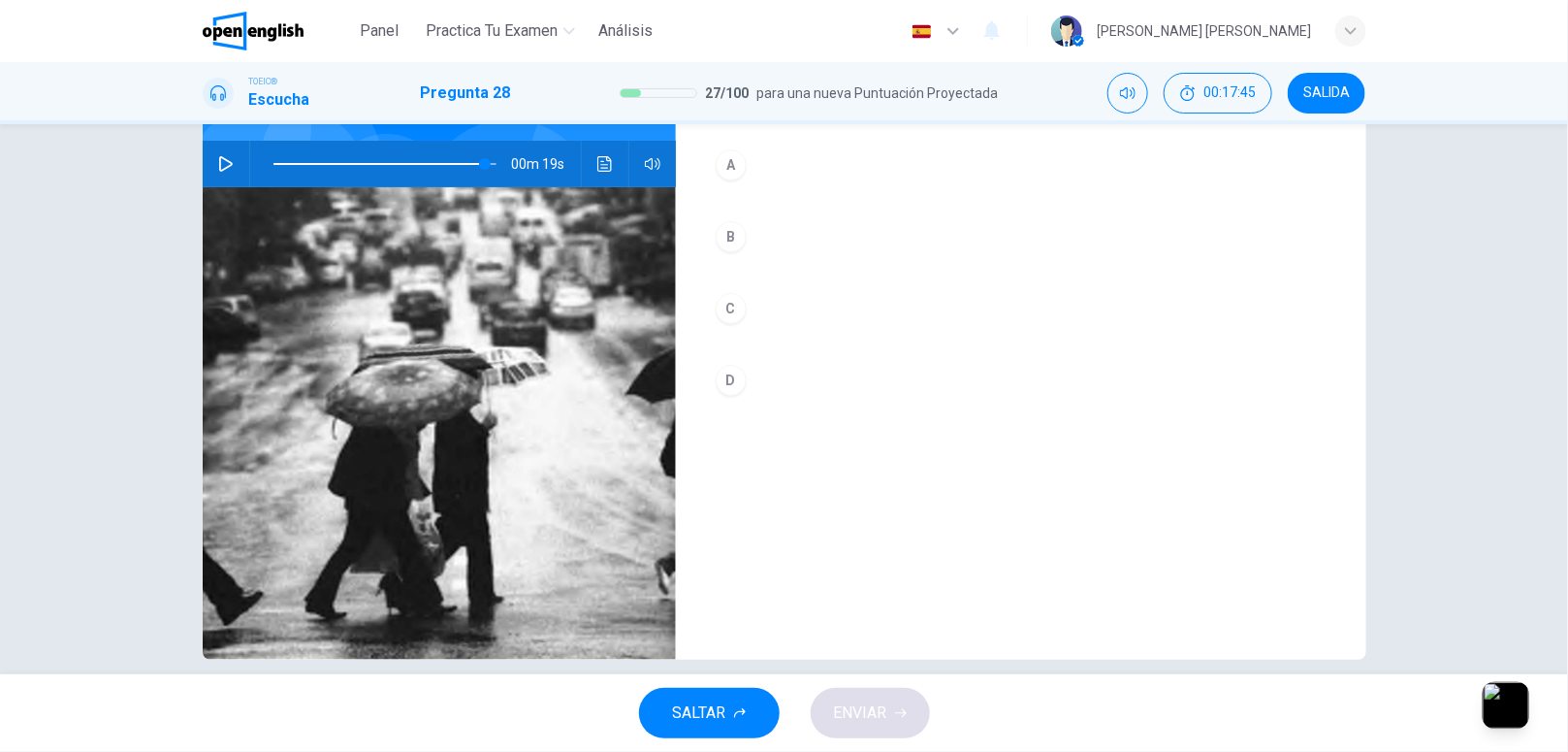 type on "*" 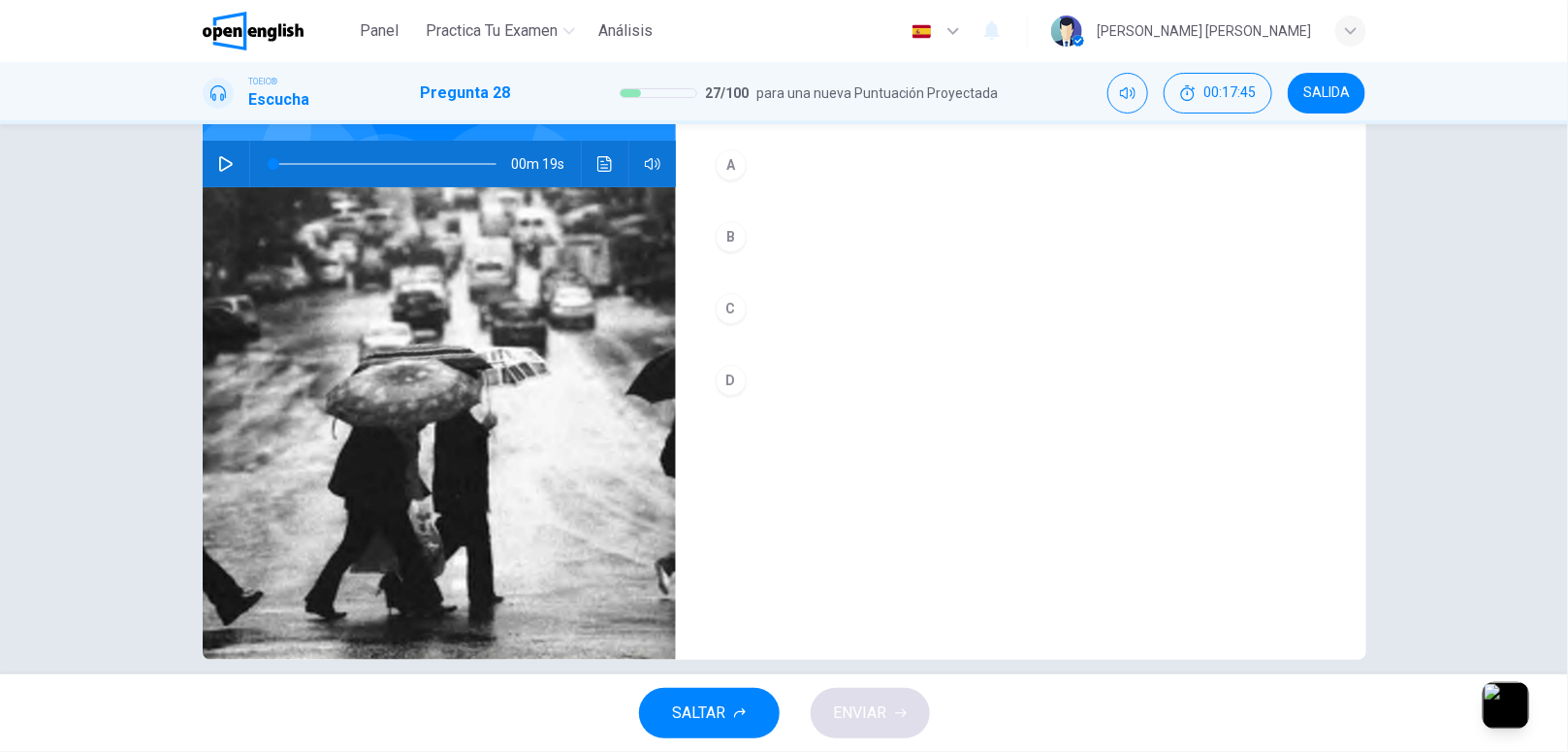 click on "B" at bounding box center [731, 237] 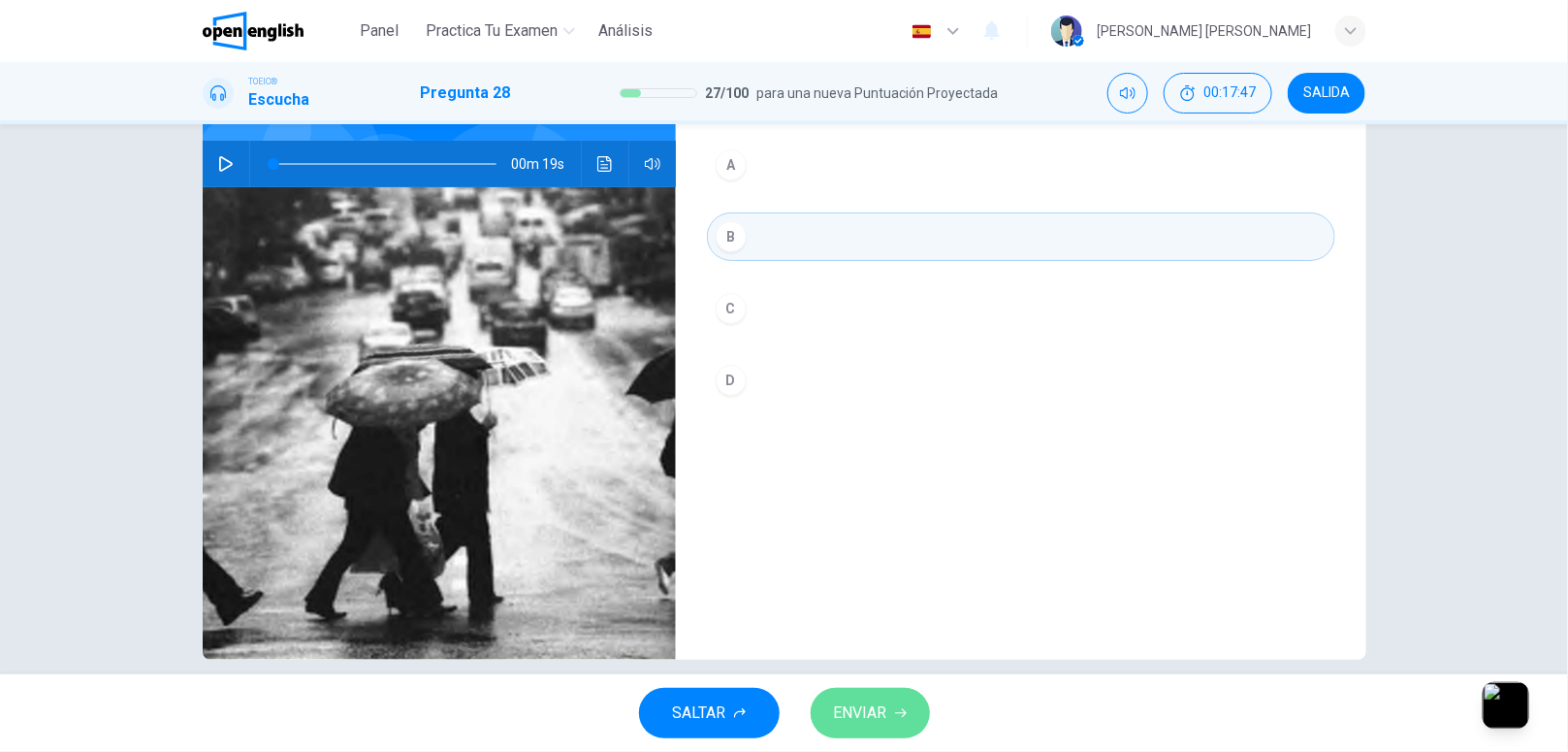 click on "ENVIAR" at bounding box center [870, 713] 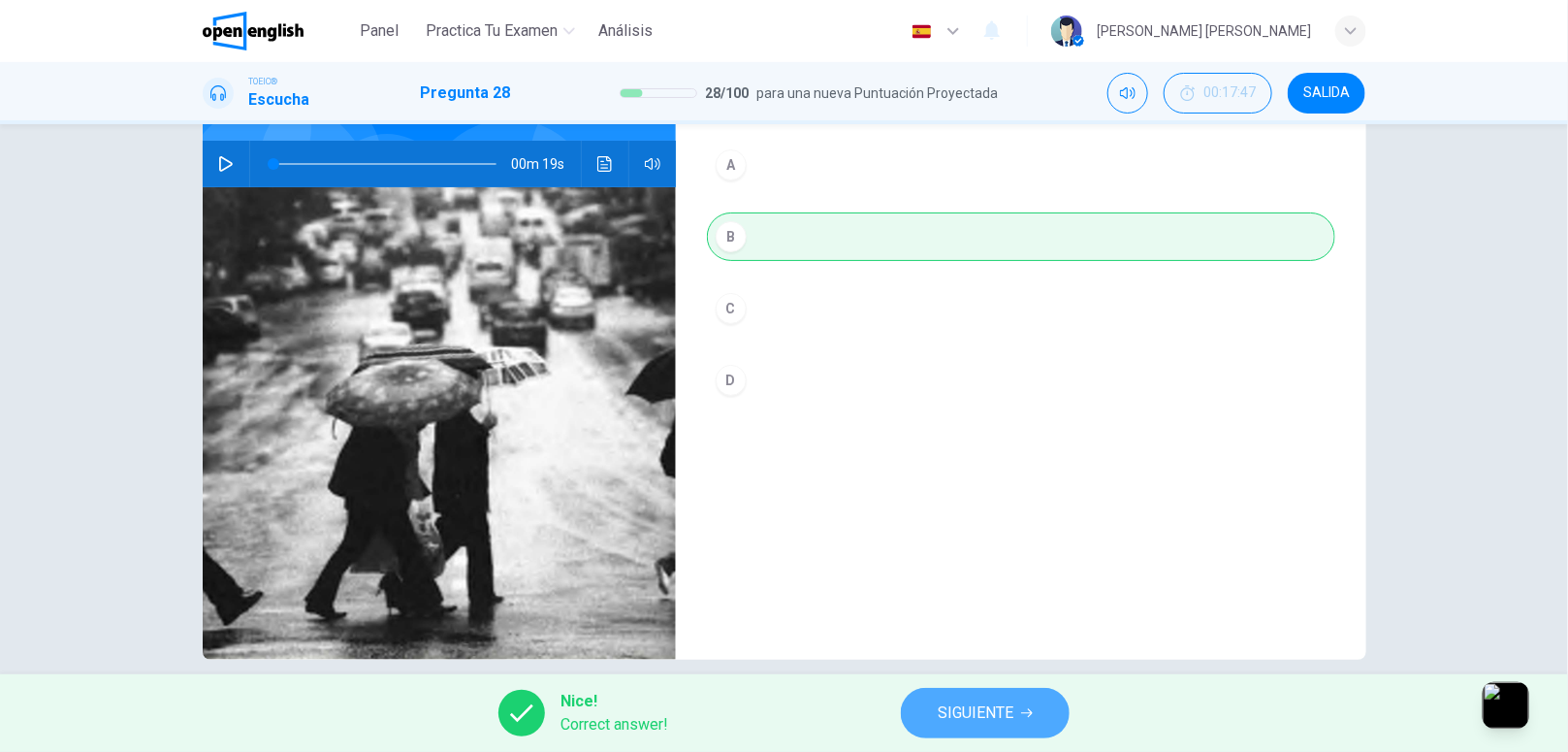 click on "SIGUIENTE" at bounding box center [976, 713] 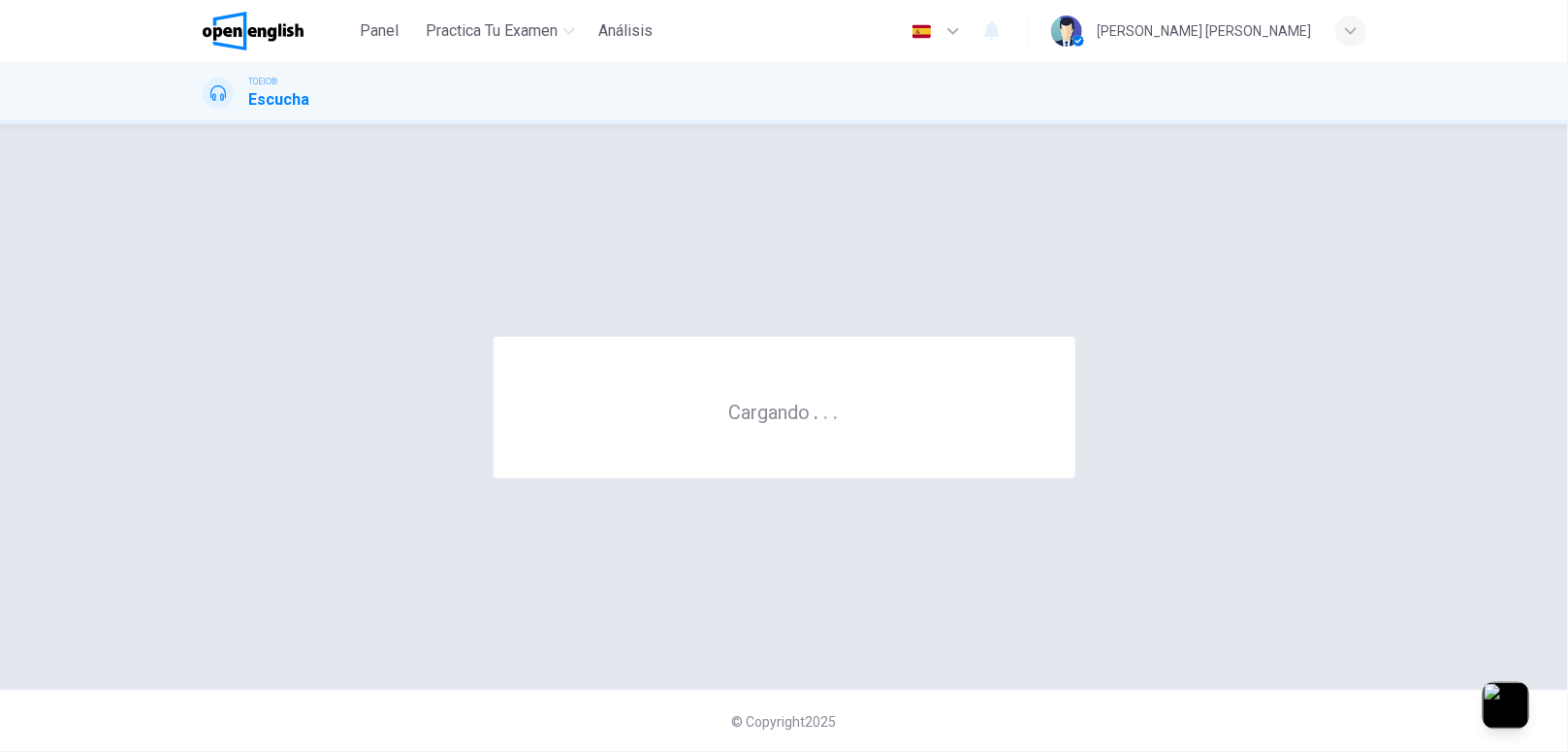 scroll, scrollTop: 0, scrollLeft: 0, axis: both 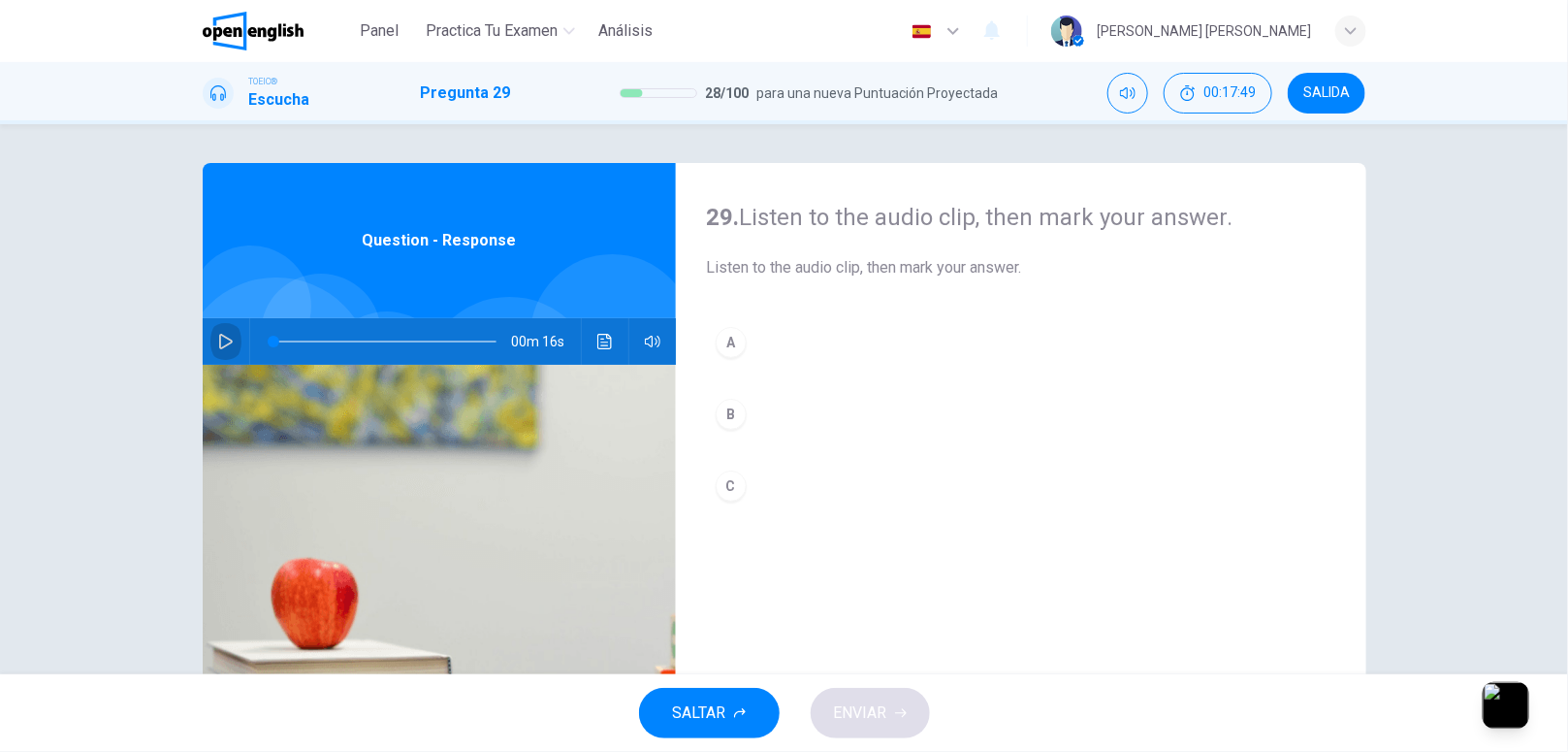 click 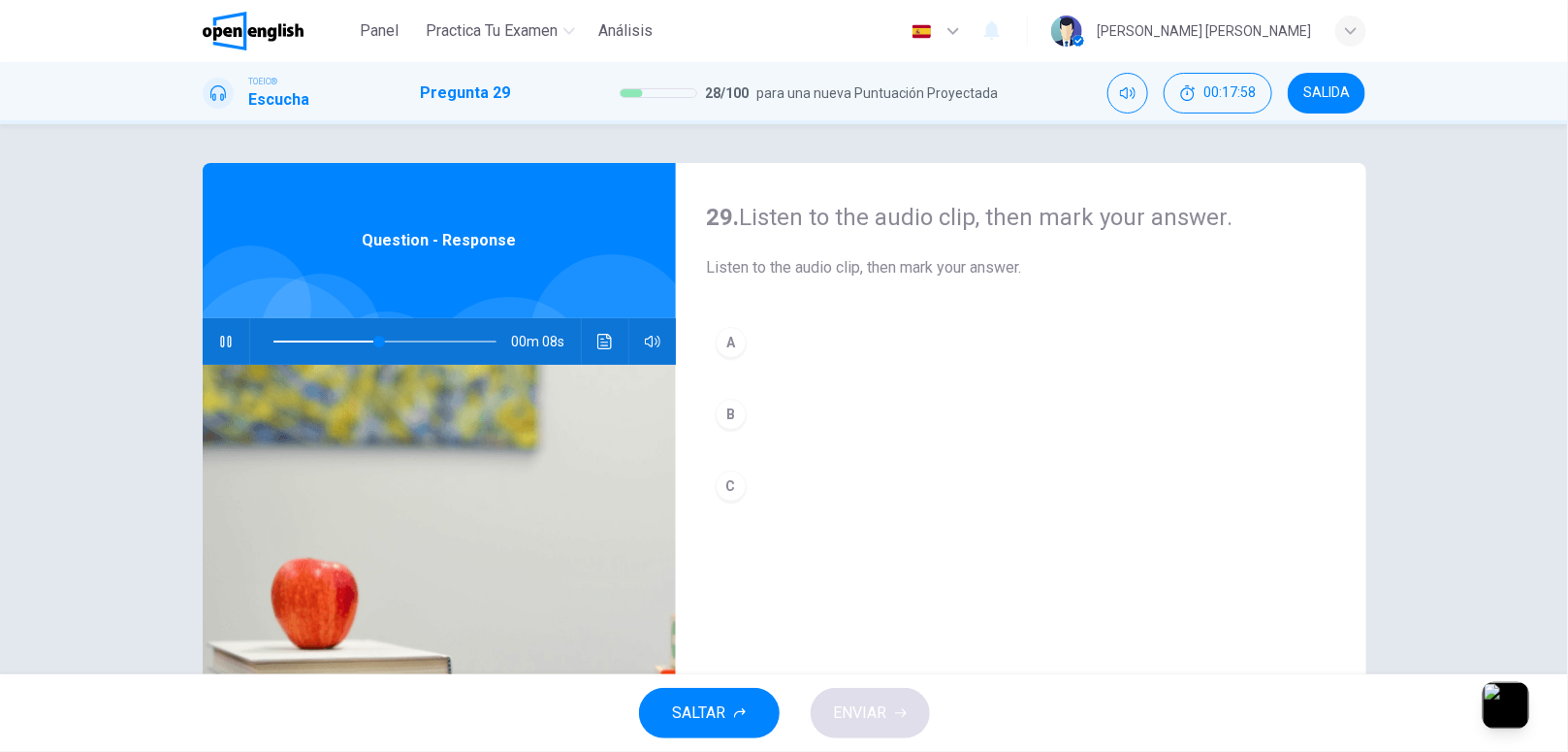 click at bounding box center [385, 342] 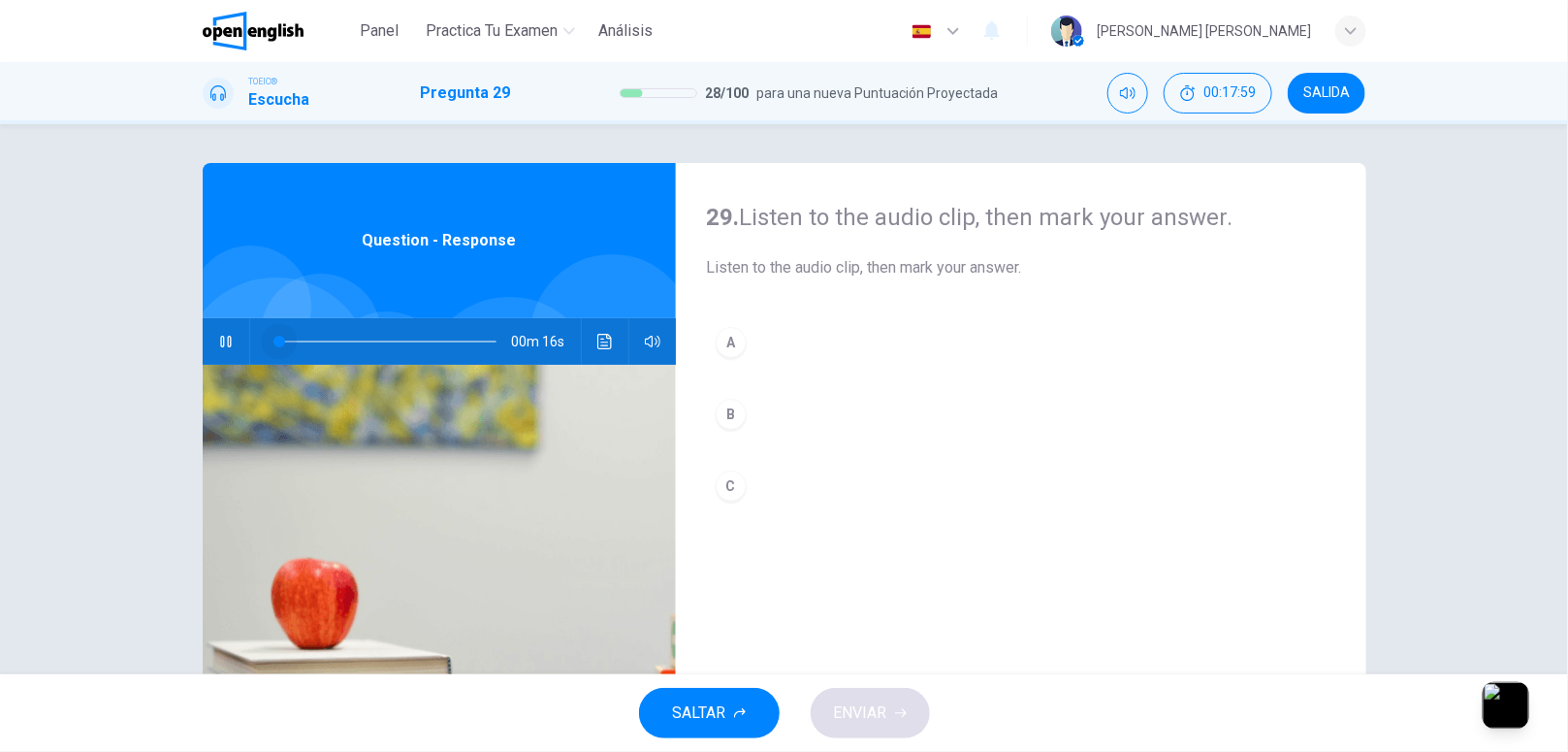 drag, startPoint x: 273, startPoint y: 345, endPoint x: 239, endPoint y: 355, distance: 35.44009 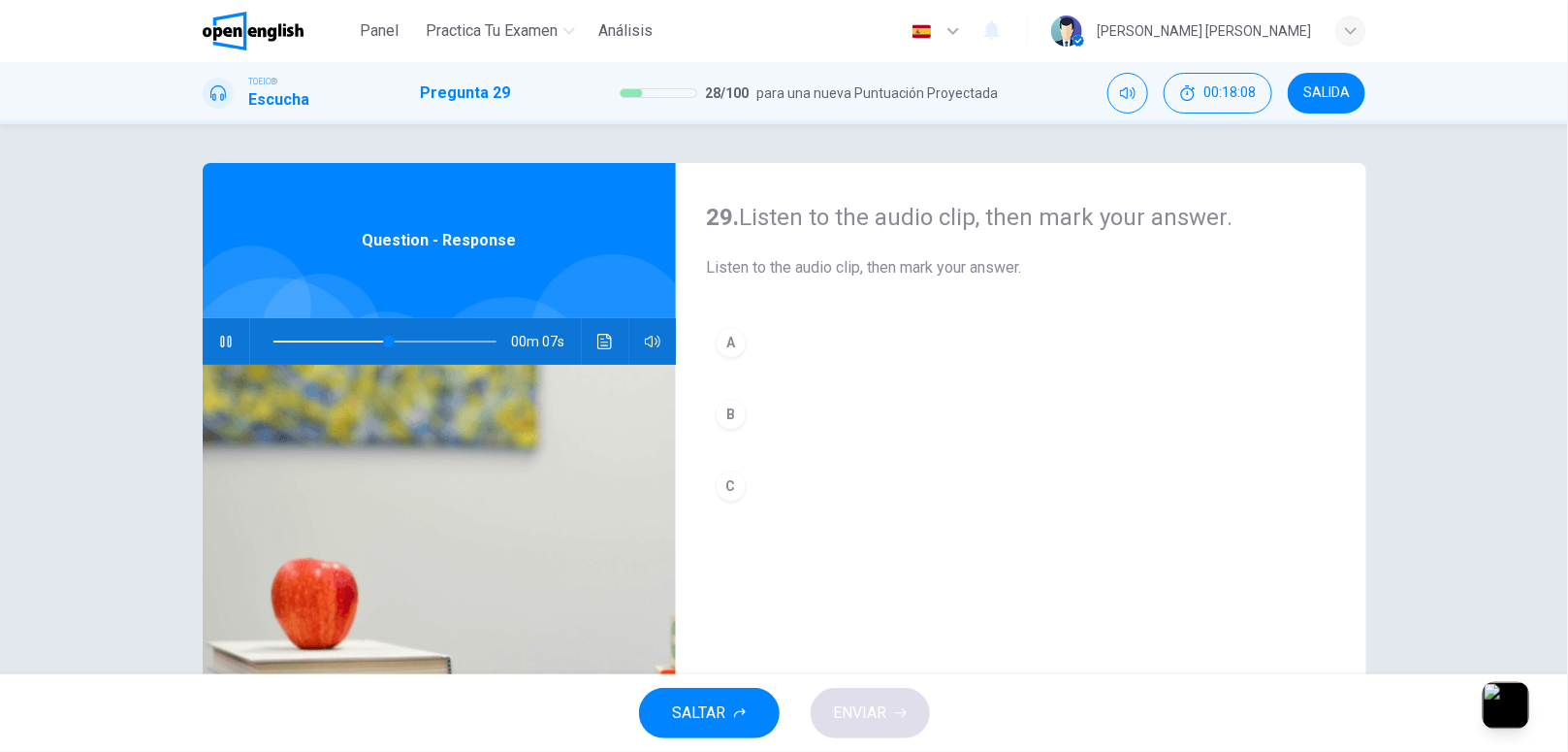 click at bounding box center [385, 342] 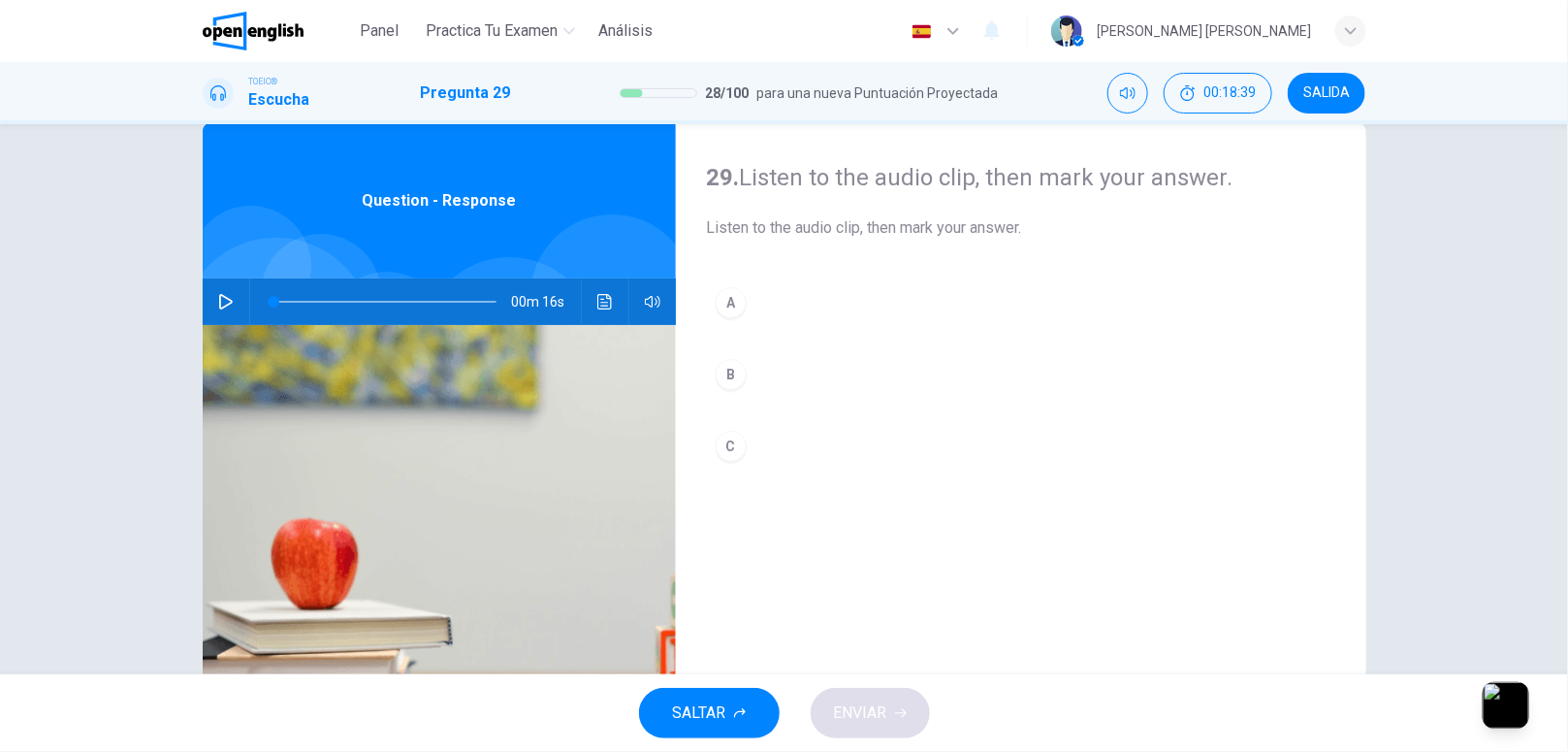 scroll, scrollTop: 35, scrollLeft: 0, axis: vertical 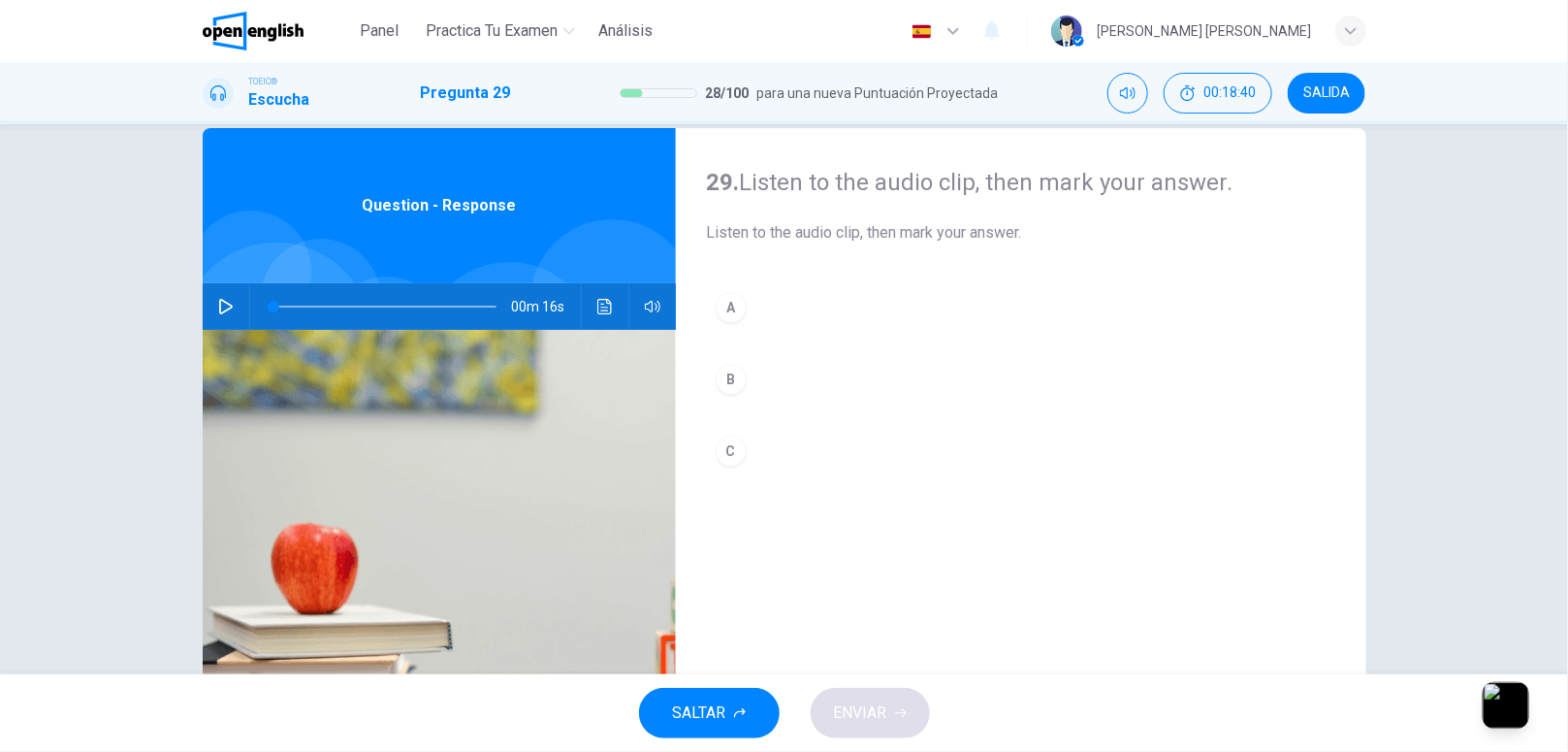 click on "00m 16s" at bounding box center (439, 307) 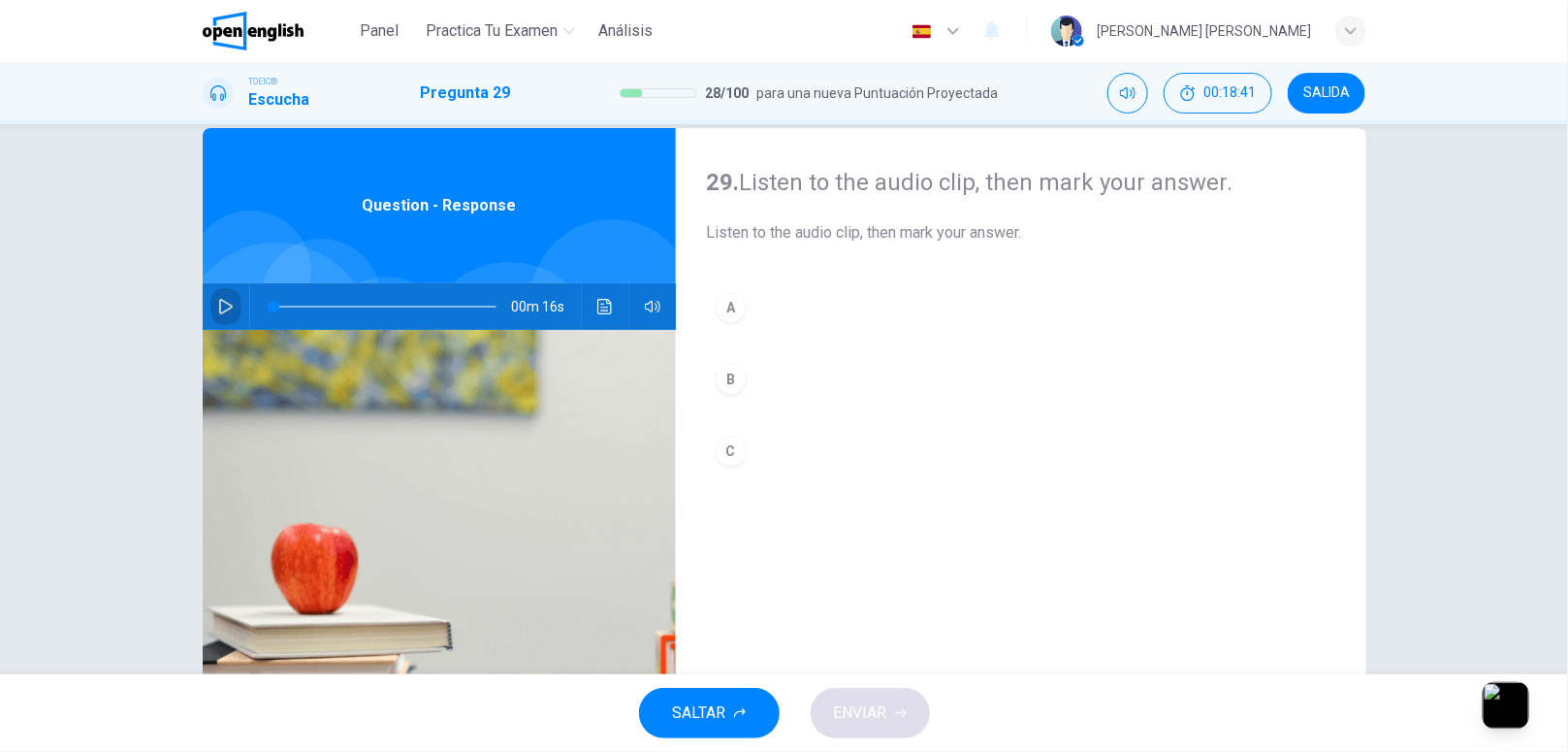 click at bounding box center (226, 307) 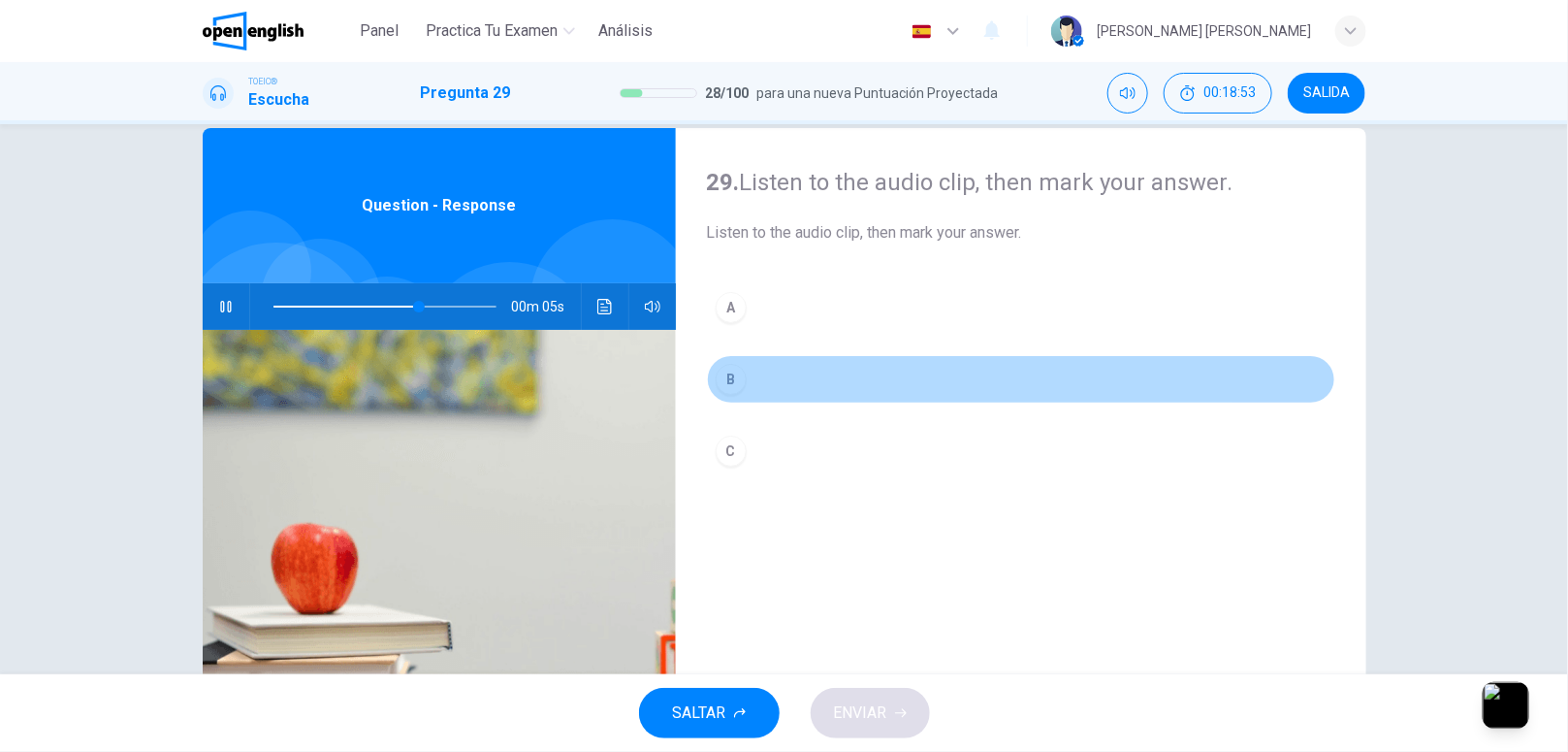 click on "B" at bounding box center [731, 379] 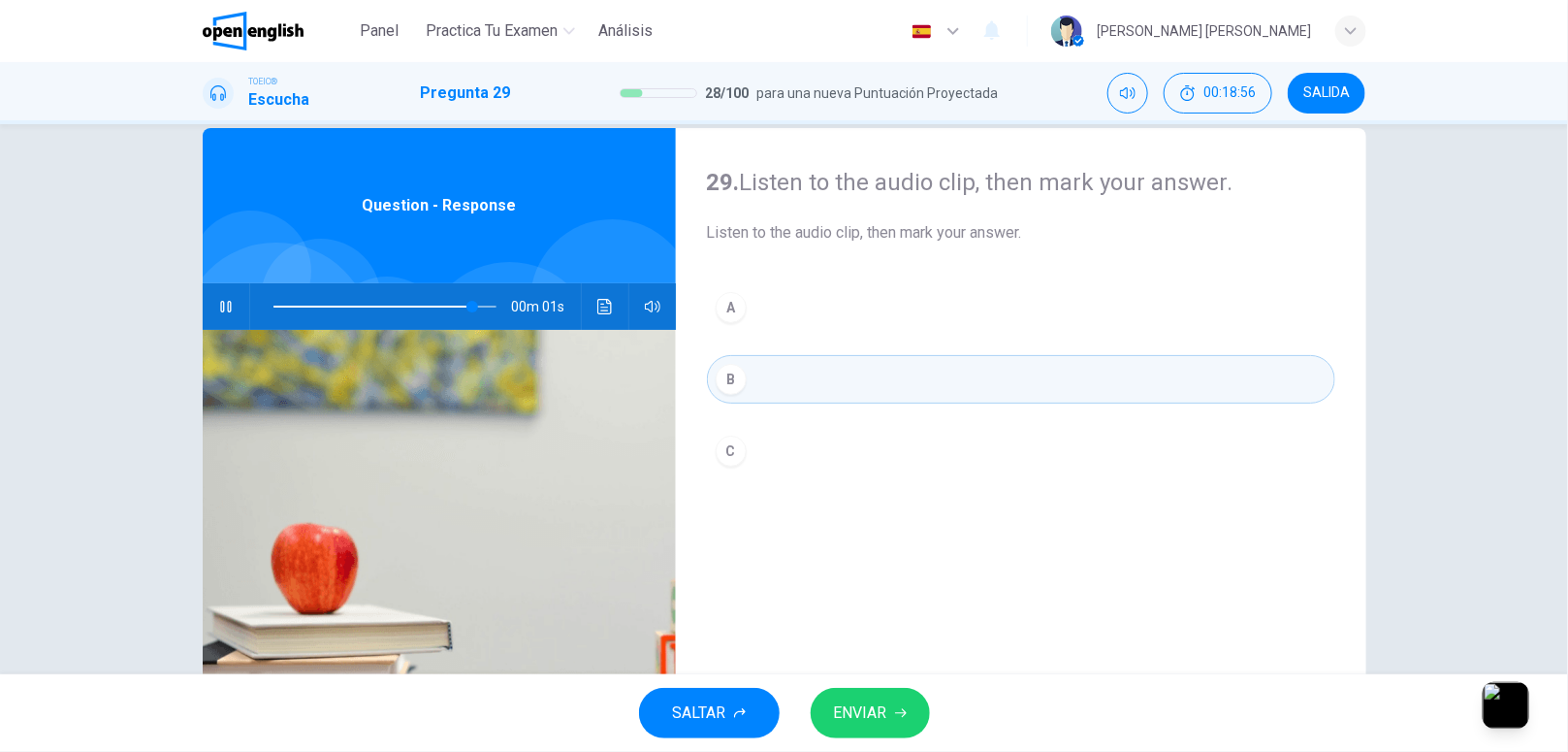 click on "C" at bounding box center [1021, 451] 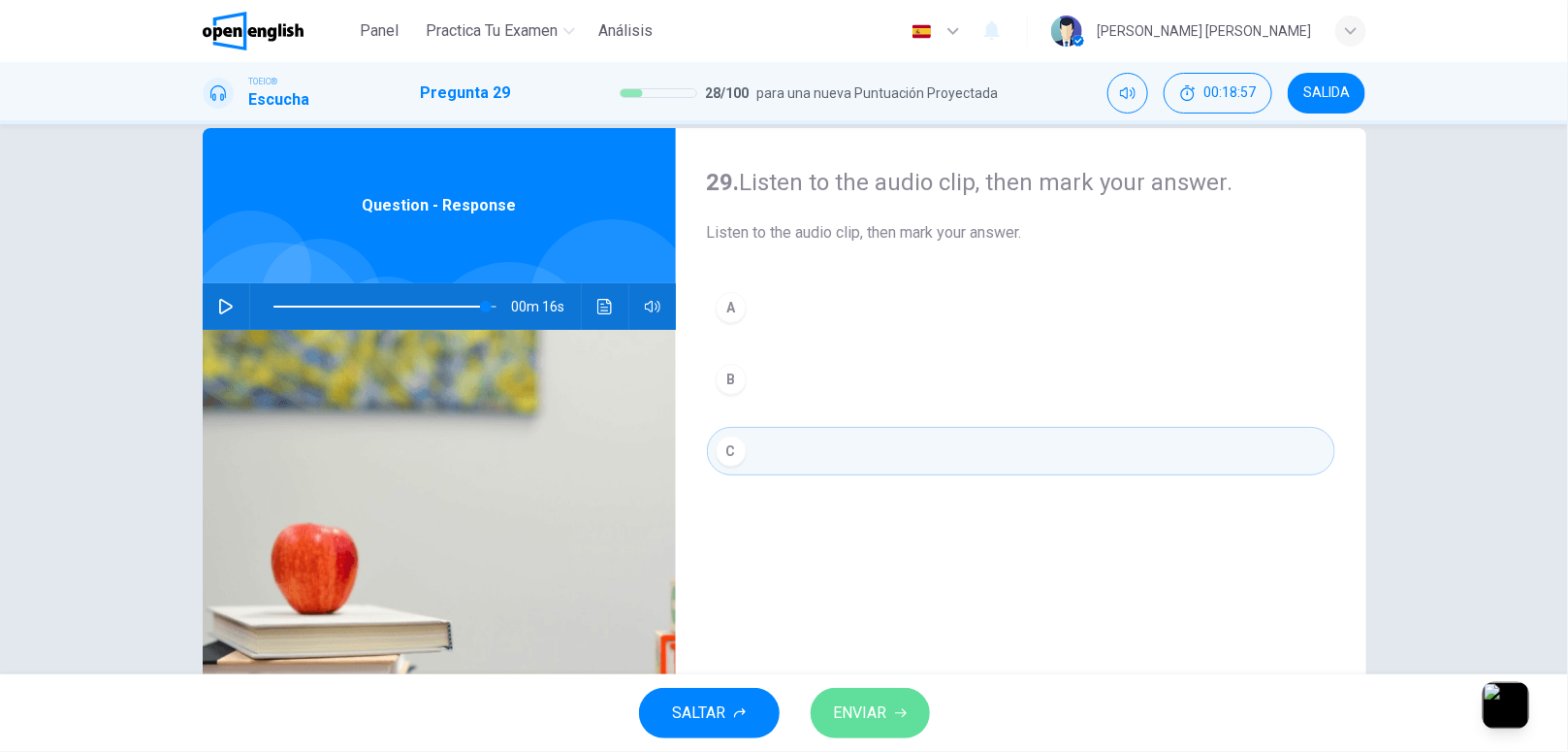 type on "*" 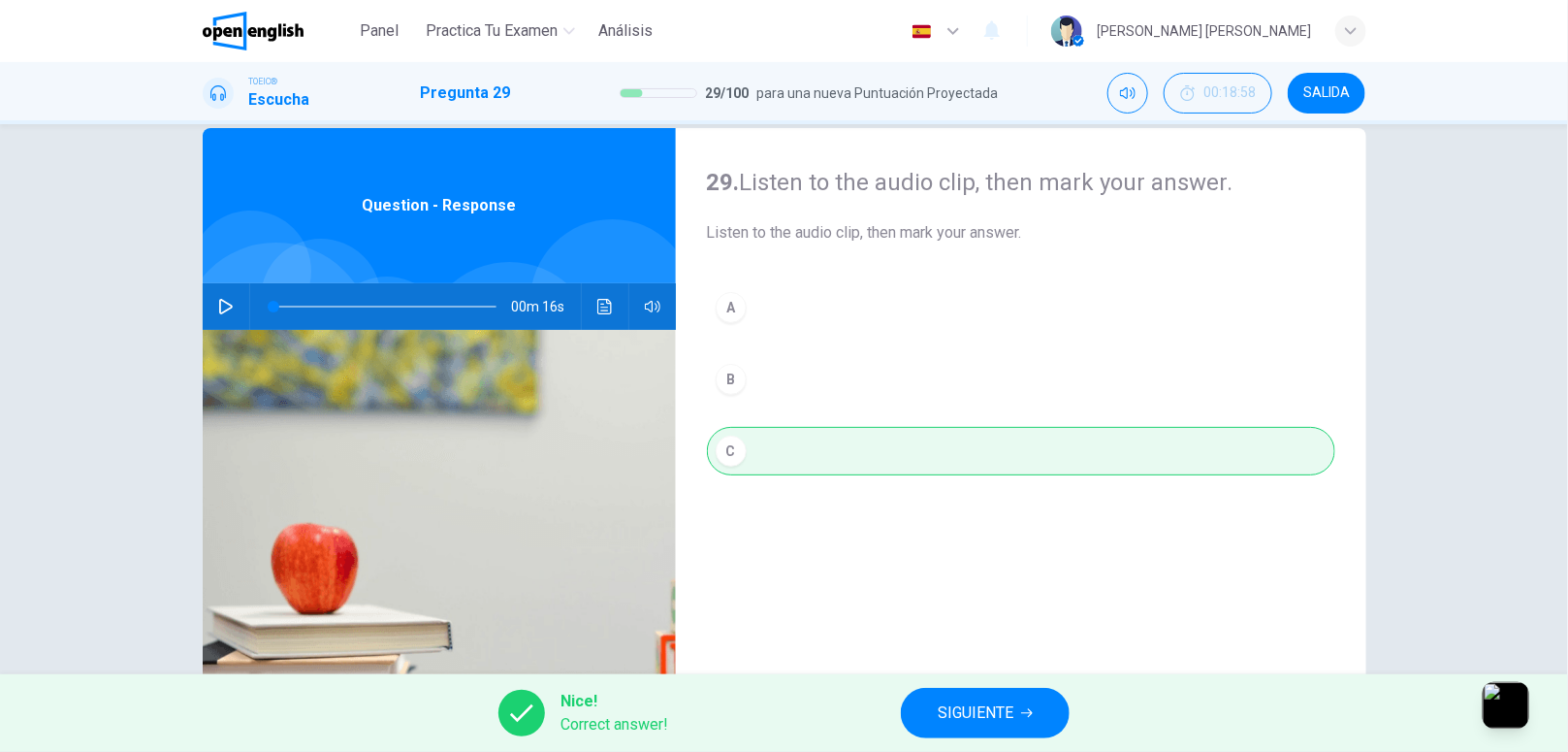 click on "SIGUIENTE" at bounding box center [976, 713] 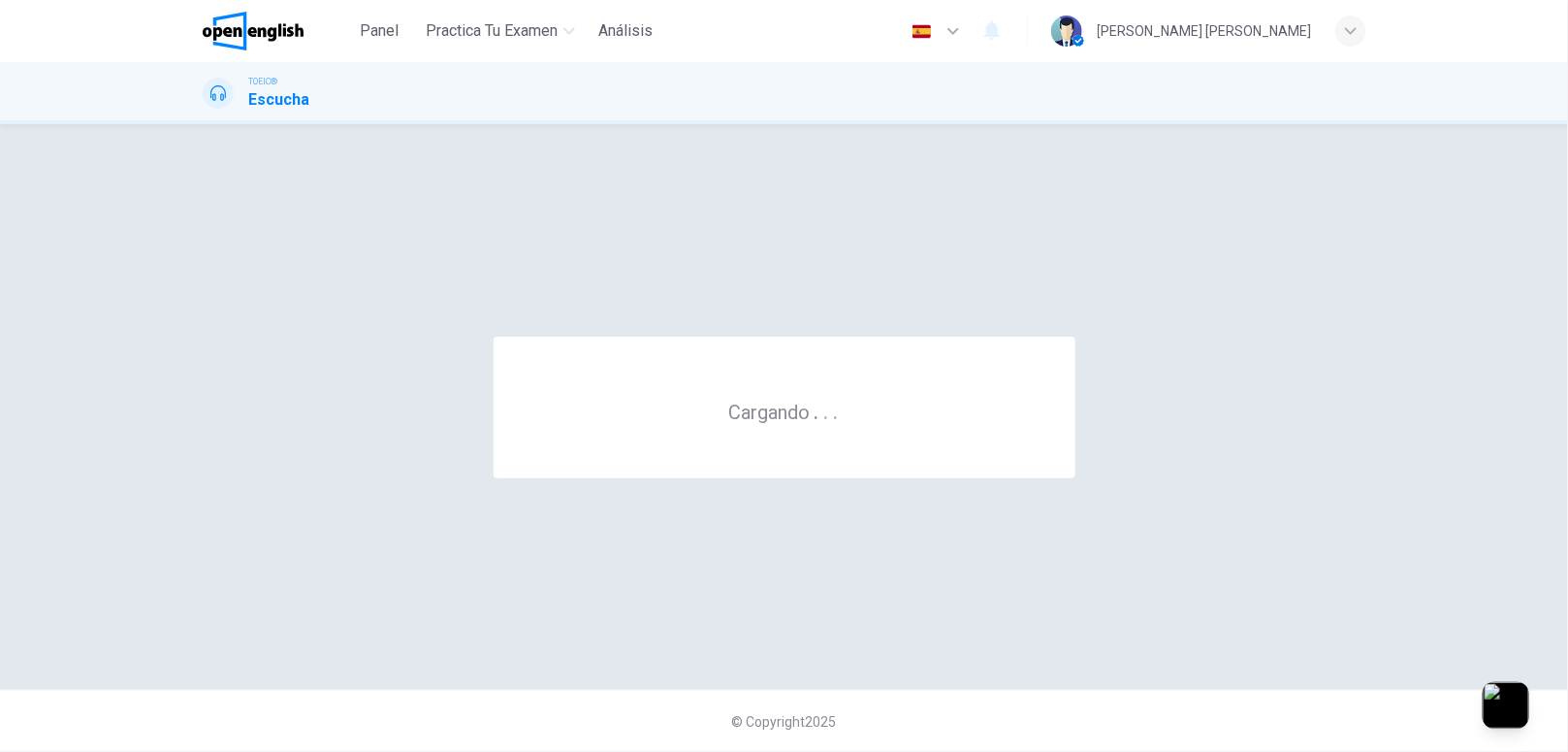 scroll, scrollTop: 0, scrollLeft: 0, axis: both 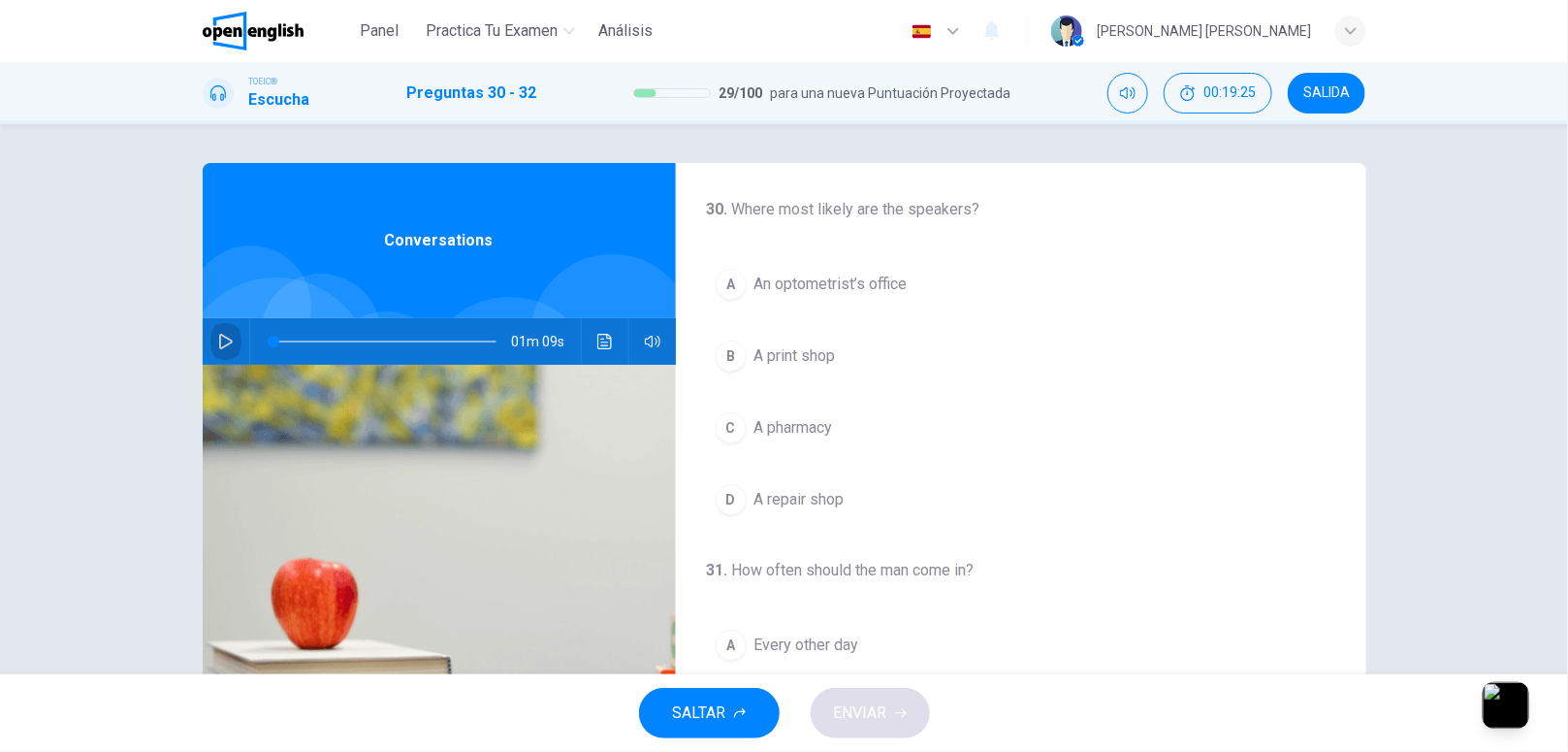 click at bounding box center (226, 342) 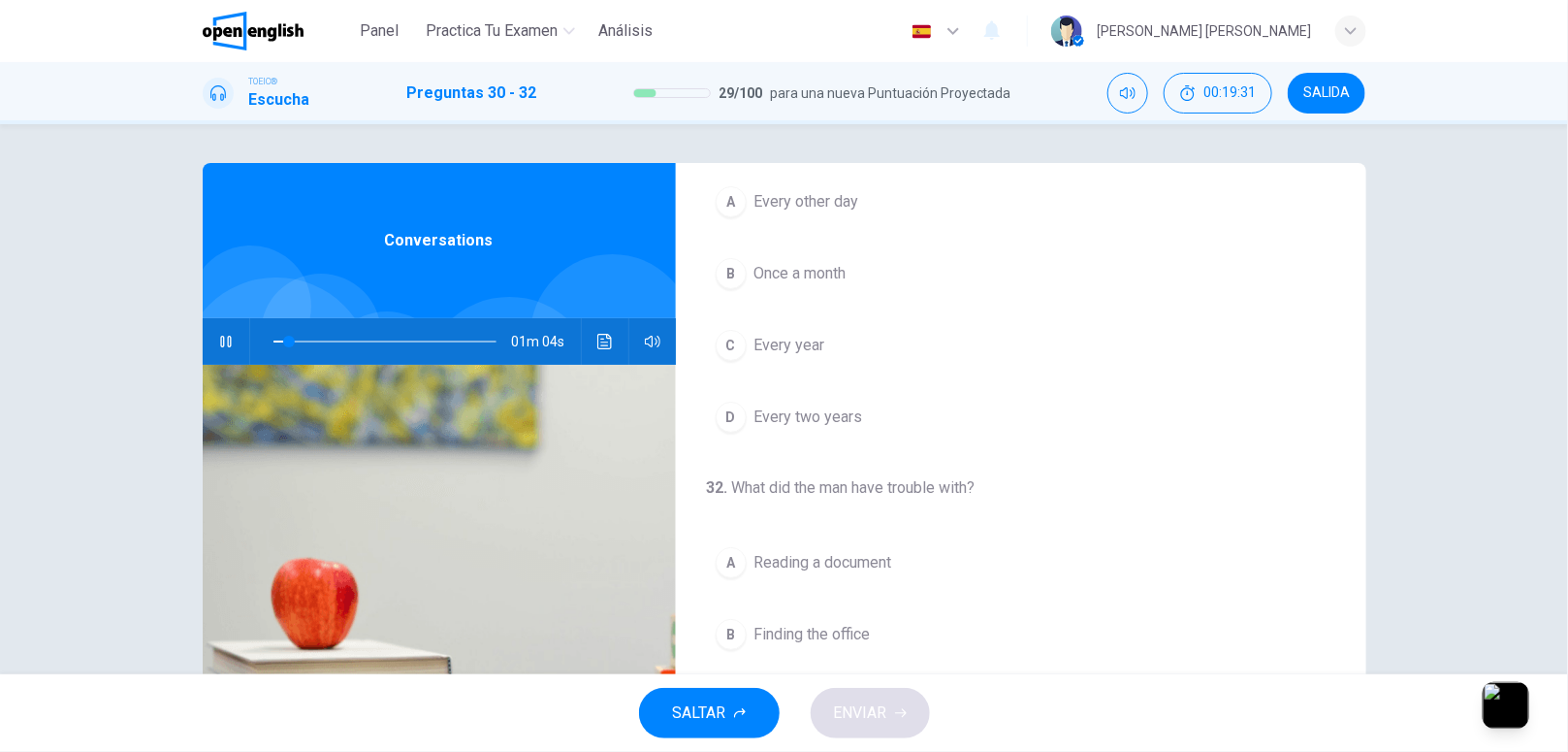 scroll, scrollTop: 0, scrollLeft: 0, axis: both 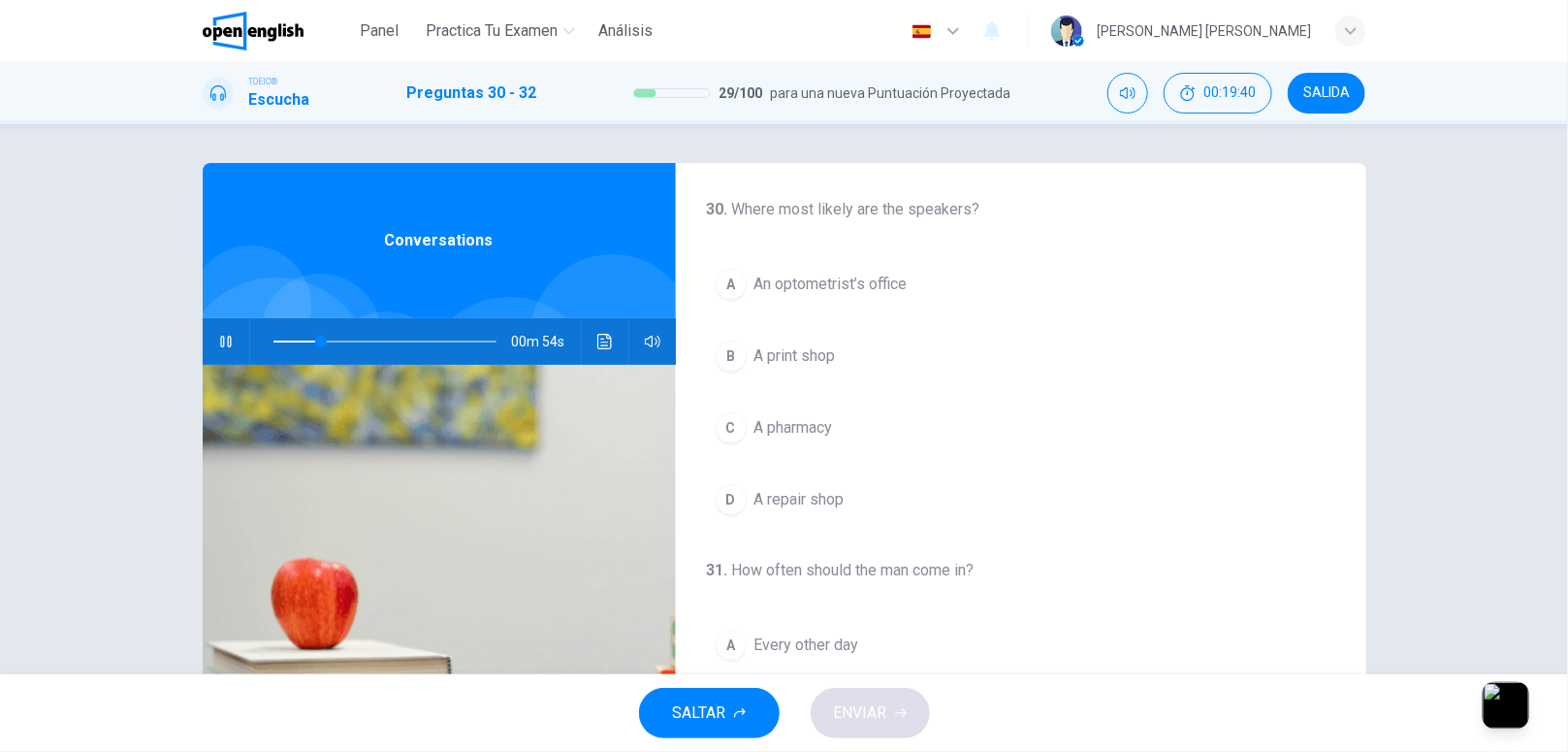 click on "A pharmacy" at bounding box center (793, 428) 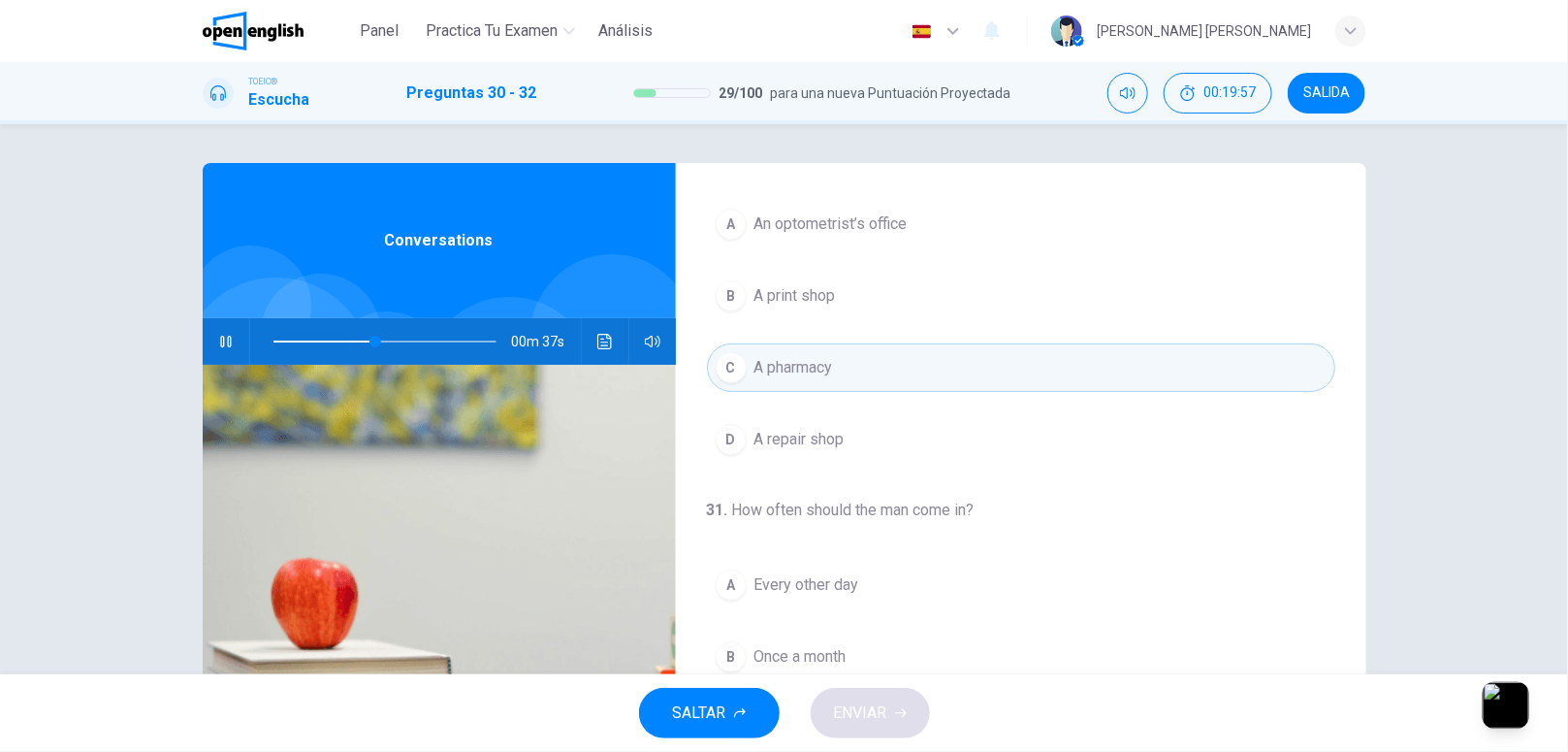 scroll, scrollTop: 0, scrollLeft: 0, axis: both 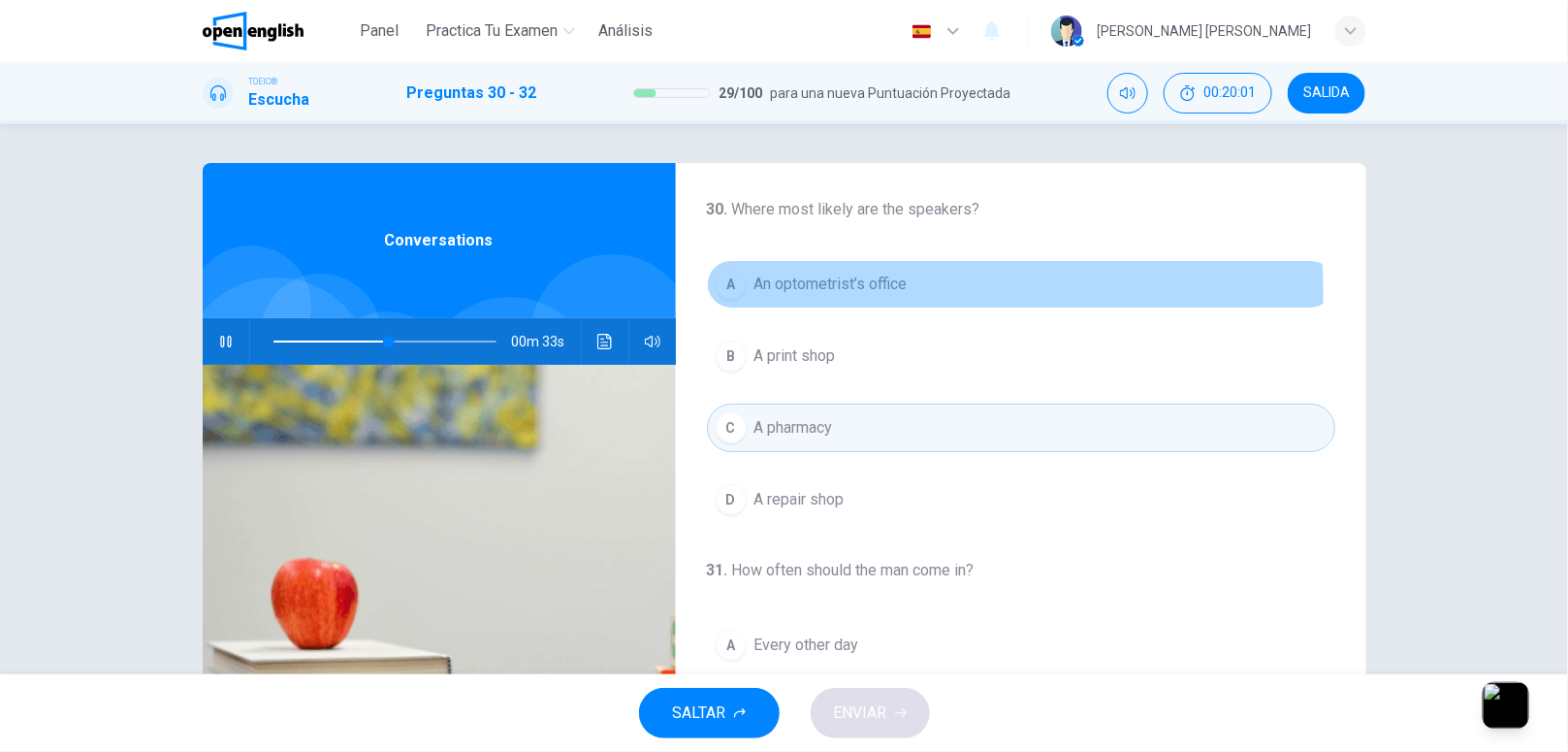 click on "An optometrist’s office" at bounding box center [831, 284] 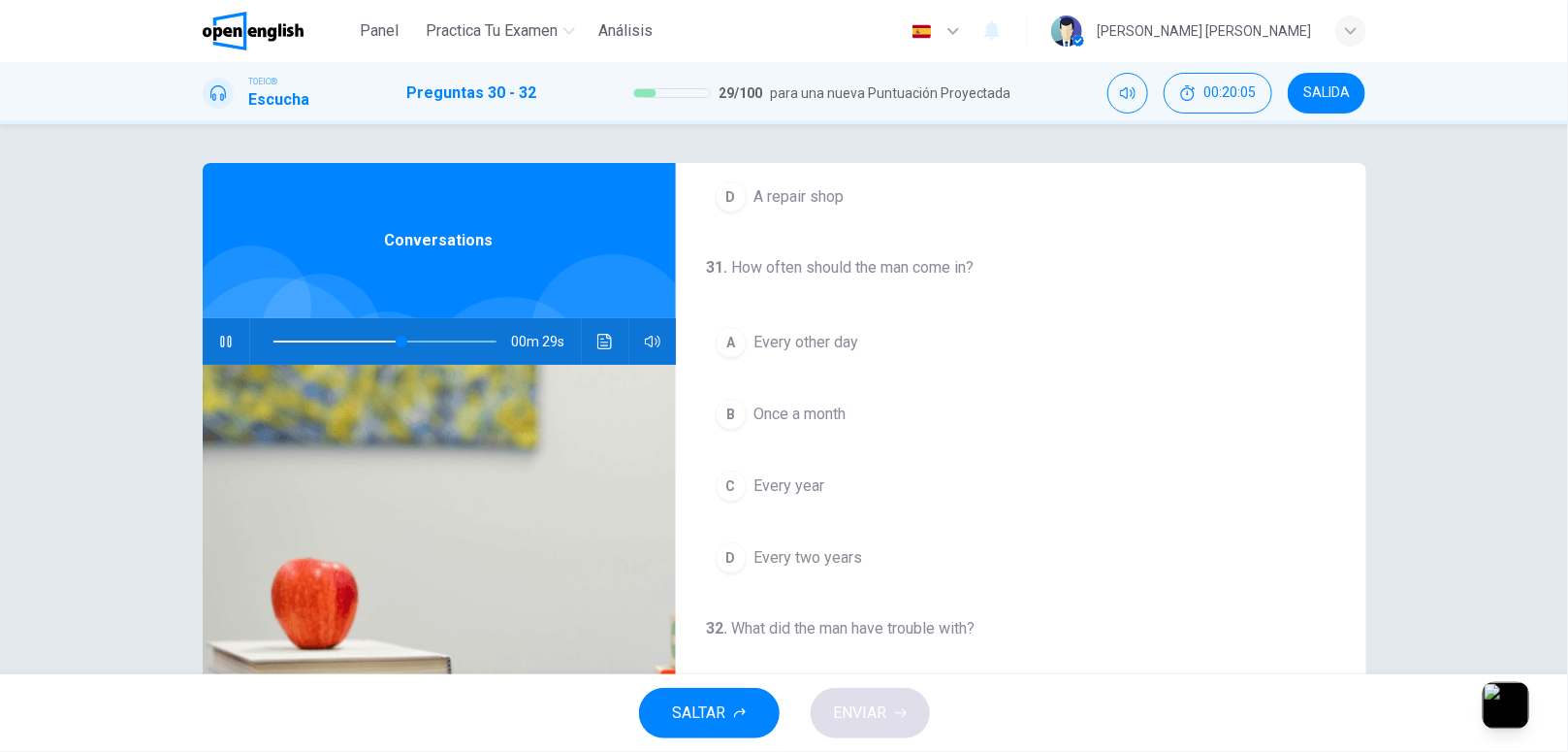 scroll, scrollTop: 309, scrollLeft: 0, axis: vertical 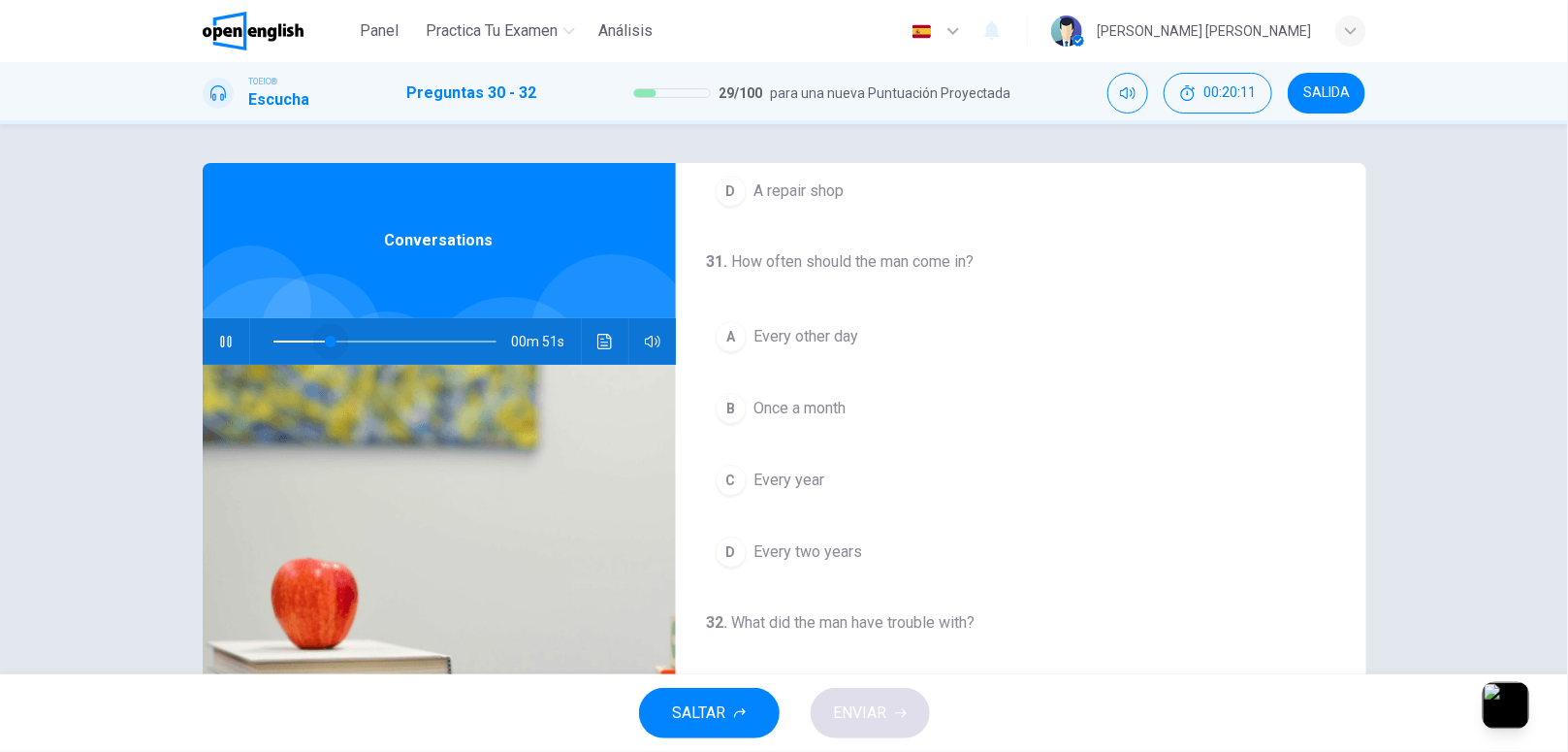 click at bounding box center [385, 342] 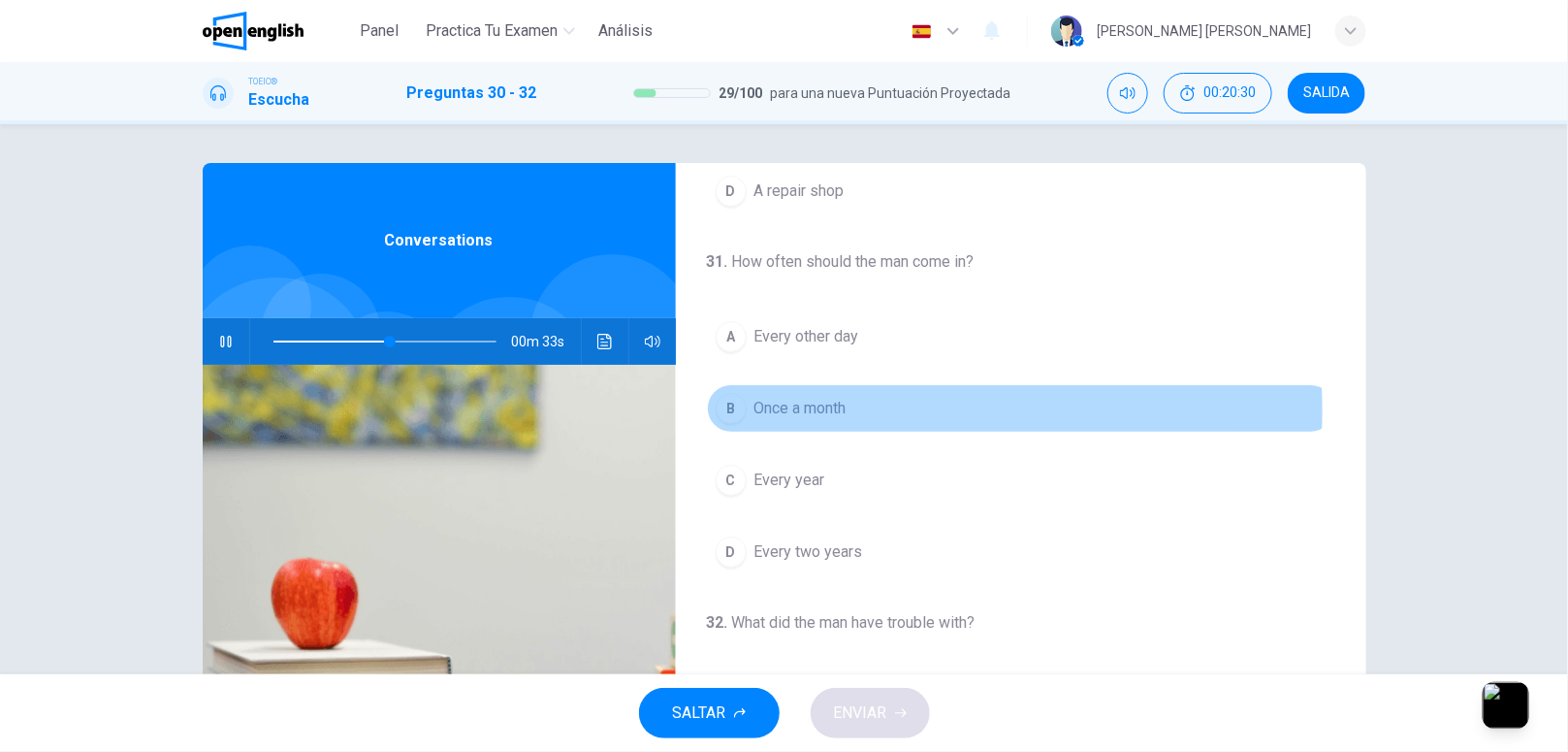 click on "Once a month" at bounding box center (800, 409) 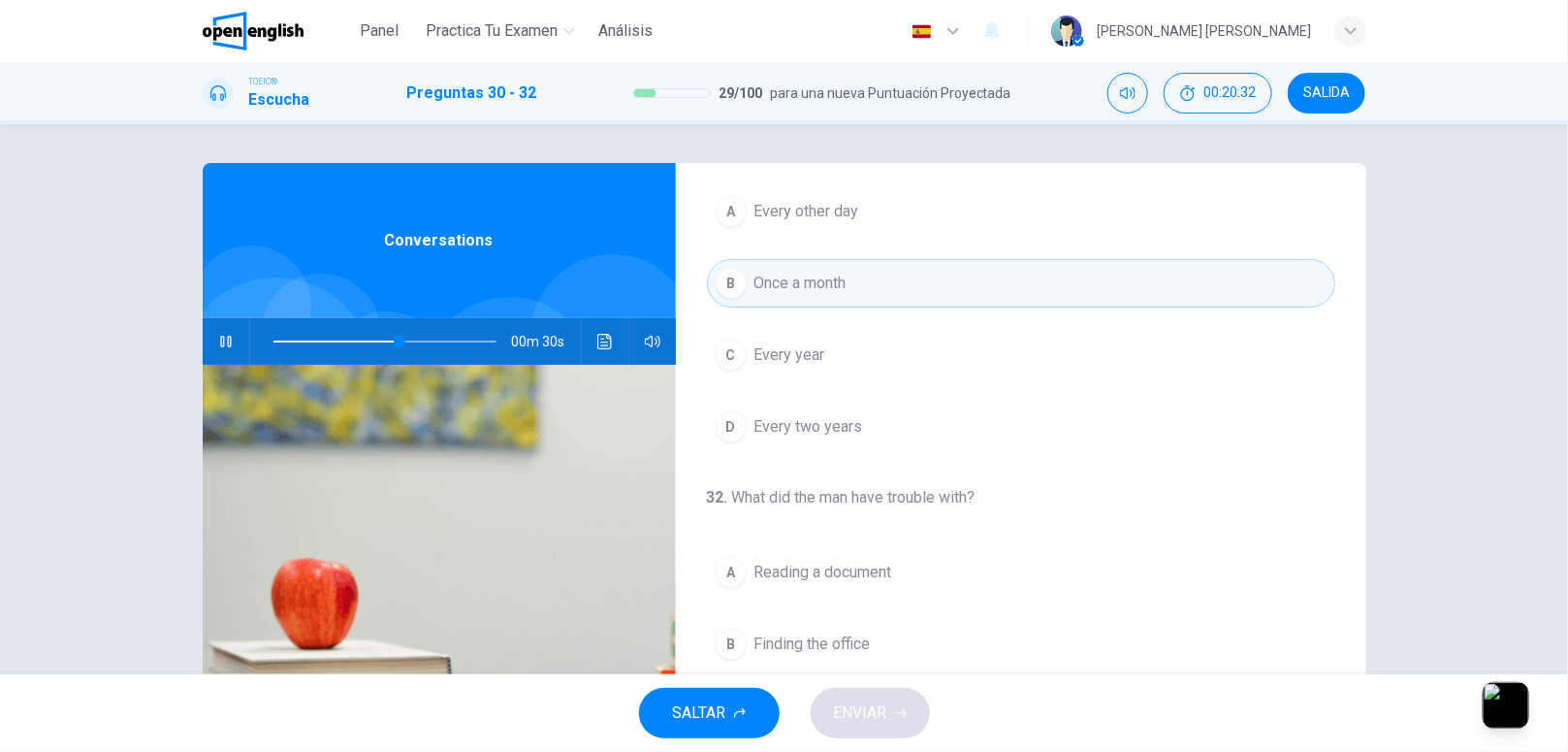 scroll, scrollTop: 448, scrollLeft: 0, axis: vertical 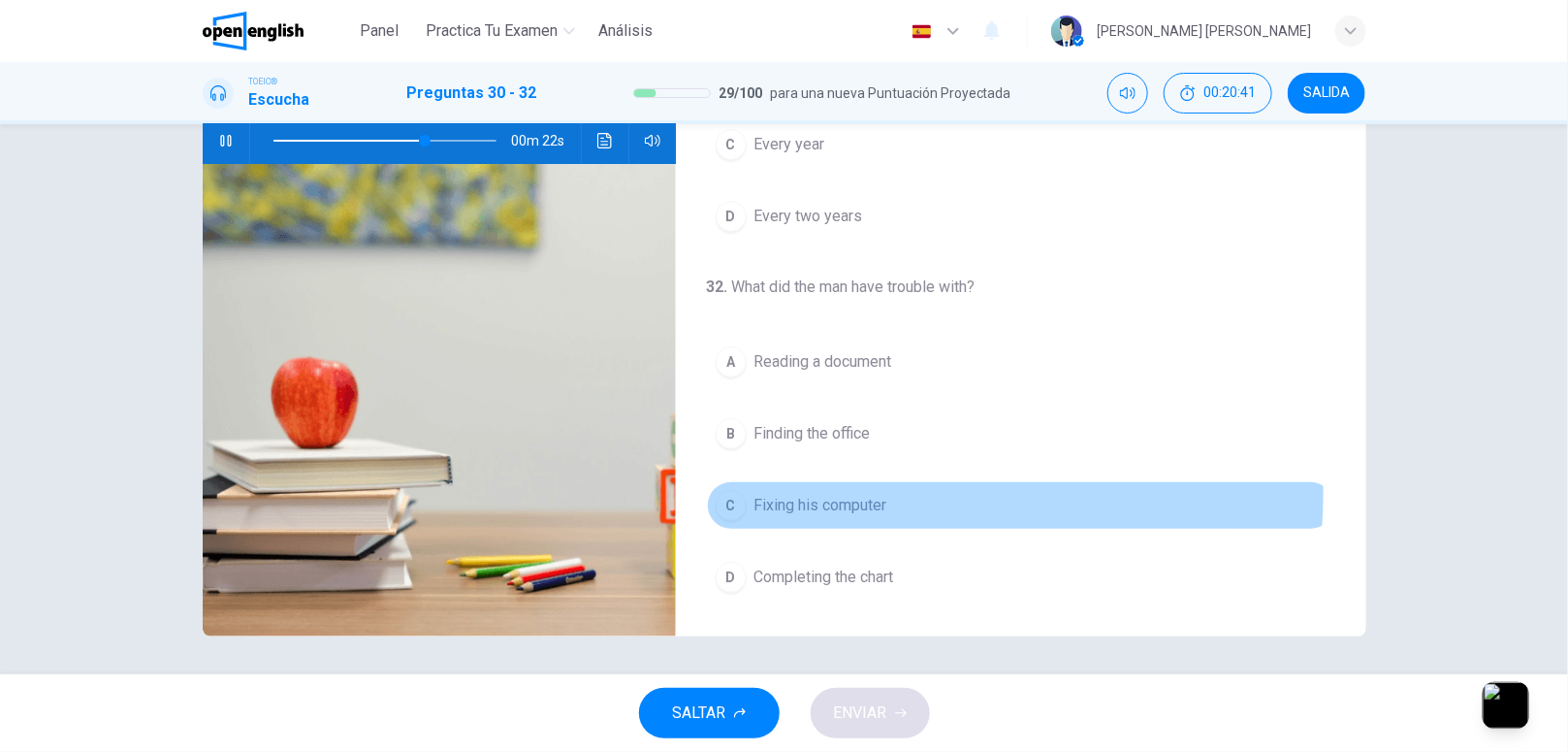 click on "Fixing his computer" at bounding box center (820, 506) 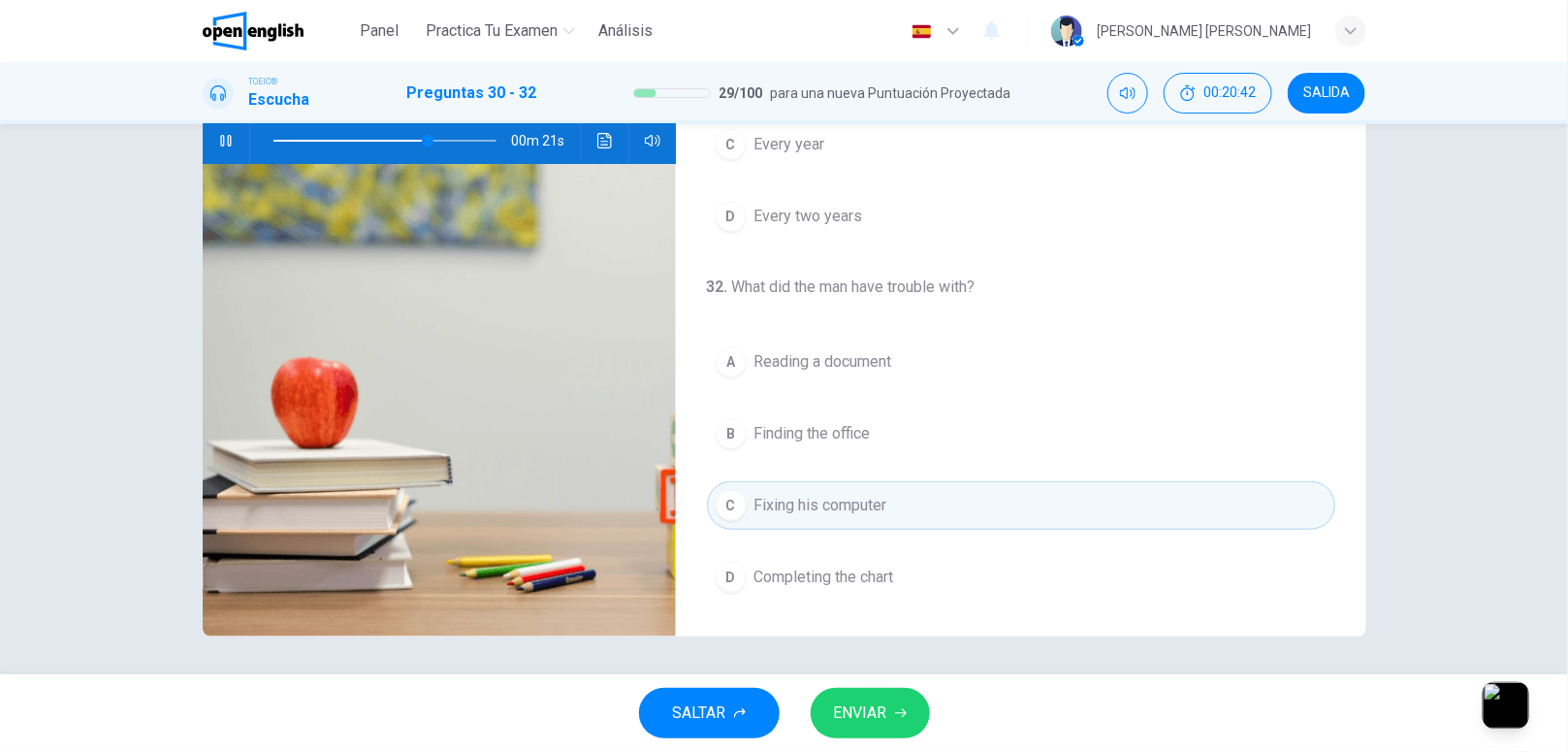 click on "ENVIAR" at bounding box center [870, 713] 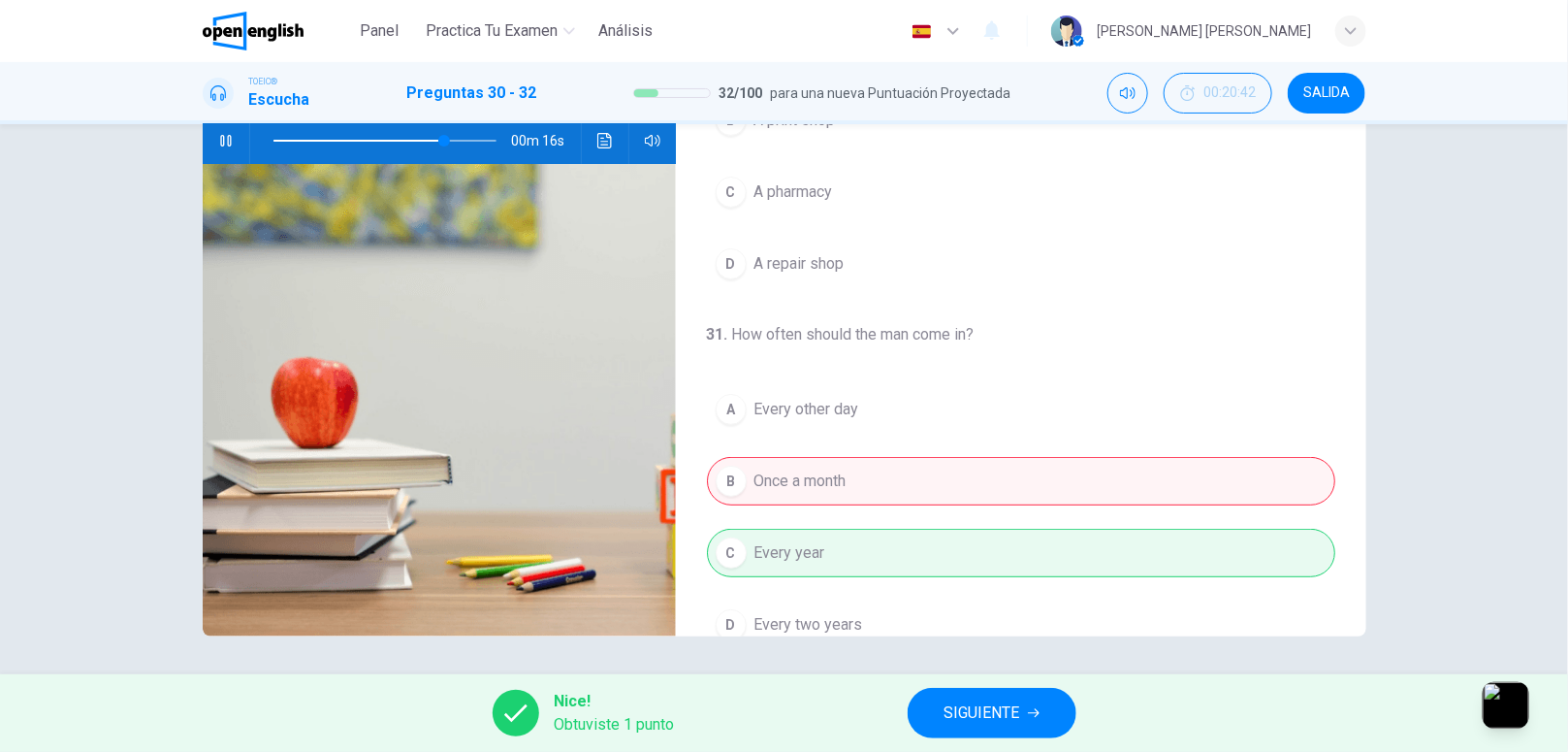 scroll, scrollTop: 0, scrollLeft: 0, axis: both 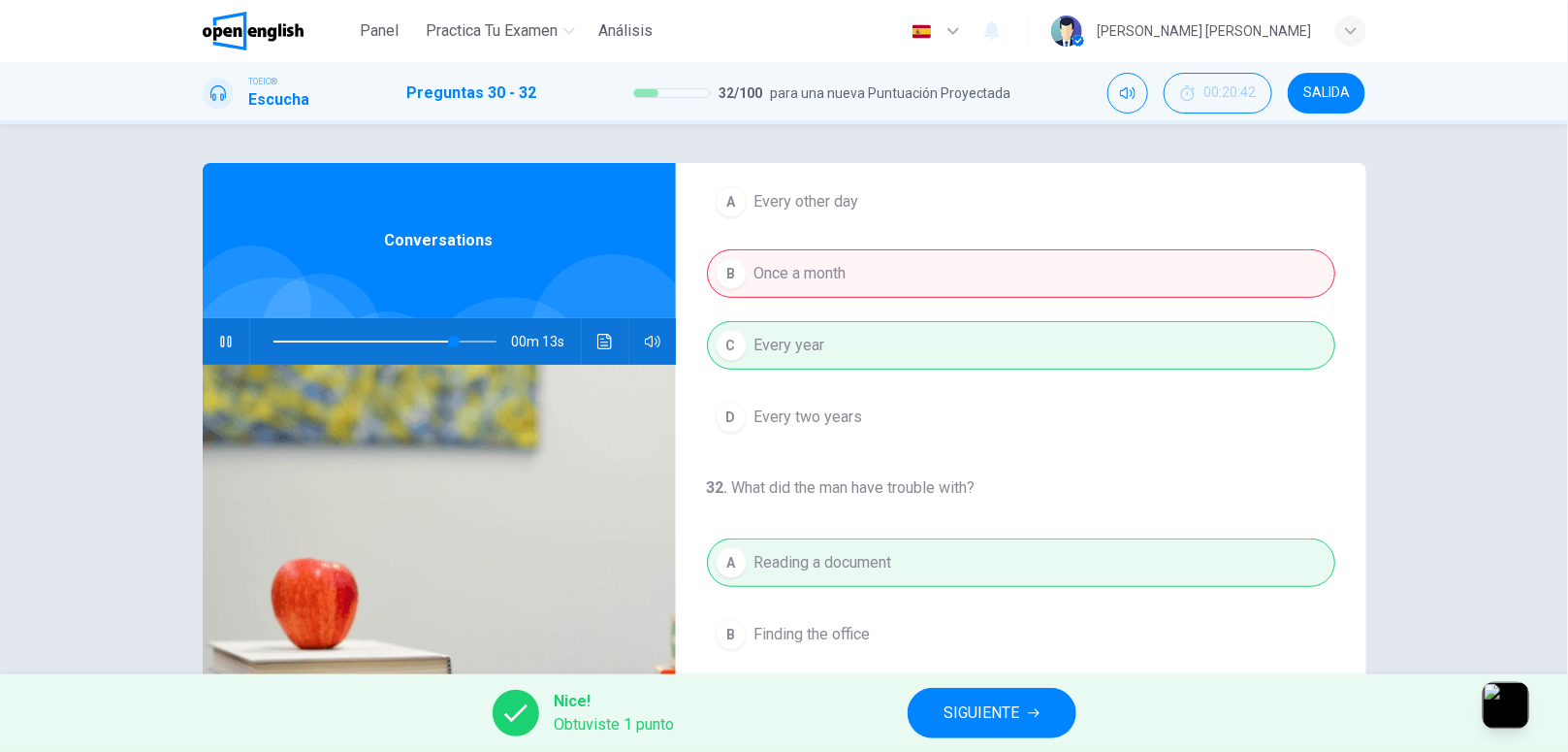 type on "**" 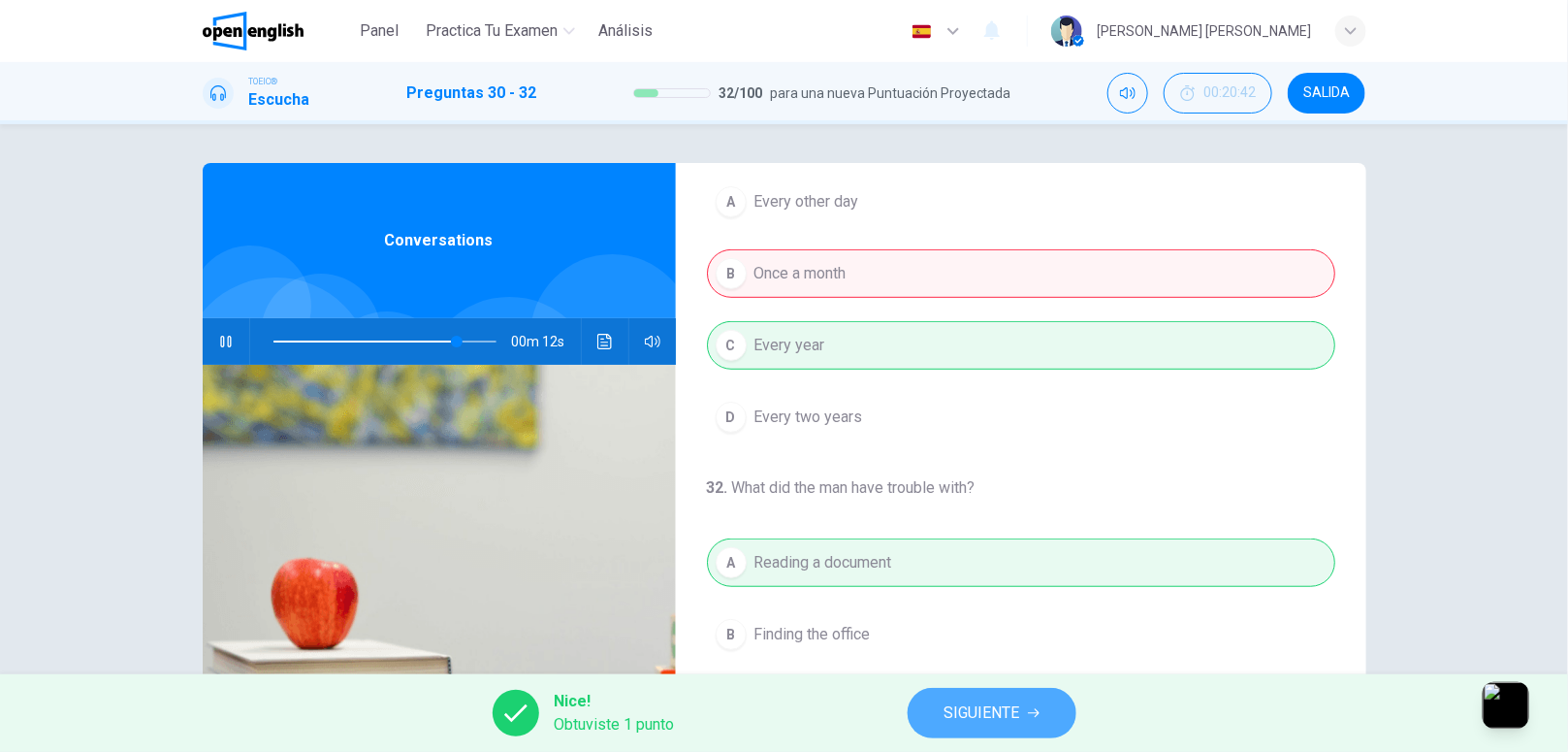 click on "SIGUIENTE" at bounding box center (992, 713) 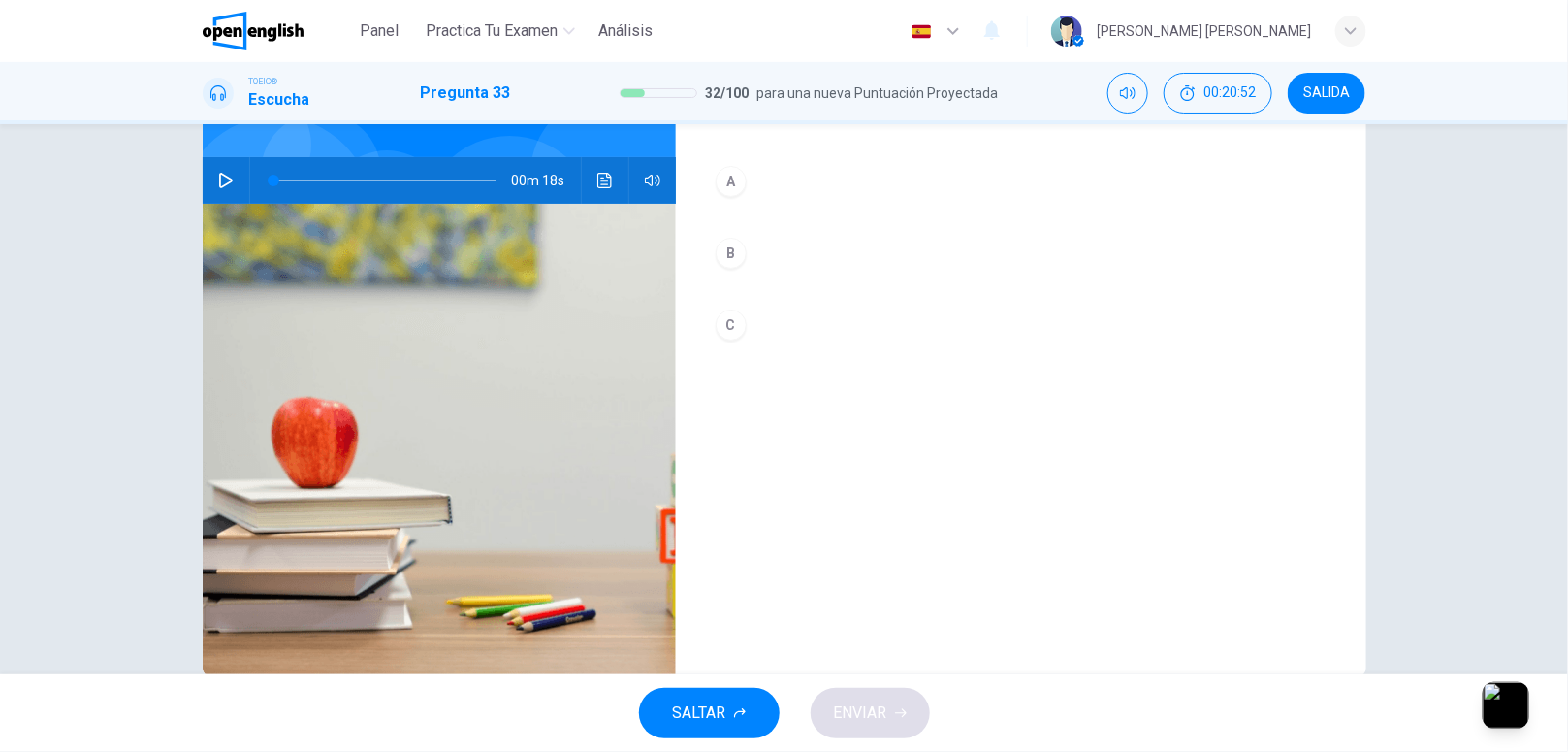 scroll, scrollTop: 171, scrollLeft: 0, axis: vertical 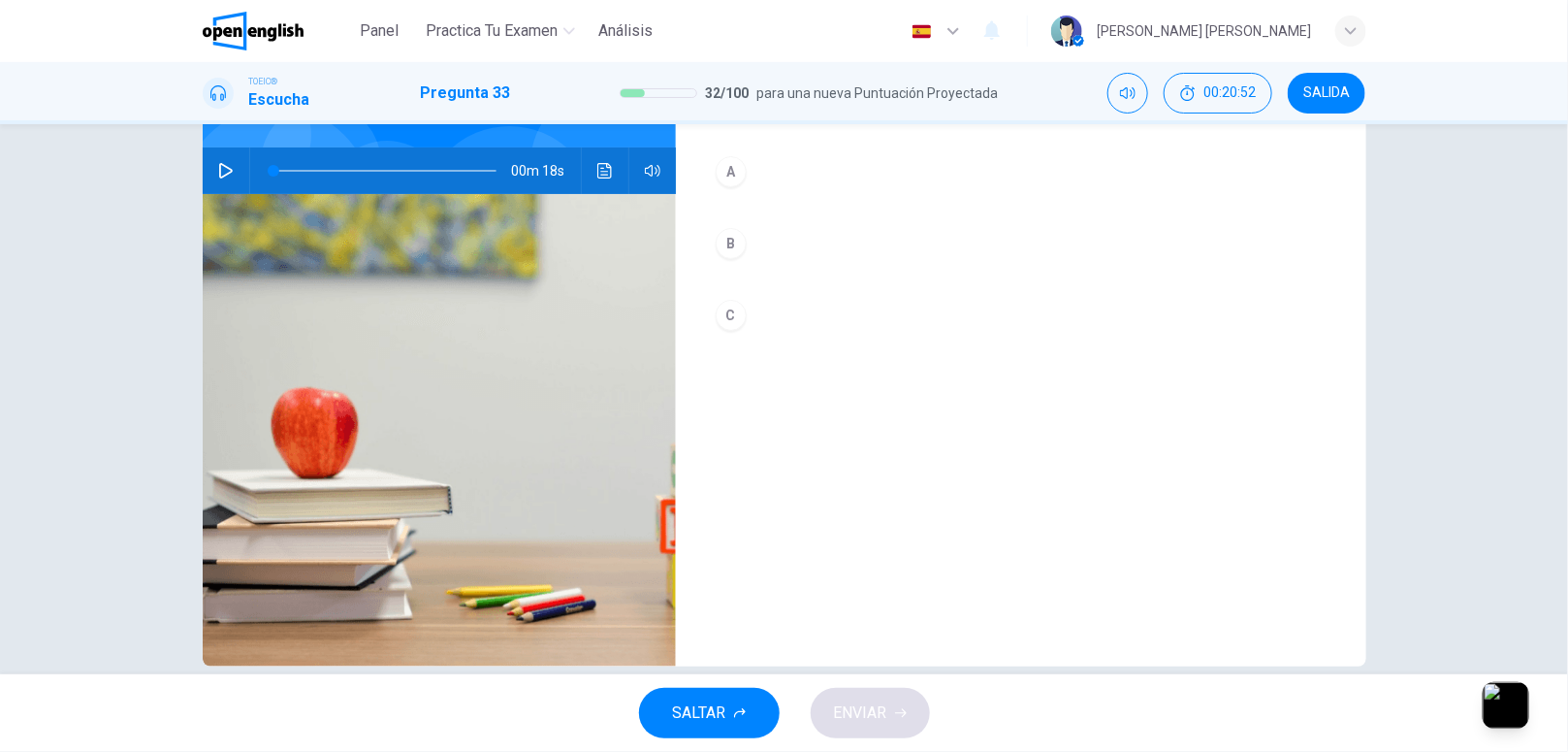 click on "33.  Listen to the audio clip, then [PERSON_NAME] your answer. Listen to the audio clip, then [PERSON_NAME] your answer. A B C" at bounding box center [1021, 329] 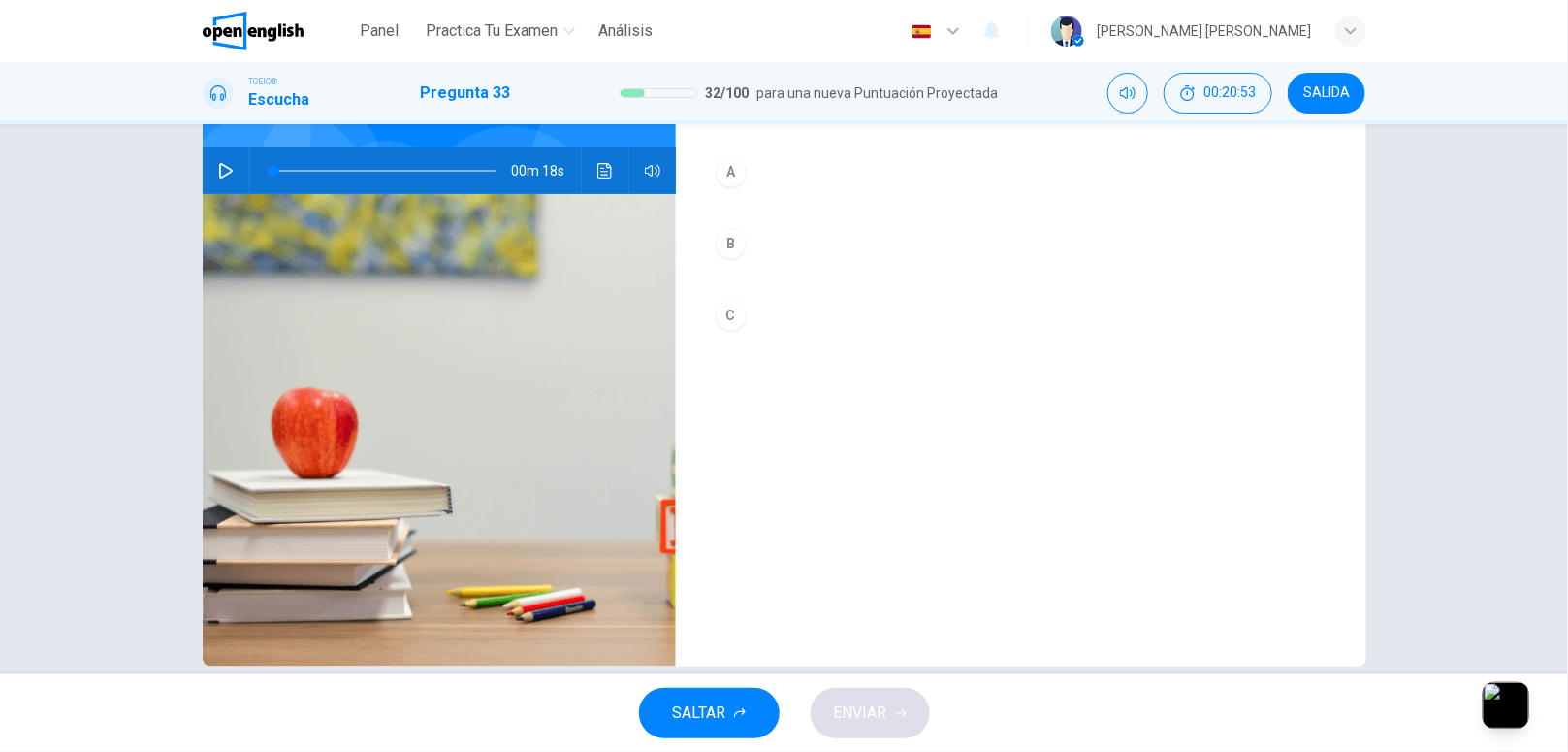 scroll, scrollTop: 0, scrollLeft: 0, axis: both 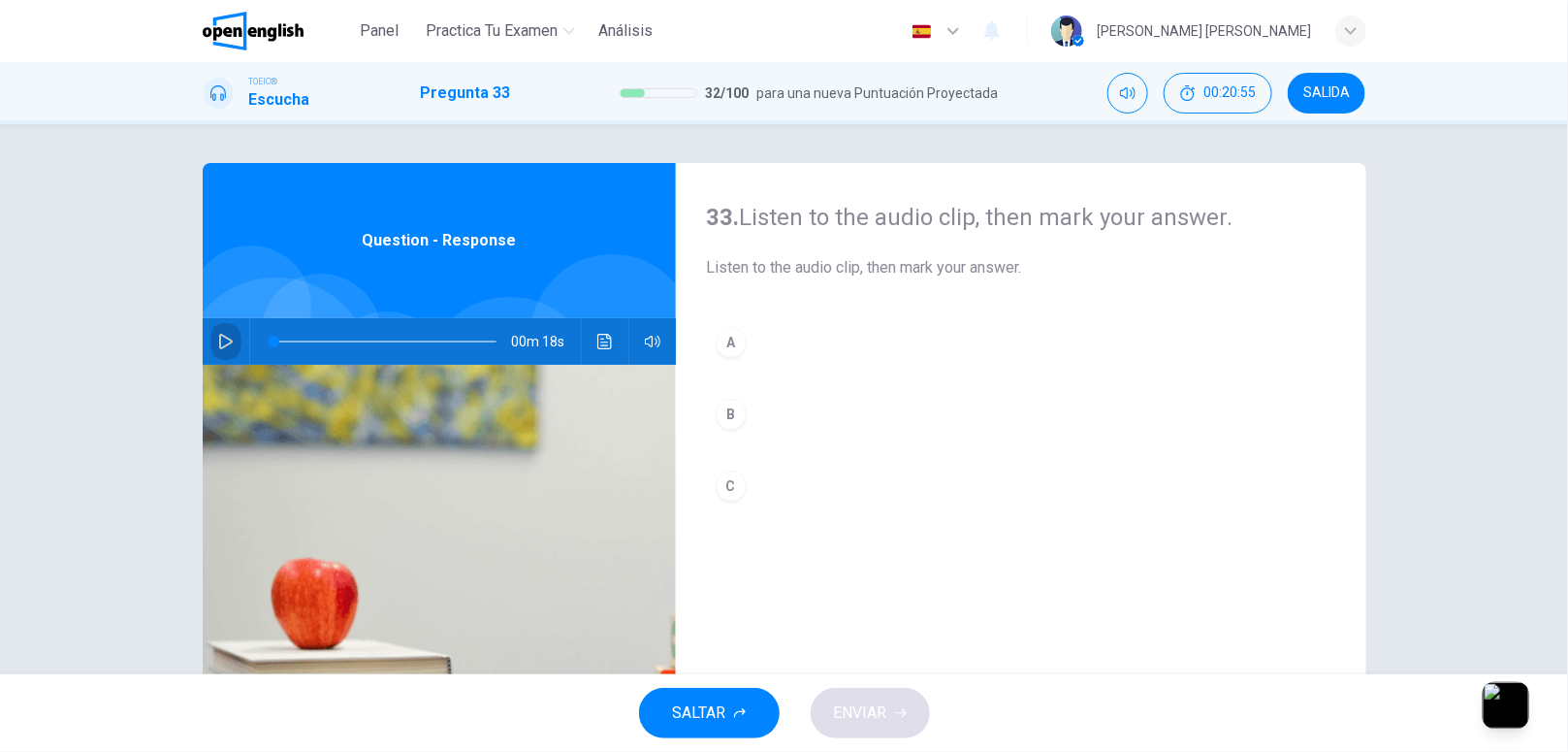 click at bounding box center (226, 342) 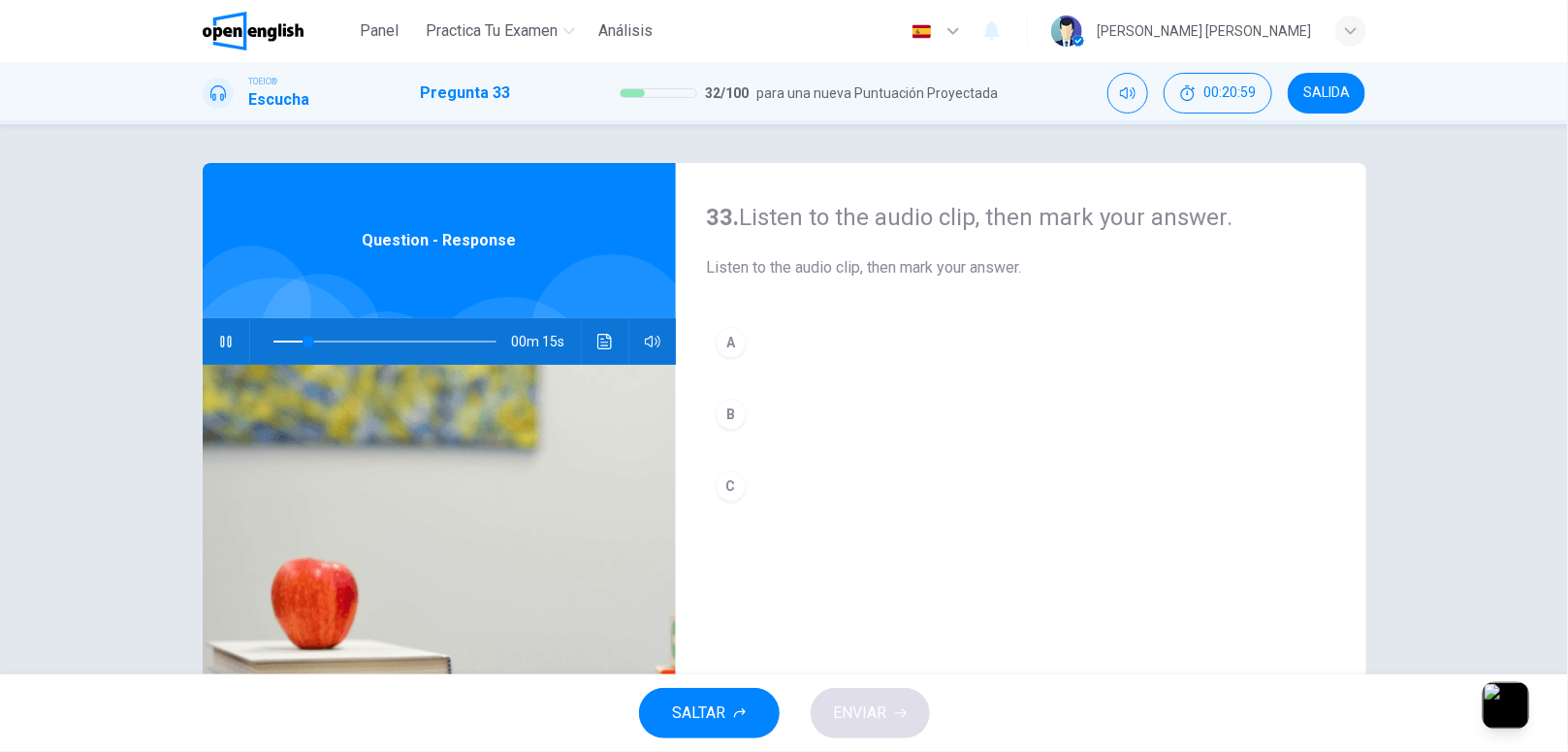 type on "**" 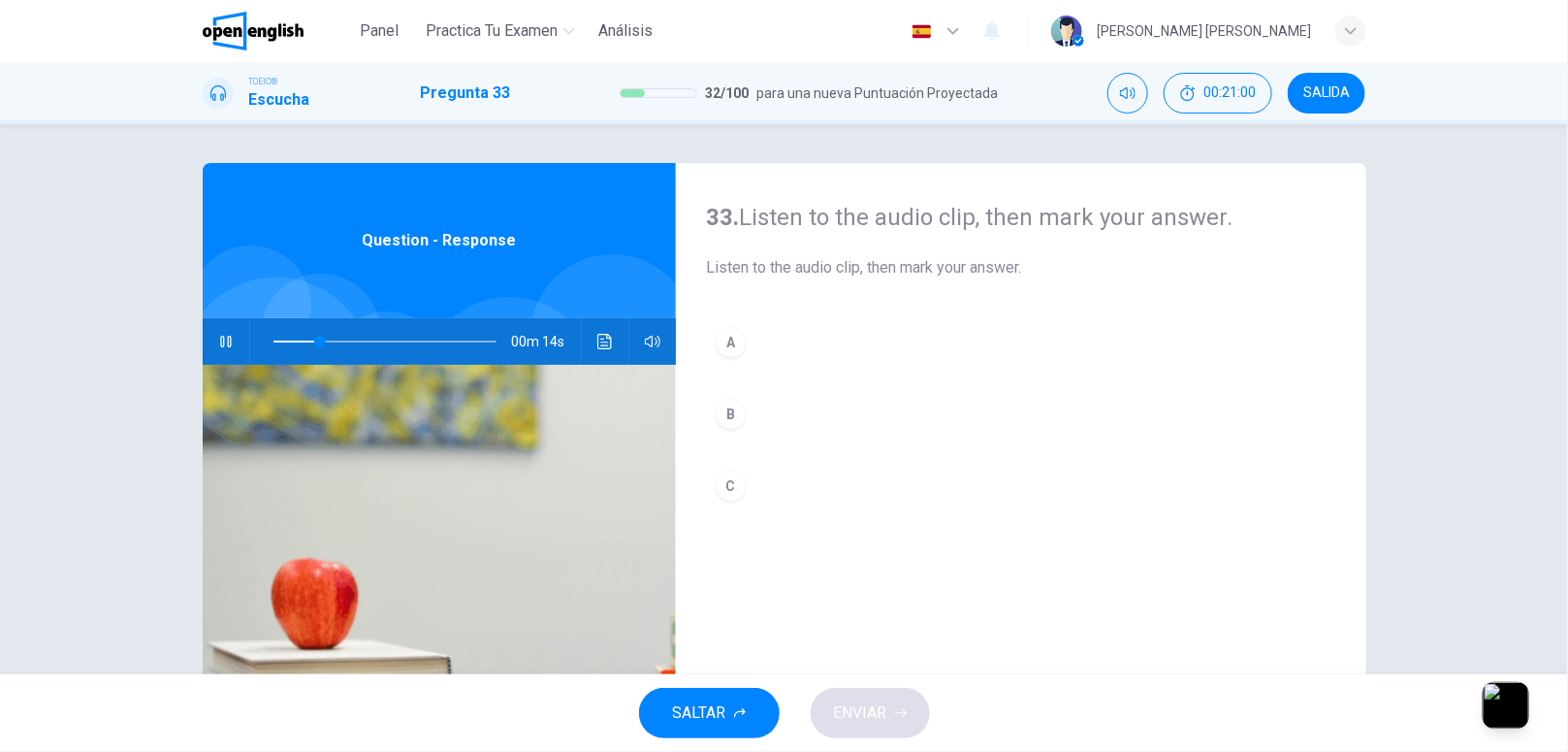 type 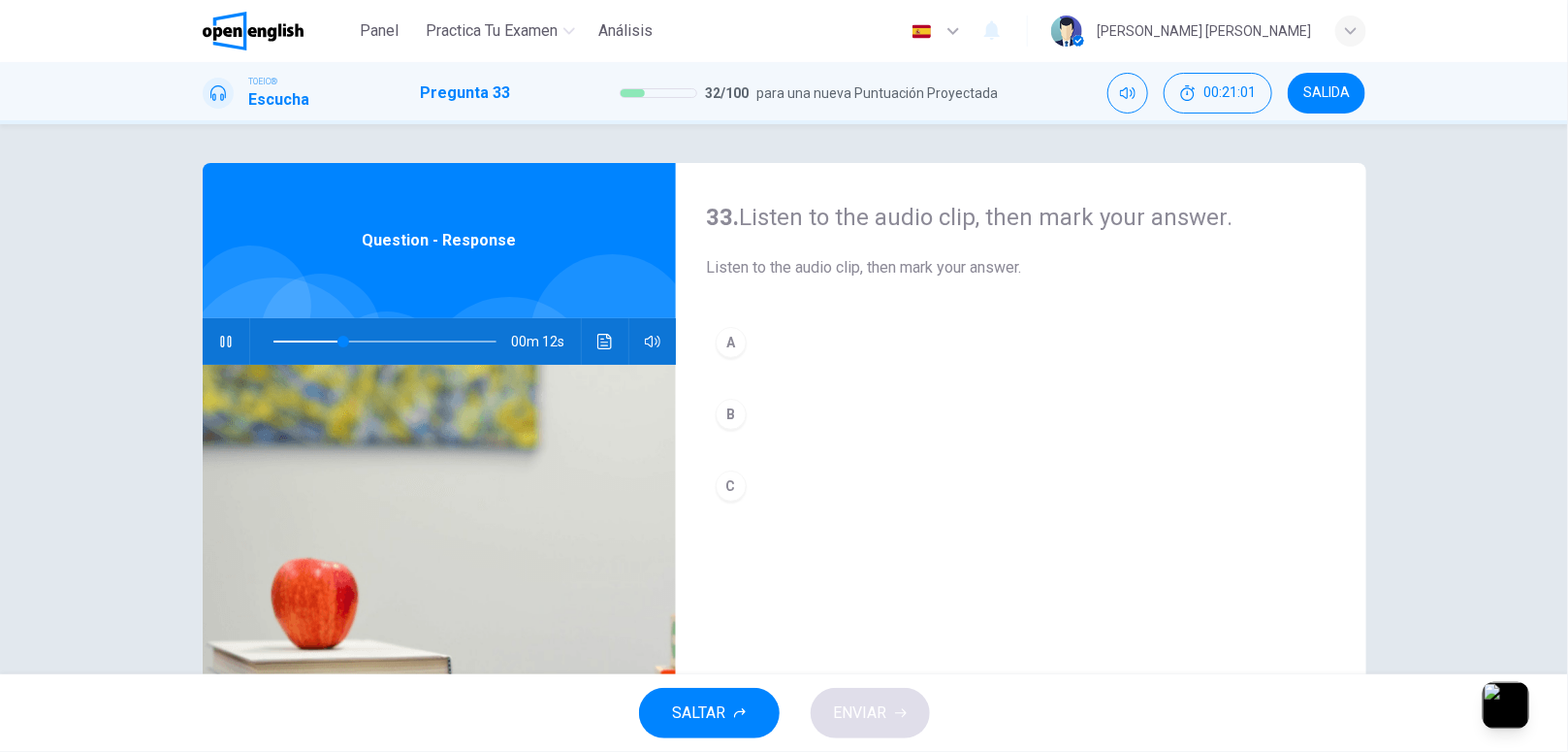 click at bounding box center [226, 342] 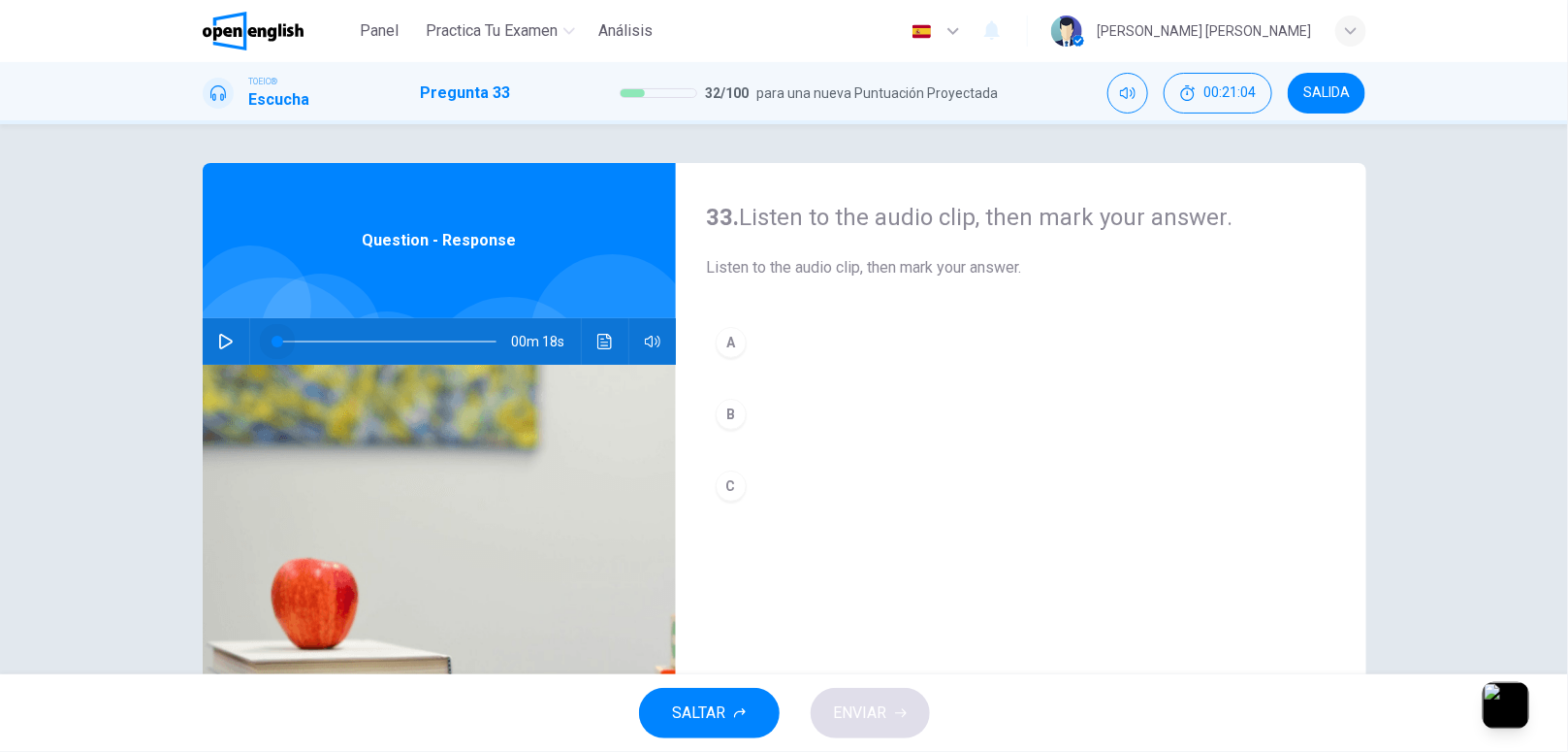 click at bounding box center (385, 342) 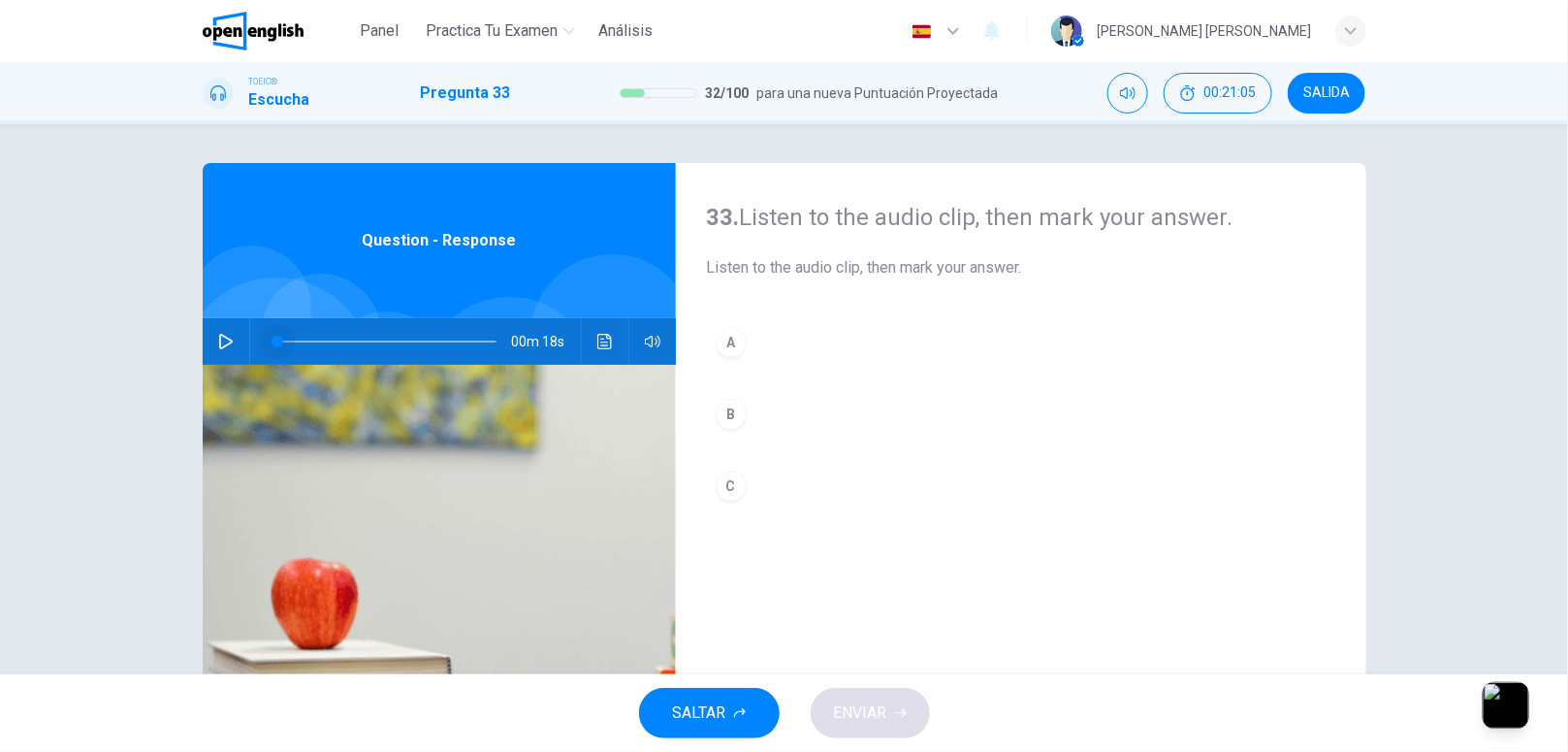 drag, startPoint x: 272, startPoint y: 341, endPoint x: 202, endPoint y: 349, distance: 70.45566 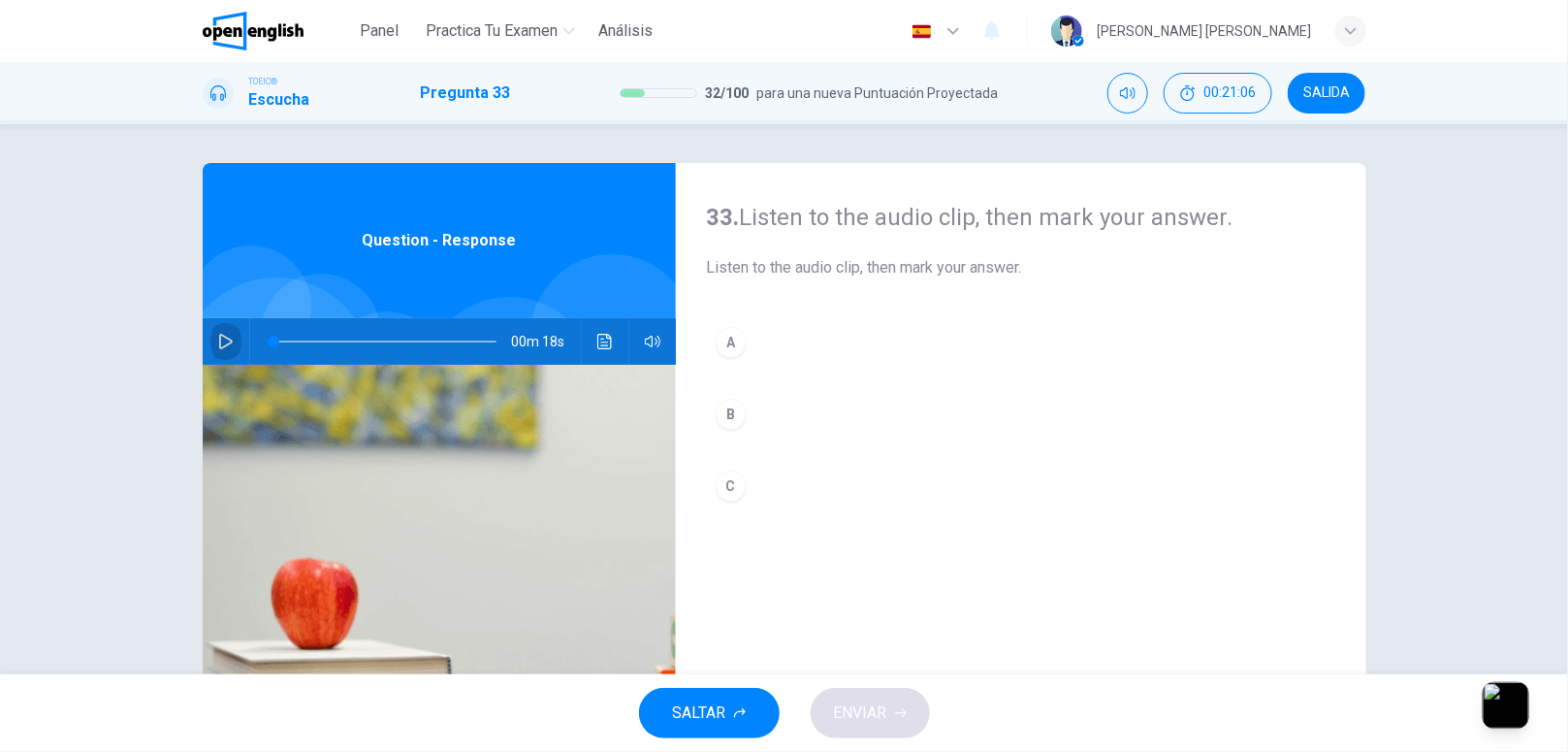 click 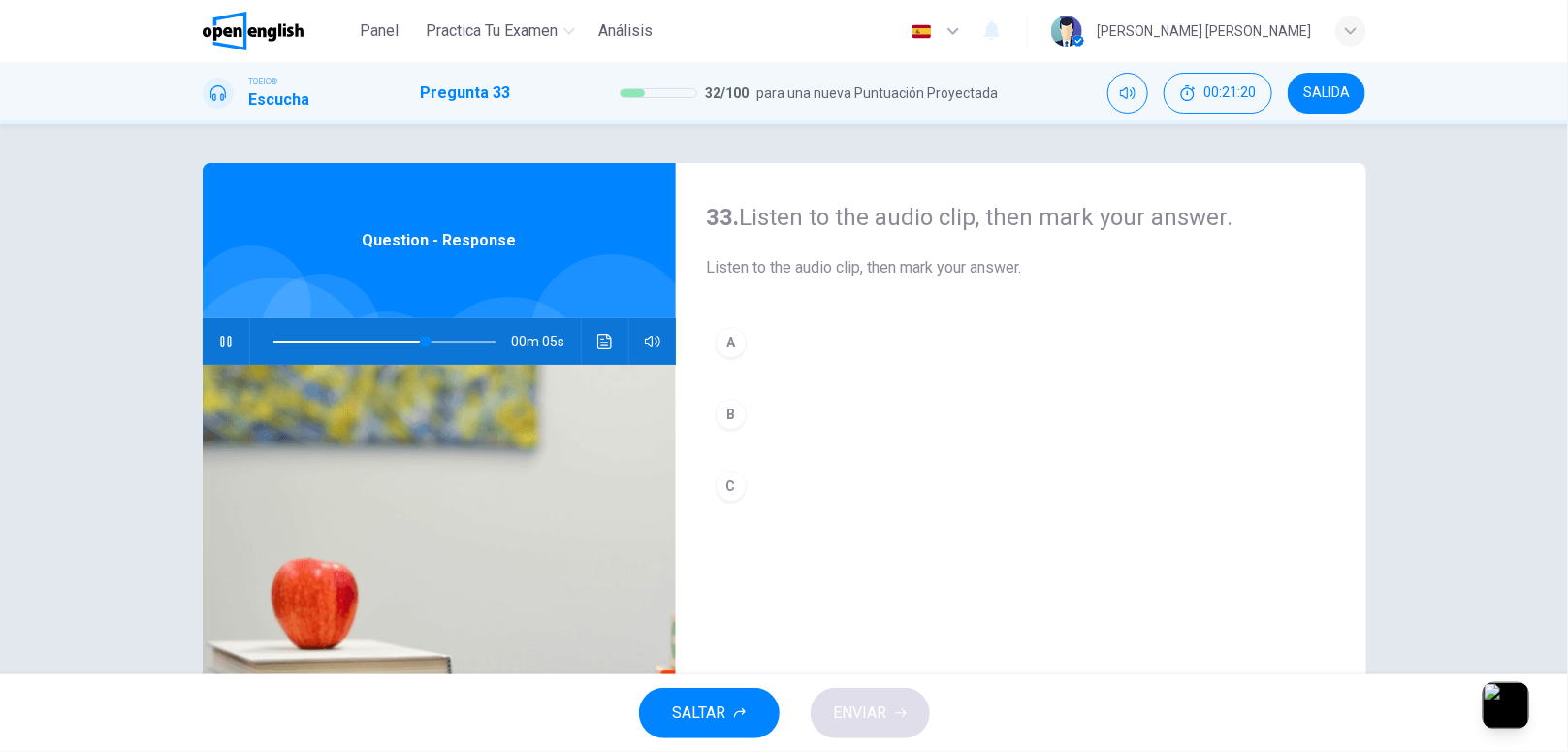 click at bounding box center (226, 342) 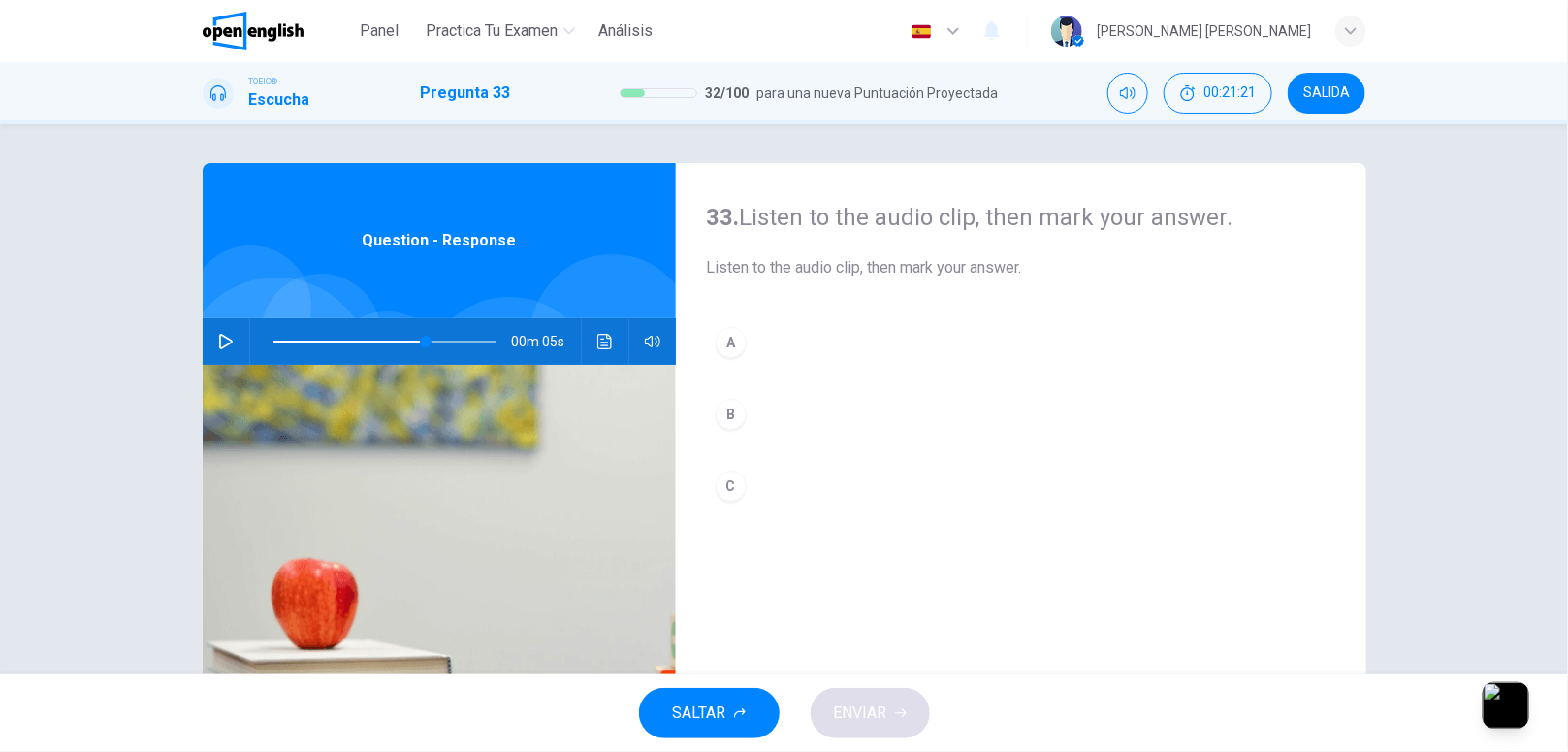 click at bounding box center [385, 342] 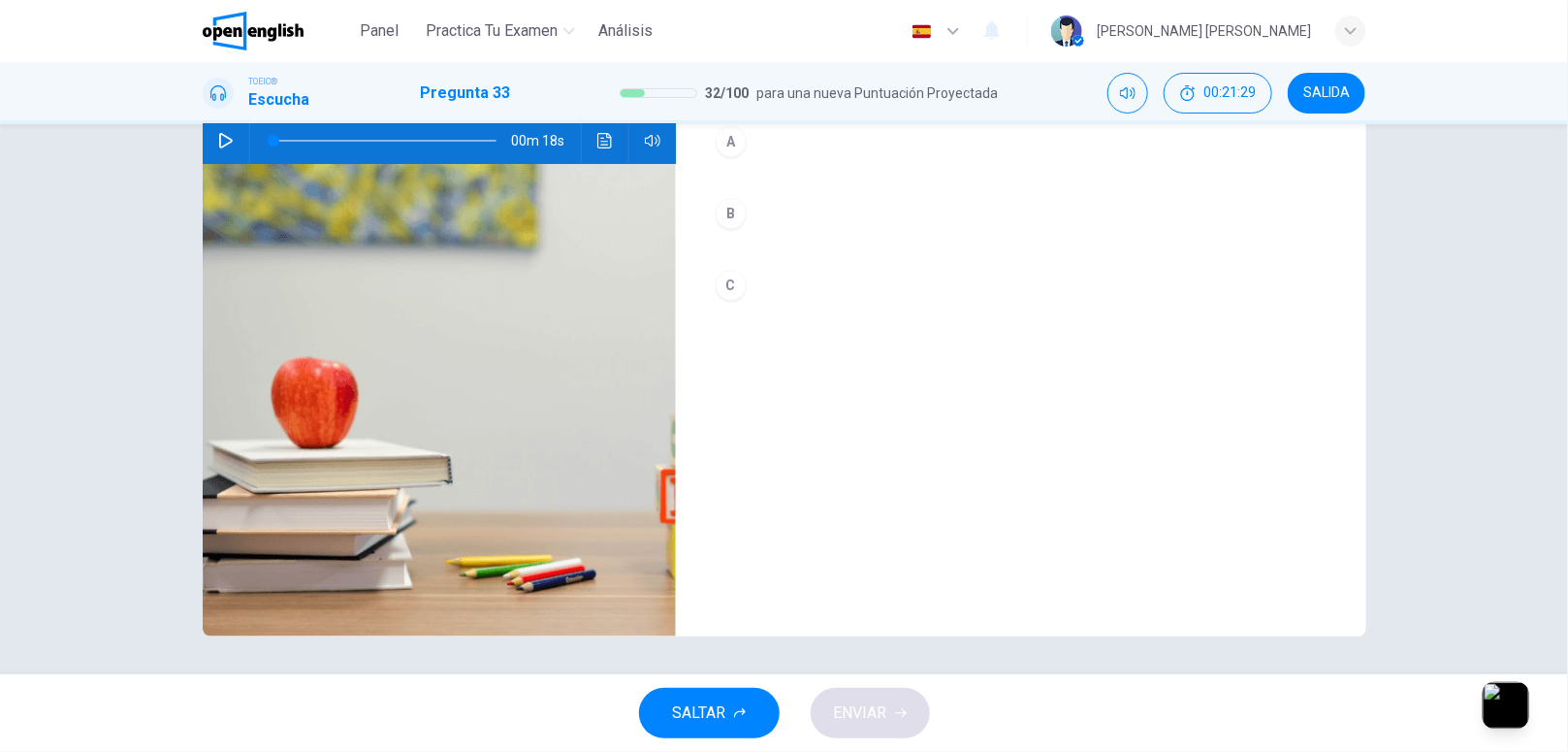 scroll, scrollTop: 0, scrollLeft: 0, axis: both 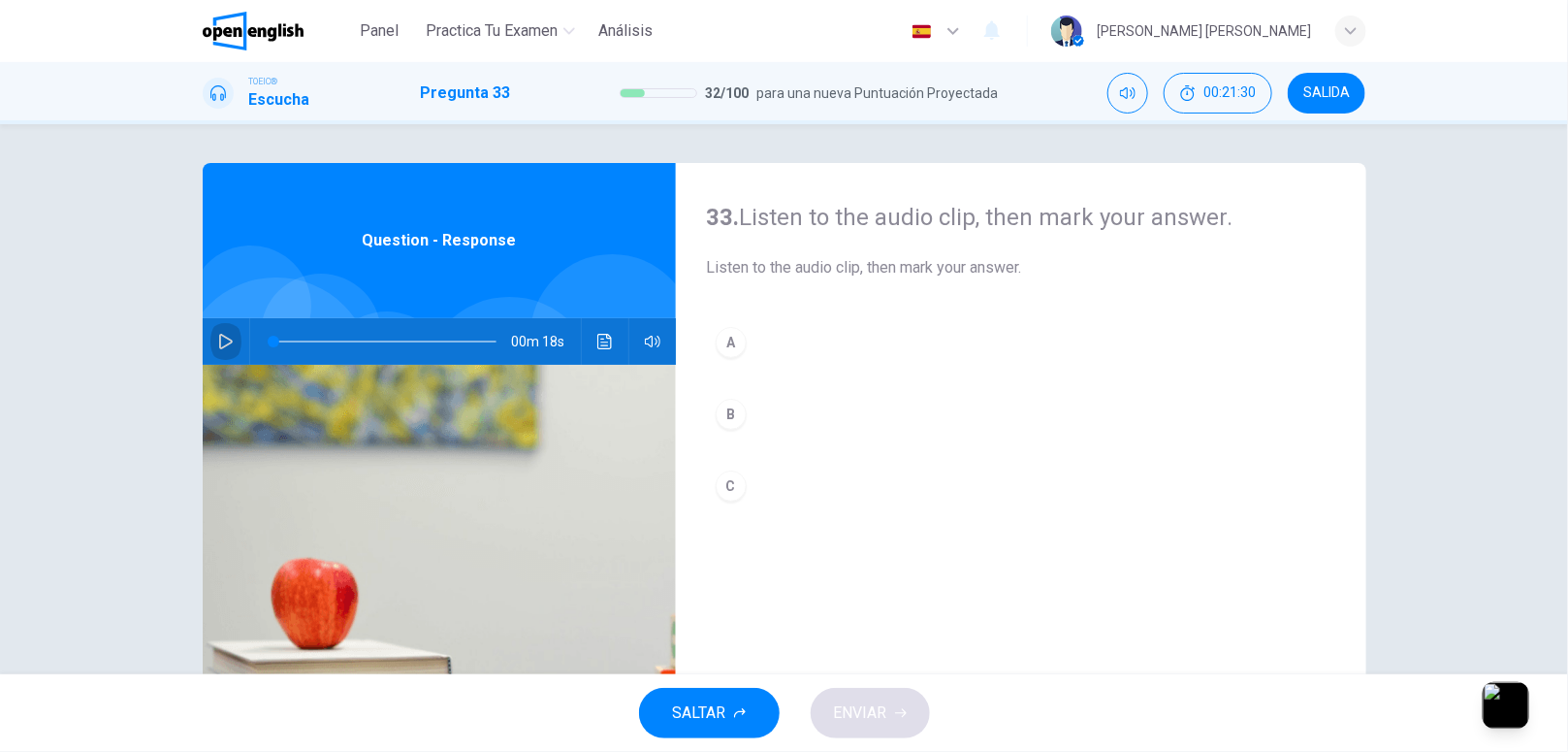 click 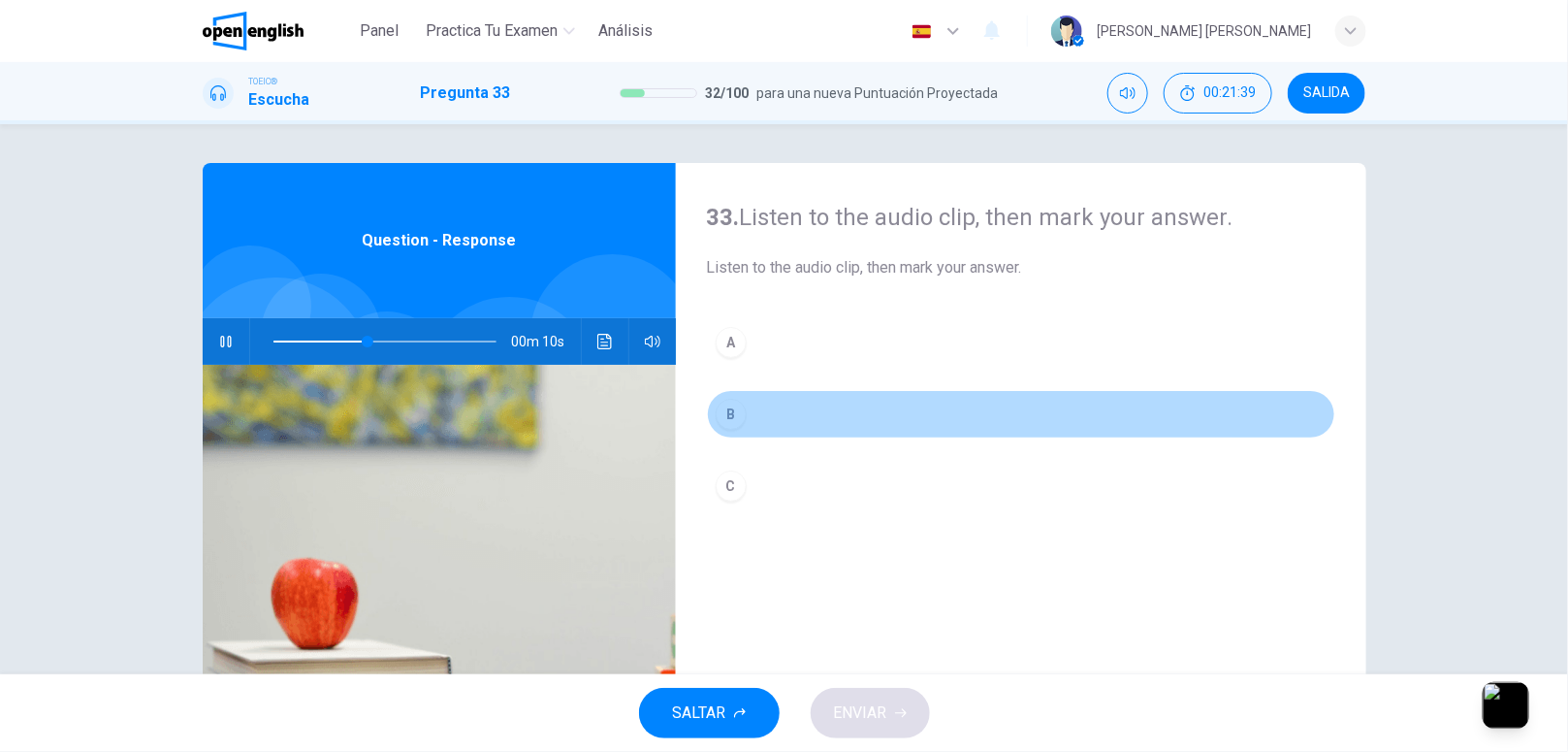 click on "B" at bounding box center [1021, 414] 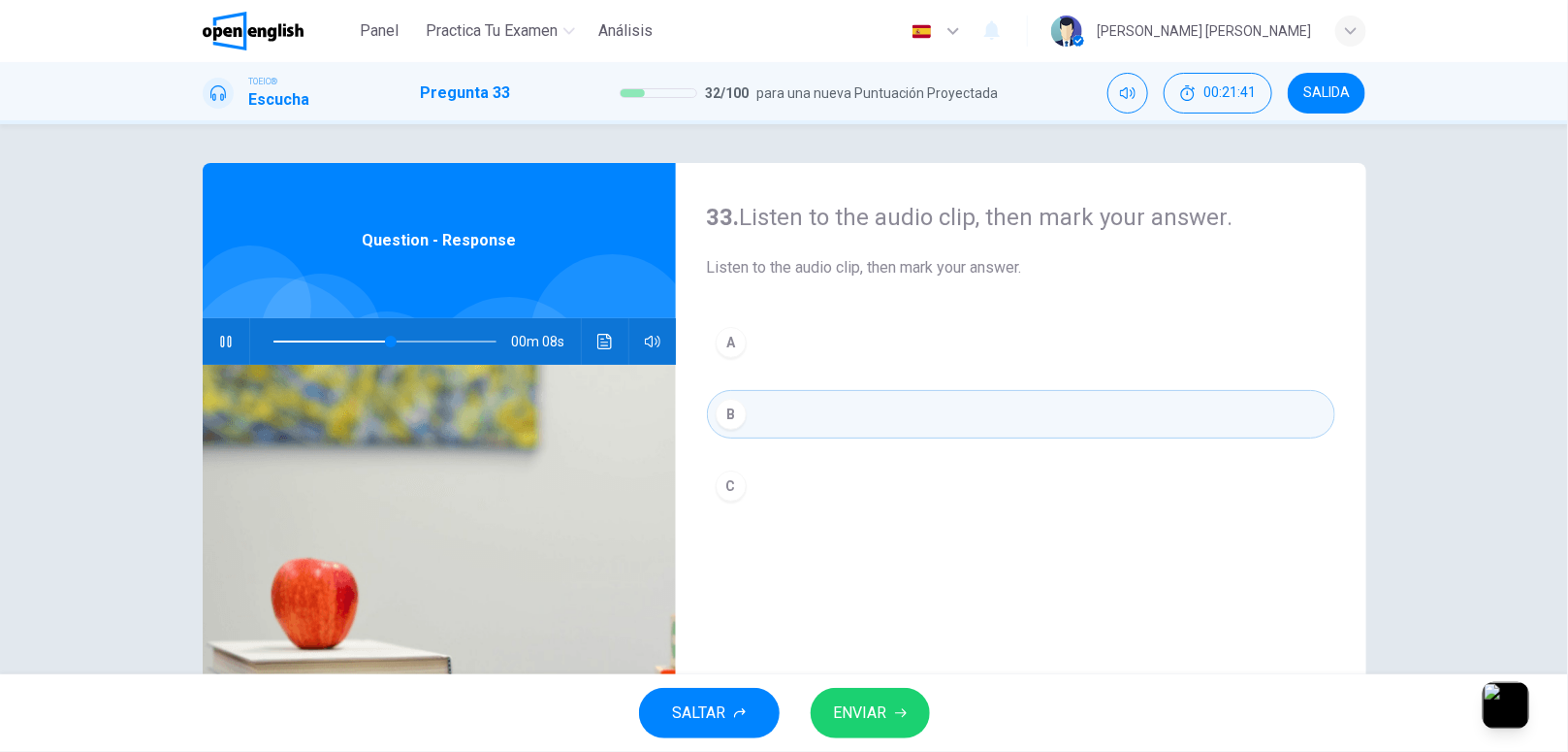 type on "**" 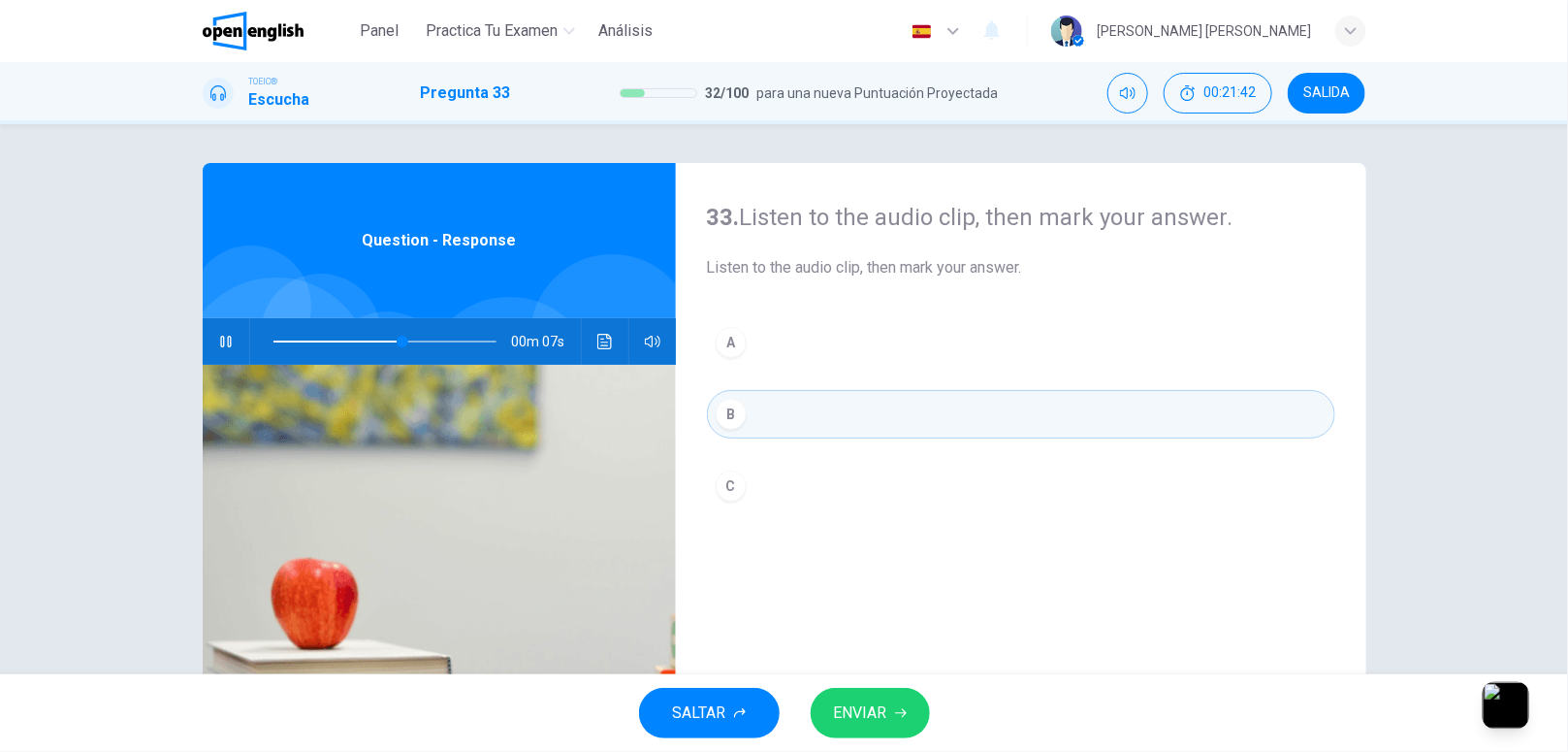 type 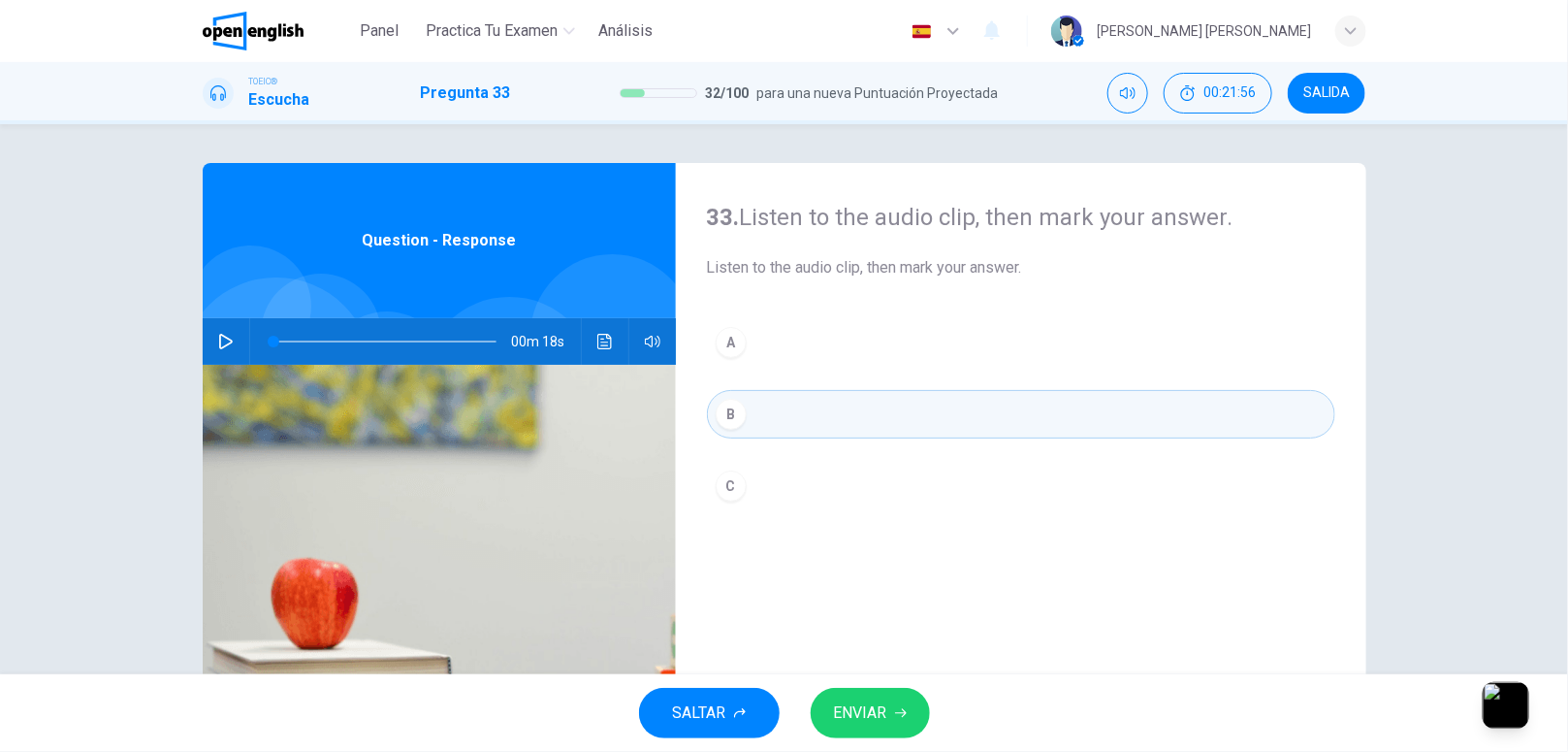 click on "B" at bounding box center (1021, 414) 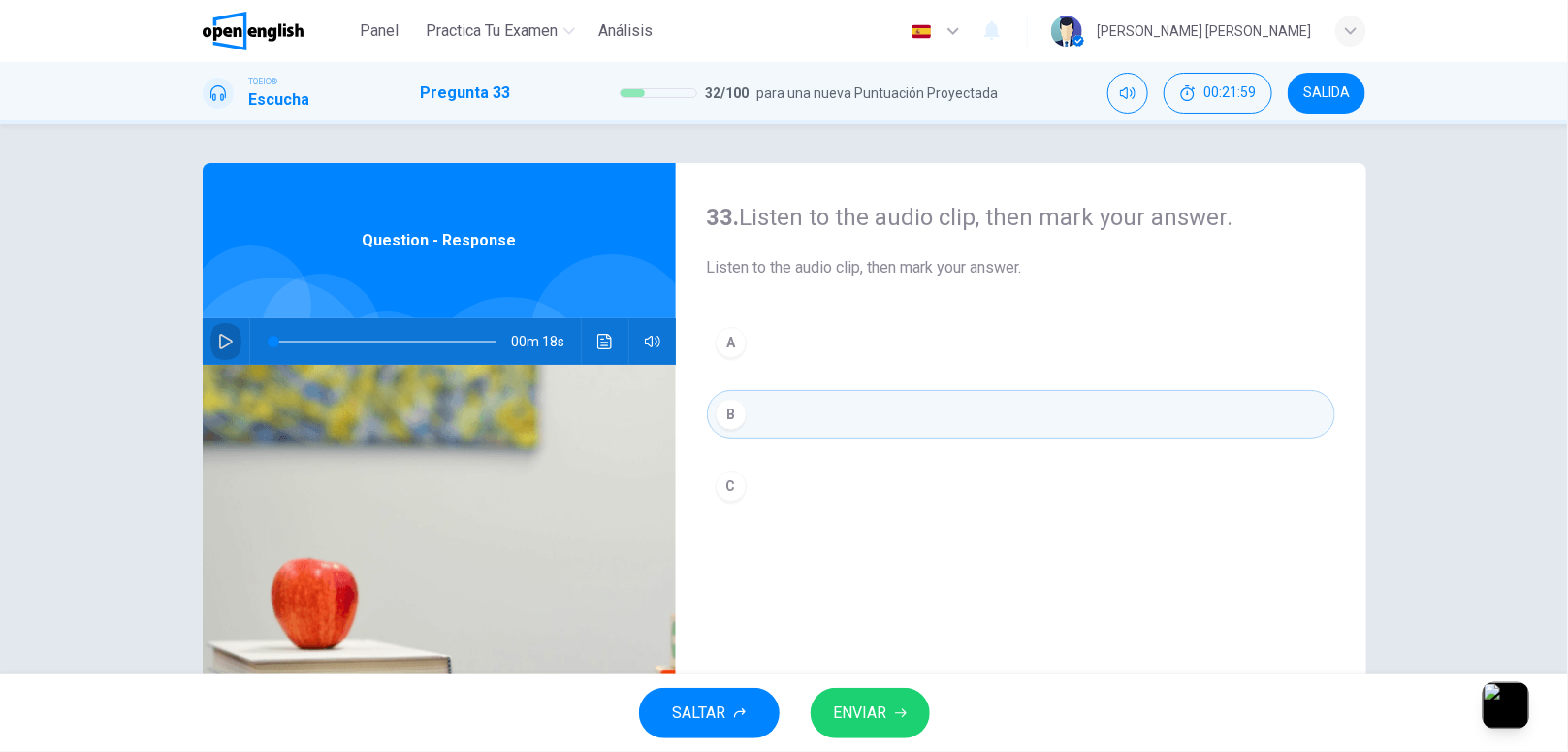 click at bounding box center [226, 342] 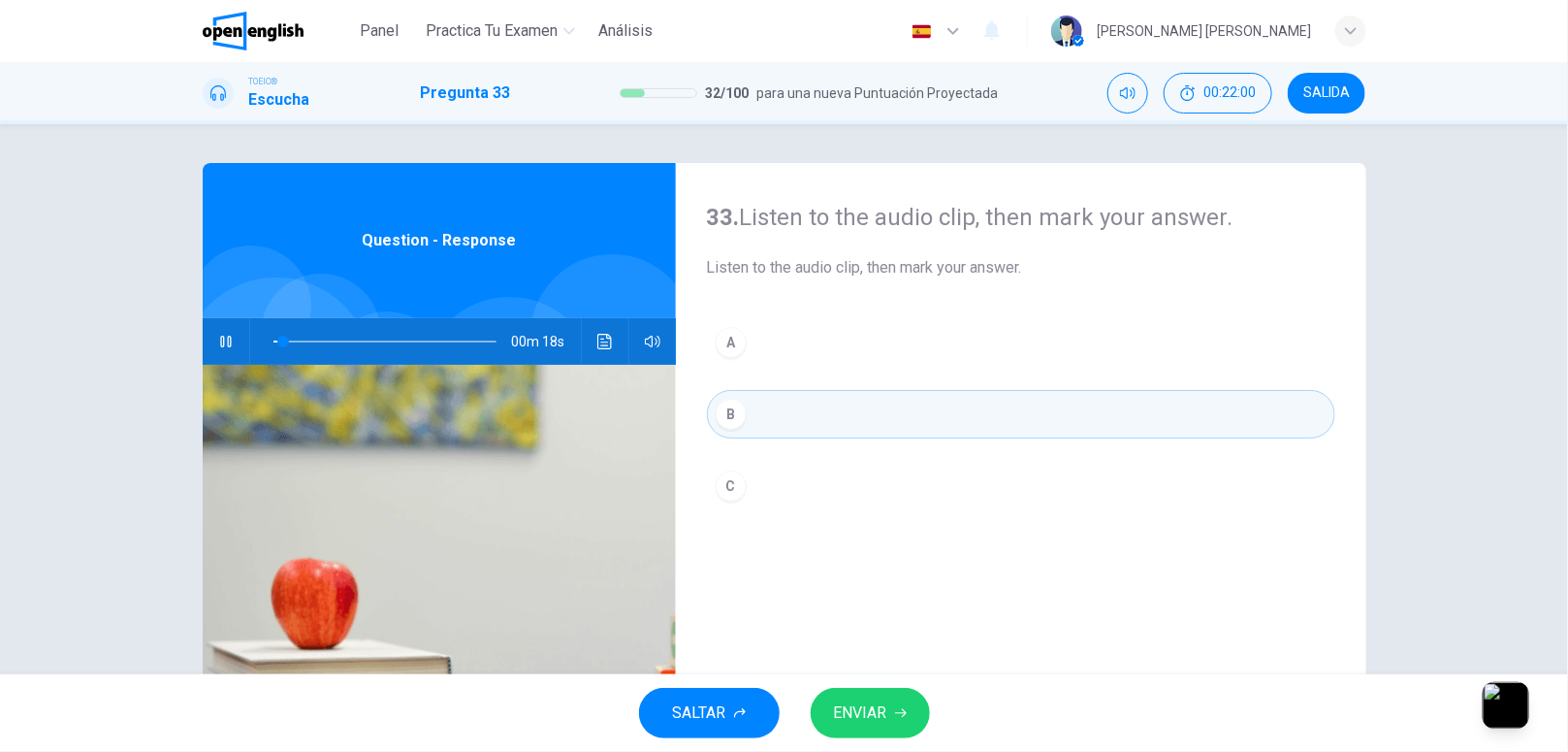 click at bounding box center (226, 342) 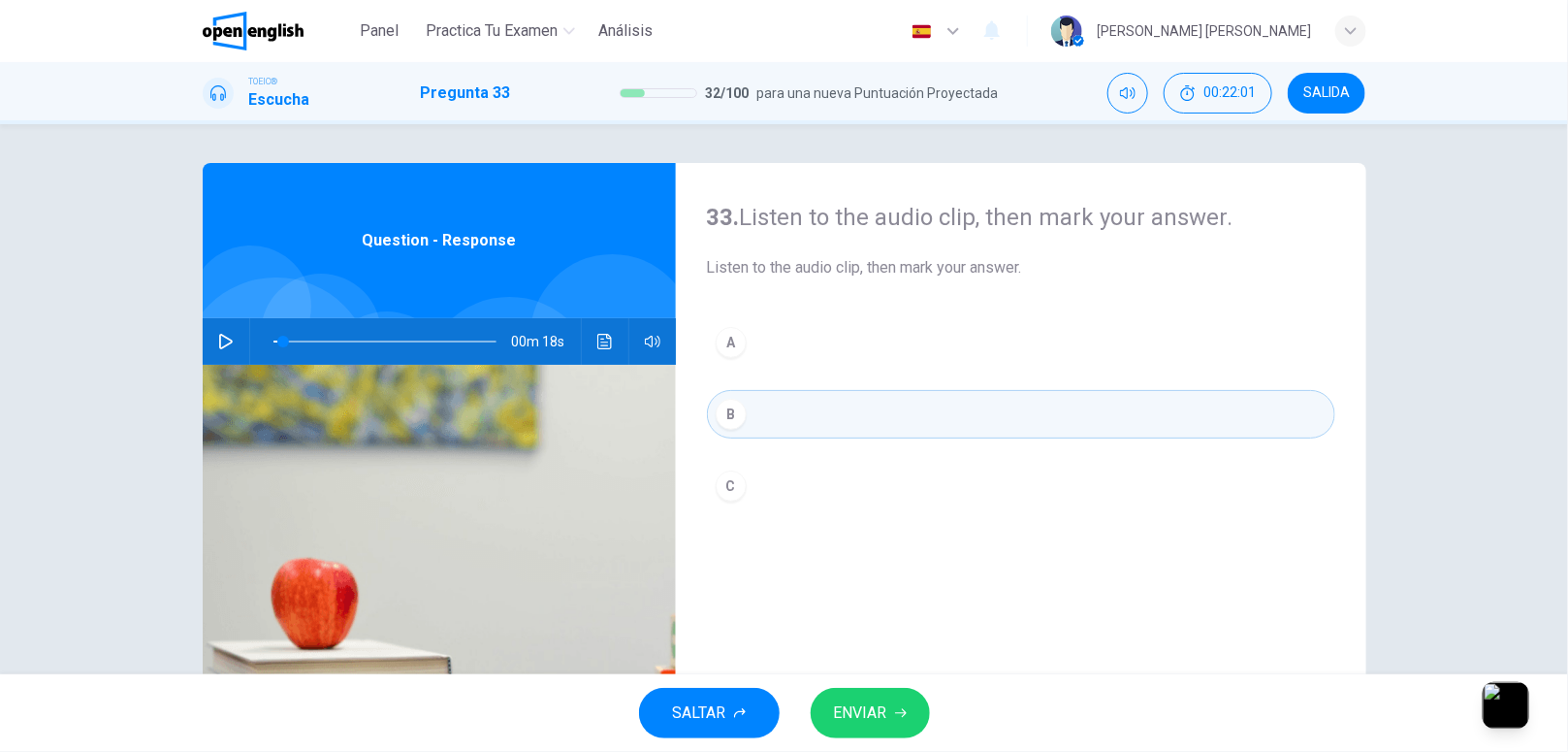 click at bounding box center (226, 342) 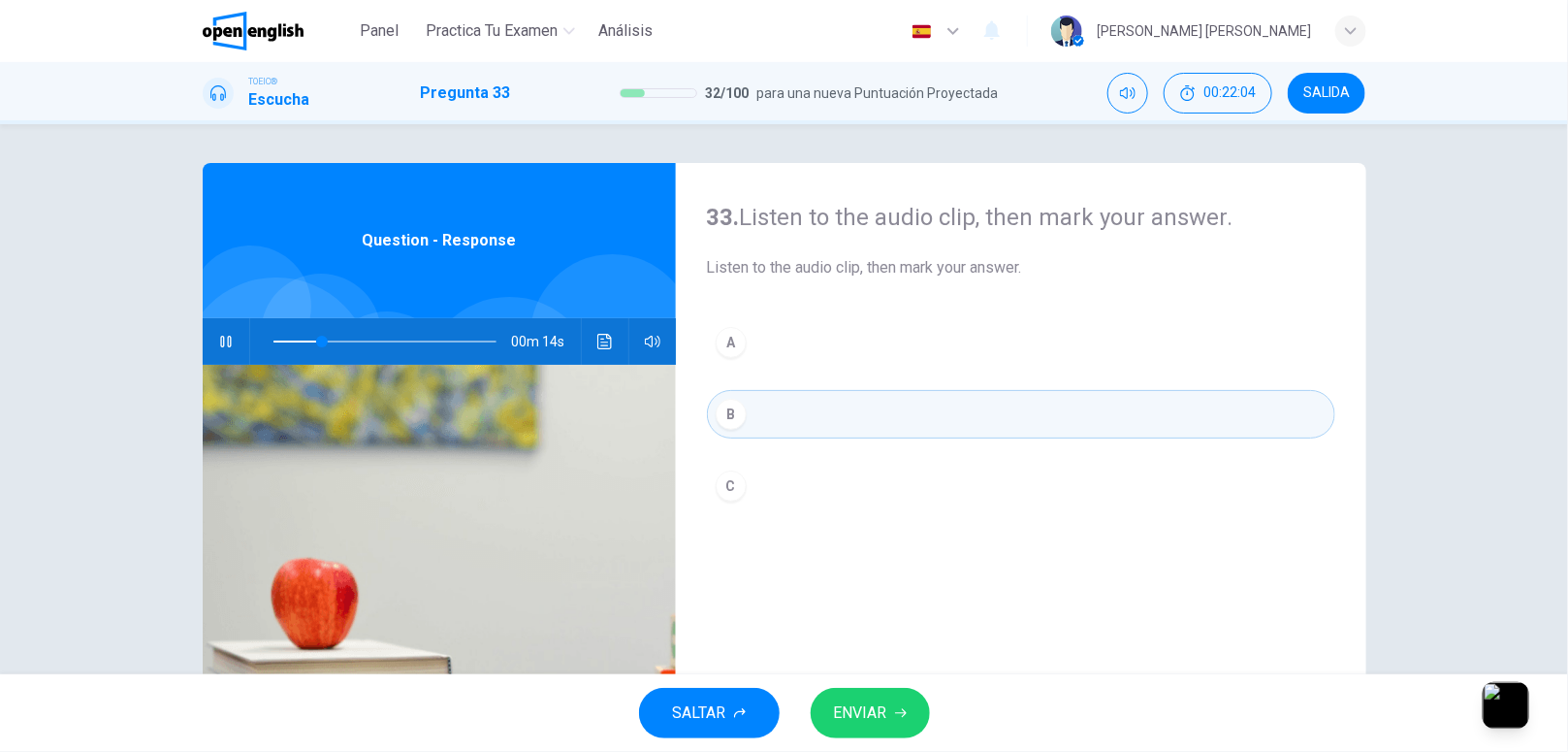 click on "ENVIAR" at bounding box center (860, 713) 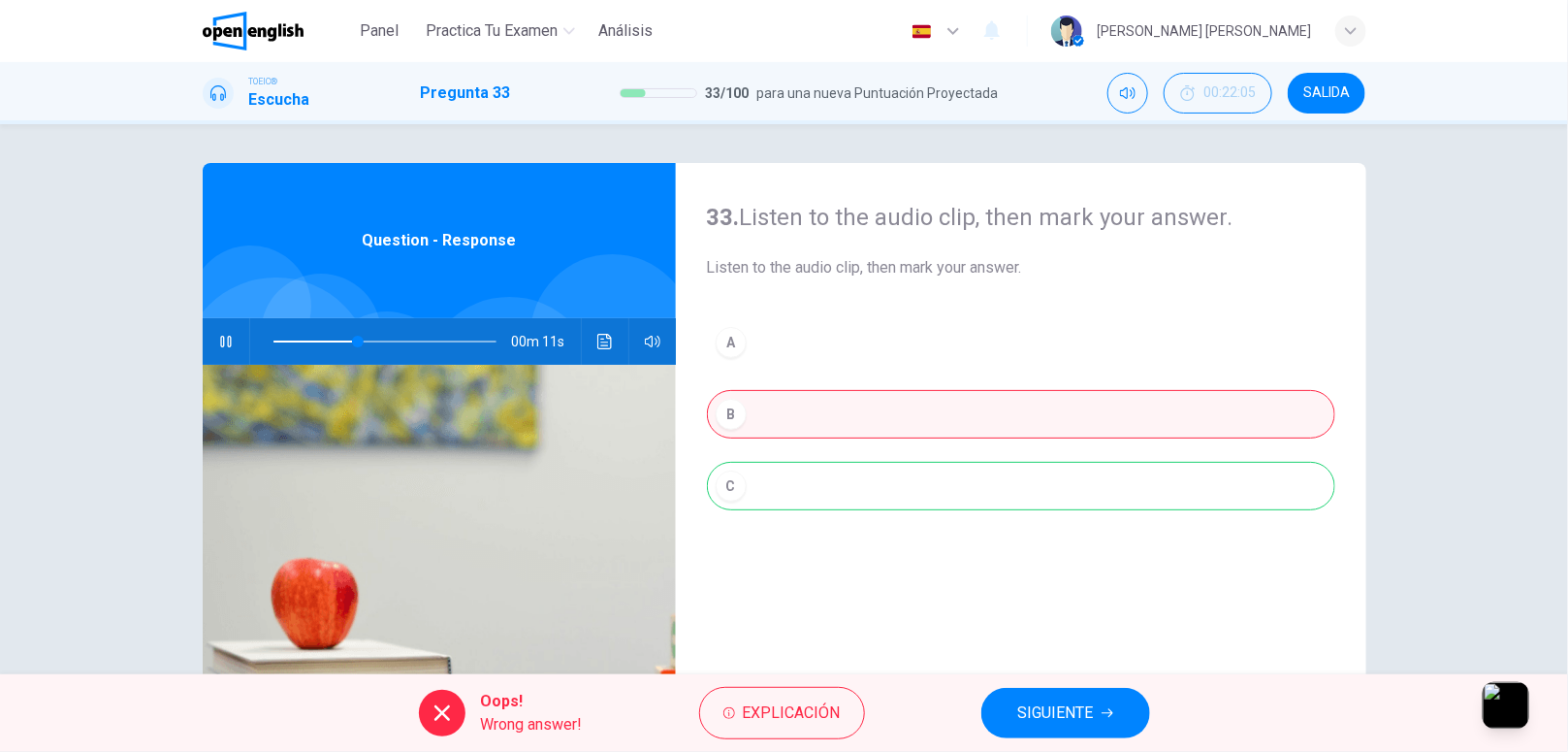 type on "**" 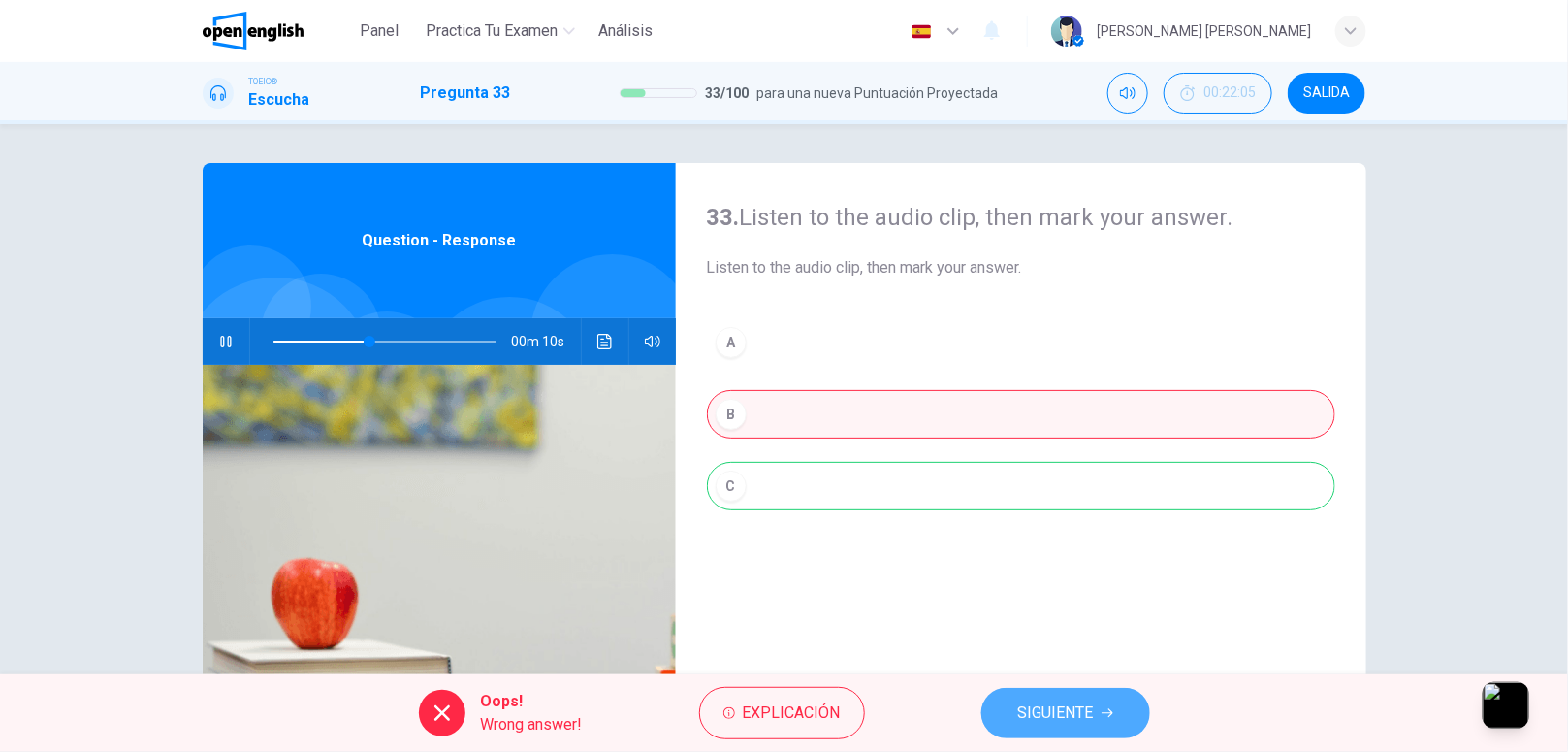 click on "SIGUIENTE" at bounding box center (1056, 713) 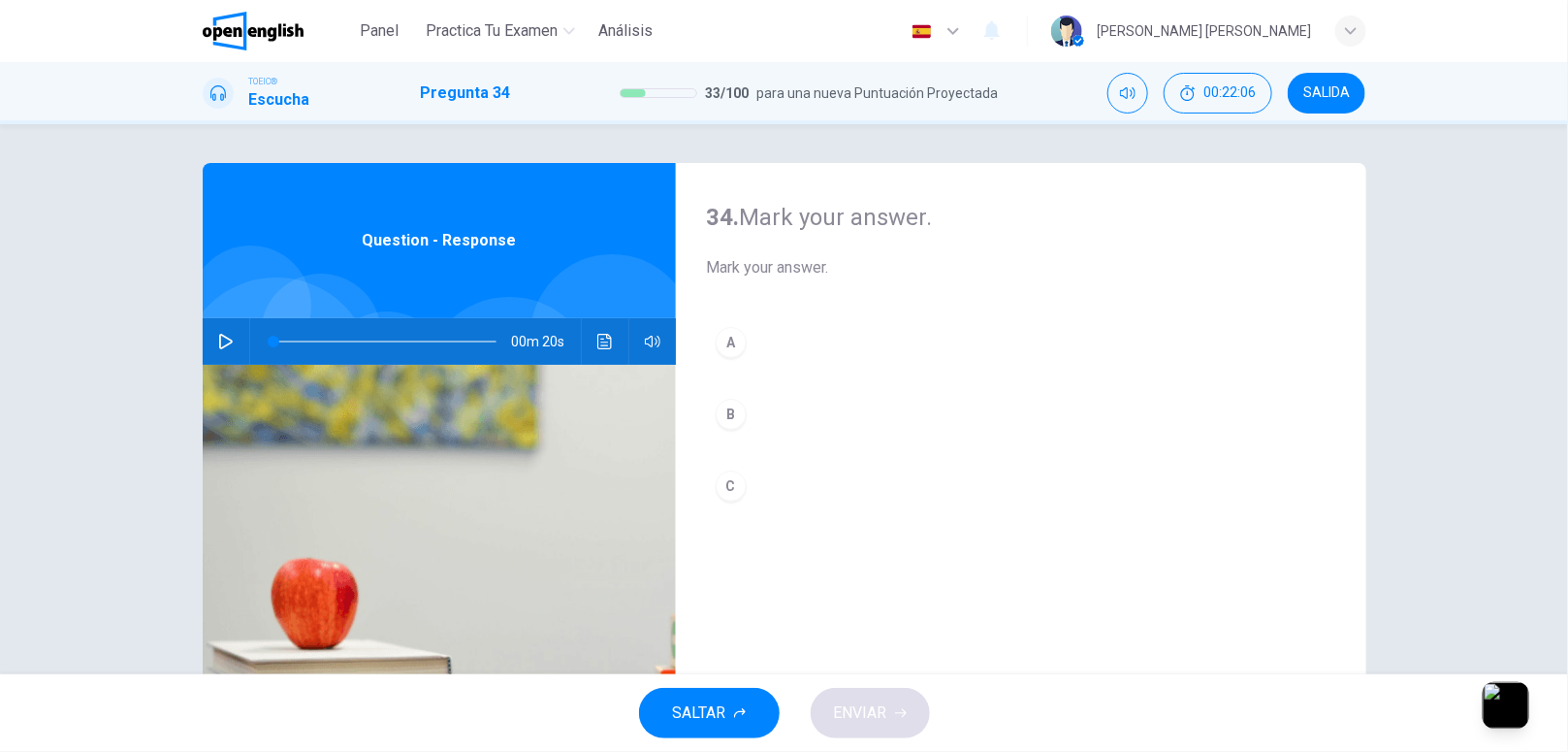 click at bounding box center [226, 342] 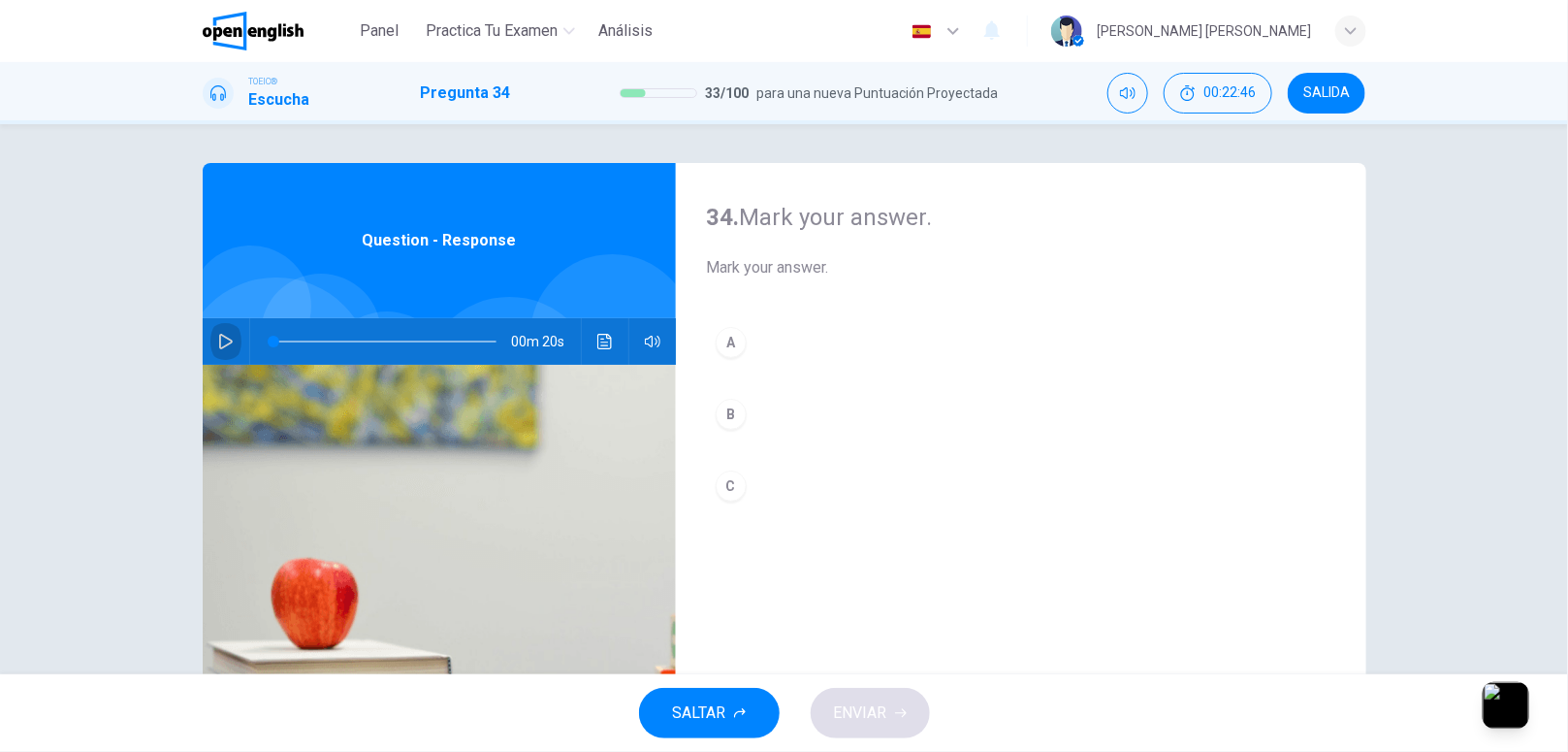 click at bounding box center (226, 342) 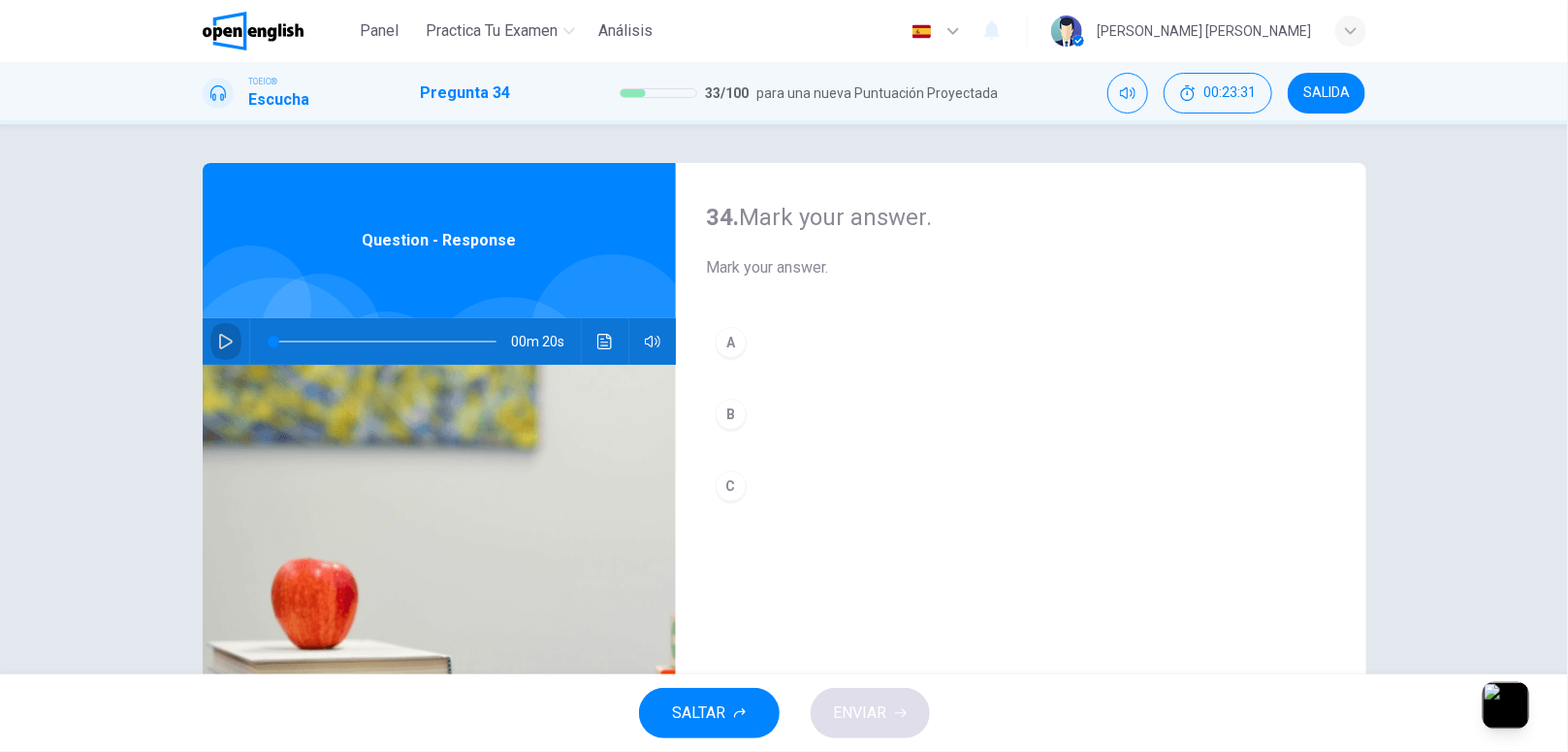 click at bounding box center (226, 342) 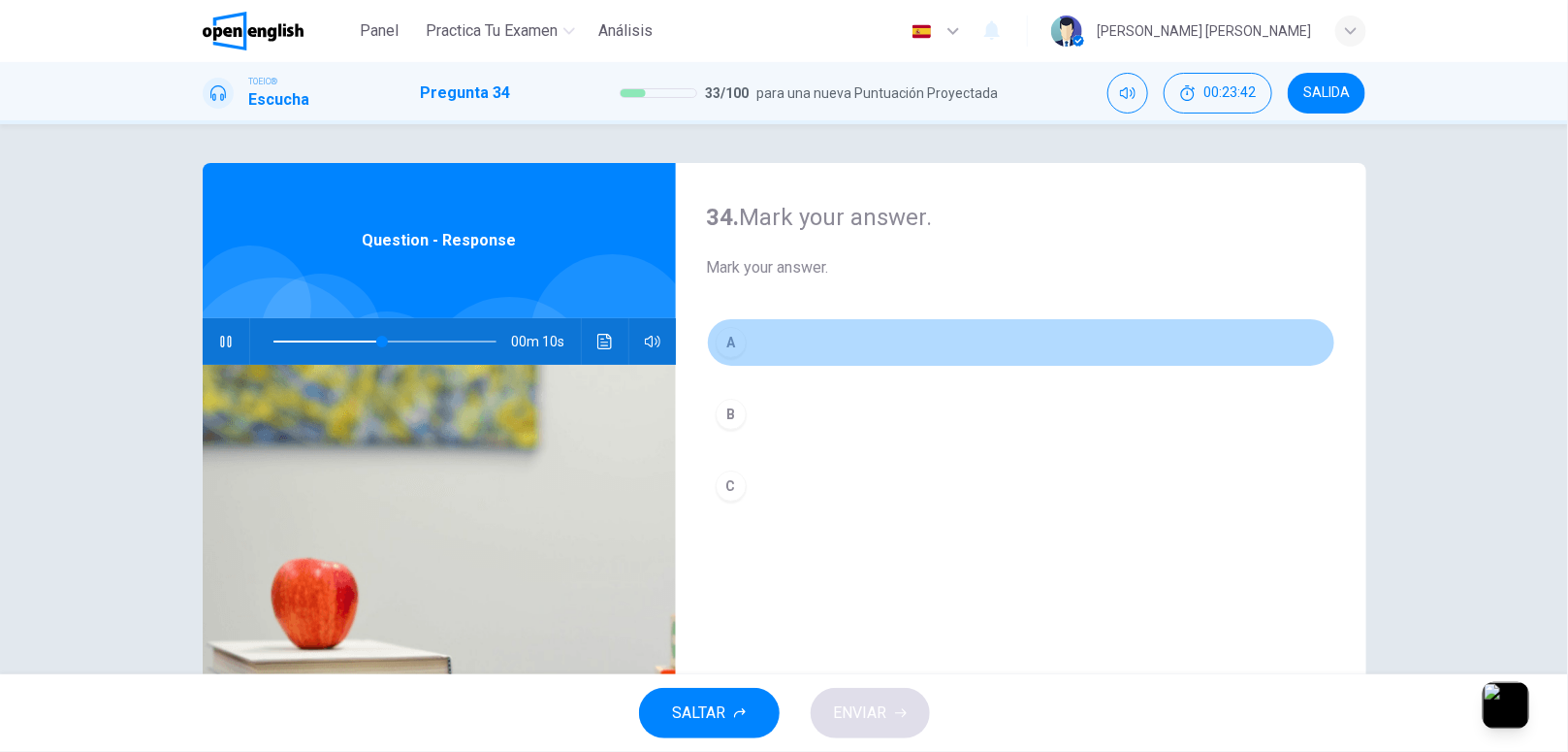 click on "A" at bounding box center (731, 343) 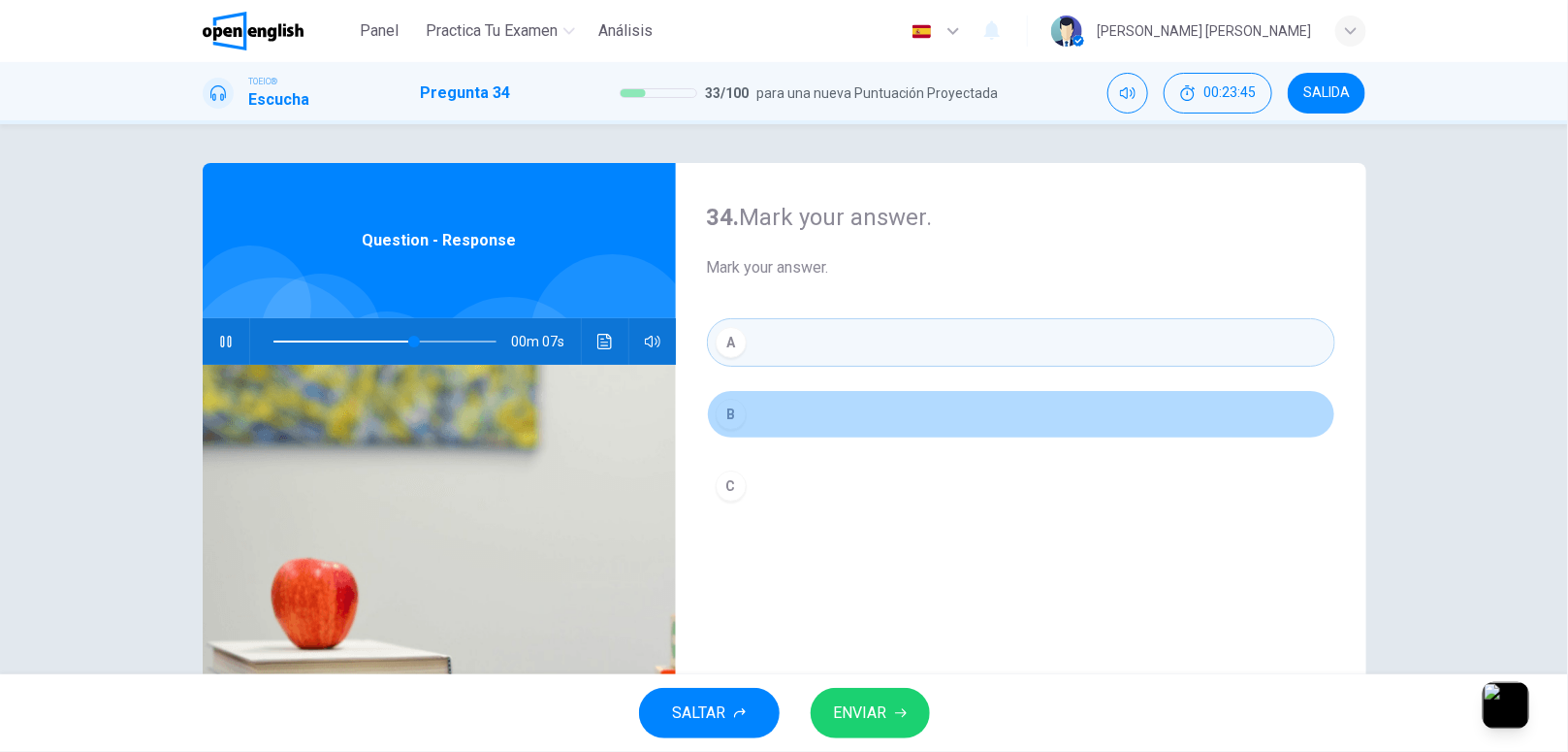 click on "B" at bounding box center (1021, 414) 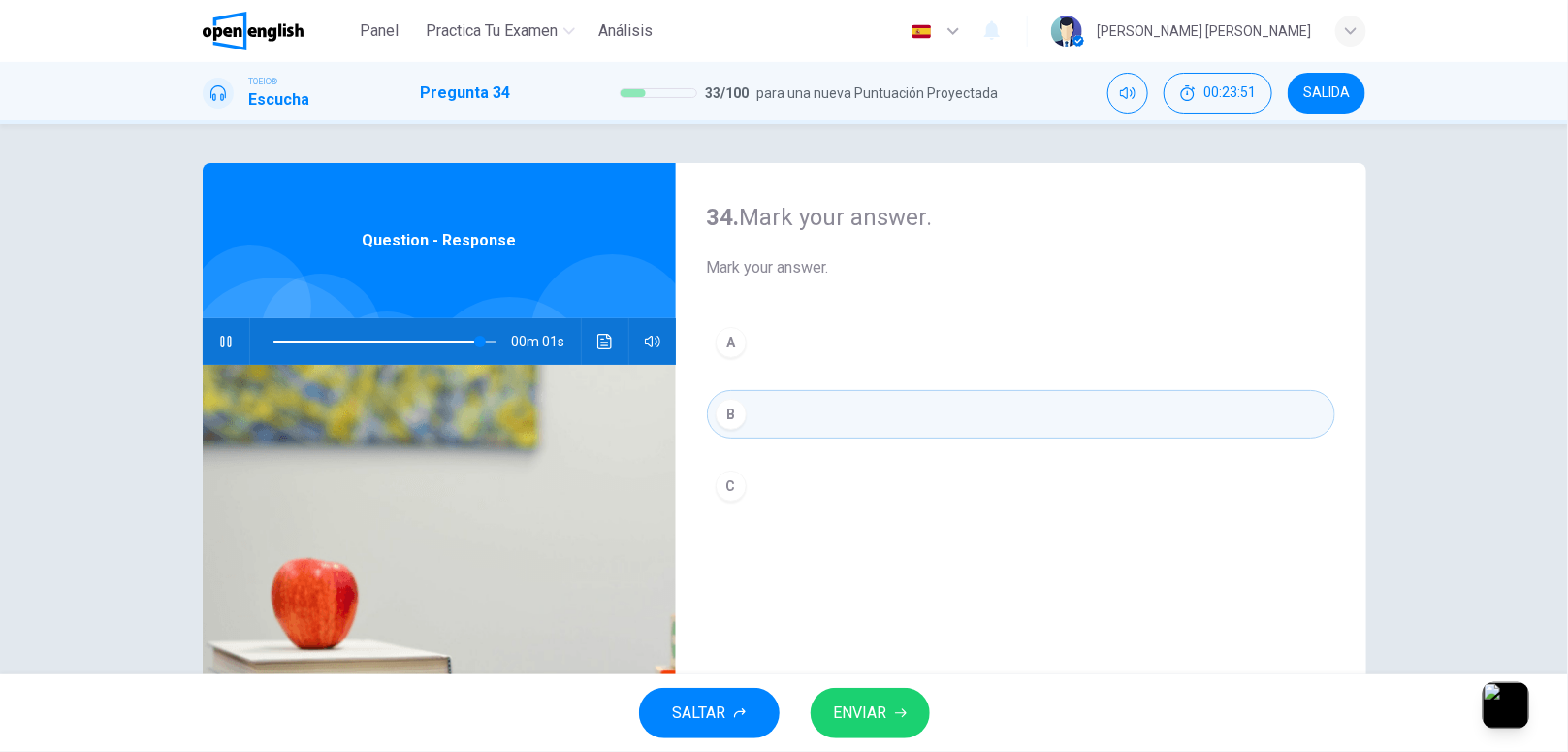 click on "ENVIAR" at bounding box center [860, 713] 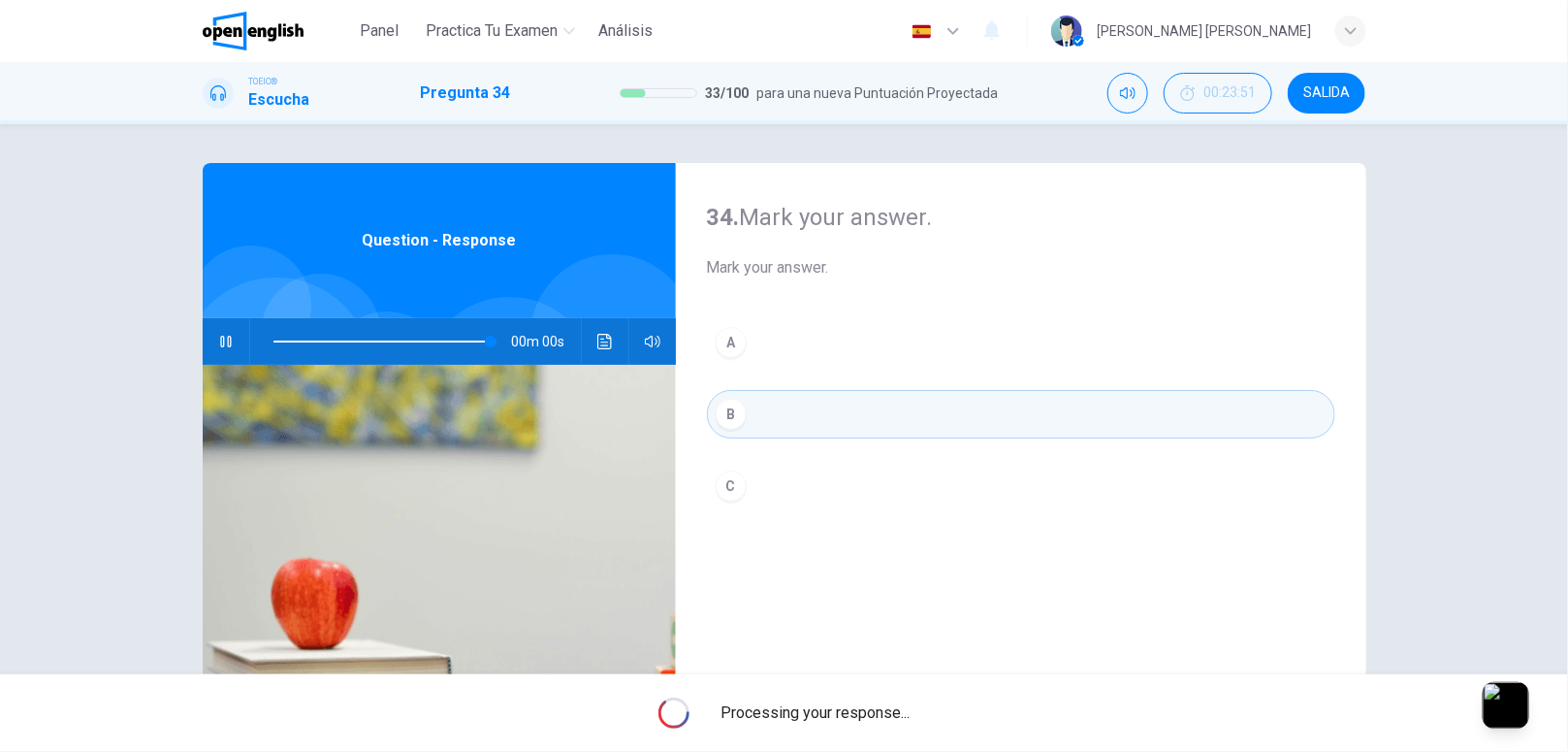 type on "*" 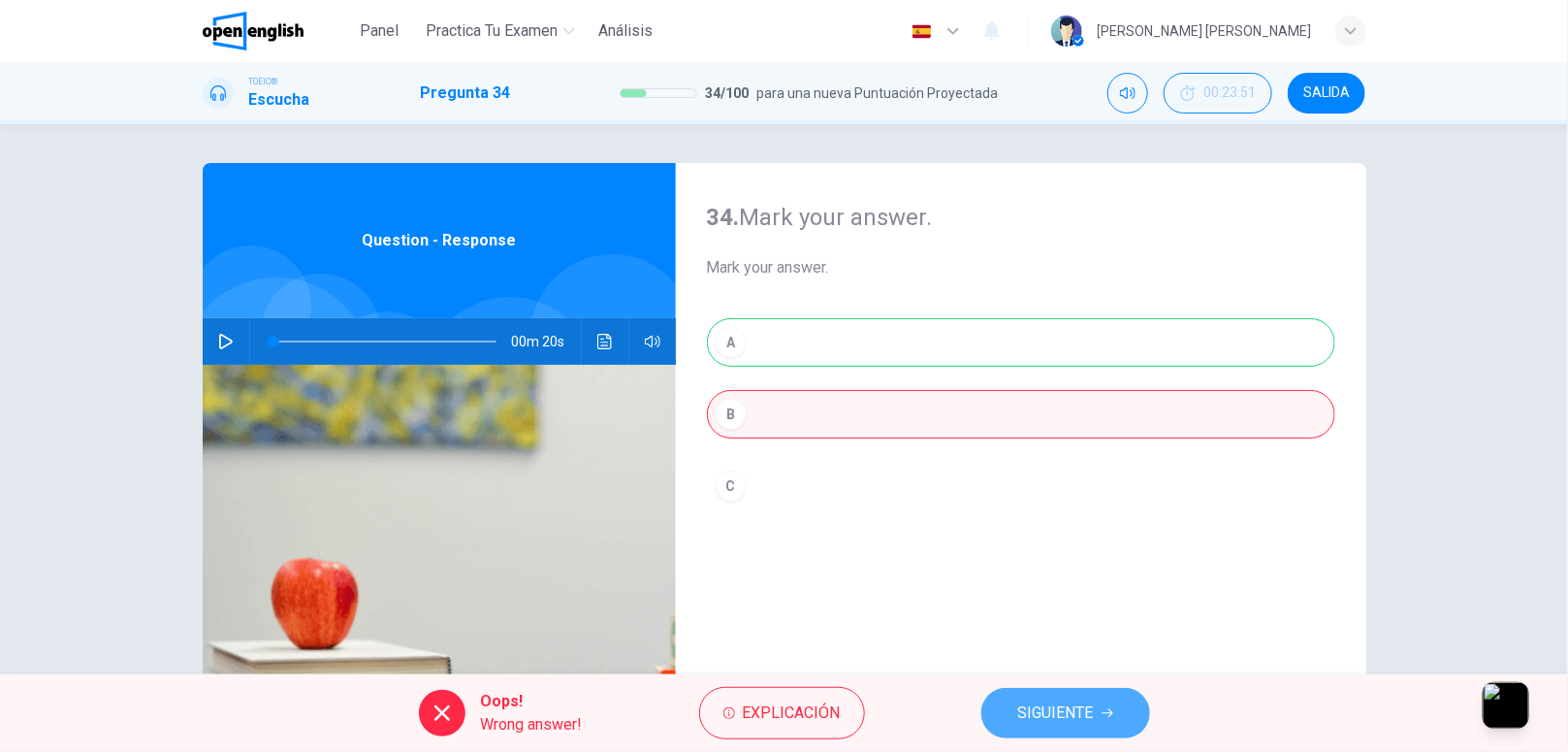click on "SIGUIENTE" at bounding box center [1056, 713] 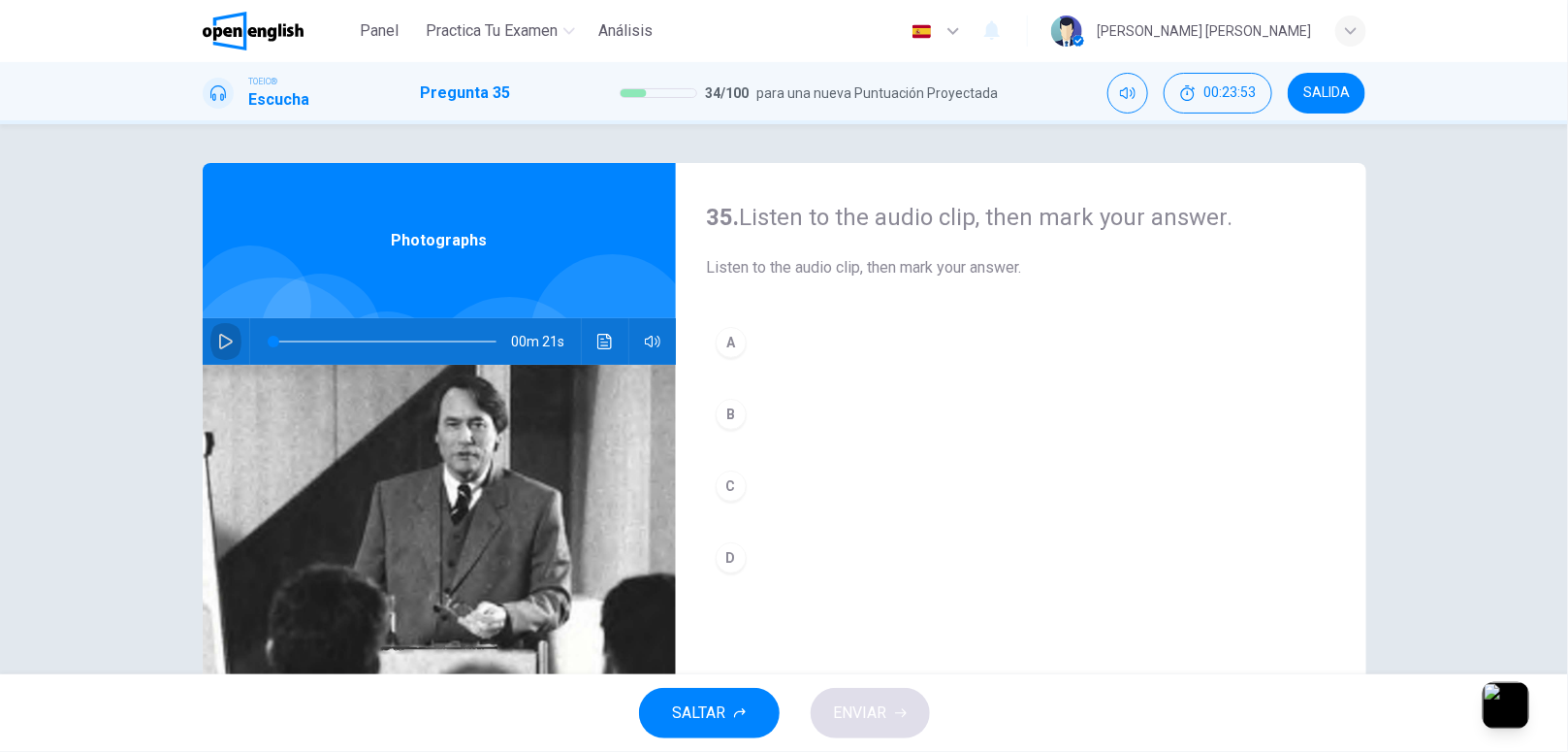click at bounding box center [226, 342] 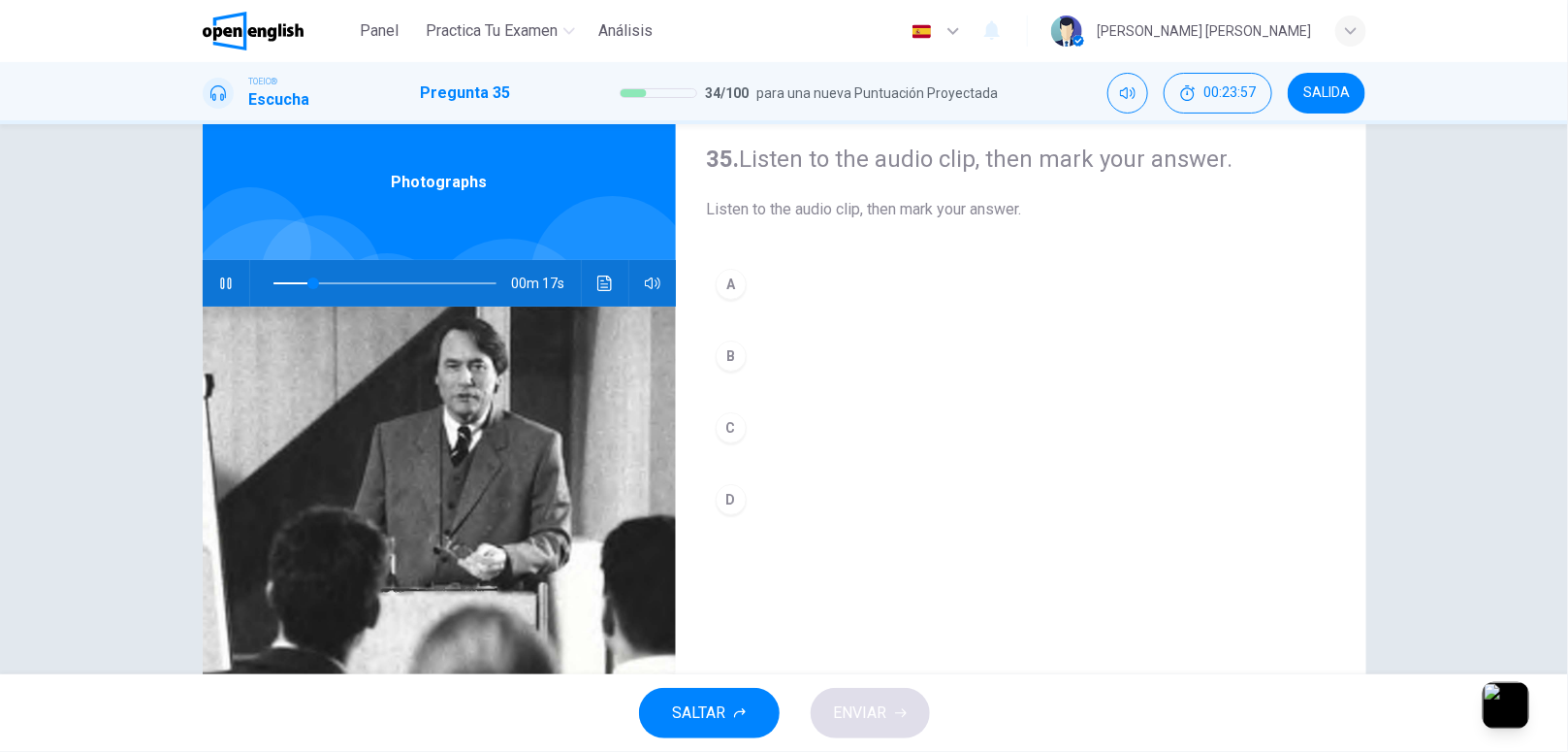 scroll, scrollTop: 35, scrollLeft: 0, axis: vertical 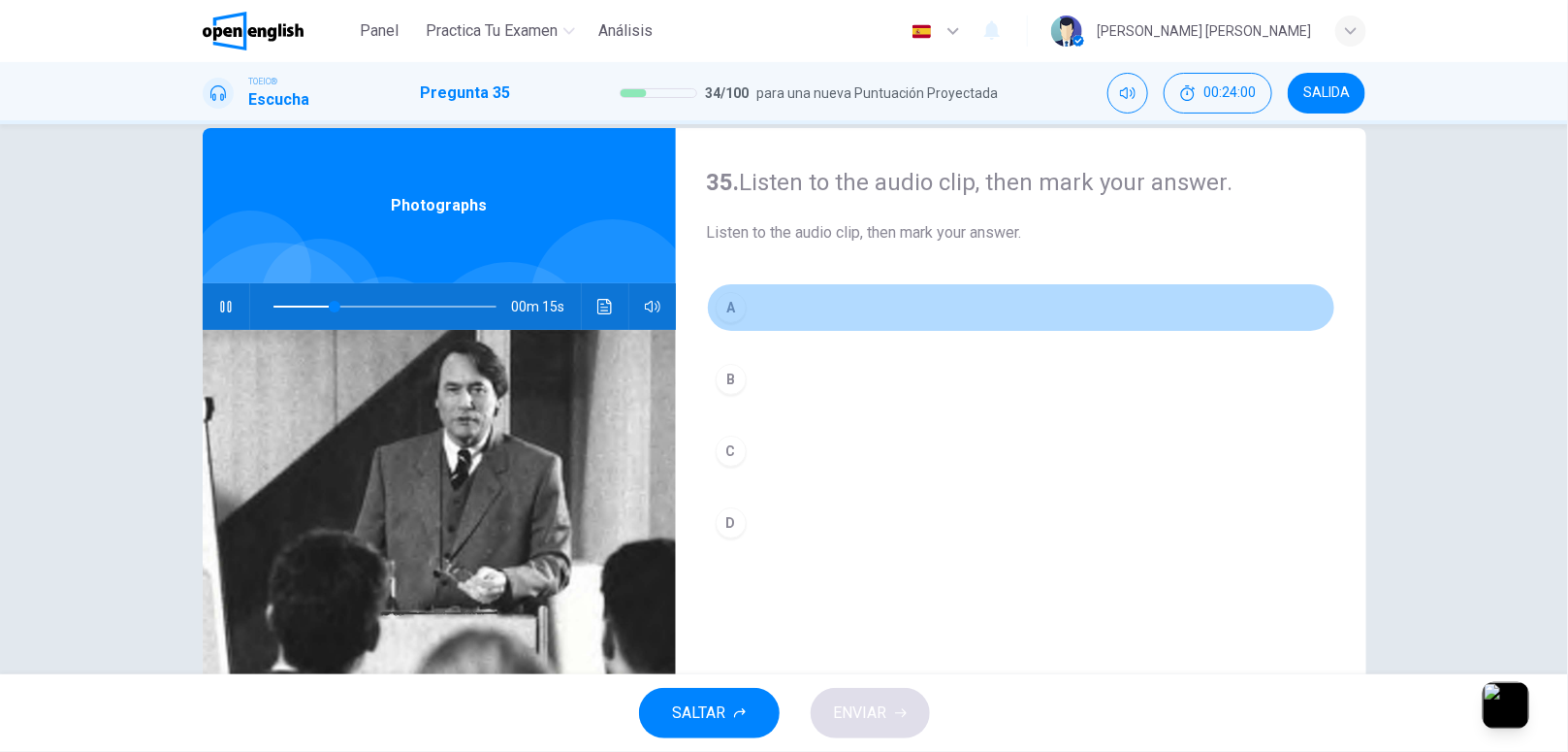 click on "A" at bounding box center [731, 308] 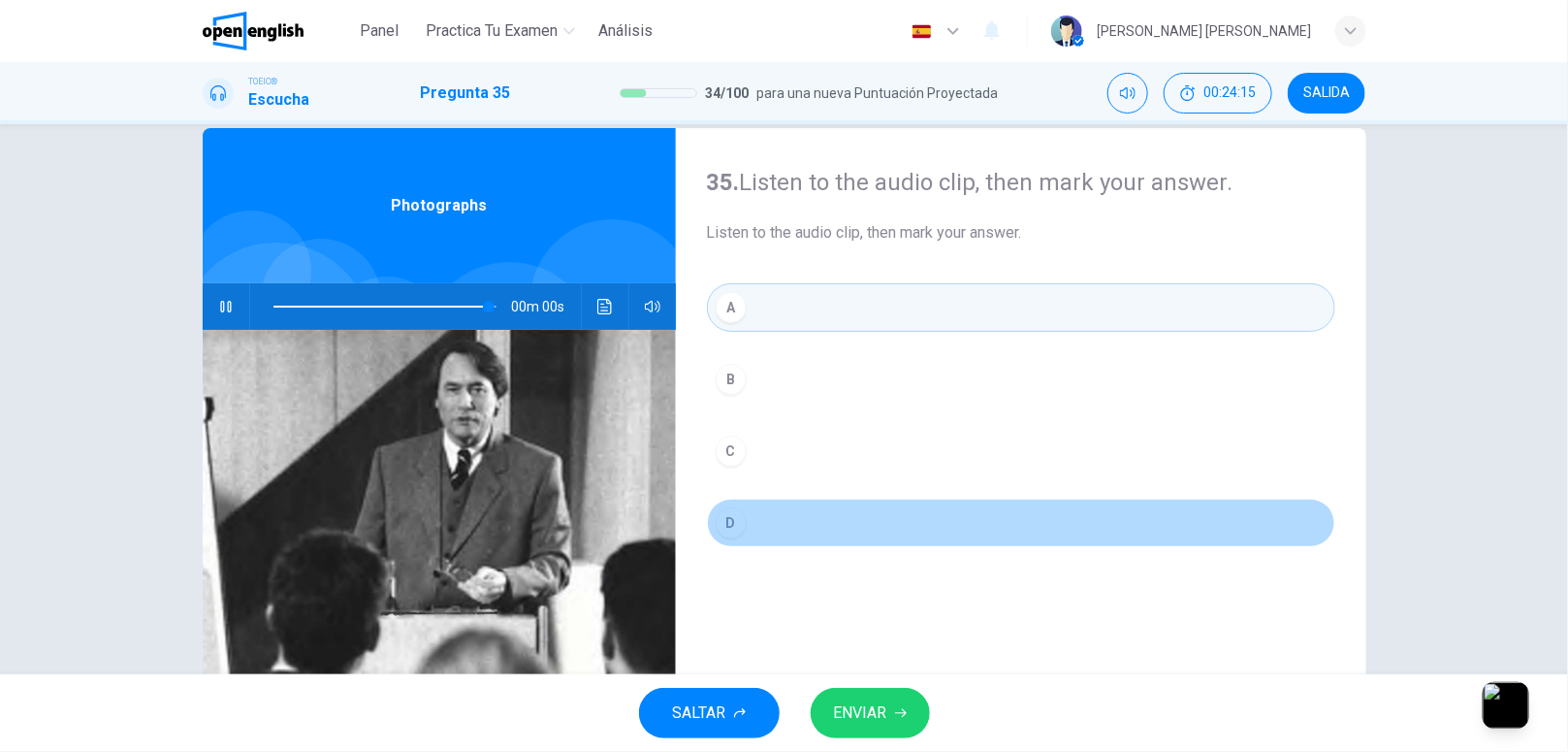click on "D" at bounding box center (1021, 523) 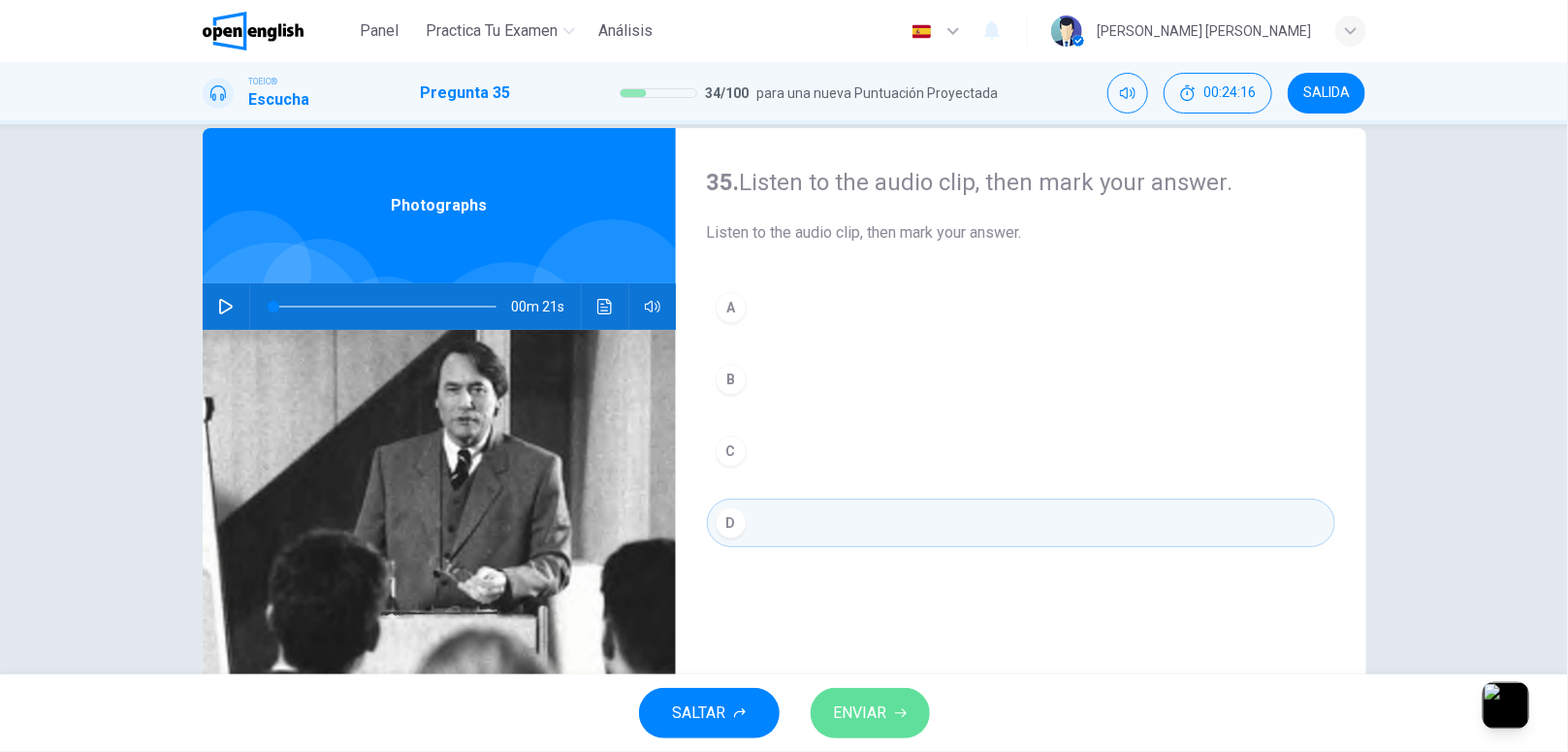 click on "ENVIAR" at bounding box center (860, 713) 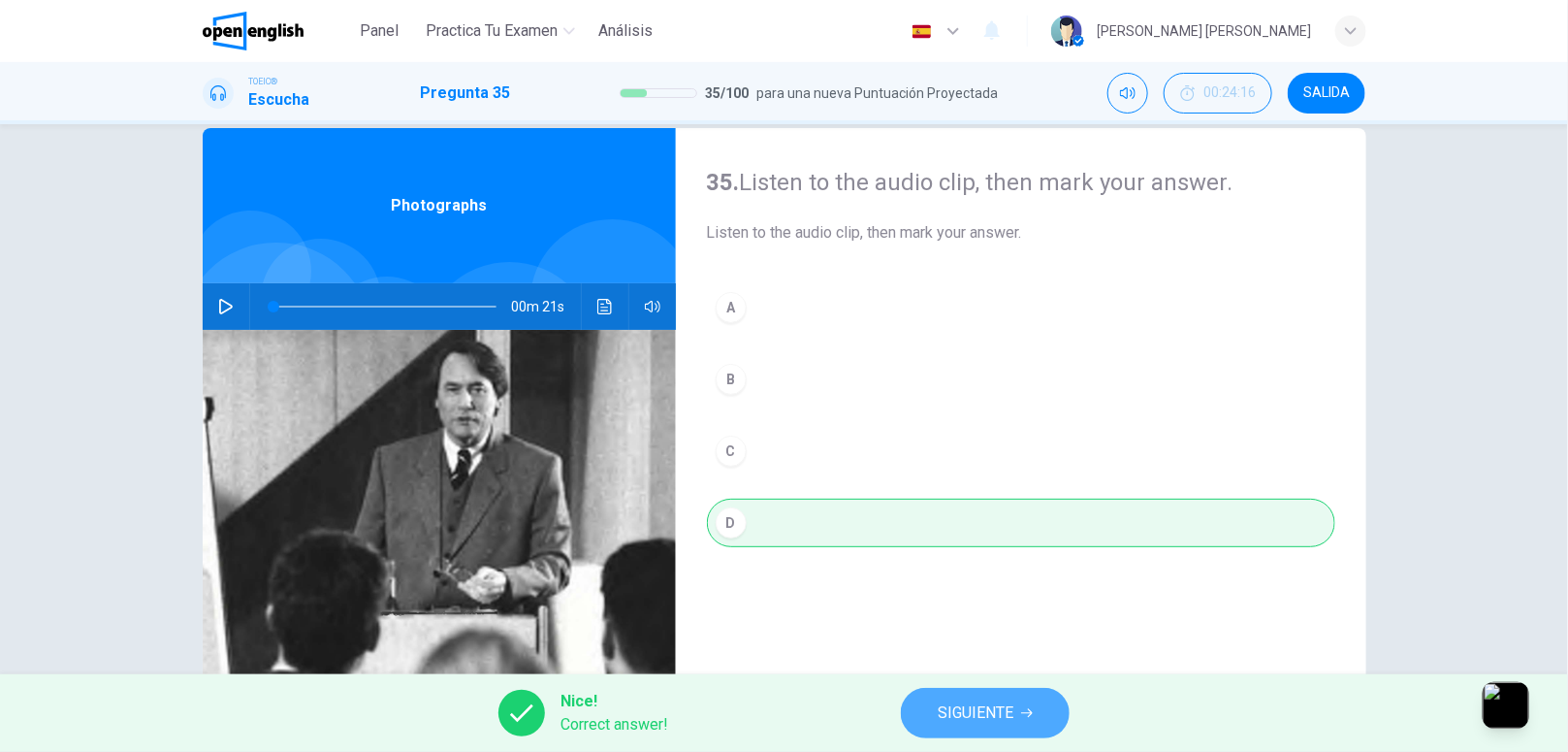click on "SIGUIENTE" at bounding box center [976, 713] 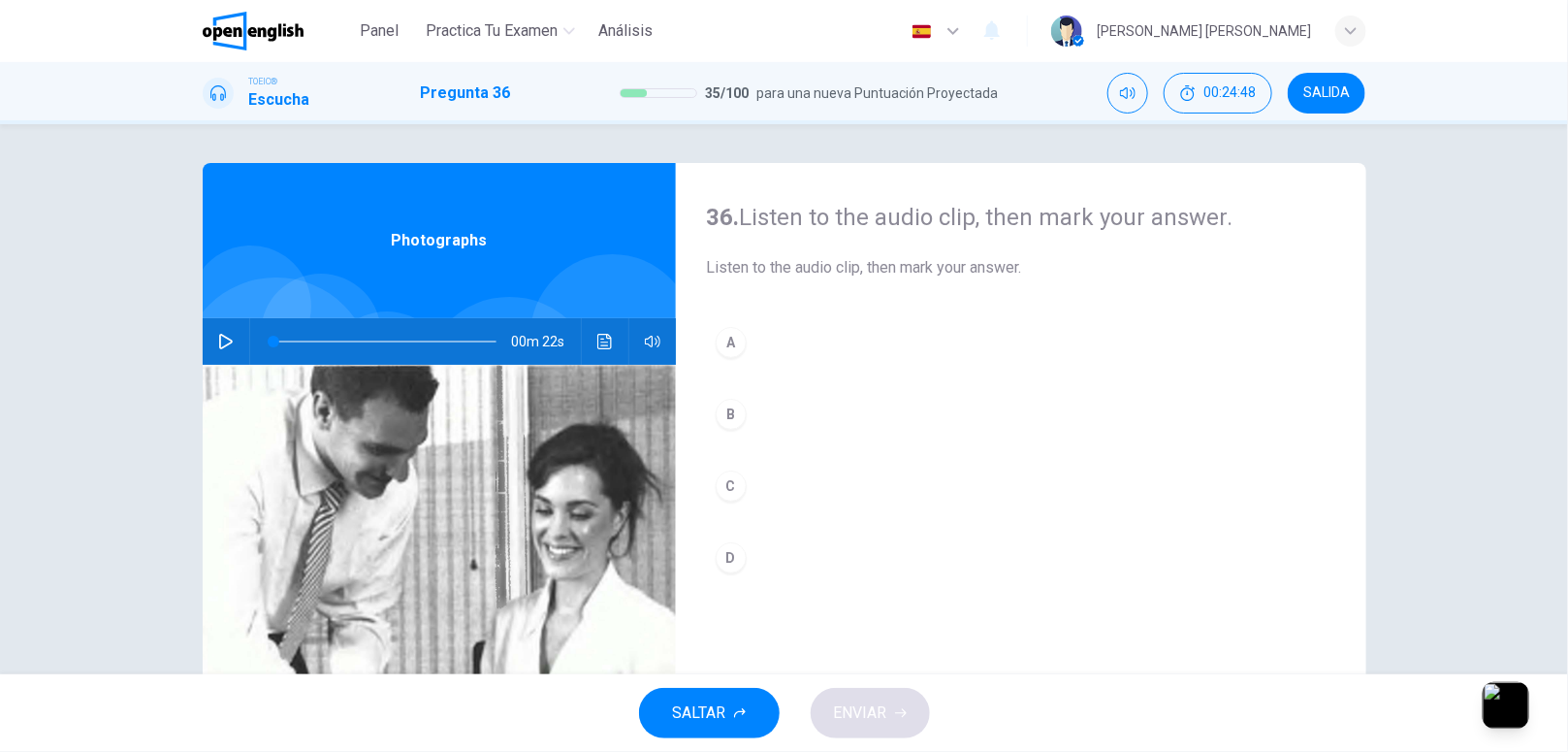click 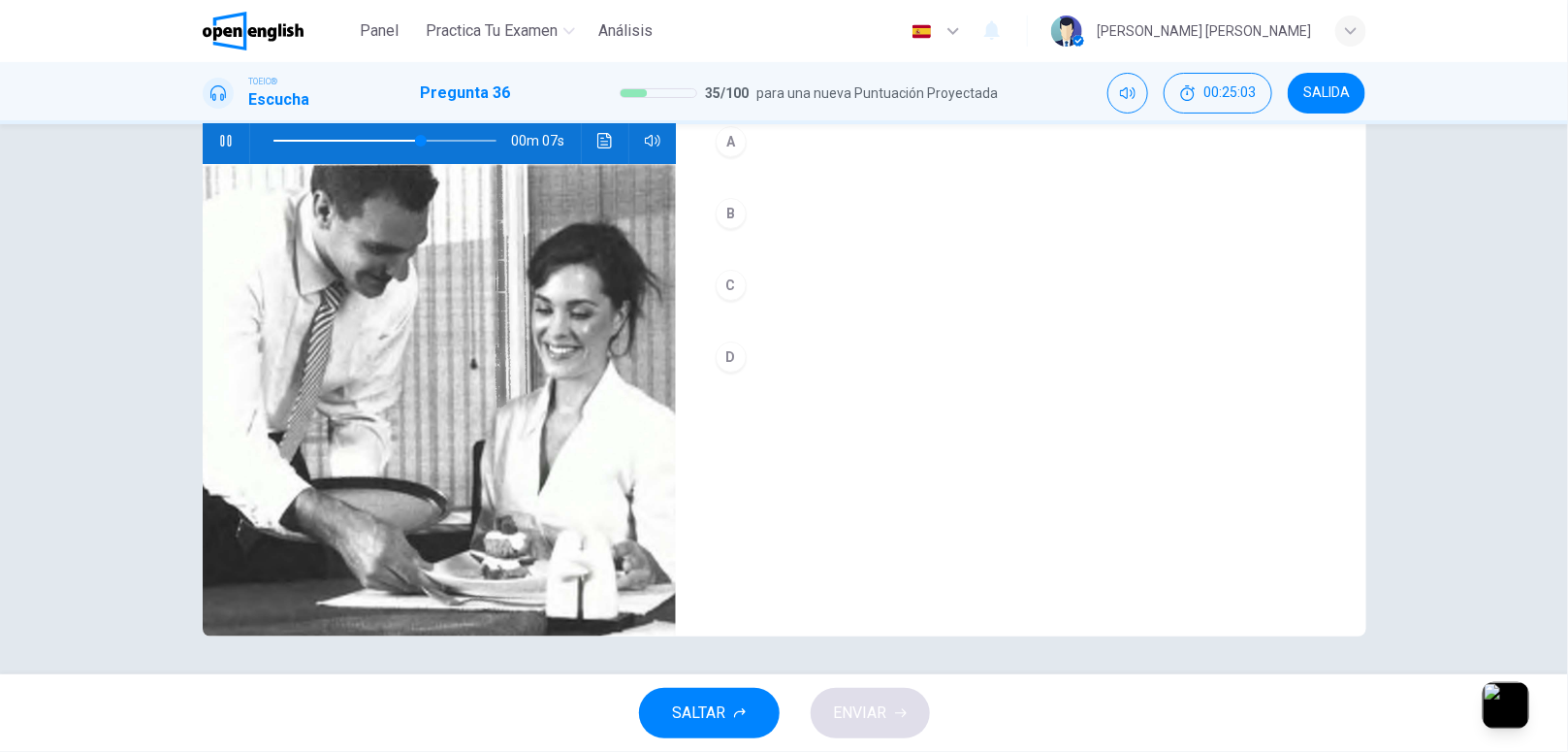 scroll, scrollTop: 196, scrollLeft: 0, axis: vertical 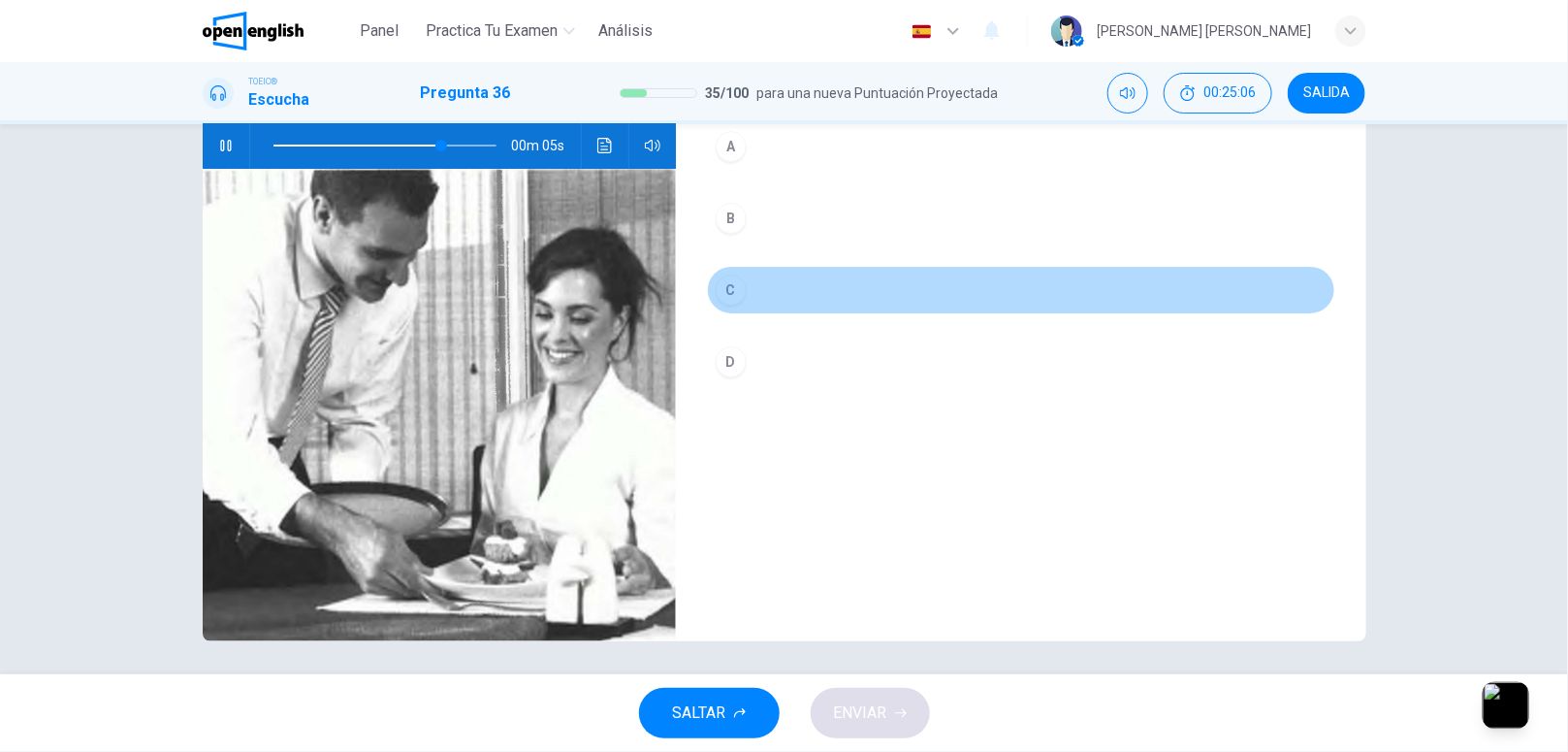 click on "C" at bounding box center [731, 290] 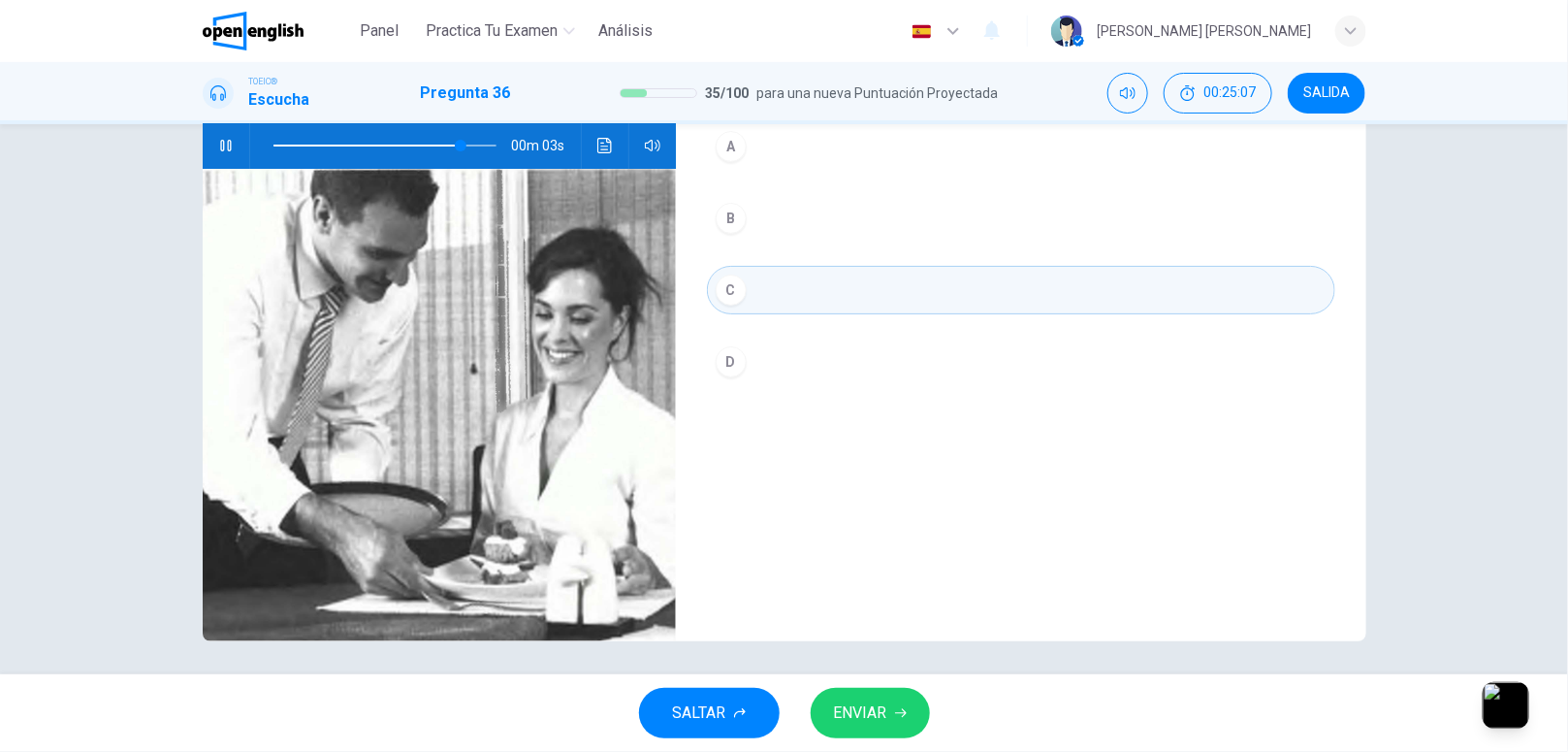 click on "ENVIAR" at bounding box center [860, 713] 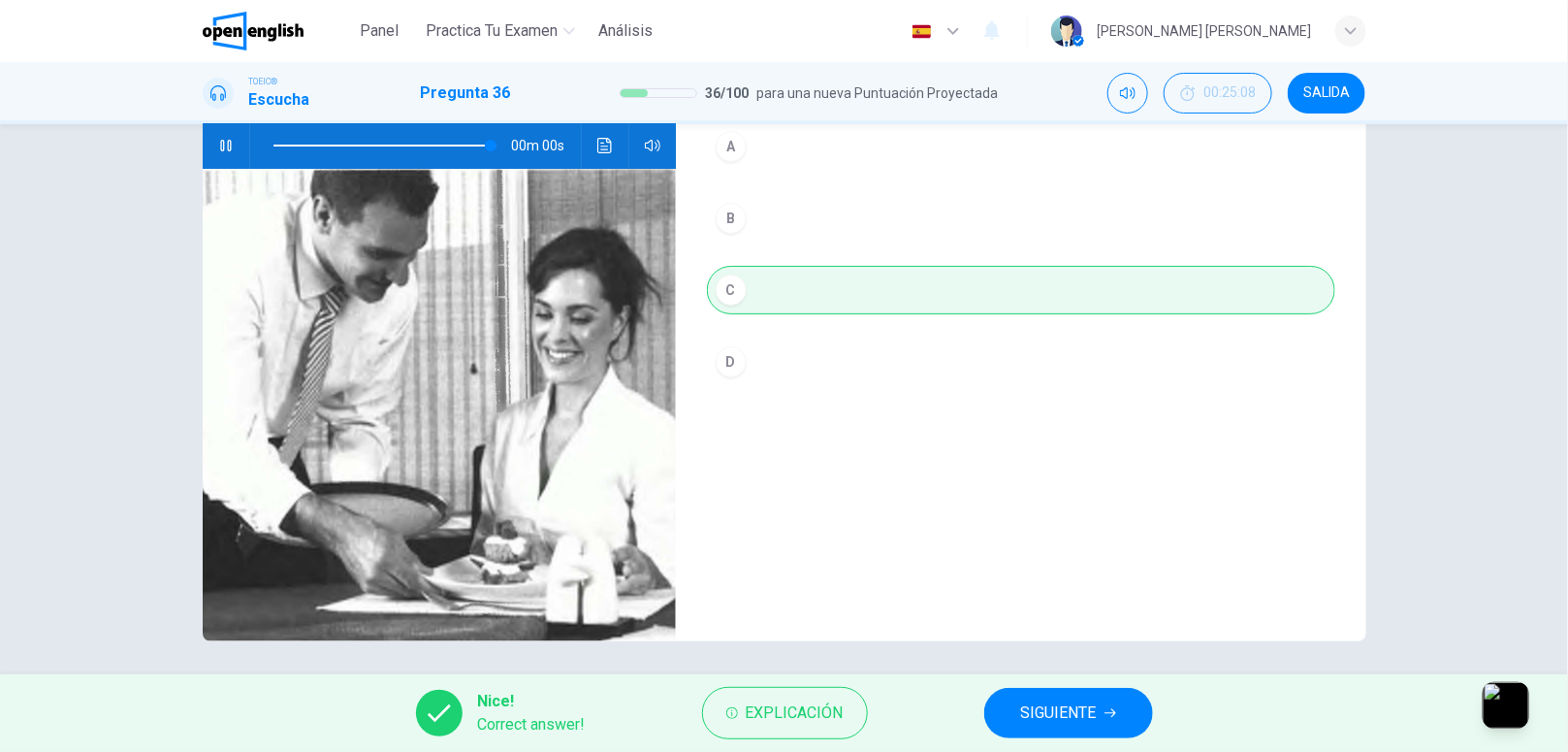 type on "*" 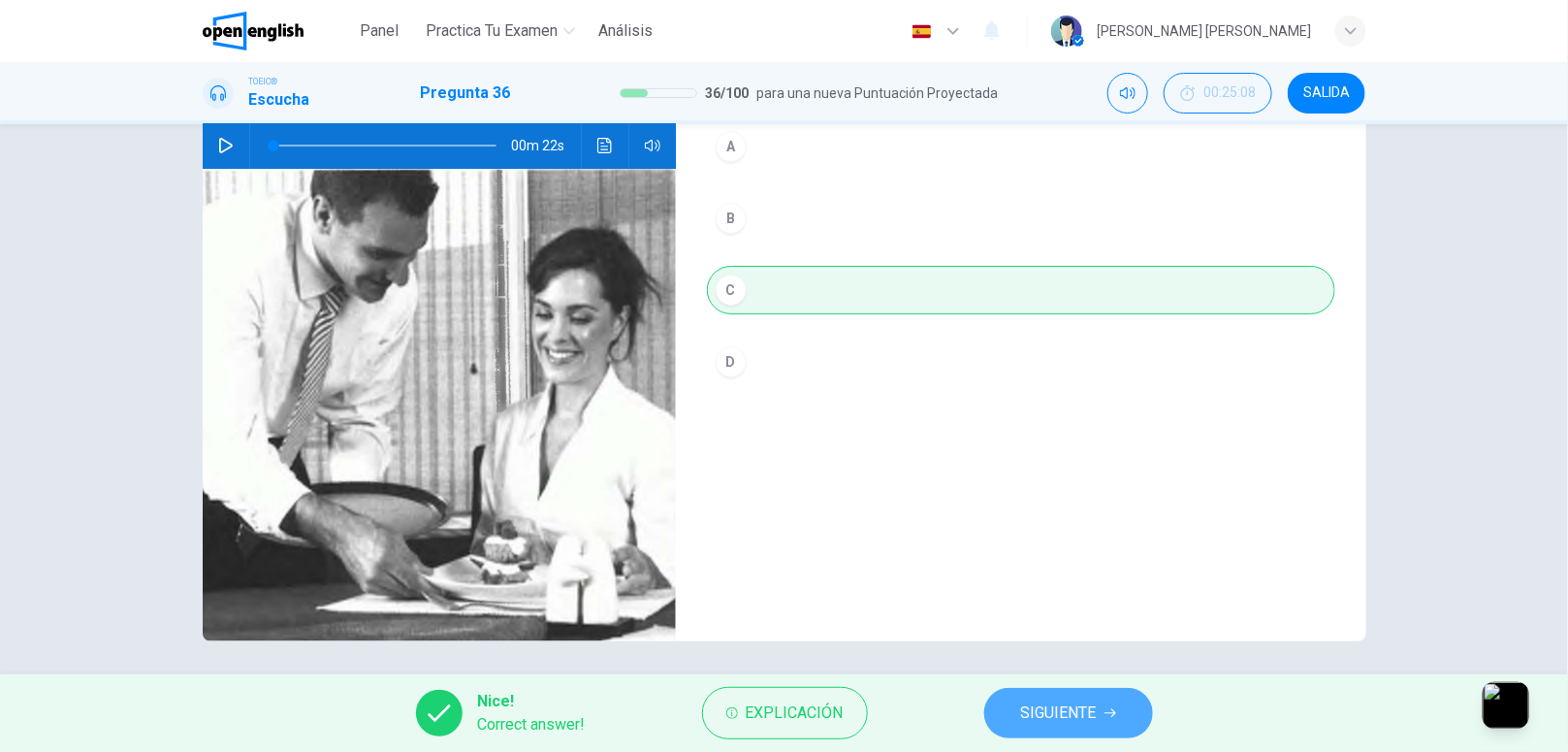 click on "SIGUIENTE" at bounding box center (1069, 713) 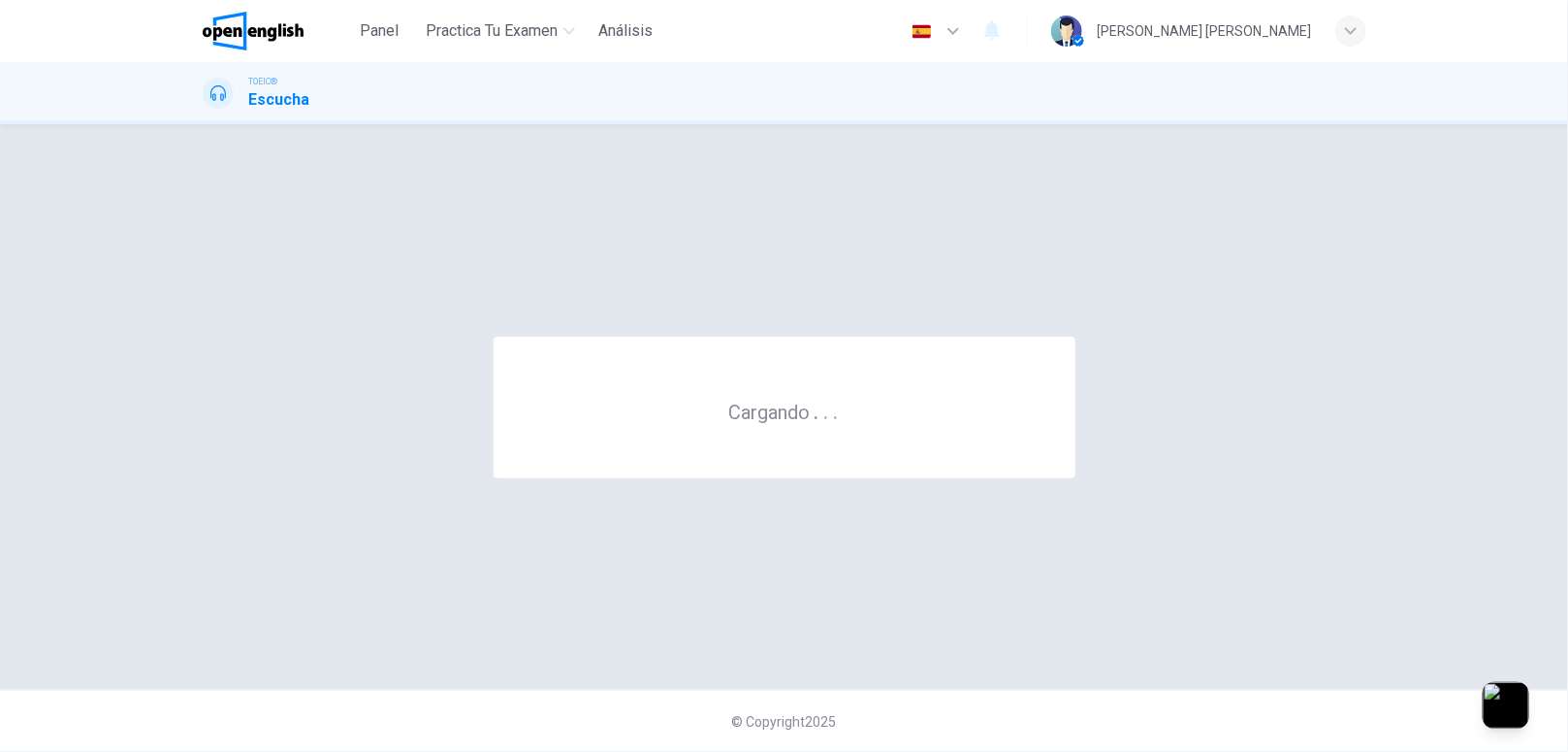 scroll, scrollTop: 0, scrollLeft: 0, axis: both 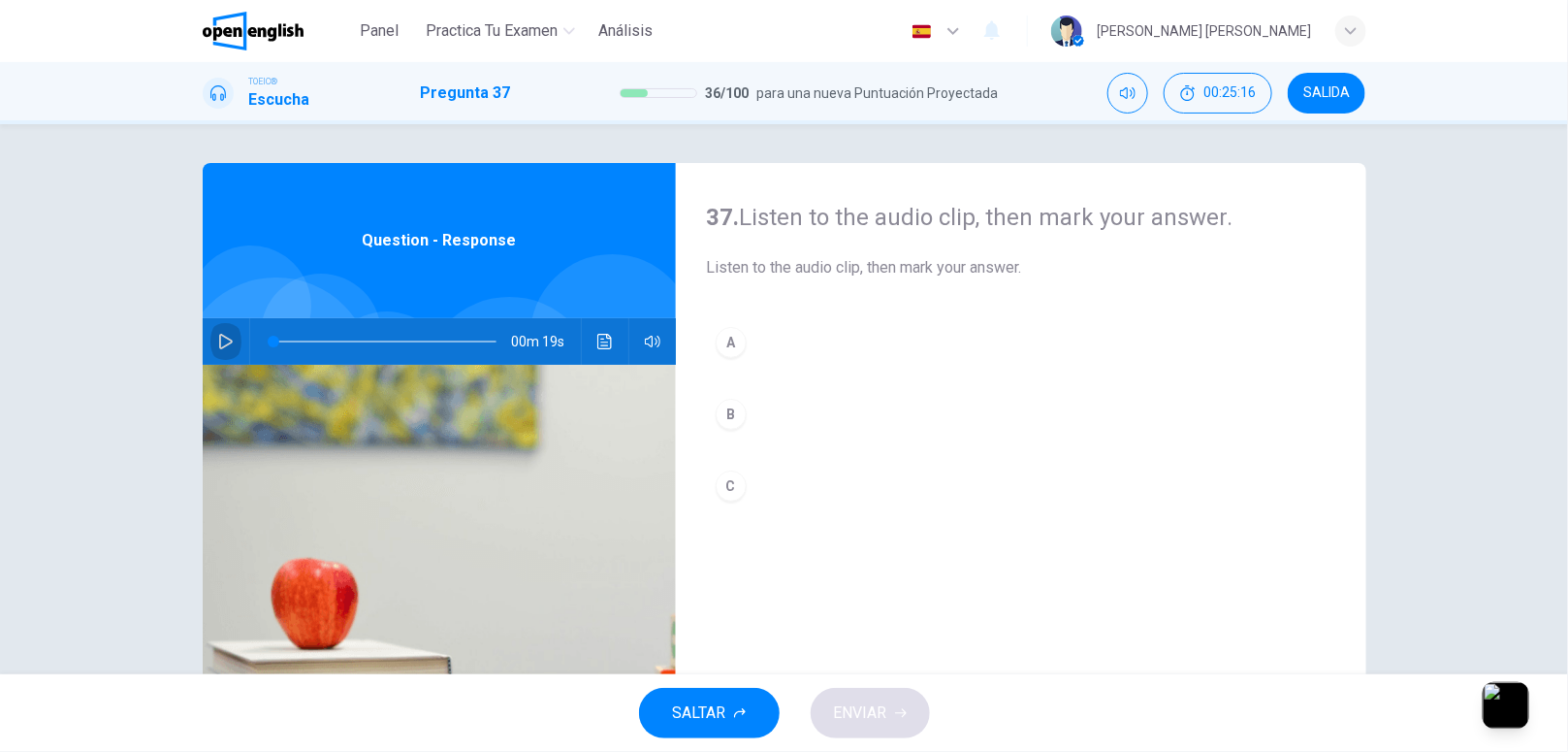 click at bounding box center [226, 342] 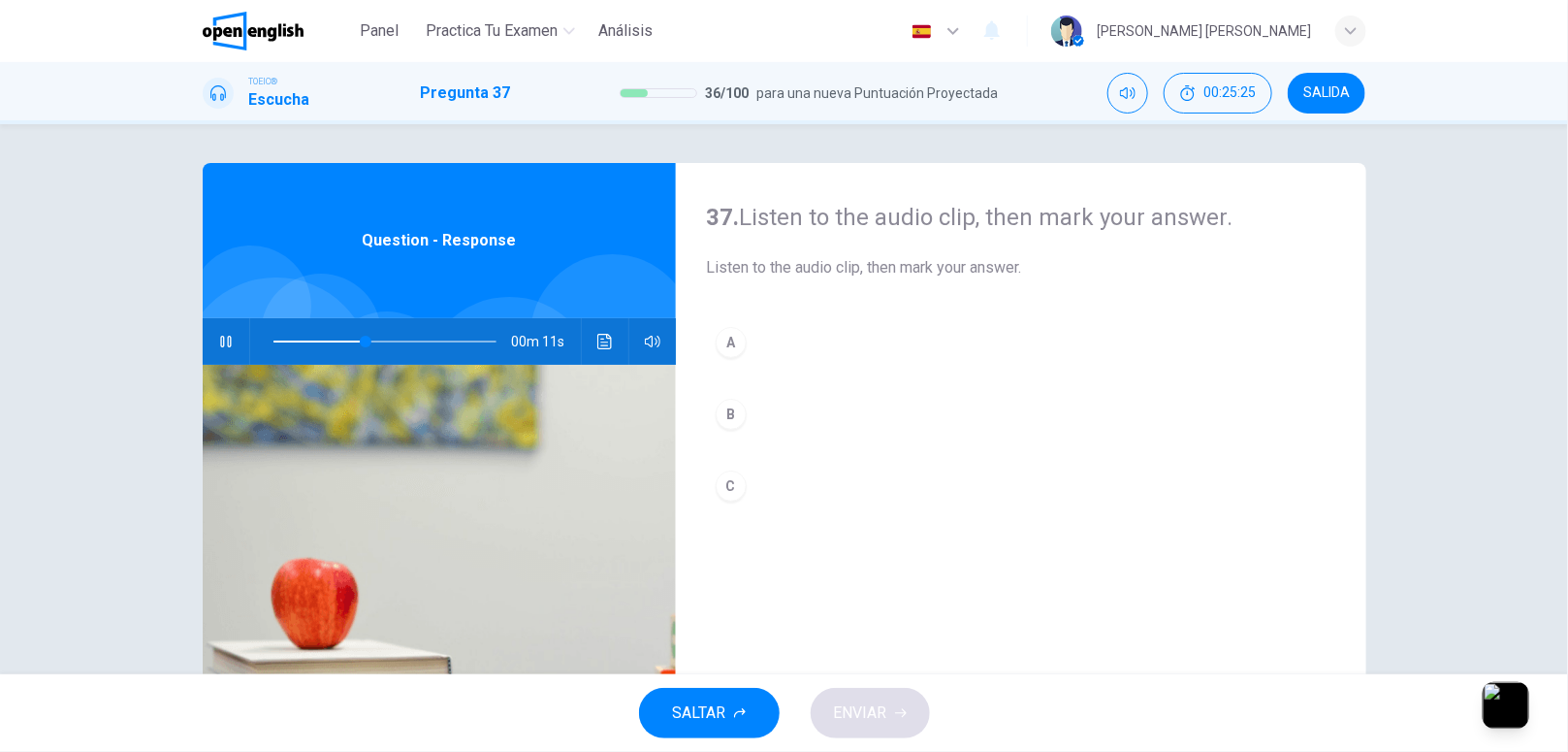 type on "**" 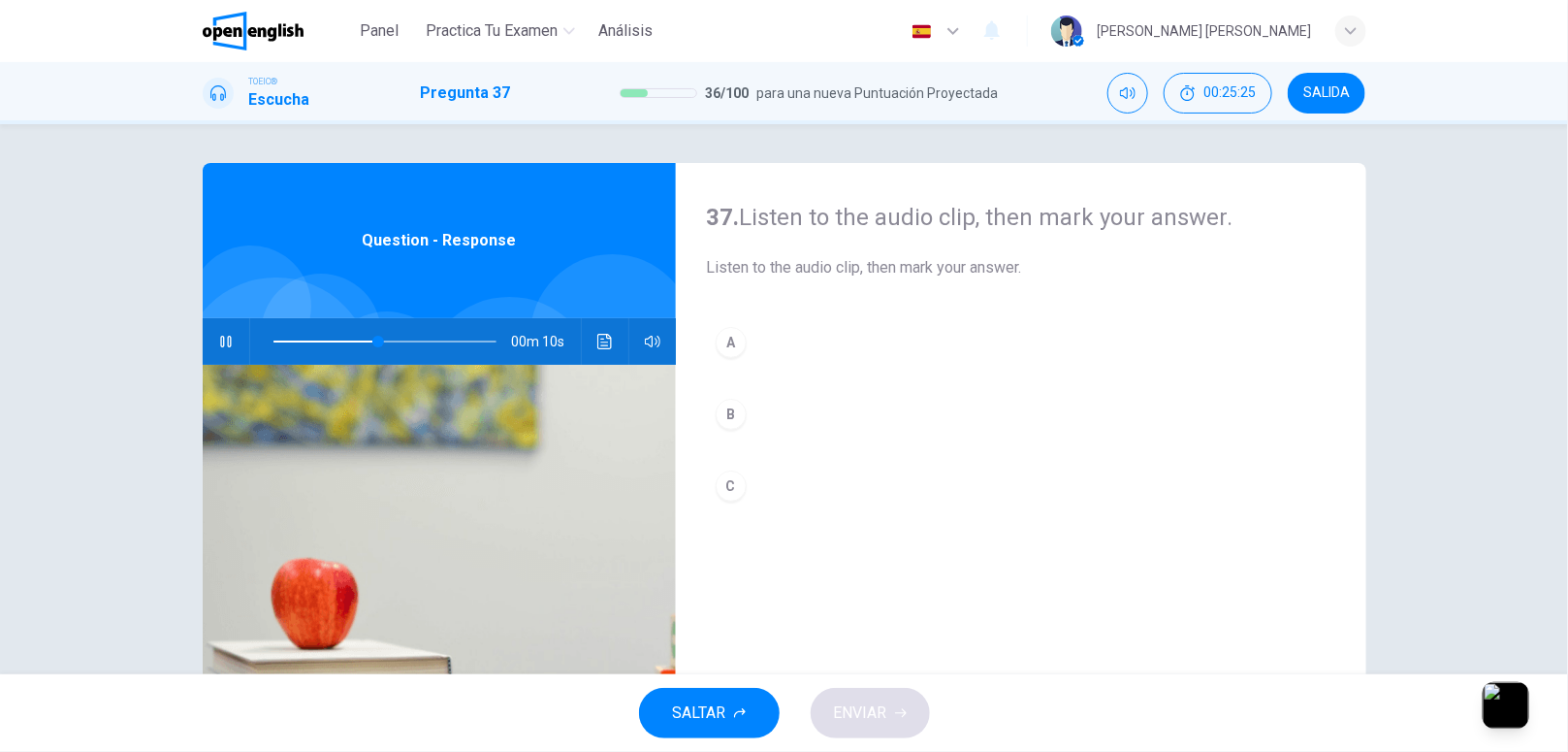 type 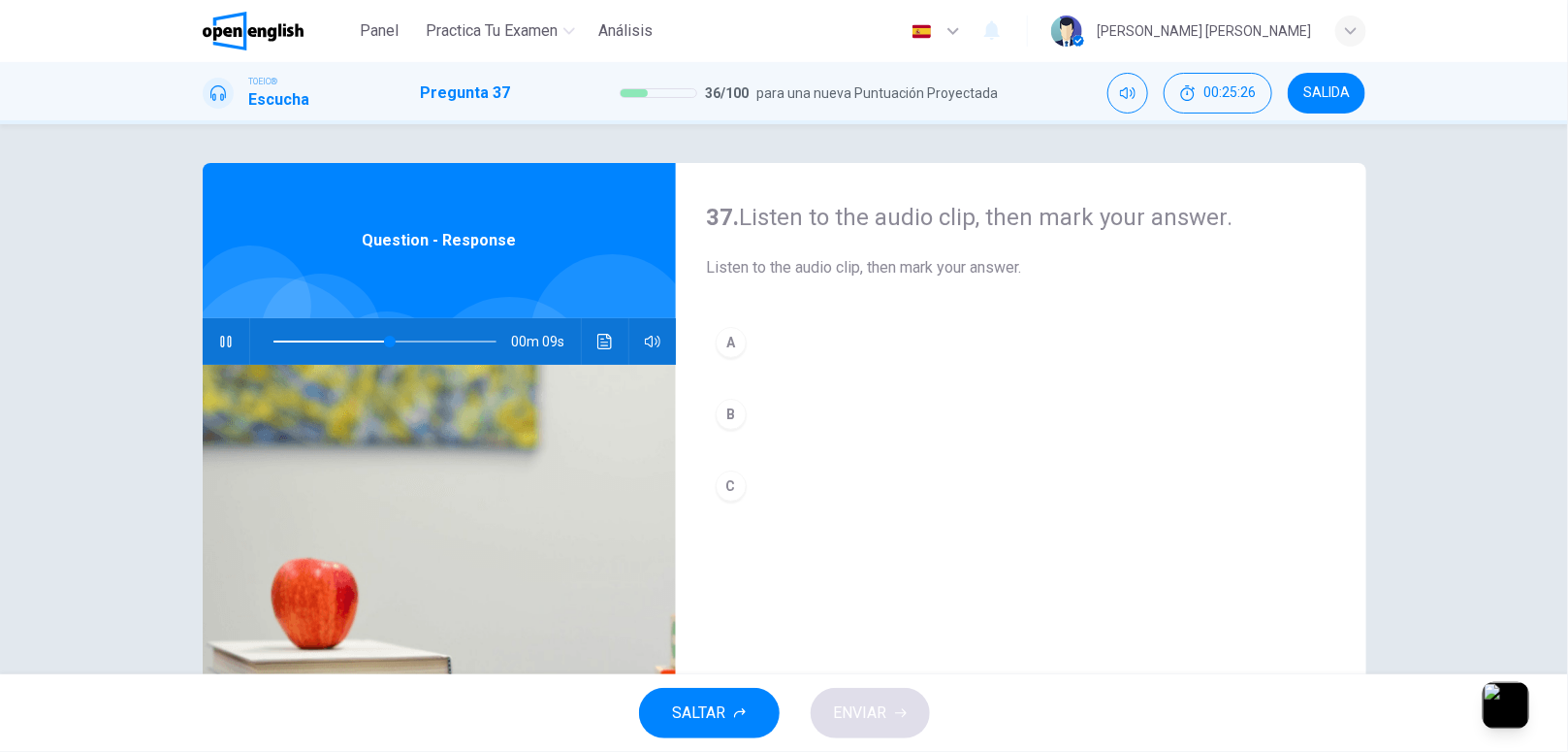 click at bounding box center [226, 342] 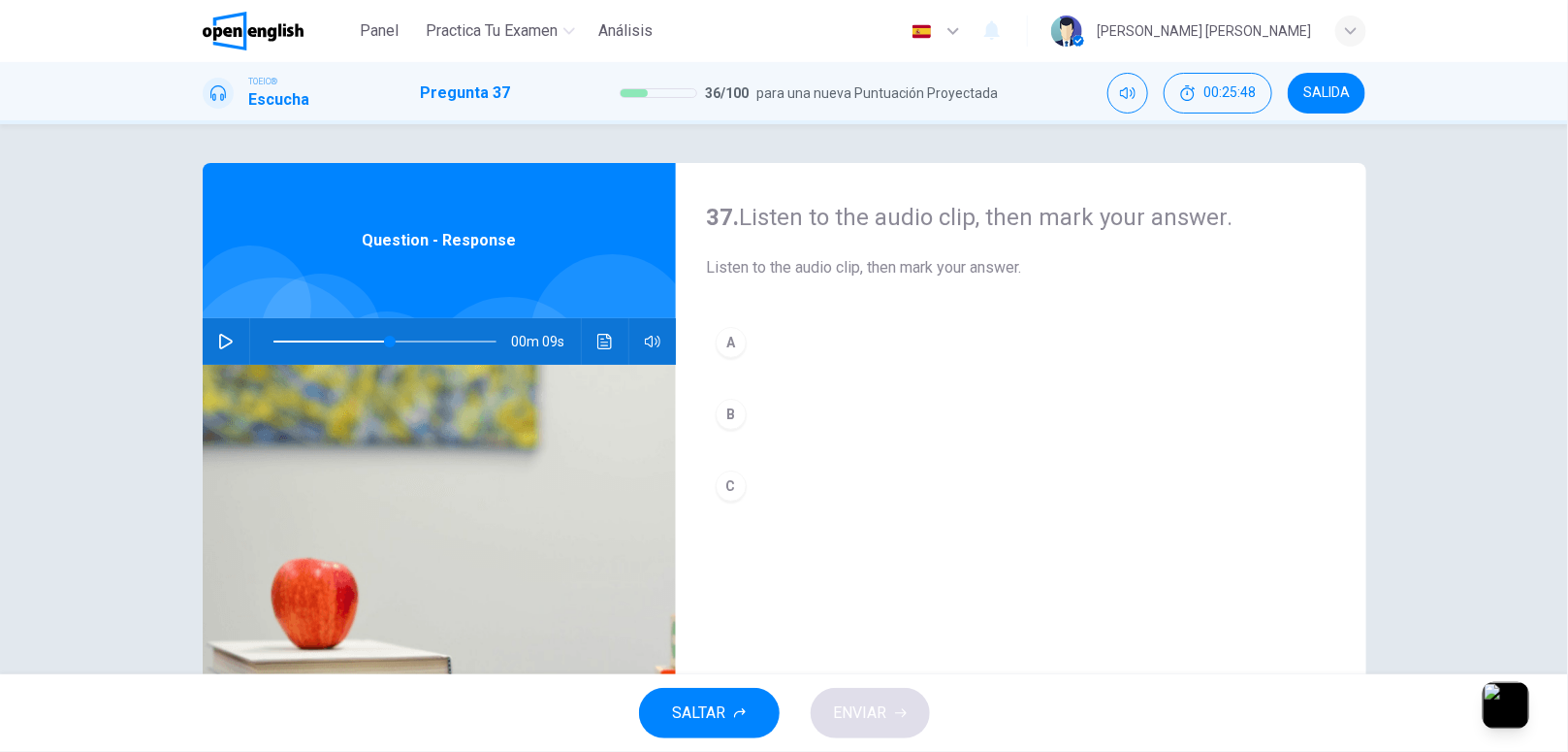 click at bounding box center (226, 342) 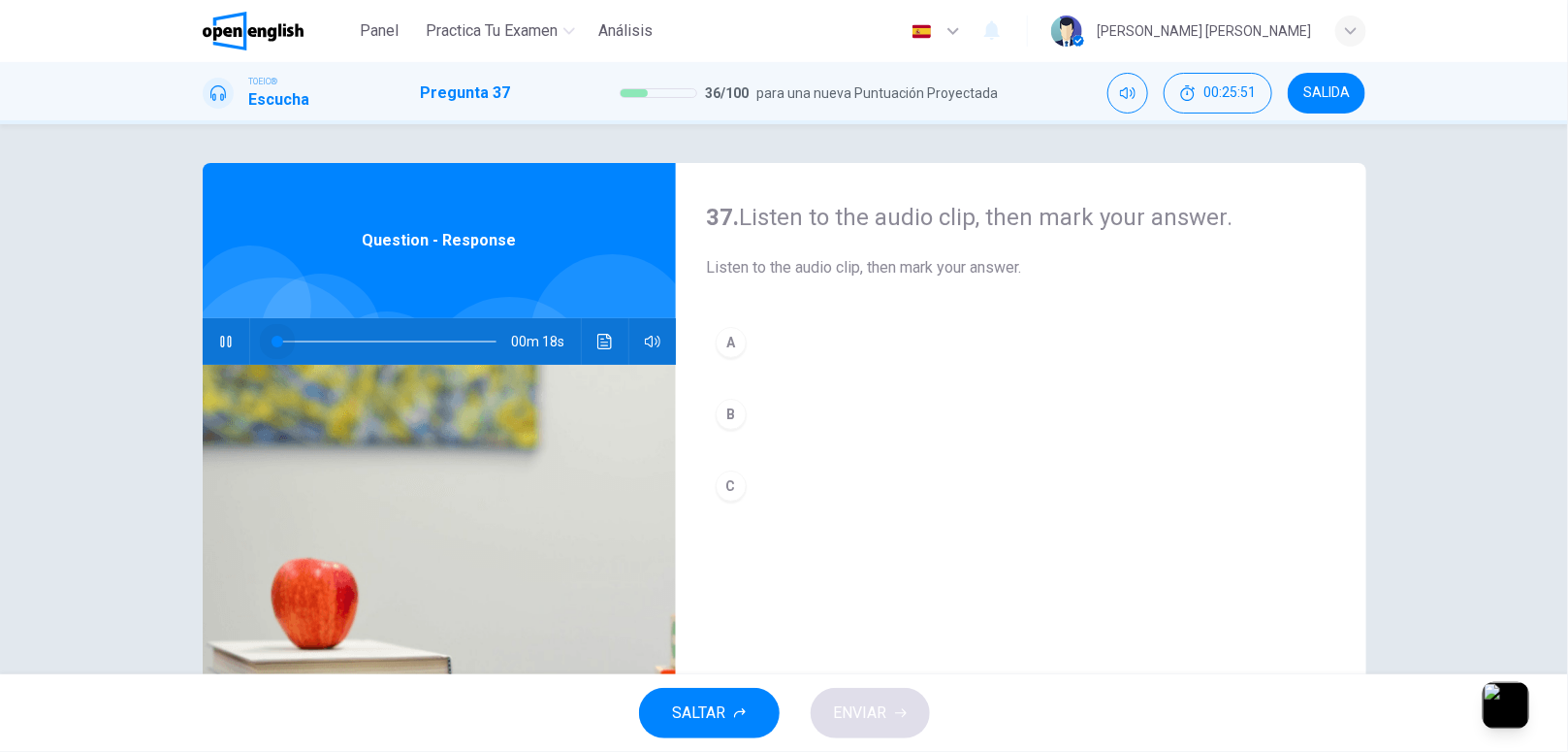 click at bounding box center [385, 342] 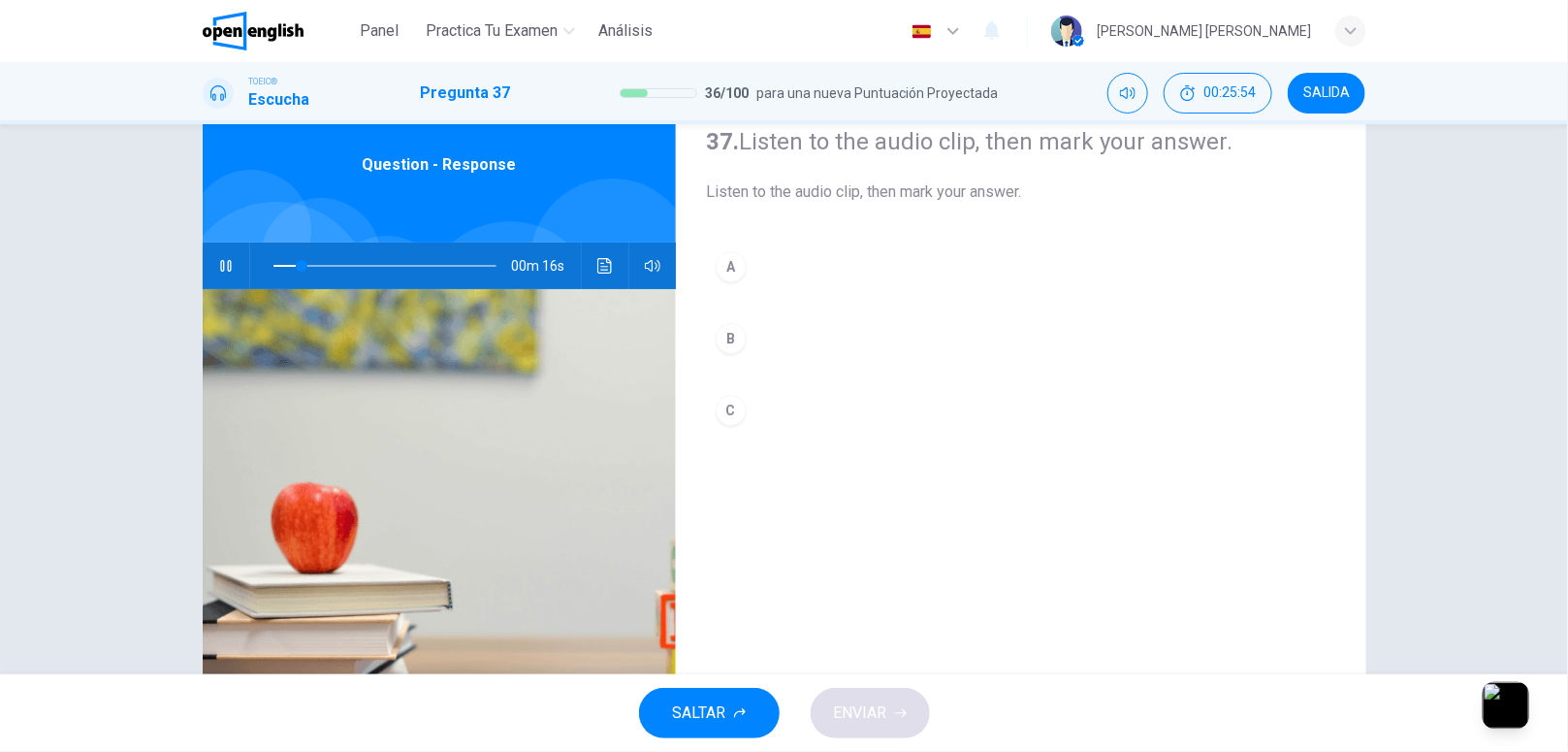 scroll, scrollTop: 83, scrollLeft: 0, axis: vertical 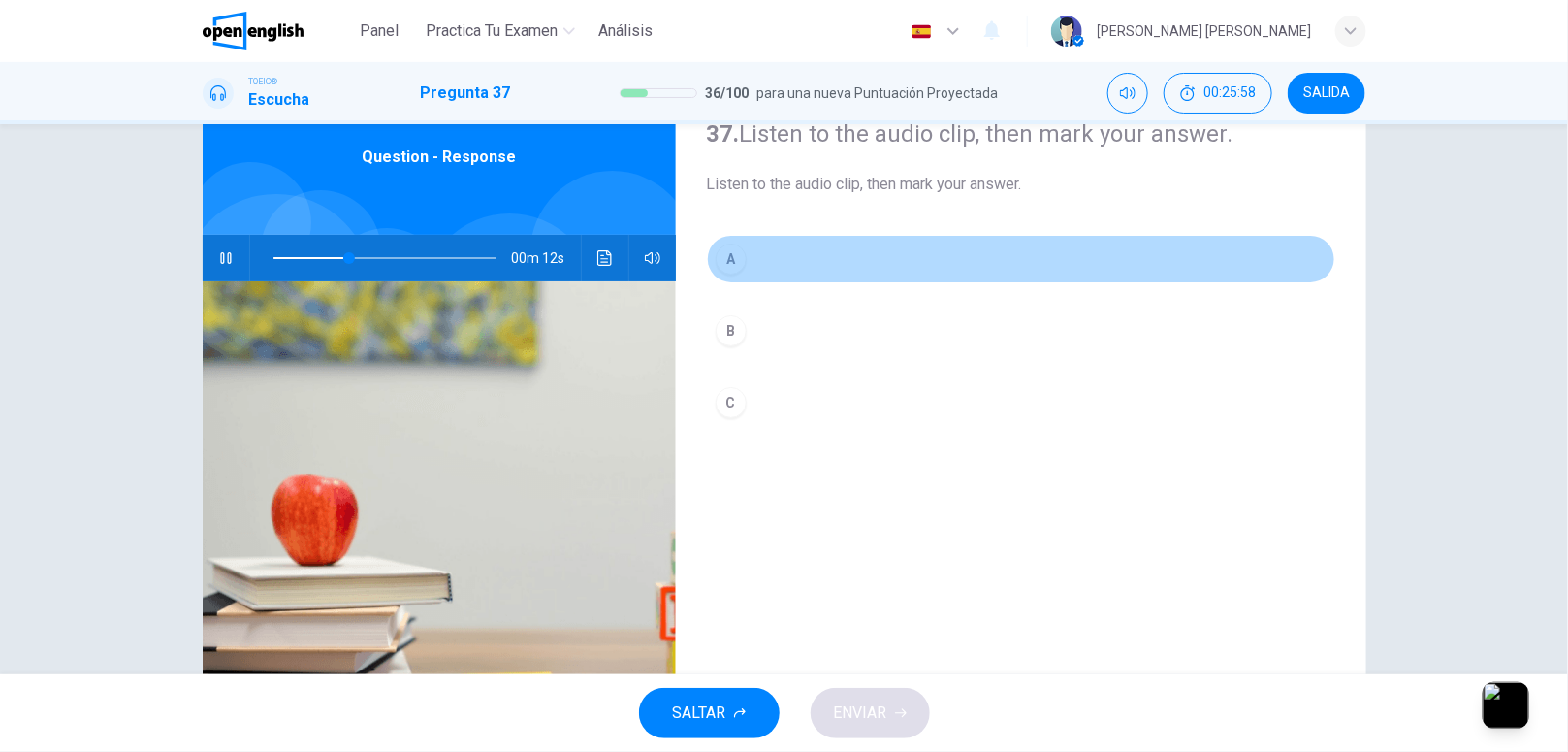 click on "A" at bounding box center [1021, 259] 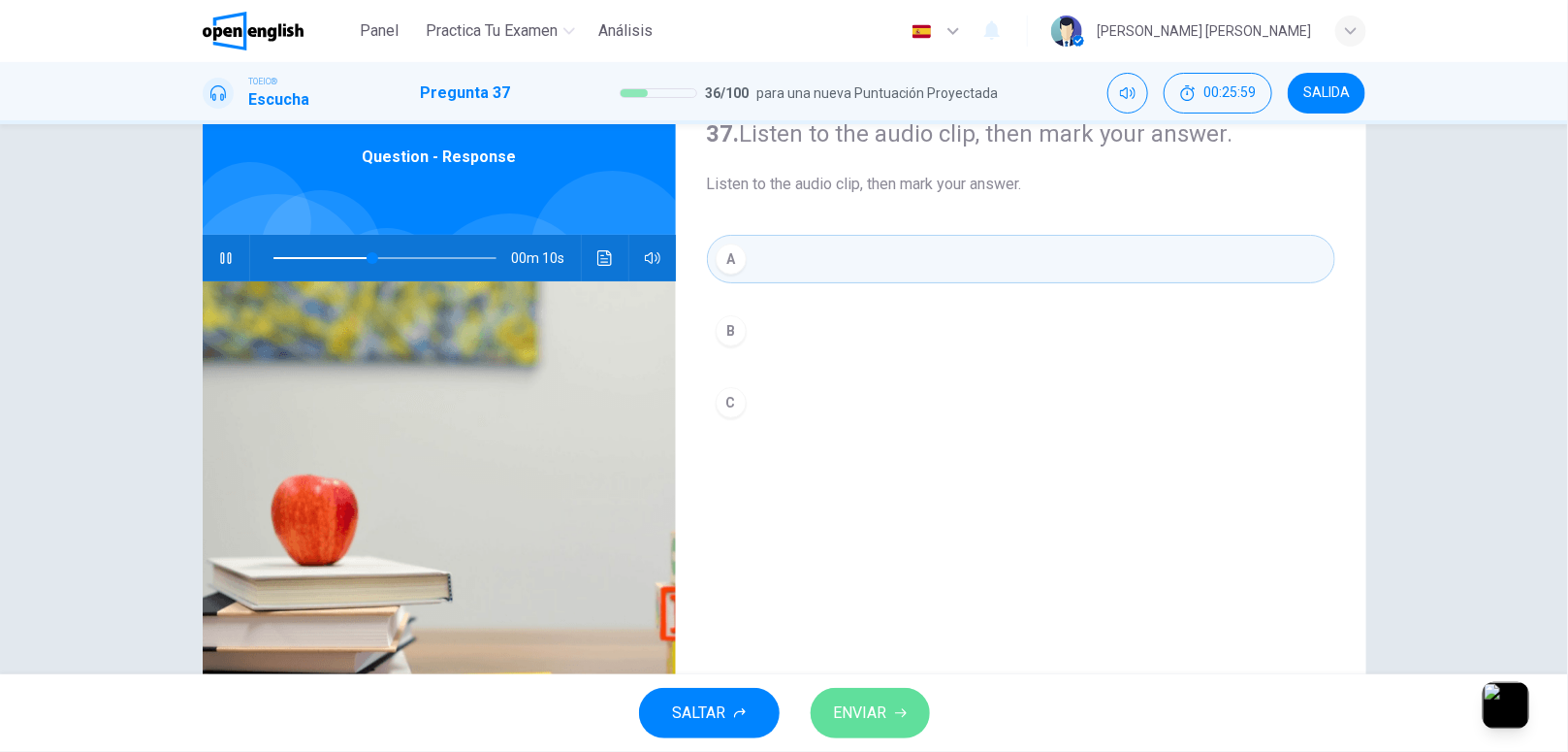 click on "ENVIAR" at bounding box center (860, 713) 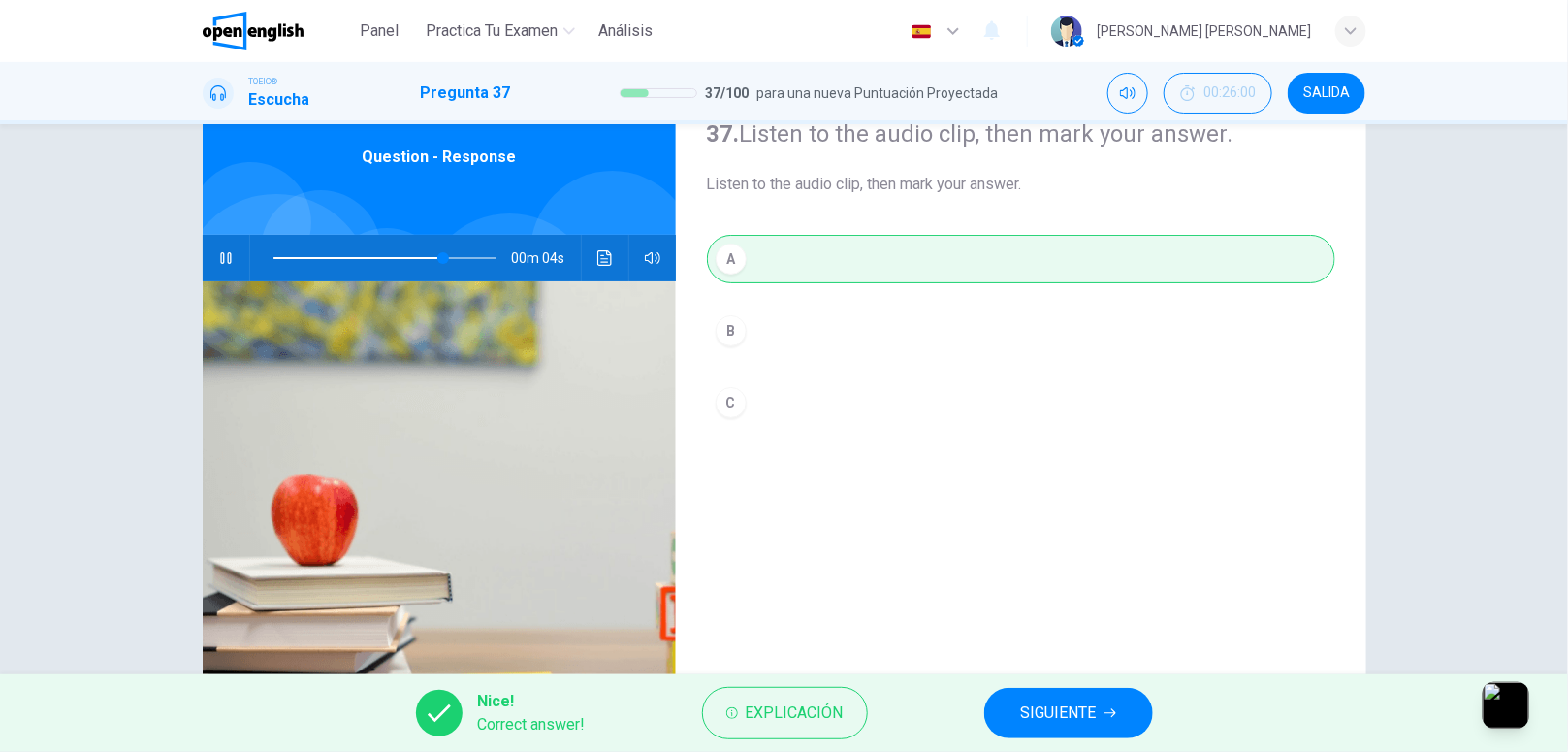 scroll, scrollTop: 201, scrollLeft: 0, axis: vertical 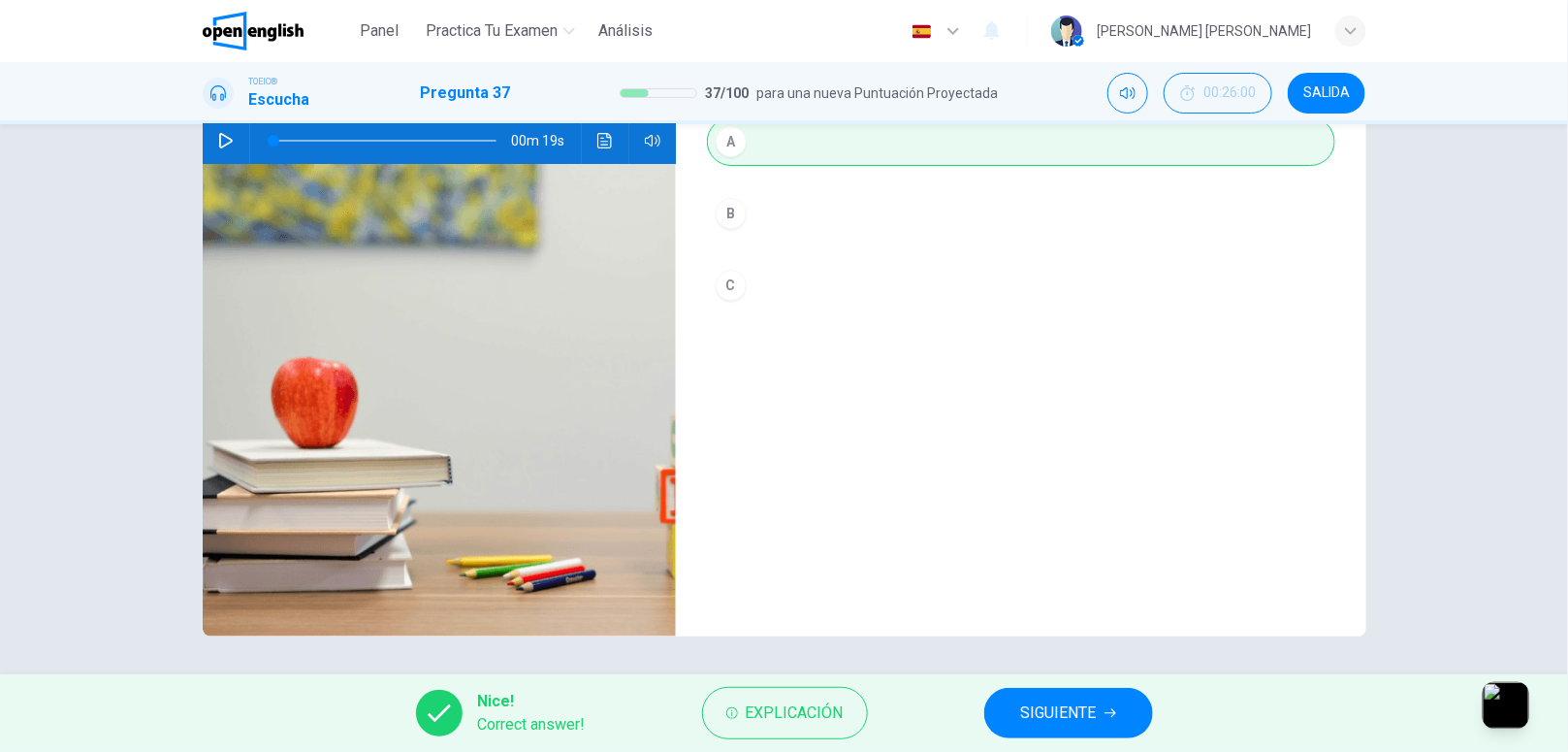click on "37.  Listen to the audio clip, then [PERSON_NAME] your answer. Listen to the audio clip, then [PERSON_NAME] your answer. A B C" at bounding box center [1021, 299] 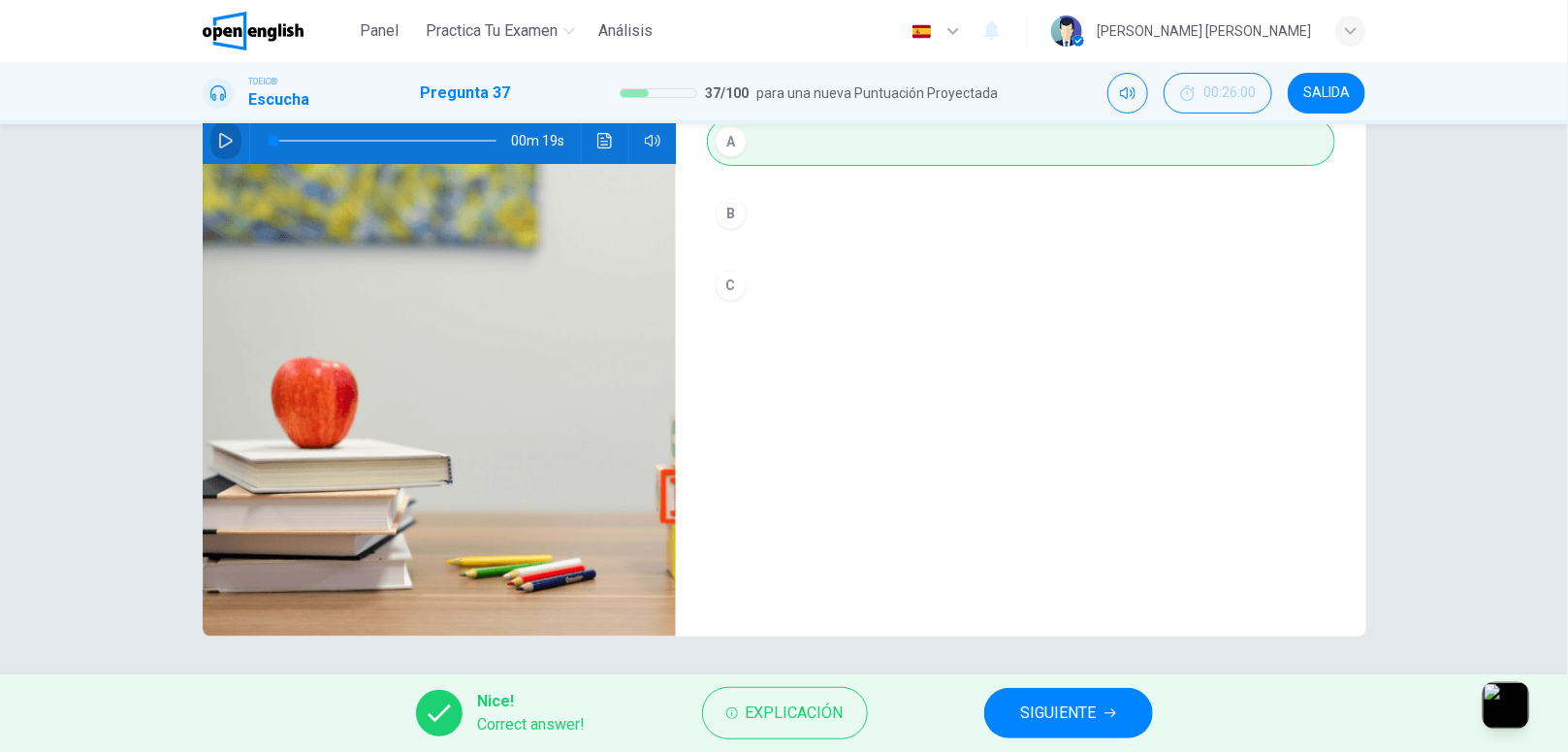 click 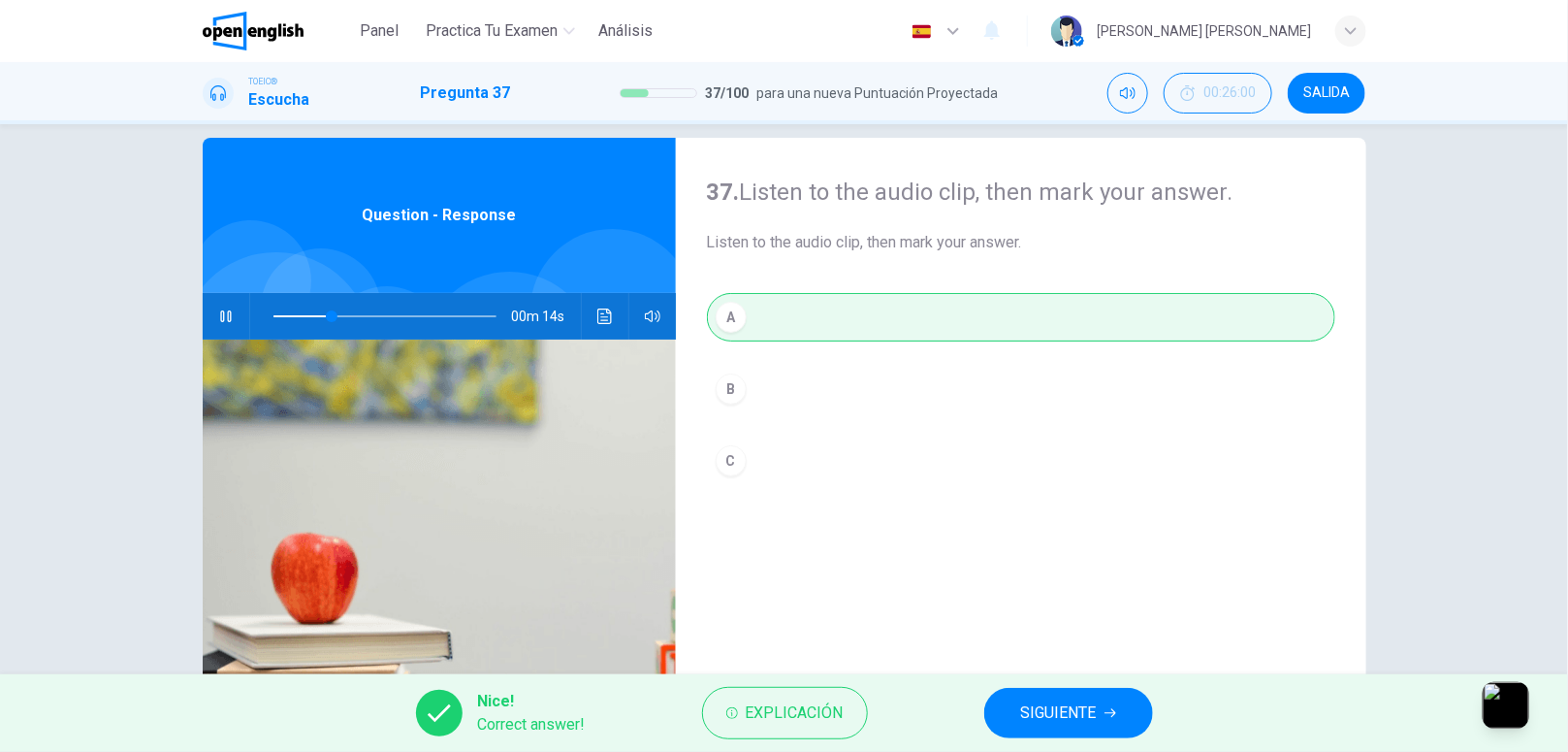 scroll, scrollTop: 0, scrollLeft: 0, axis: both 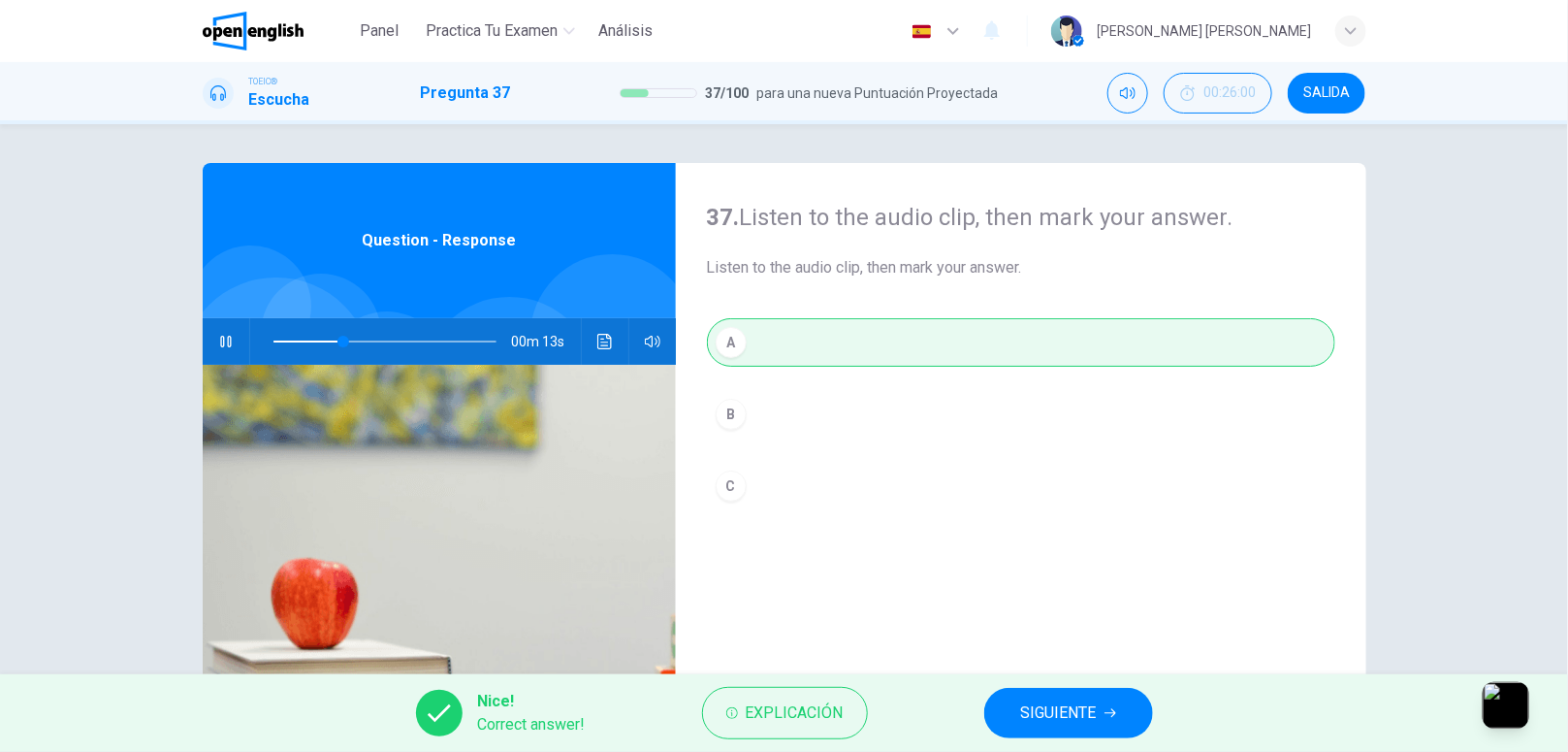 type on "**" 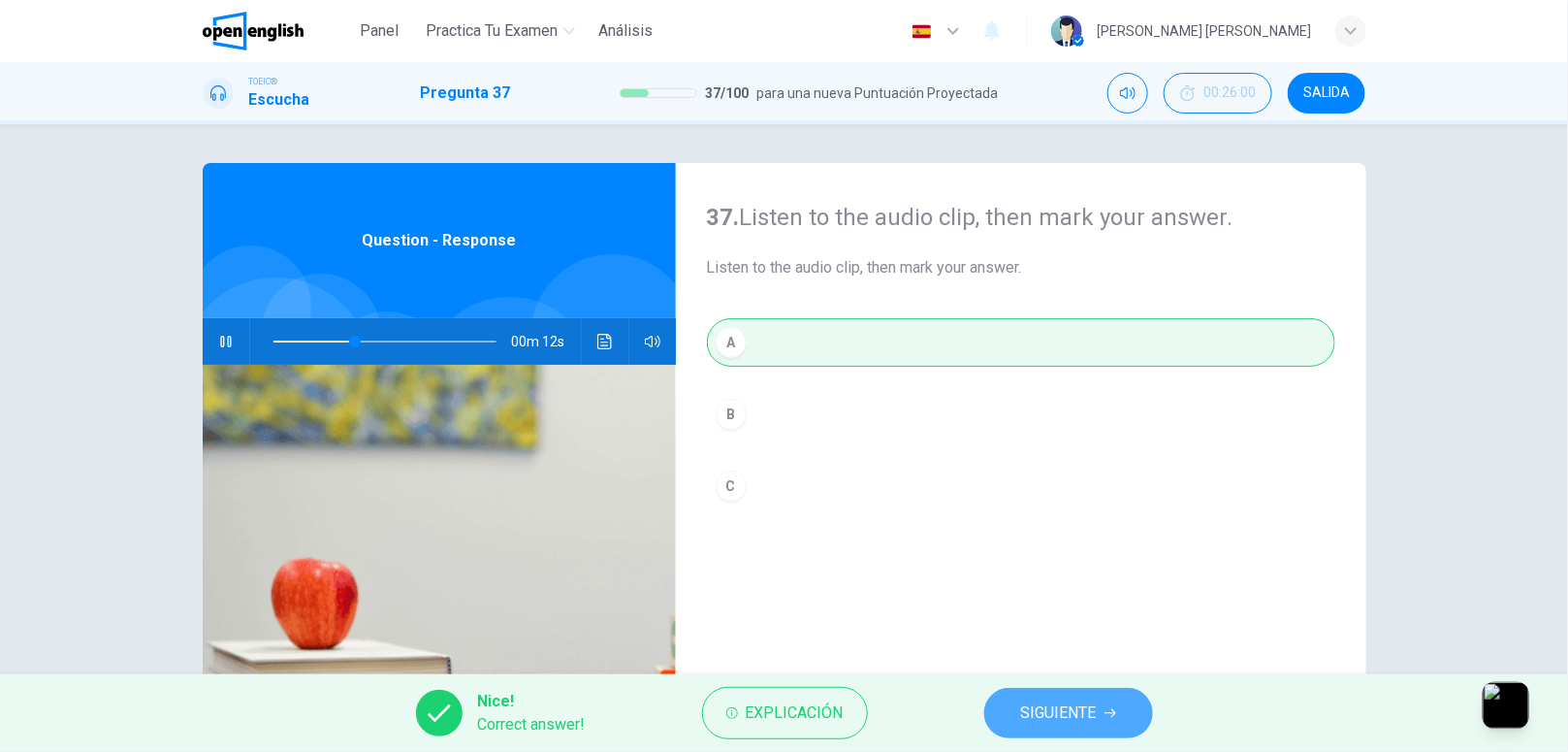 click on "SIGUIENTE" at bounding box center (1059, 713) 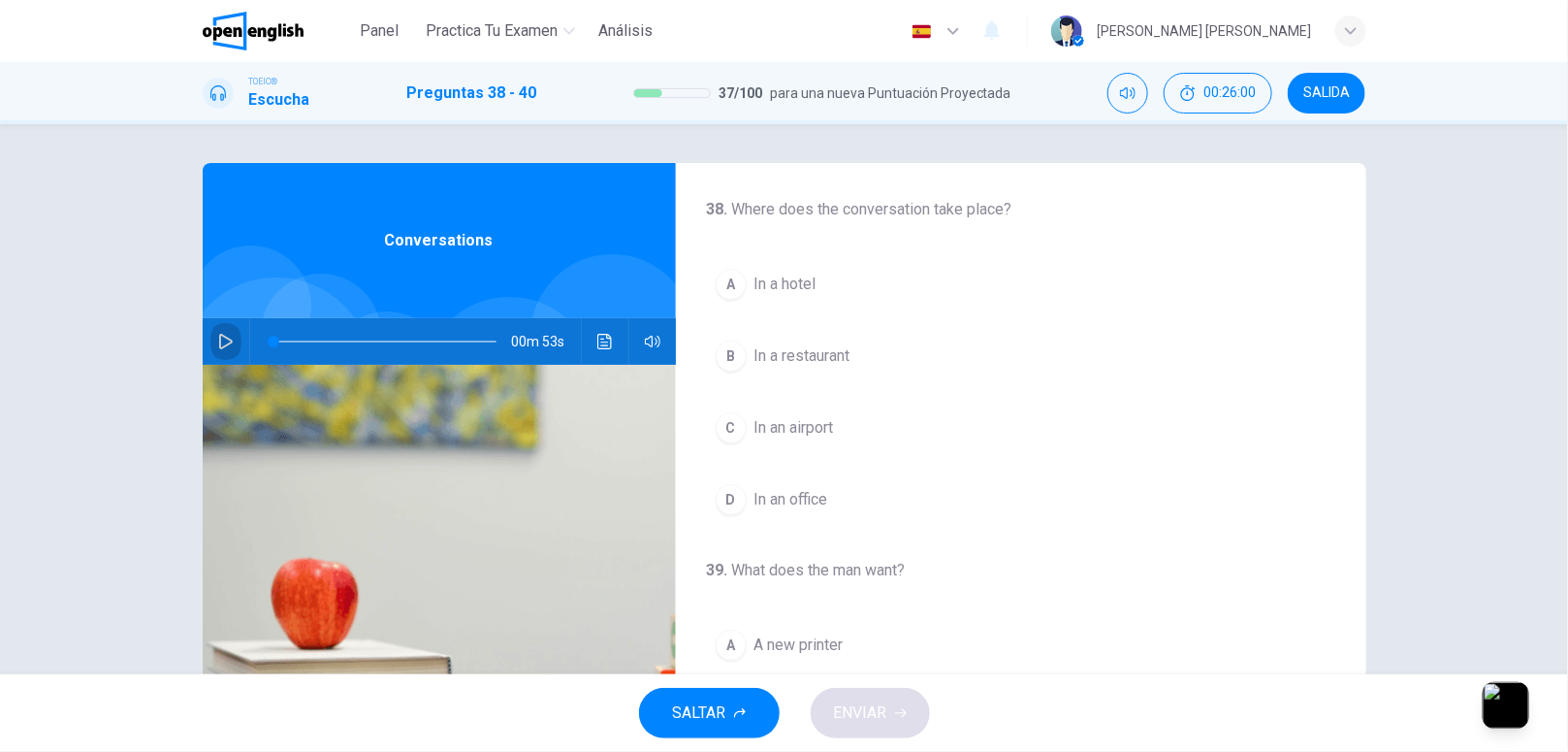 click 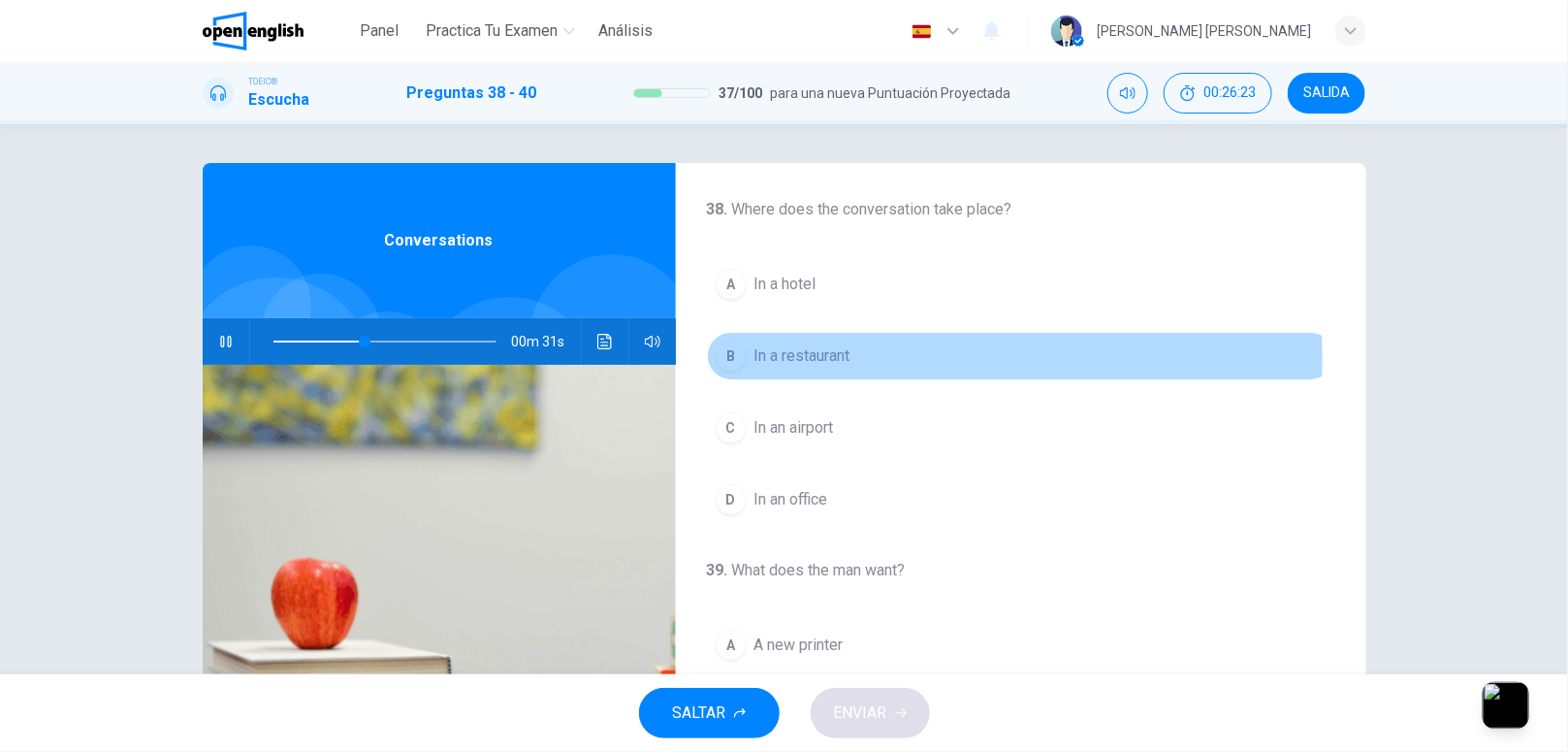 click on "In a restaurant" at bounding box center [802, 356] 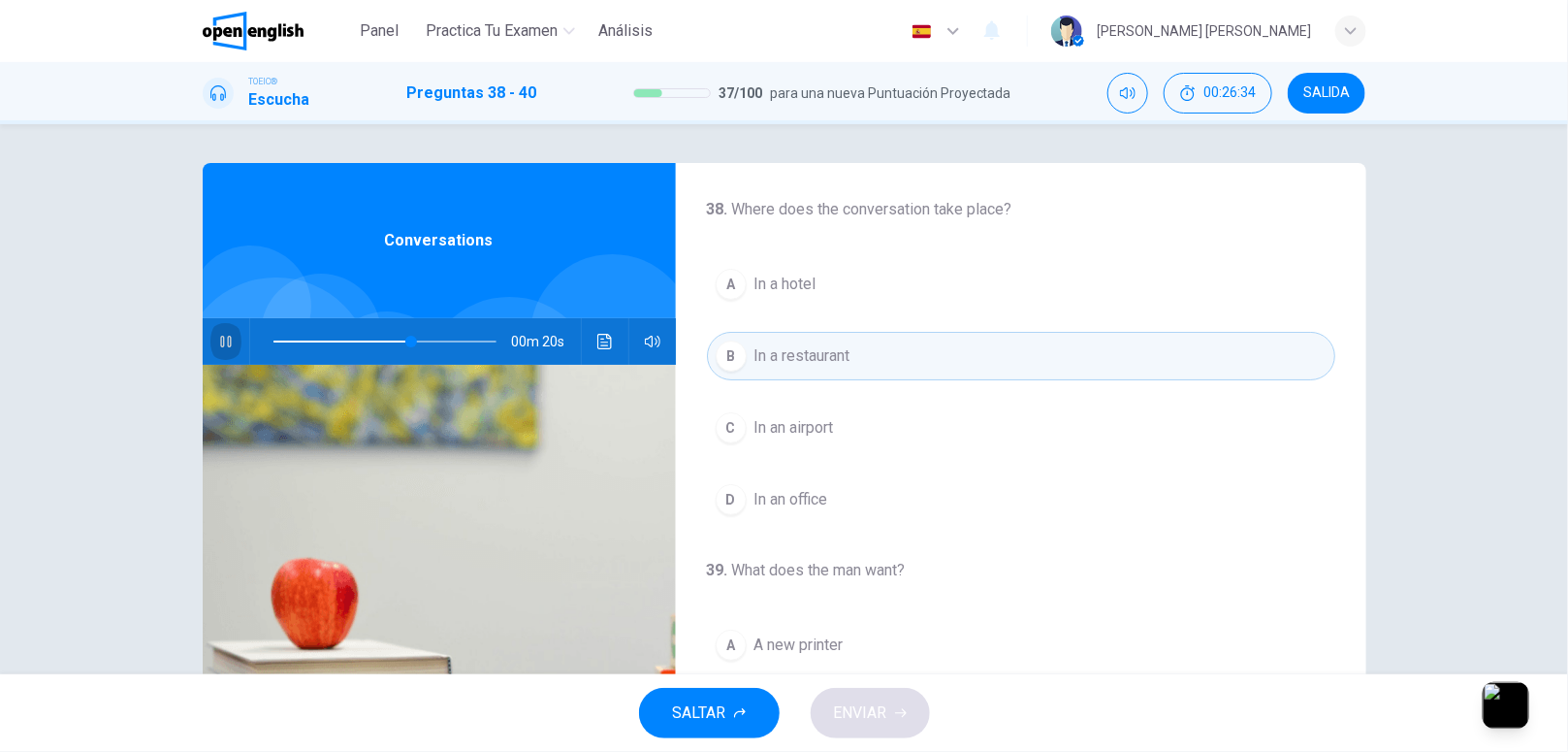 click at bounding box center (226, 342) 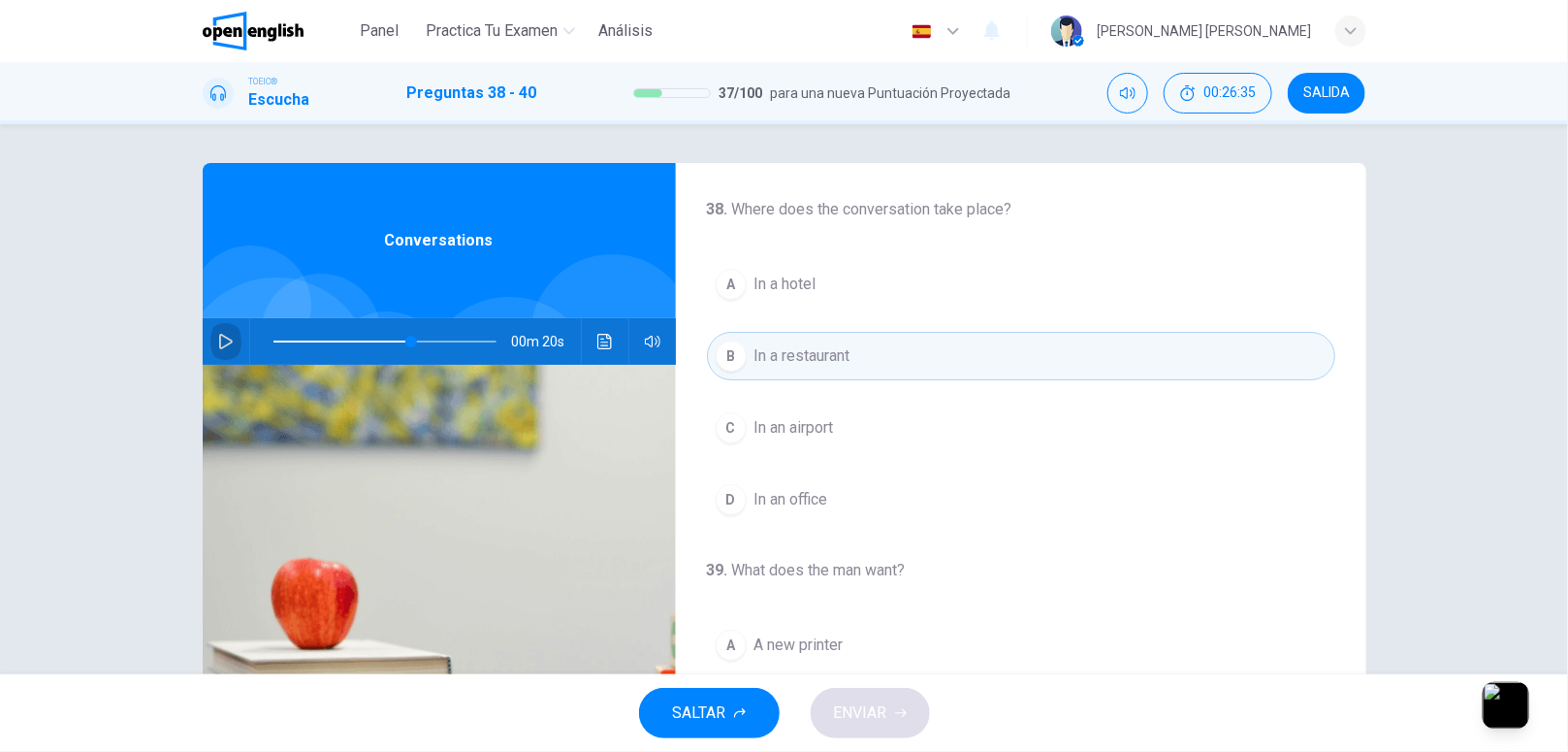 click at bounding box center [226, 342] 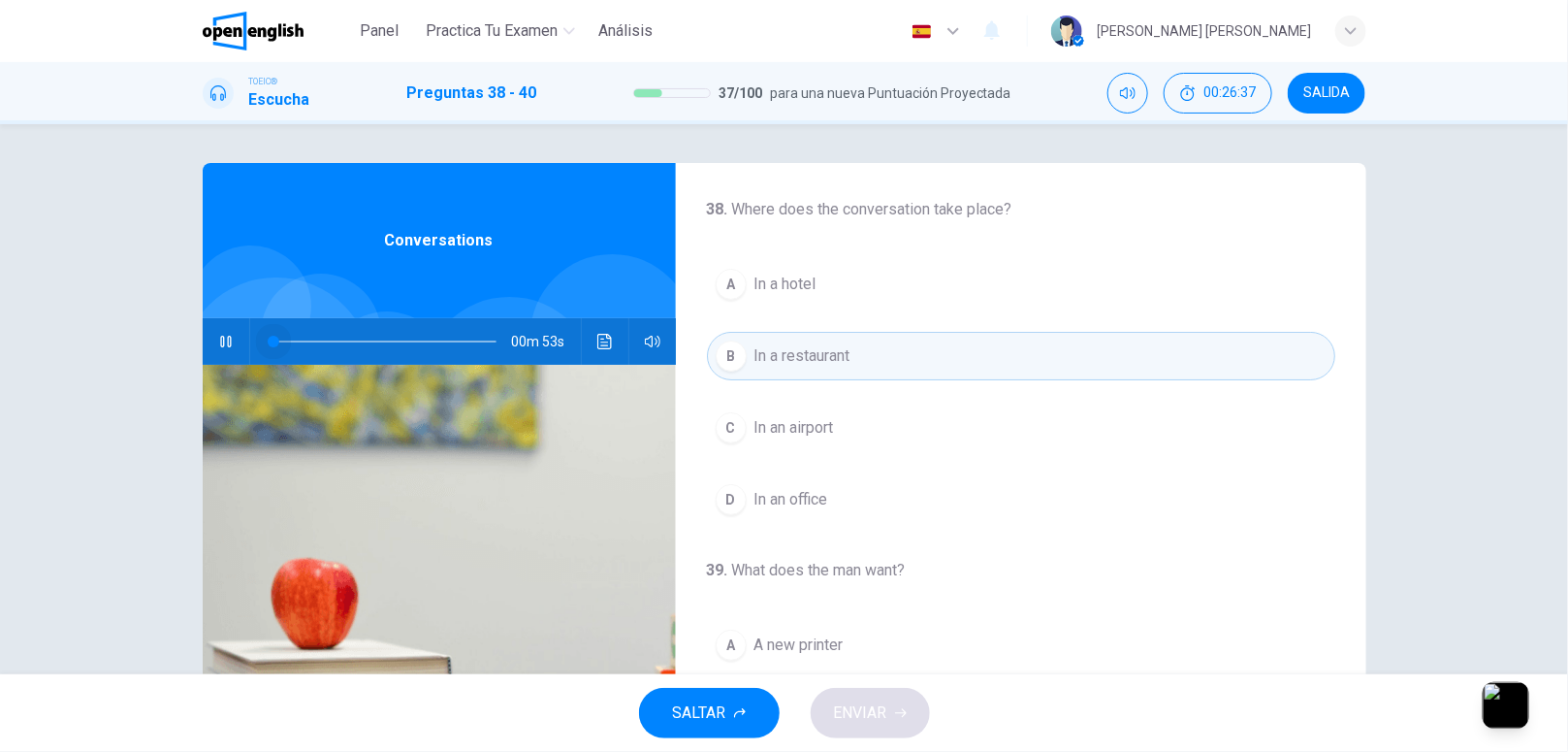click at bounding box center (385, 342) 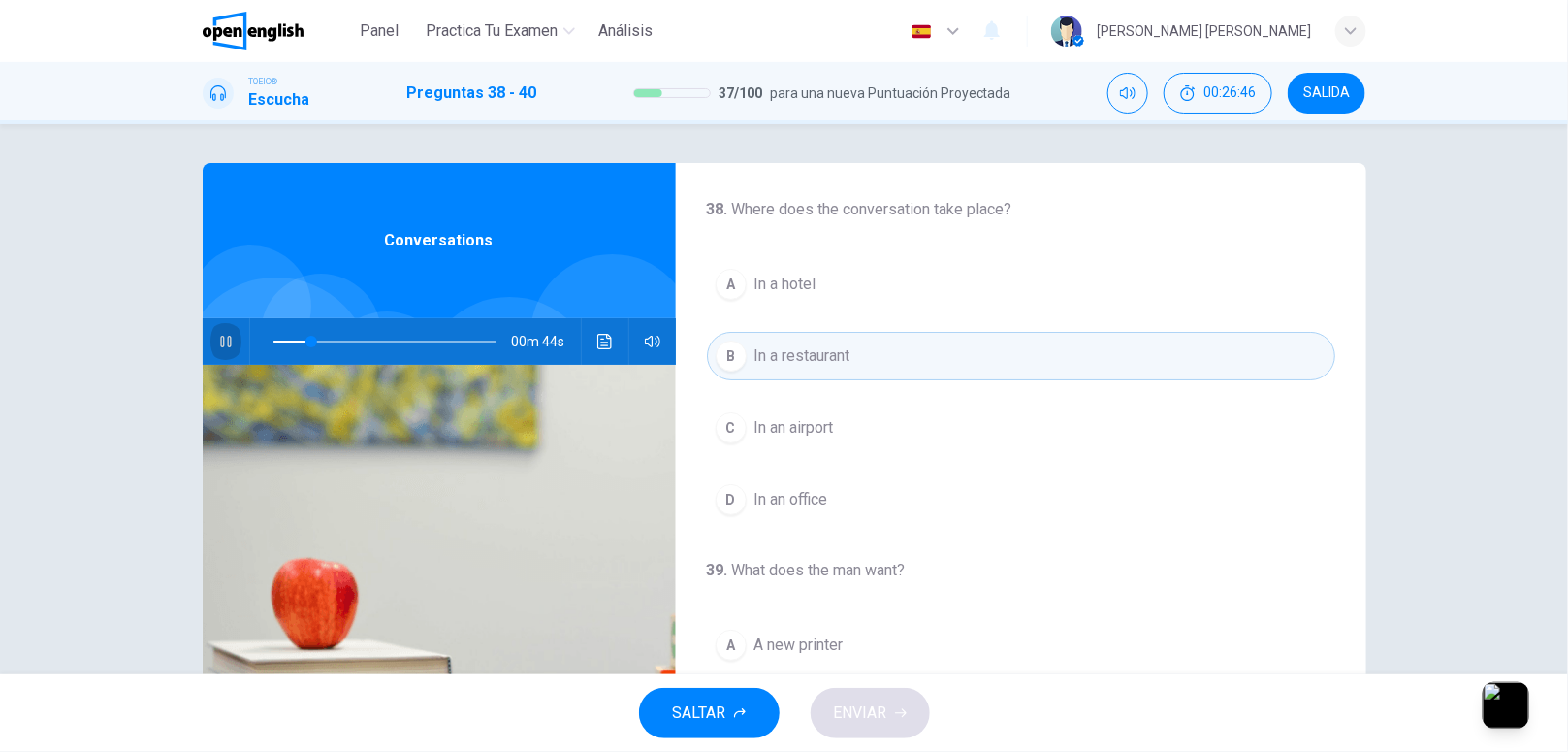 click 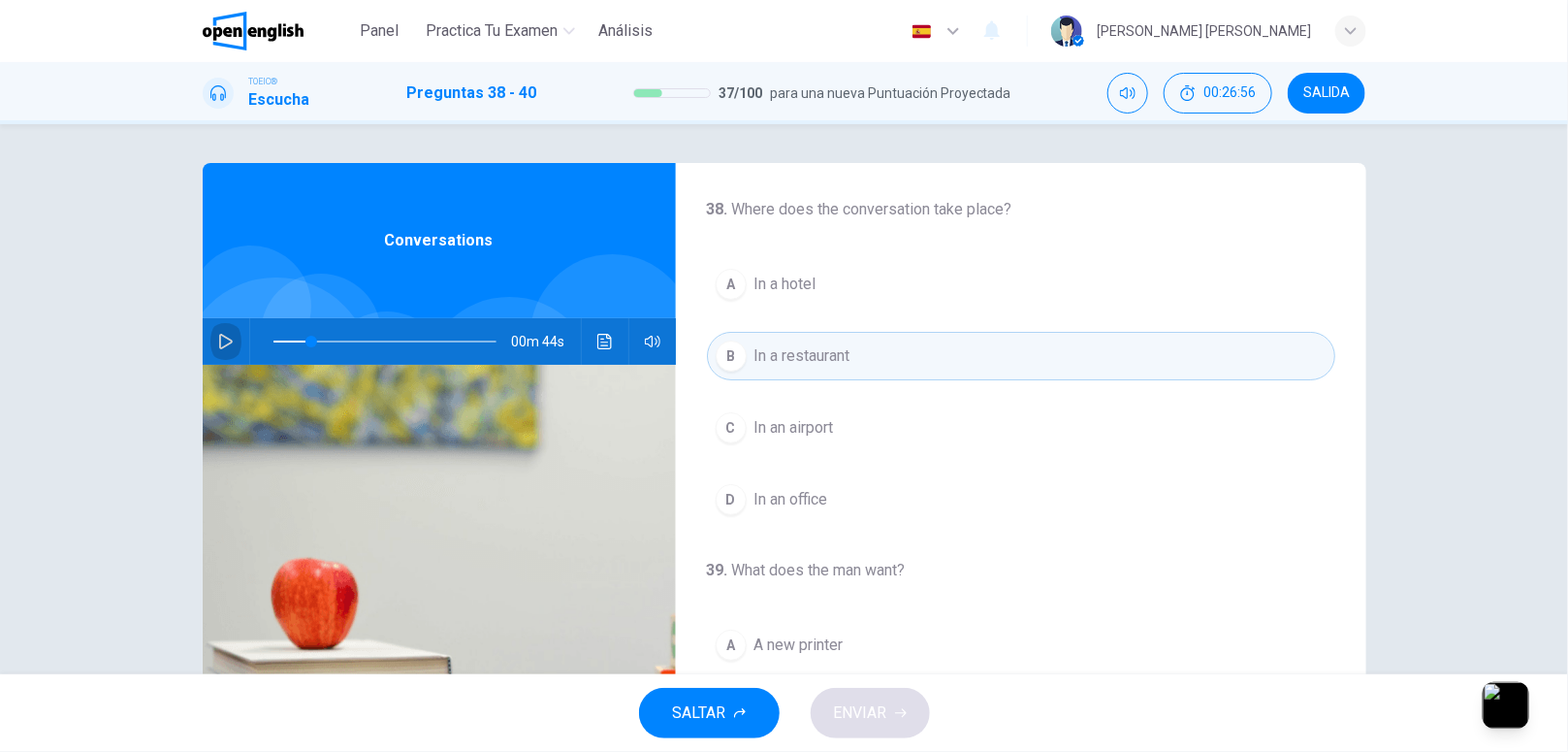 click 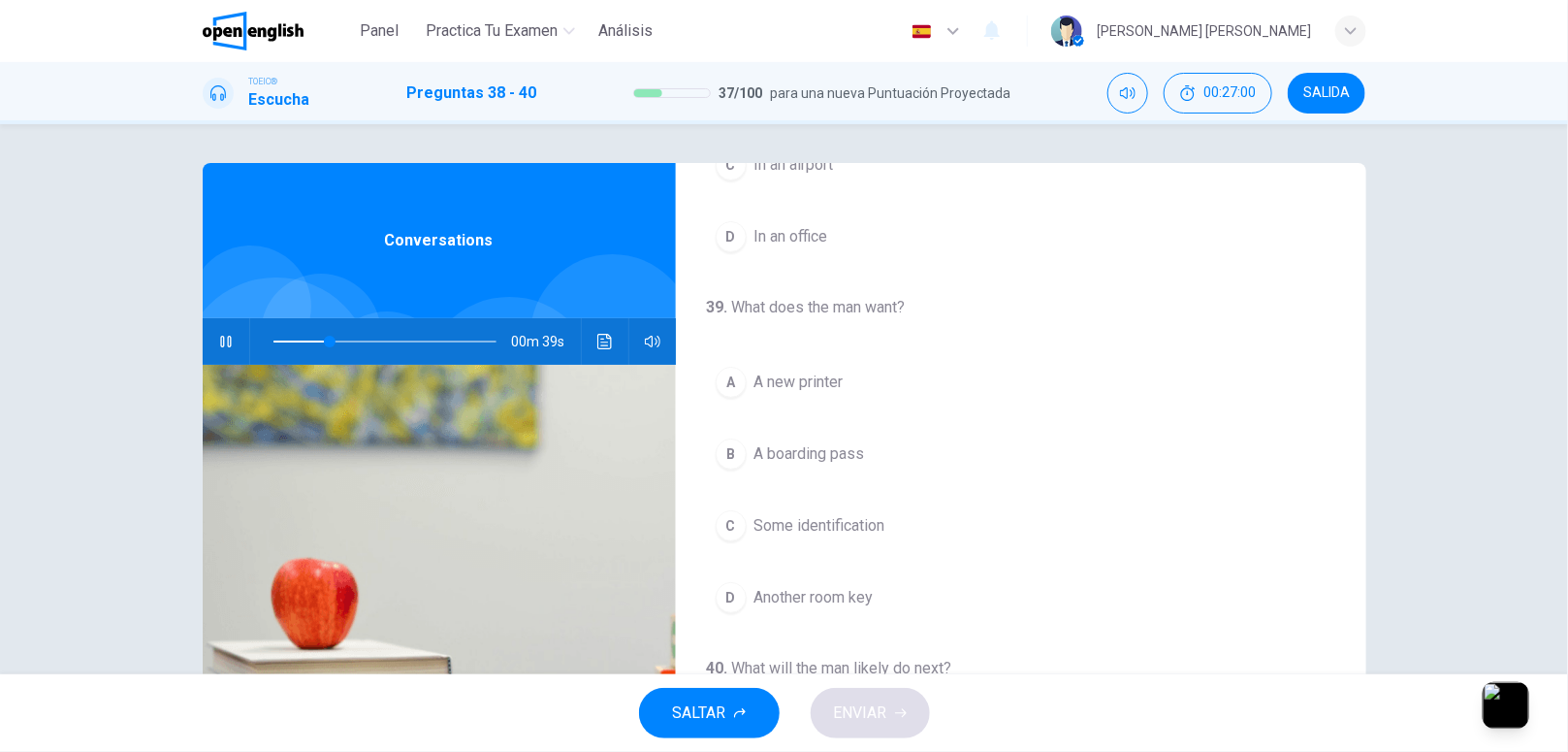 scroll, scrollTop: 268, scrollLeft: 0, axis: vertical 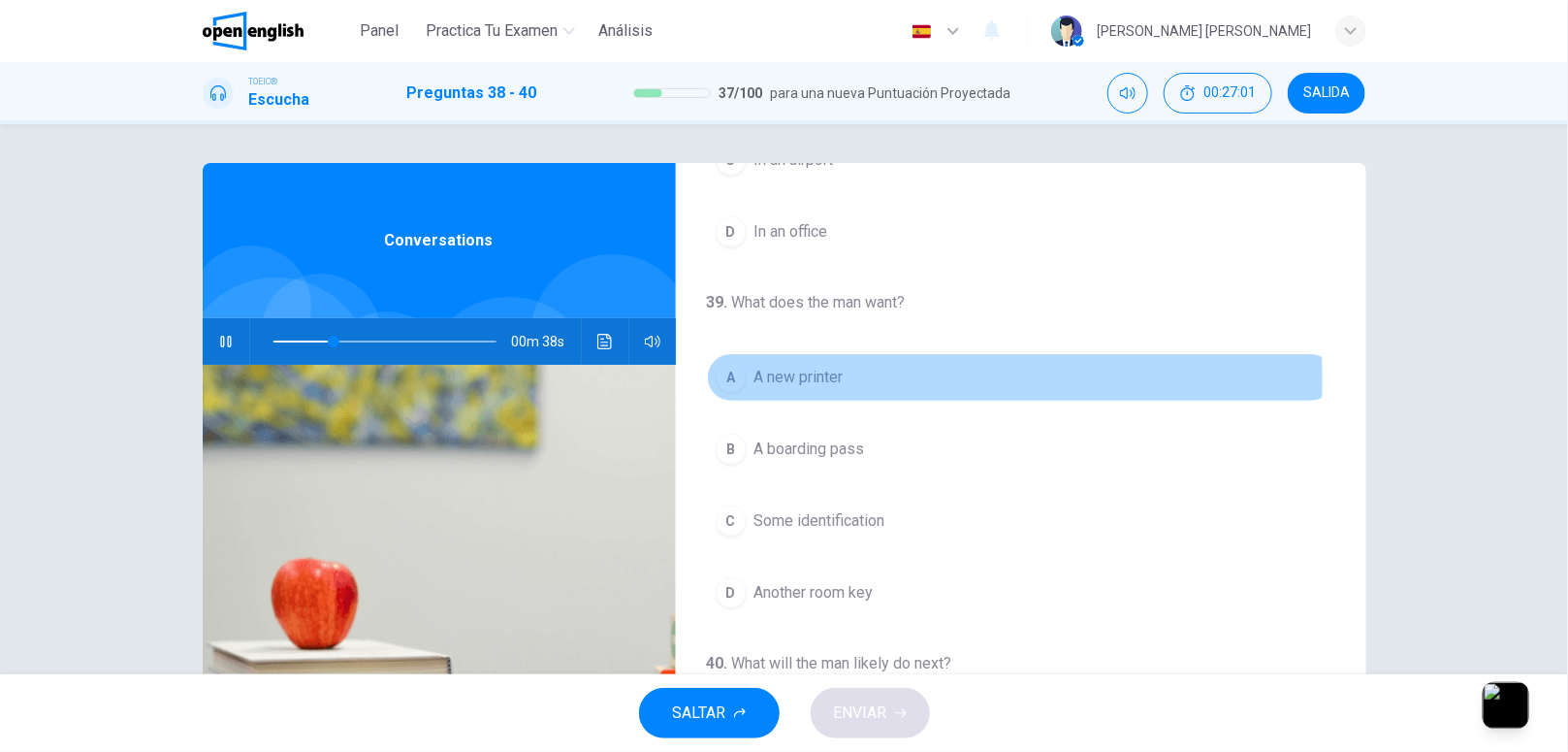 click on "A new printer" at bounding box center [799, 377] 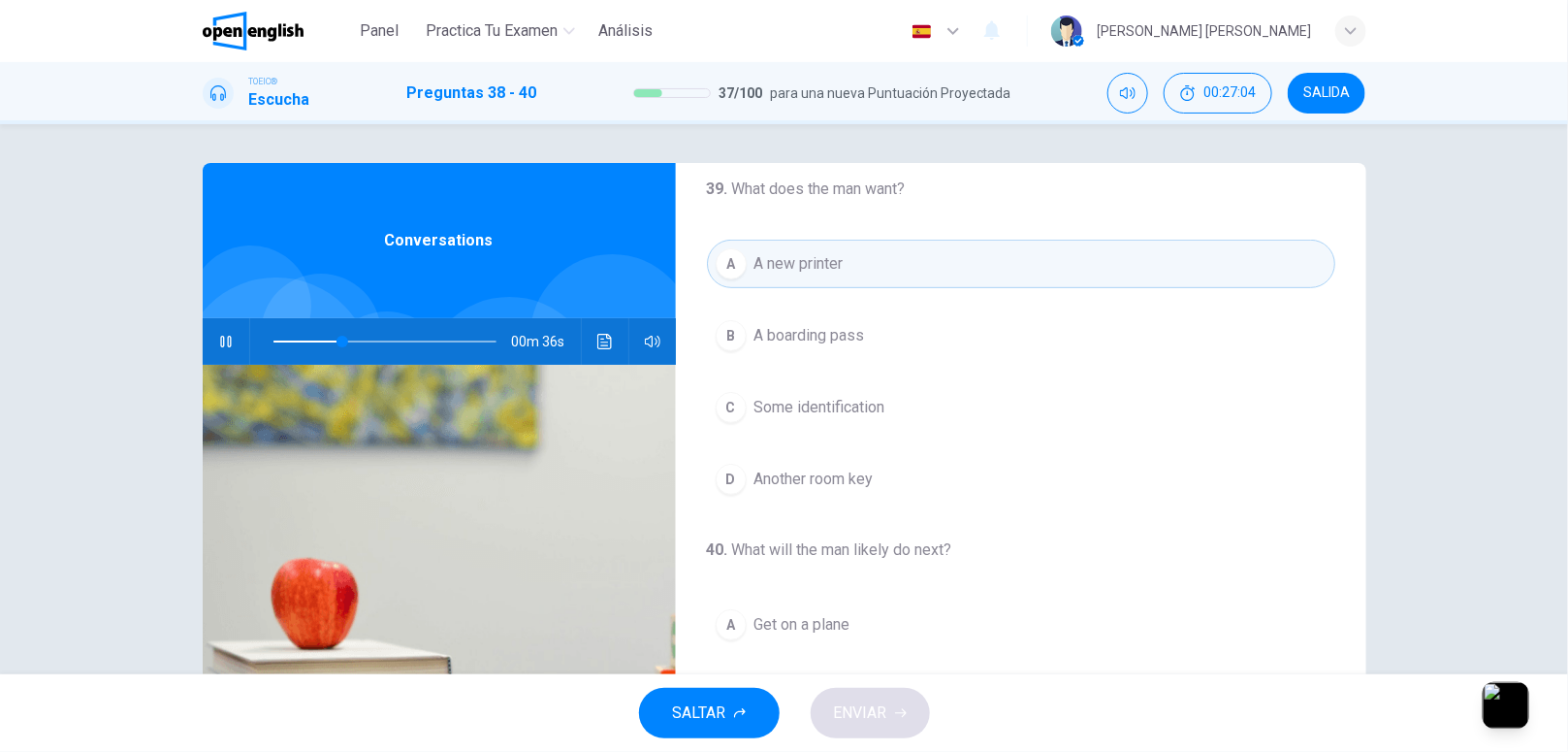 scroll, scrollTop: 448, scrollLeft: 0, axis: vertical 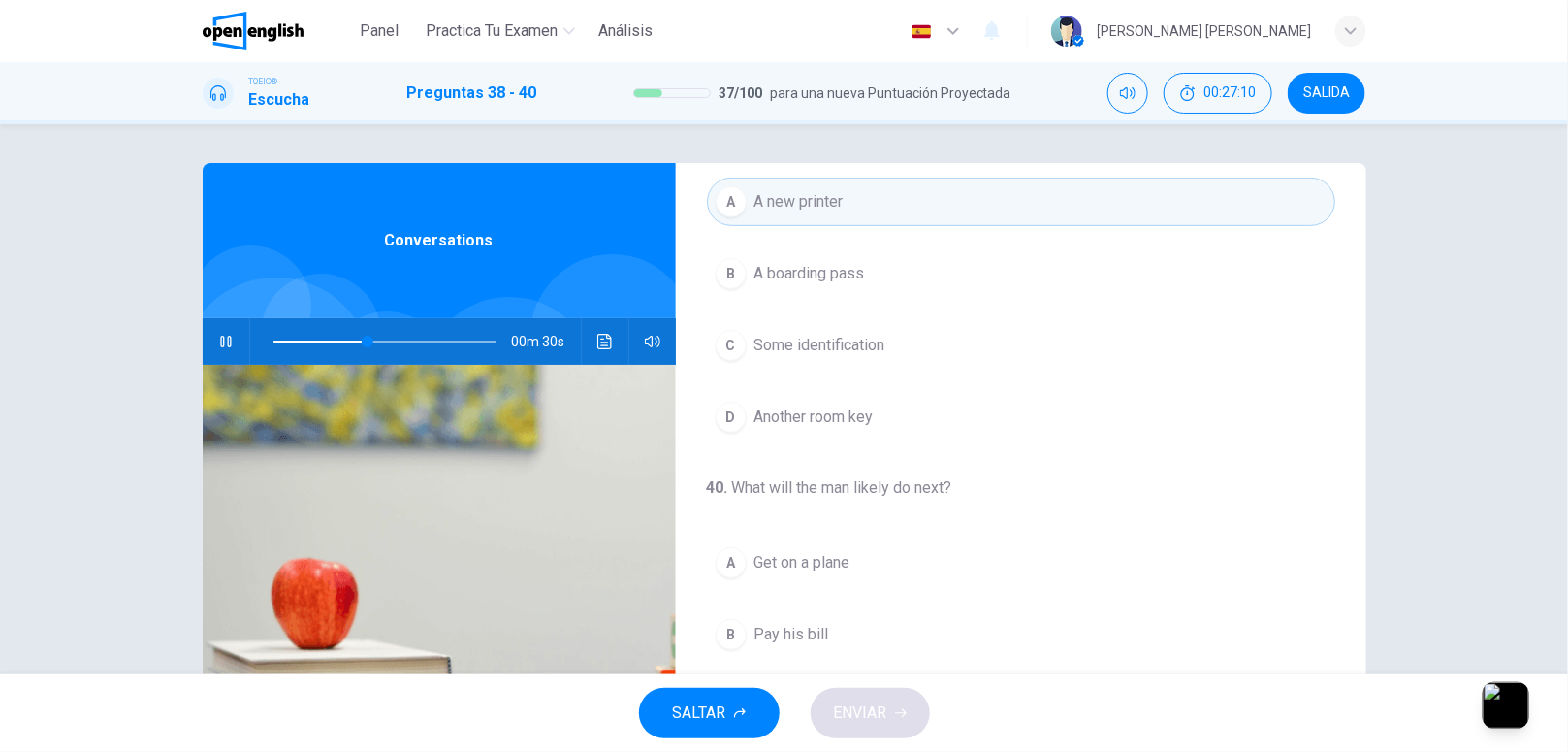 click on "40 .   What will the man likely do next? A Get on a plane B Pay his bill C Ask for directions D Show his identification" at bounding box center [1021, 639] 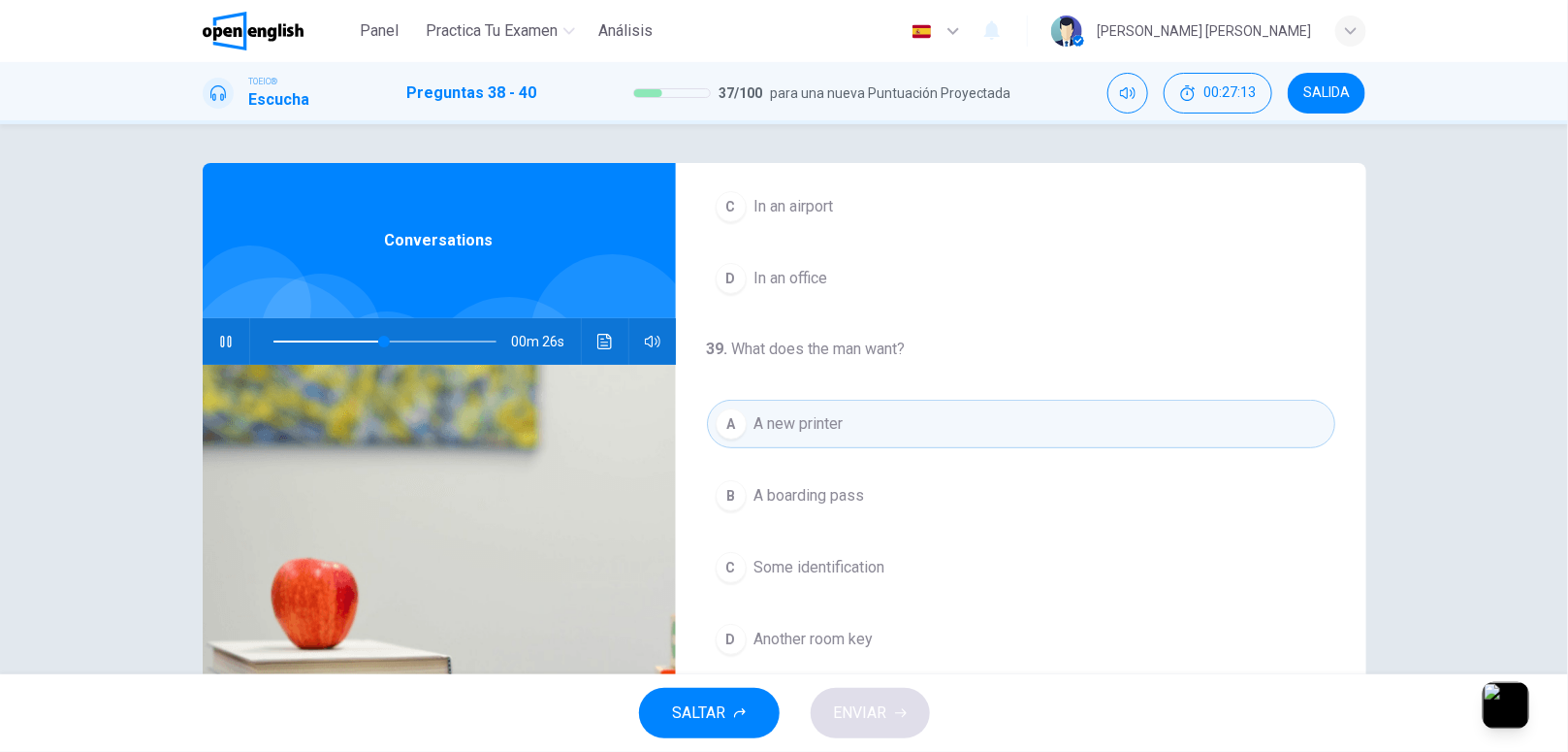 scroll, scrollTop: 448, scrollLeft: 0, axis: vertical 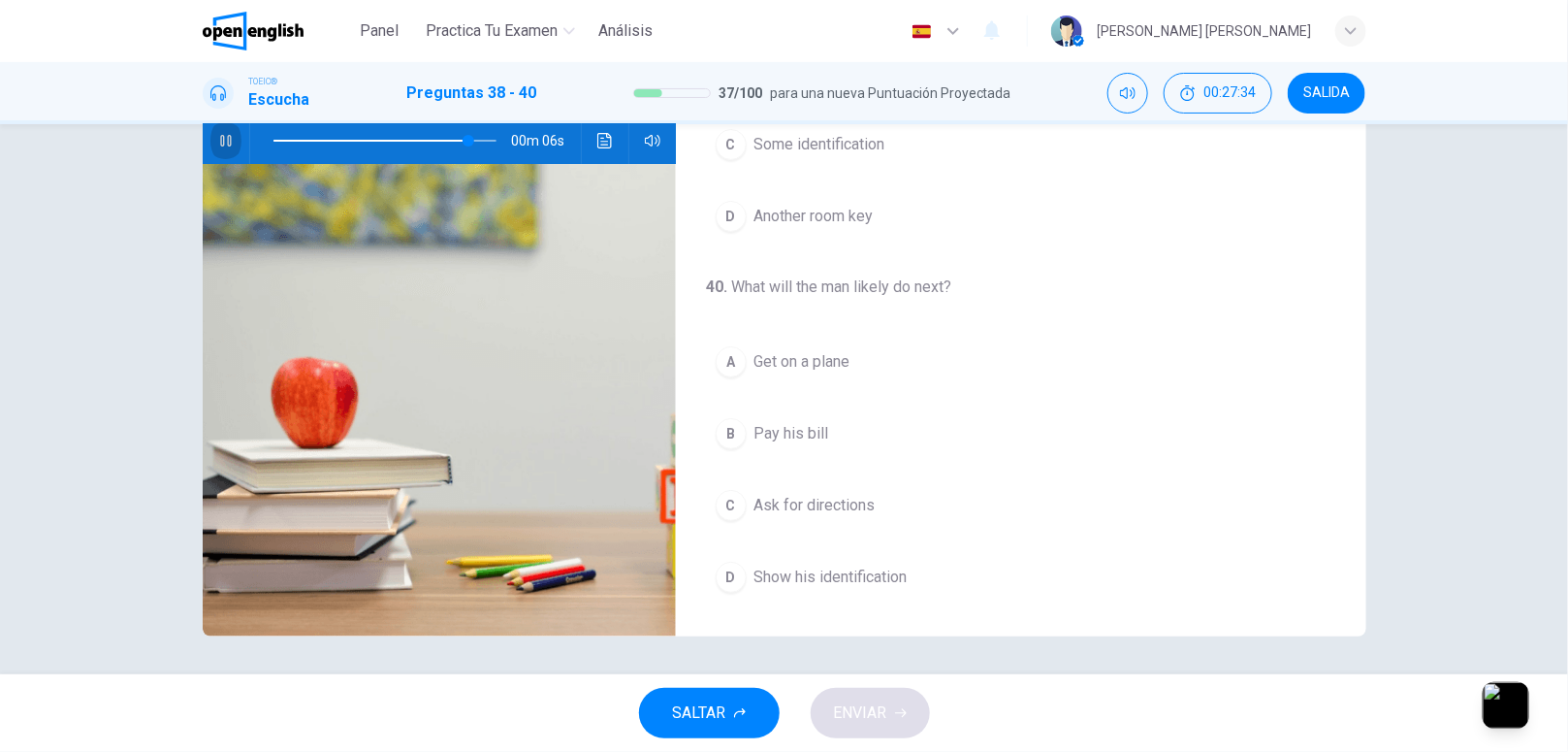click 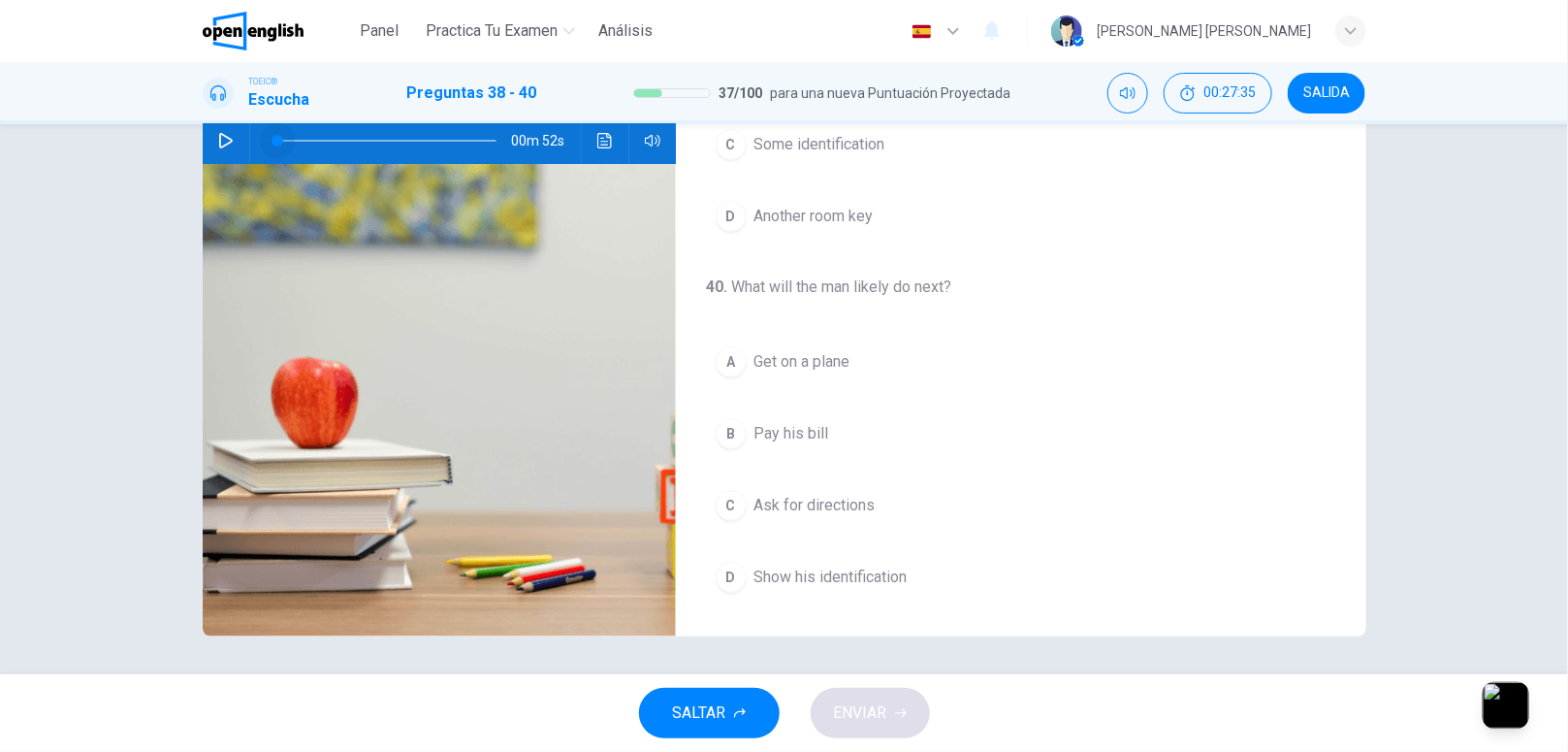 click at bounding box center (385, 141) 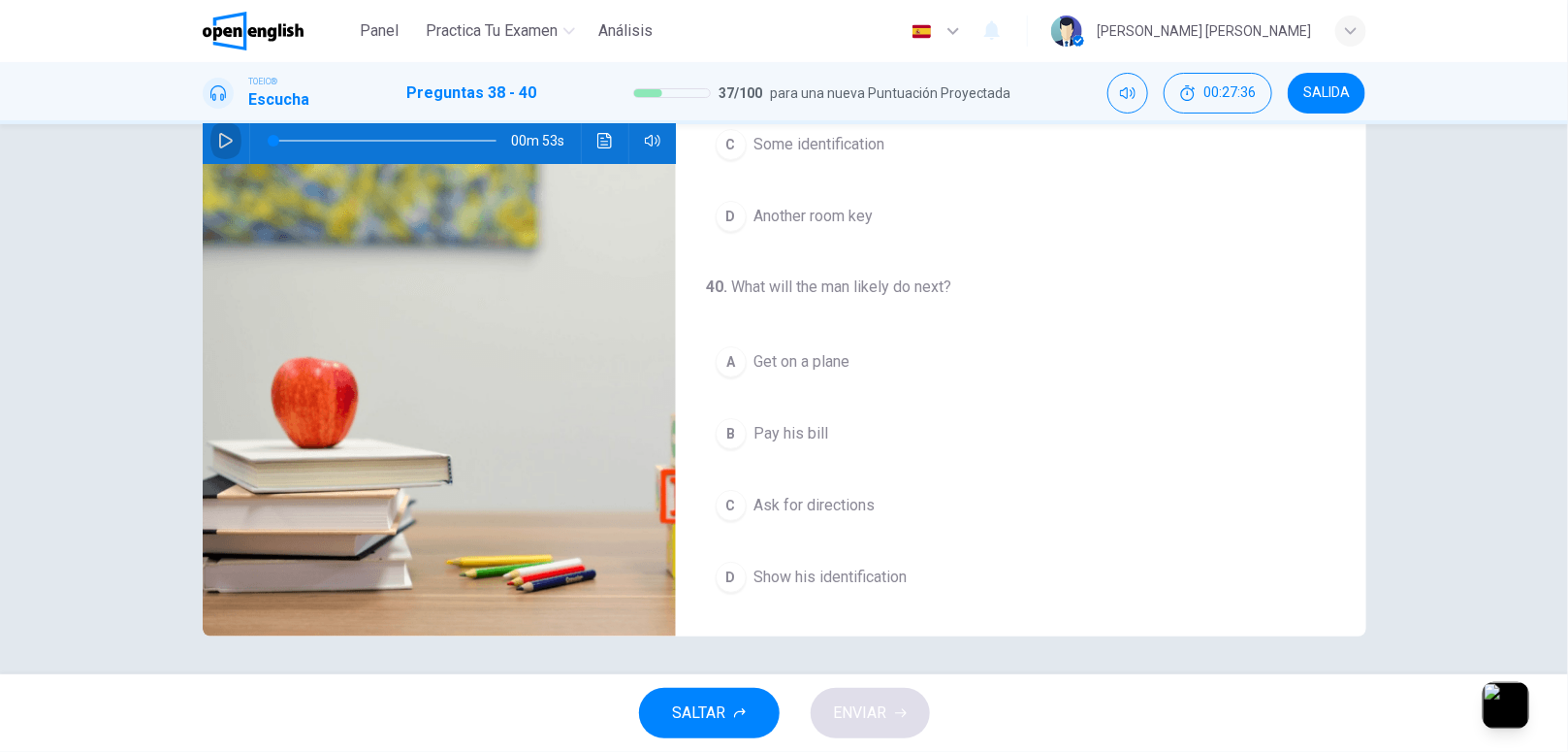 click at bounding box center (226, 141) 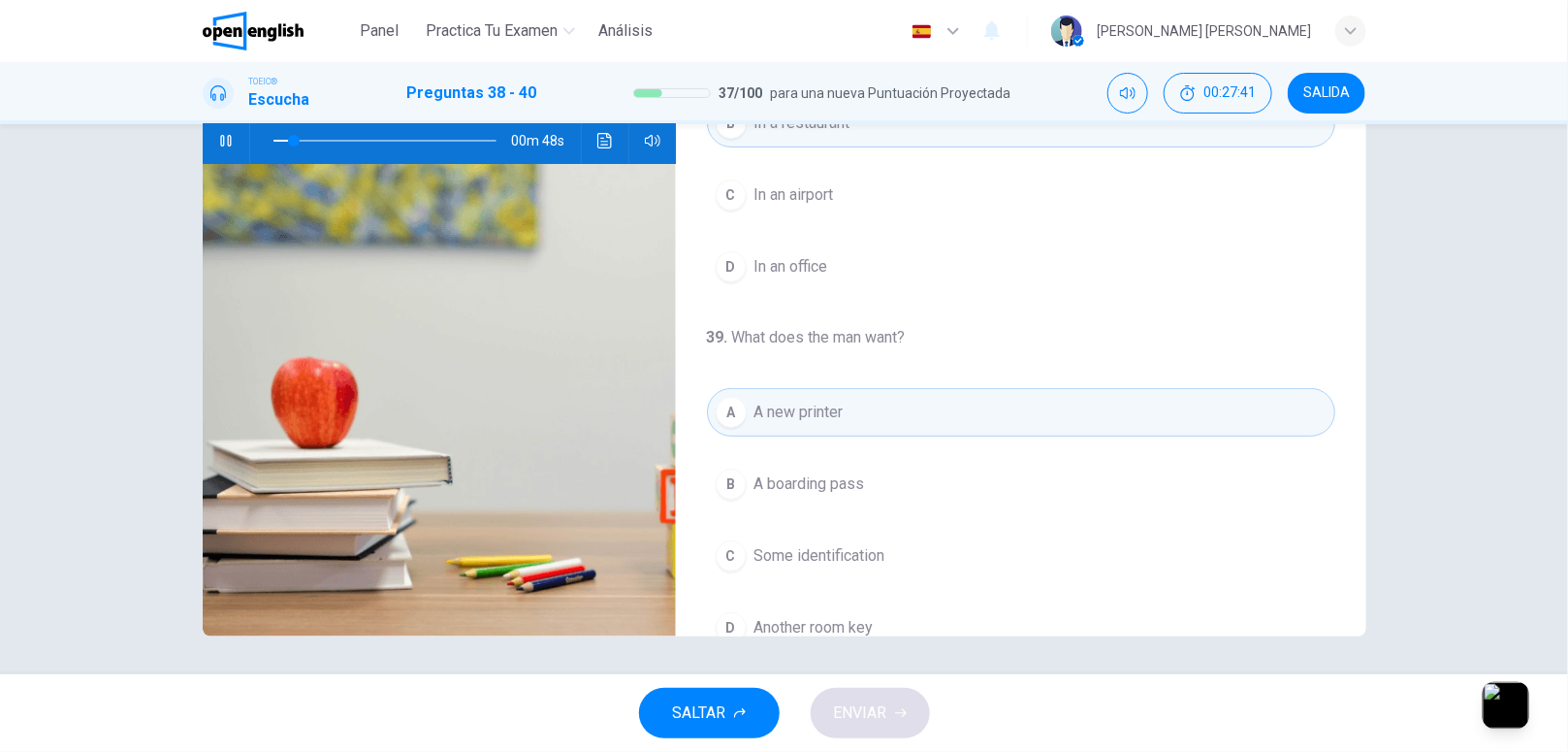 scroll, scrollTop: 0, scrollLeft: 0, axis: both 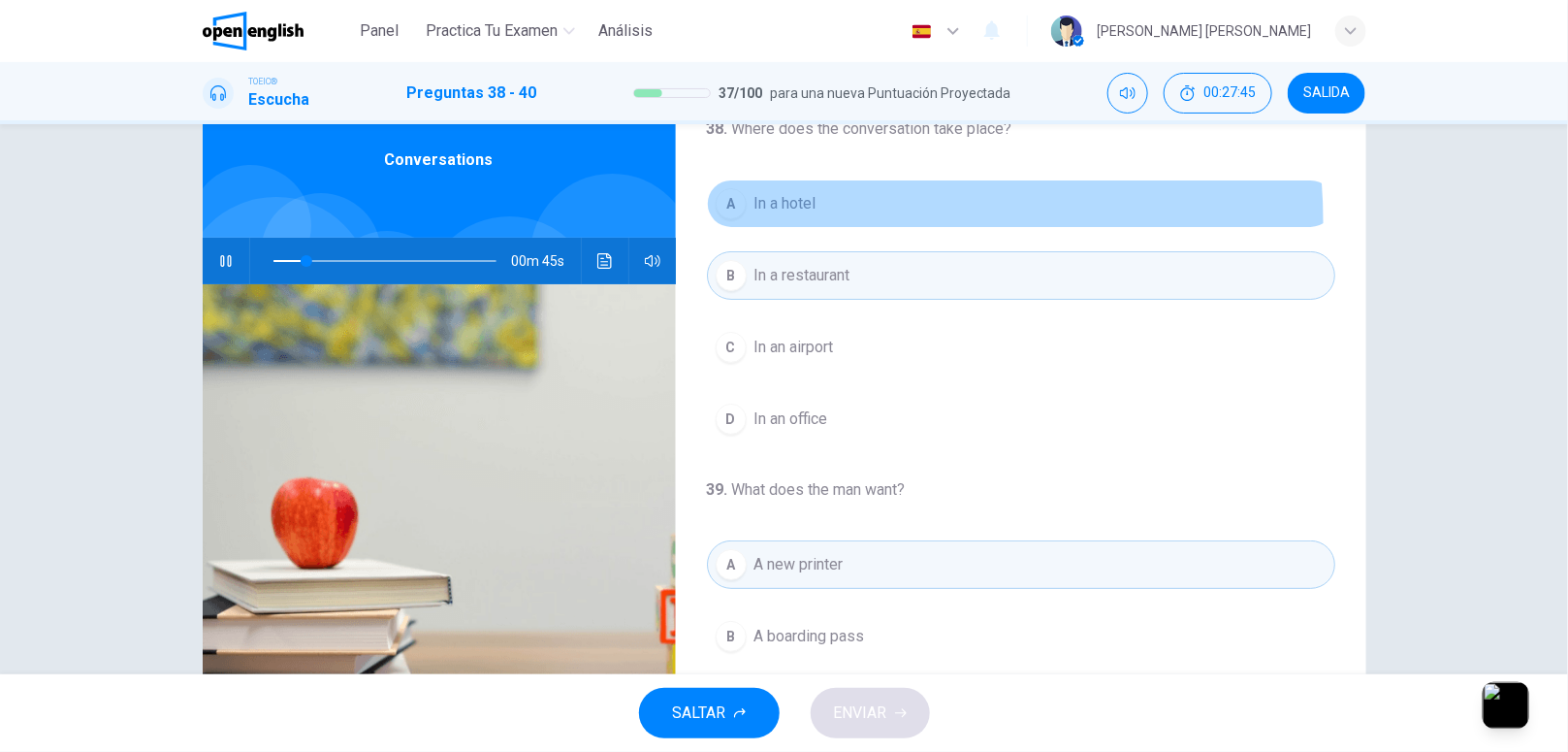 click on "A In a hotel" at bounding box center [1021, 204] 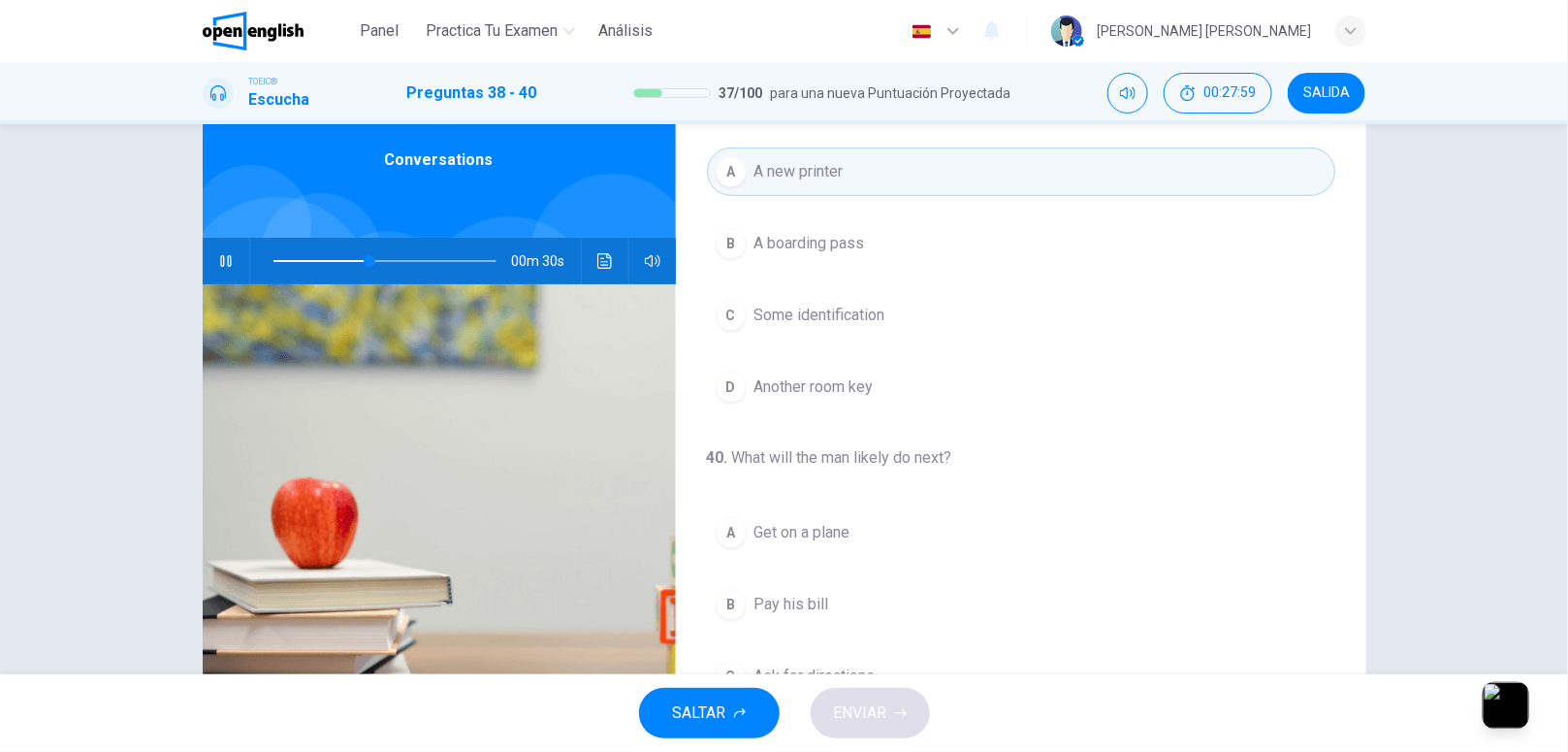 scroll, scrollTop: 448, scrollLeft: 0, axis: vertical 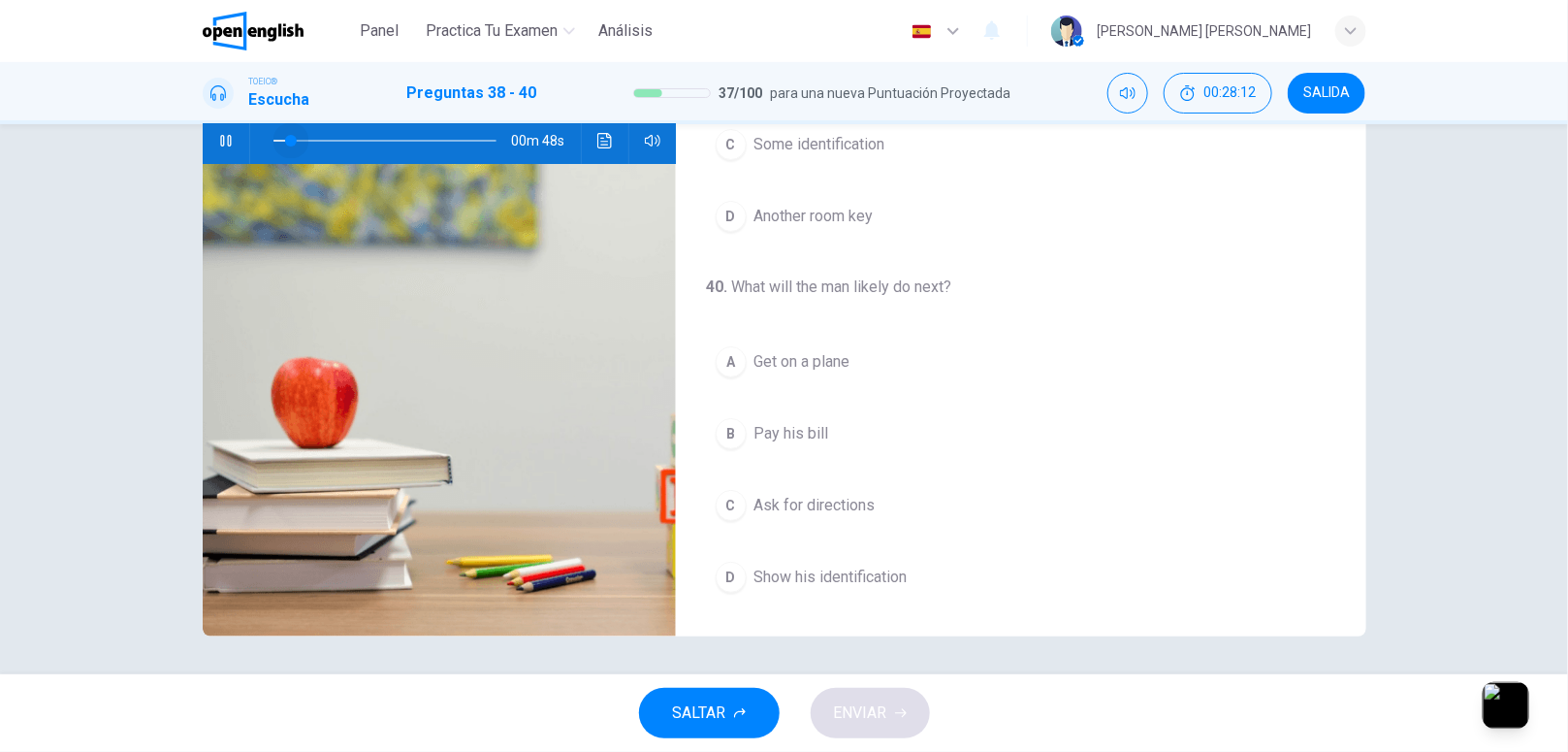 click at bounding box center (385, 141) 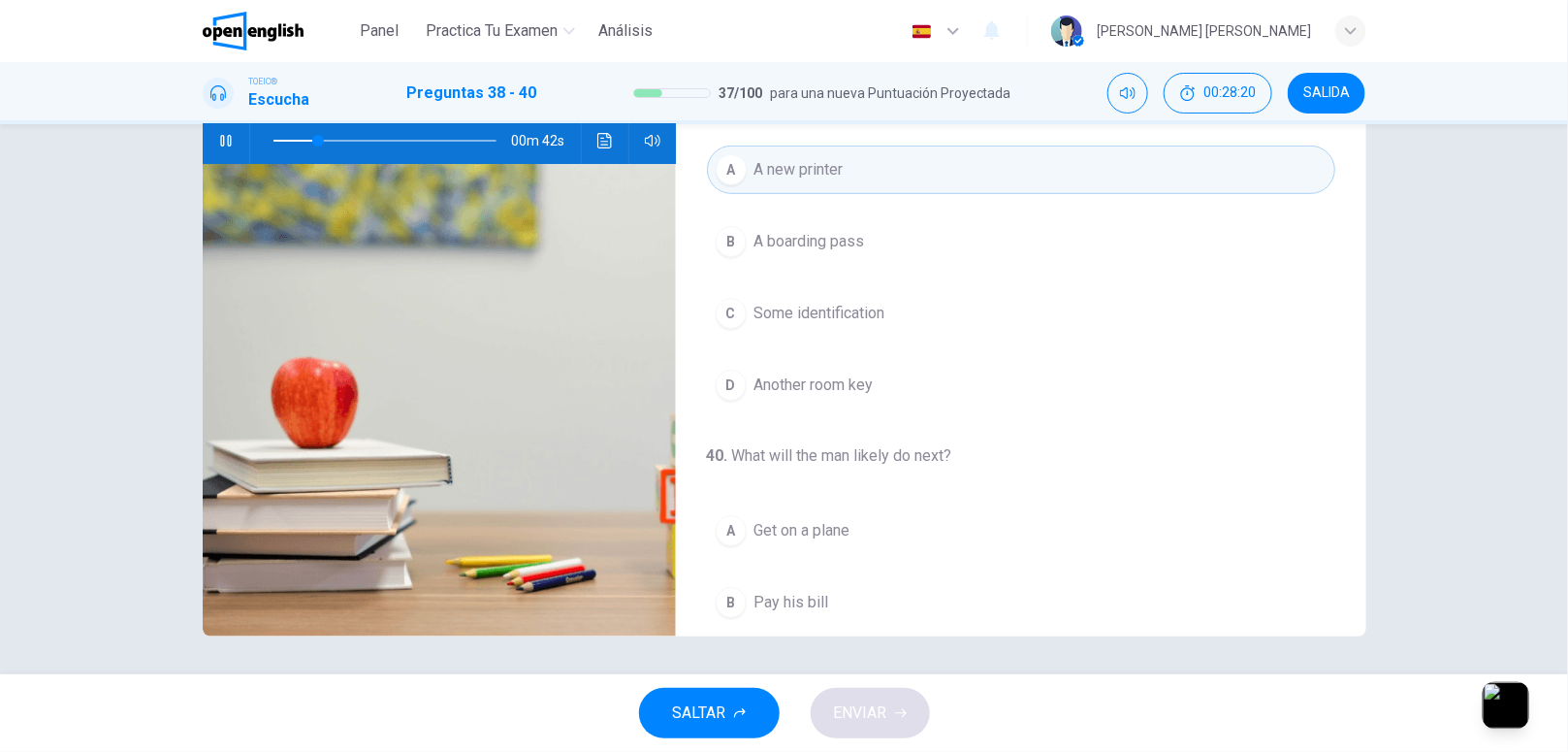 scroll, scrollTop: 278, scrollLeft: 0, axis: vertical 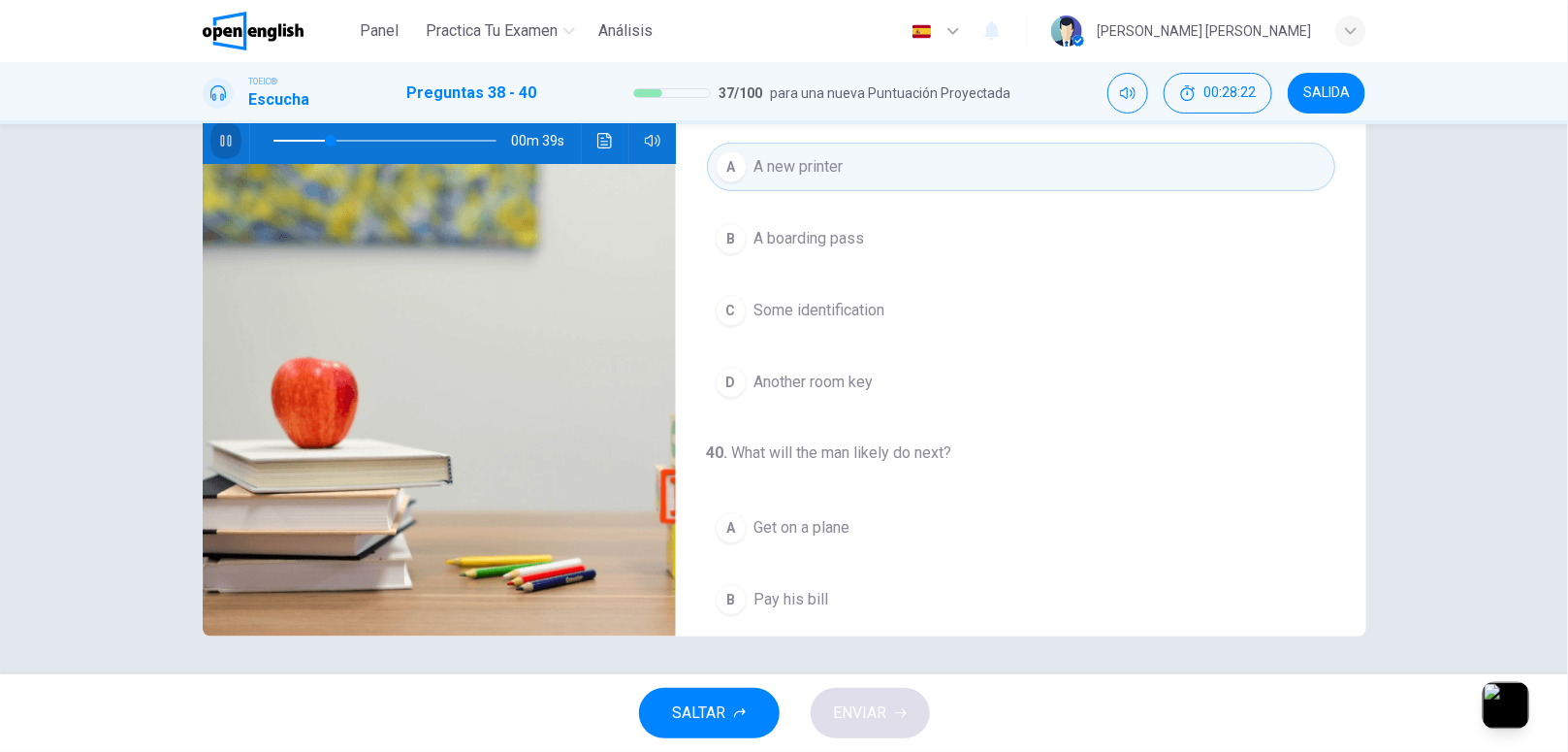 click at bounding box center (226, 141) 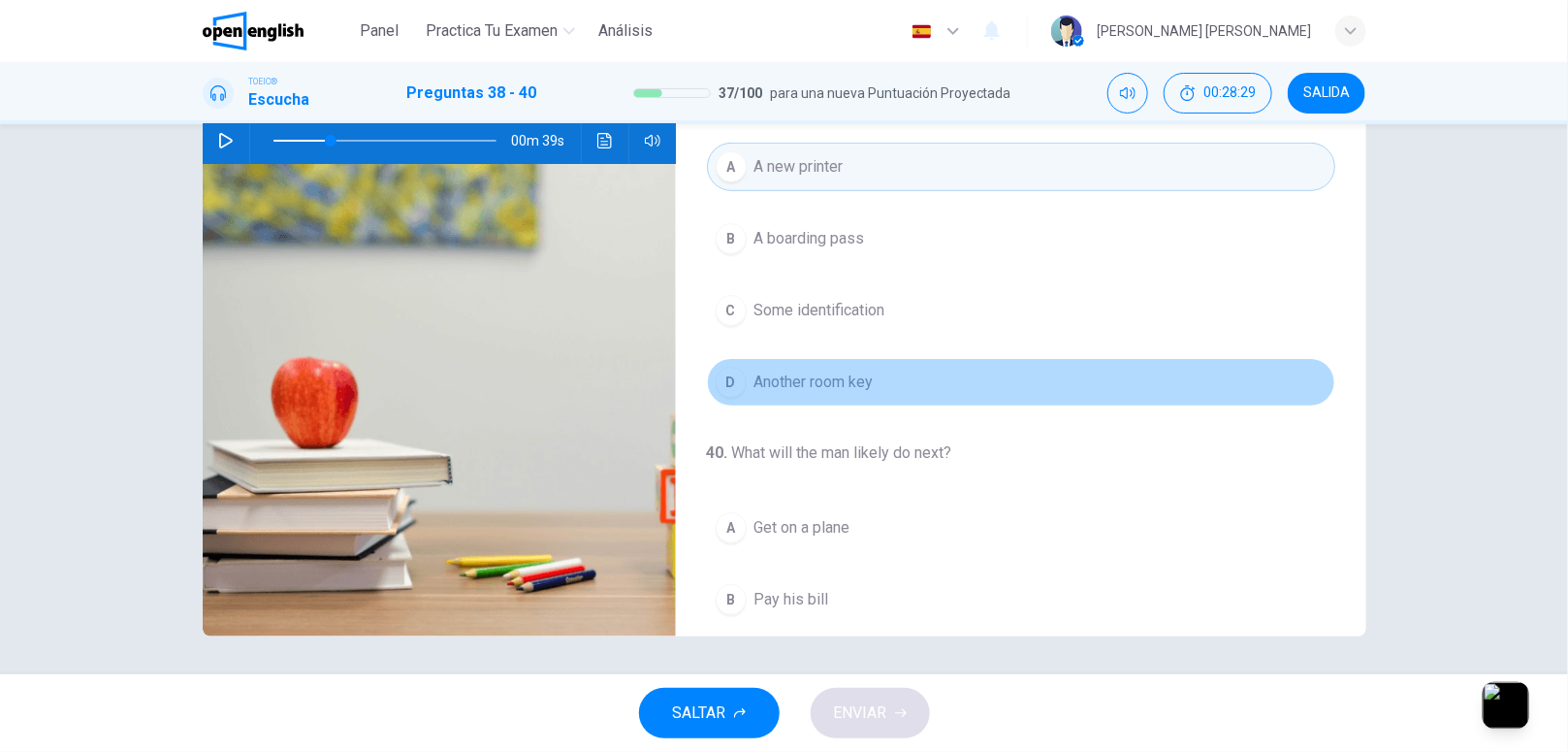 click on "D Another room key" at bounding box center [1021, 382] 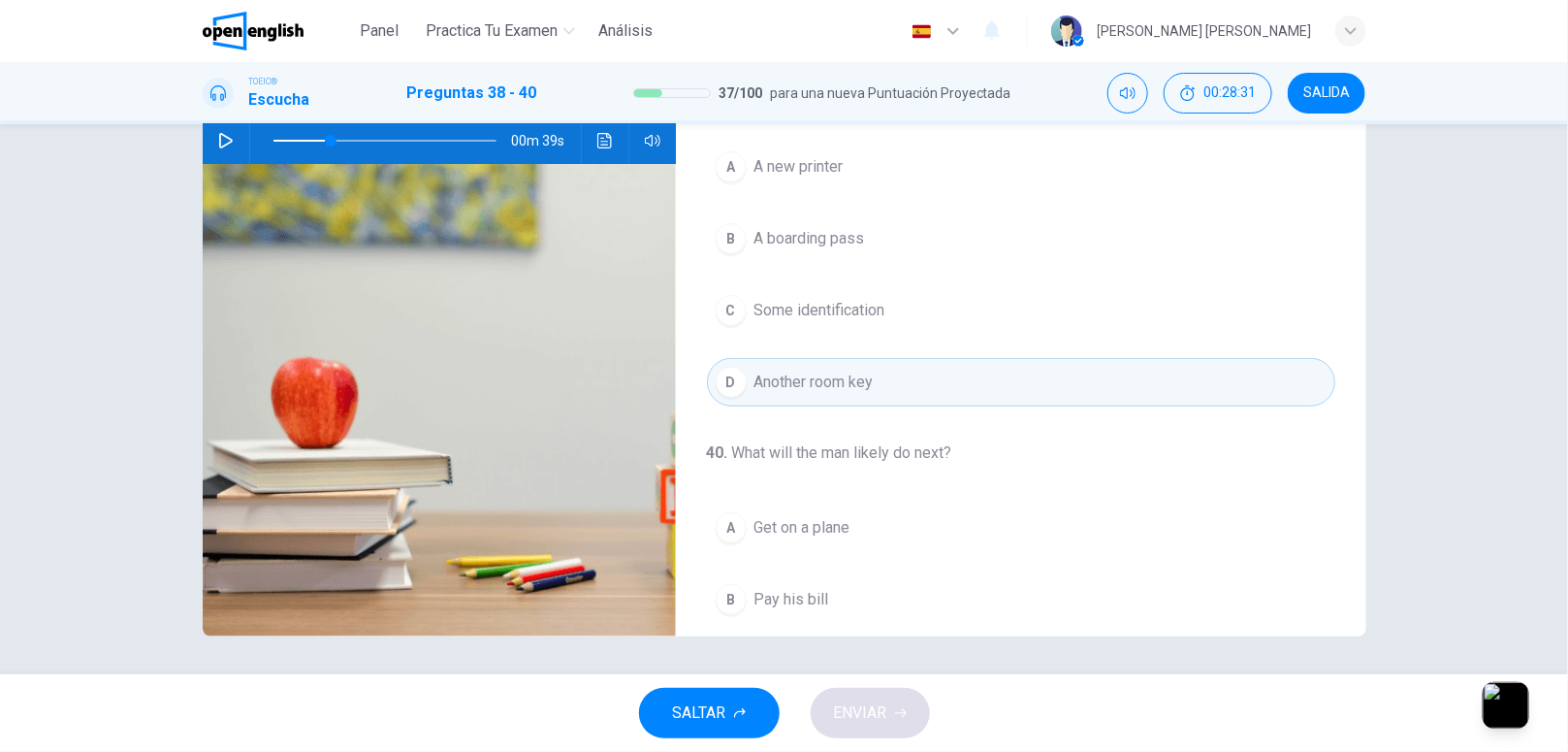 click on "A A new printer" at bounding box center [1021, 167] 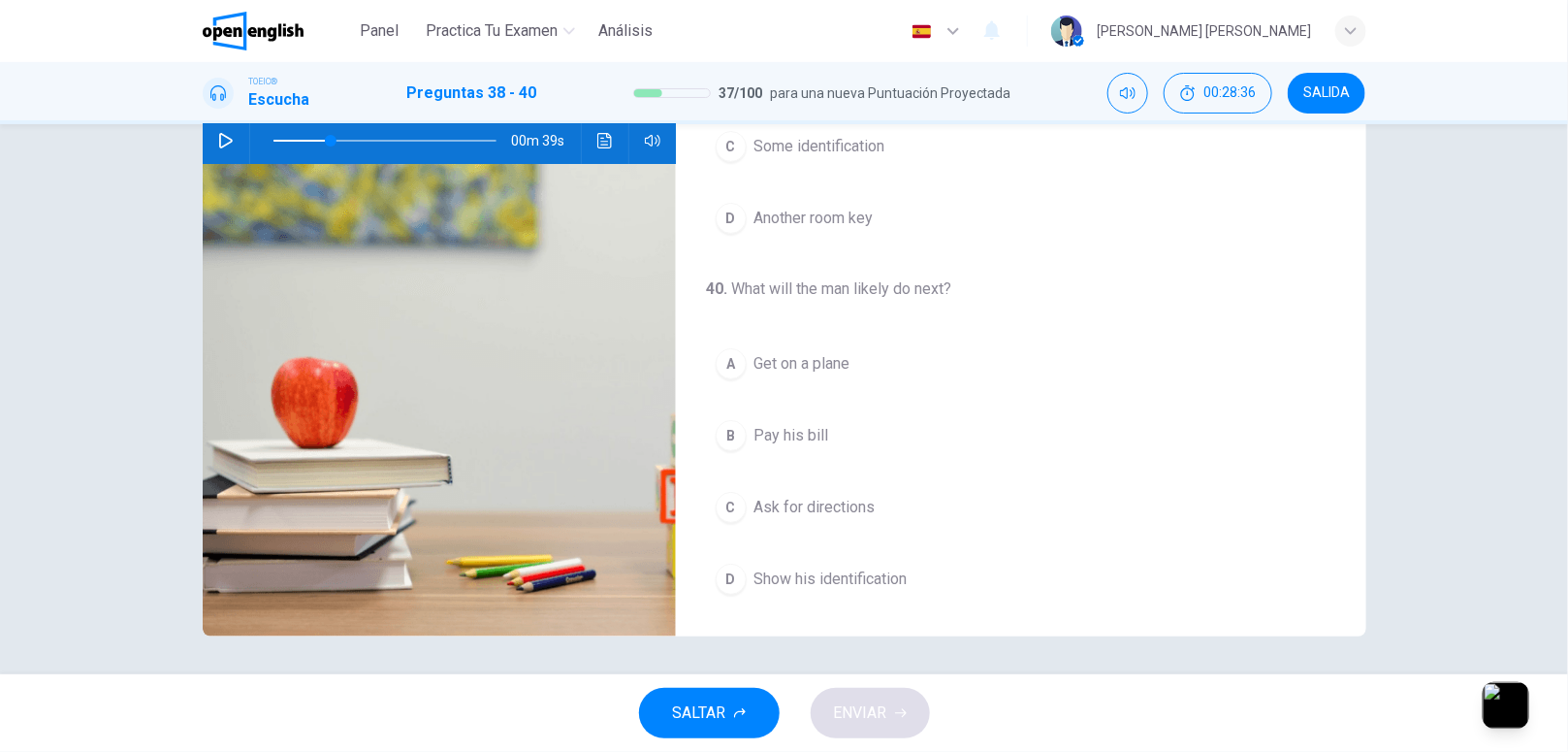 scroll, scrollTop: 448, scrollLeft: 0, axis: vertical 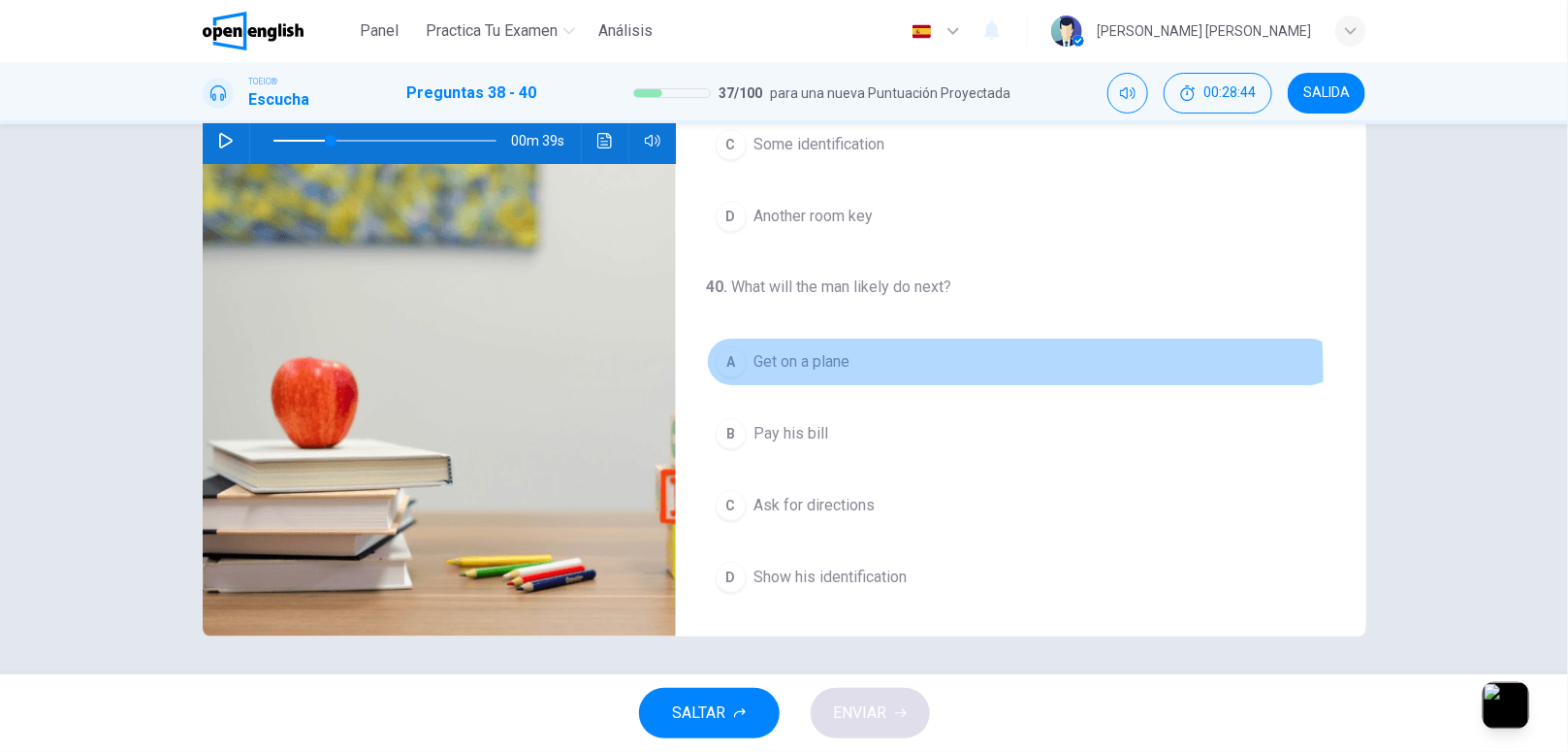 click on "A Get on a plane" at bounding box center [1021, 362] 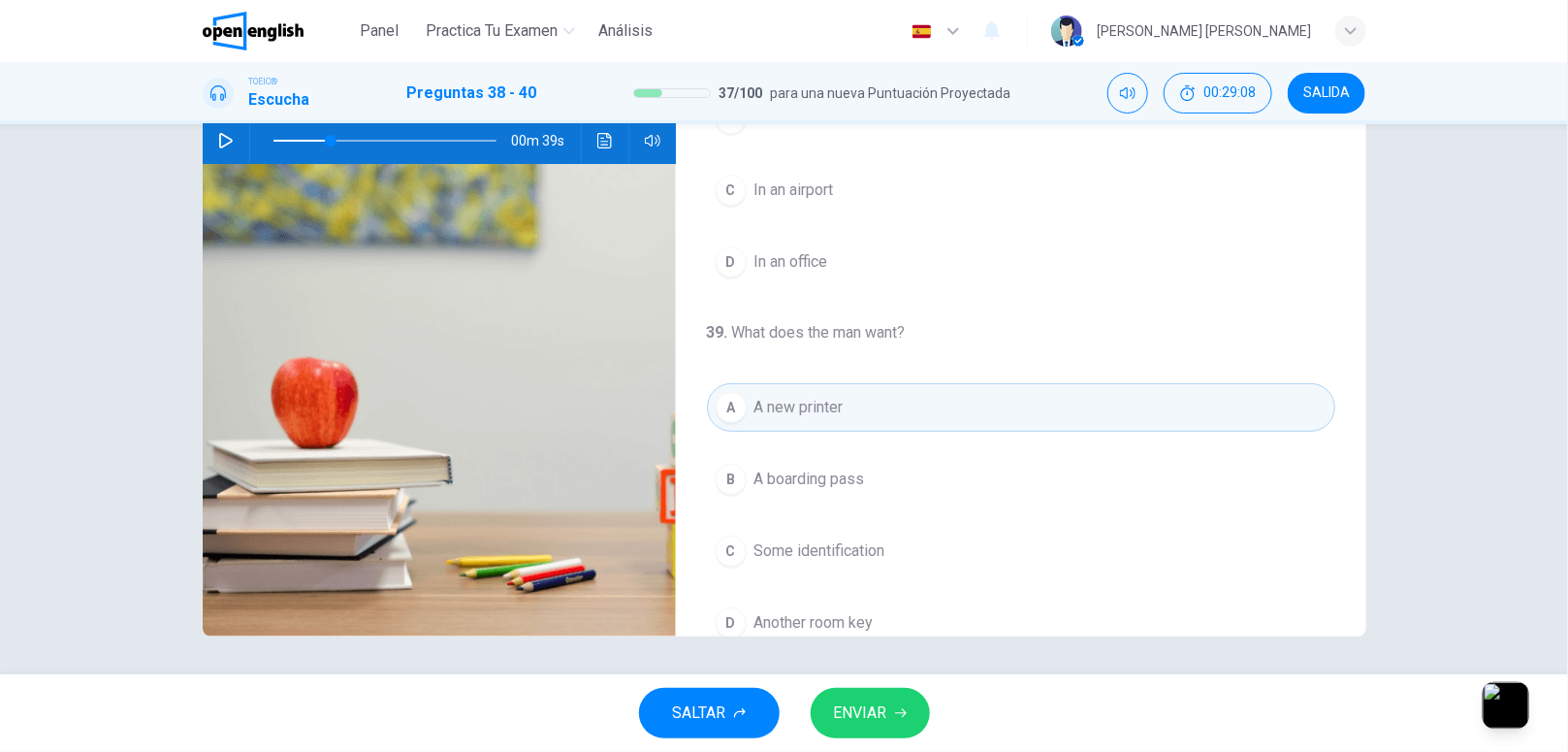 scroll, scrollTop: 0, scrollLeft: 0, axis: both 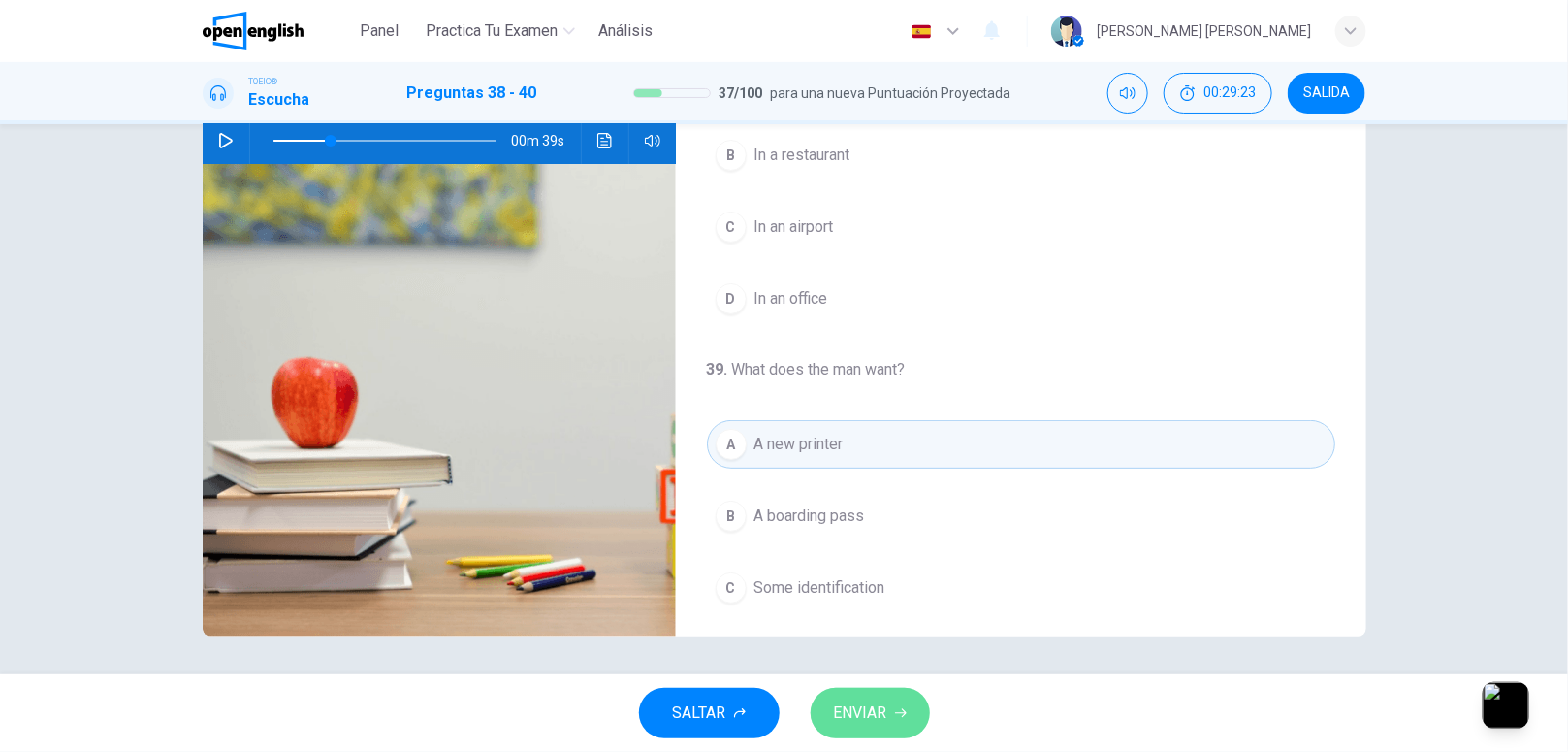 click on "ENVIAR" at bounding box center (870, 713) 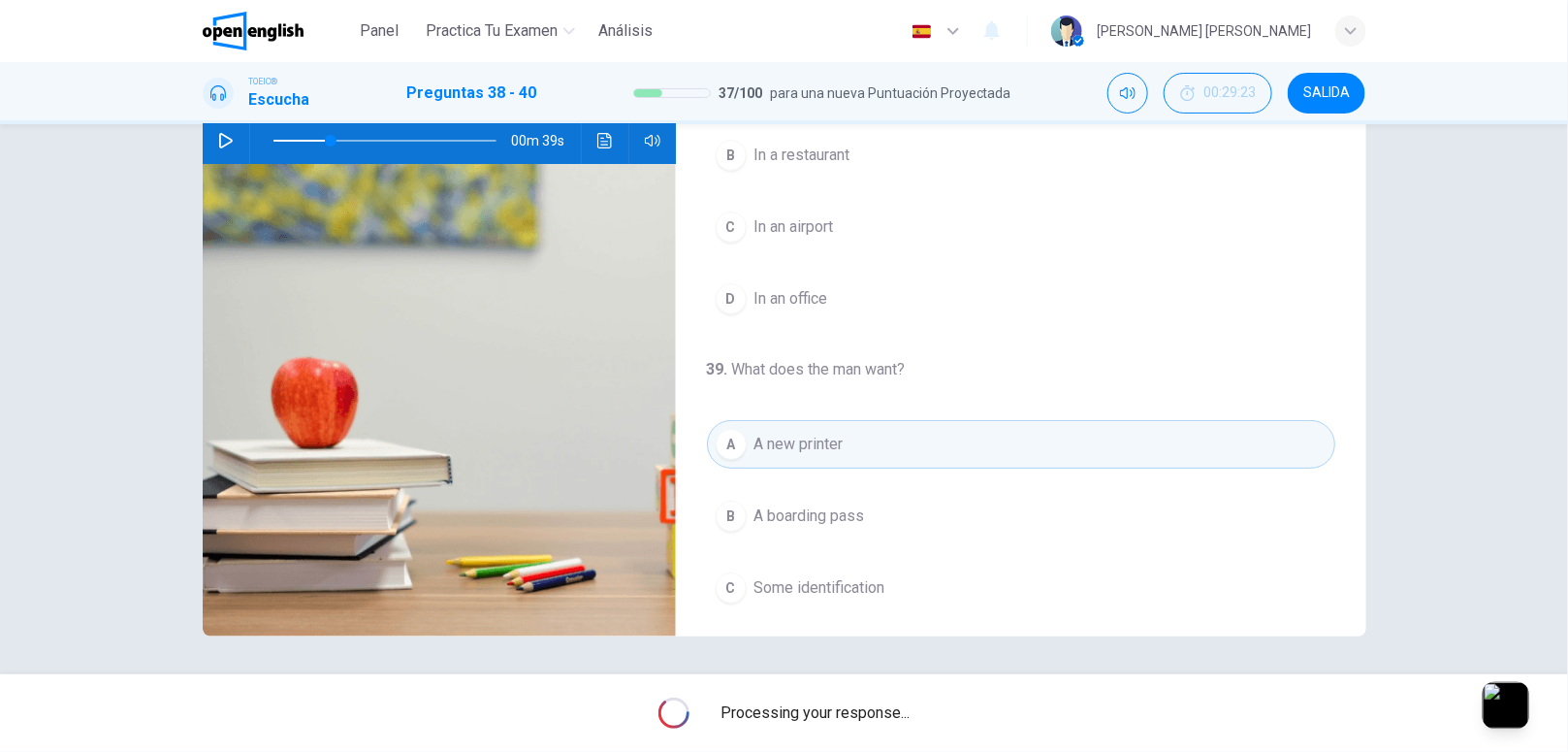 type on "**" 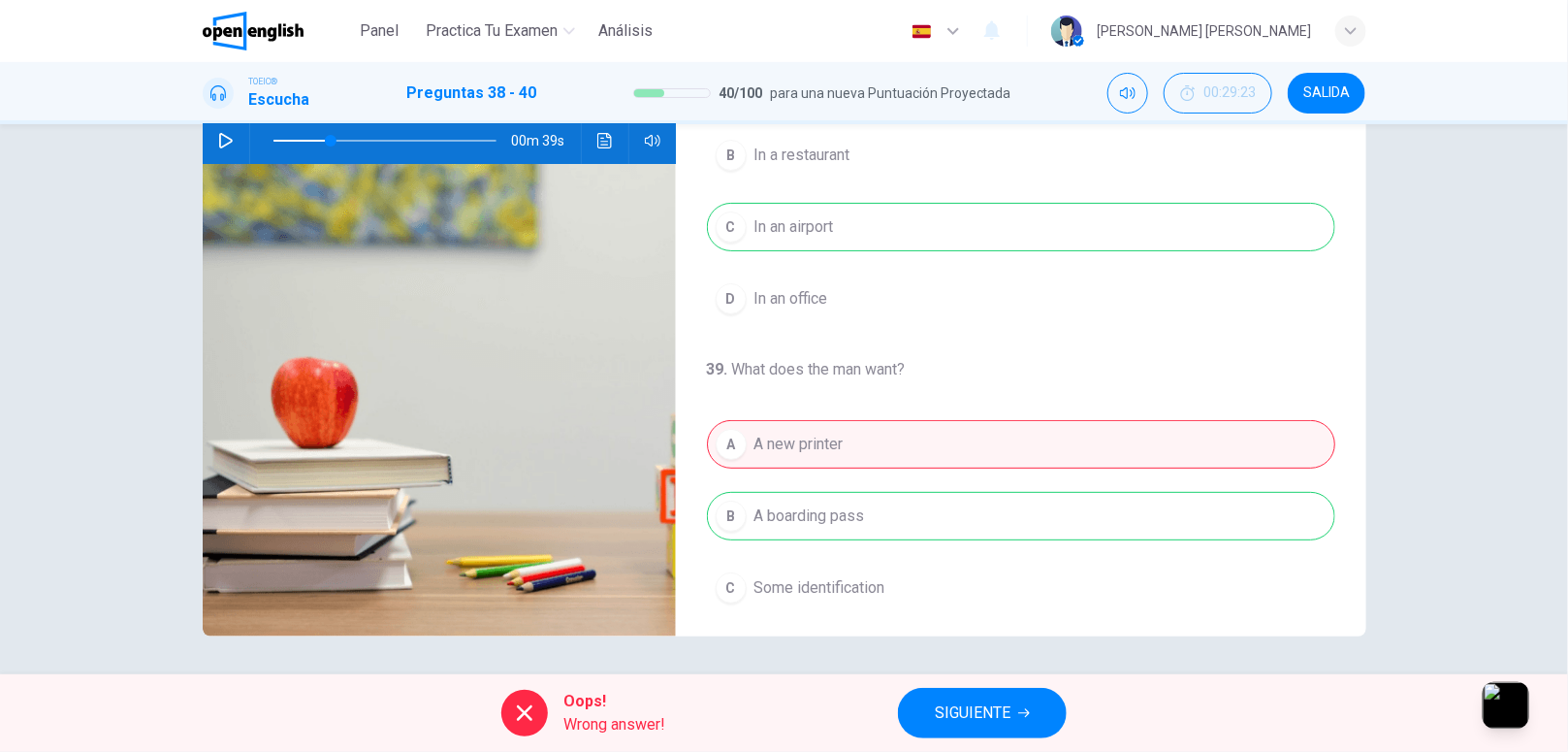 scroll, scrollTop: 0, scrollLeft: 0, axis: both 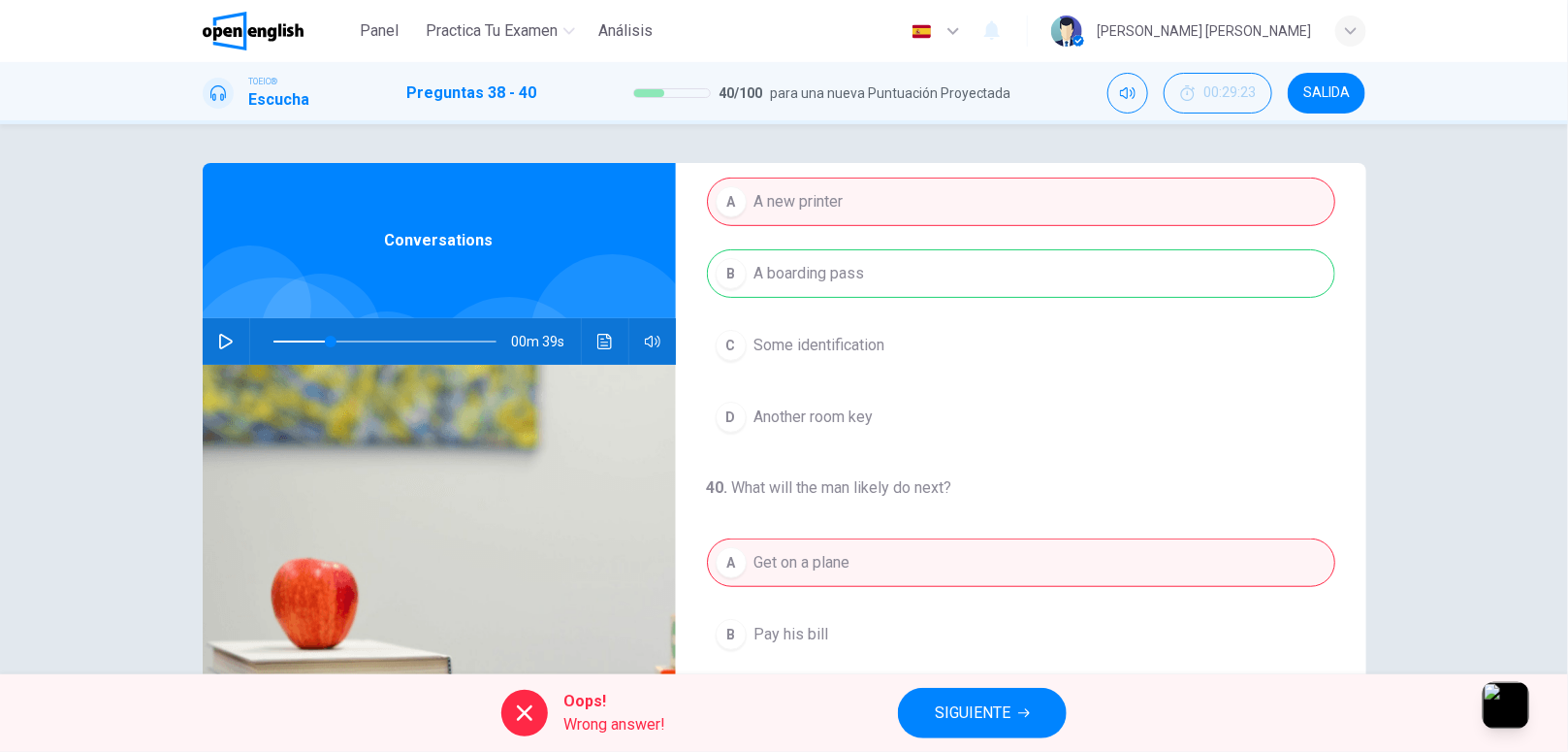 click on "SIGUIENTE" at bounding box center (982, 713) 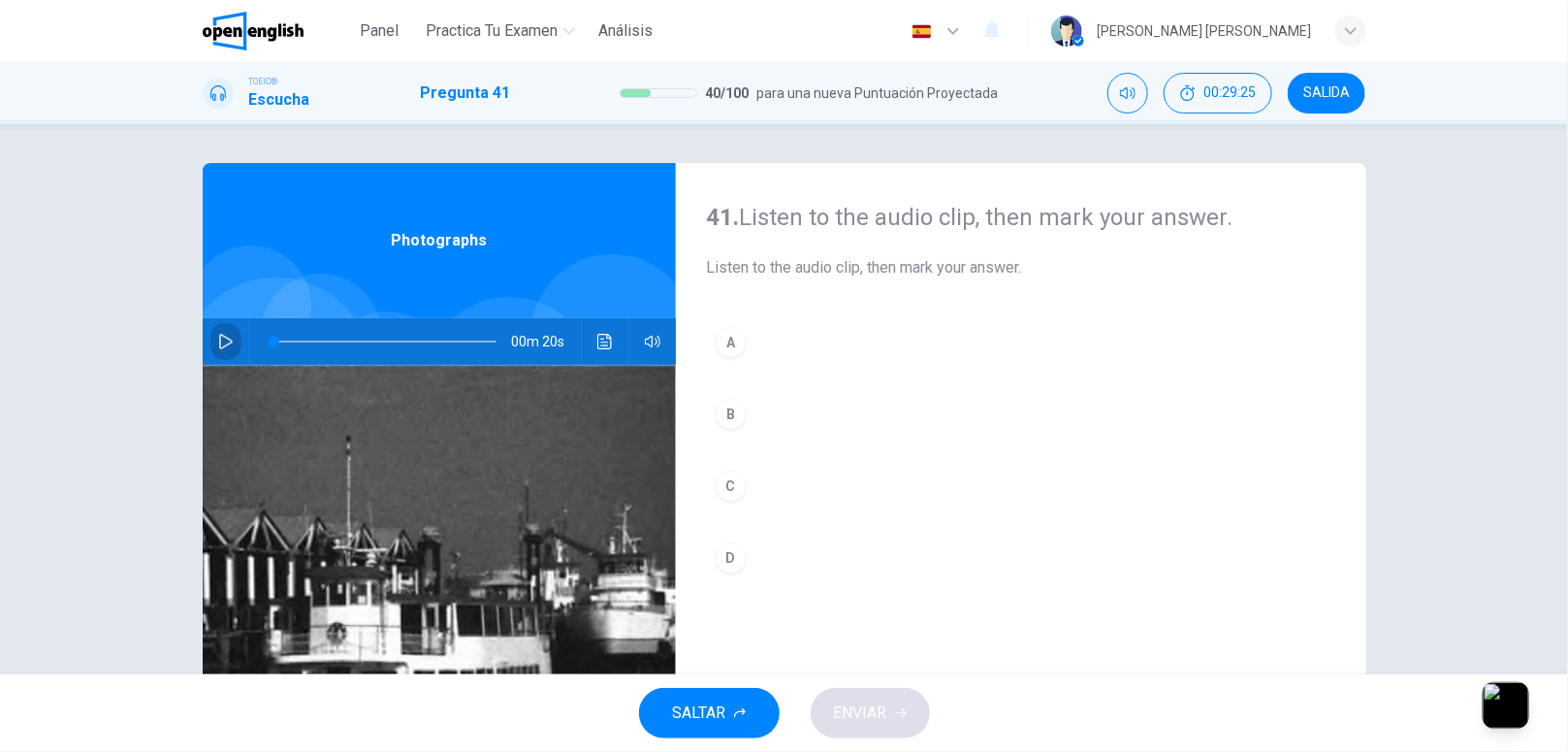 click at bounding box center [226, 342] 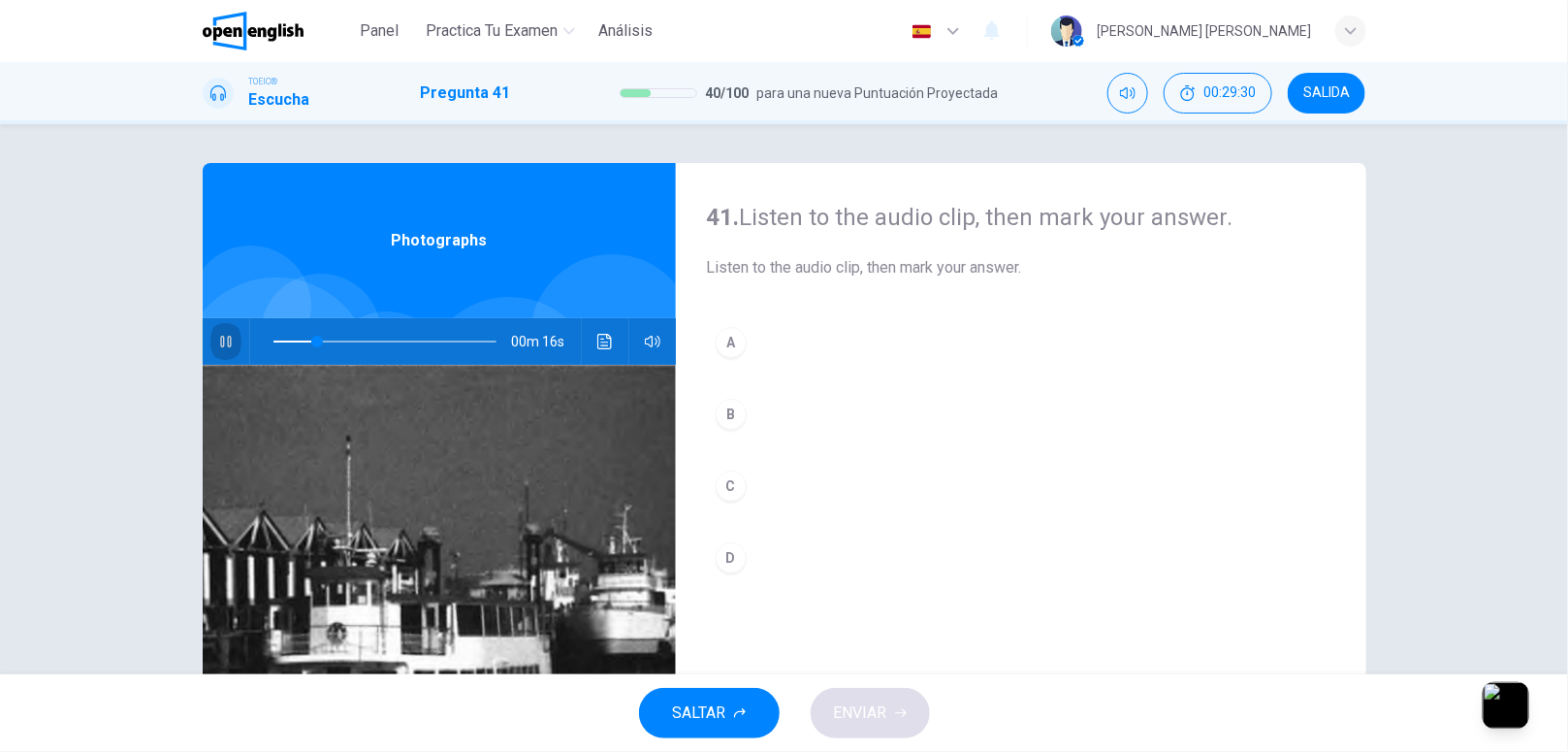 click at bounding box center [226, 342] 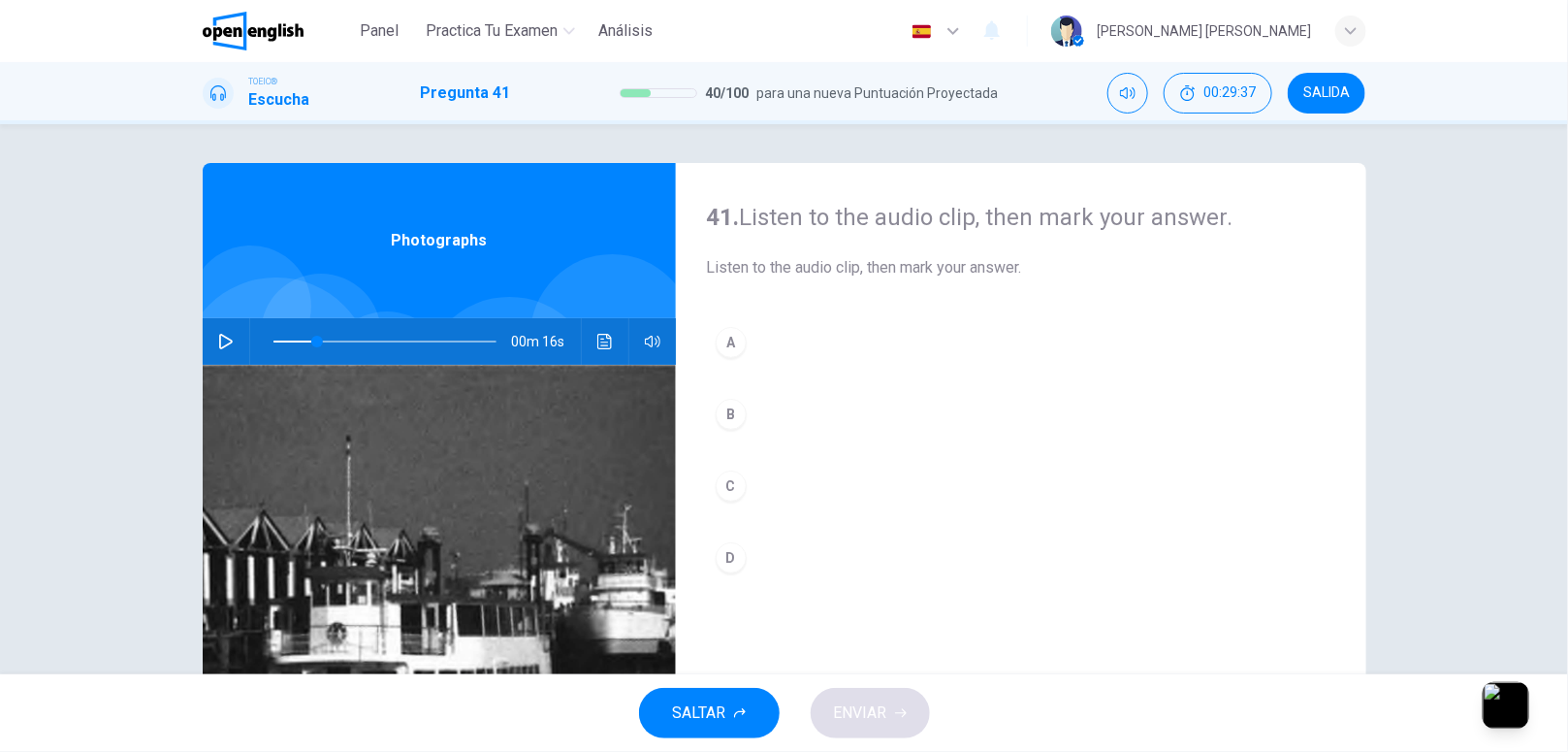 click on "41.  Listen to the audio clip, then [PERSON_NAME] your answer. Listen to the audio clip, then [PERSON_NAME] your answer. A B C D Photographs 00m 16s" at bounding box center [784, 399] 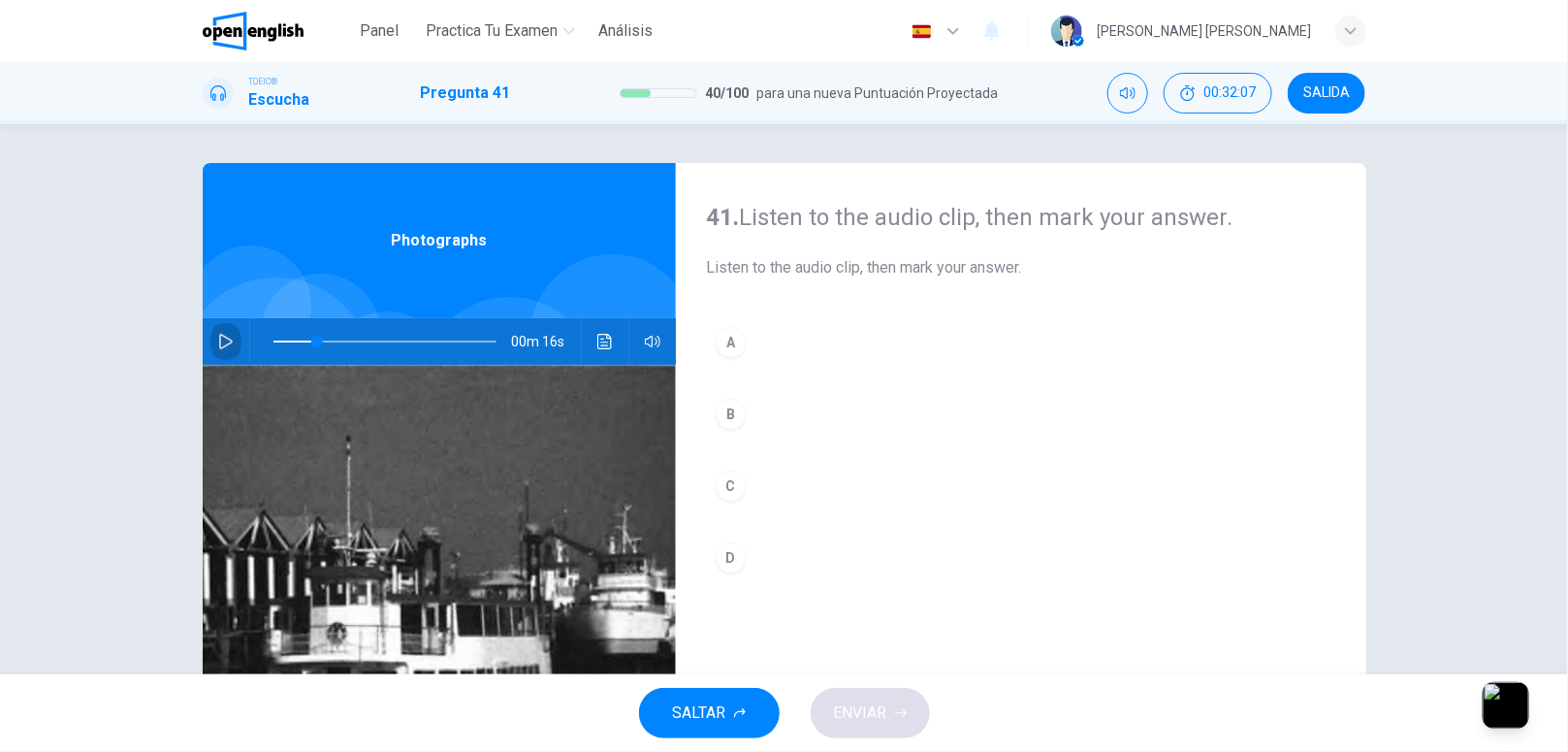click at bounding box center [226, 342] 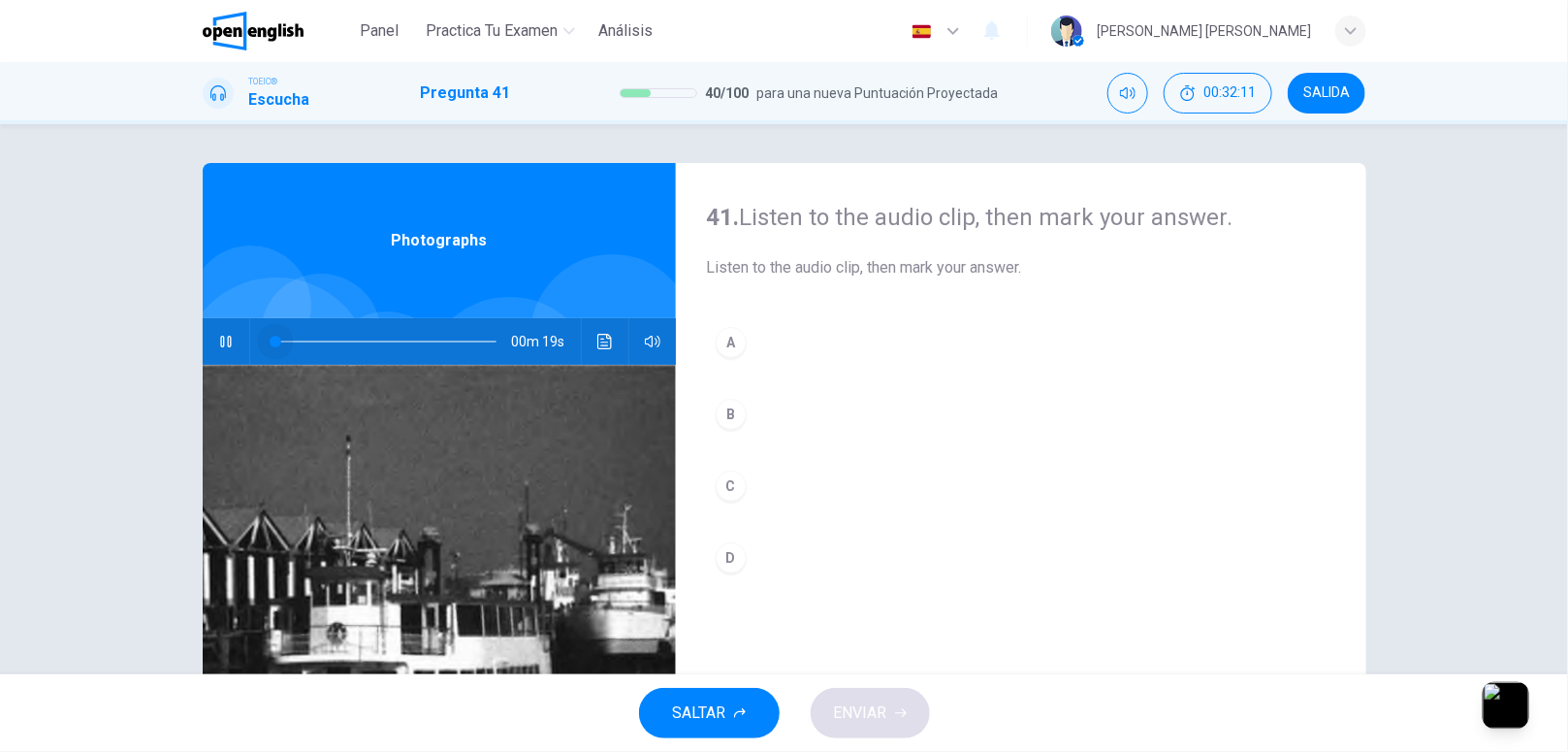 click at bounding box center [385, 342] 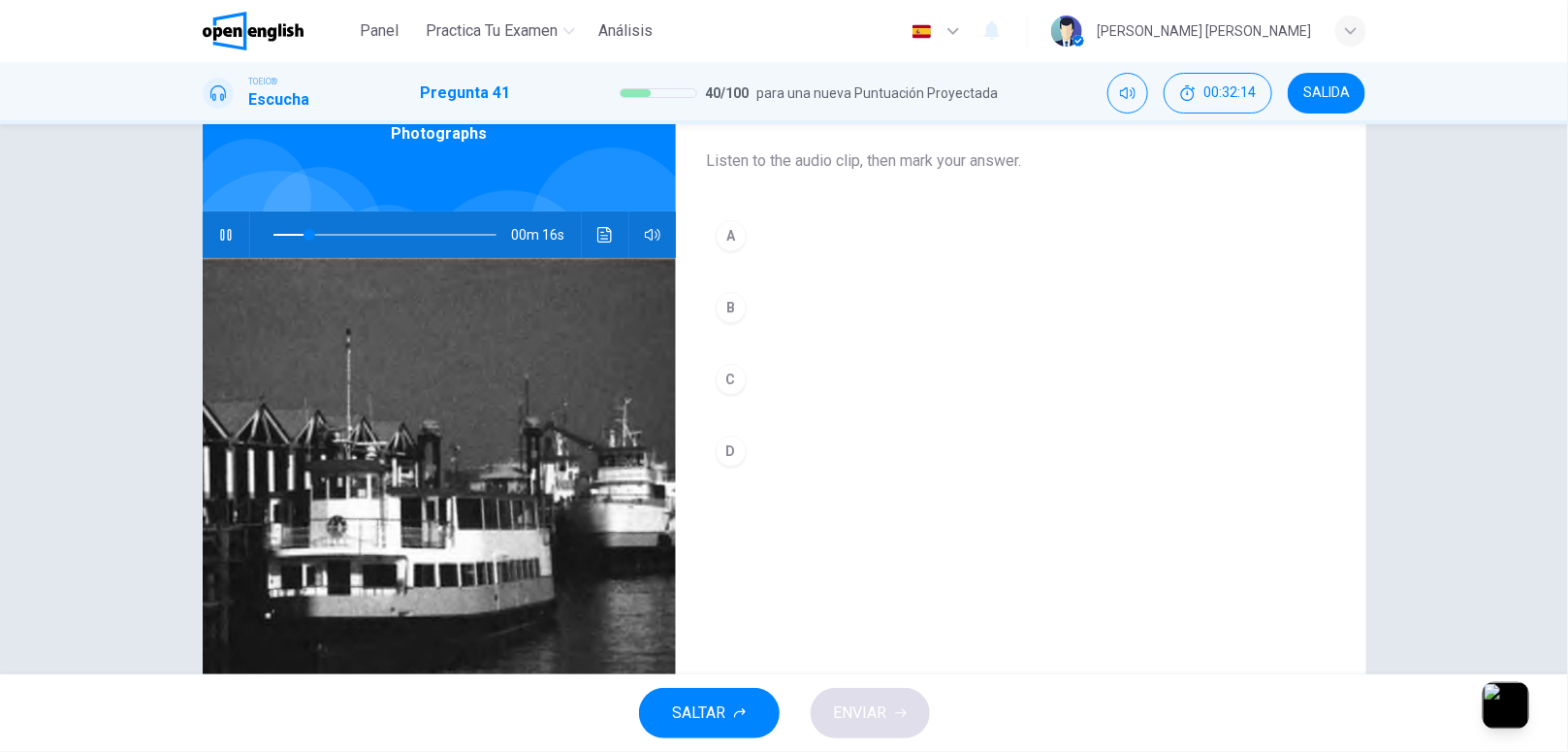 scroll, scrollTop: 114, scrollLeft: 0, axis: vertical 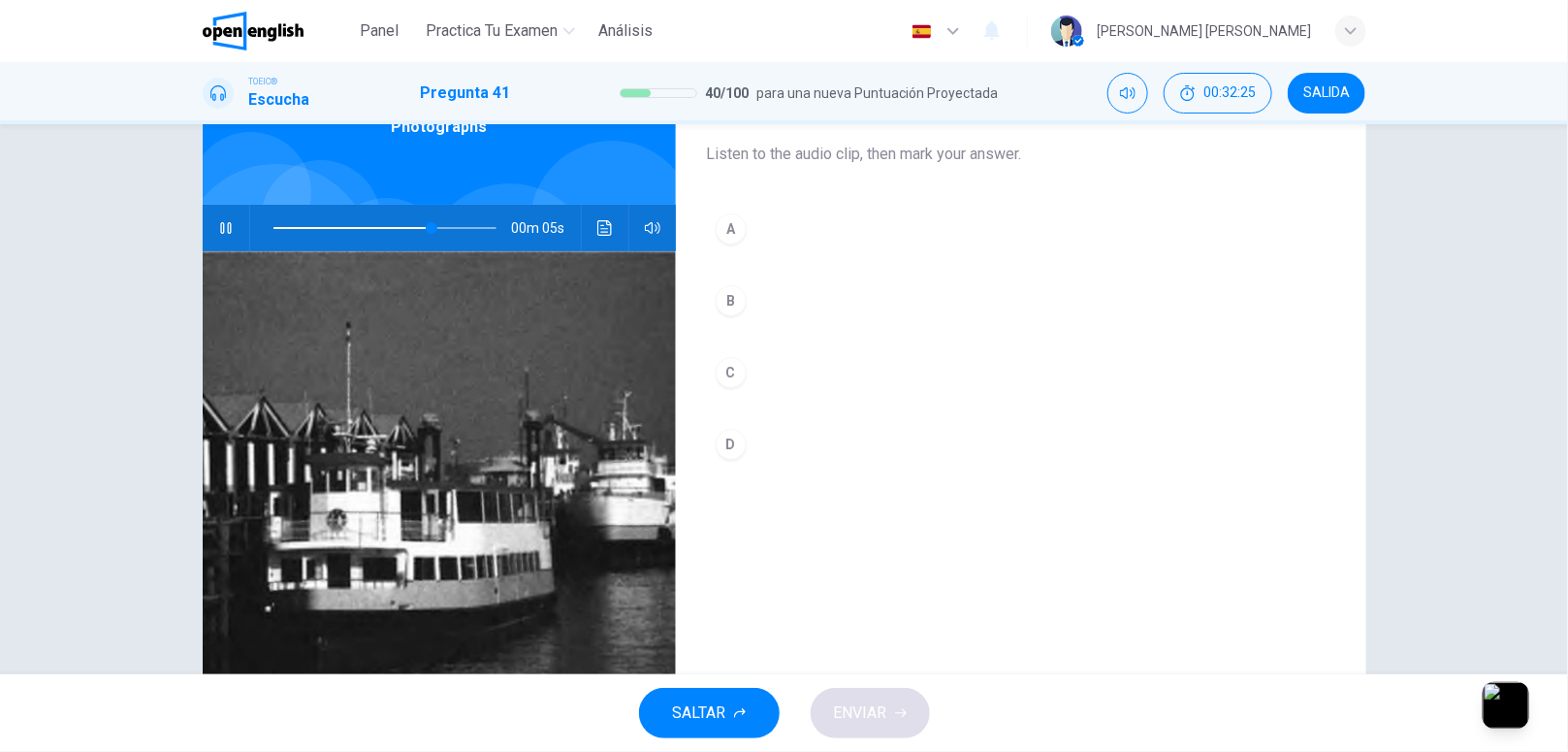 click on "C" at bounding box center (1021, 373) 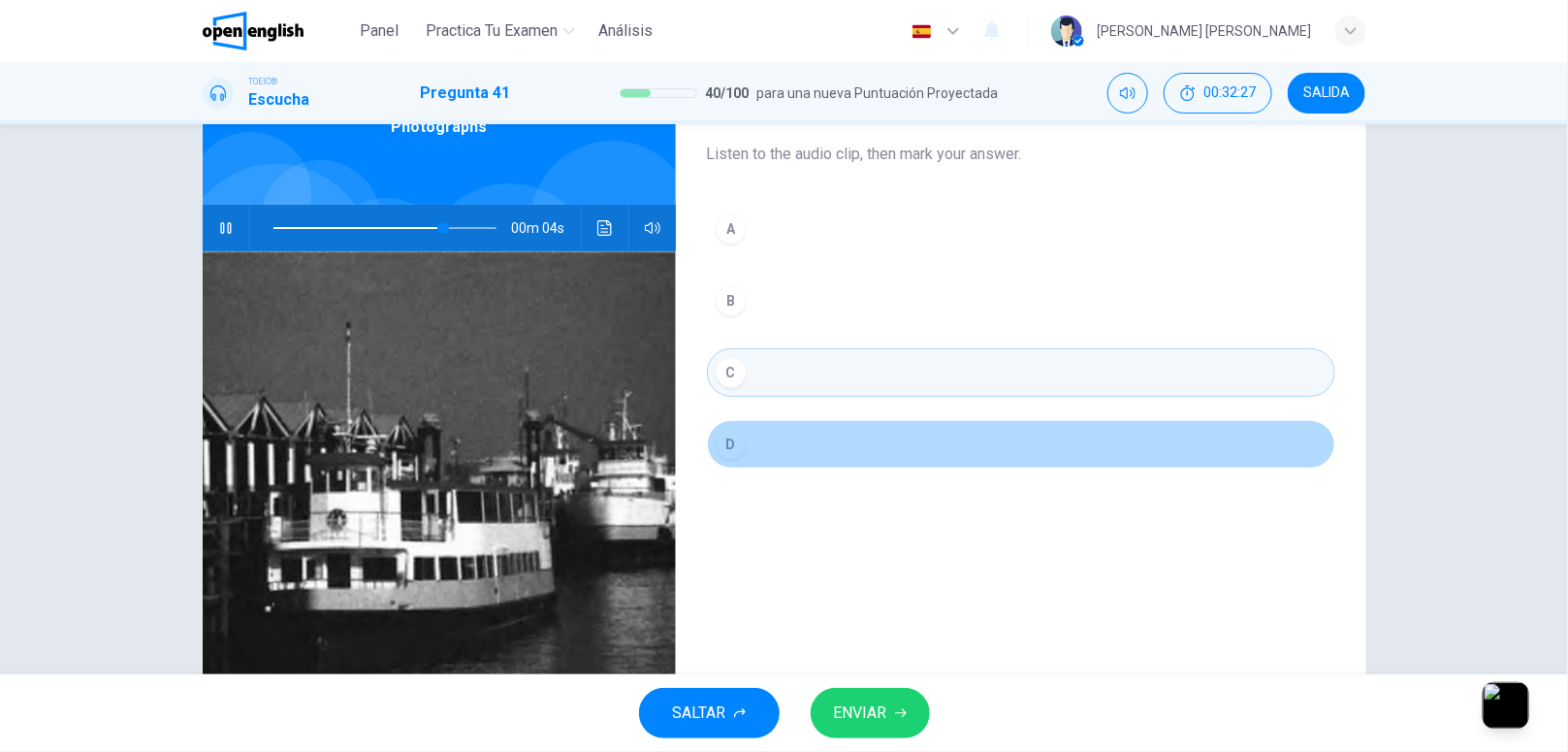 click on "D" at bounding box center (731, 444) 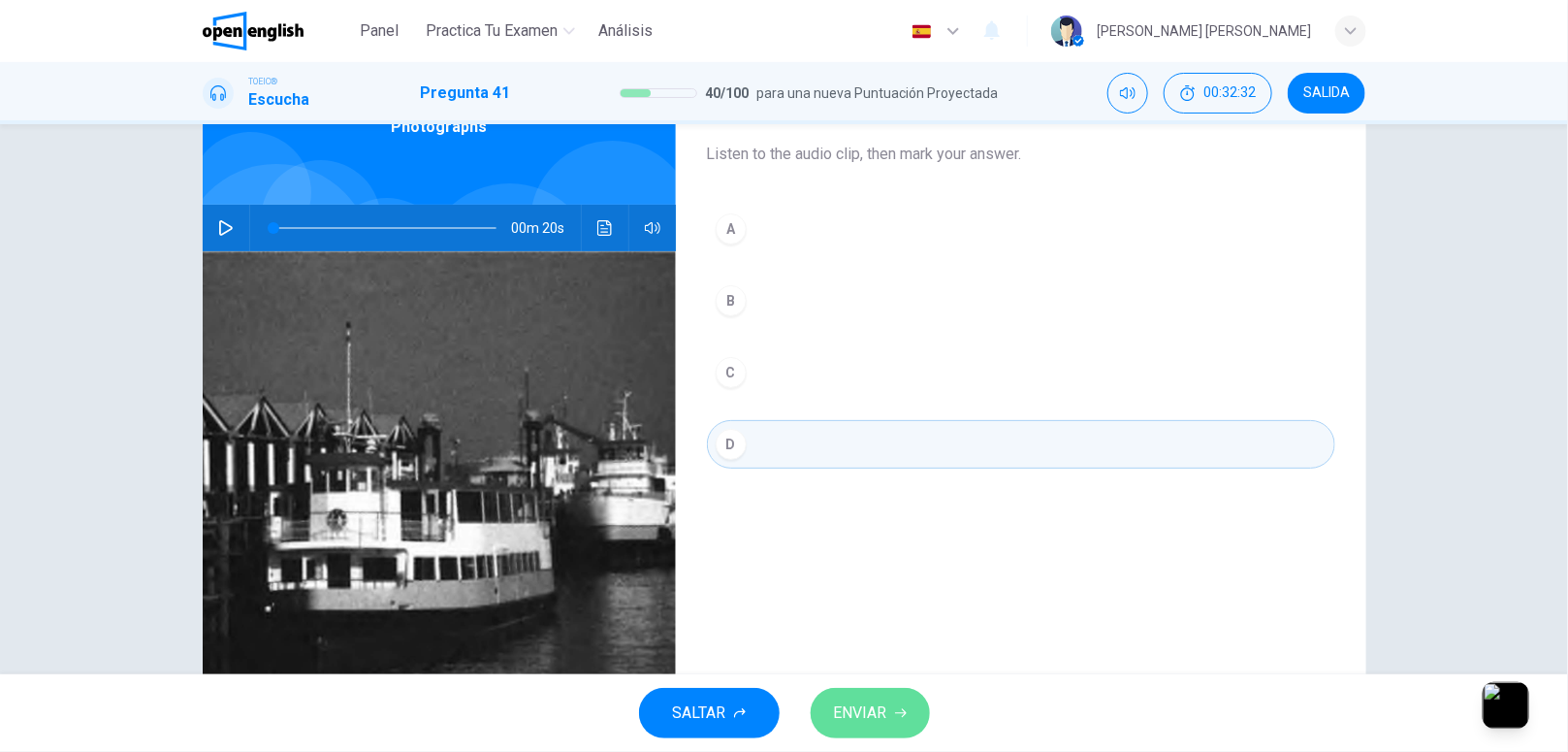 click on "ENVIAR" at bounding box center [870, 713] 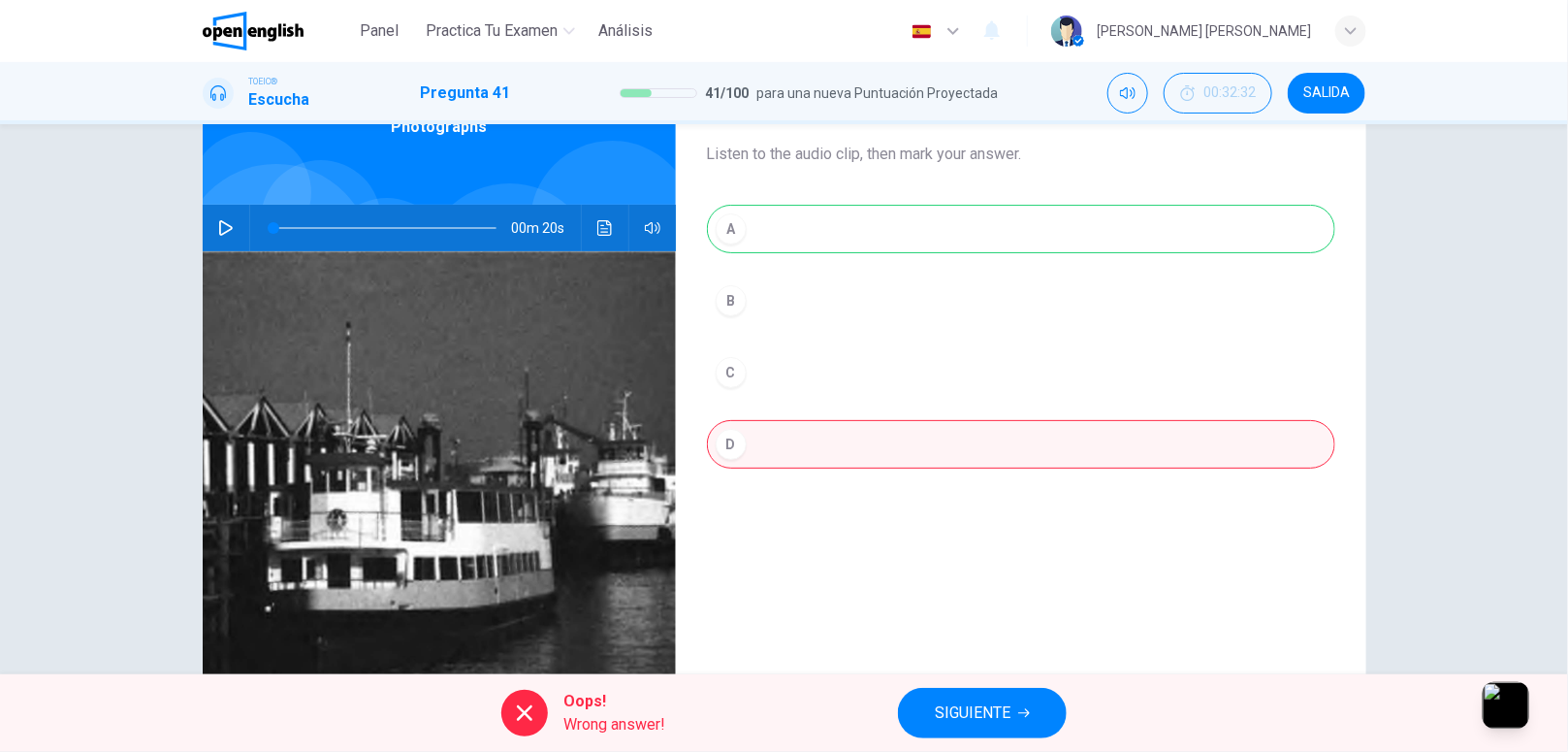 click on "00m 20s" at bounding box center [439, 228] 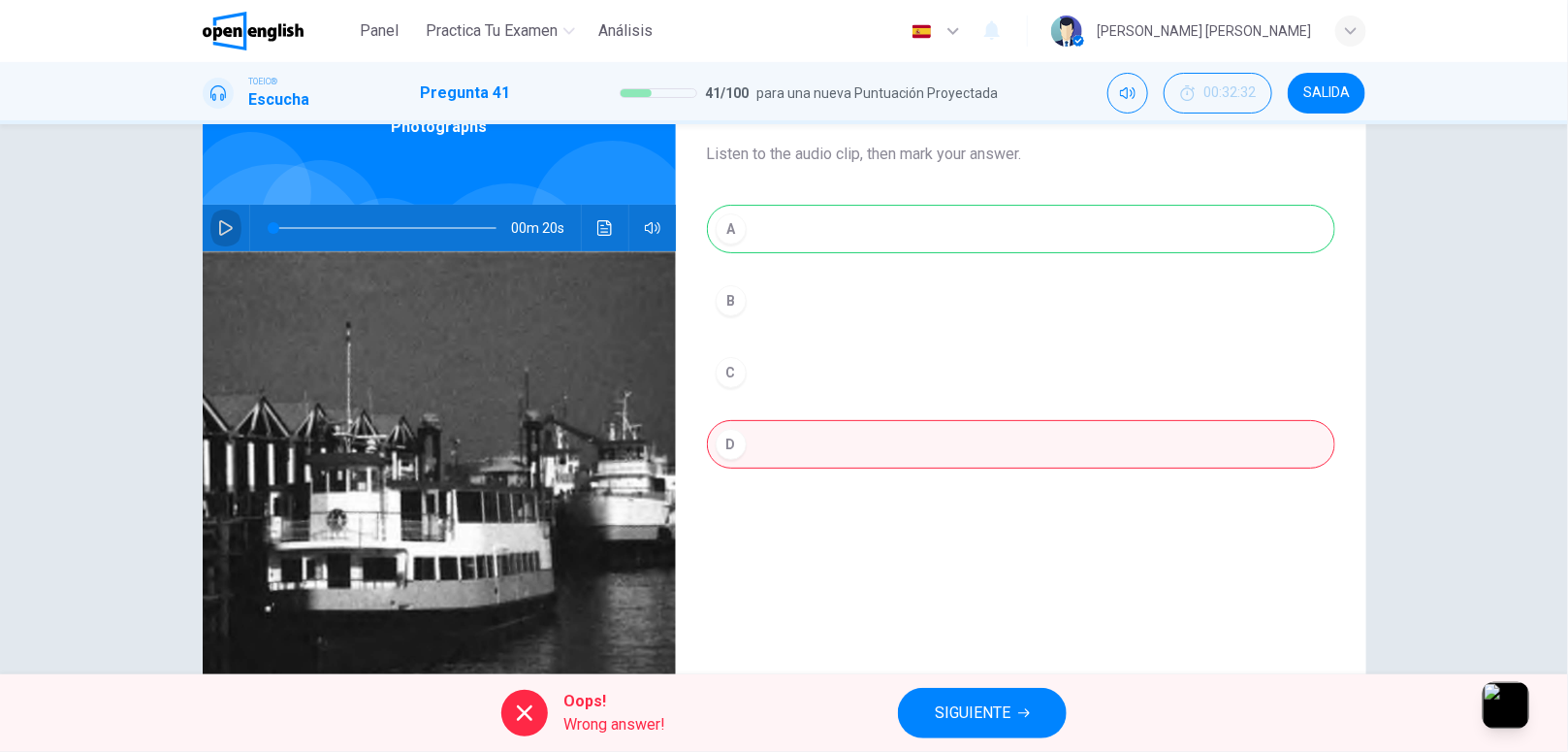 click 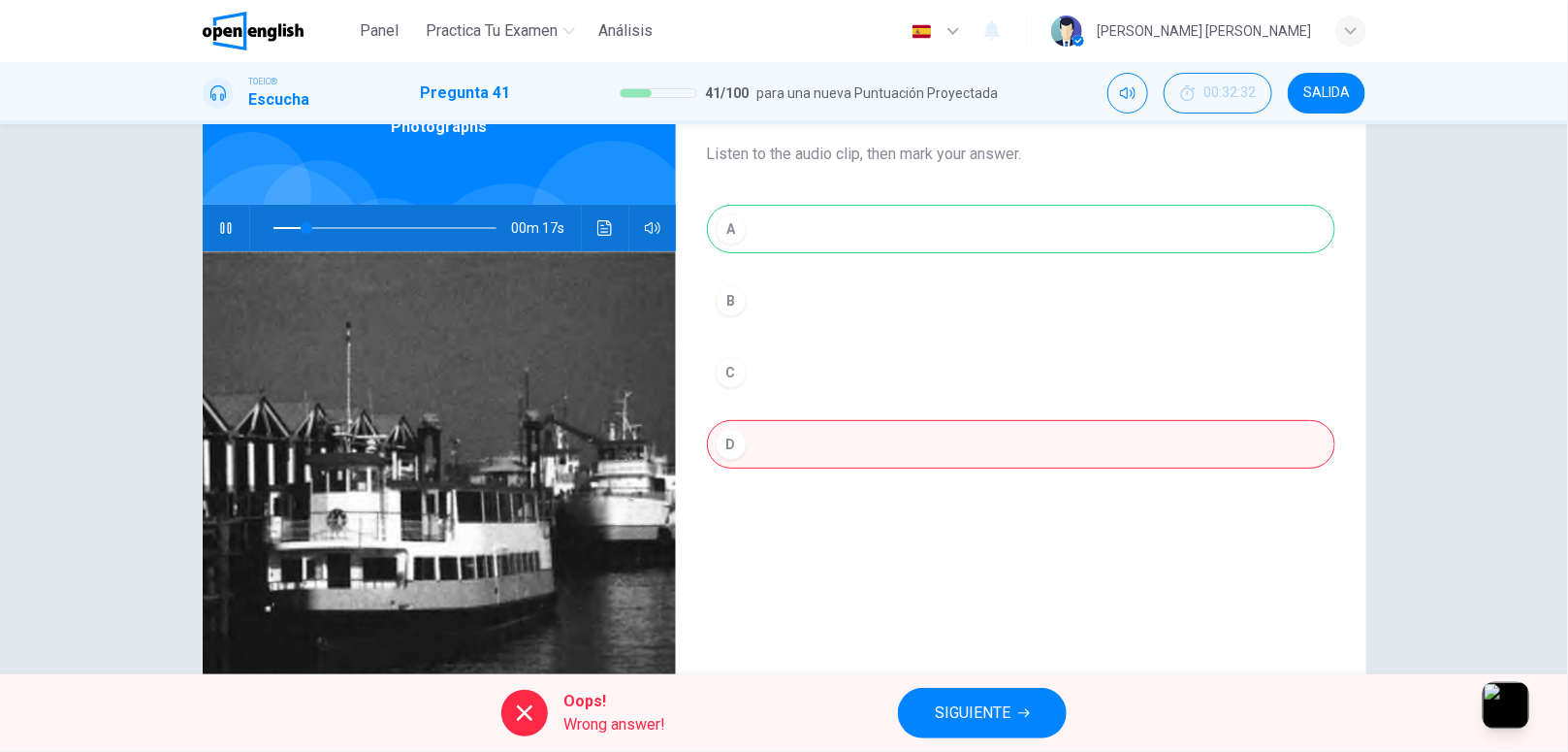 type on "**" 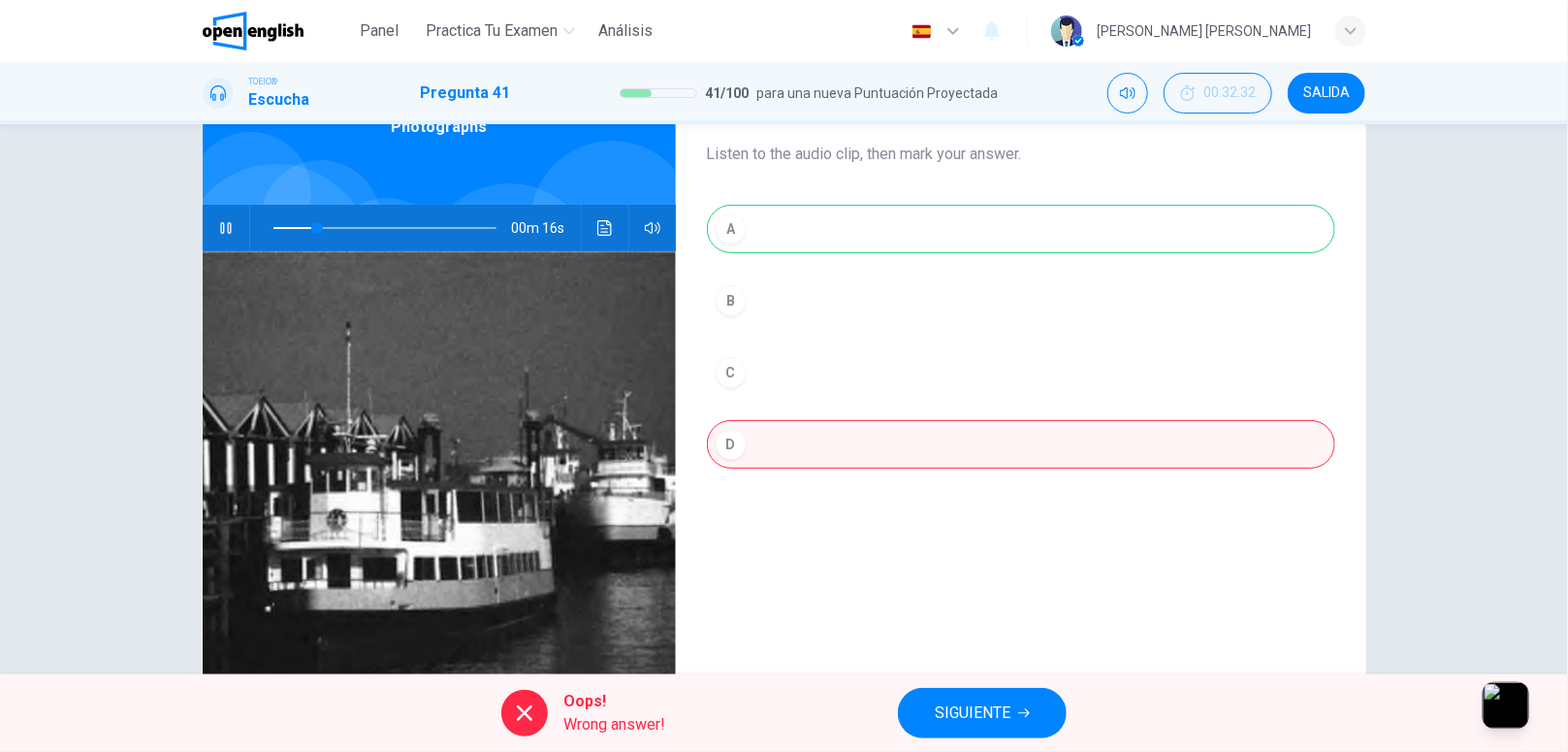 click on "SIGUIENTE" at bounding box center [973, 713] 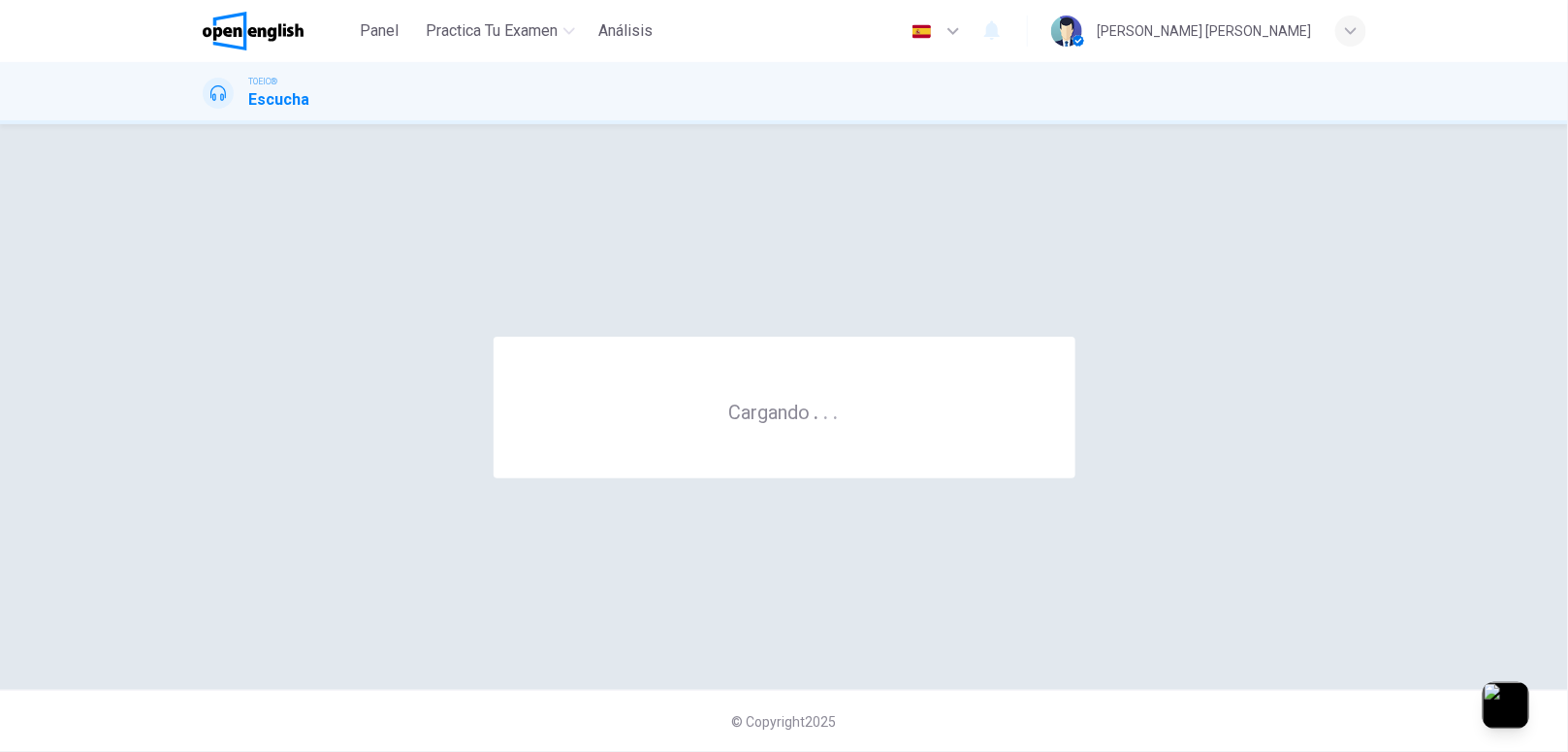 scroll, scrollTop: 0, scrollLeft: 0, axis: both 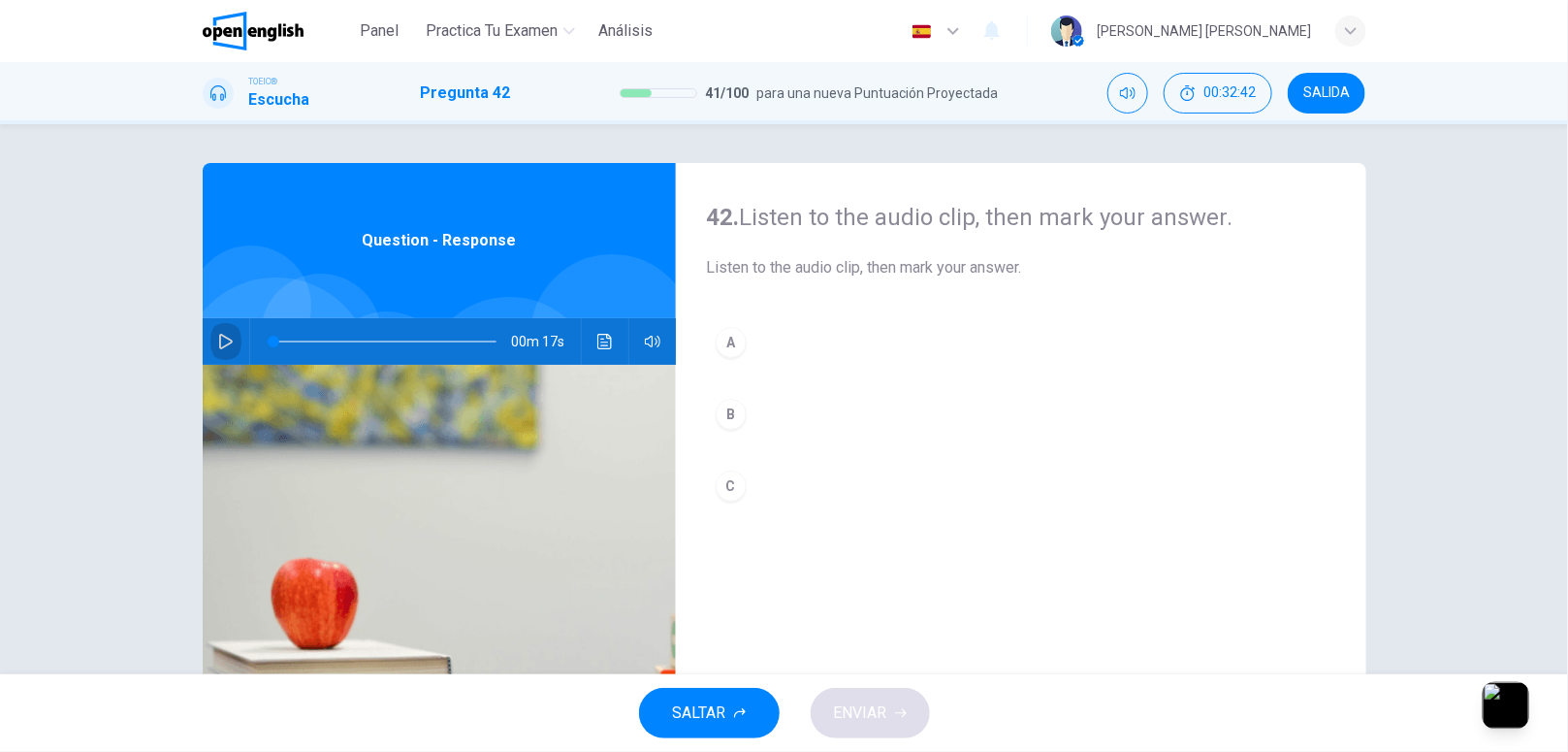 click at bounding box center (226, 342) 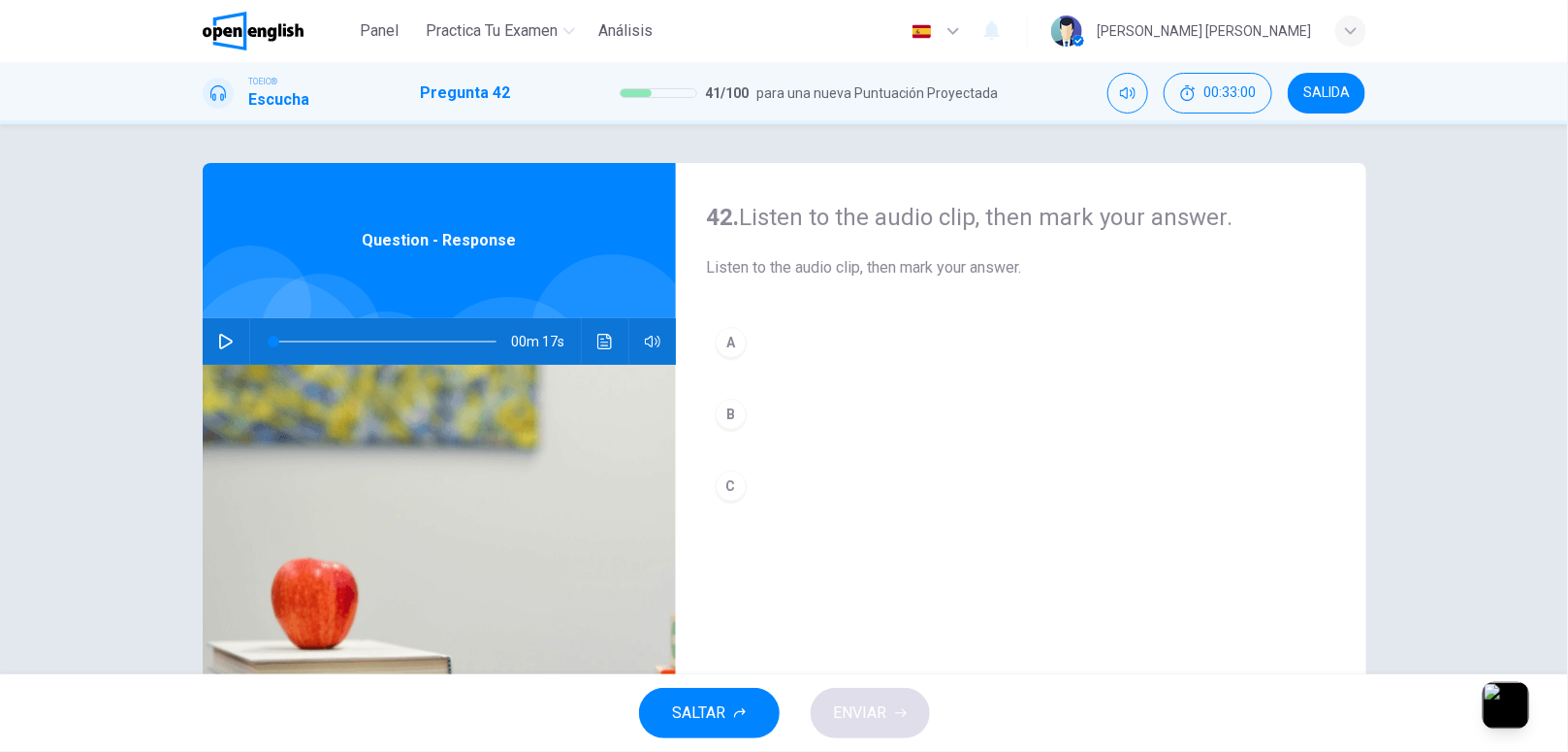 click on "A" at bounding box center (731, 343) 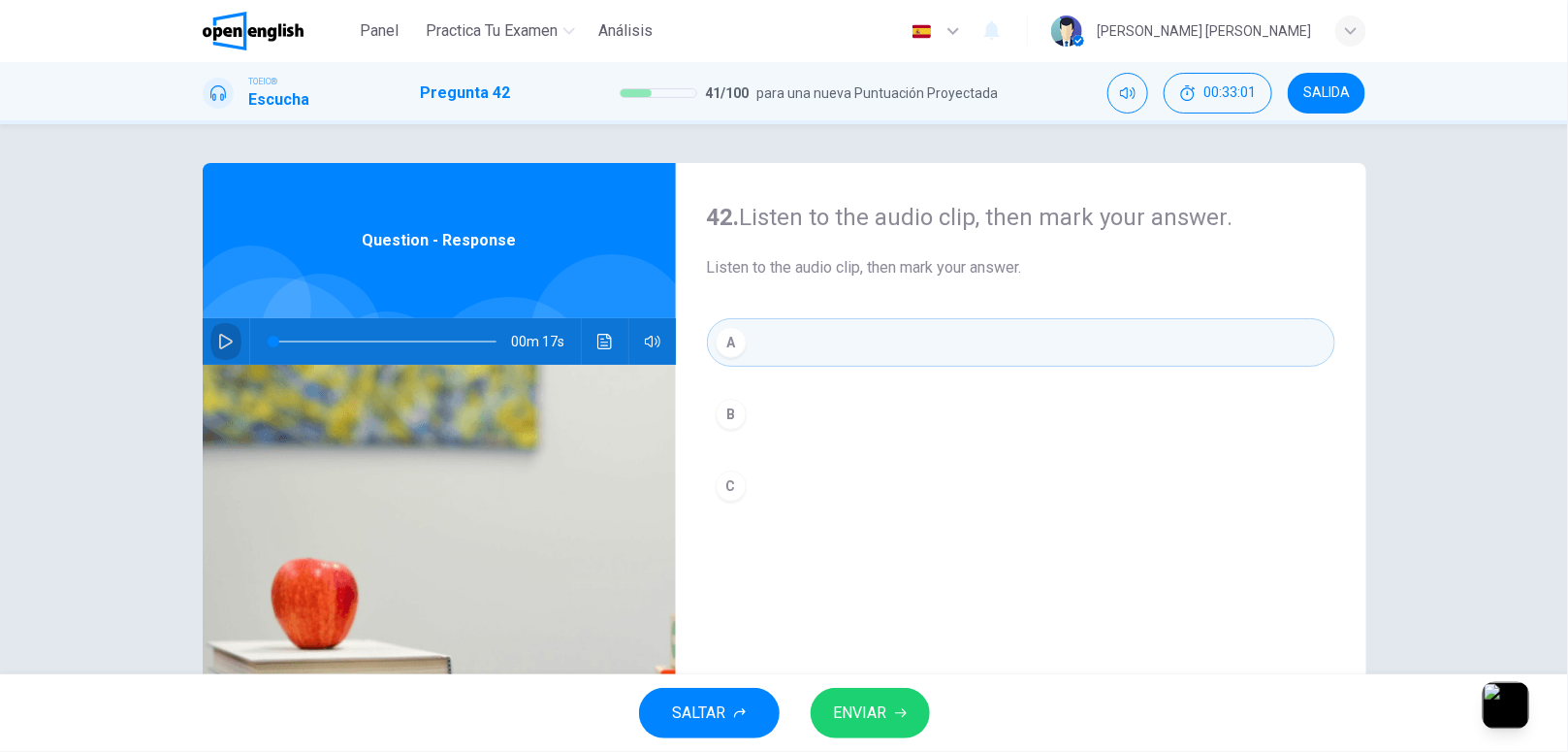 click 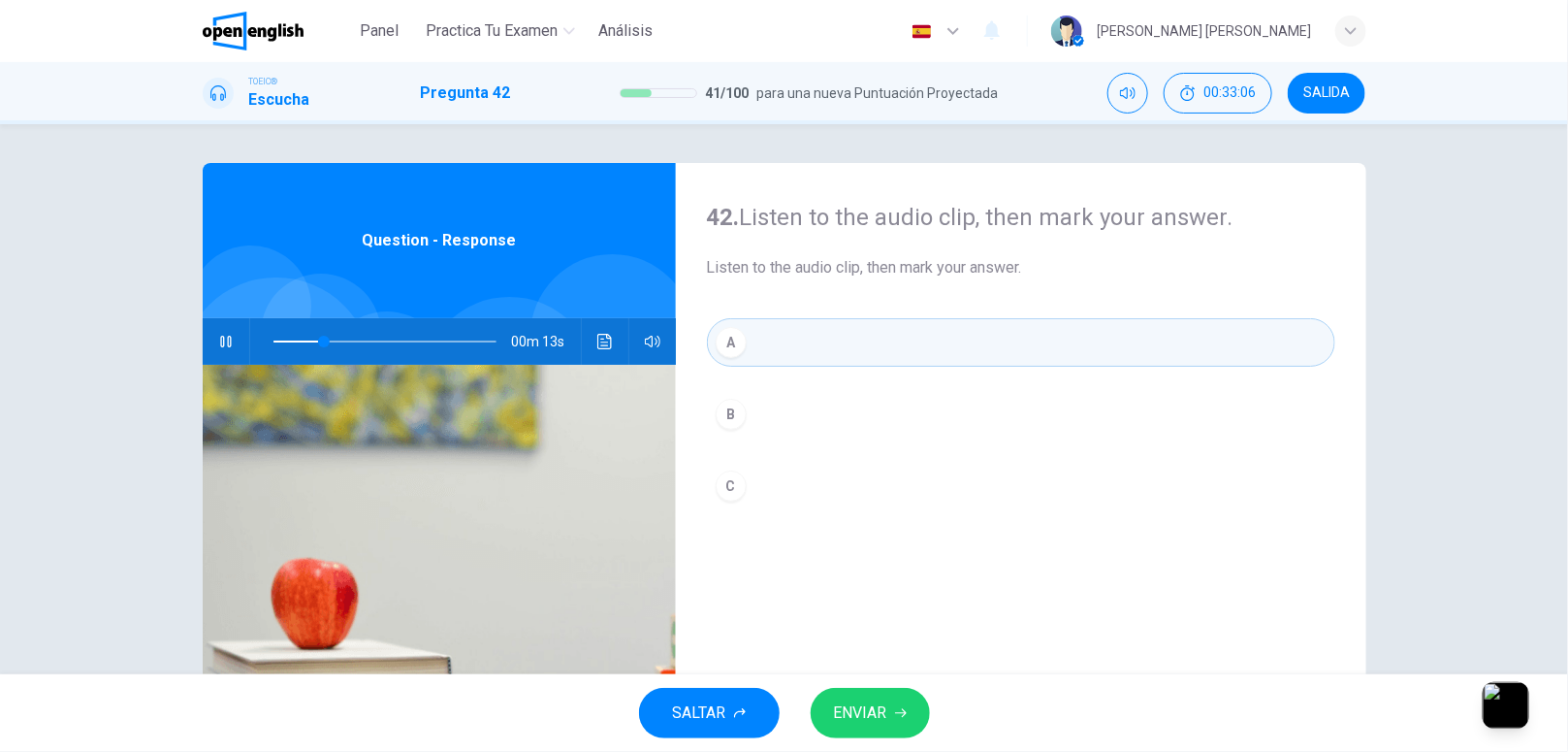 type on "**" 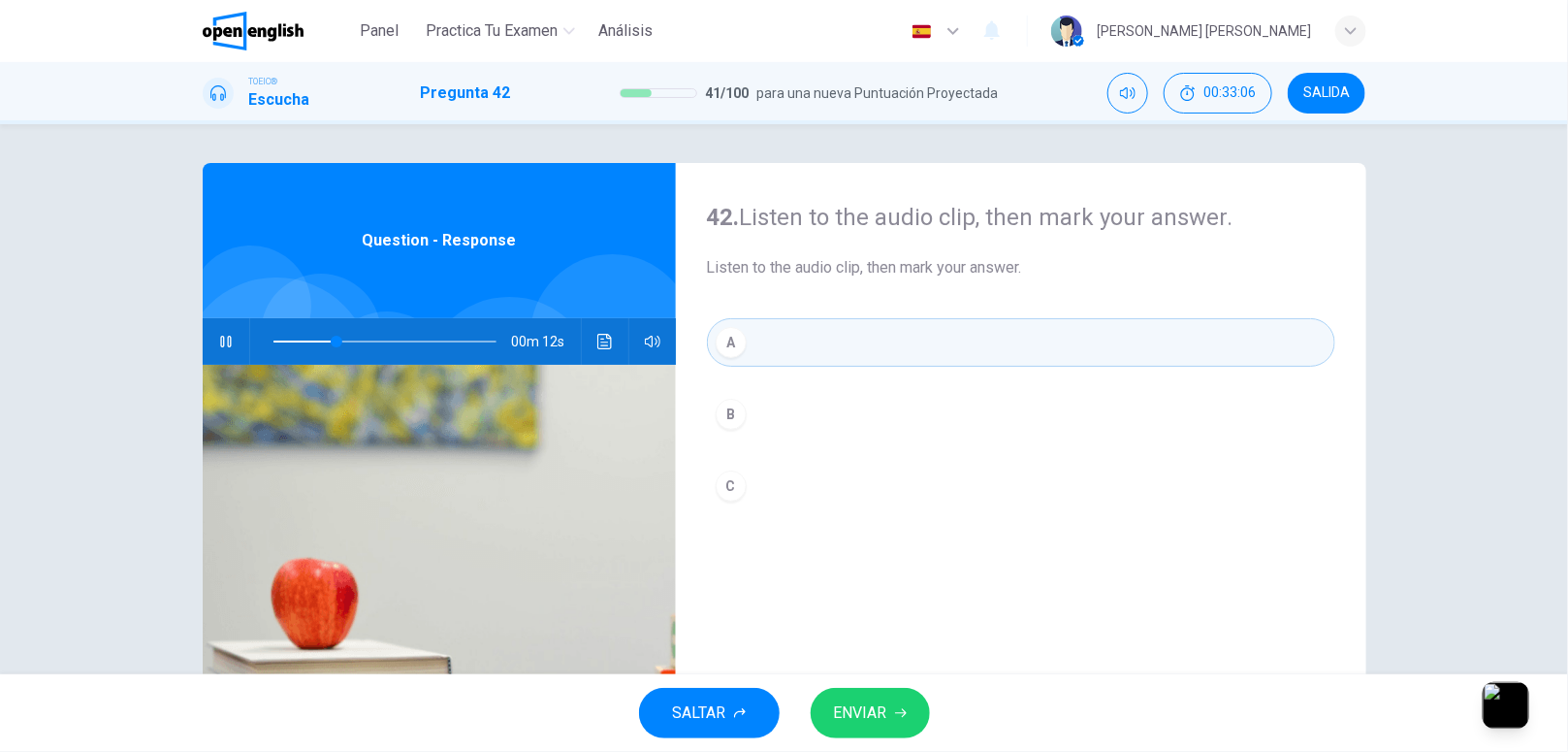 type 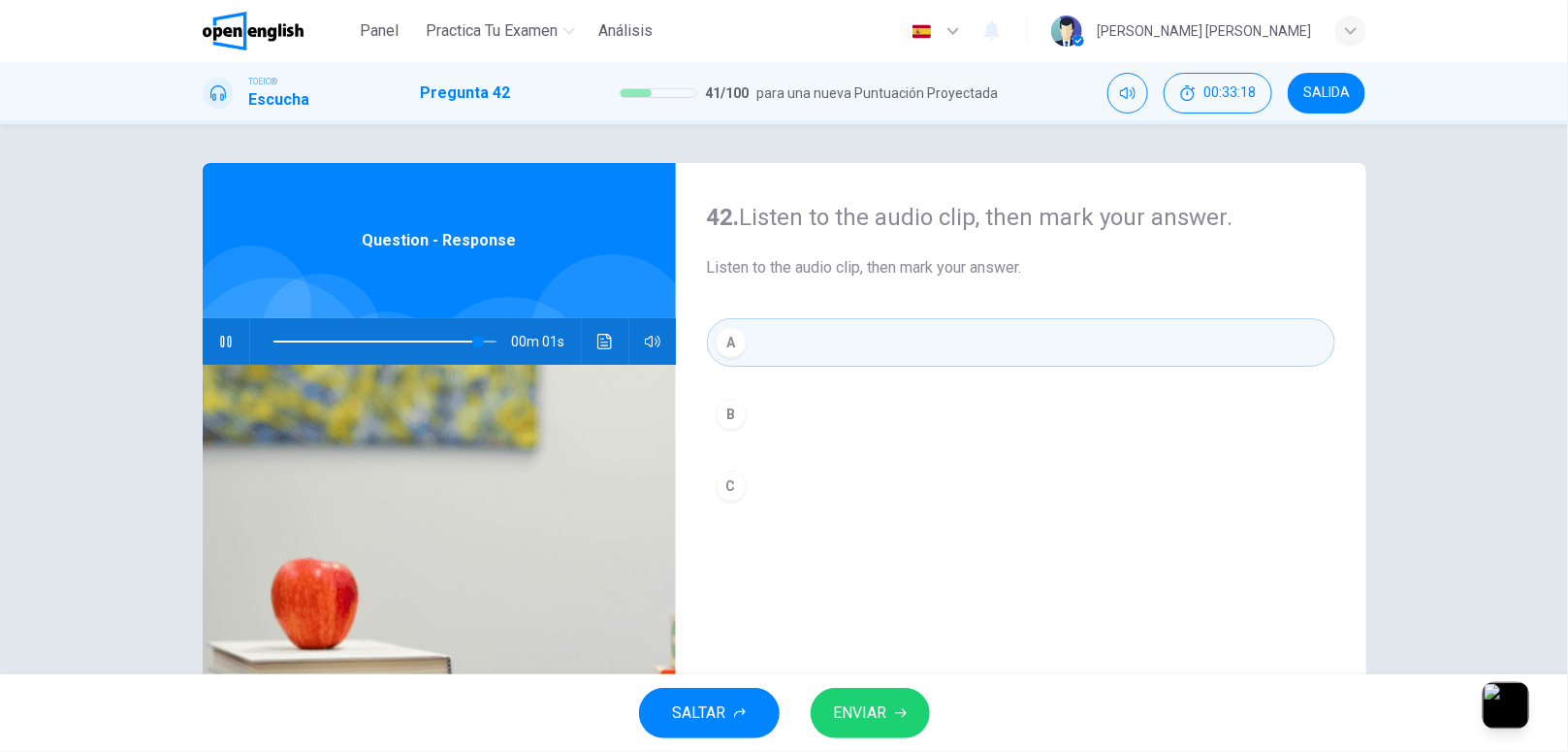 click at bounding box center (226, 342) 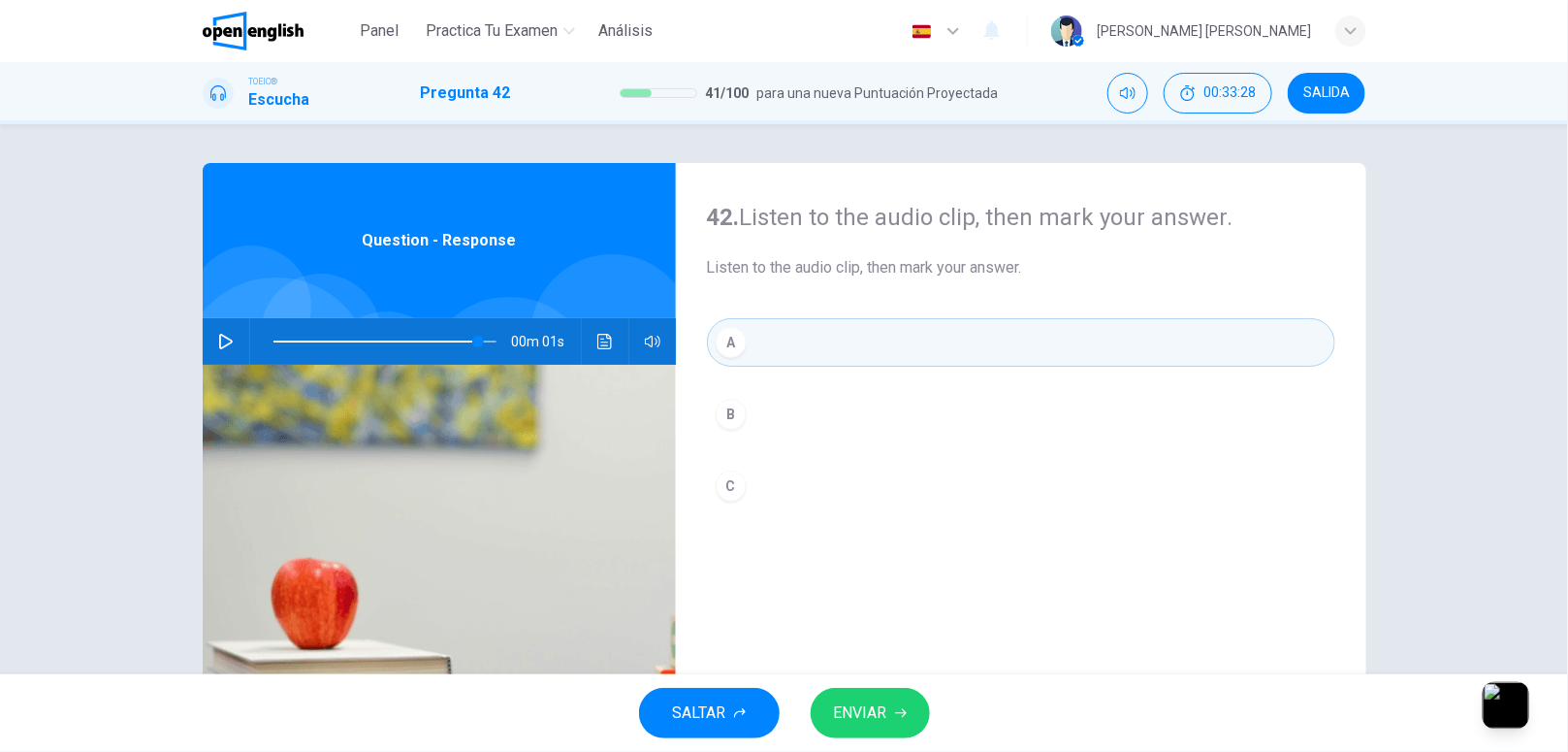 click at bounding box center (226, 342) 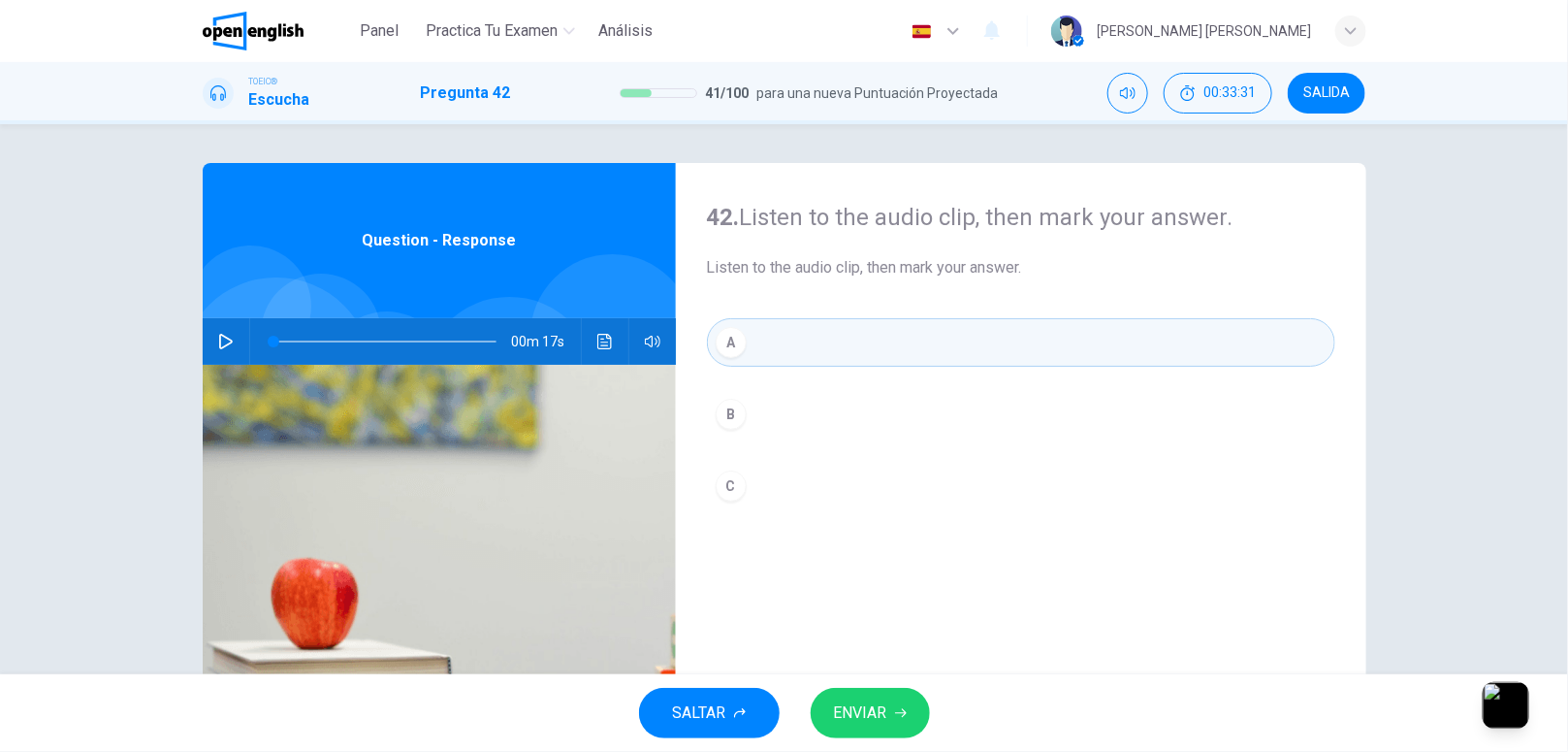 click 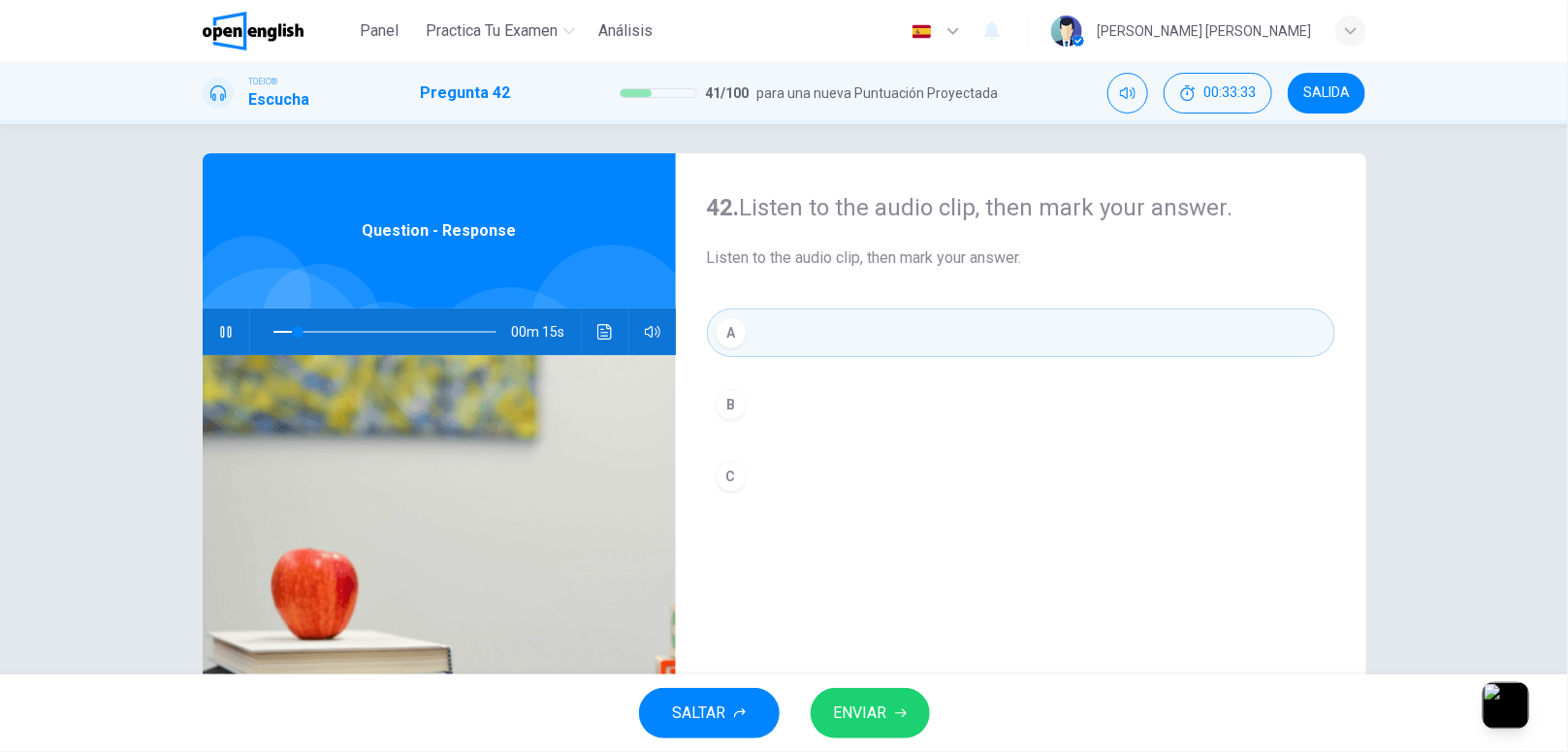 scroll, scrollTop: 0, scrollLeft: 0, axis: both 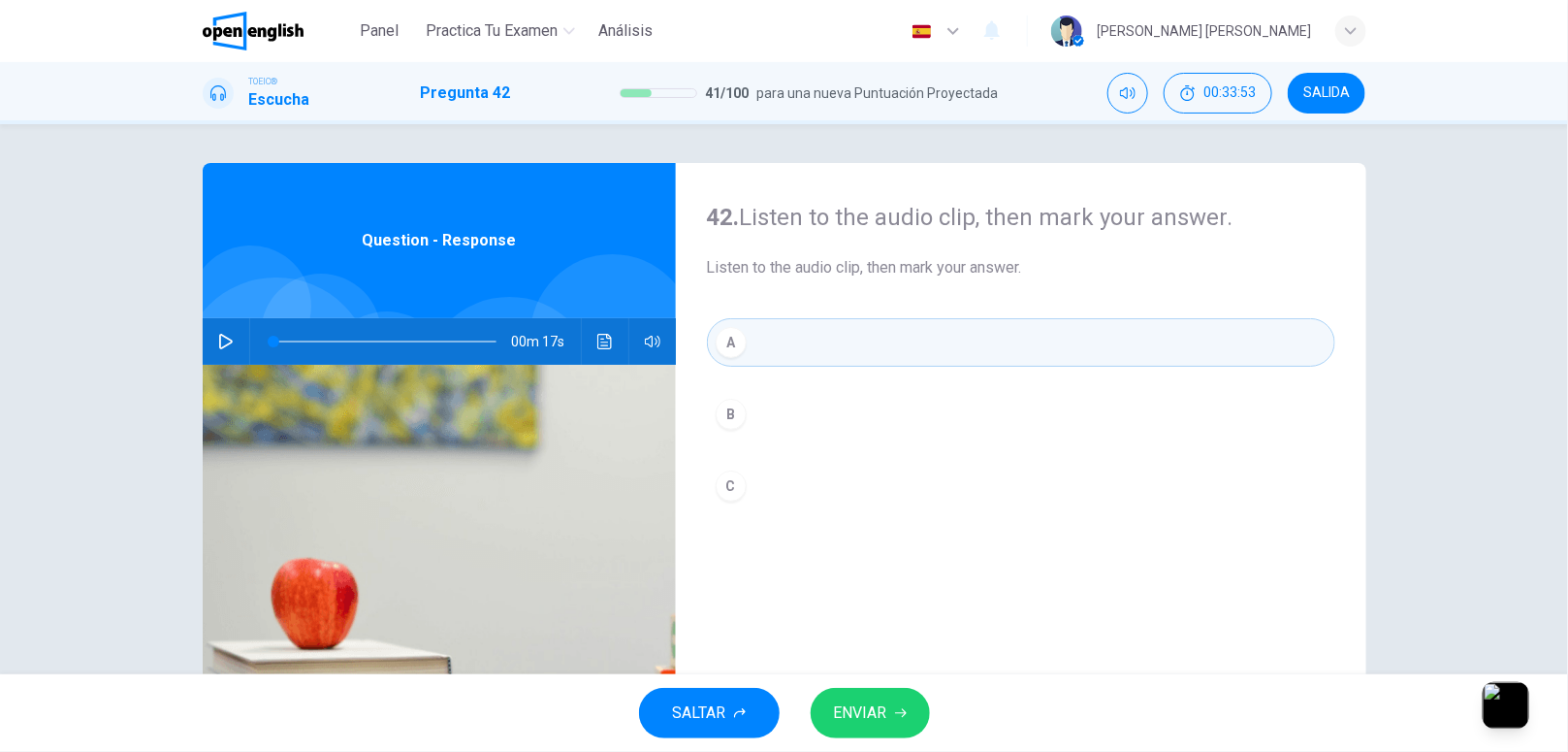click at bounding box center [226, 342] 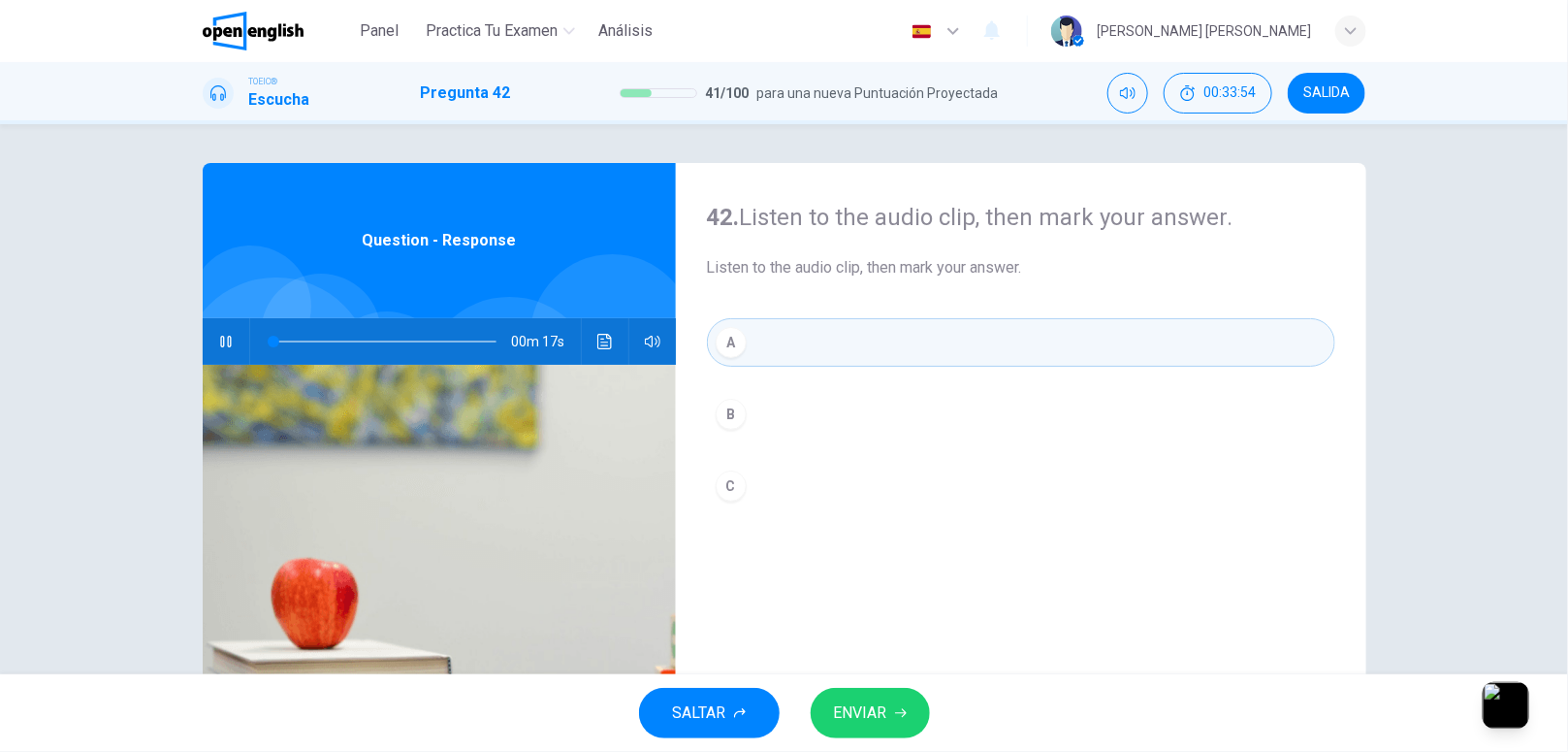click on "ENVIAR" at bounding box center [860, 713] 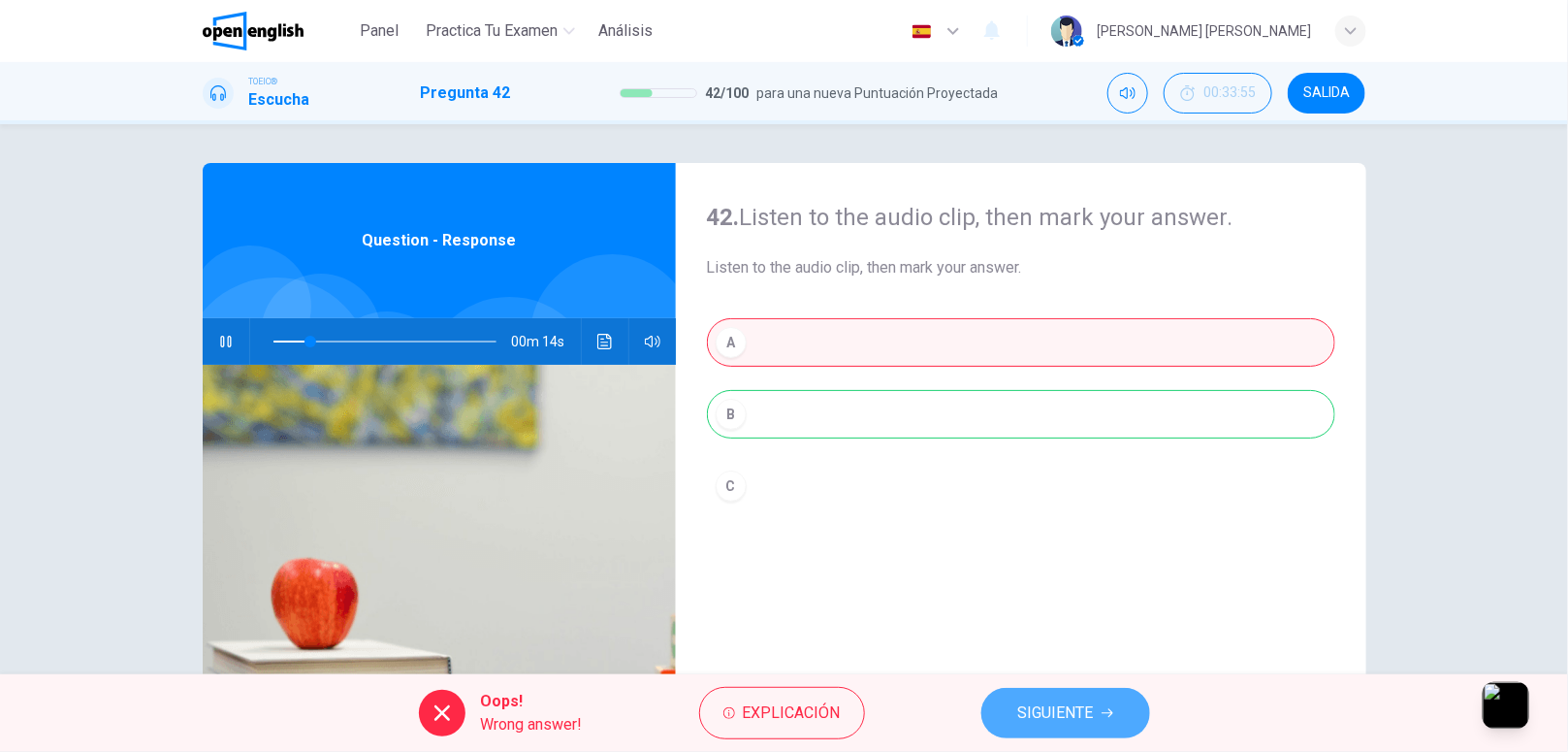 type on "**" 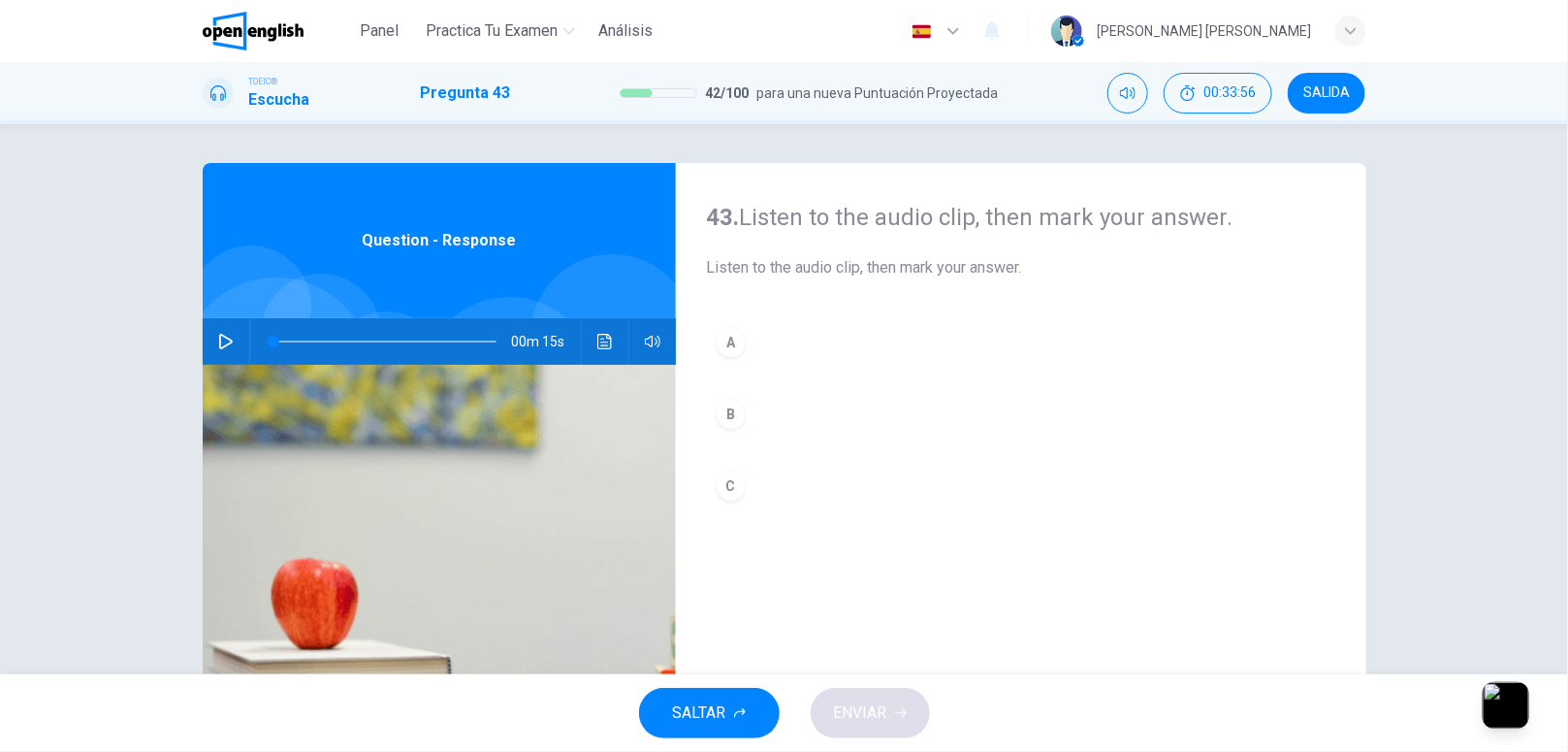 click at bounding box center [226, 342] 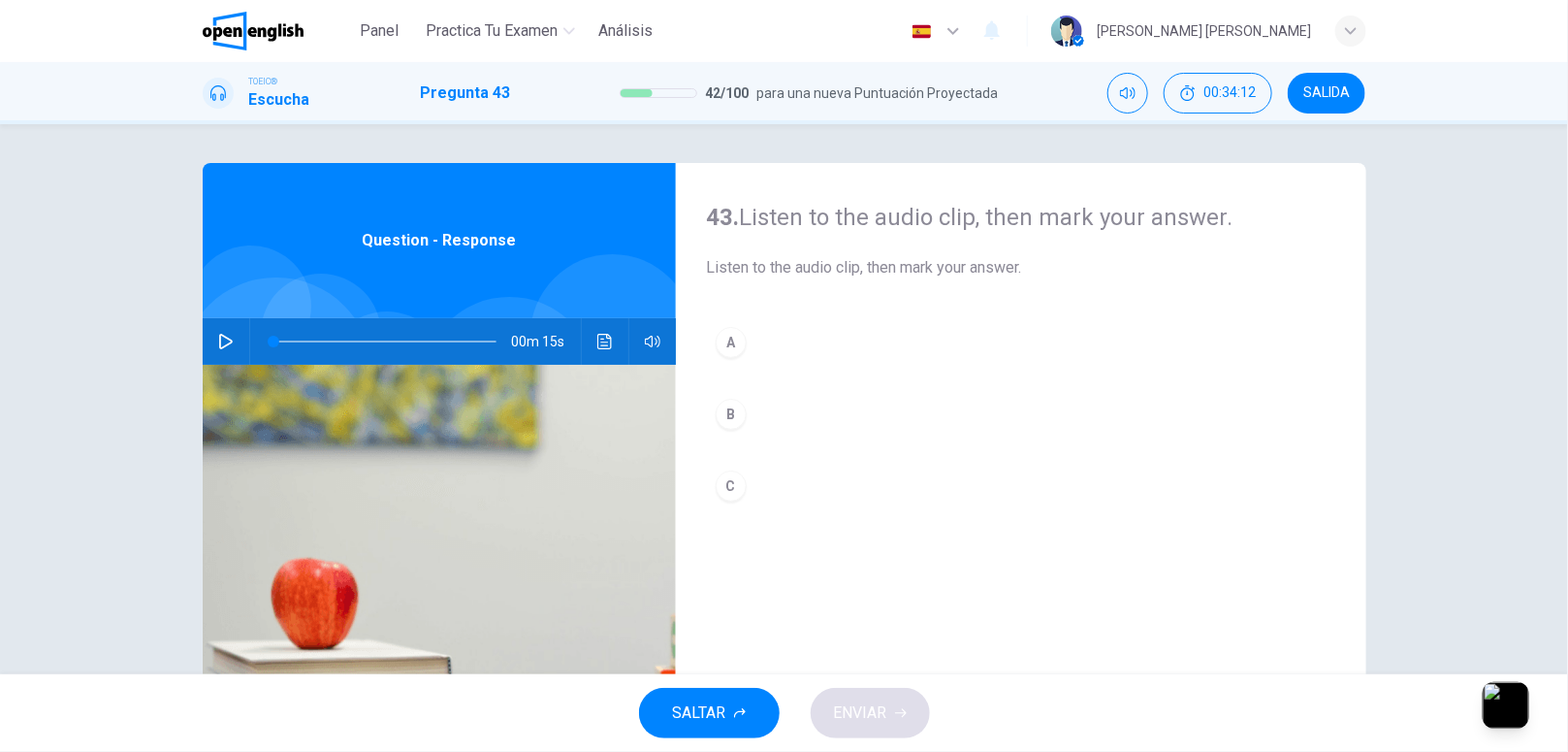 type on "*" 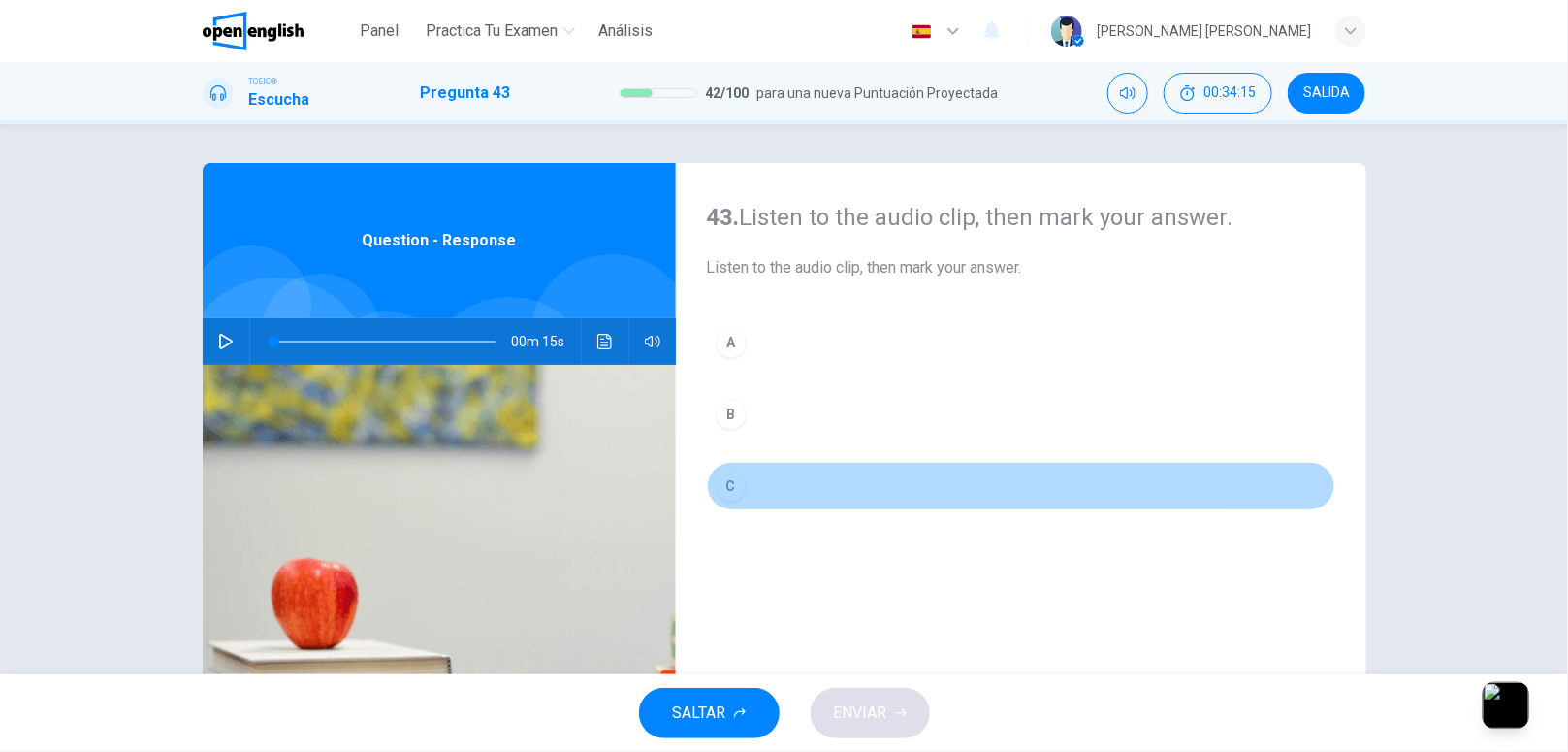 click on "C" at bounding box center [1021, 486] 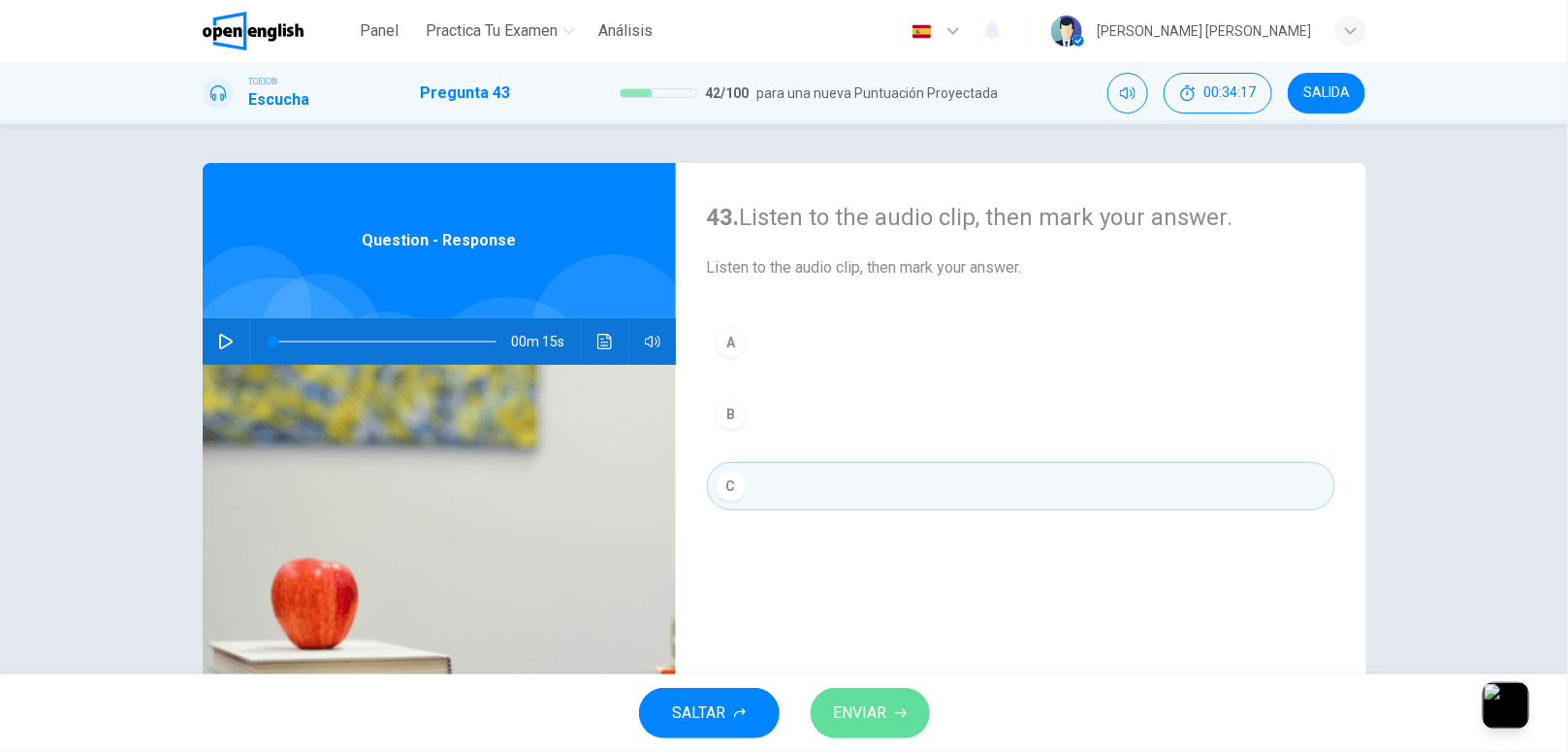 click on "ENVIAR" at bounding box center (870, 713) 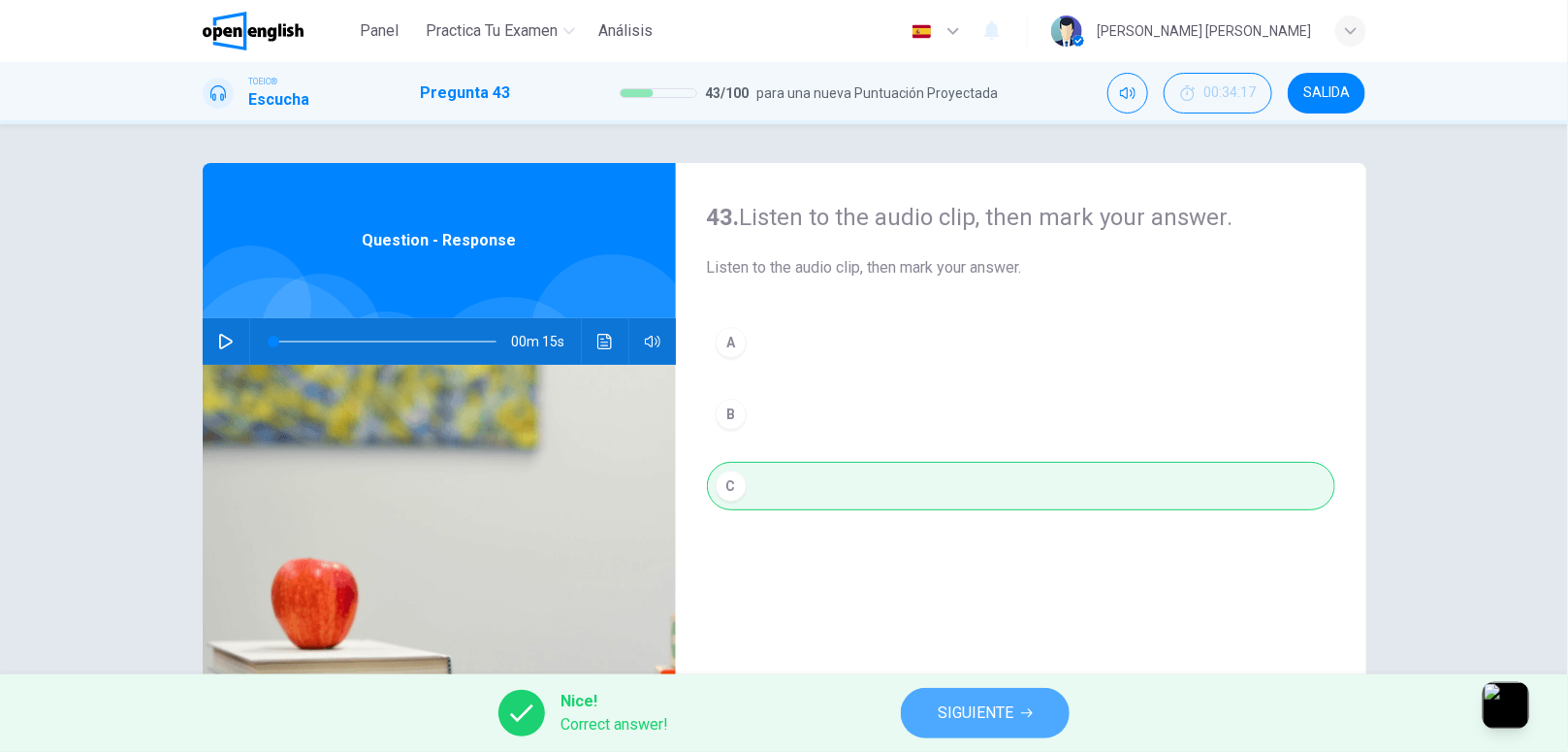 click 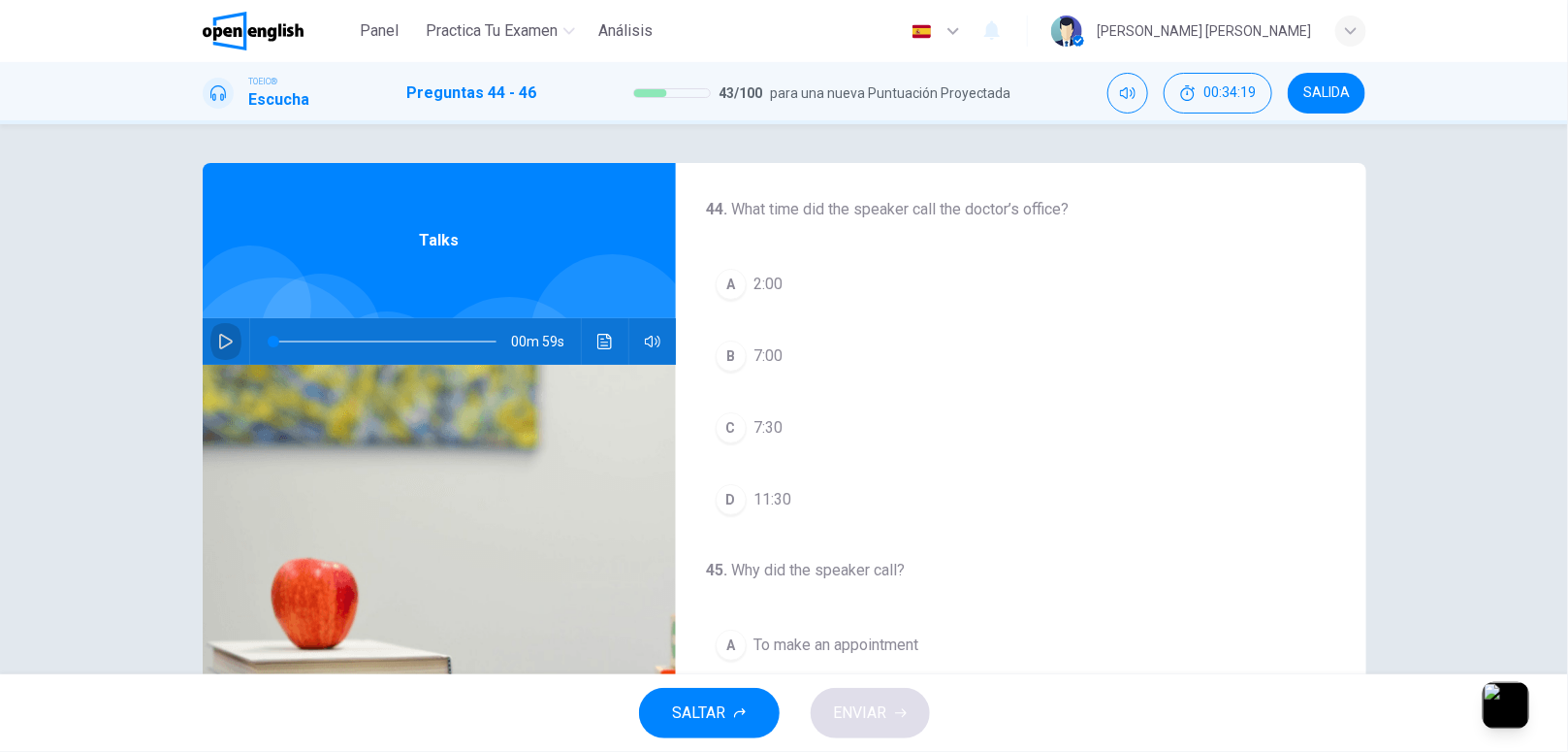 click 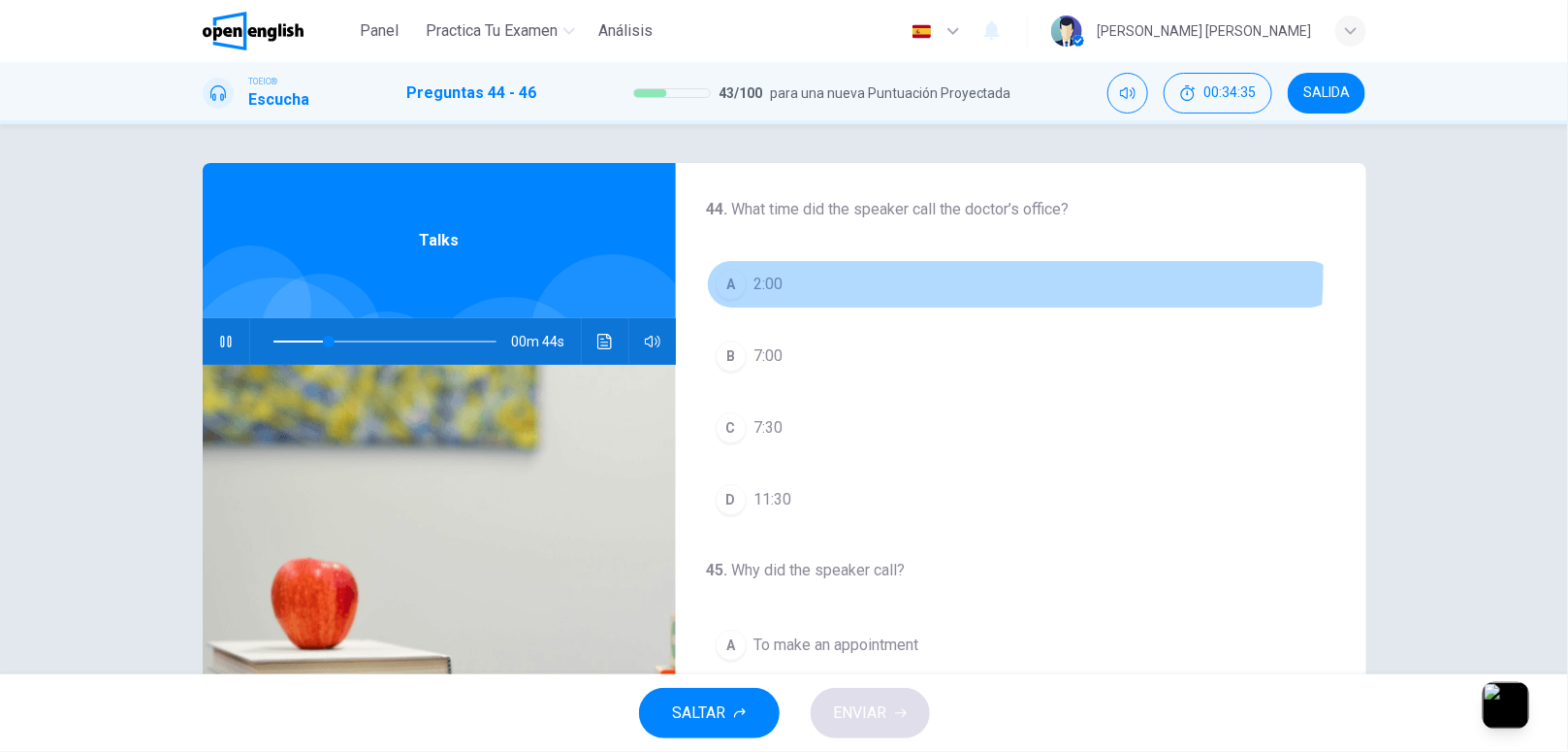 click on "A 2:00" at bounding box center (1021, 284) 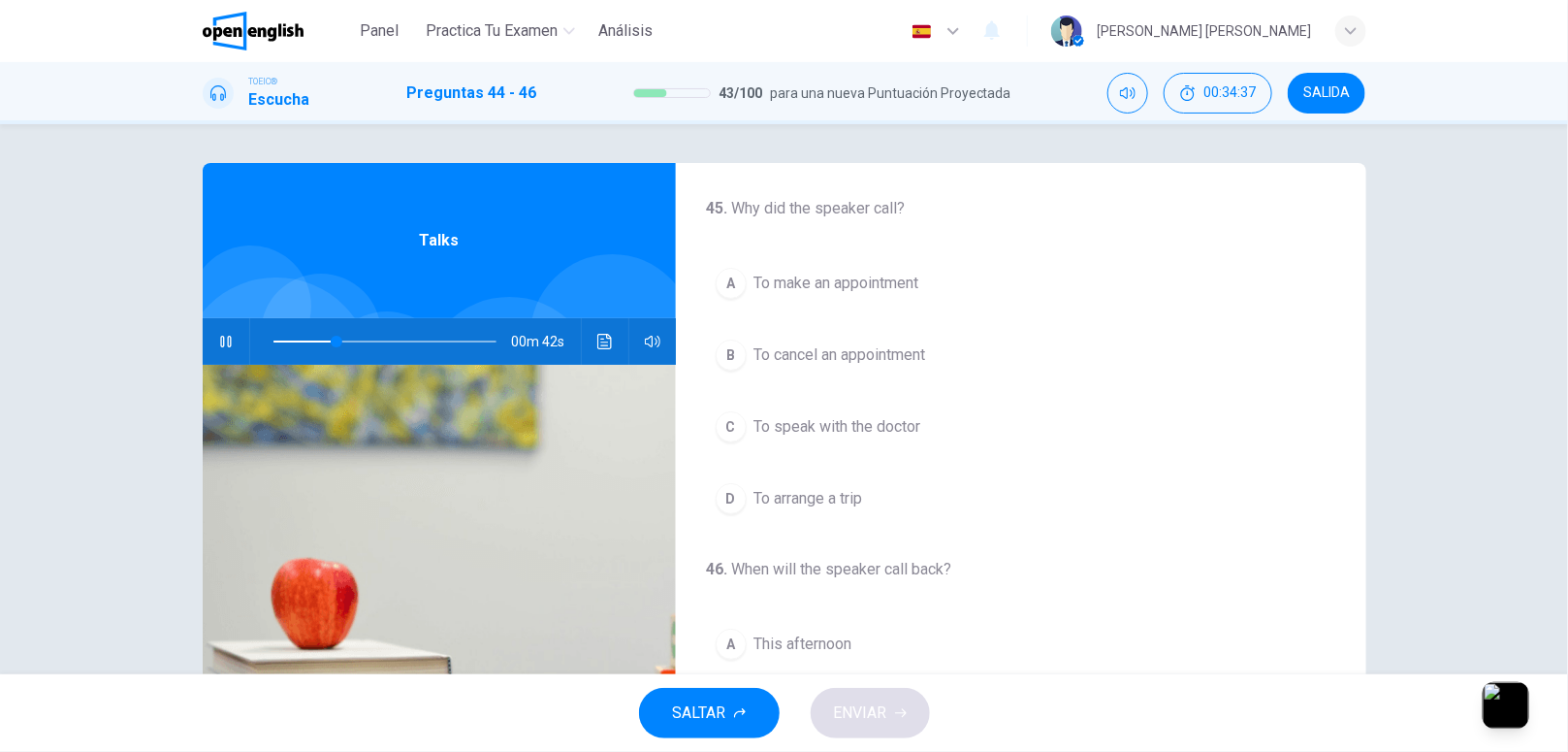 scroll, scrollTop: 367, scrollLeft: 0, axis: vertical 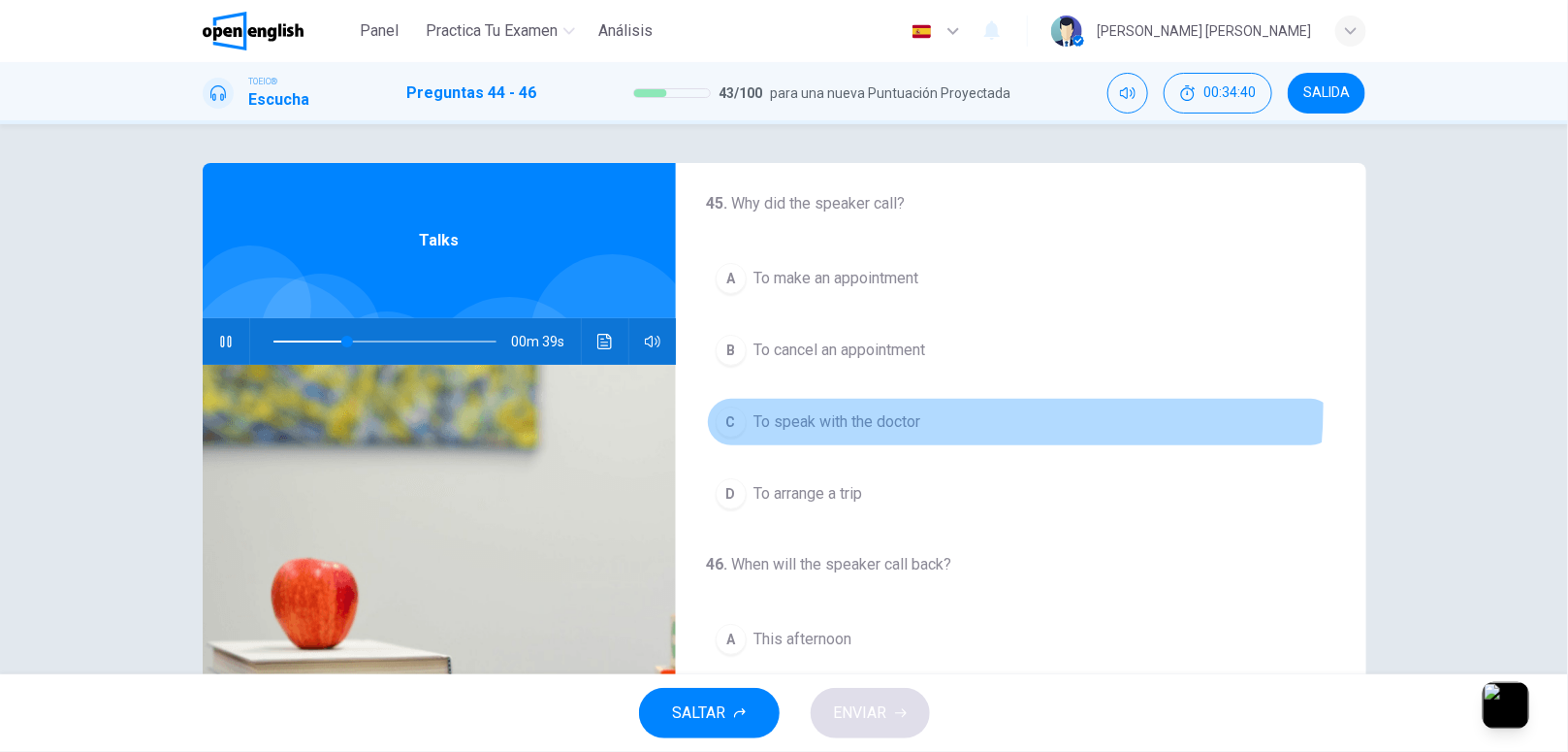 click on "C To speak with the doctor" at bounding box center [1021, 422] 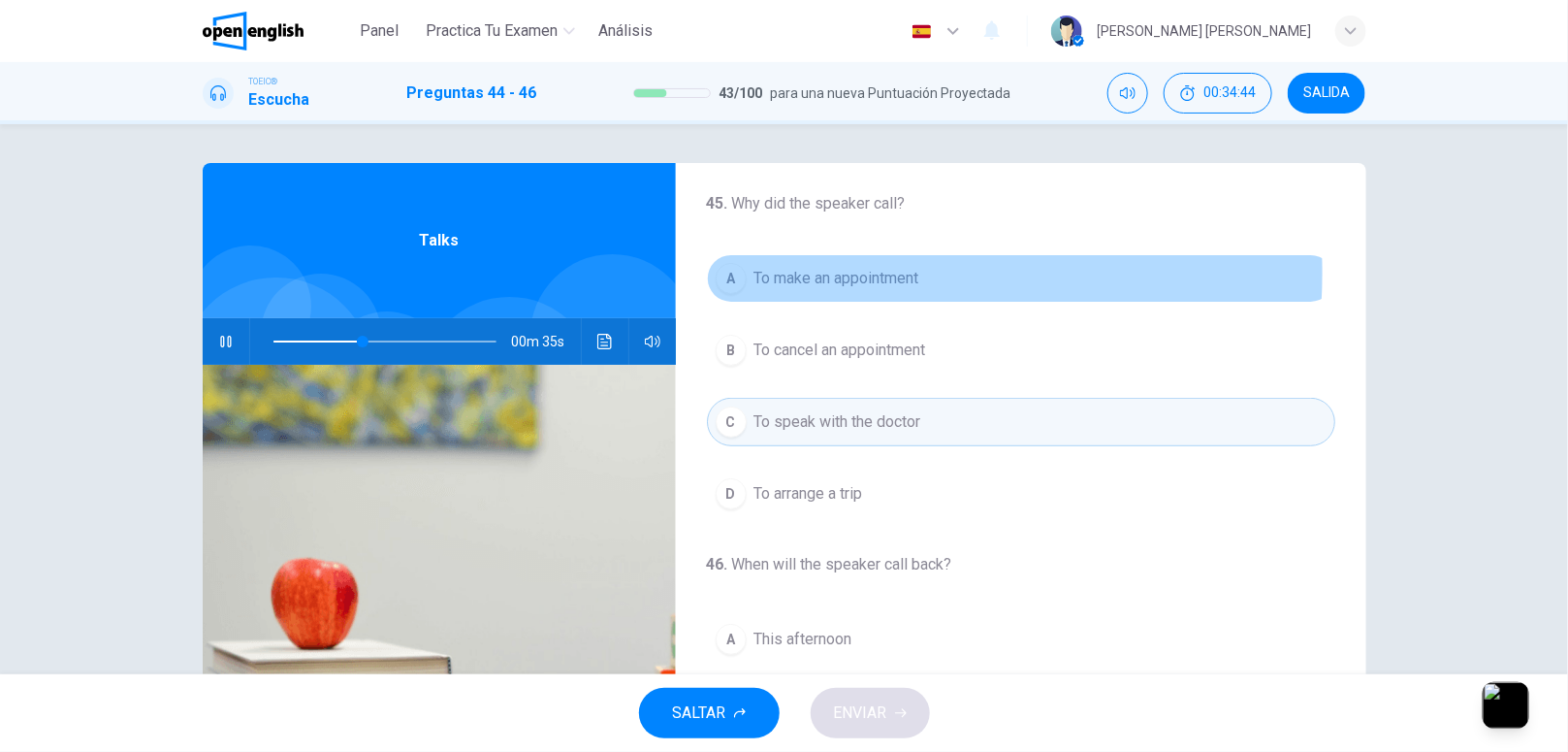 click on "To make an appointment" at bounding box center (837, 278) 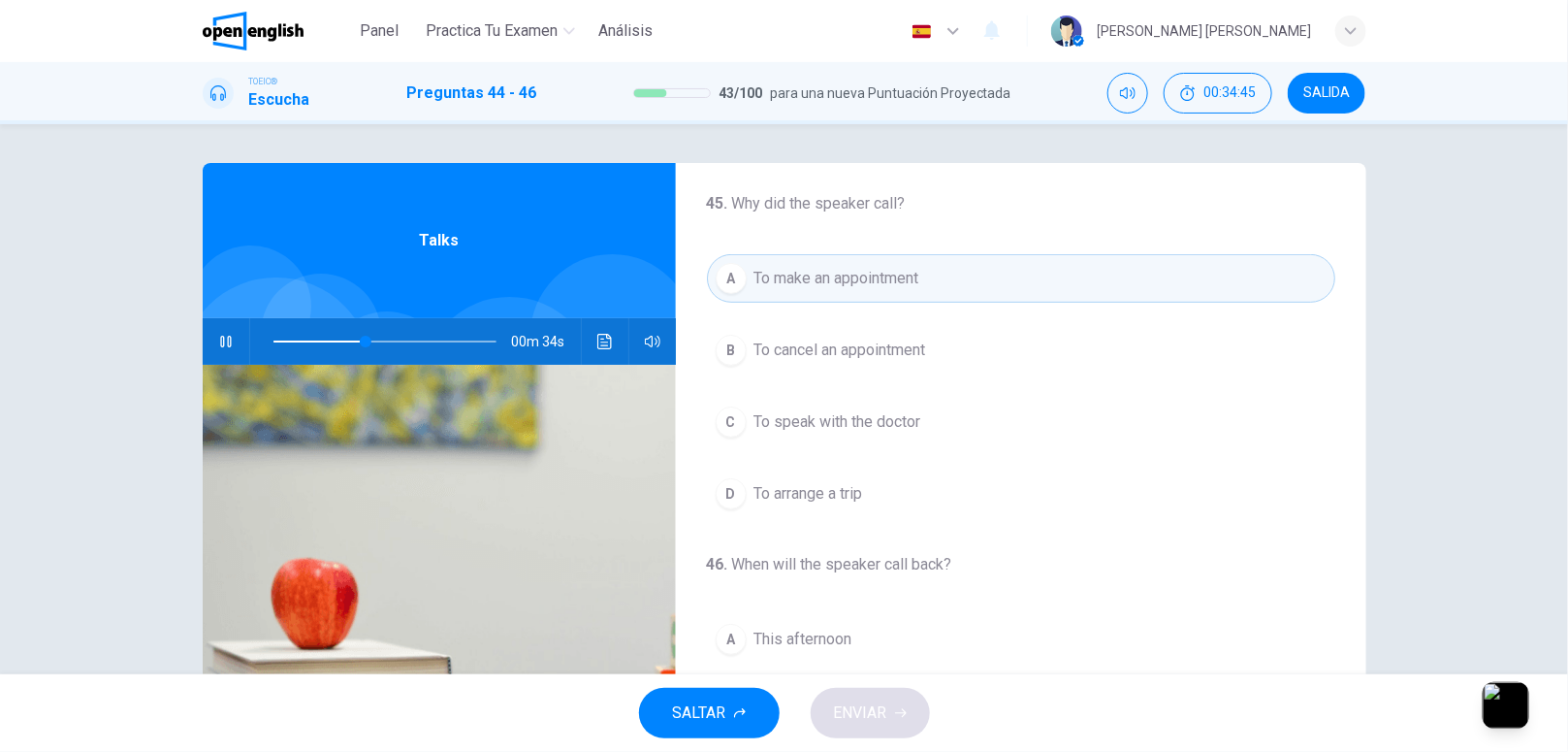 click on "To speak with the doctor" at bounding box center (838, 422) 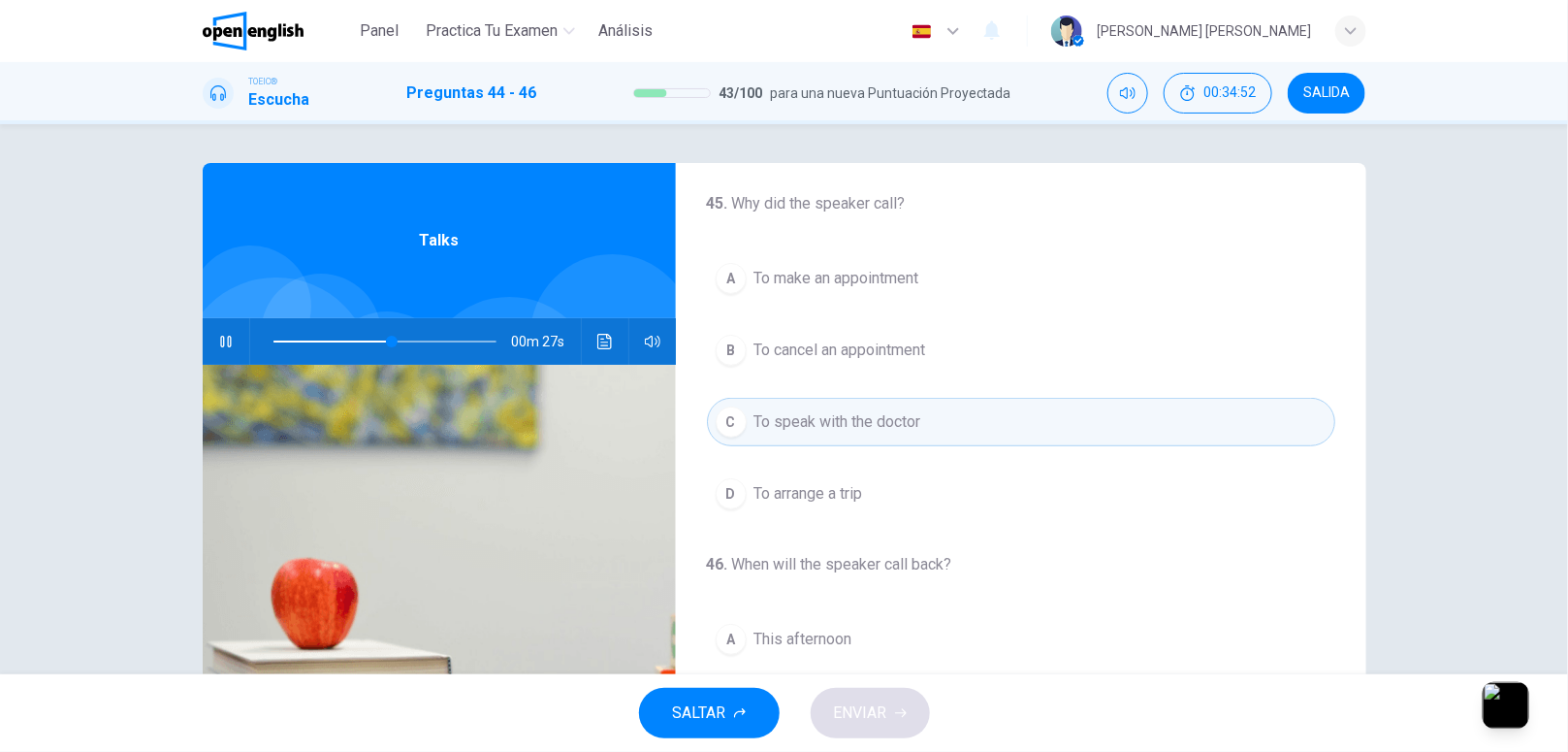 scroll, scrollTop: 448, scrollLeft: 0, axis: vertical 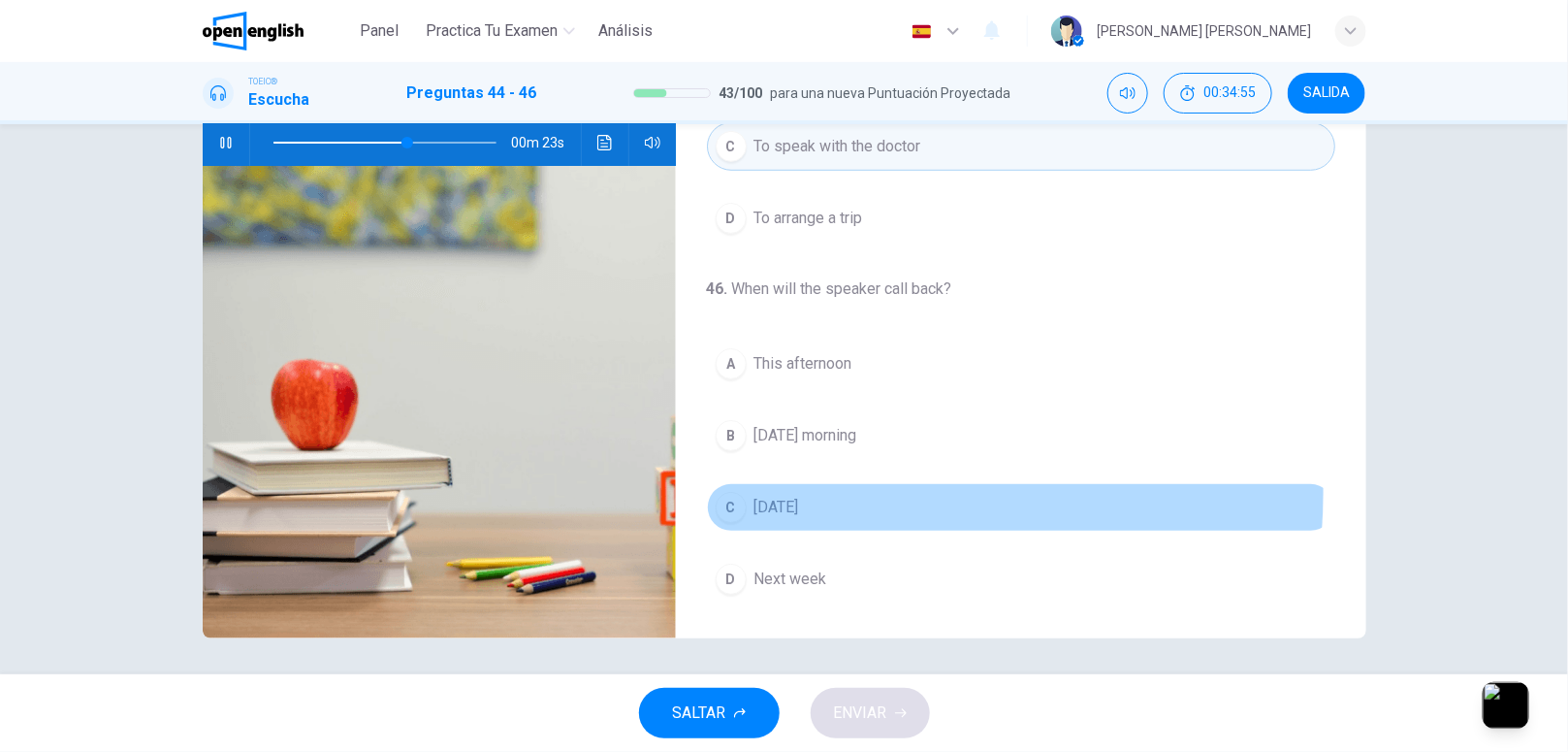 click on "C [DATE]" at bounding box center (1021, 507) 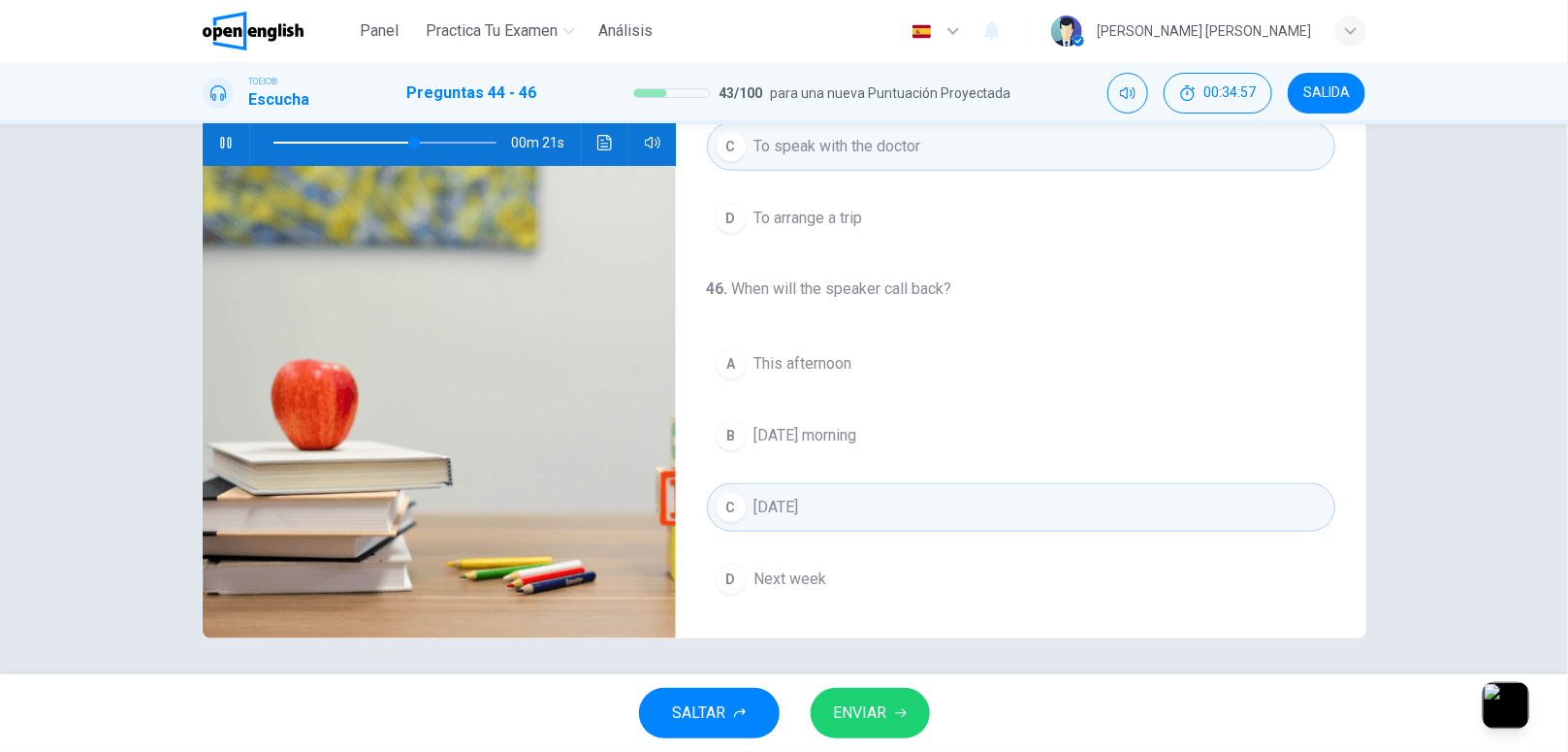 click on "ENVIAR" at bounding box center (870, 713) 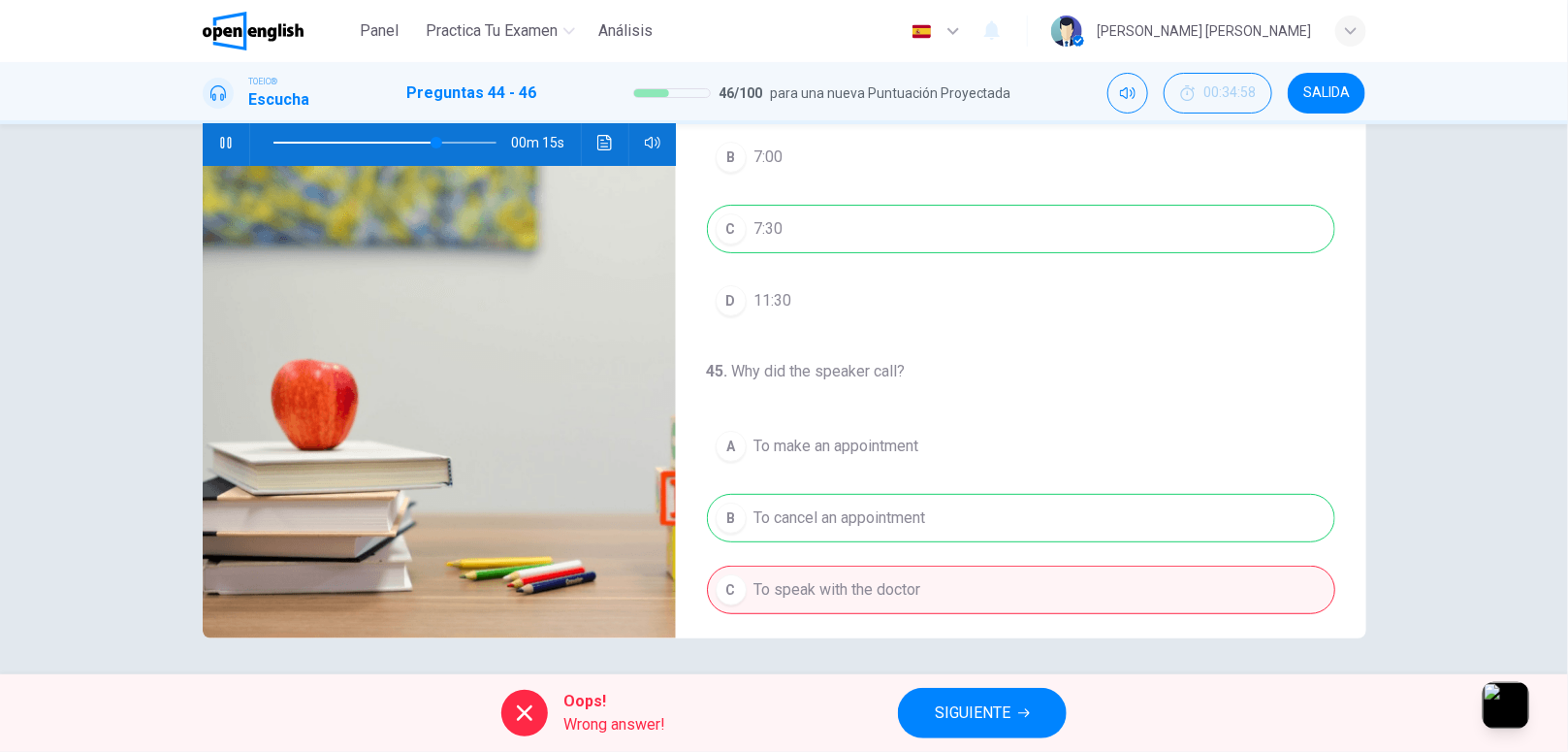 scroll, scrollTop: 448, scrollLeft: 0, axis: vertical 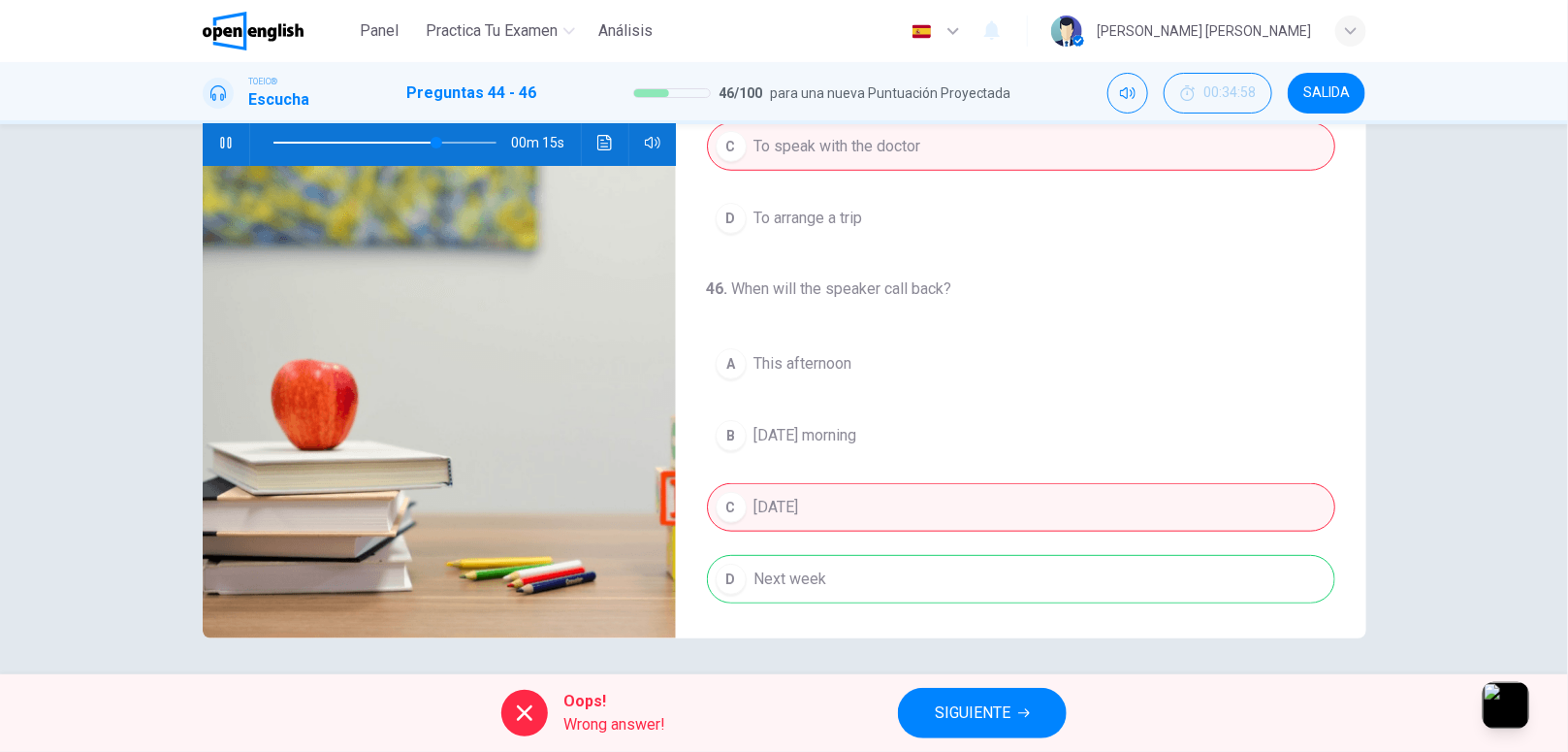 type on "**" 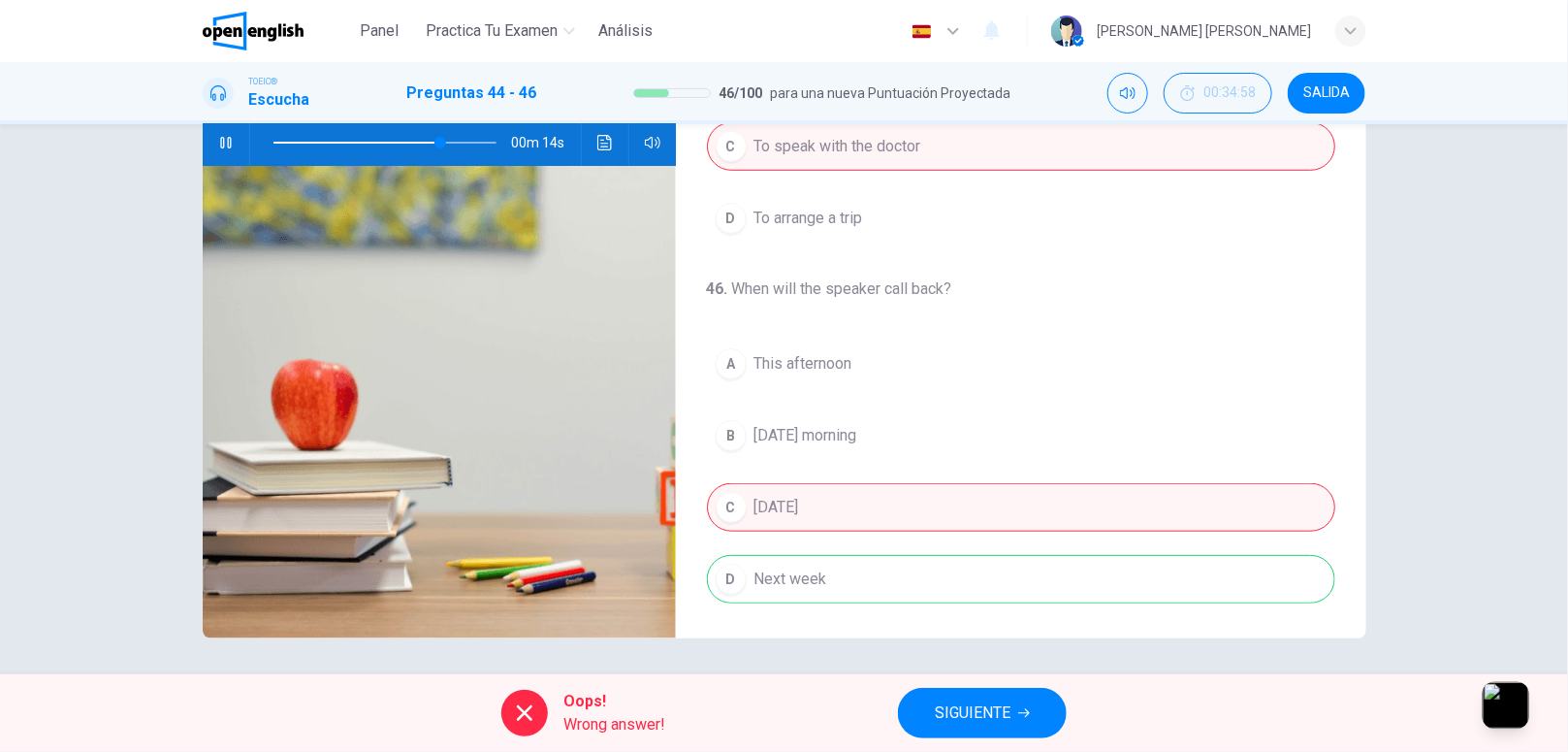 click on "SIGUIENTE" at bounding box center [982, 713] 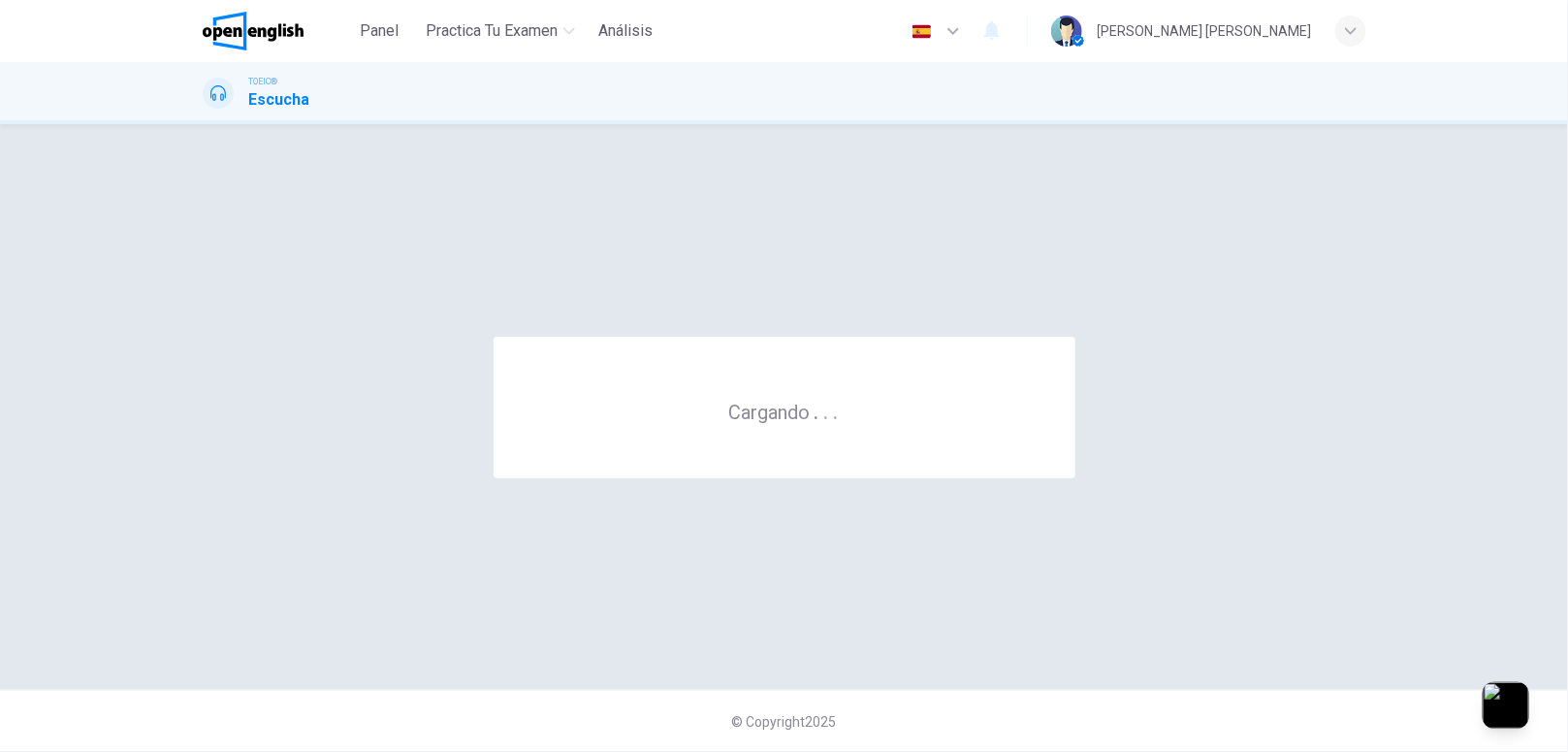scroll, scrollTop: 0, scrollLeft: 0, axis: both 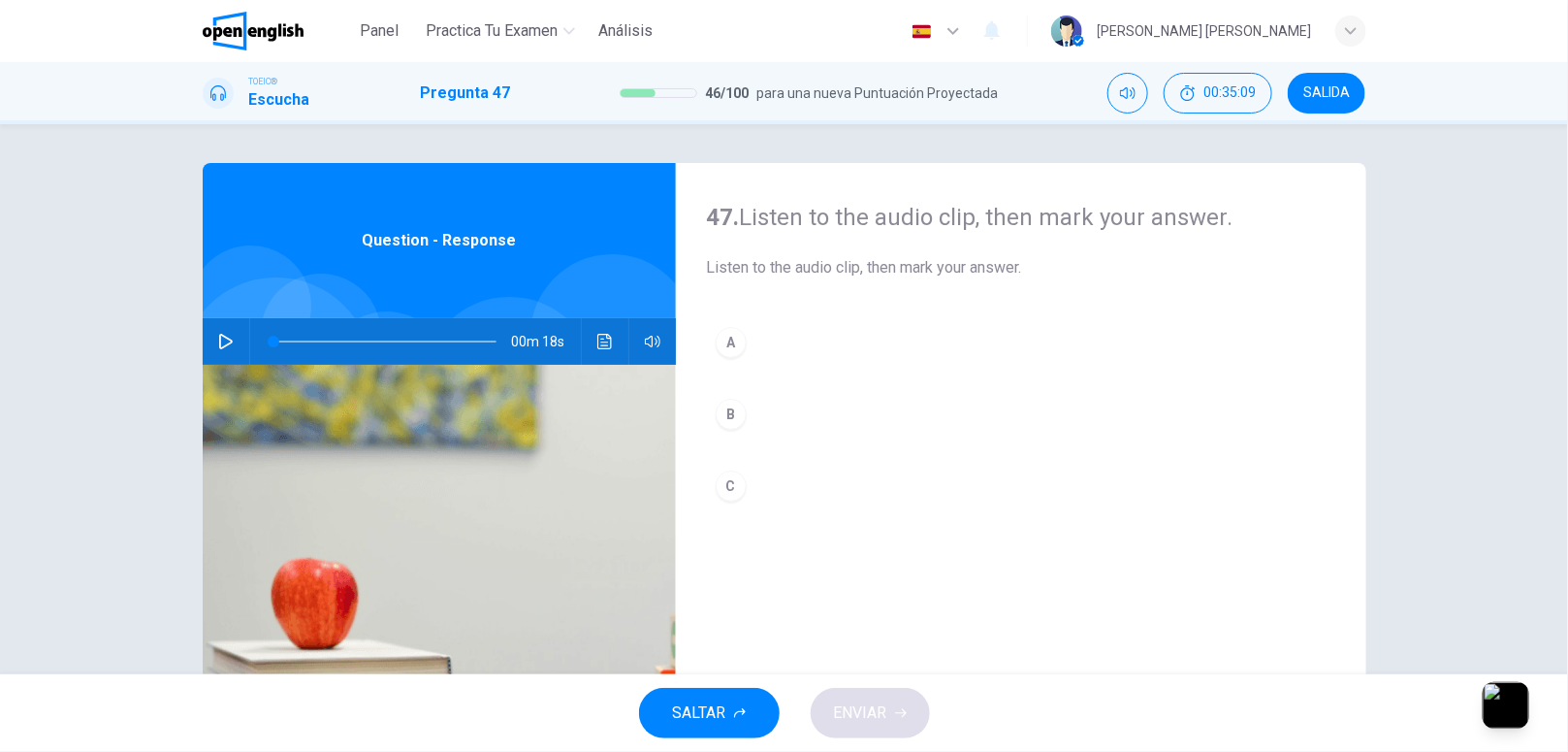 click at bounding box center [226, 342] 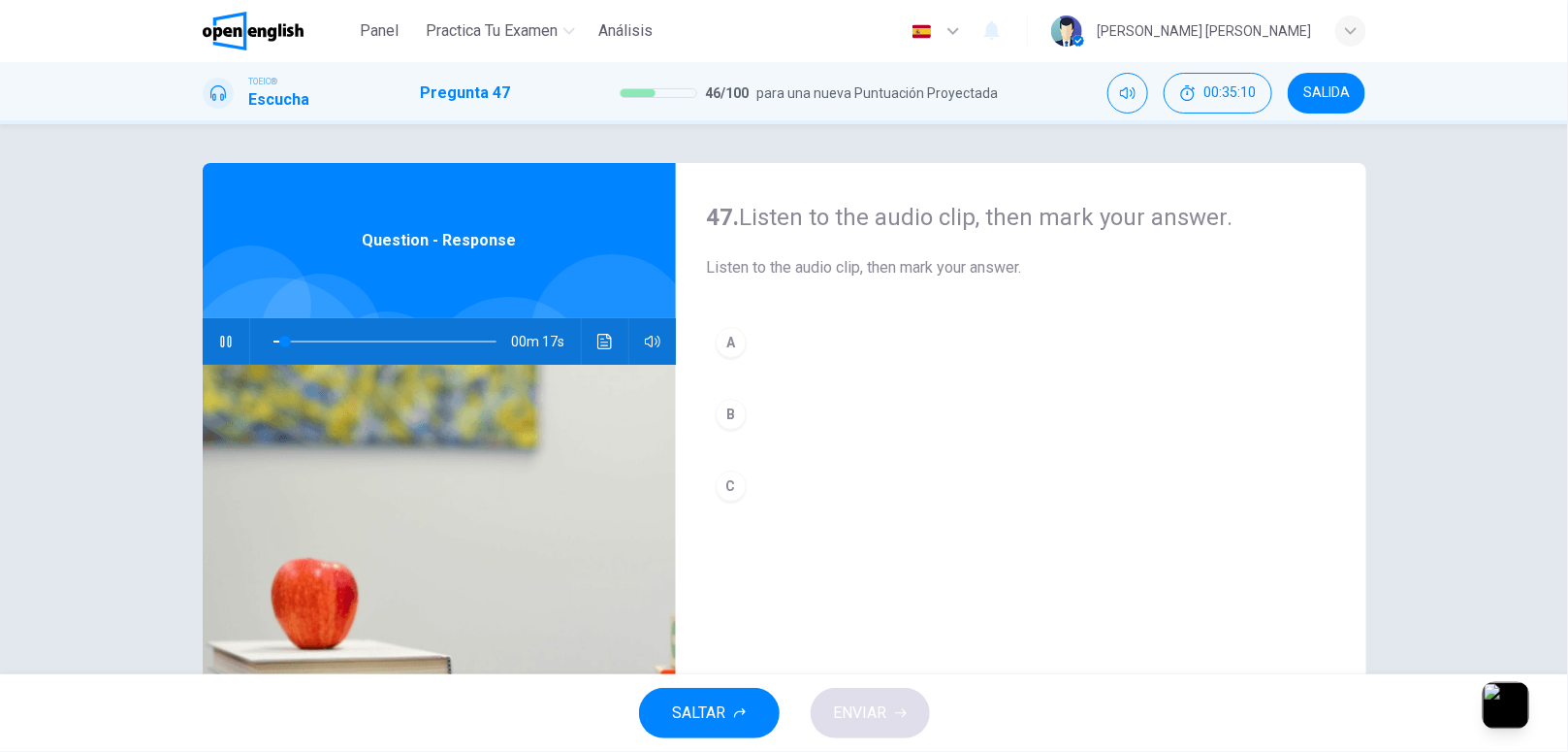 click at bounding box center [226, 342] 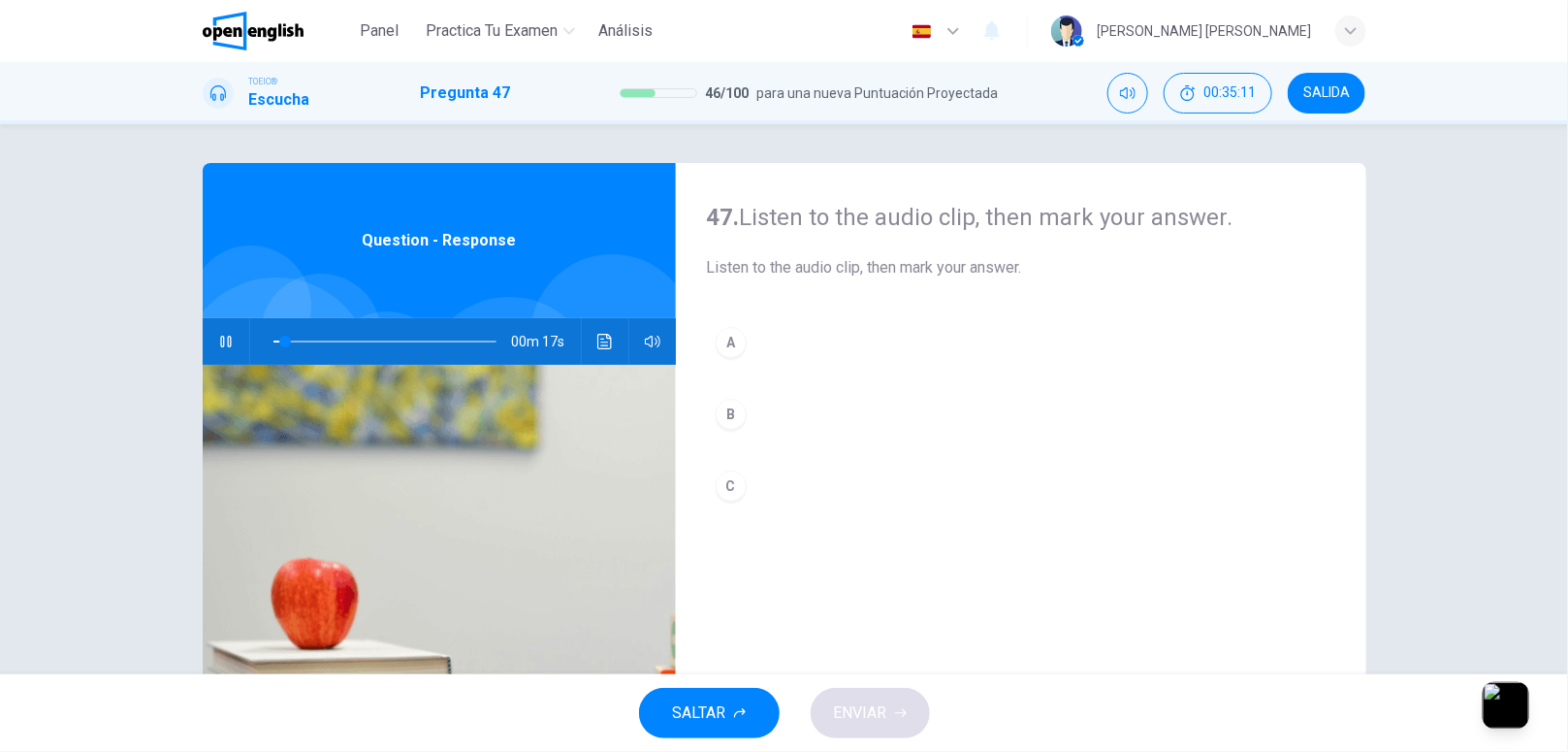 type on "*" 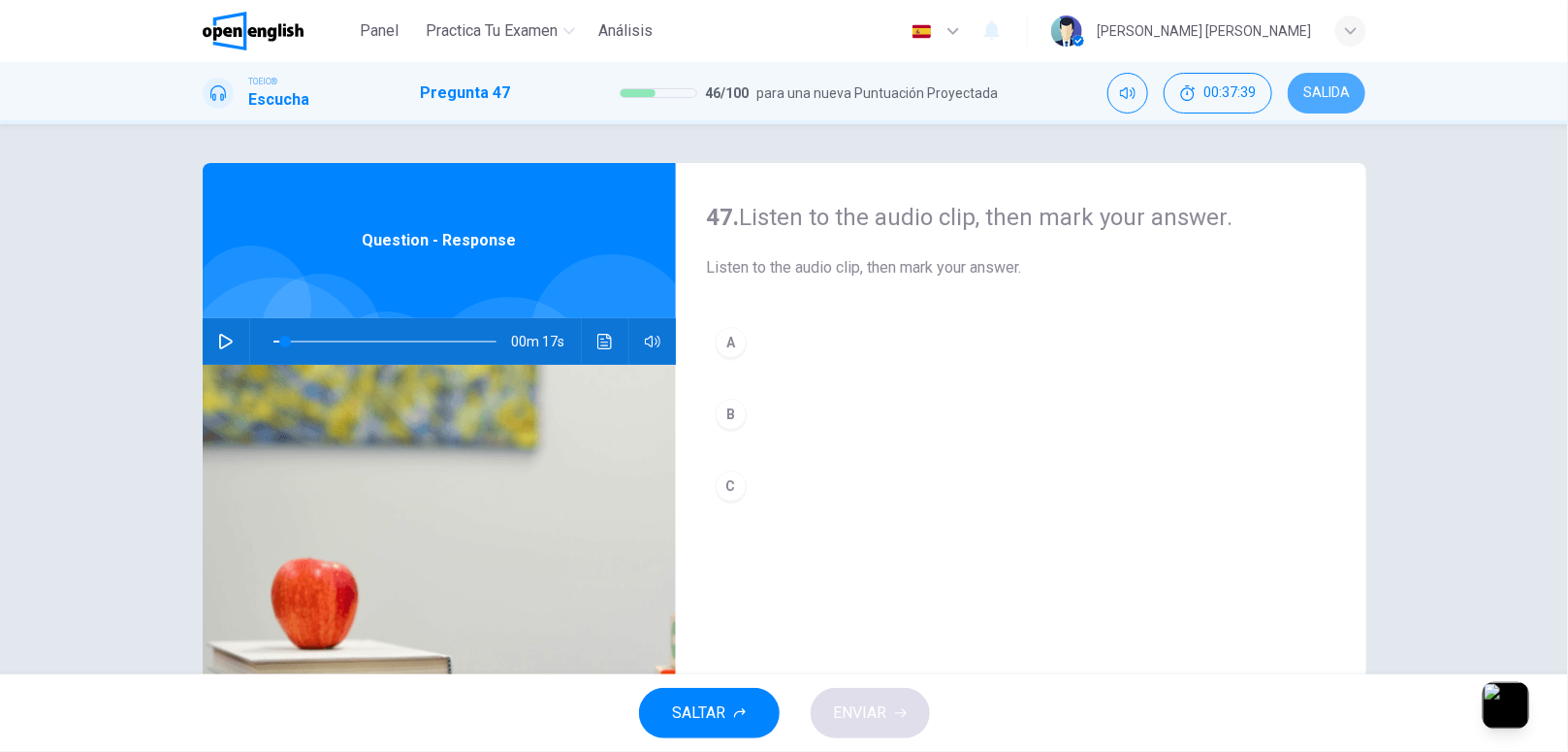 click on "SALIDA" at bounding box center (1327, 93) 